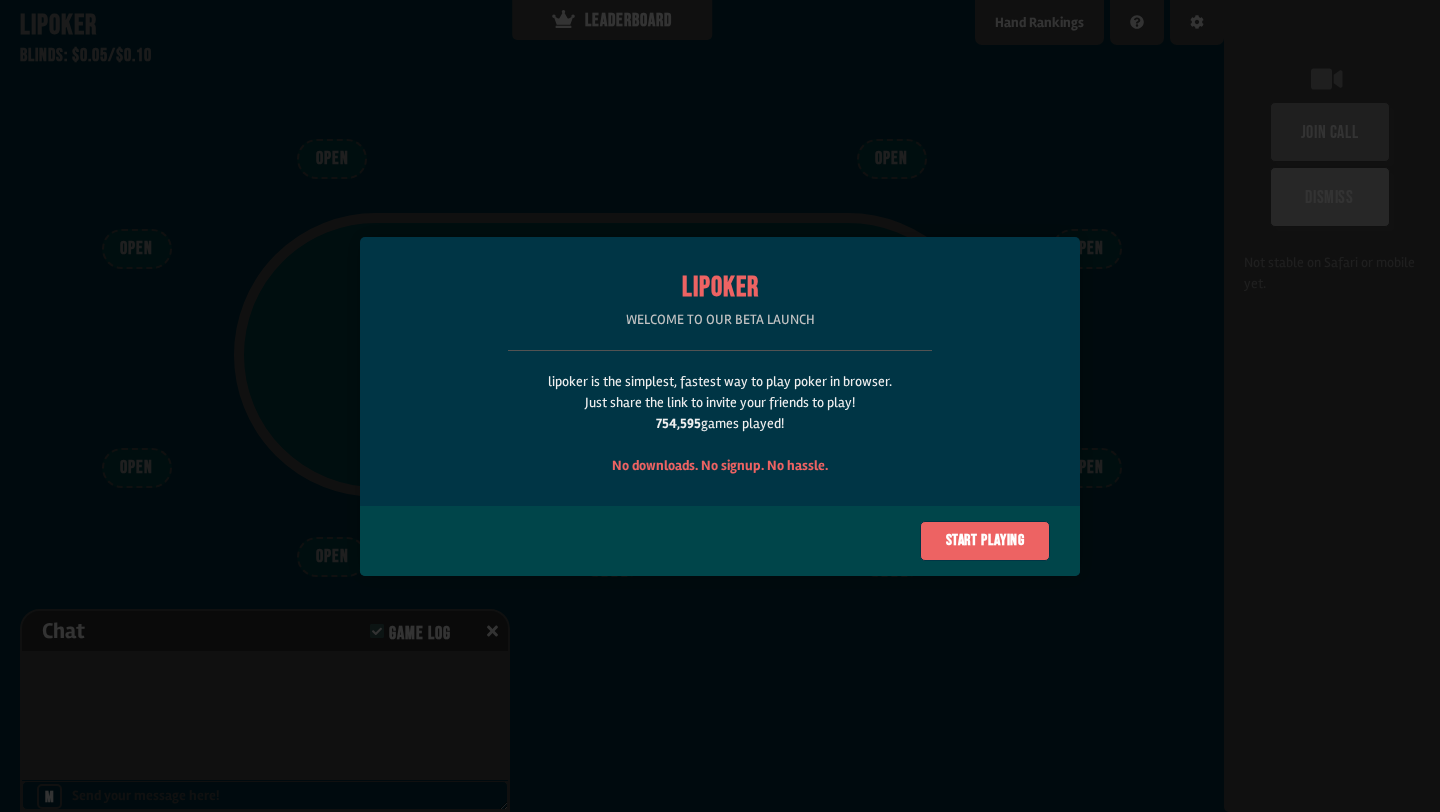 scroll, scrollTop: 0, scrollLeft: 0, axis: both 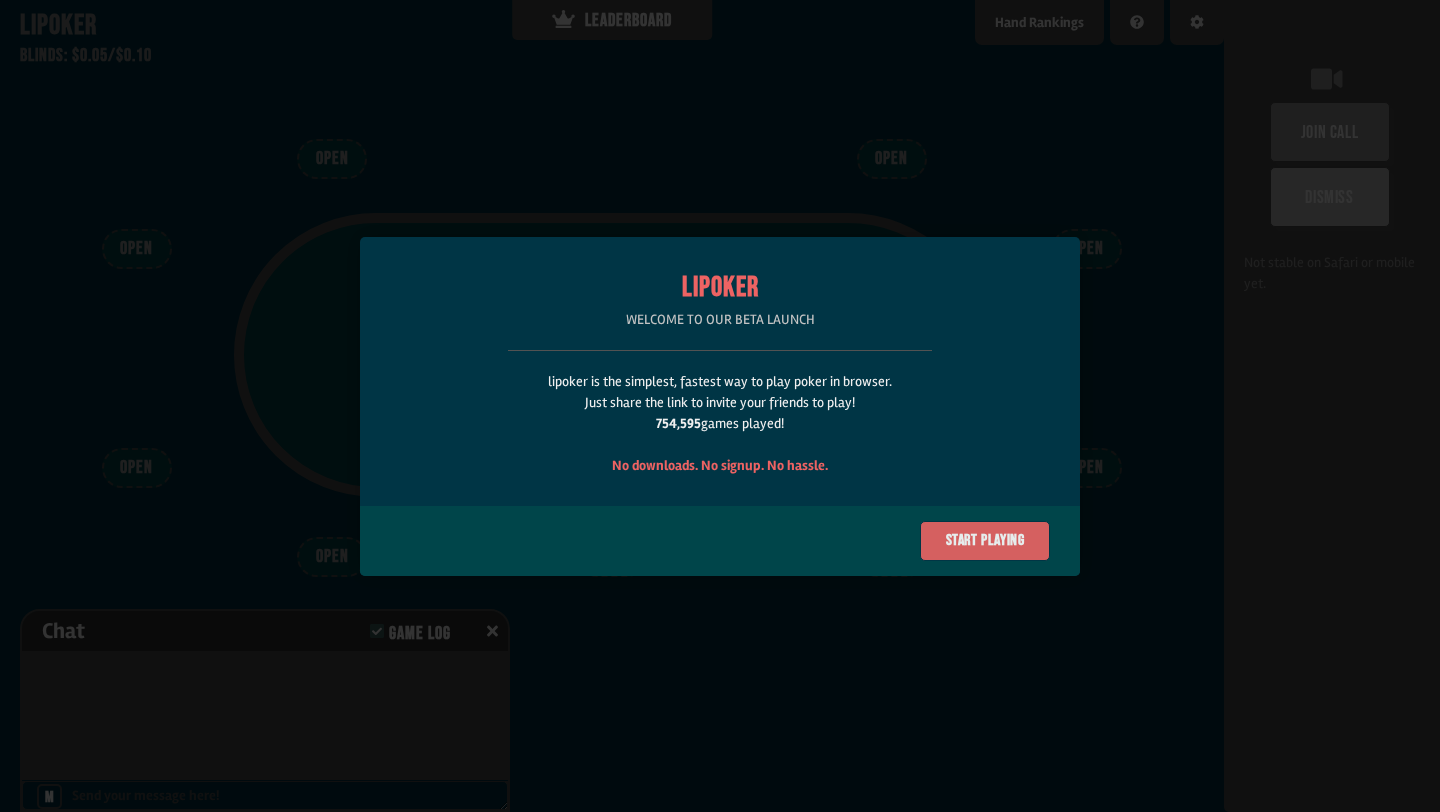 click on "Start playing" at bounding box center [985, 541] 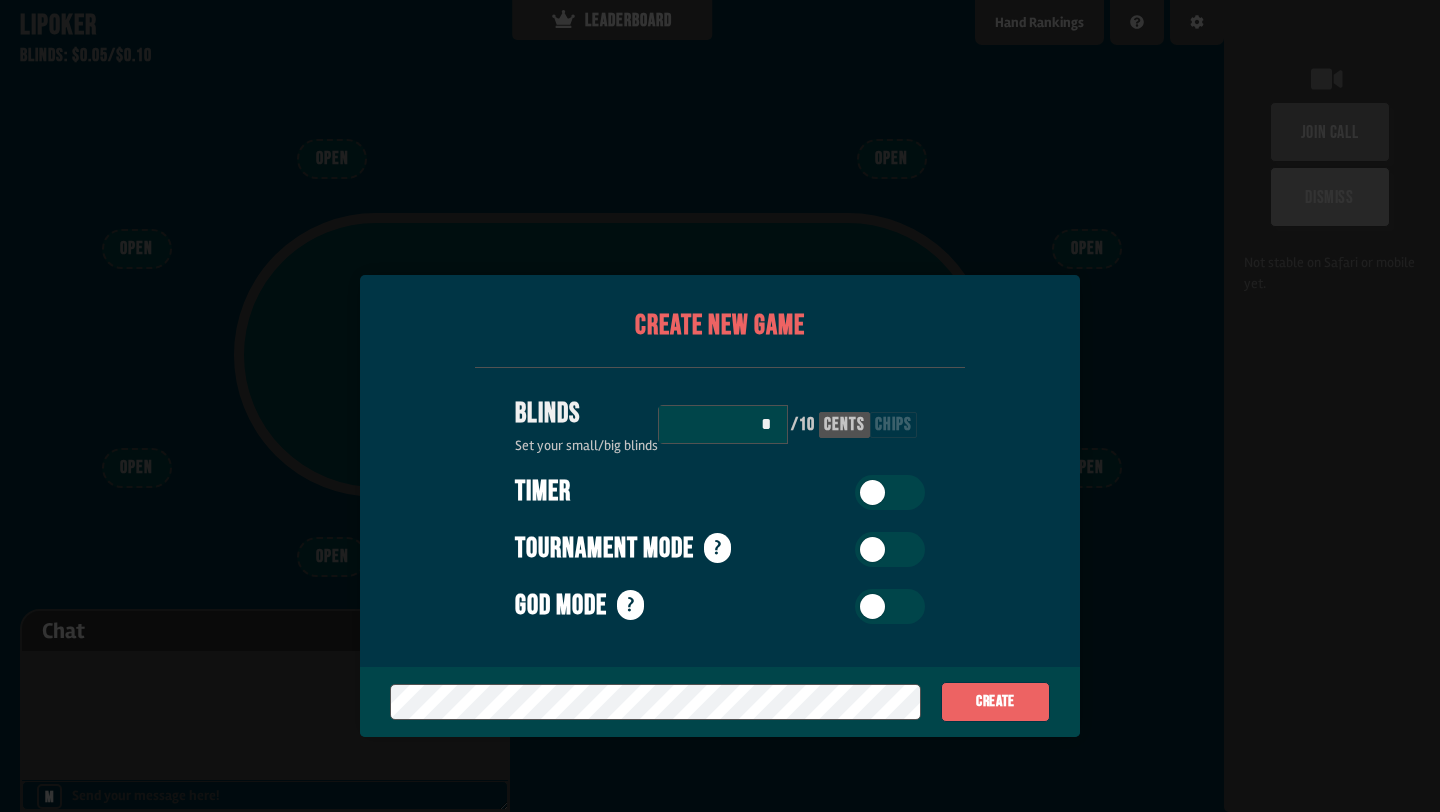 scroll, scrollTop: 100, scrollLeft: 0, axis: vertical 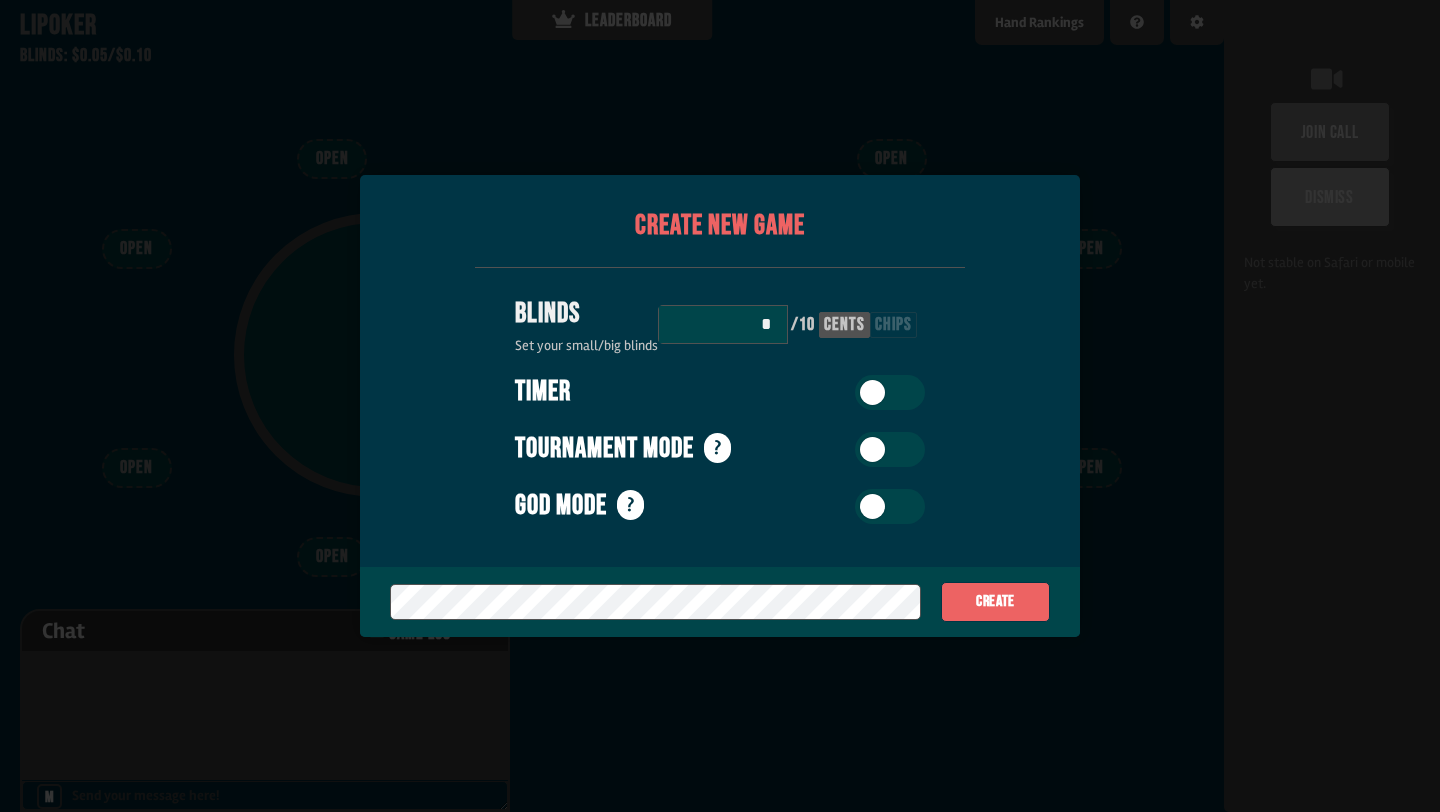 click on "chips" at bounding box center (893, 325) 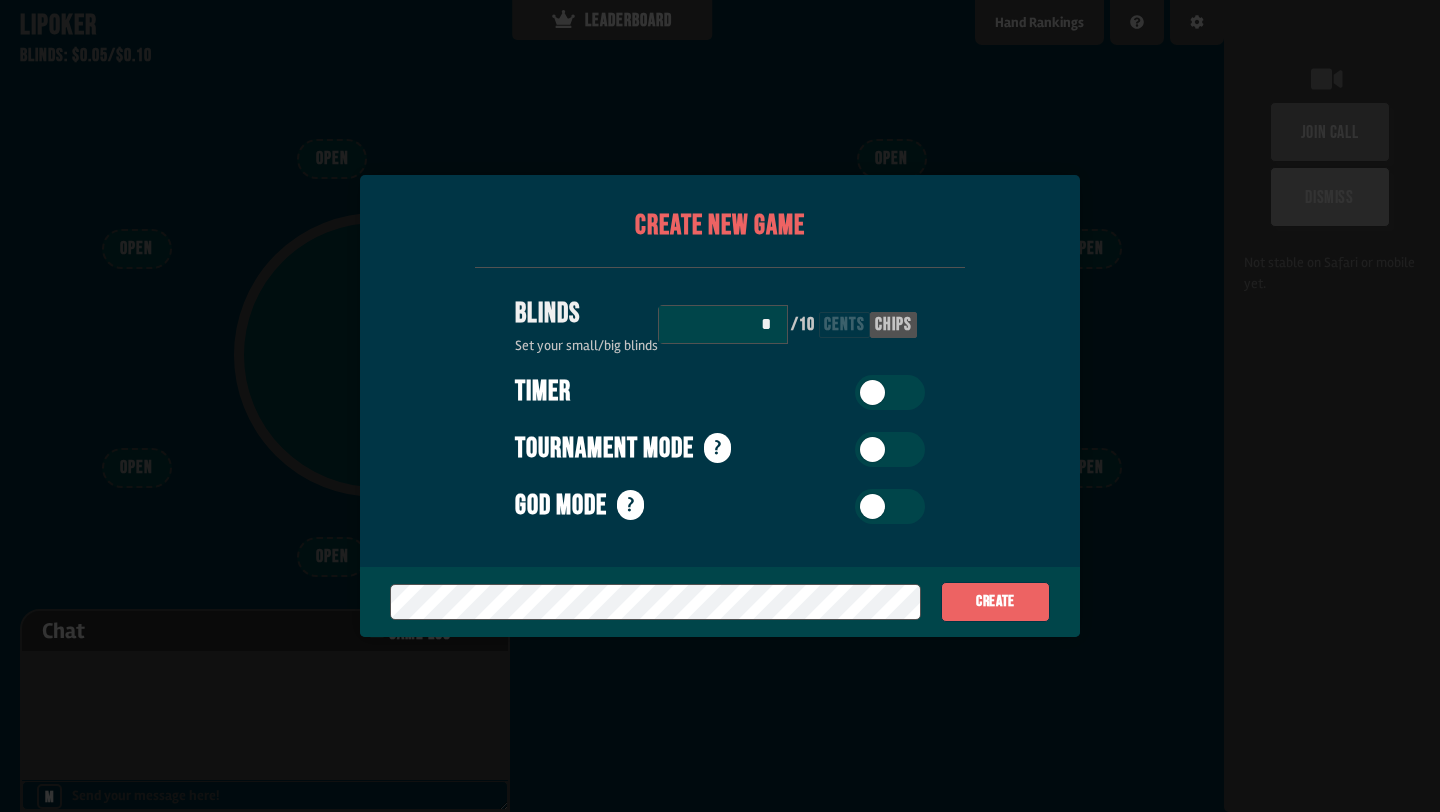 click on "*" at bounding box center (723, 324) 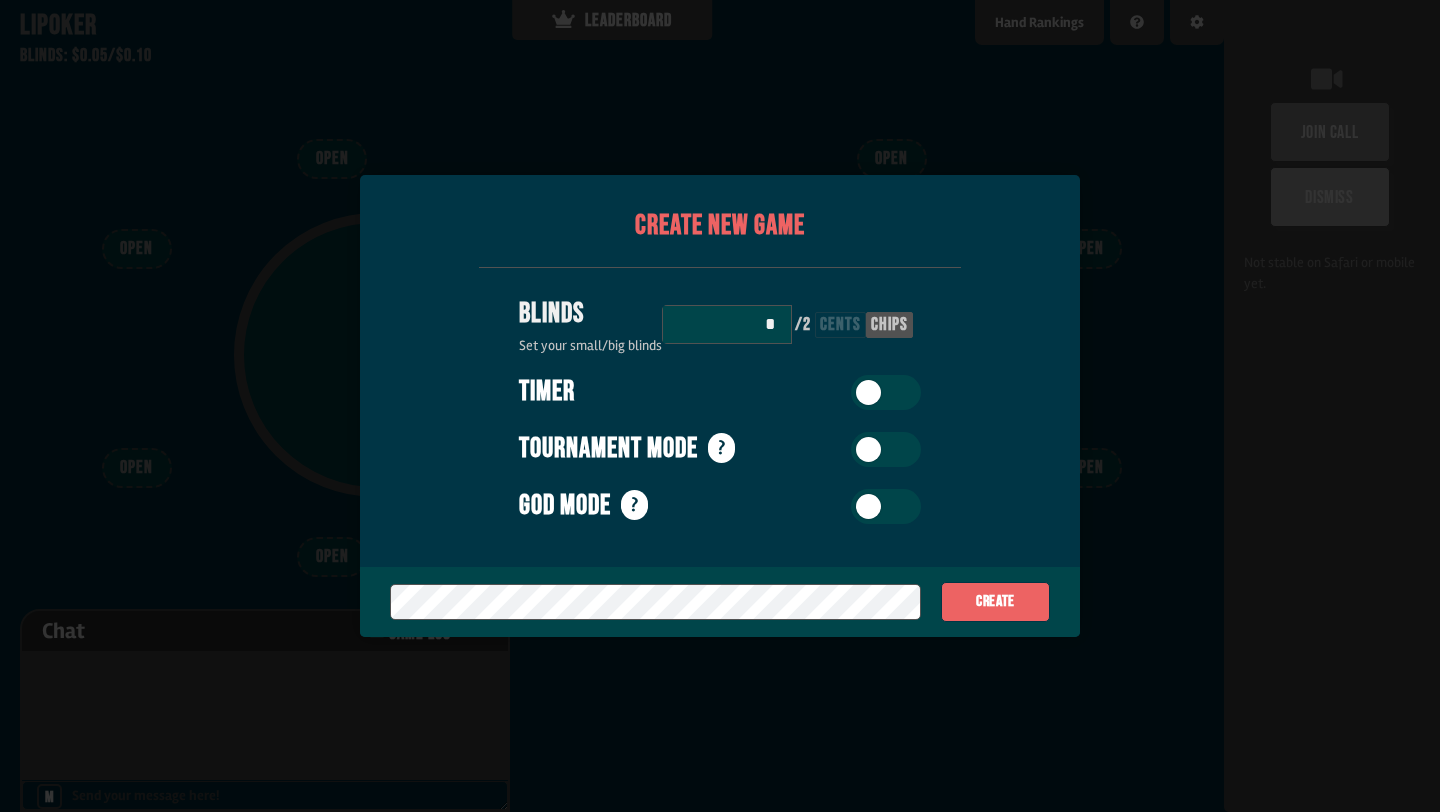 type on "*" 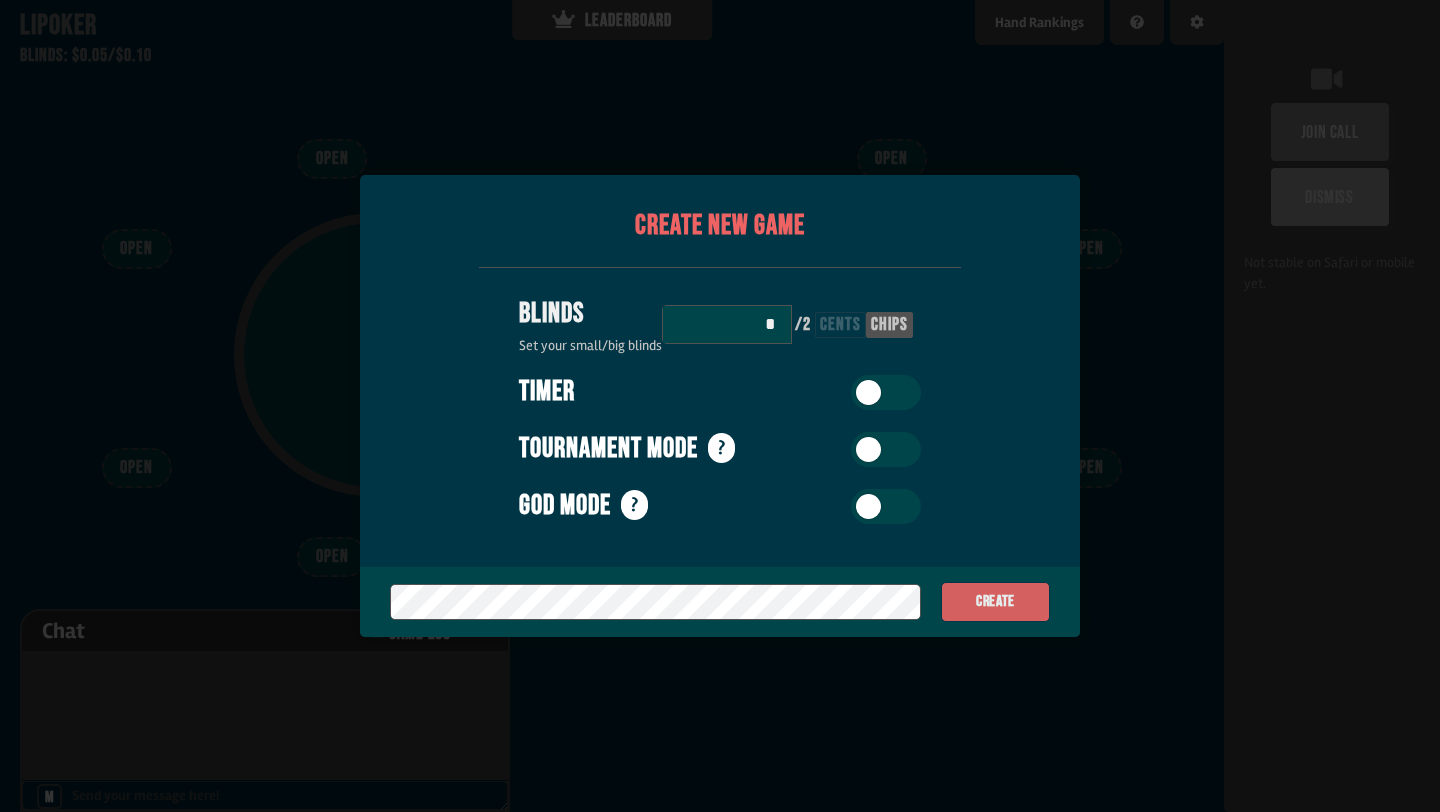click on "Create" at bounding box center [995, 602] 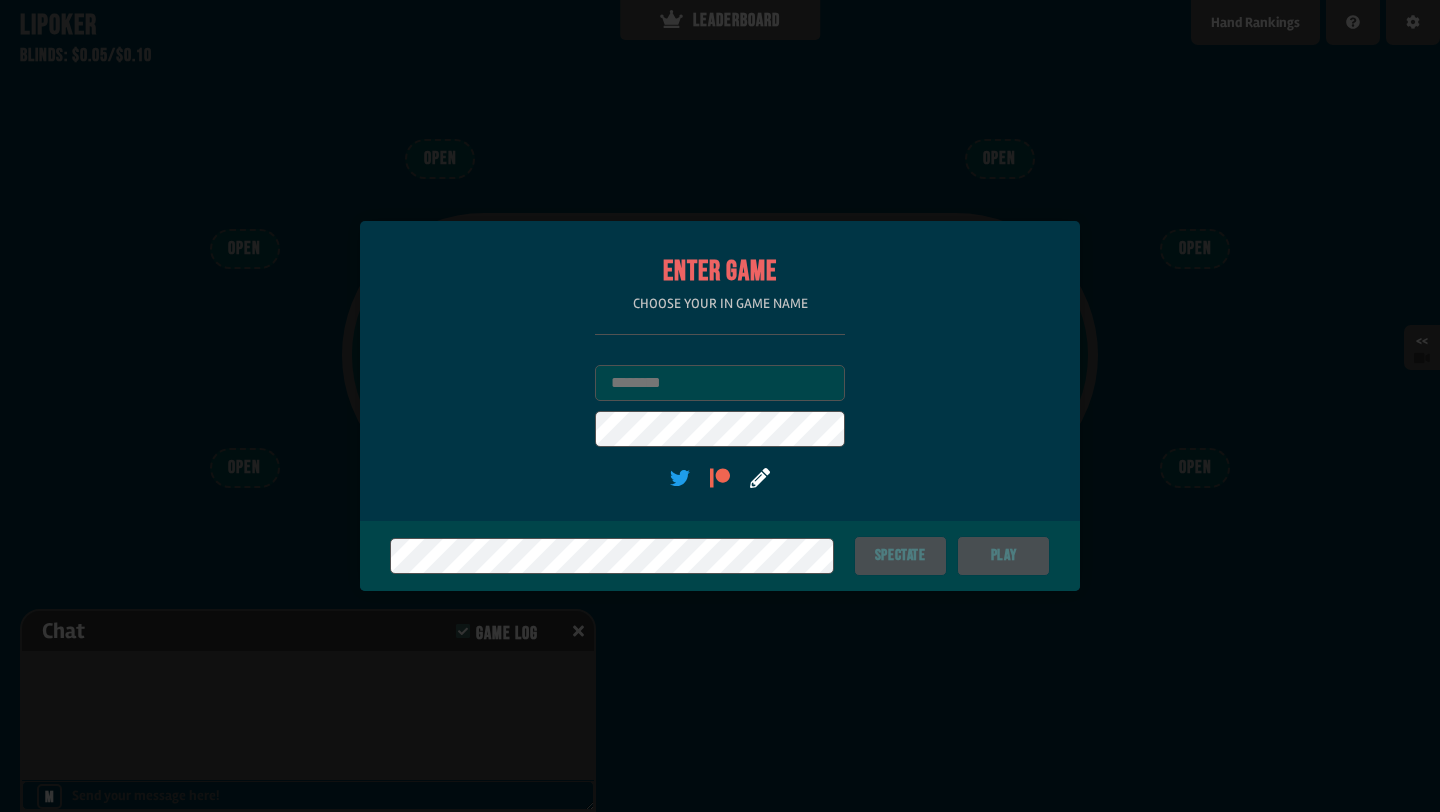 scroll, scrollTop: 0, scrollLeft: 0, axis: both 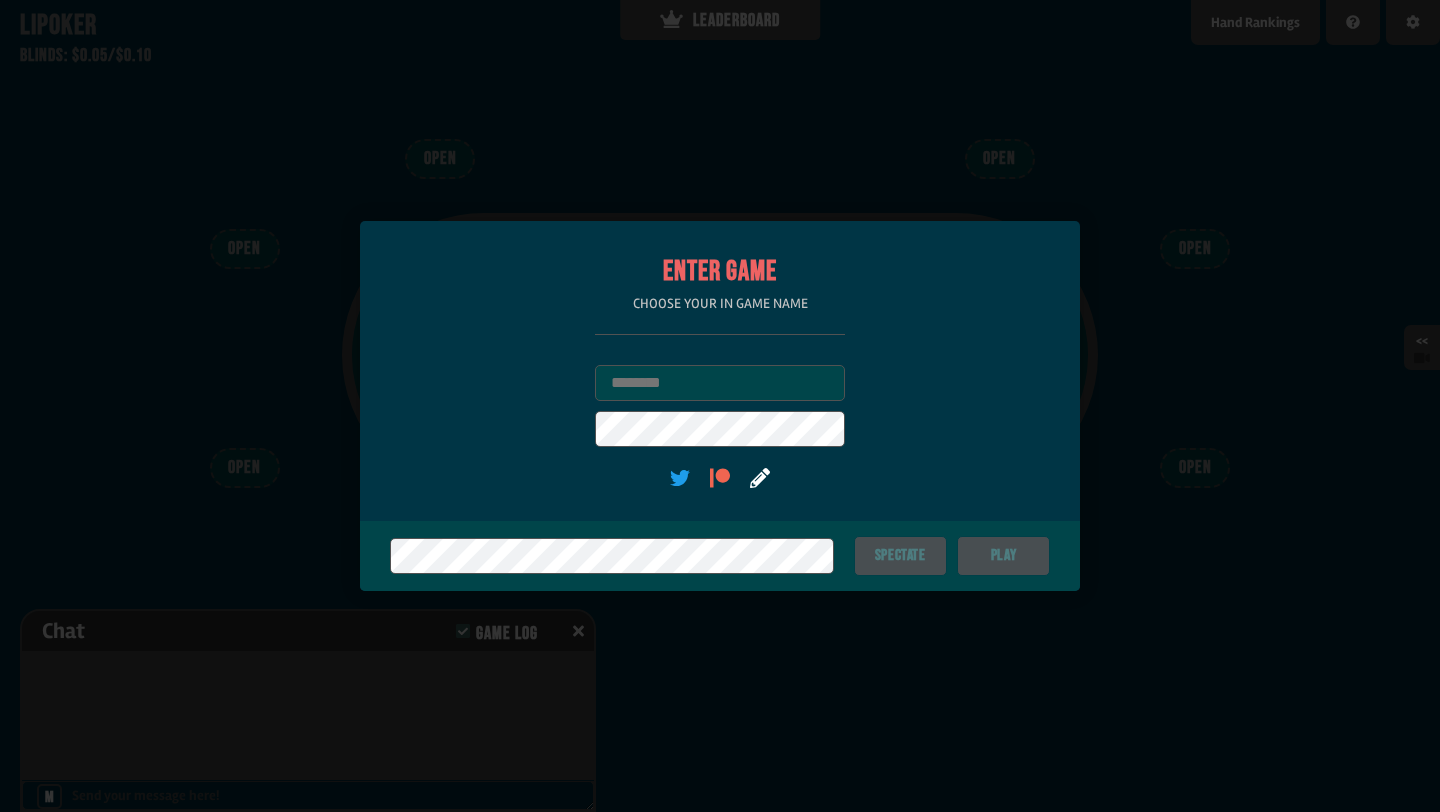 click on "Username" at bounding box center [720, 383] 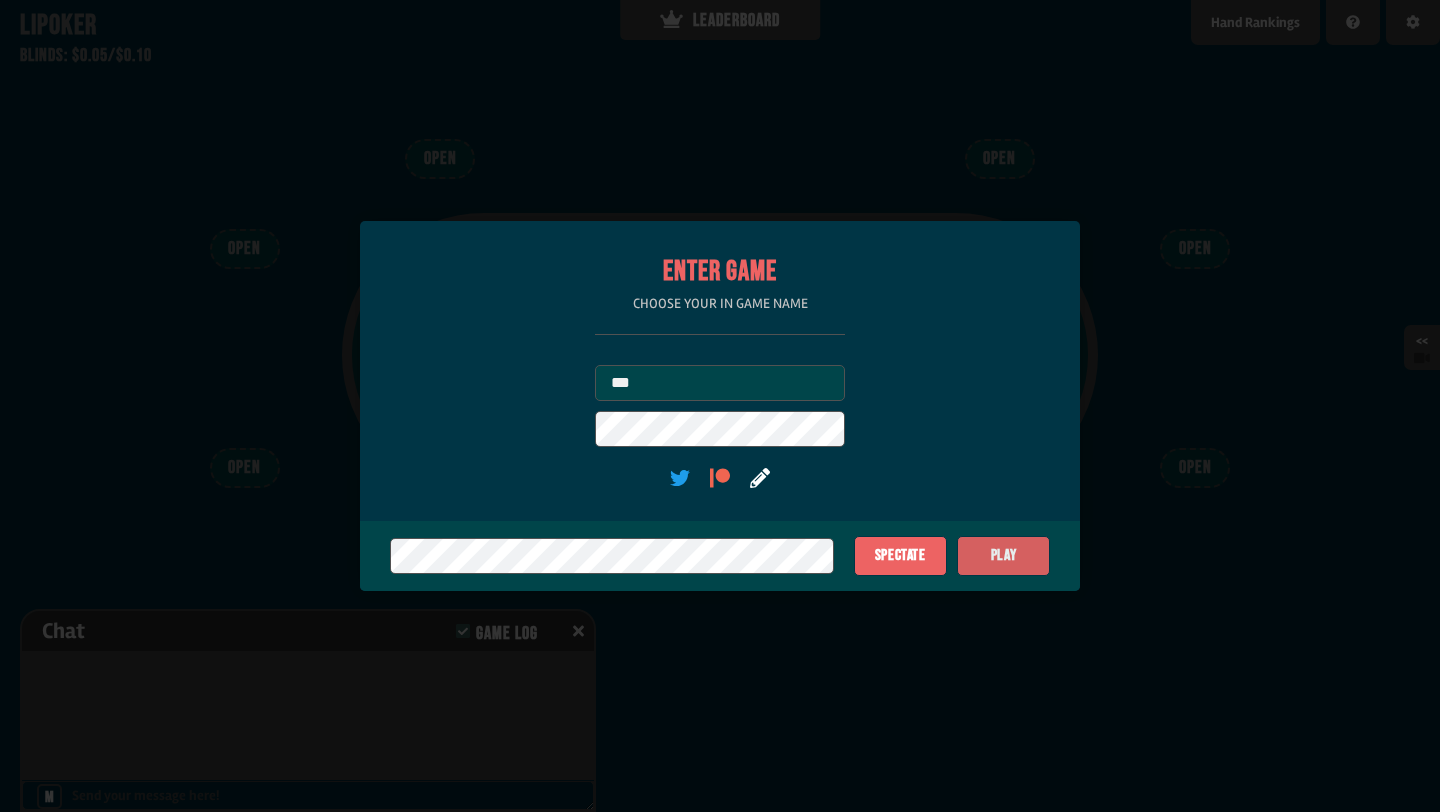 type on "***" 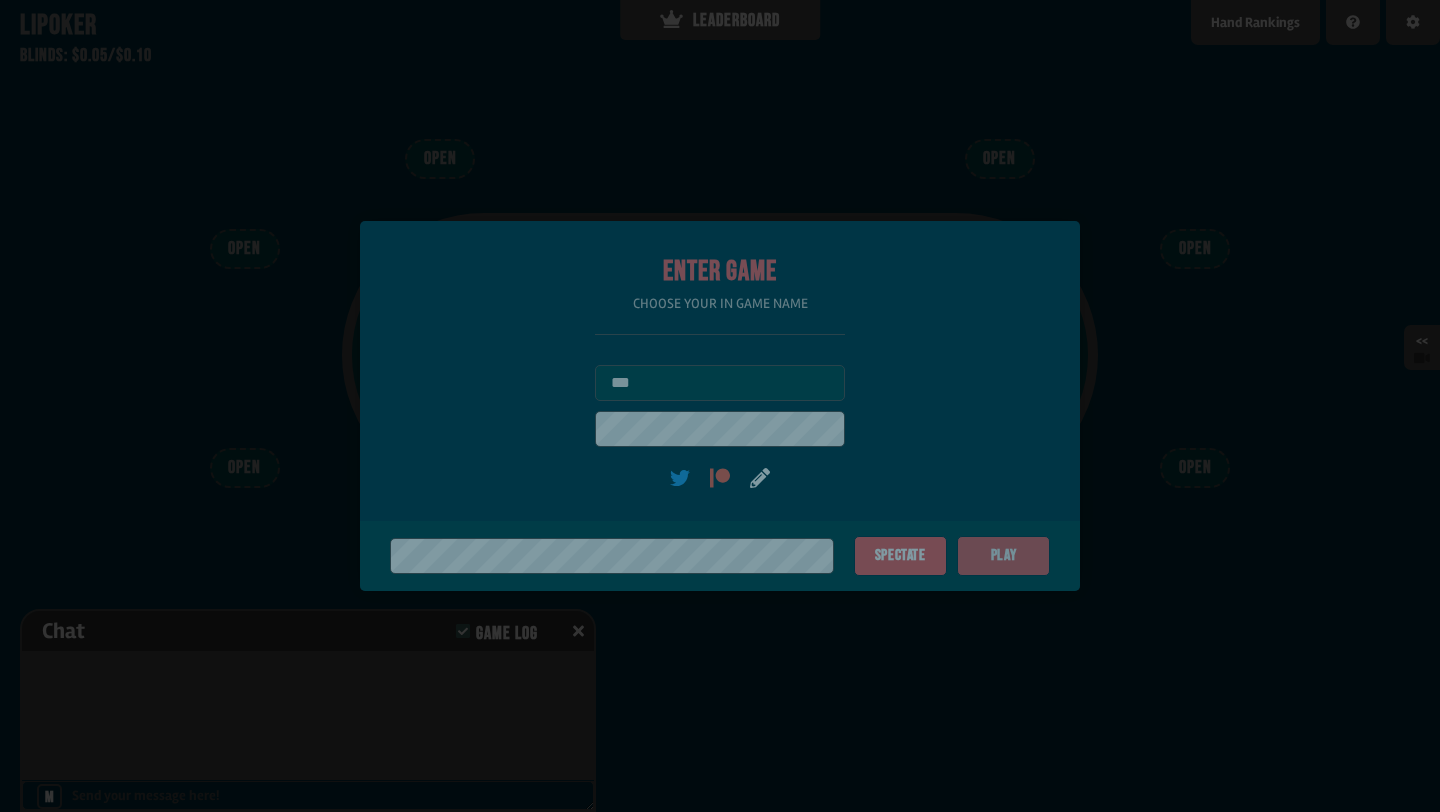 type on "*" 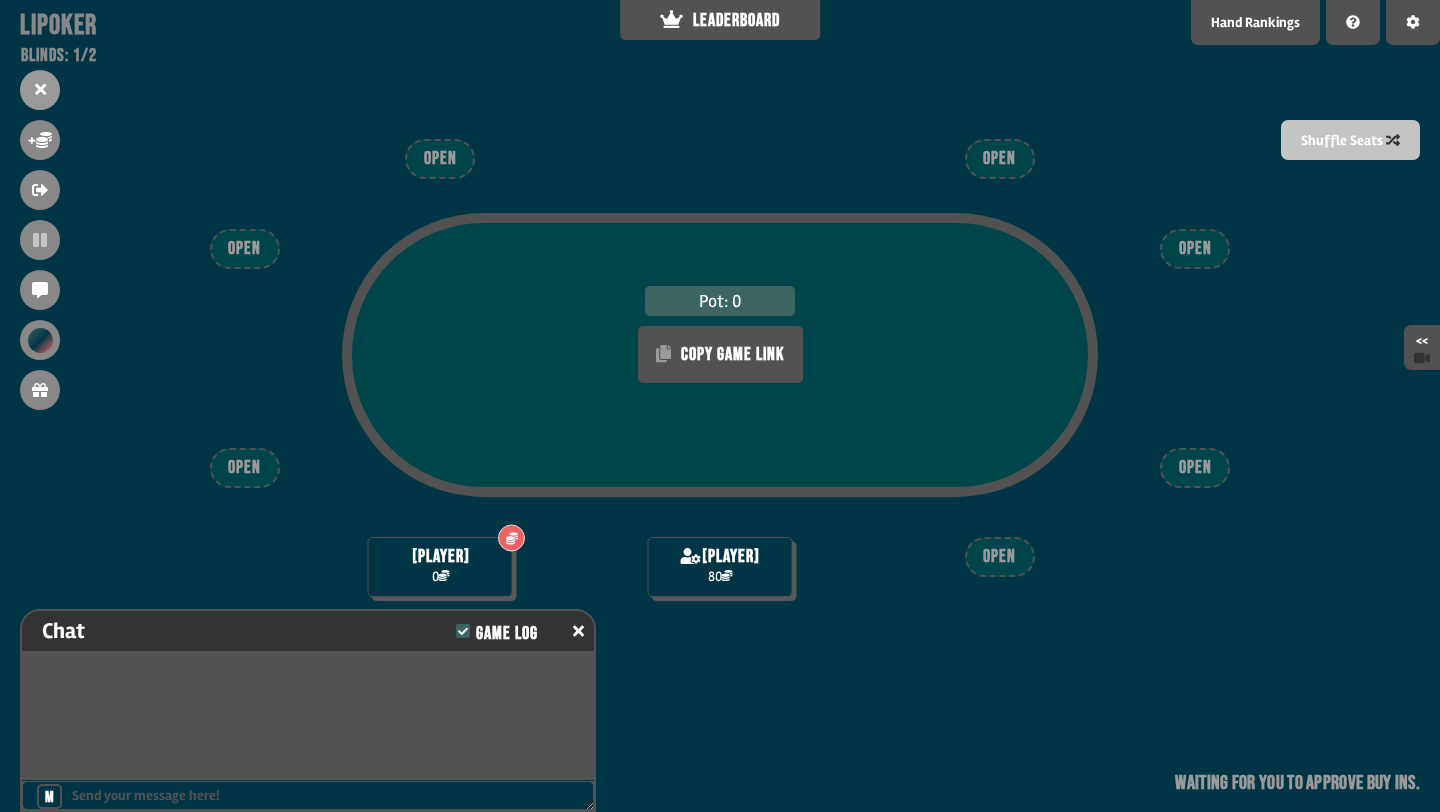 scroll, scrollTop: 5, scrollLeft: 0, axis: vertical 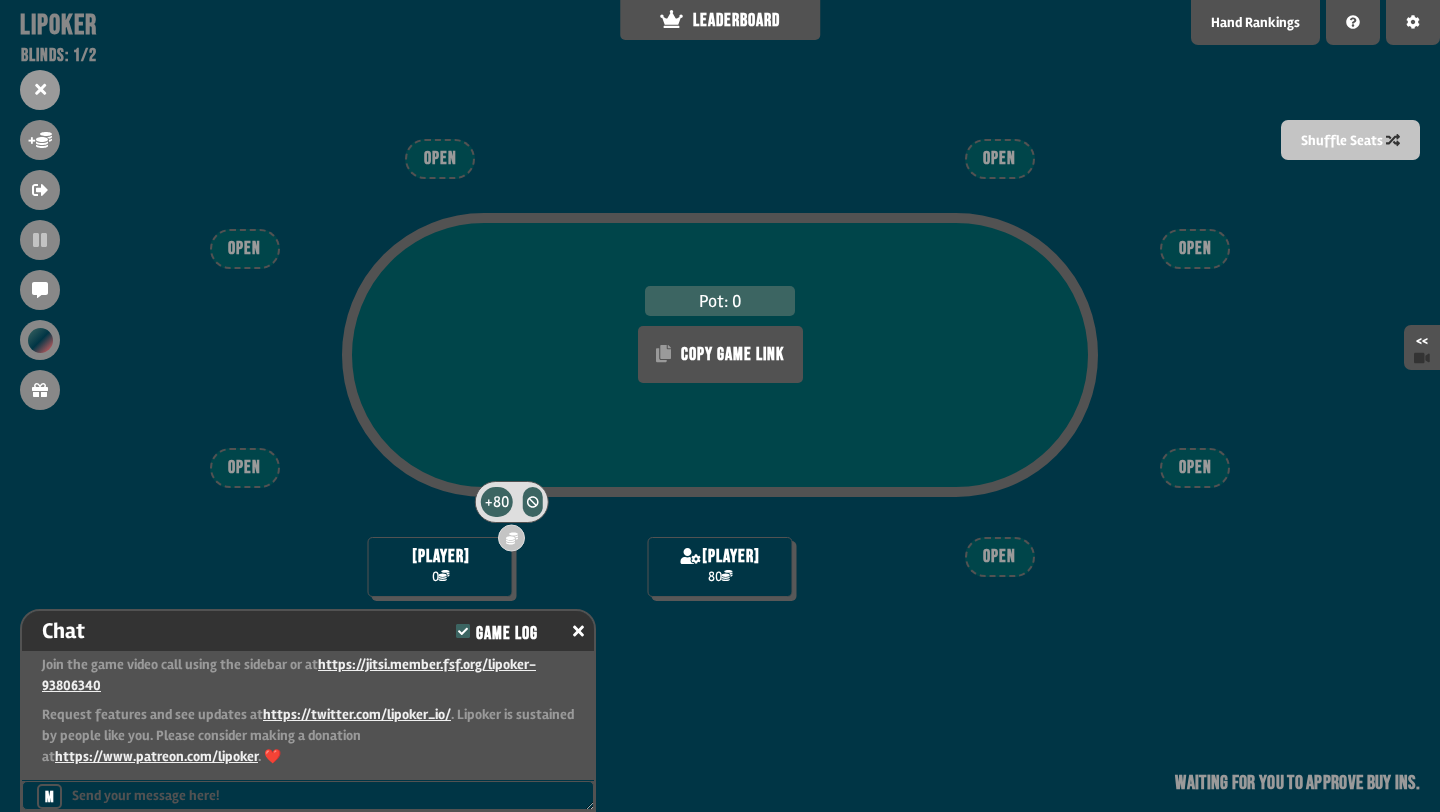 click 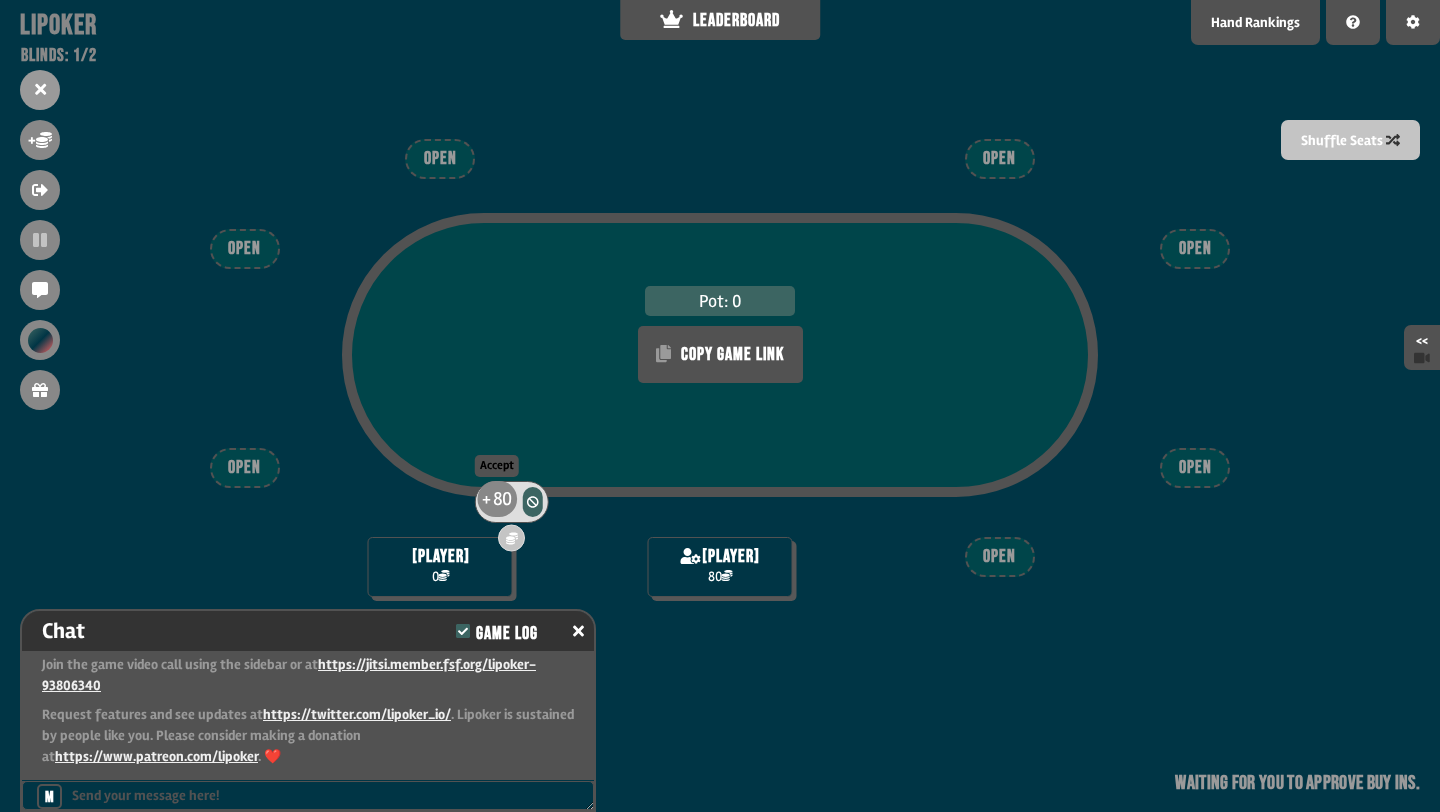 click on "80" at bounding box center [501, 499] 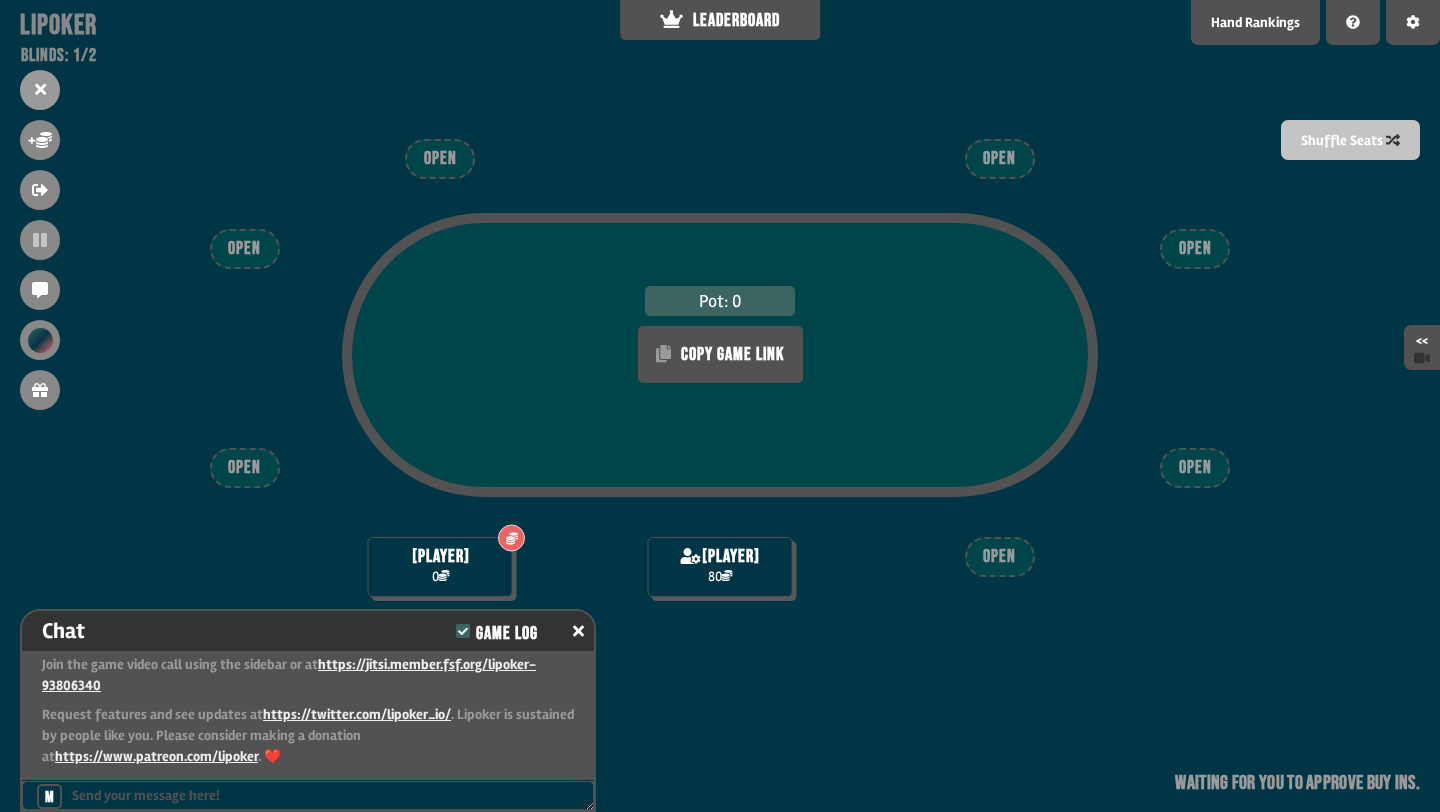 scroll, scrollTop: 34, scrollLeft: 0, axis: vertical 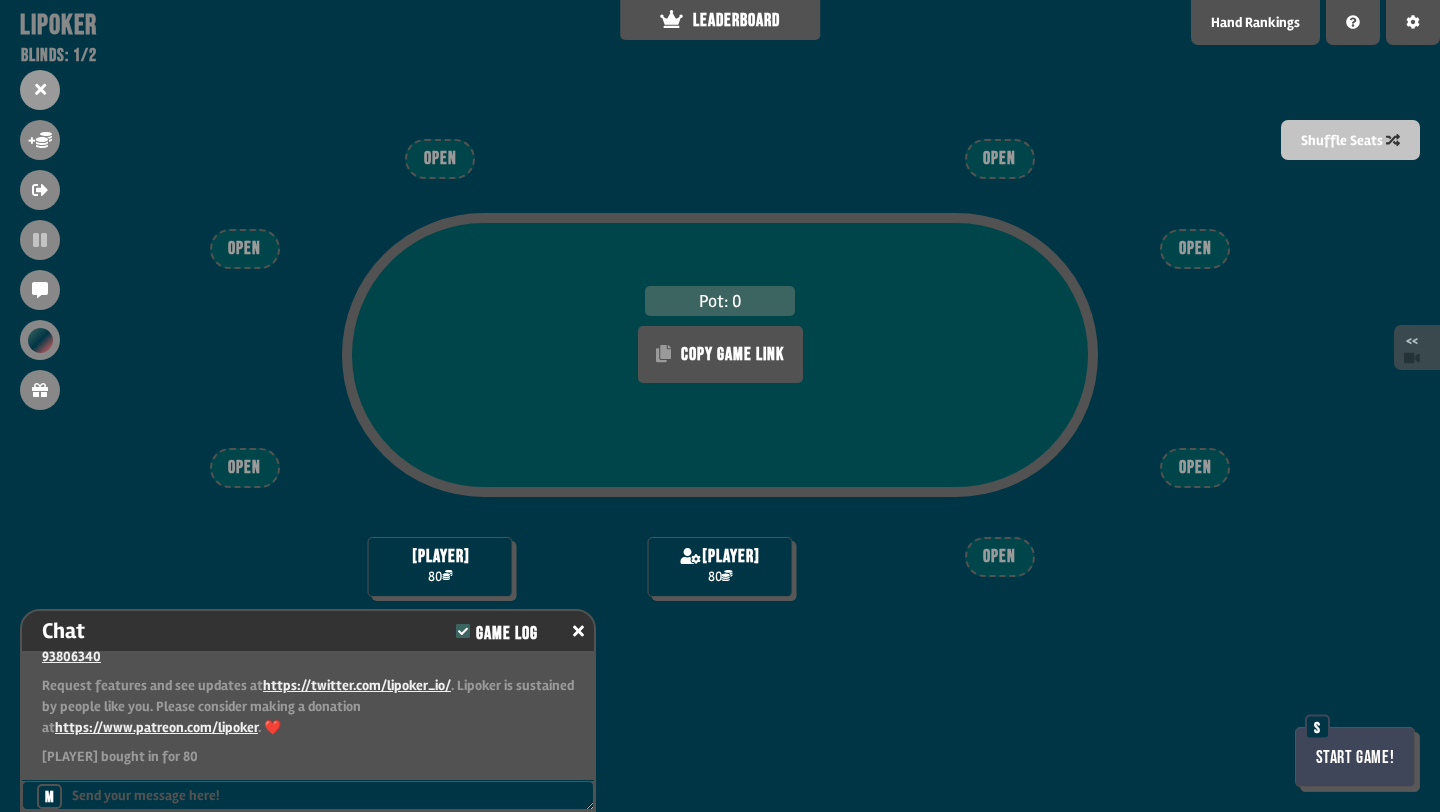 click on "<<" at bounding box center [1417, 347] 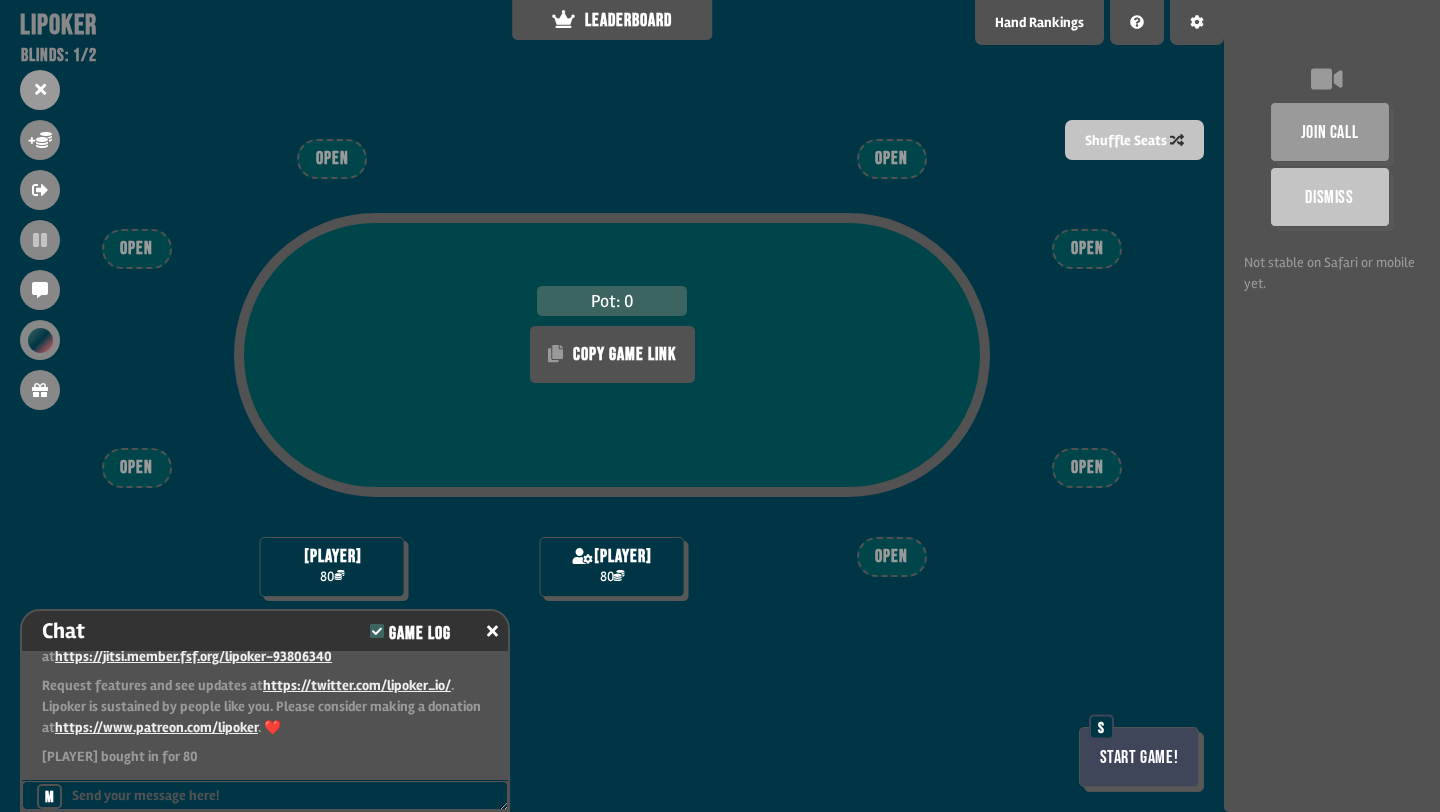 click on "join call" at bounding box center (1330, 132) 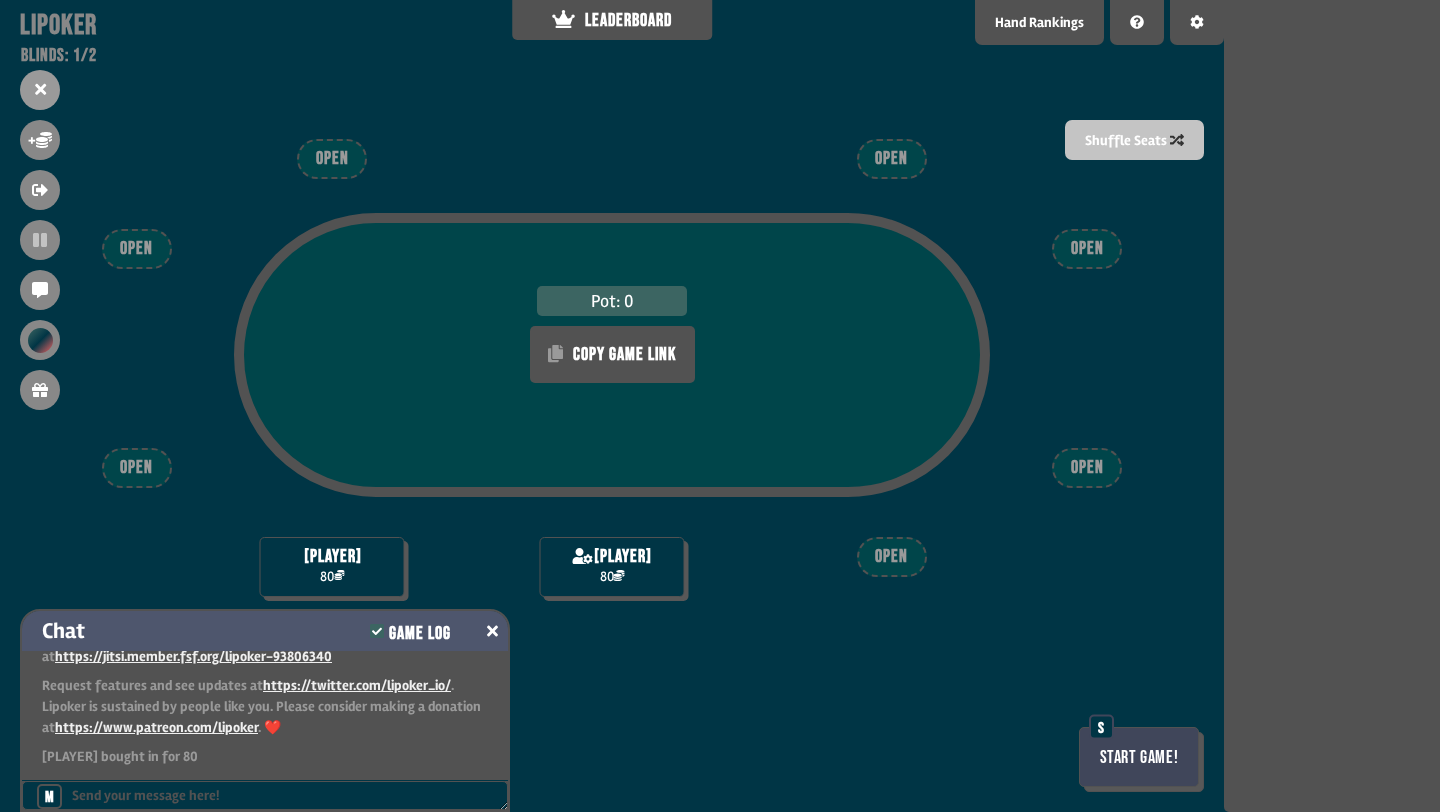click at bounding box center [492, 631] 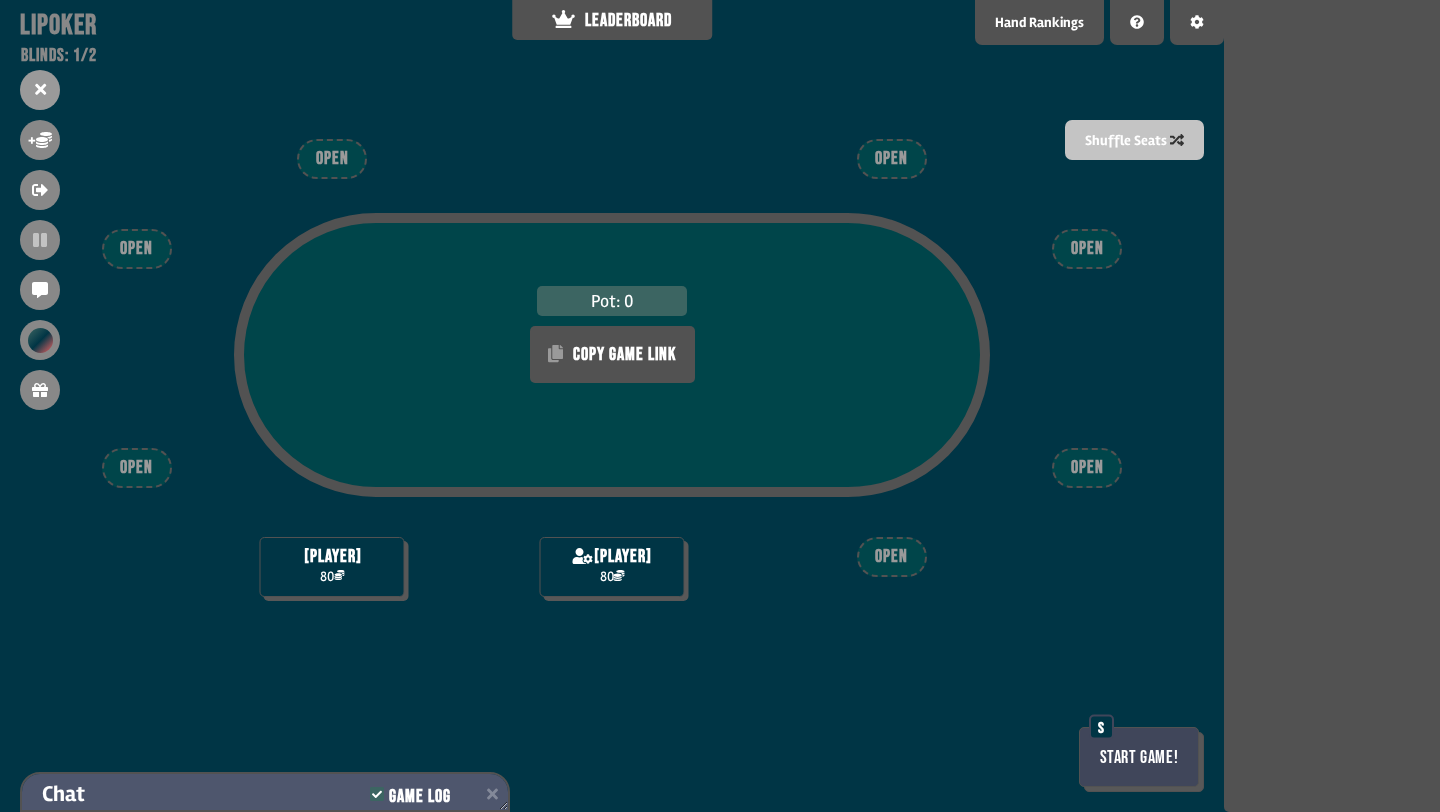 scroll, scrollTop: 55, scrollLeft: 0, axis: vertical 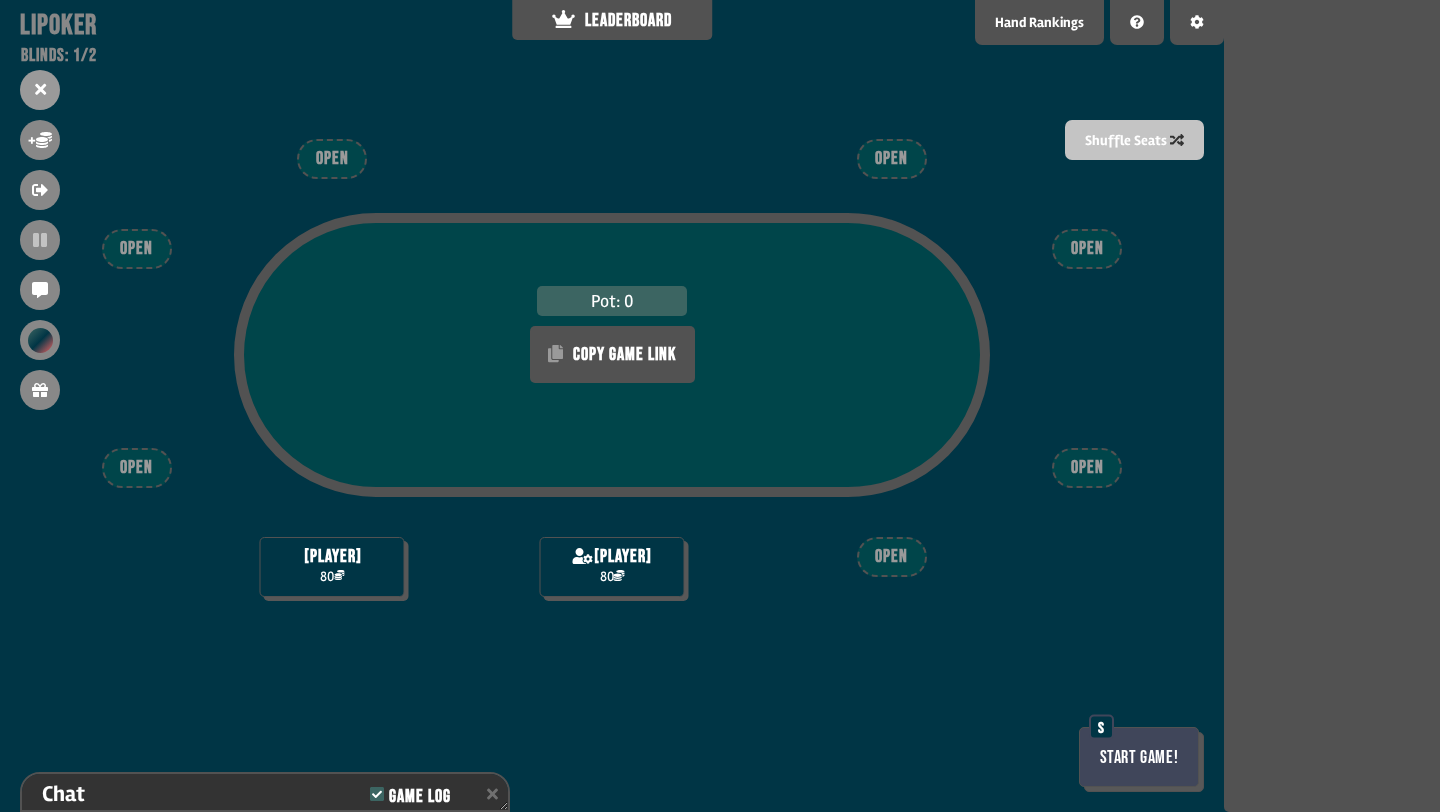 click on "Start Game!" at bounding box center [1139, 757] 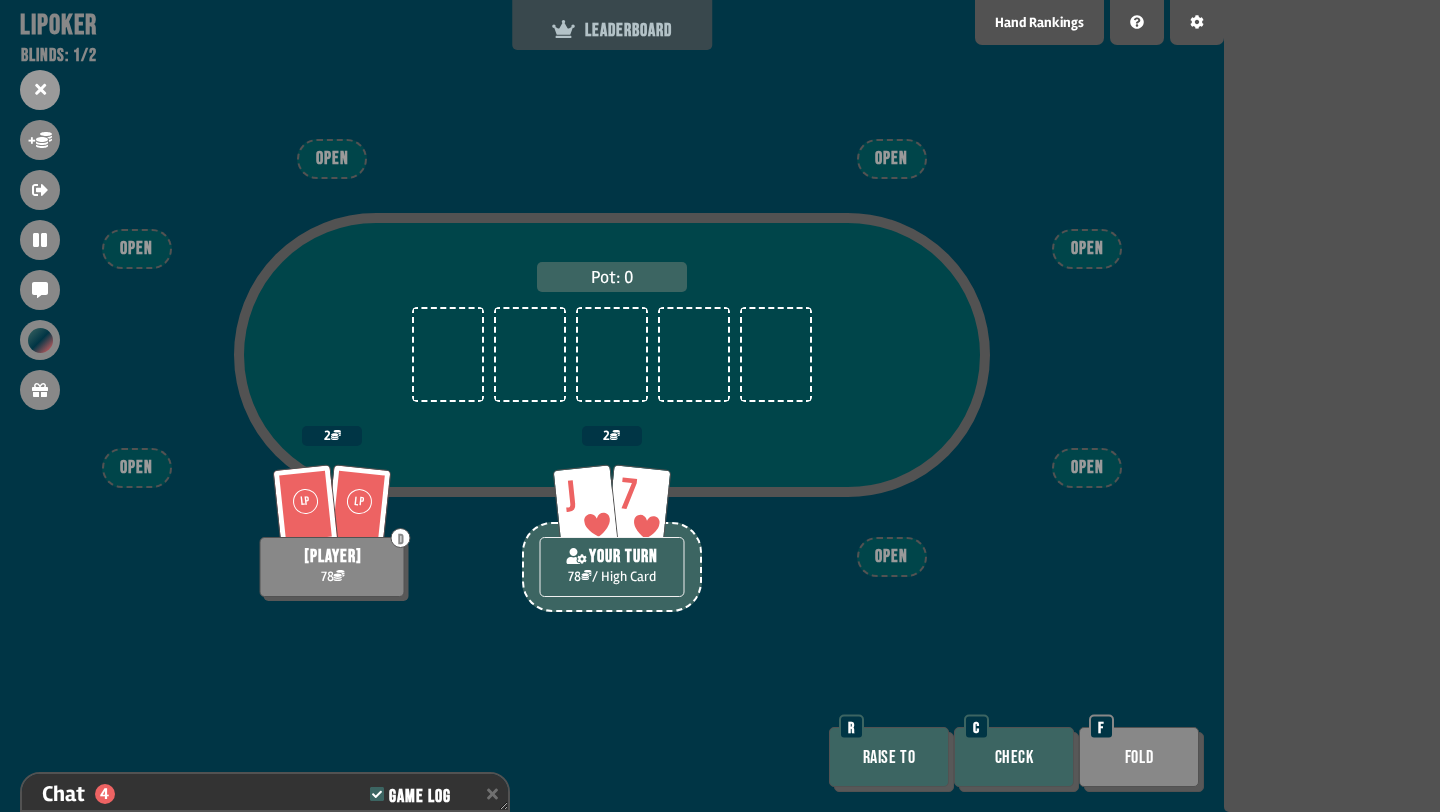 click on "LEADERBOARD" at bounding box center (612, 25) 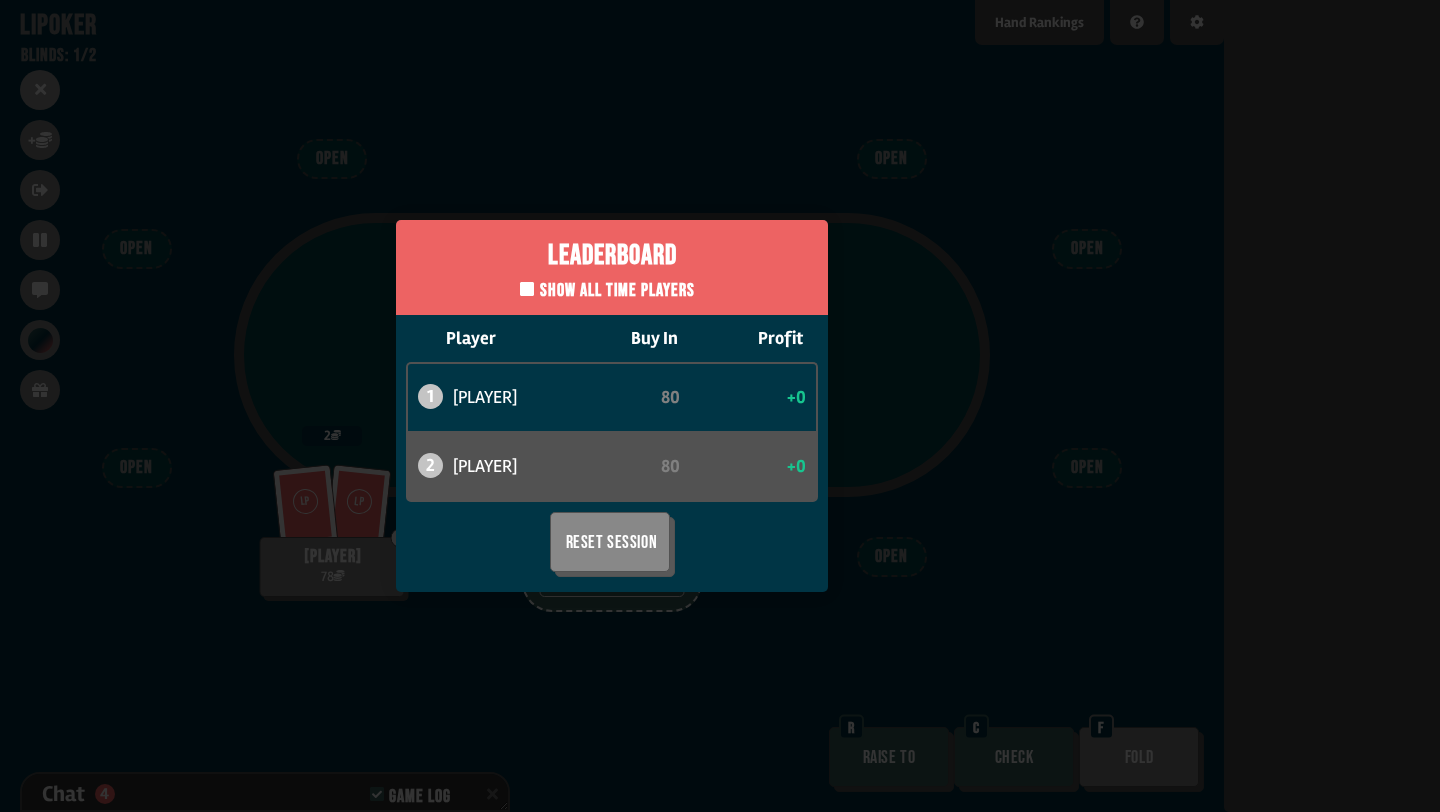 click on "Leaderboard   Show all time players Player Buy In Profit 1 can 80 +0 2 bob 80 +0 Reset Session" at bounding box center (612, 406) 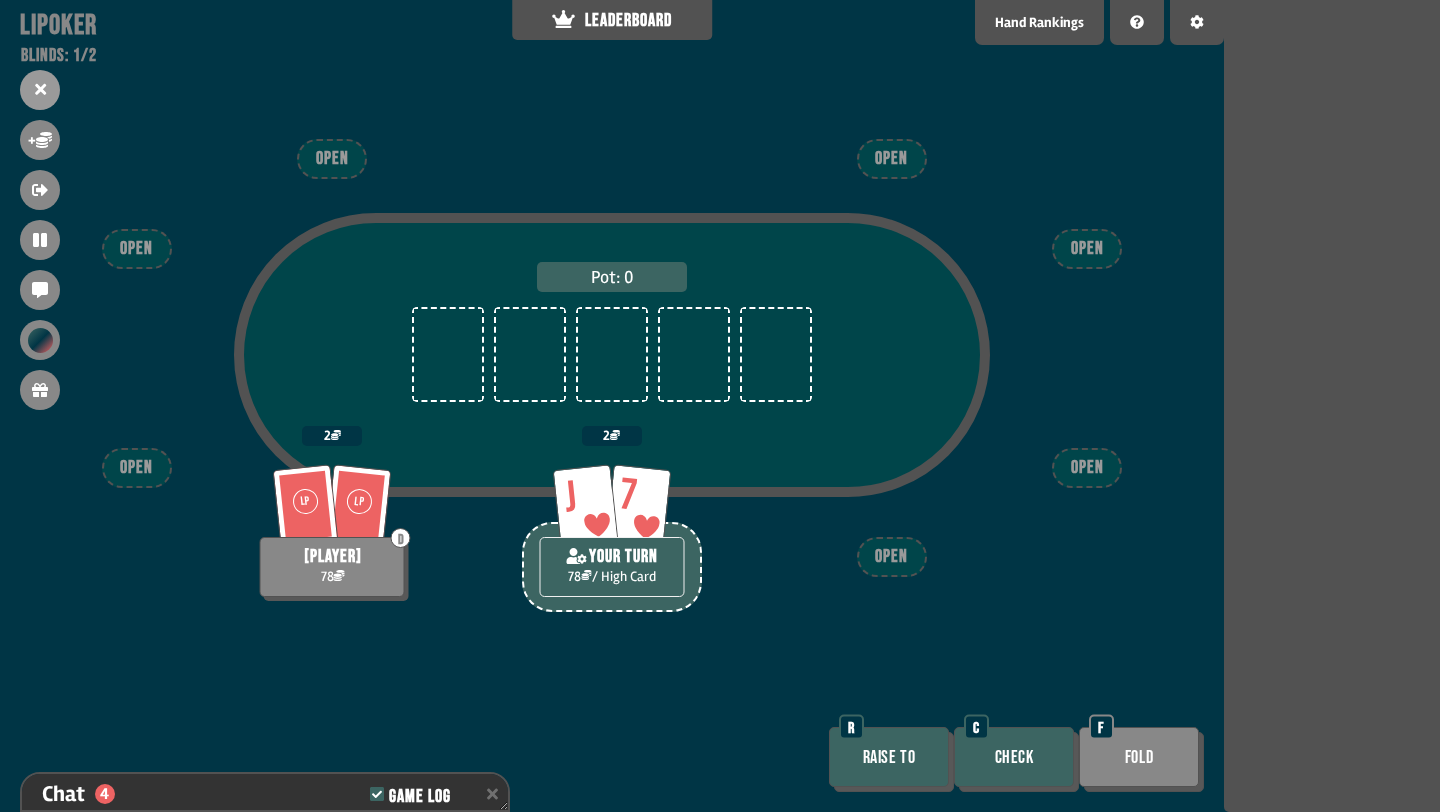click on "Raise to" at bounding box center [889, 757] 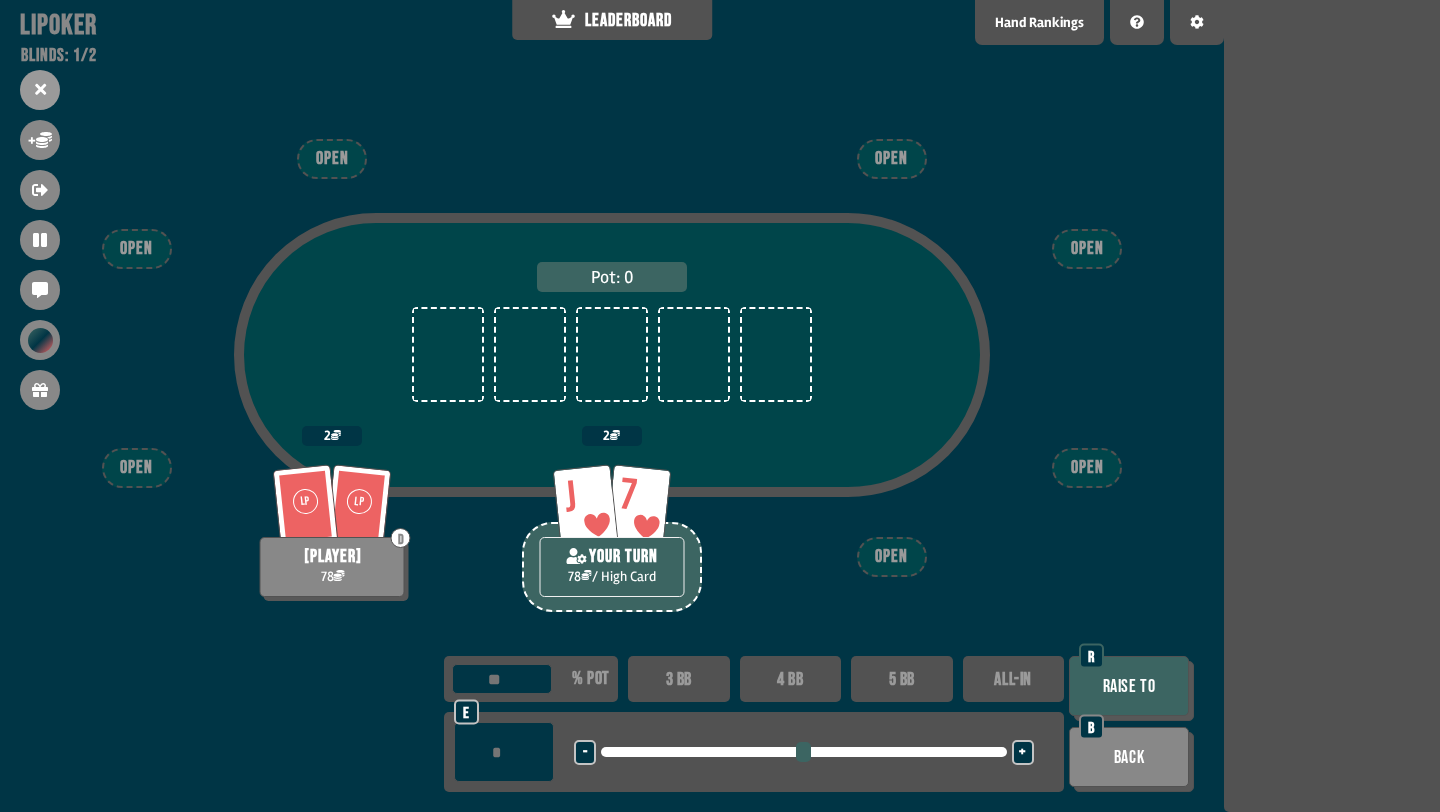click on "3 BB" at bounding box center [679, 679] 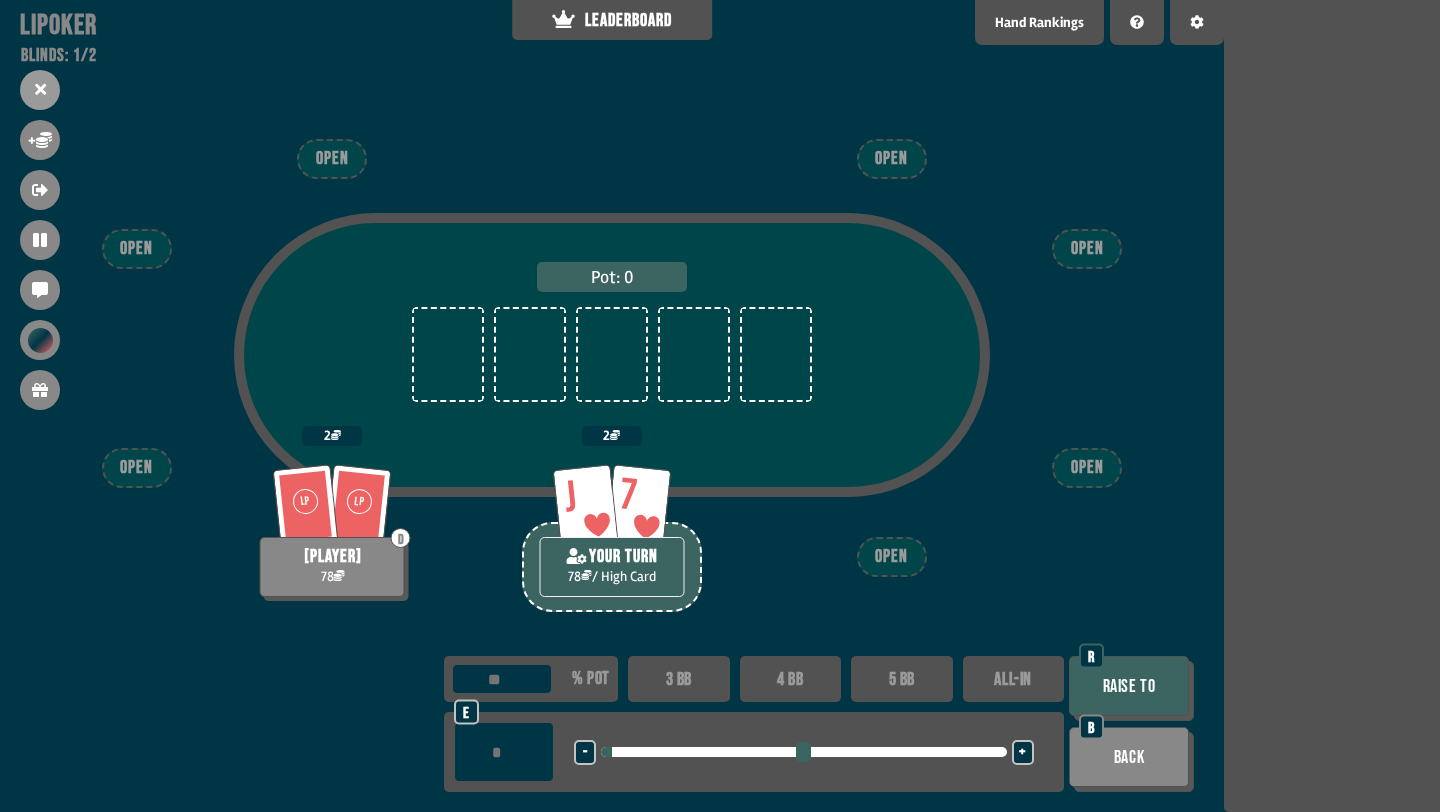 click on "Raise to" at bounding box center [1129, 686] 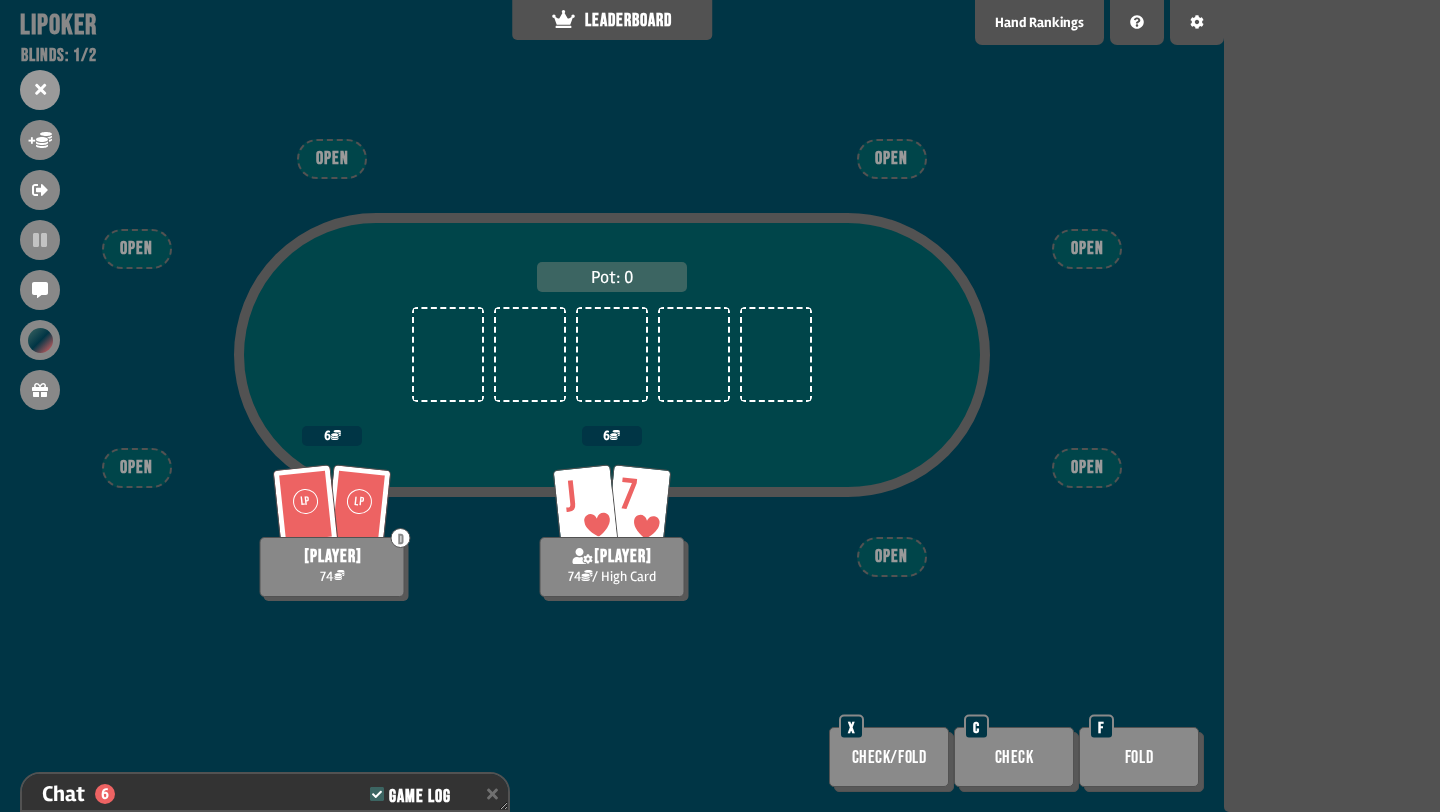 scroll, scrollTop: 361, scrollLeft: 0, axis: vertical 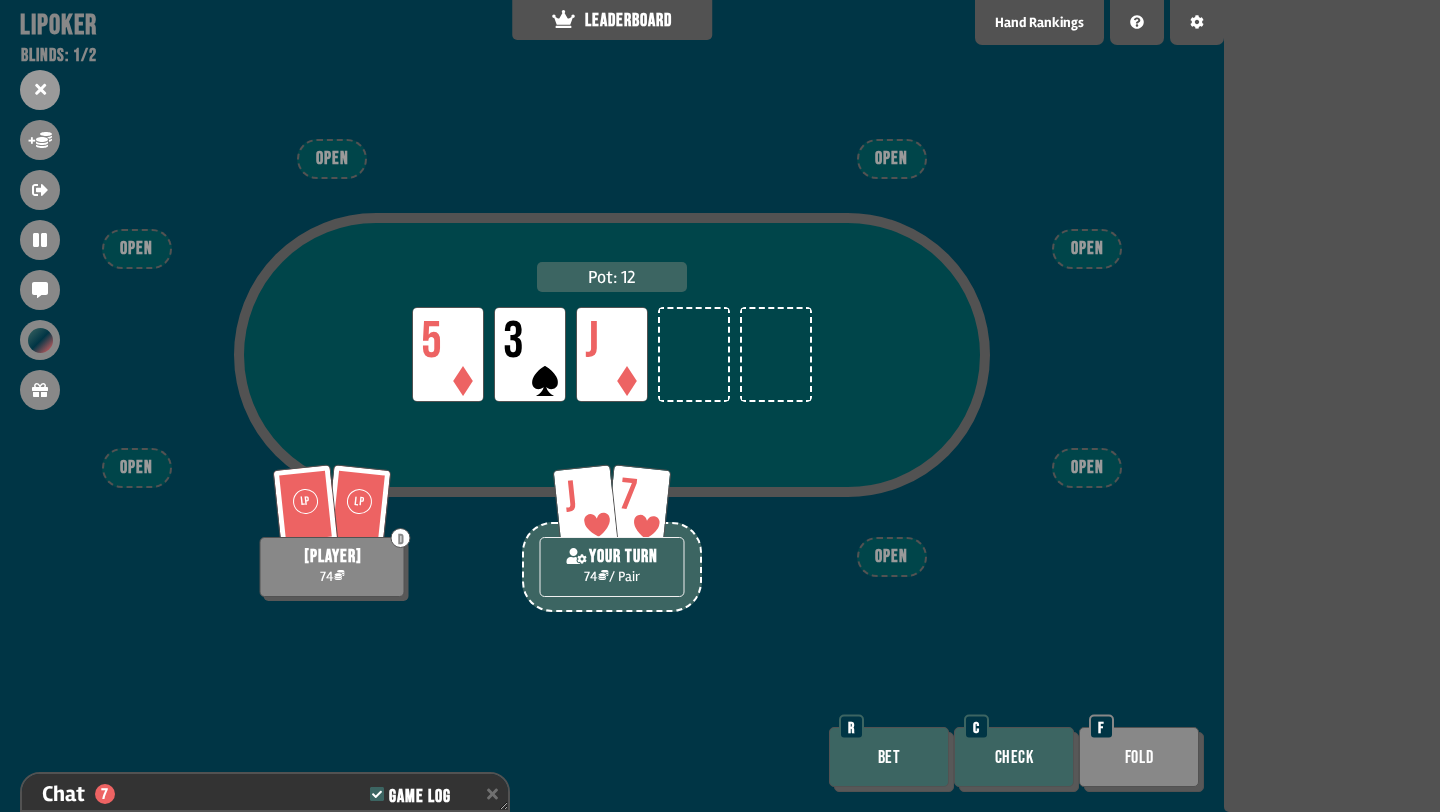 click on "Bet" at bounding box center [889, 757] 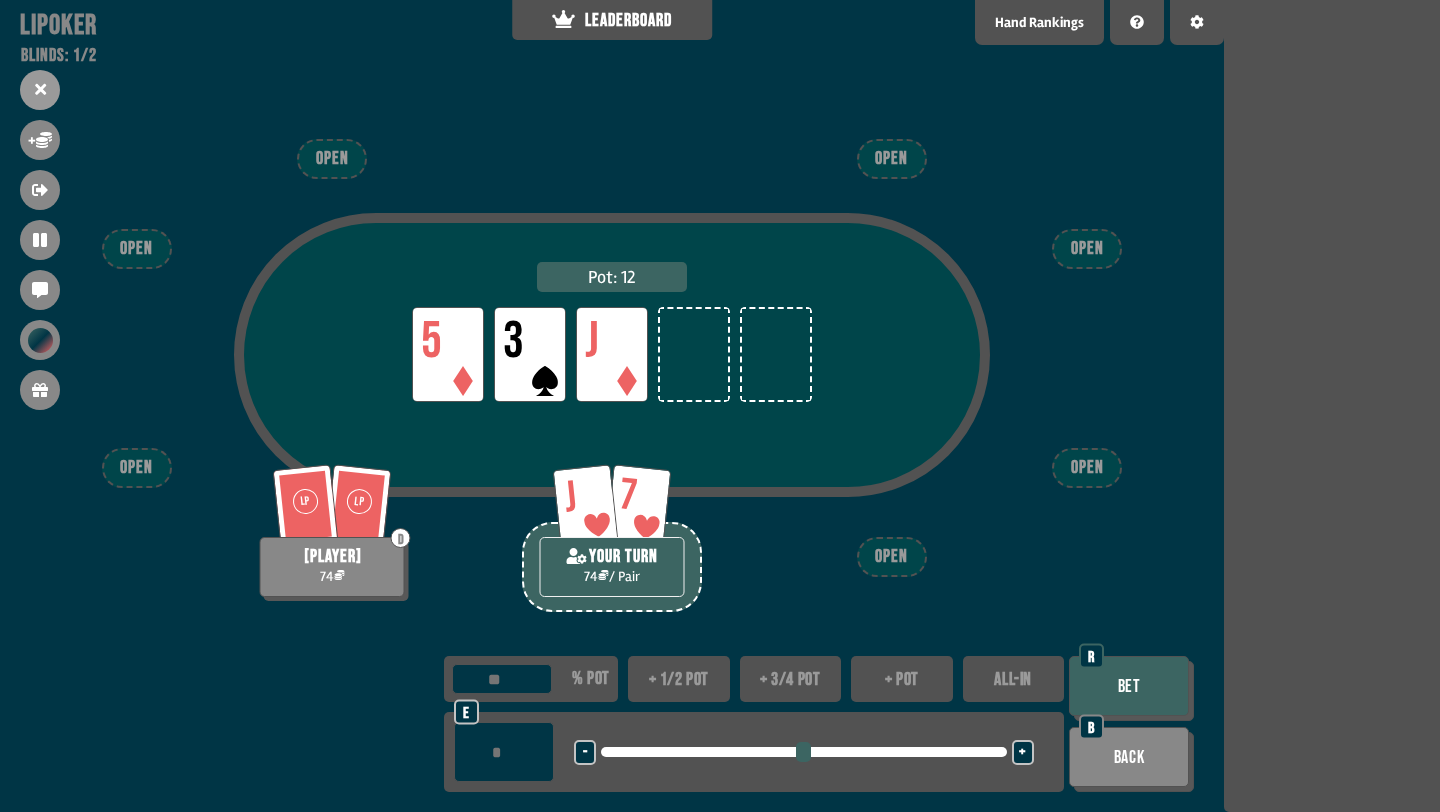 click on "+ 1/2 pot" at bounding box center [679, 679] 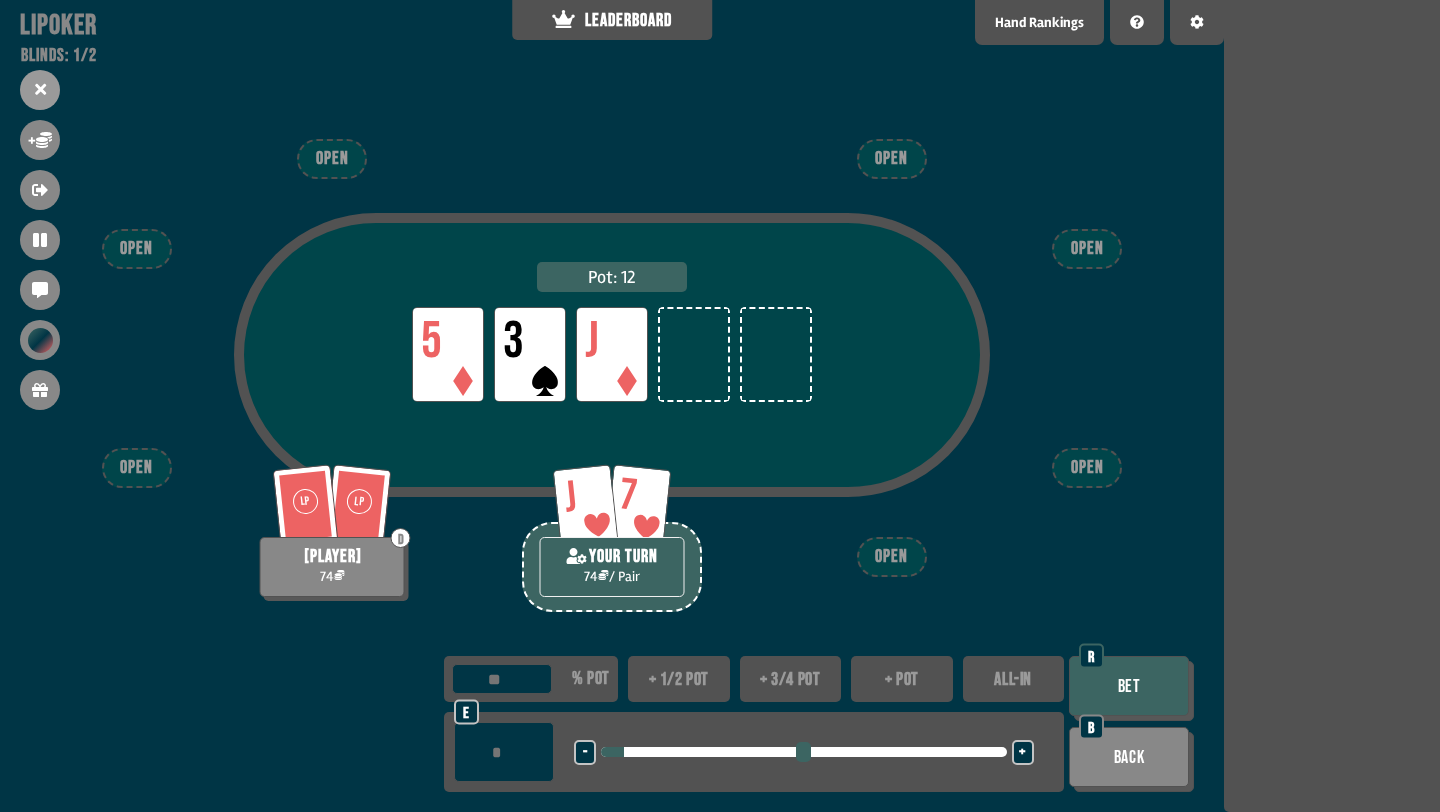 click on "Bet" at bounding box center (1129, 686) 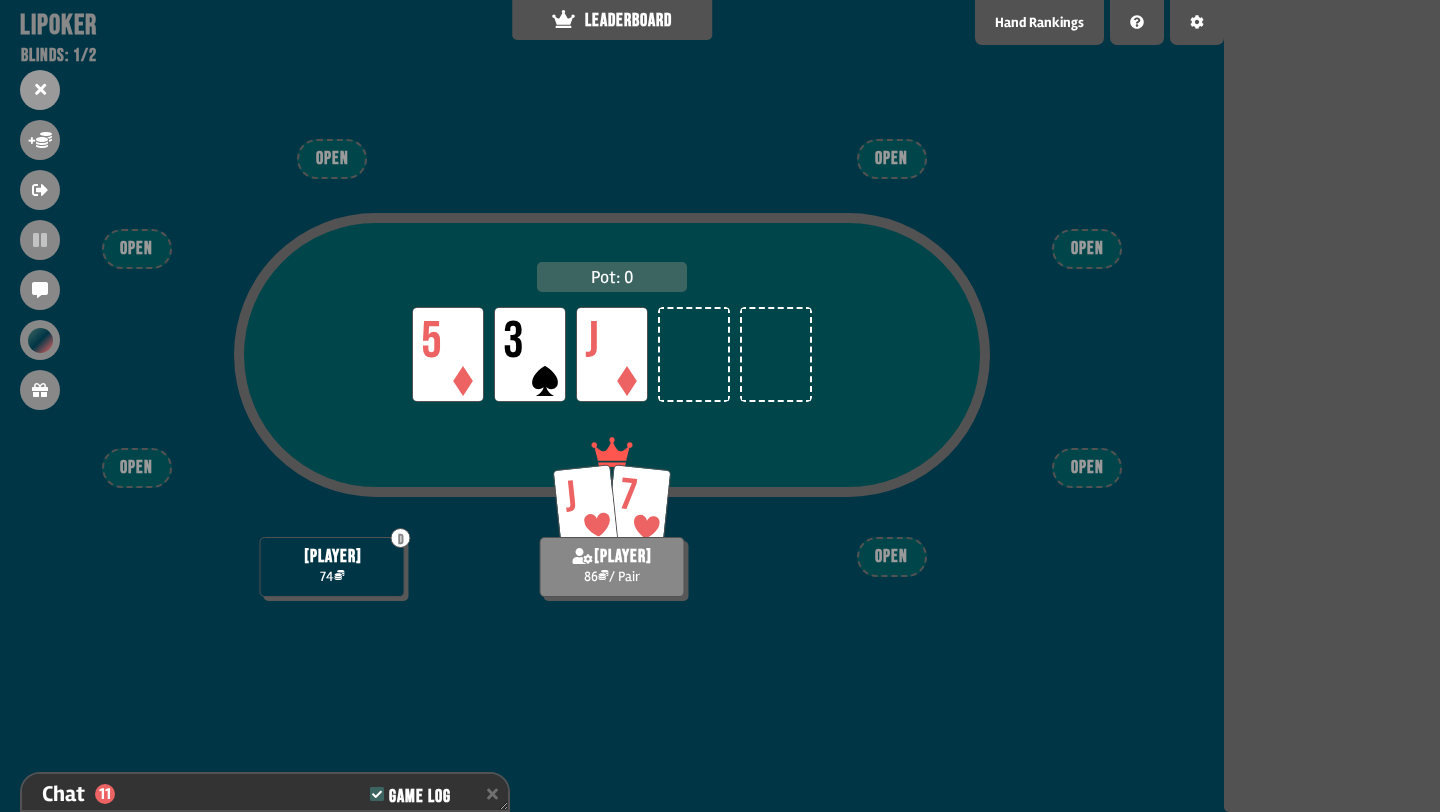 scroll, scrollTop: 564, scrollLeft: 0, axis: vertical 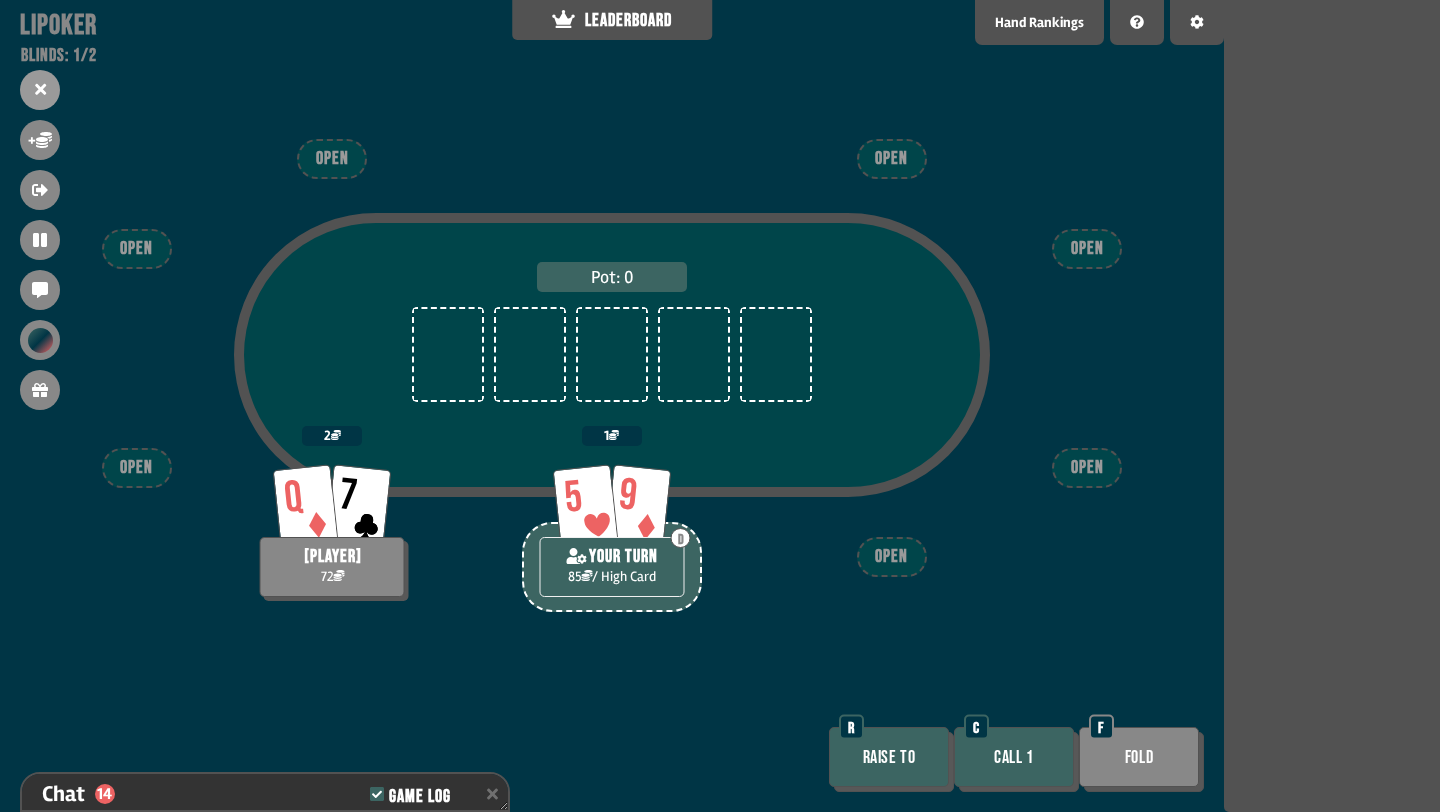 click on "Call 1" at bounding box center (1014, 757) 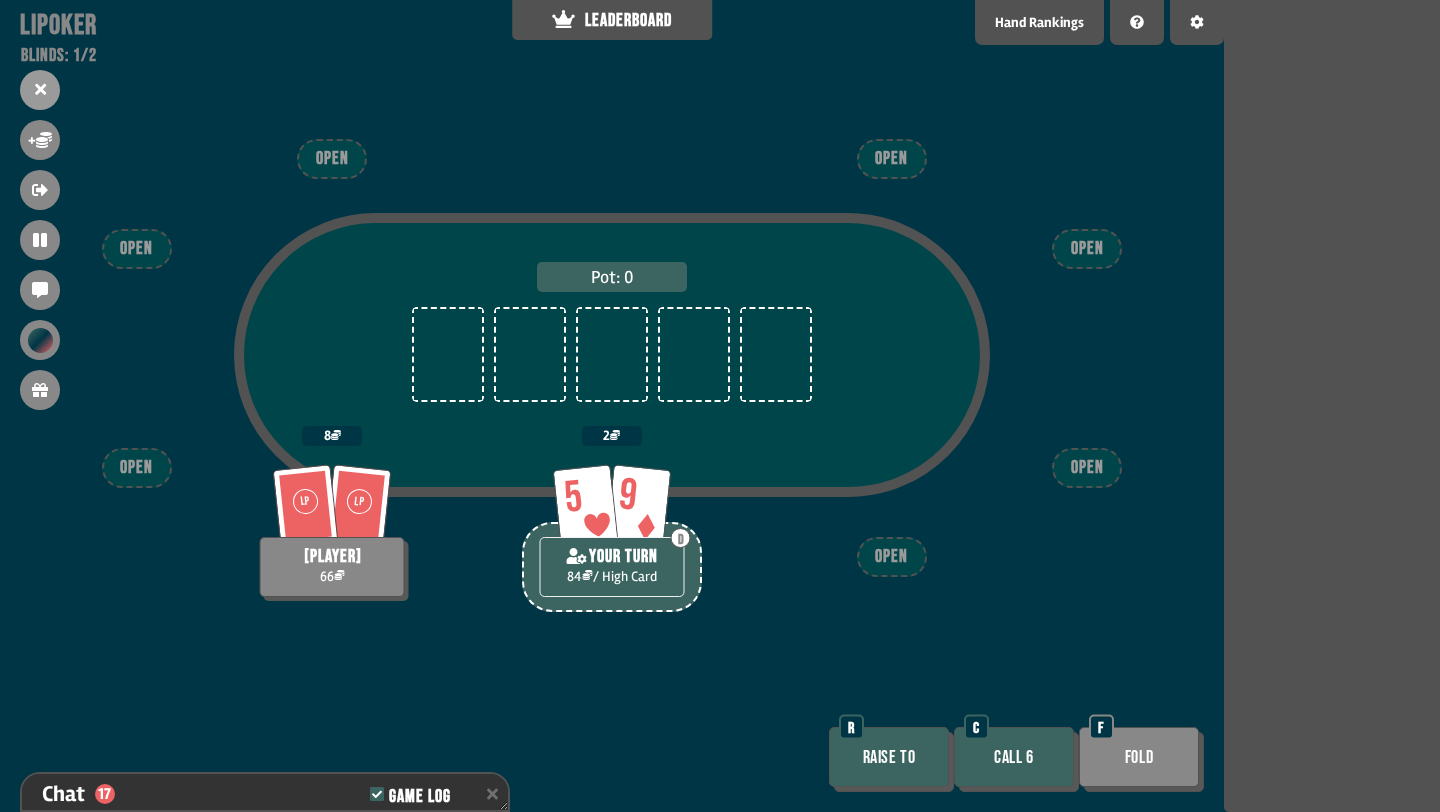 scroll, scrollTop: 651, scrollLeft: 0, axis: vertical 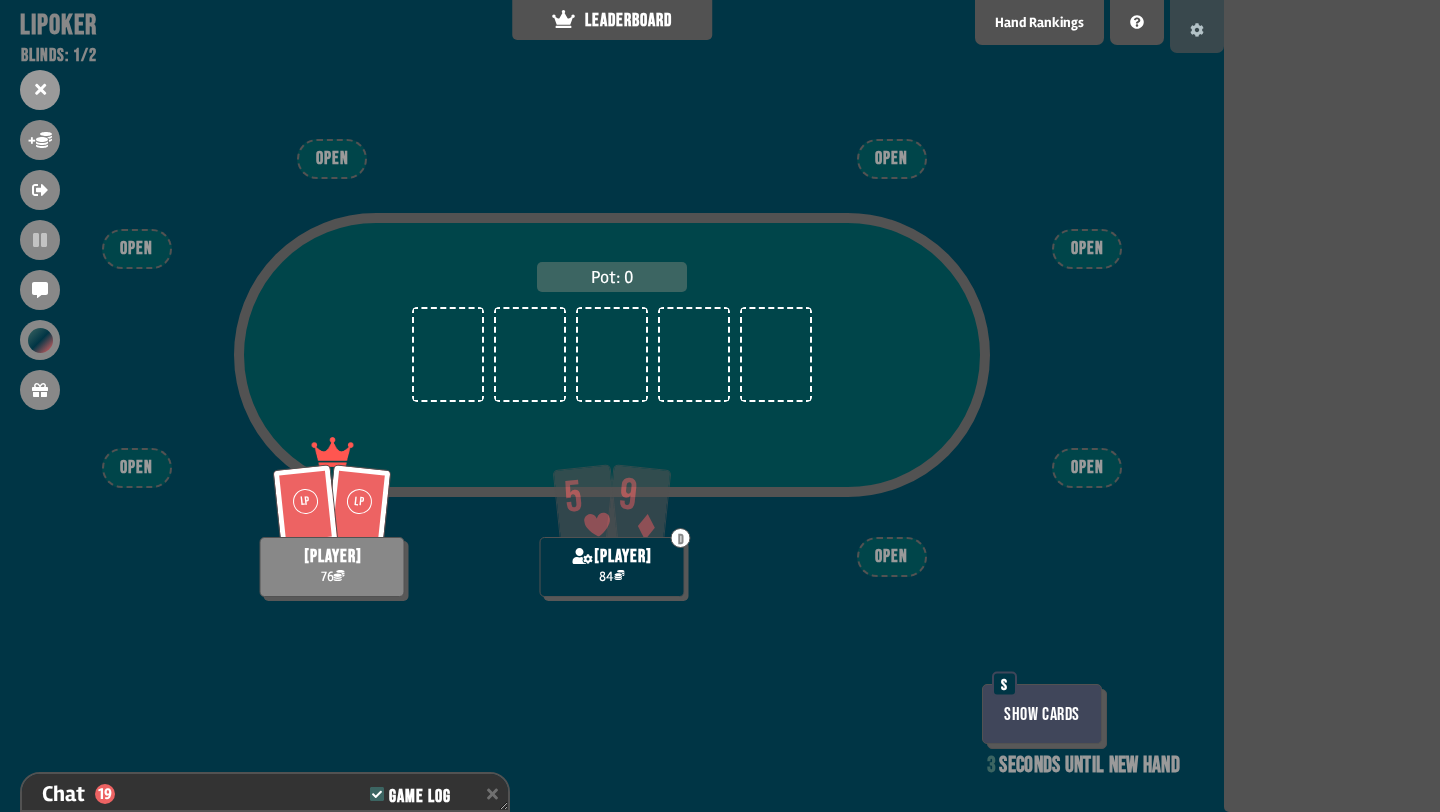 click at bounding box center [1197, 26] 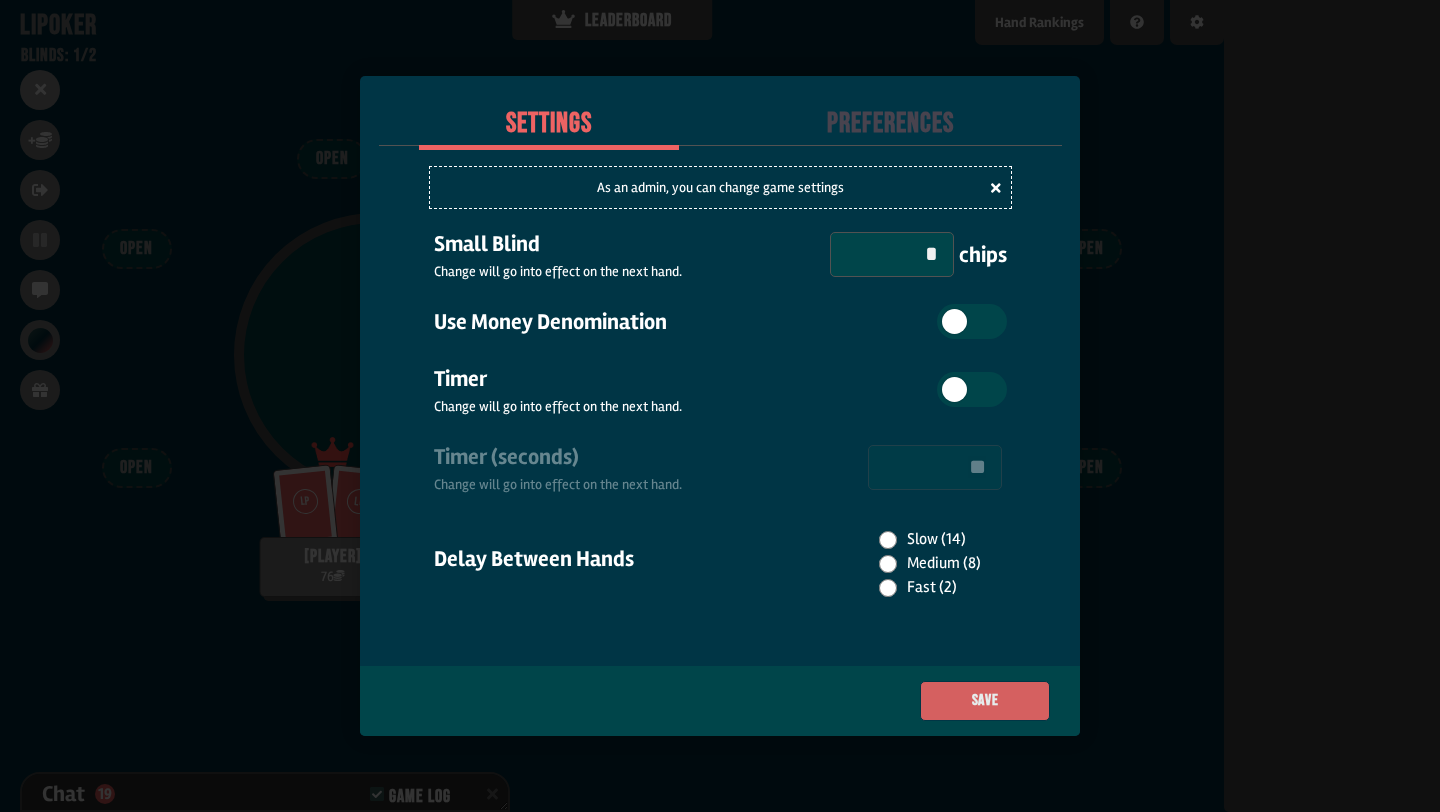 click on "Save" at bounding box center (985, 701) 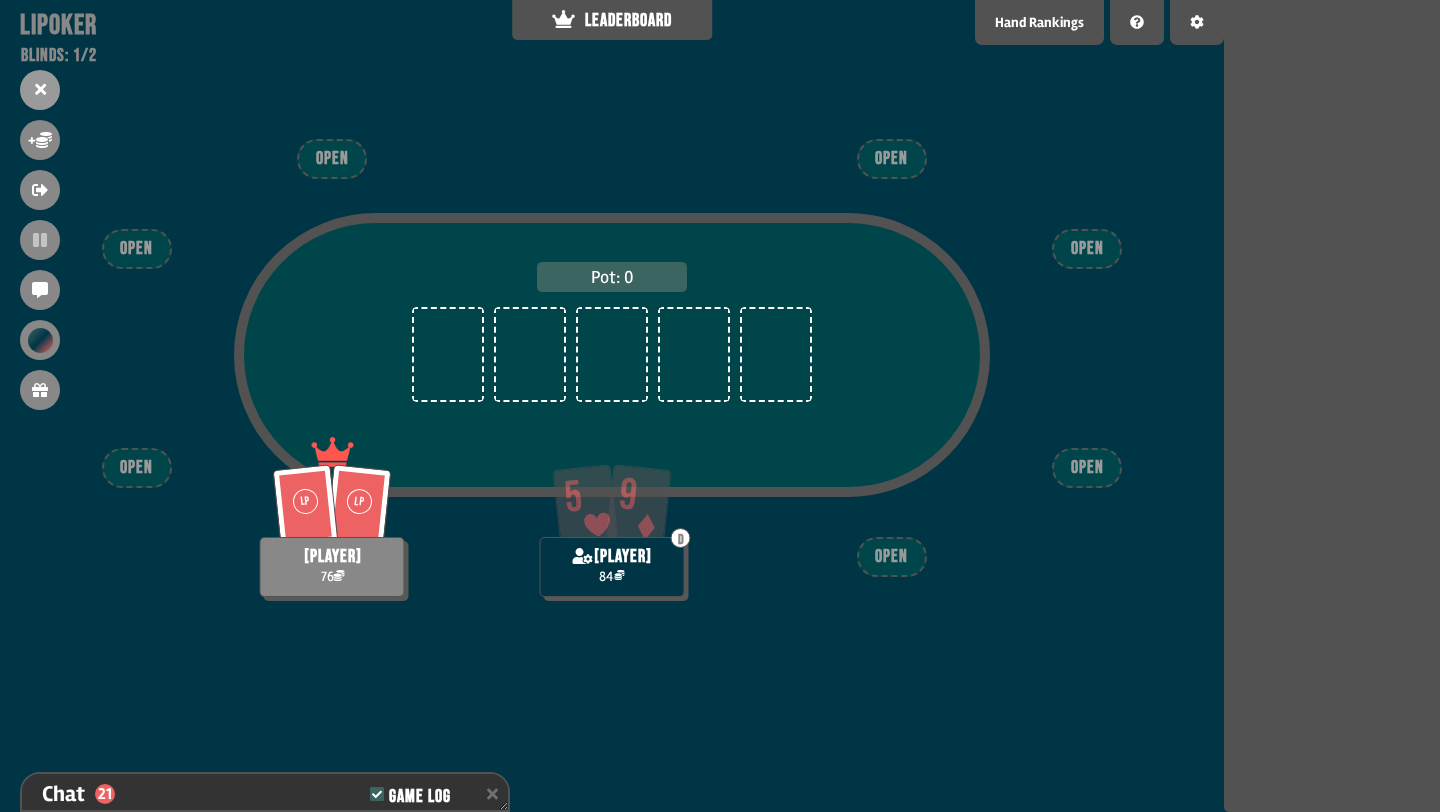 scroll, scrollTop: 767, scrollLeft: 0, axis: vertical 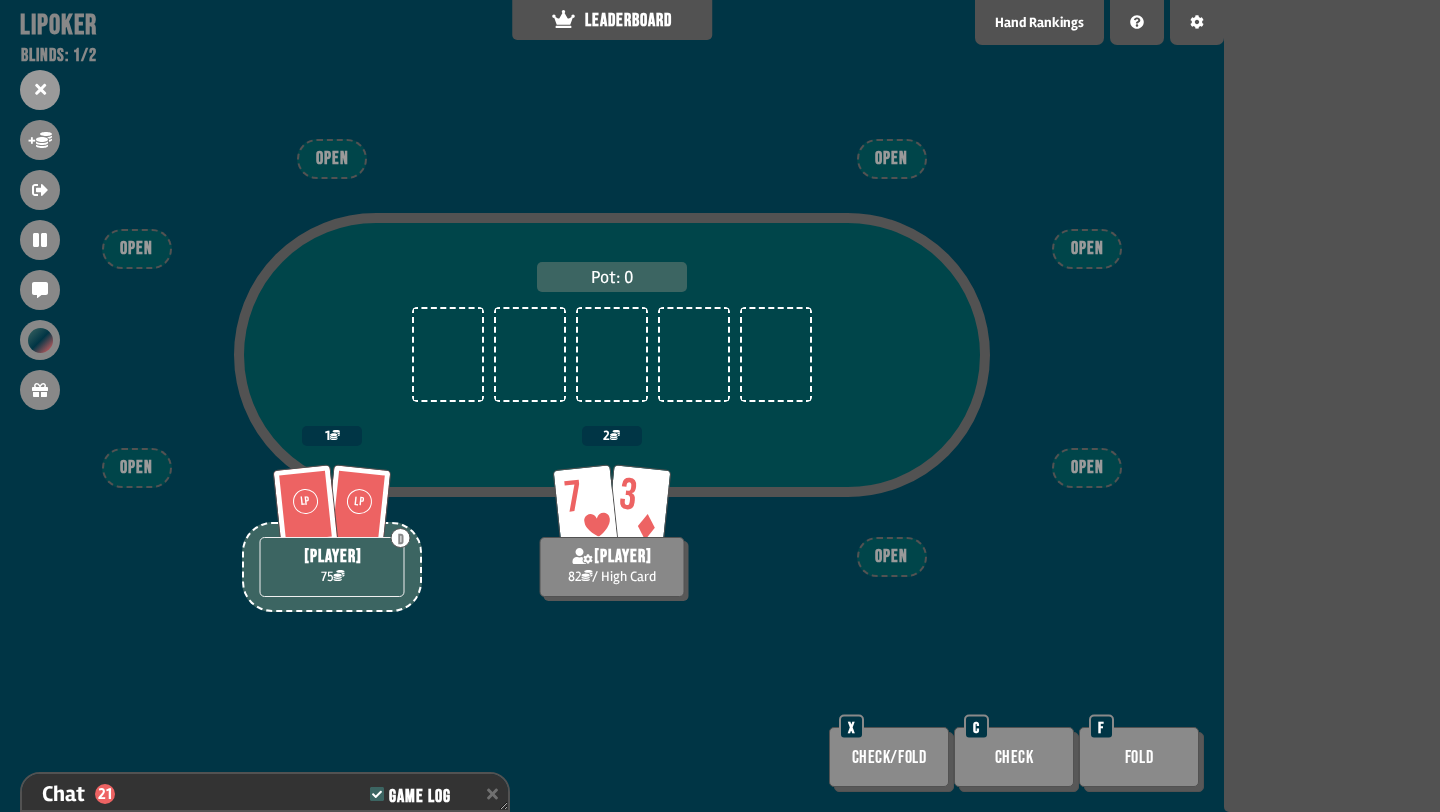 click on "Check" at bounding box center (1014, 757) 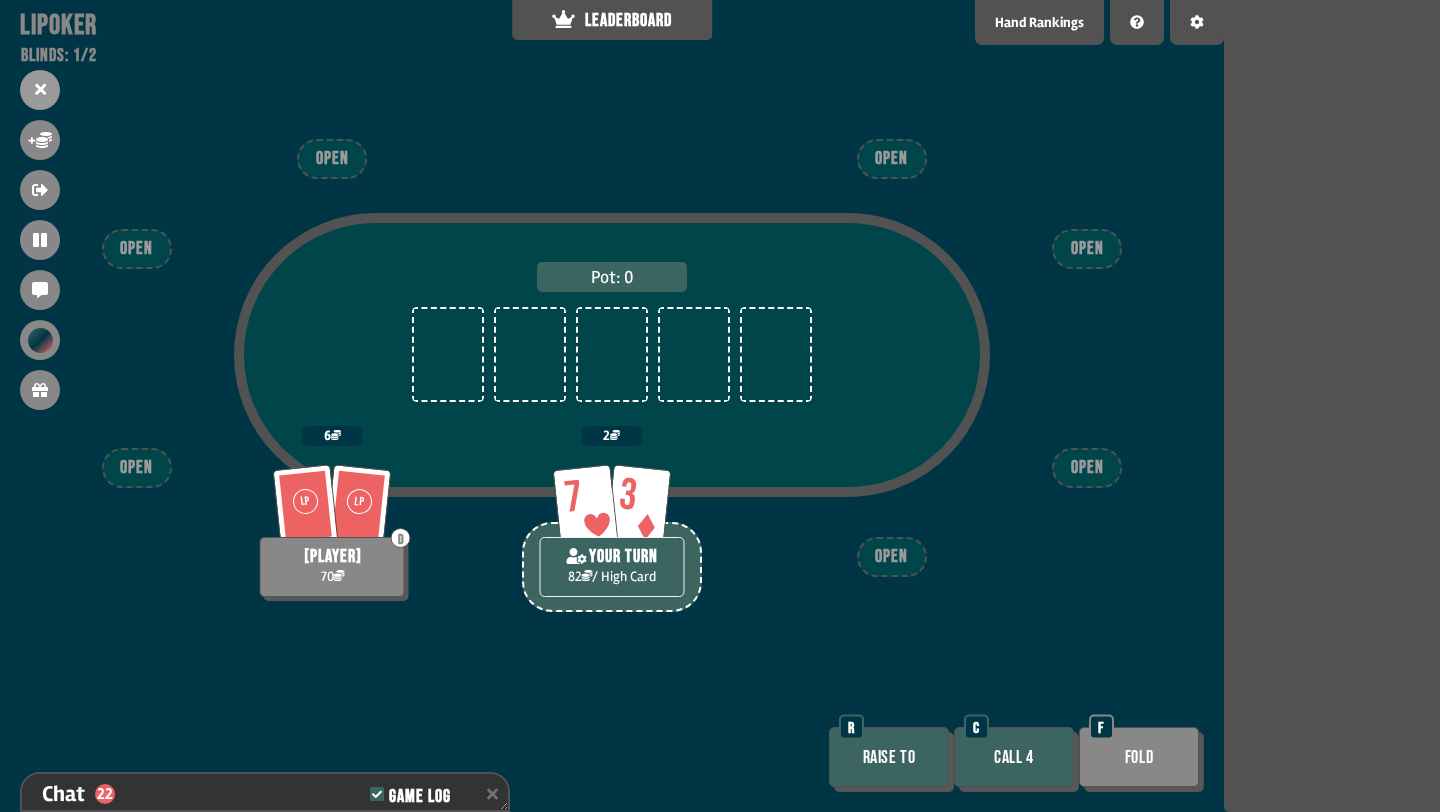 scroll, scrollTop: 825, scrollLeft: 0, axis: vertical 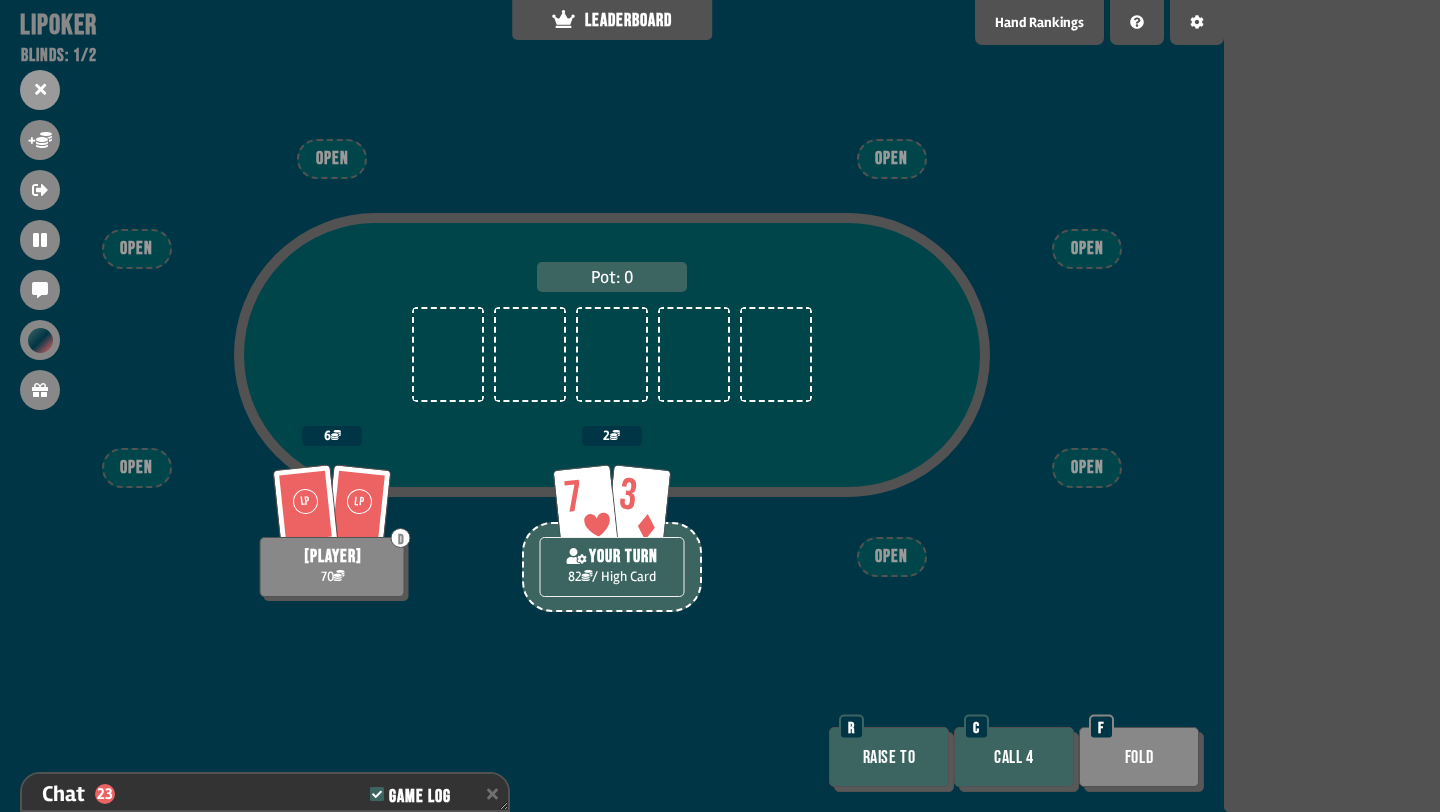 click on "Fold" at bounding box center [1139, 757] 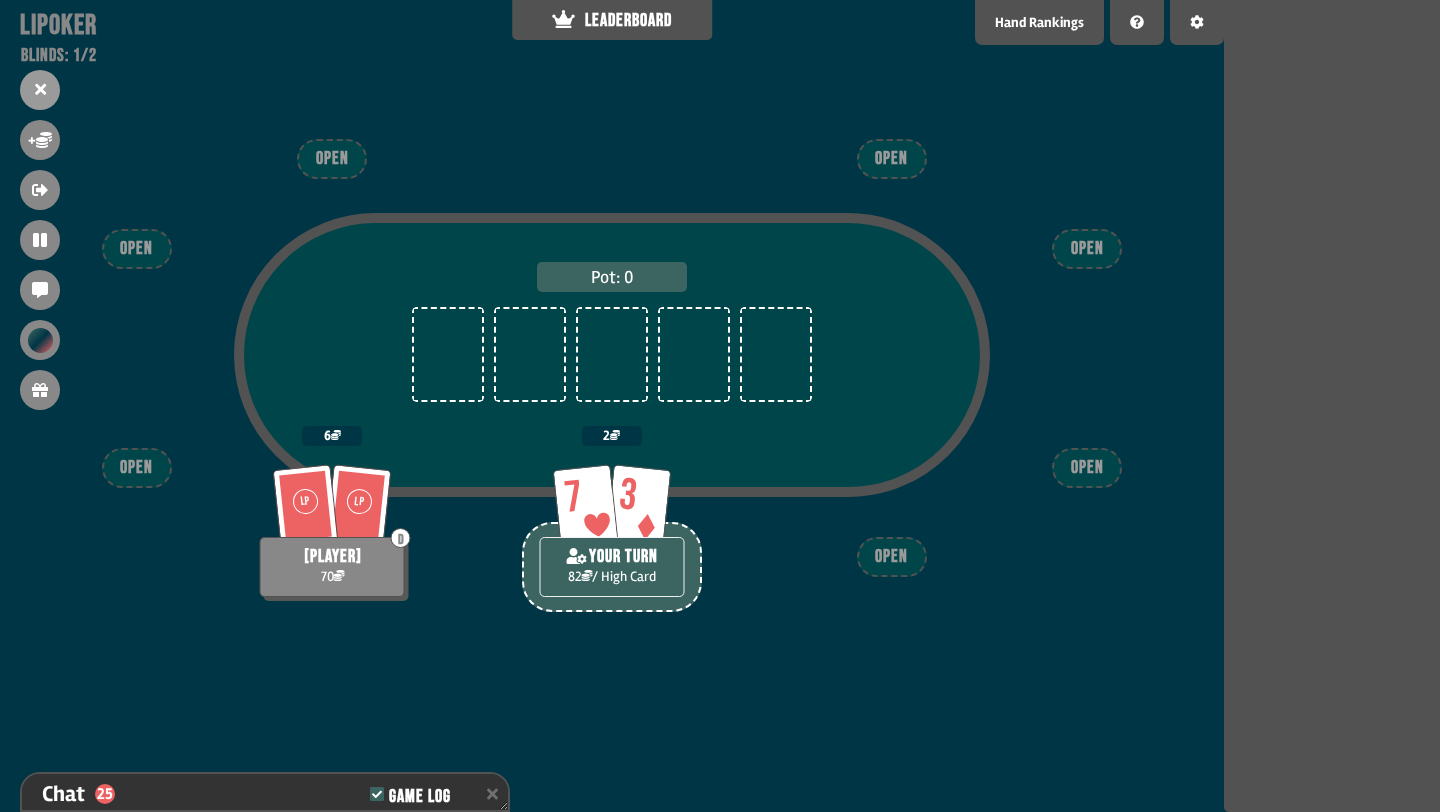 scroll, scrollTop: 883, scrollLeft: 0, axis: vertical 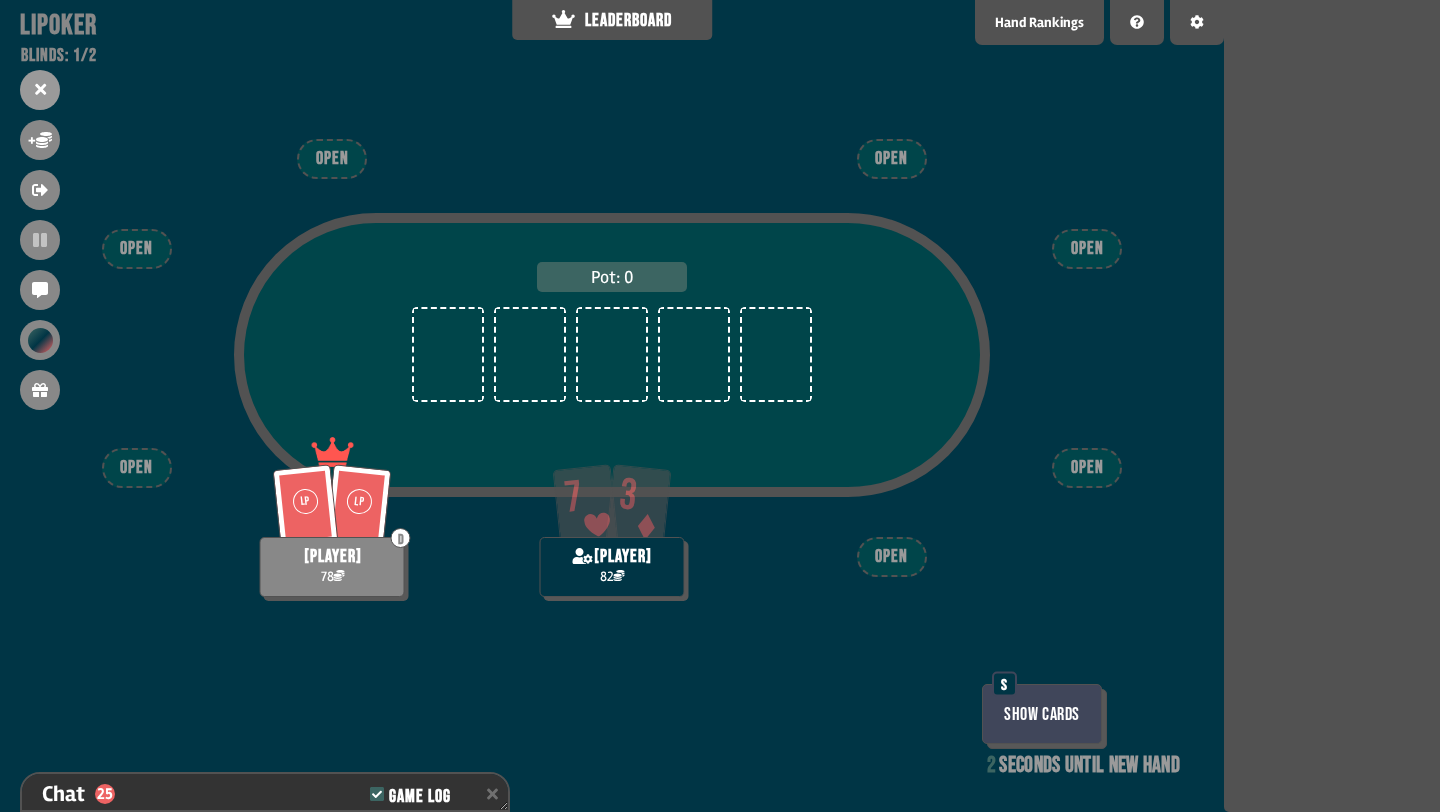 click on "Show Cards" at bounding box center [1042, 714] 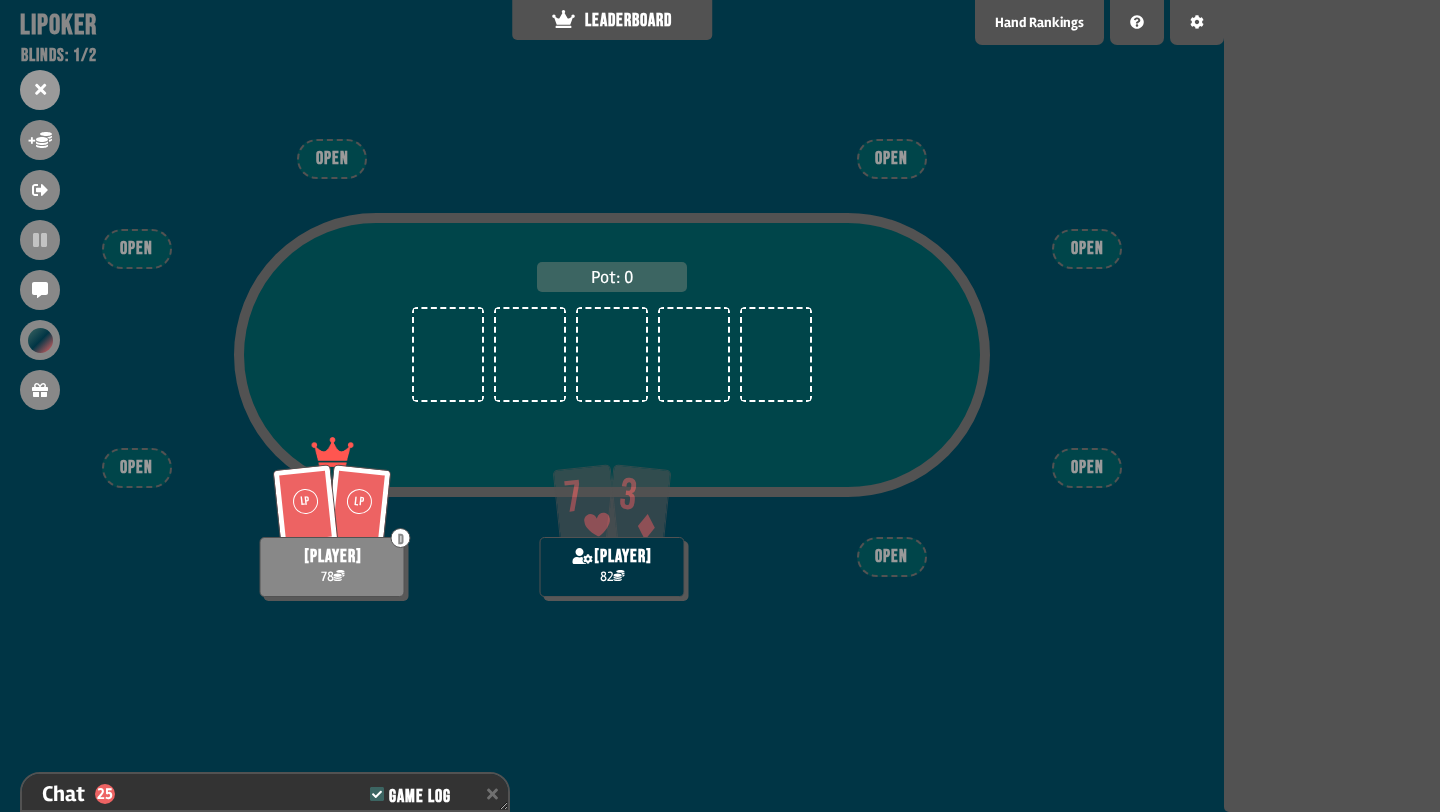 scroll, scrollTop: 970, scrollLeft: 0, axis: vertical 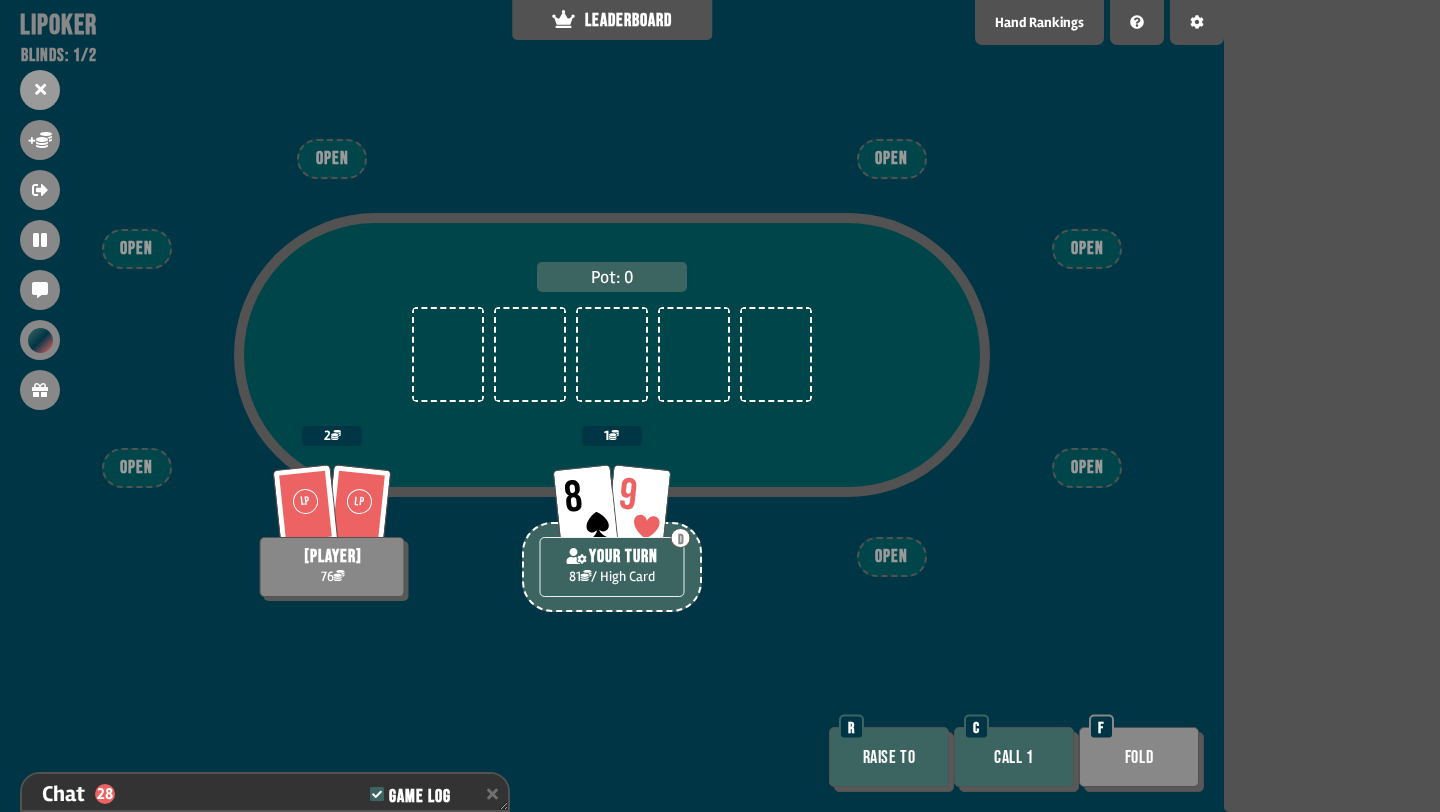 click on "Call 1" at bounding box center [1014, 757] 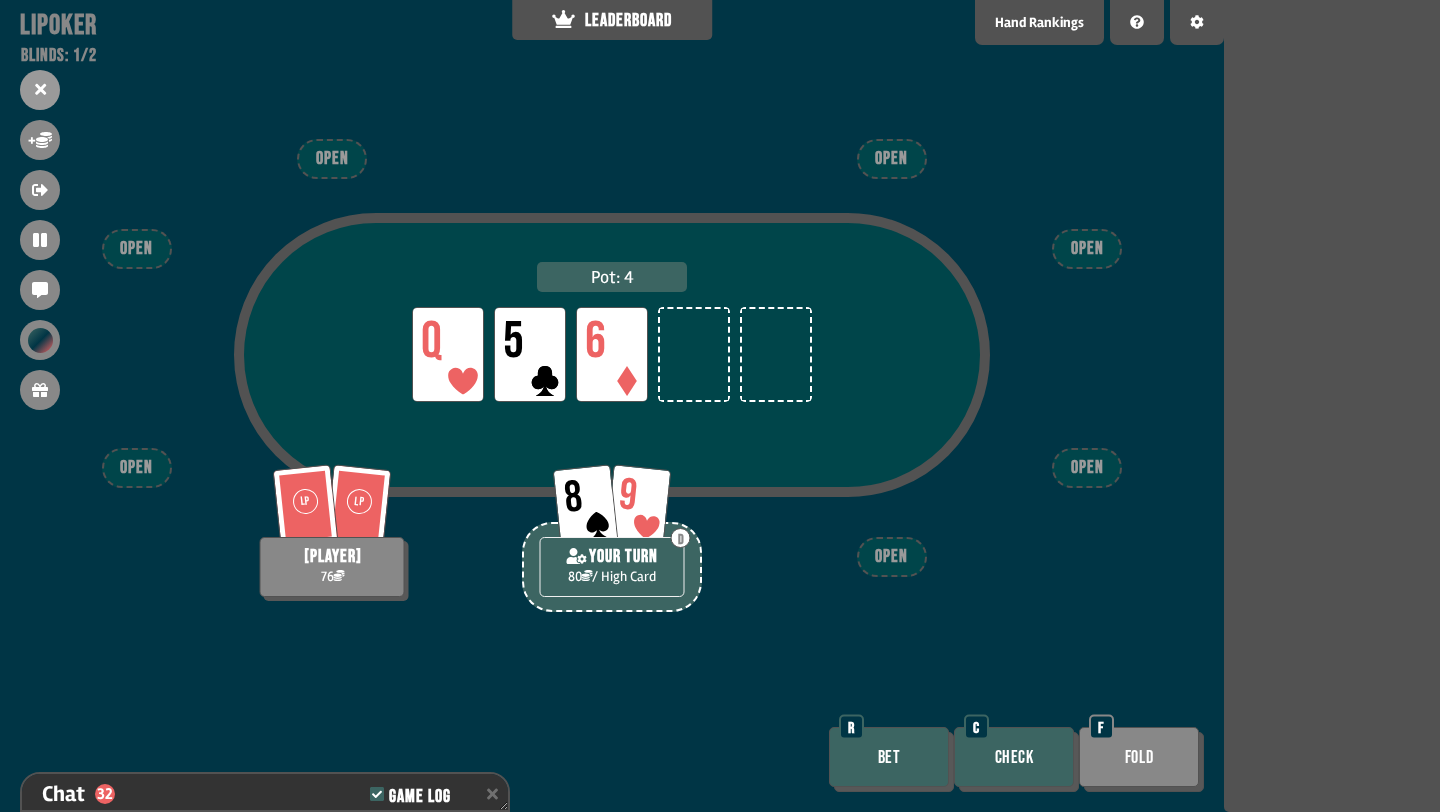 scroll, scrollTop: 1115, scrollLeft: 0, axis: vertical 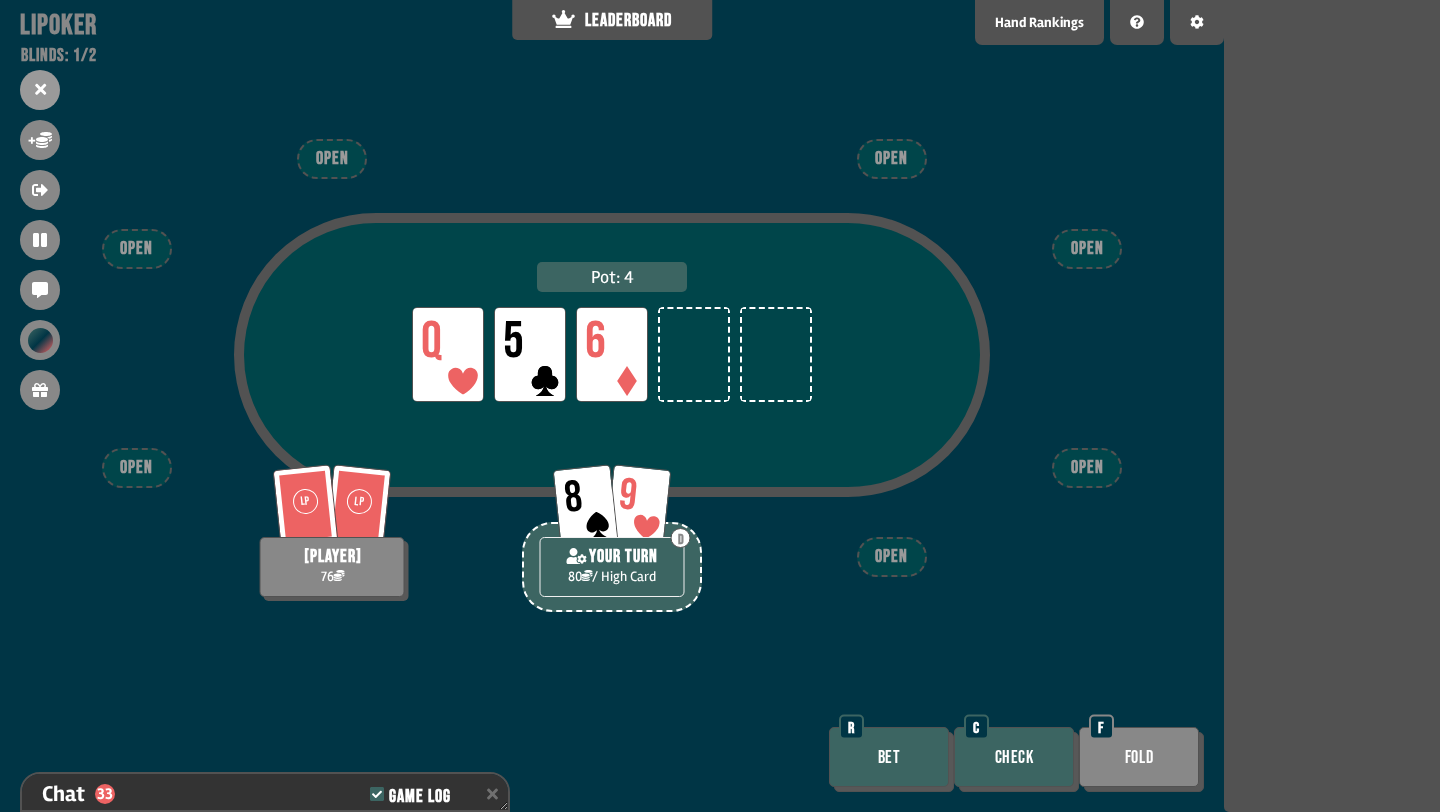 click on "Check" at bounding box center [1014, 757] 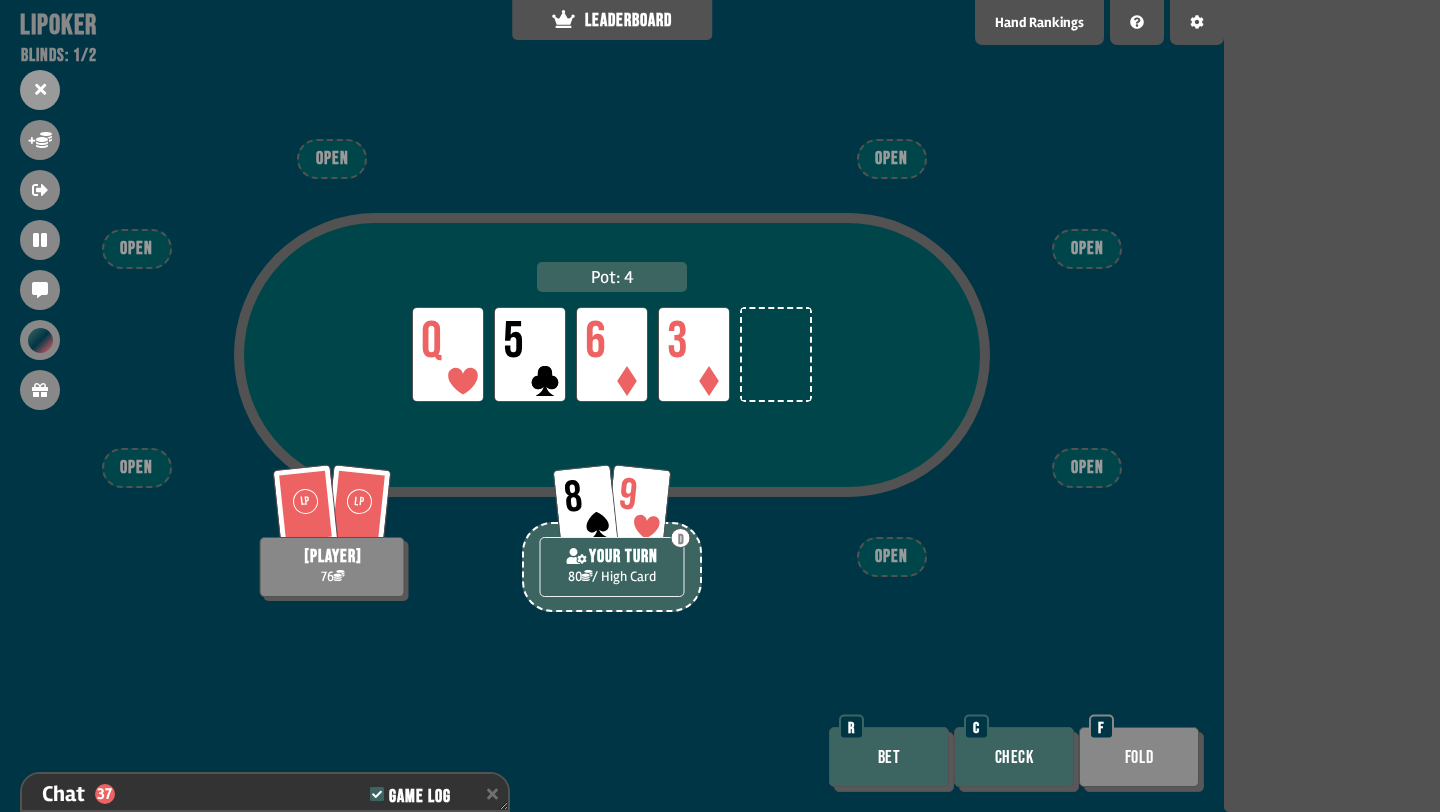 scroll, scrollTop: 1231, scrollLeft: 0, axis: vertical 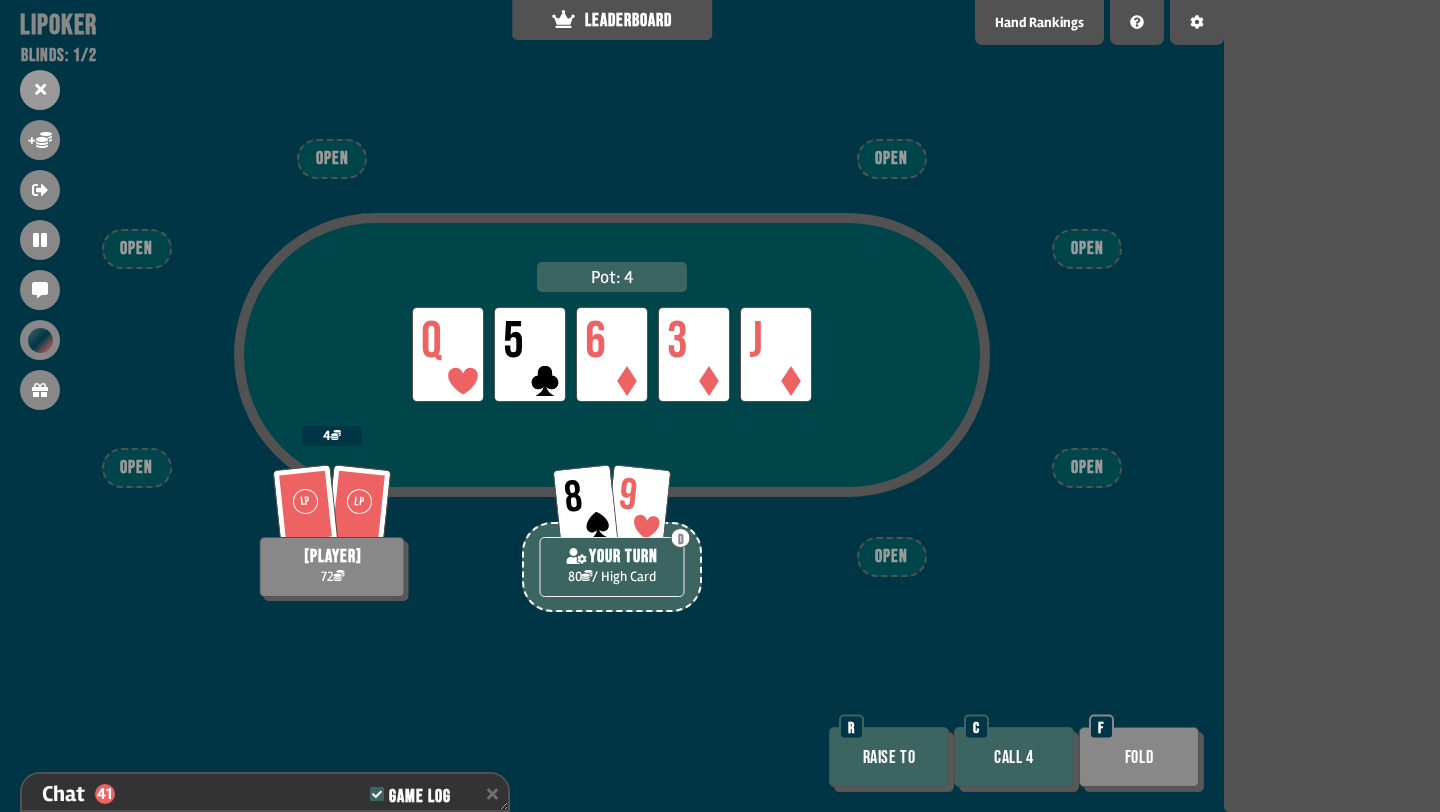 click on "Fold" at bounding box center (1139, 757) 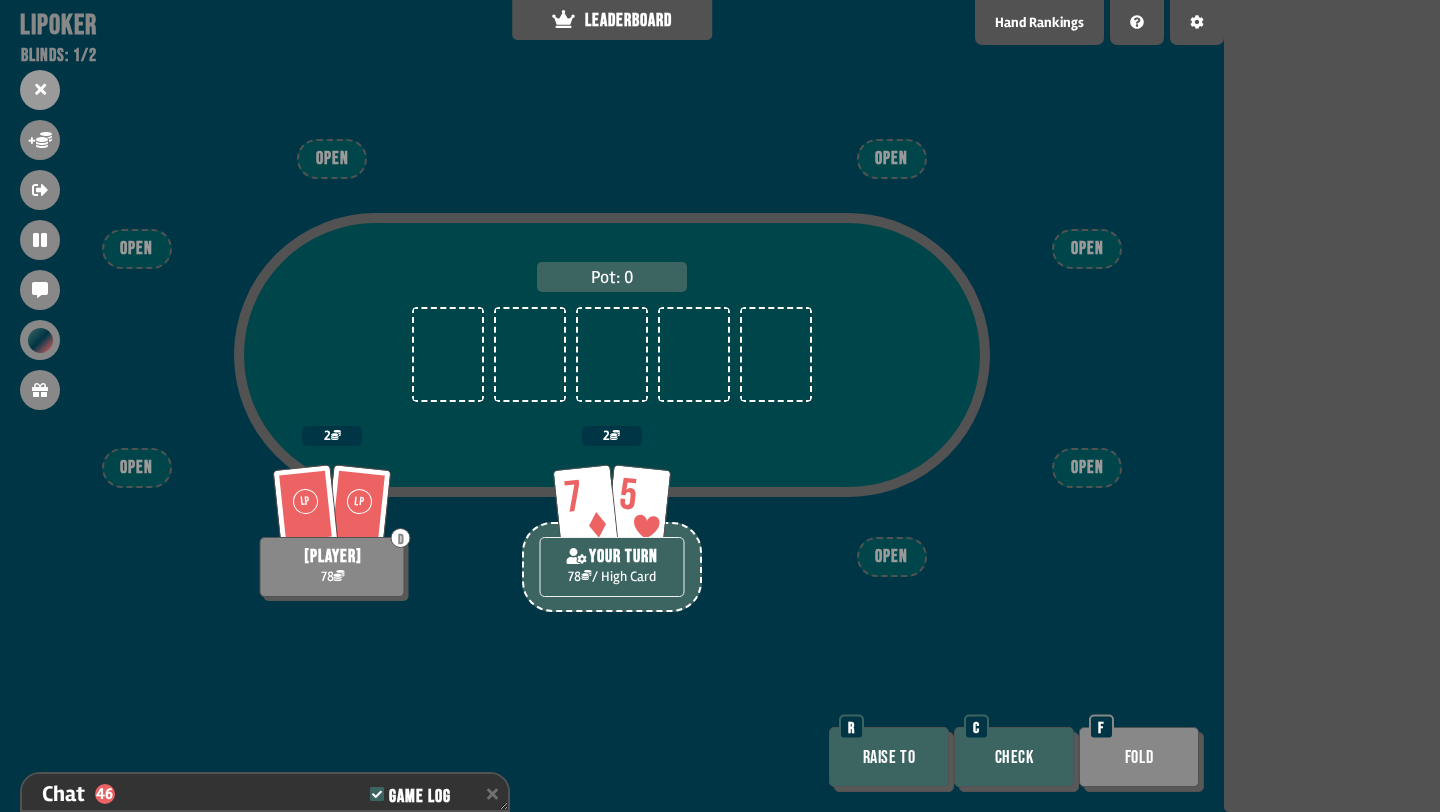 scroll, scrollTop: 1521, scrollLeft: 0, axis: vertical 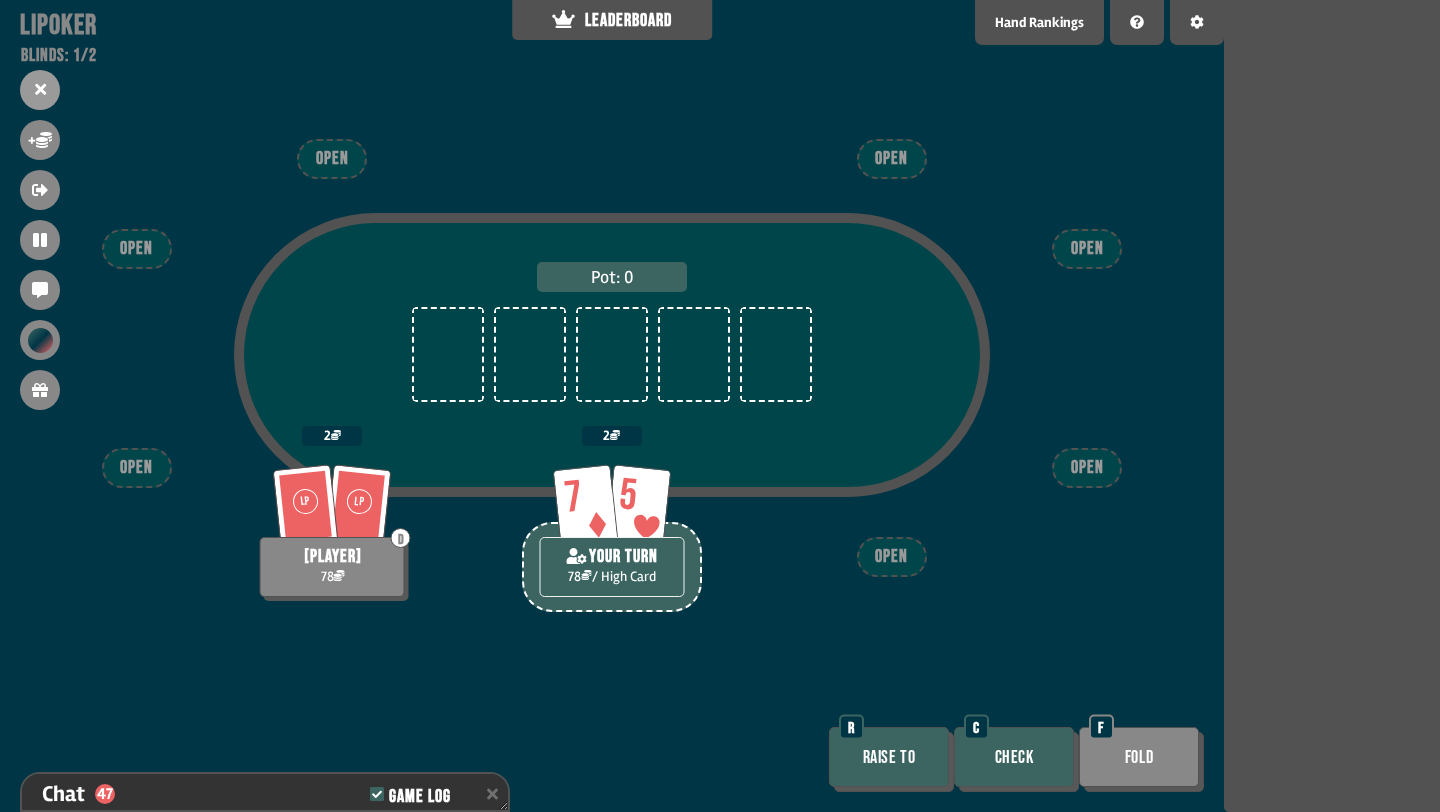 click on "Check" at bounding box center (1014, 757) 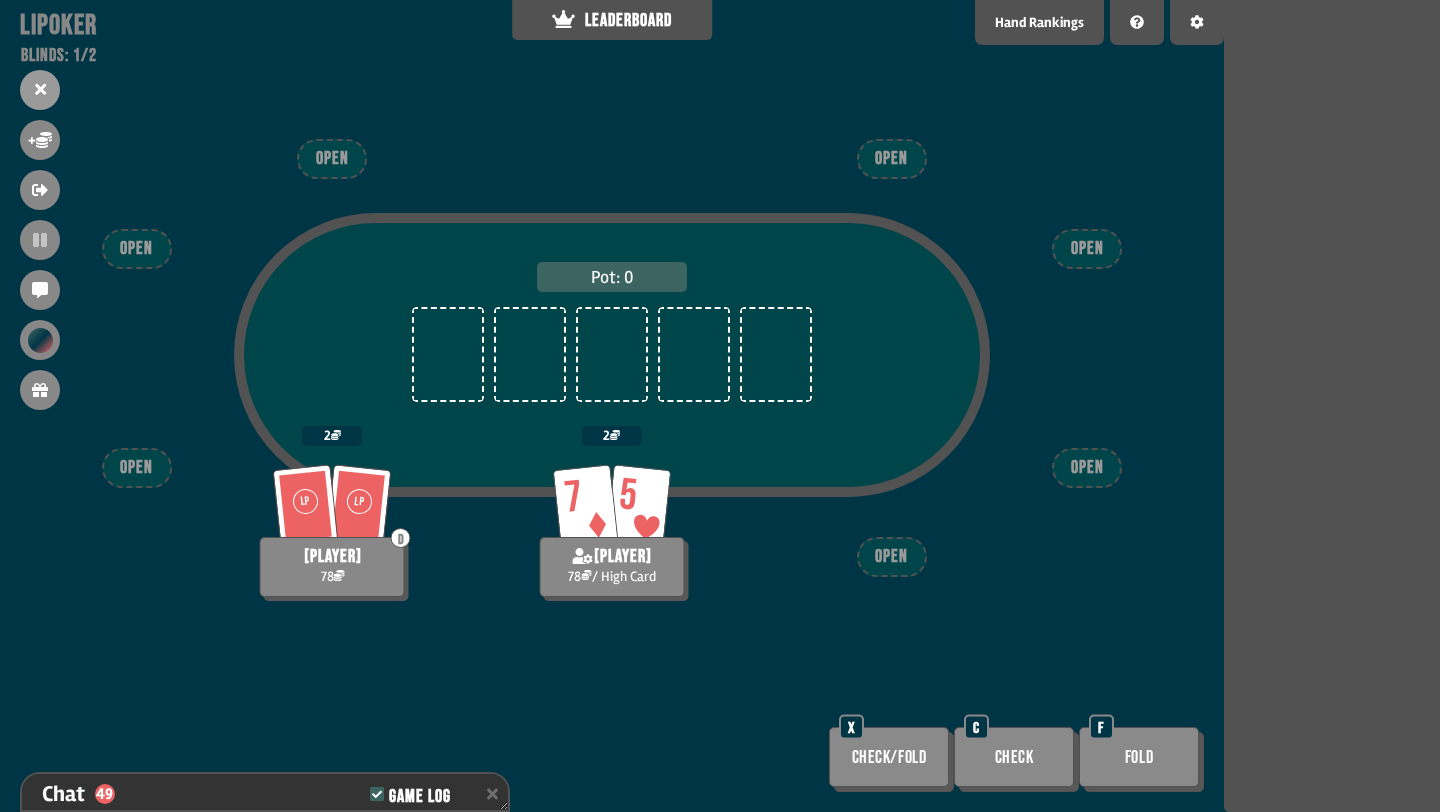 scroll, scrollTop: 1579, scrollLeft: 0, axis: vertical 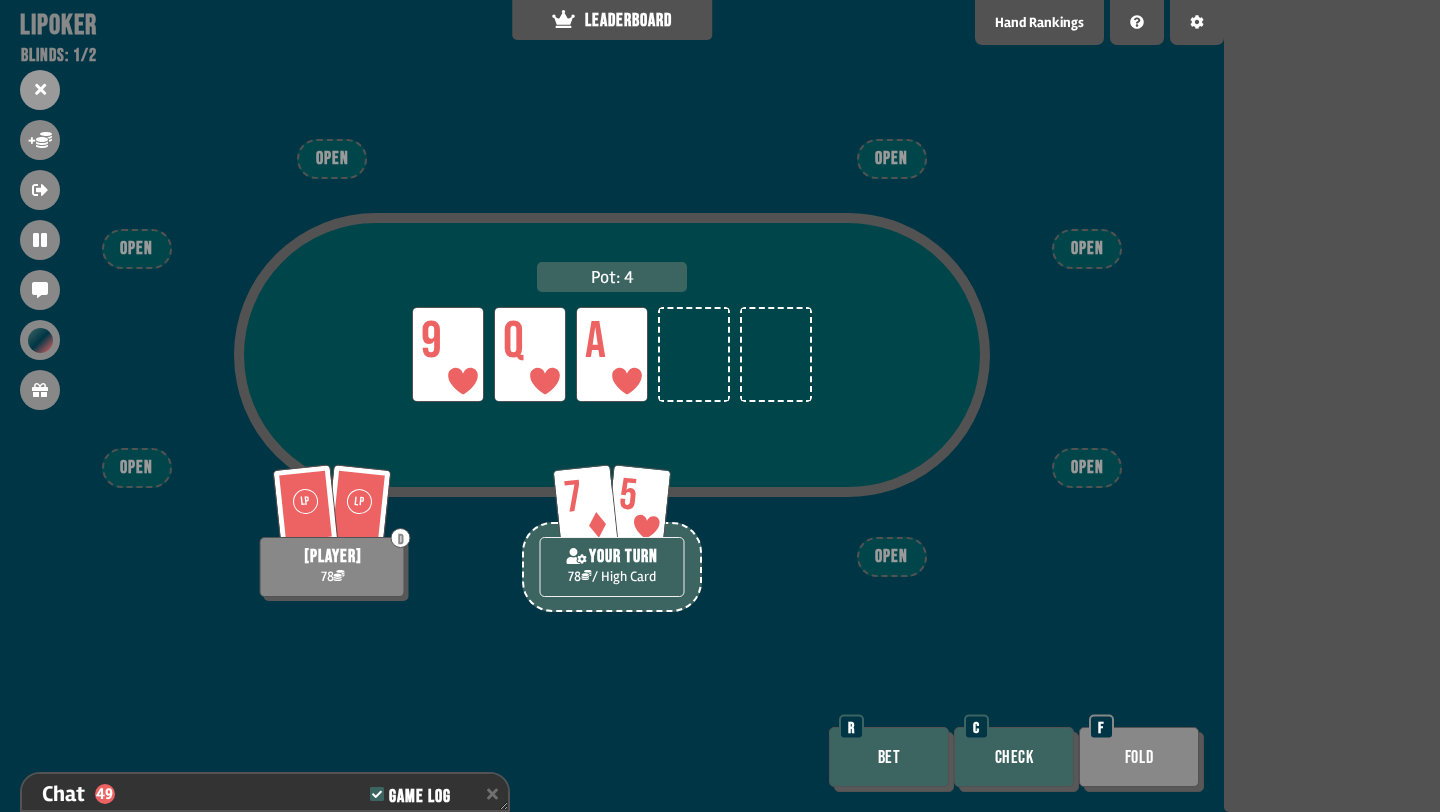 click on "Check" at bounding box center [1014, 757] 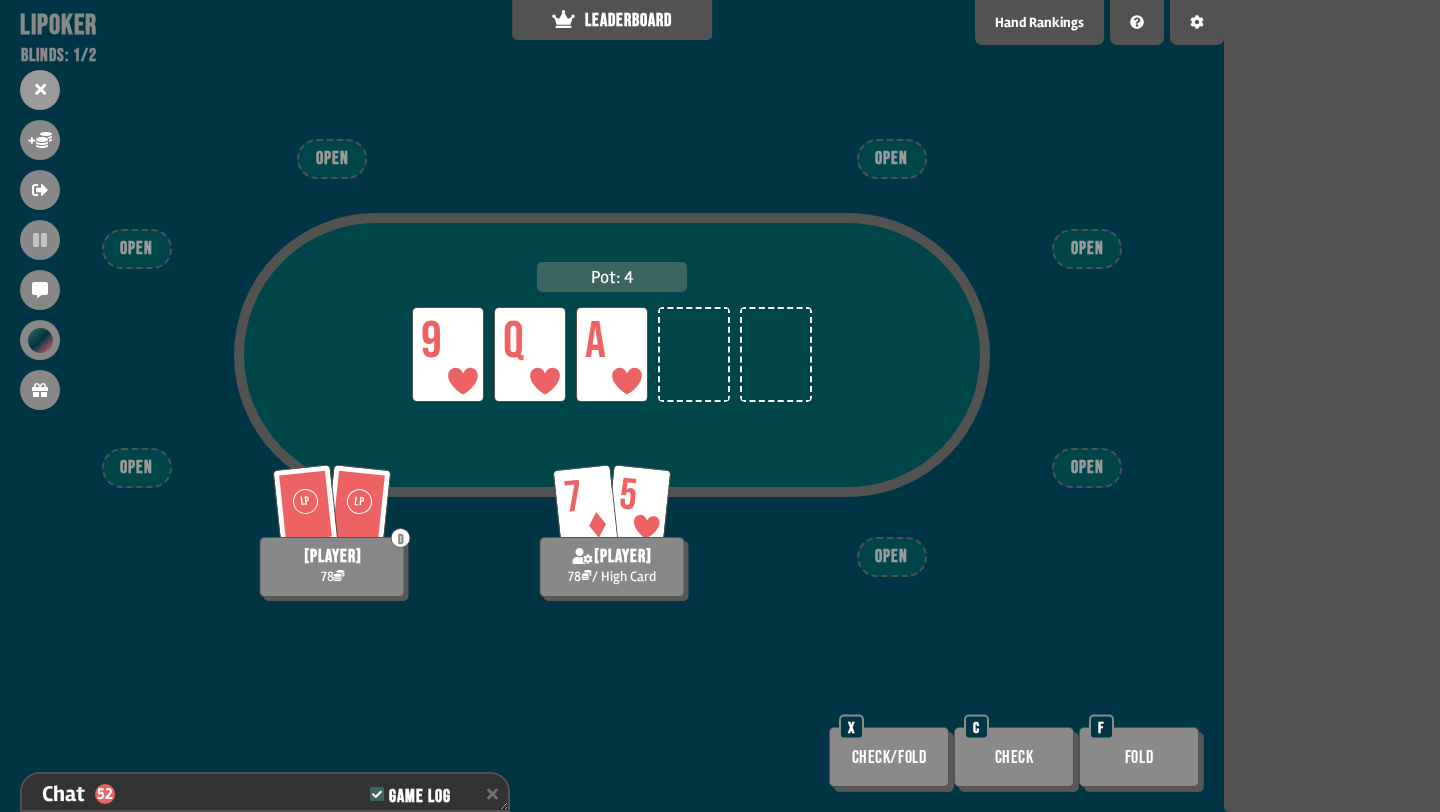 scroll, scrollTop: 1695, scrollLeft: 0, axis: vertical 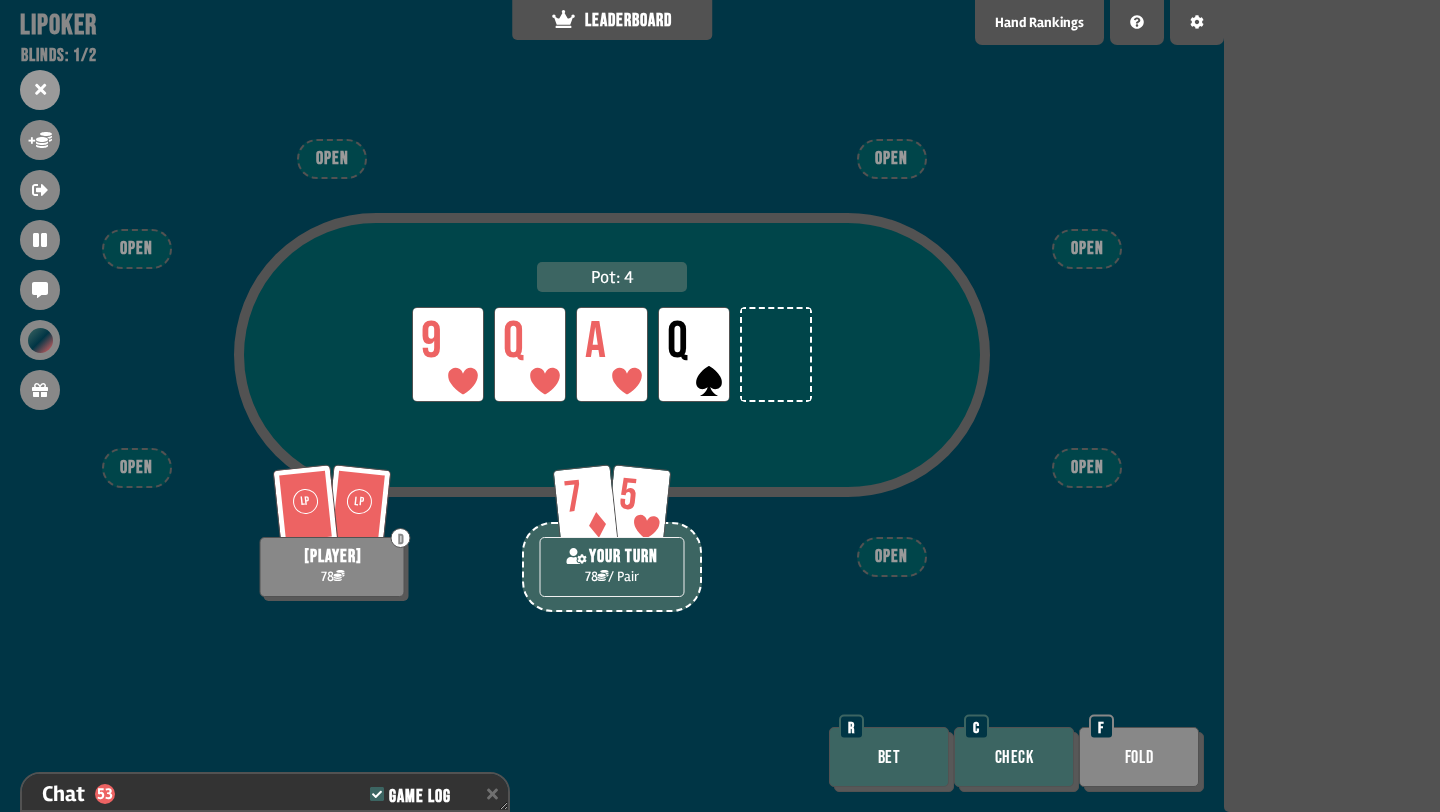 click on "Check" at bounding box center [1014, 757] 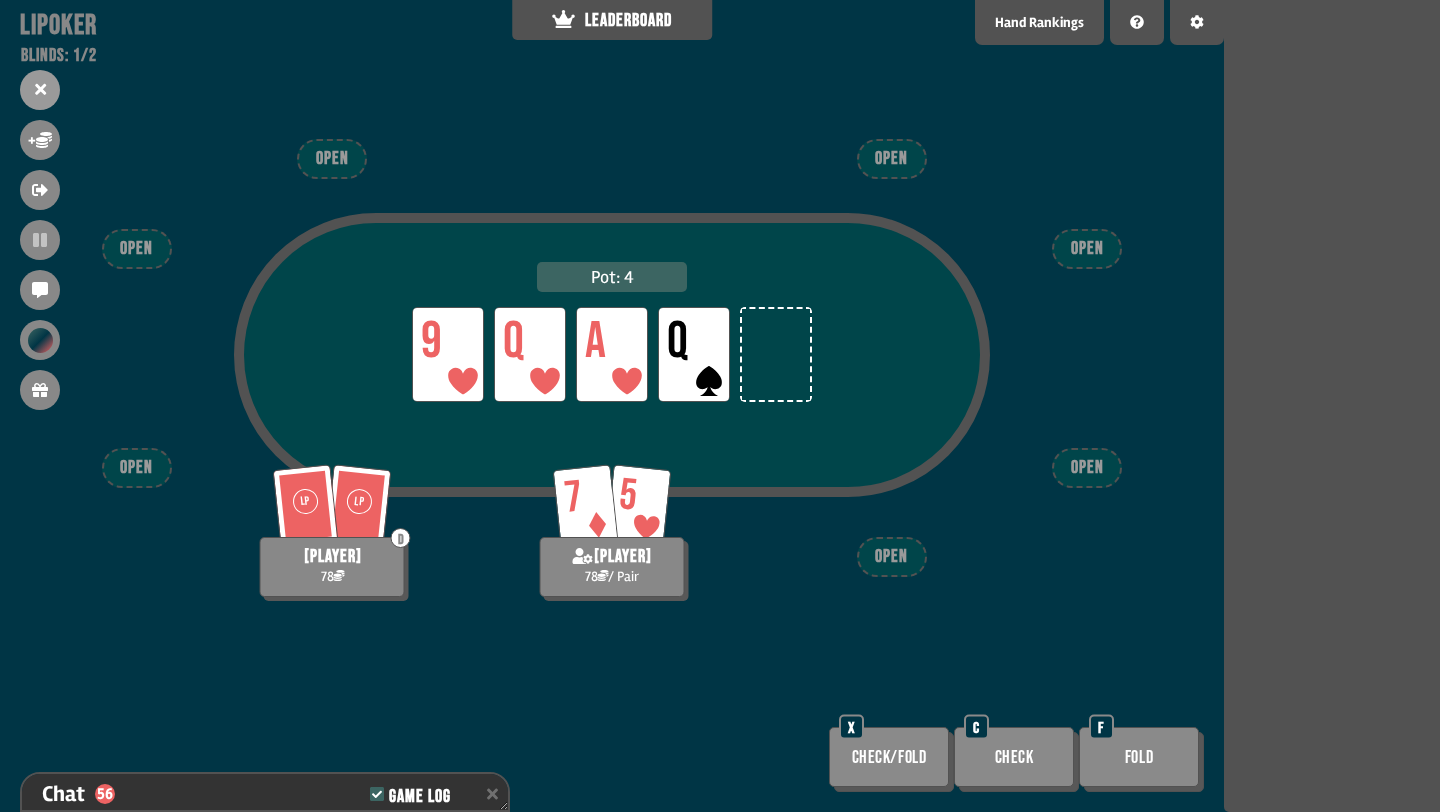 scroll, scrollTop: 1811, scrollLeft: 0, axis: vertical 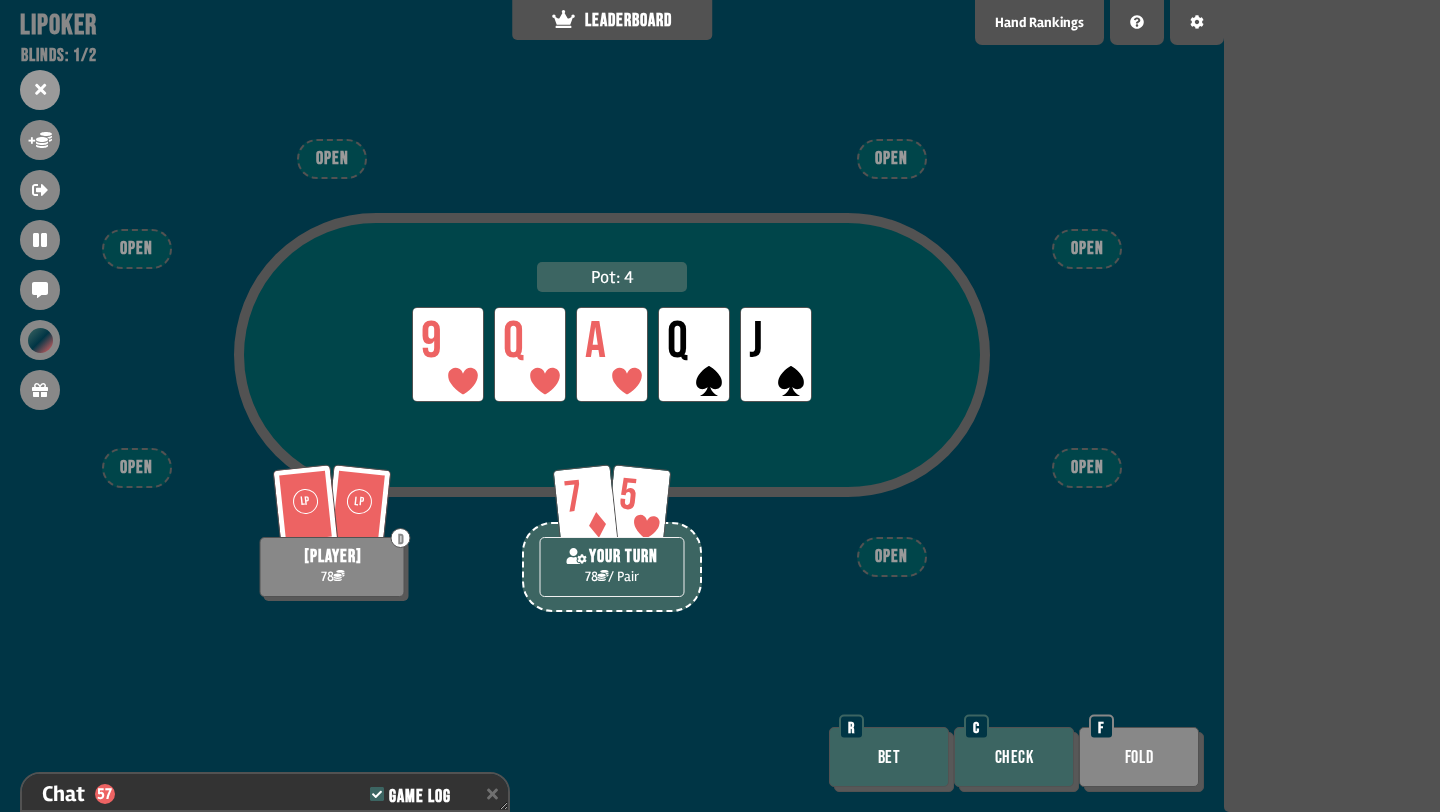 click on "Check" at bounding box center (1014, 757) 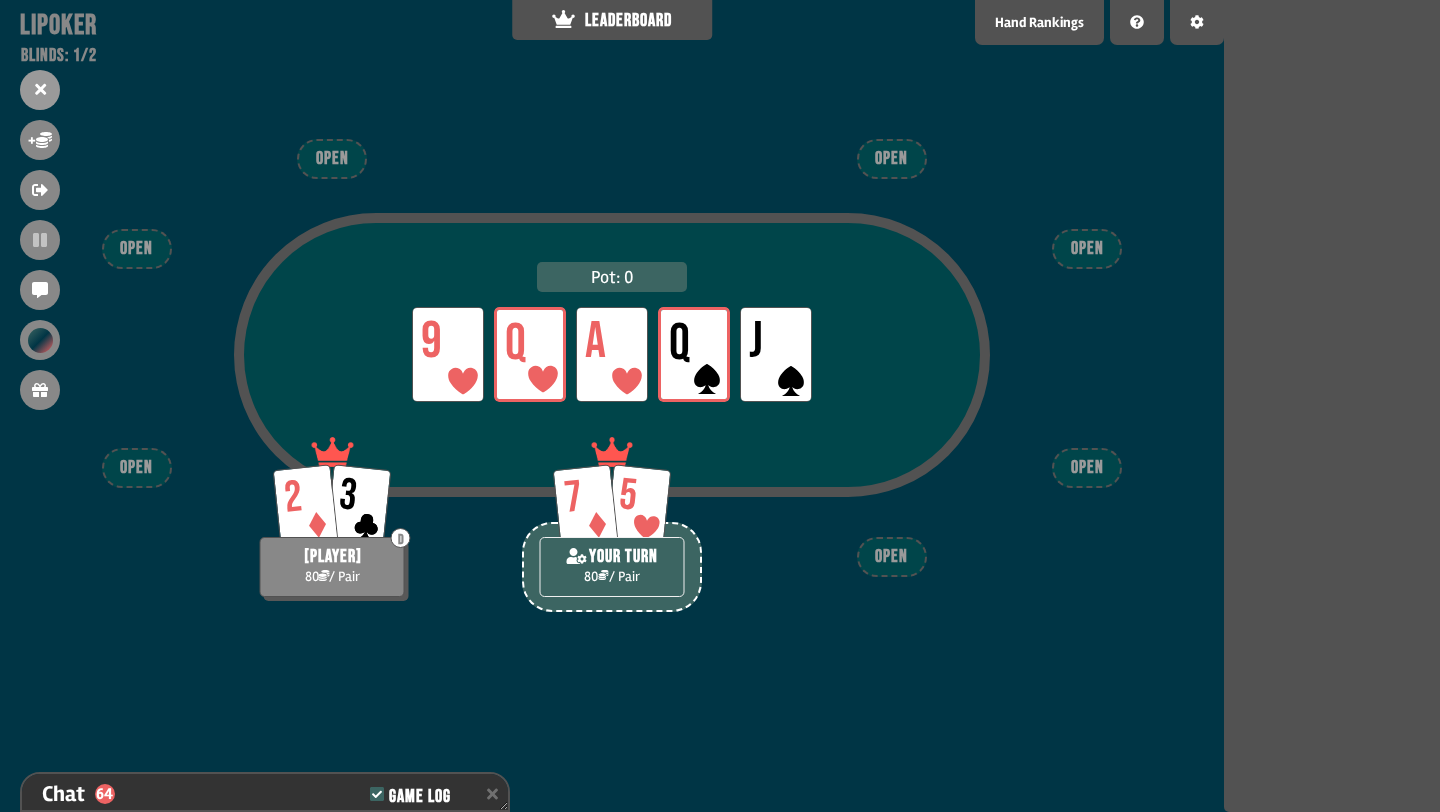 scroll, scrollTop: 2014, scrollLeft: 0, axis: vertical 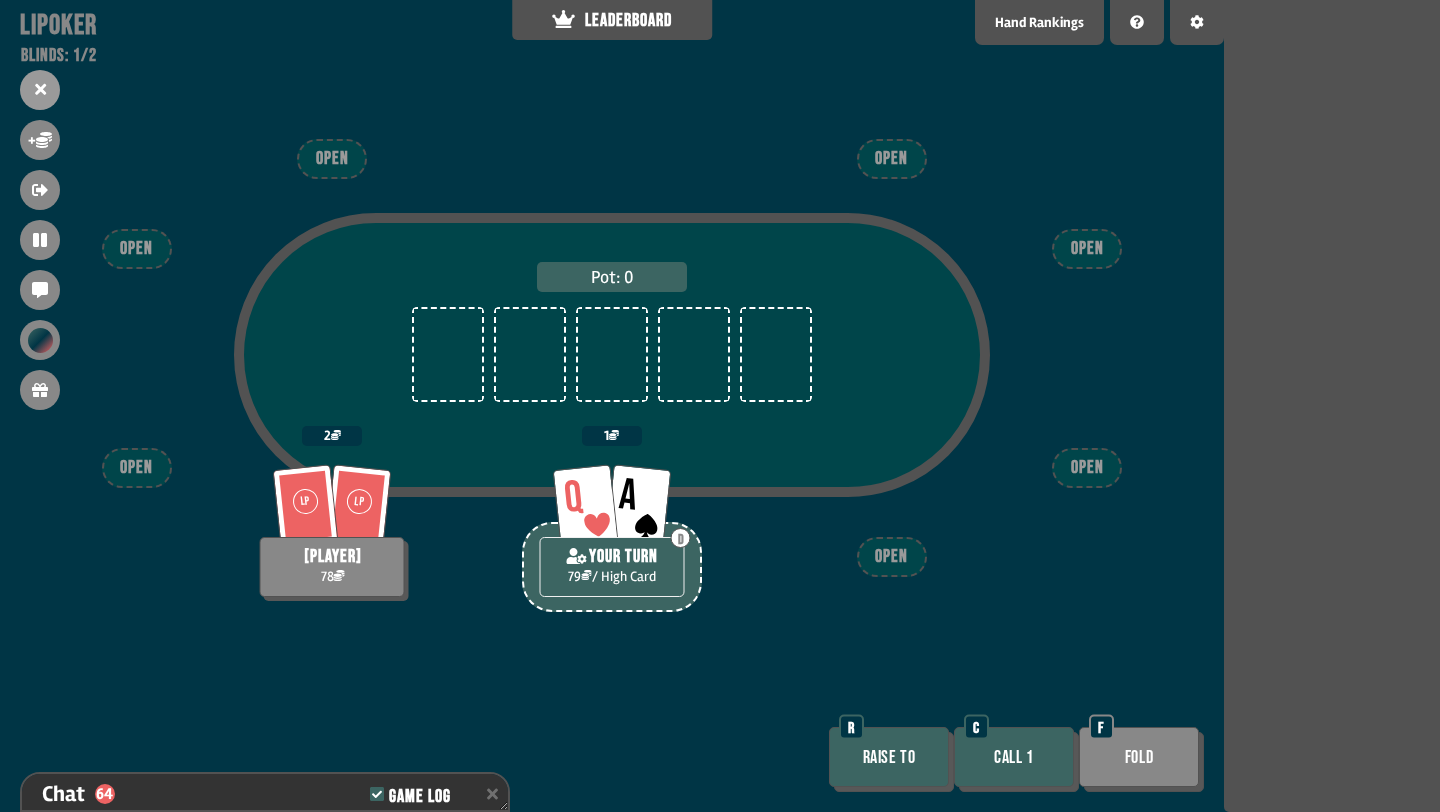 click on "Raise to" at bounding box center [889, 757] 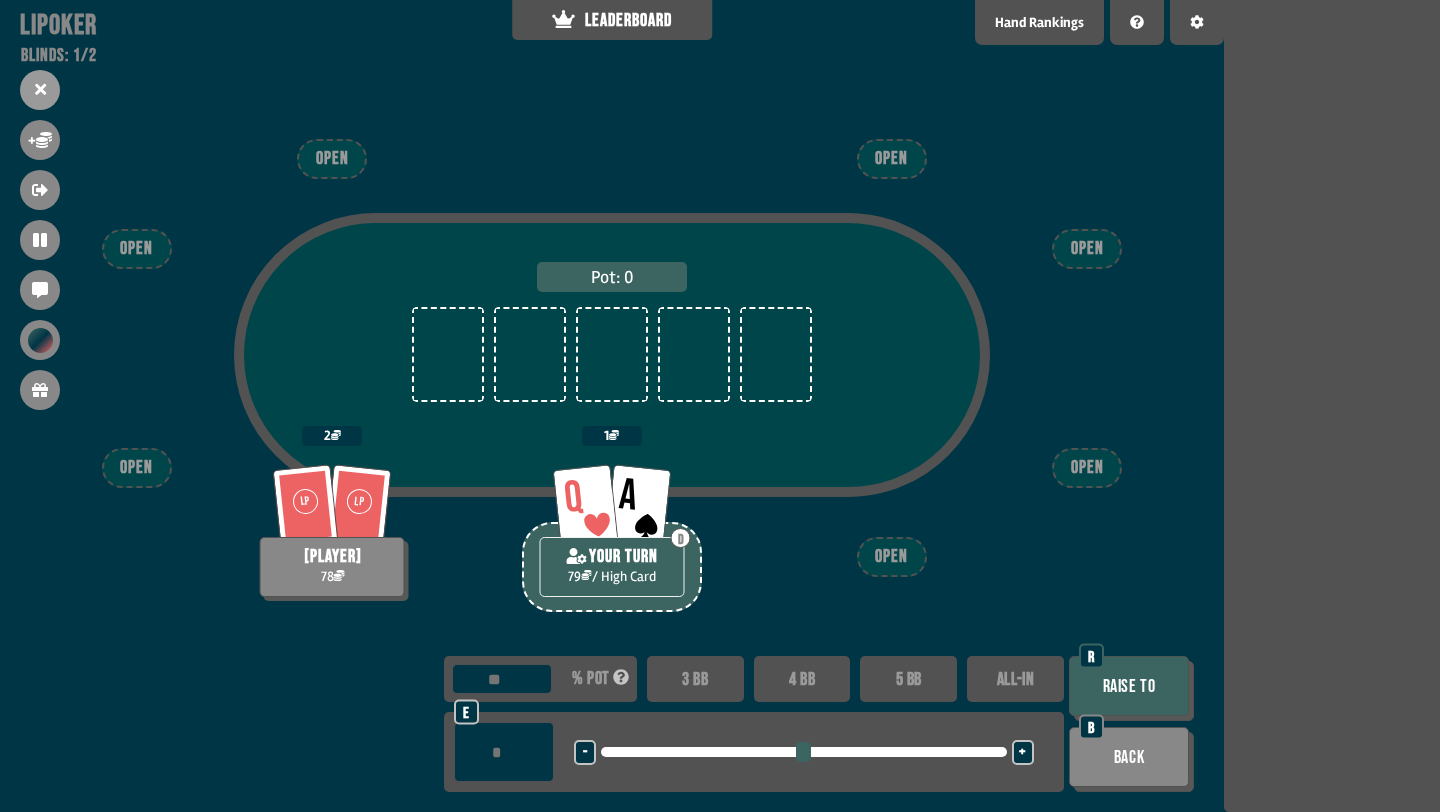 click on "3 BB" at bounding box center [695, 679] 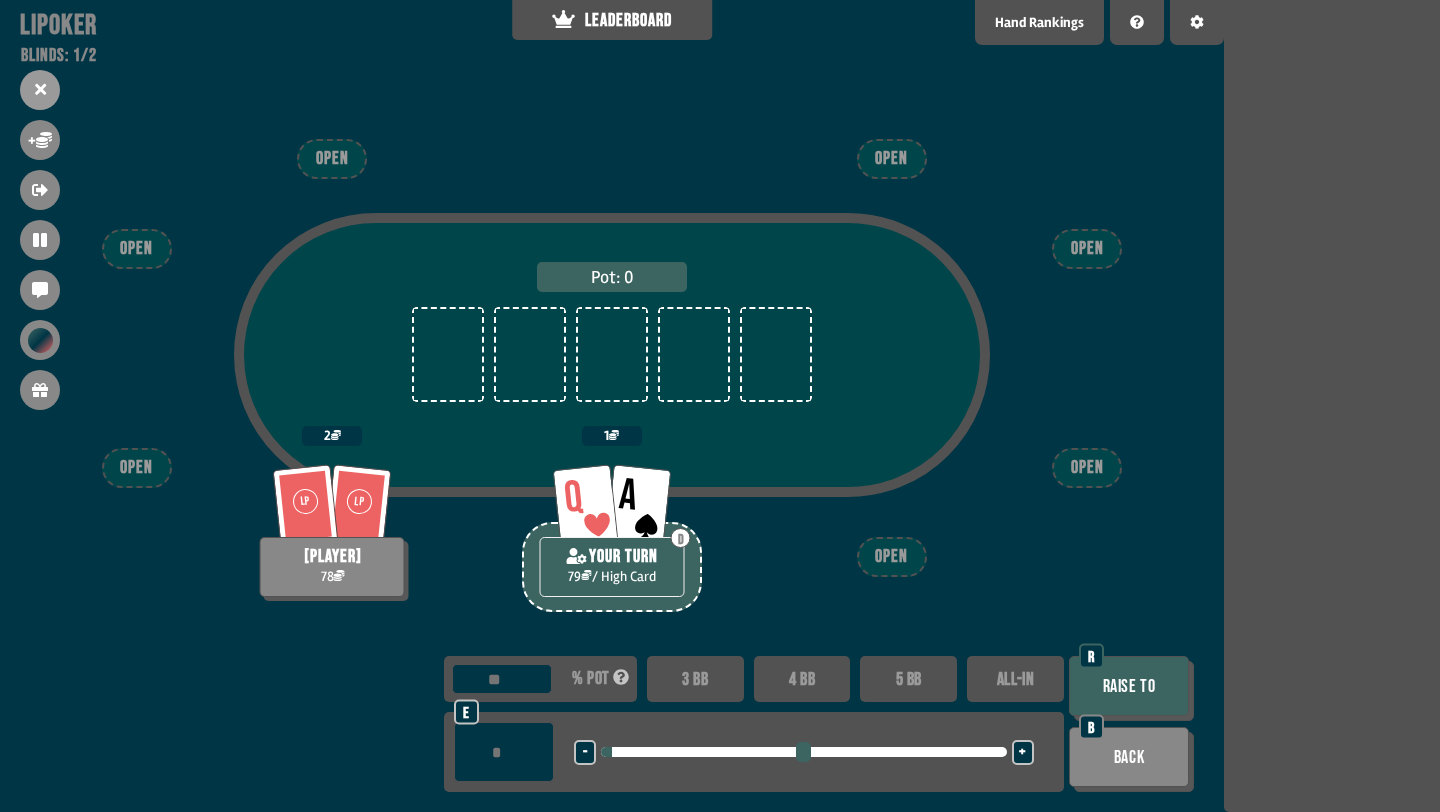 click on "Raise to" at bounding box center [1129, 686] 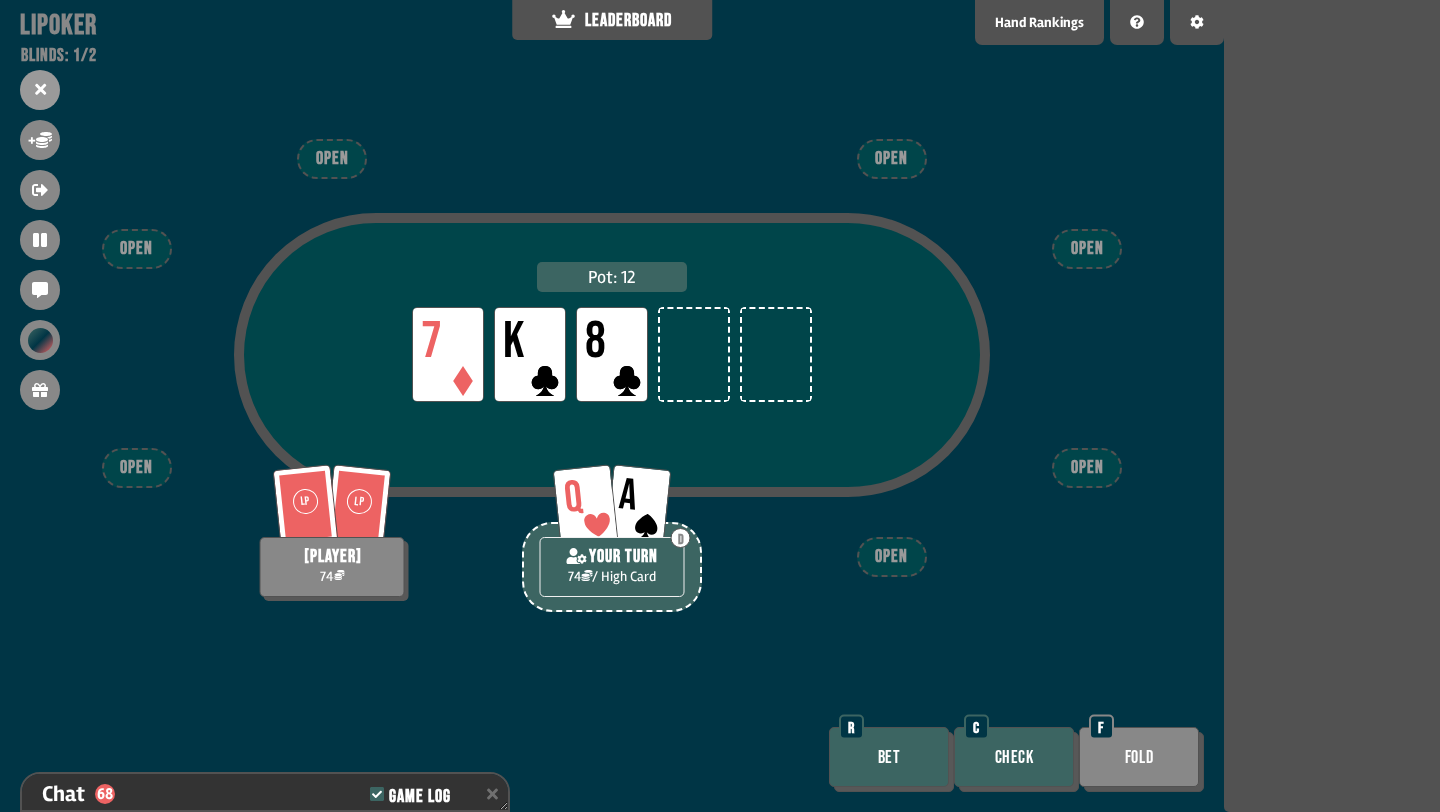 scroll, scrollTop: 2159, scrollLeft: 0, axis: vertical 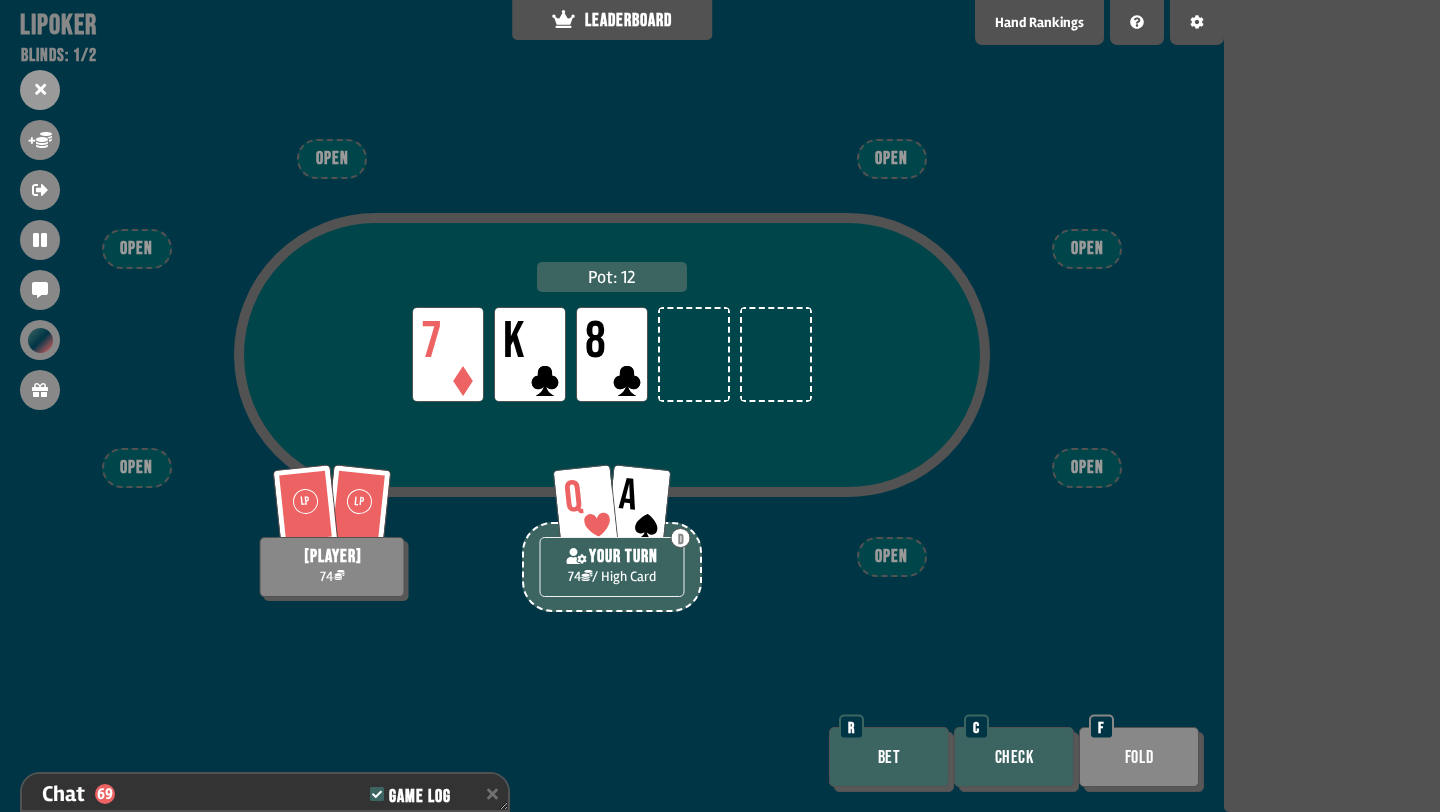 click on "Bet" at bounding box center [889, 757] 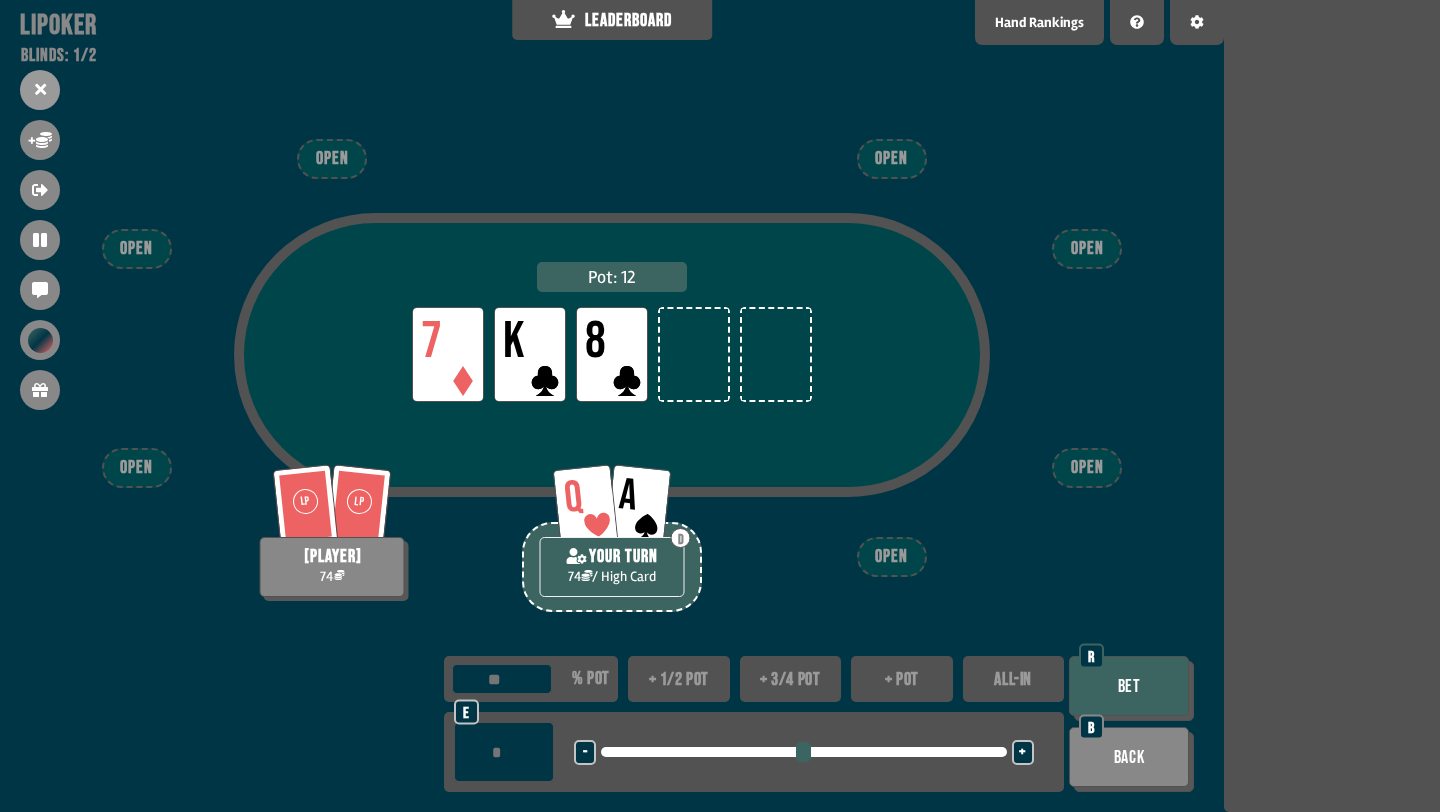 click on "+ 1/2 pot" at bounding box center [679, 679] 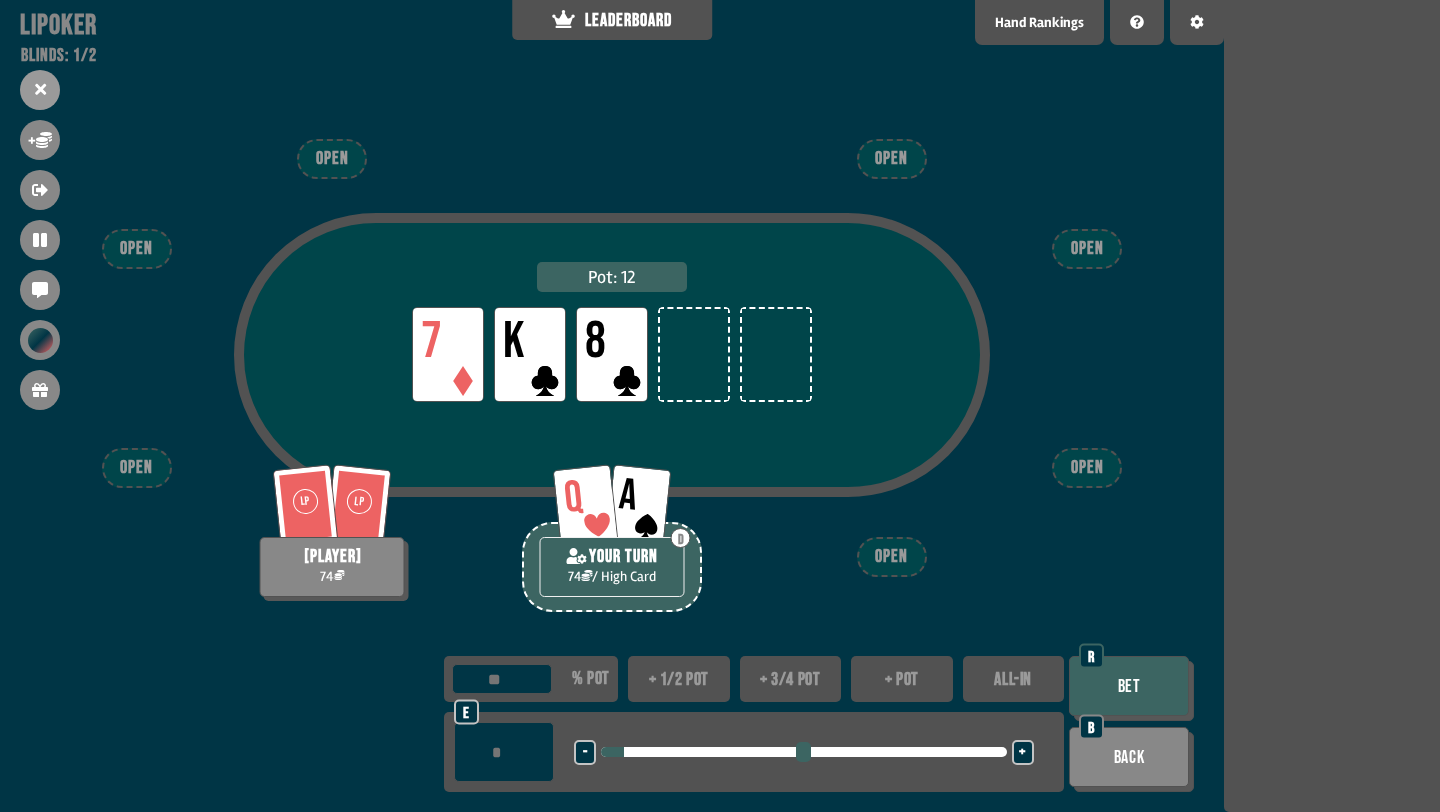 click on "Bet" at bounding box center (1129, 686) 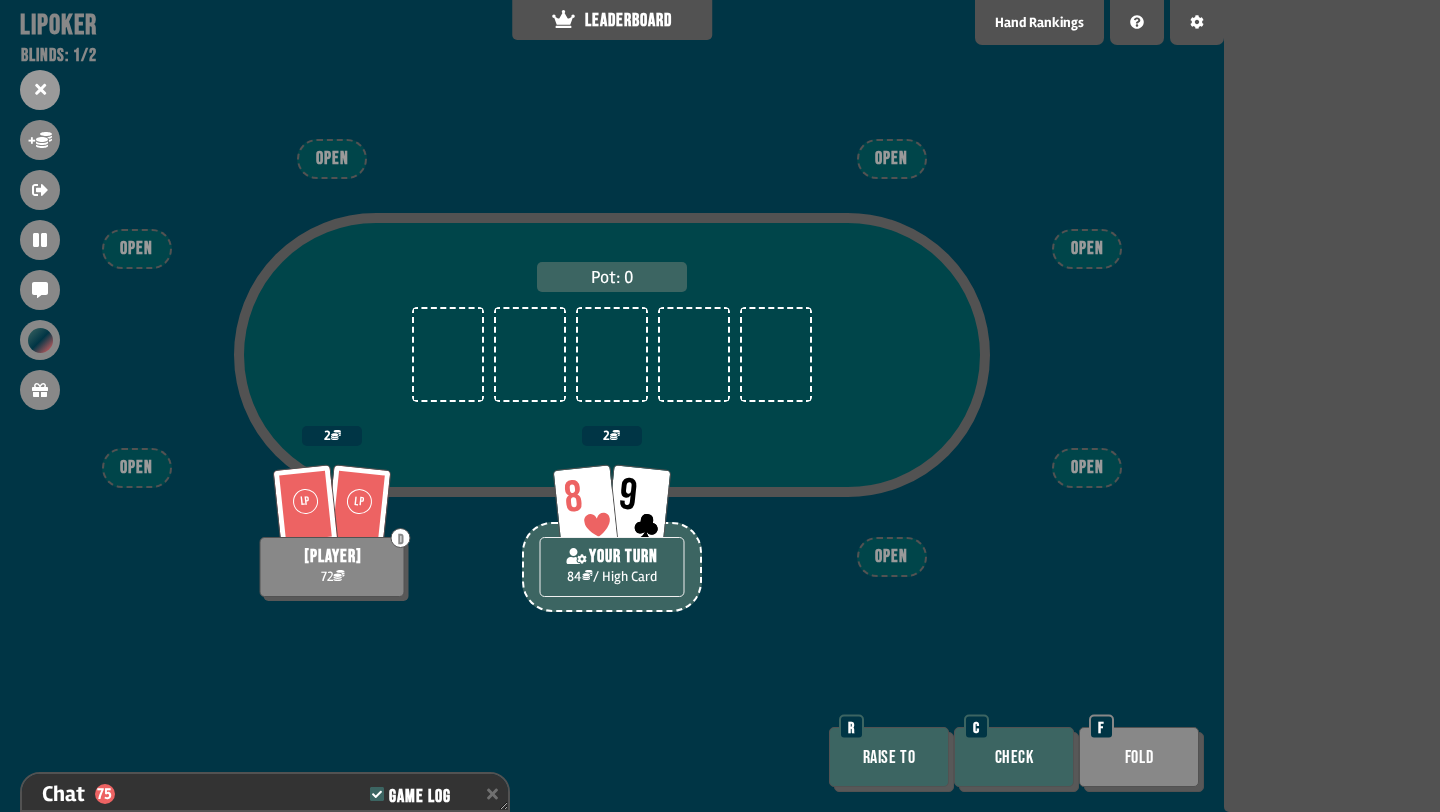 scroll, scrollTop: 2362, scrollLeft: 0, axis: vertical 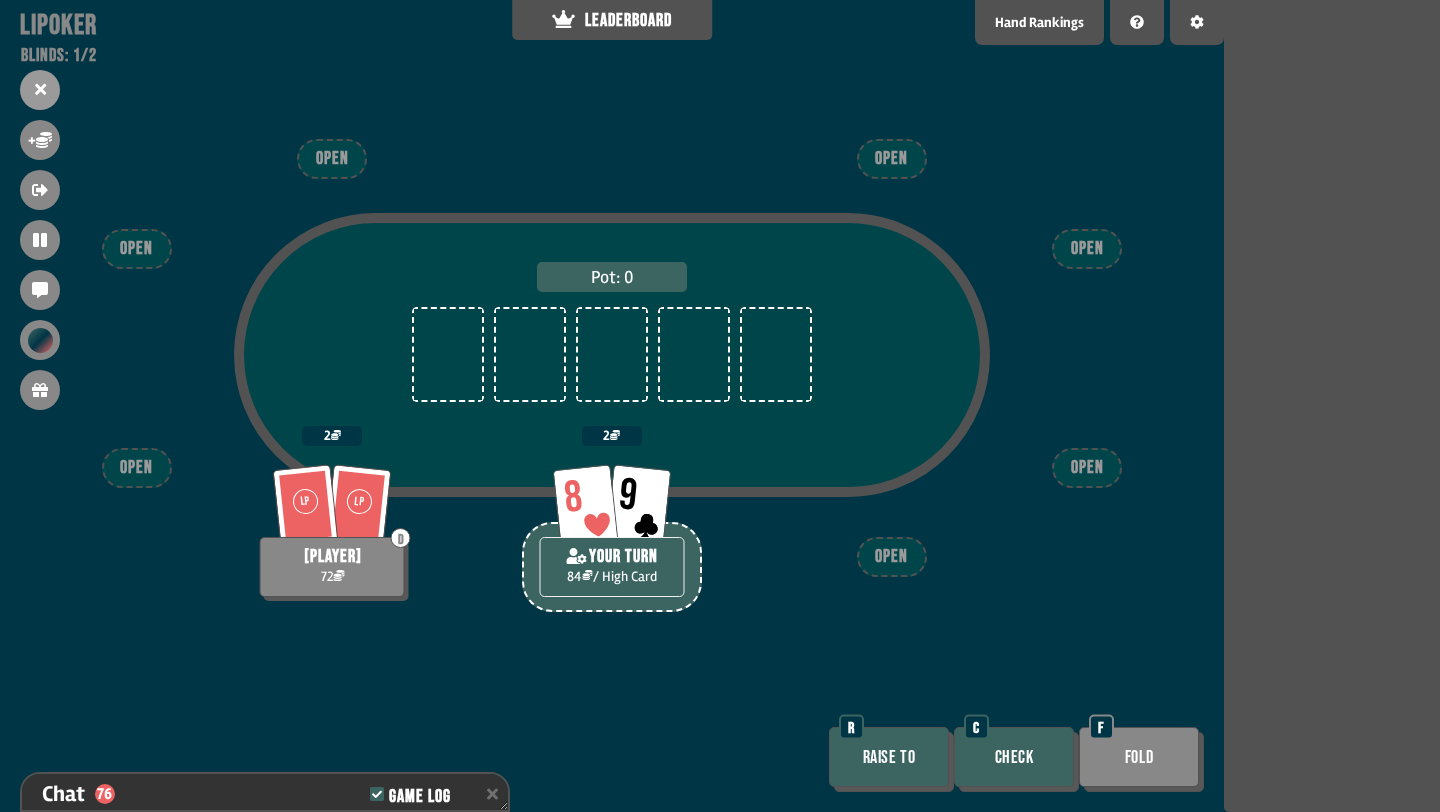 click on "Check" at bounding box center [1014, 757] 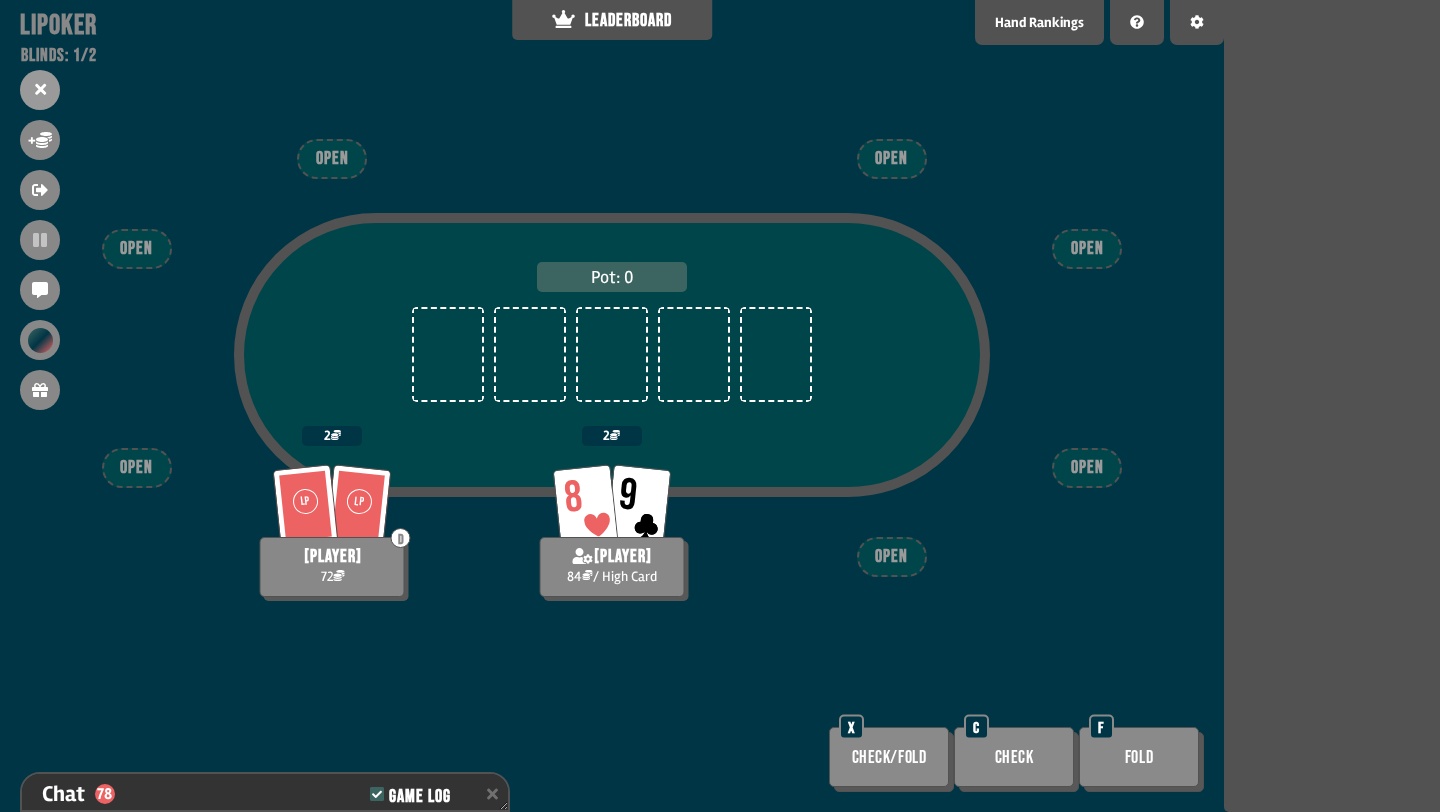 scroll, scrollTop: 2420, scrollLeft: 0, axis: vertical 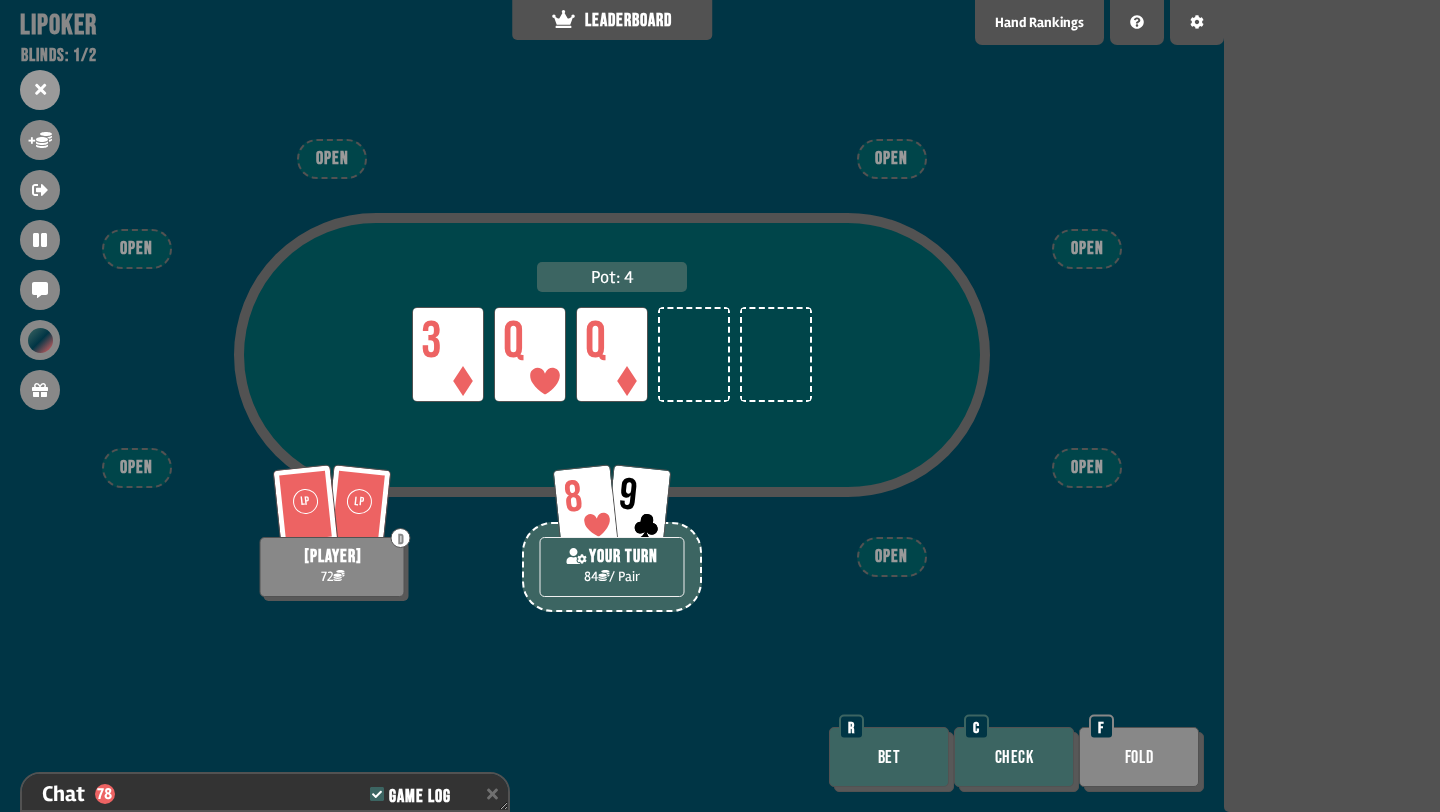 click on "Check" at bounding box center (1014, 757) 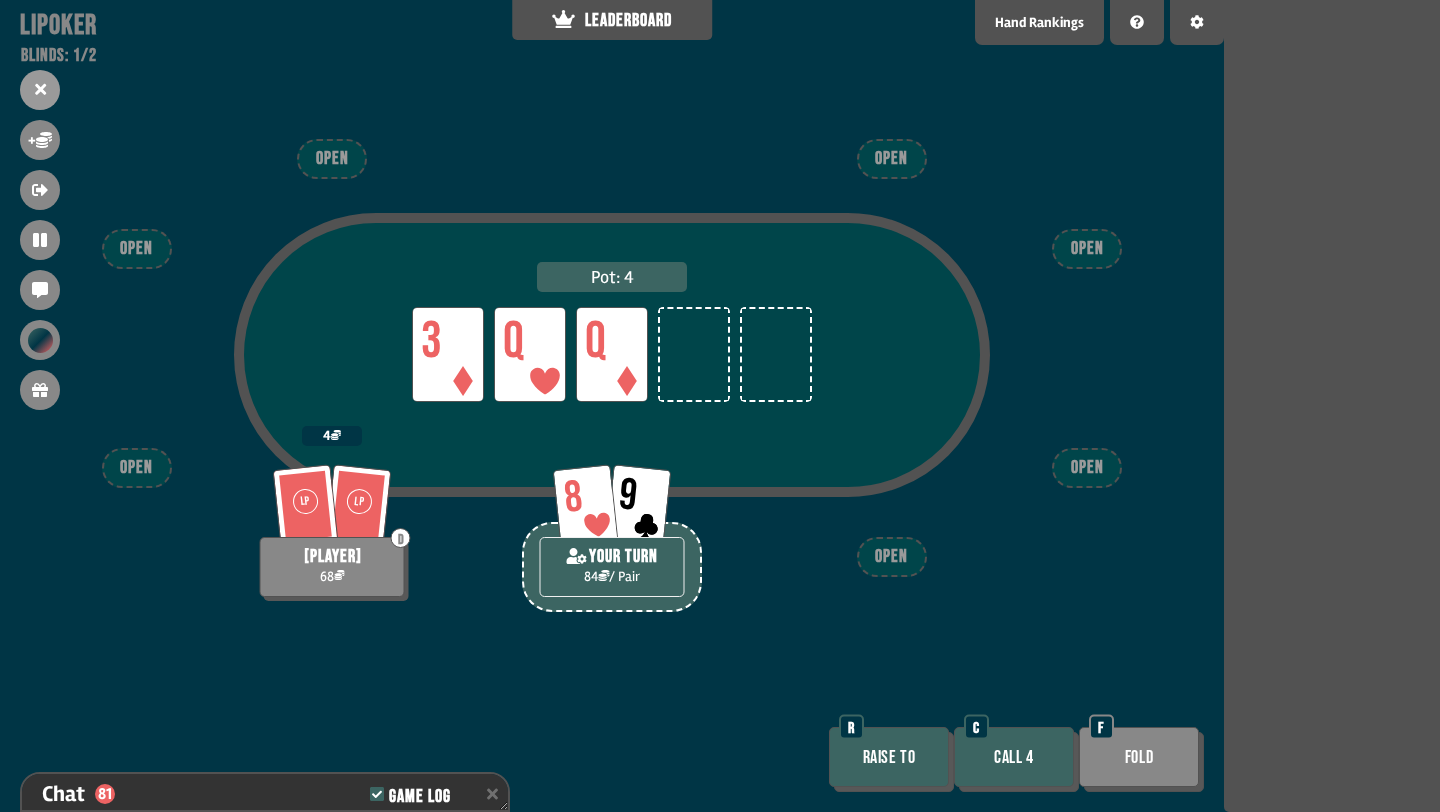 scroll, scrollTop: 2536, scrollLeft: 0, axis: vertical 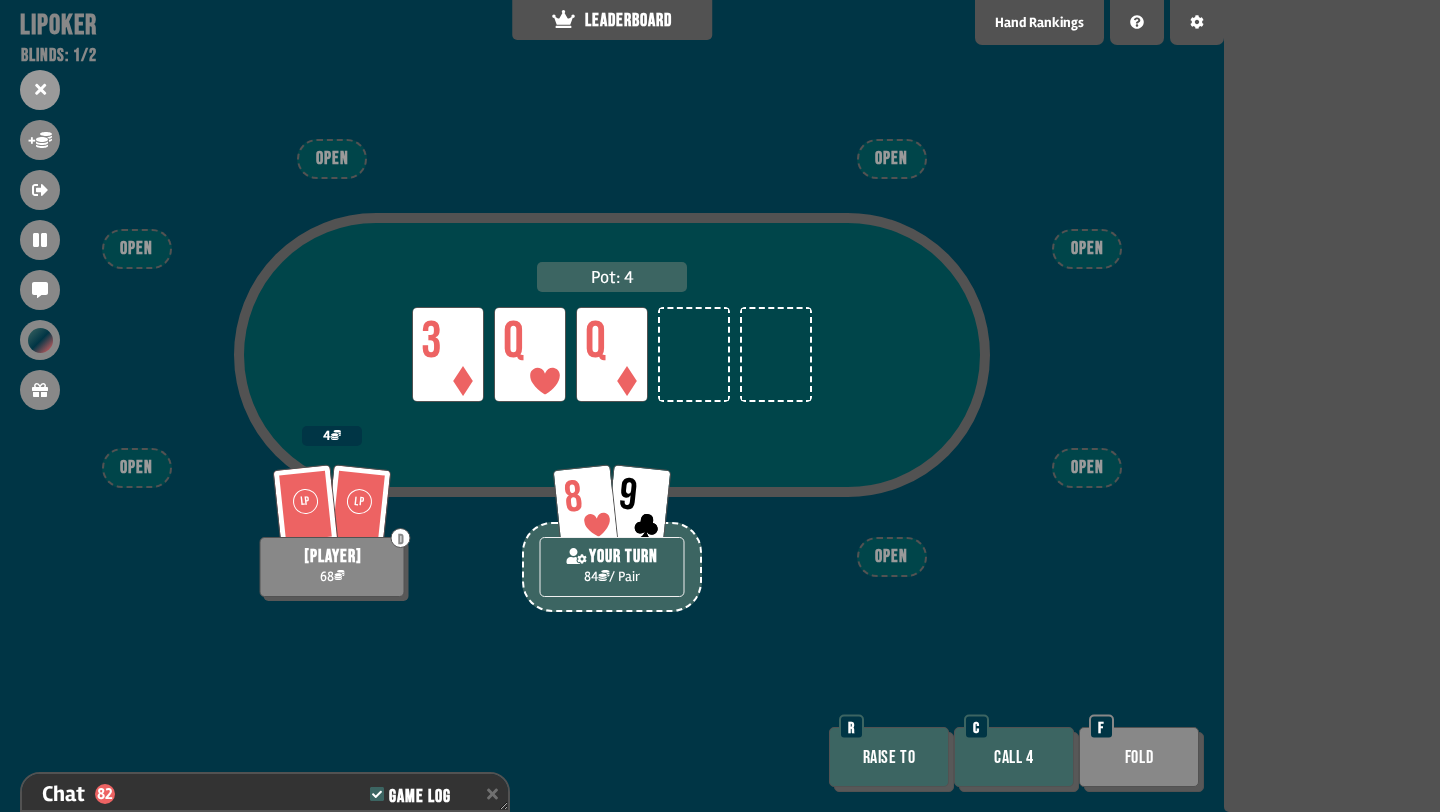 click on "Fold" at bounding box center (1139, 757) 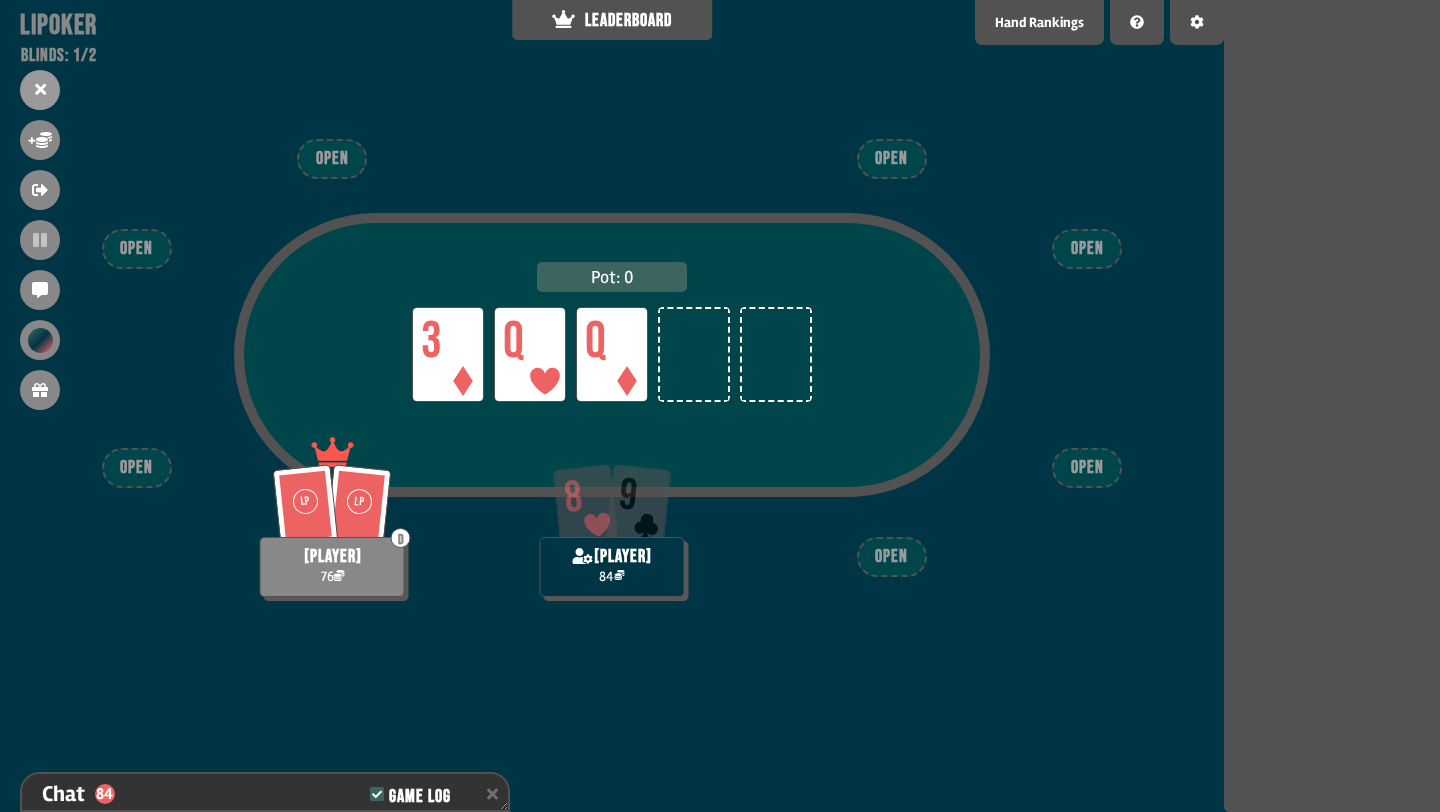 scroll, scrollTop: 2681, scrollLeft: 0, axis: vertical 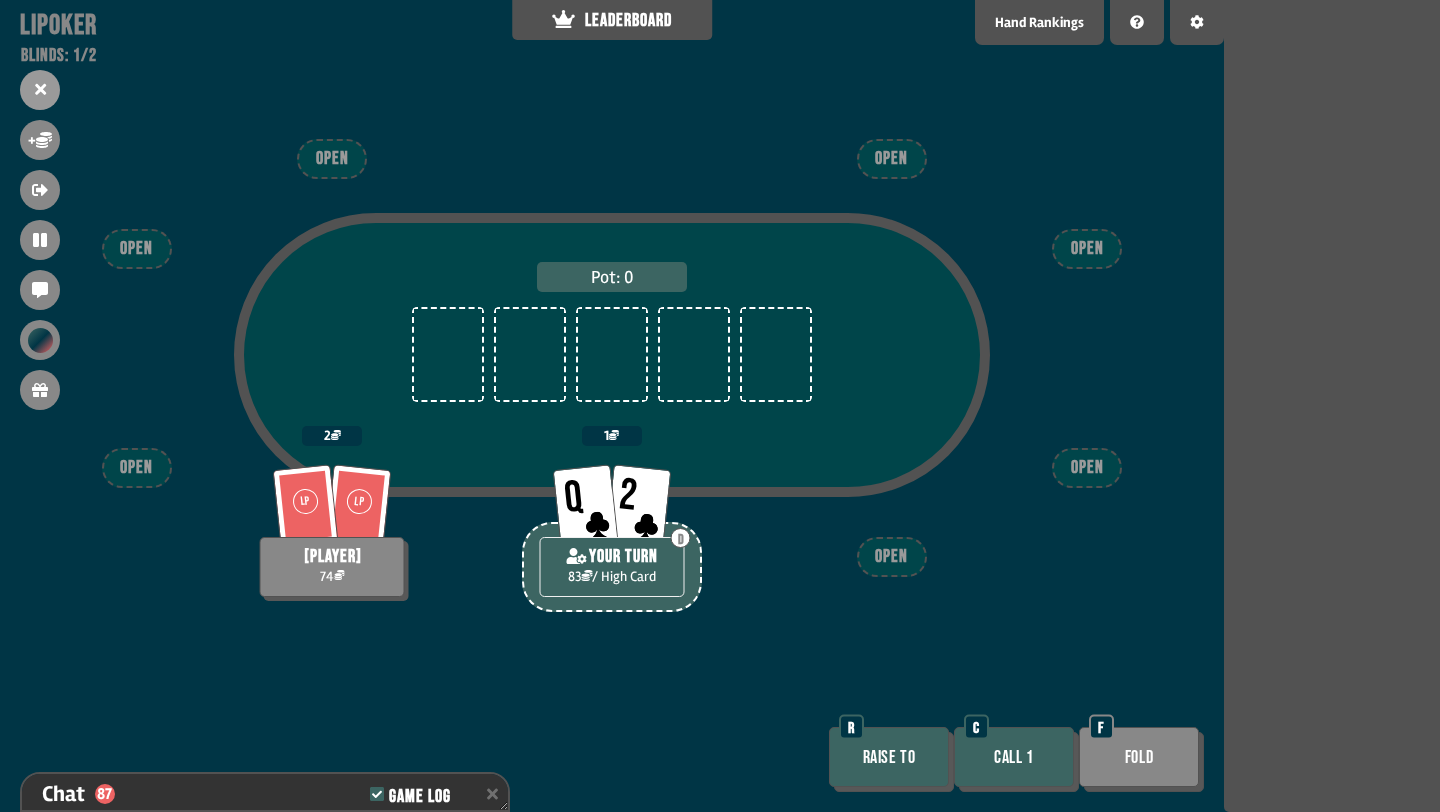 click on "Call 1" at bounding box center [1014, 757] 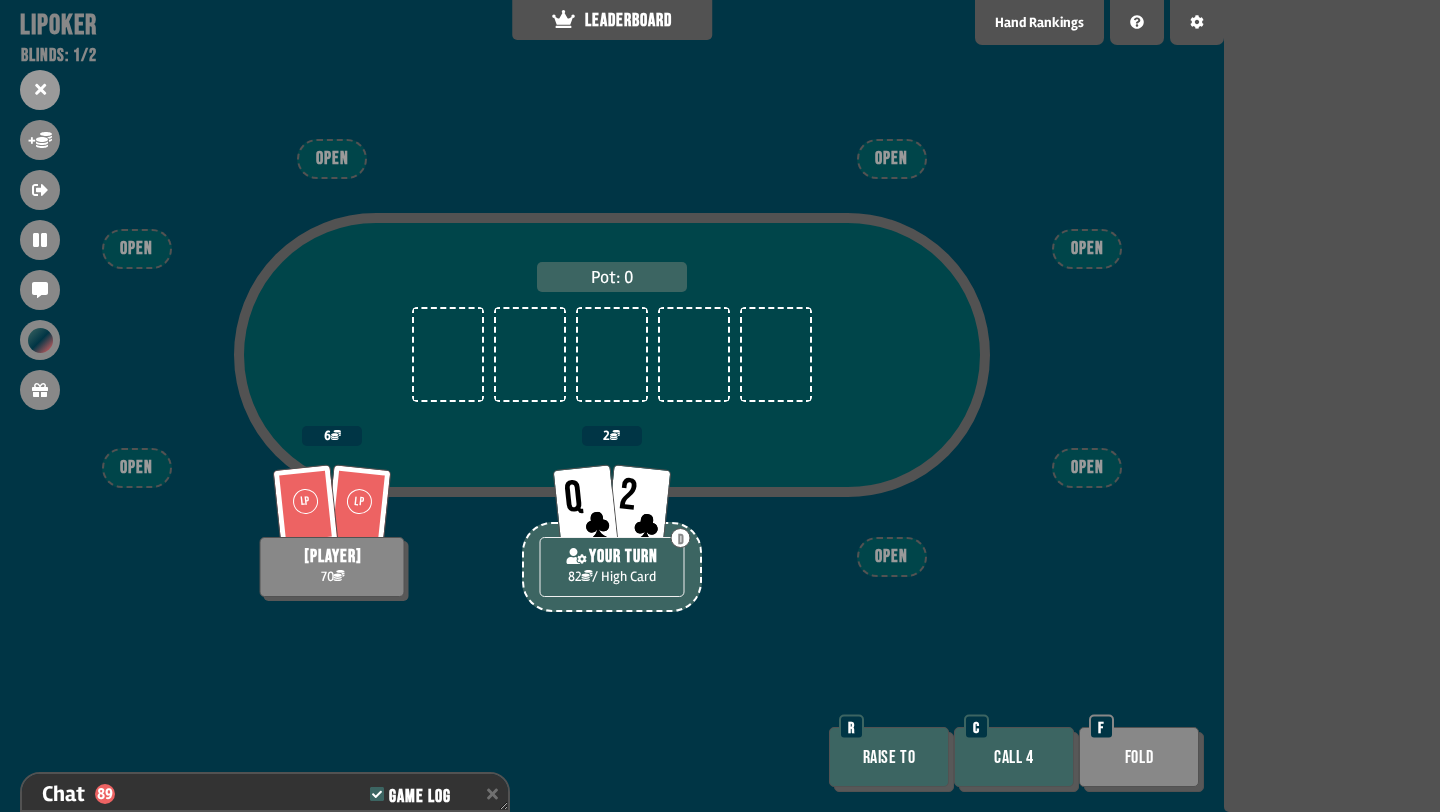 scroll, scrollTop: 2768, scrollLeft: 0, axis: vertical 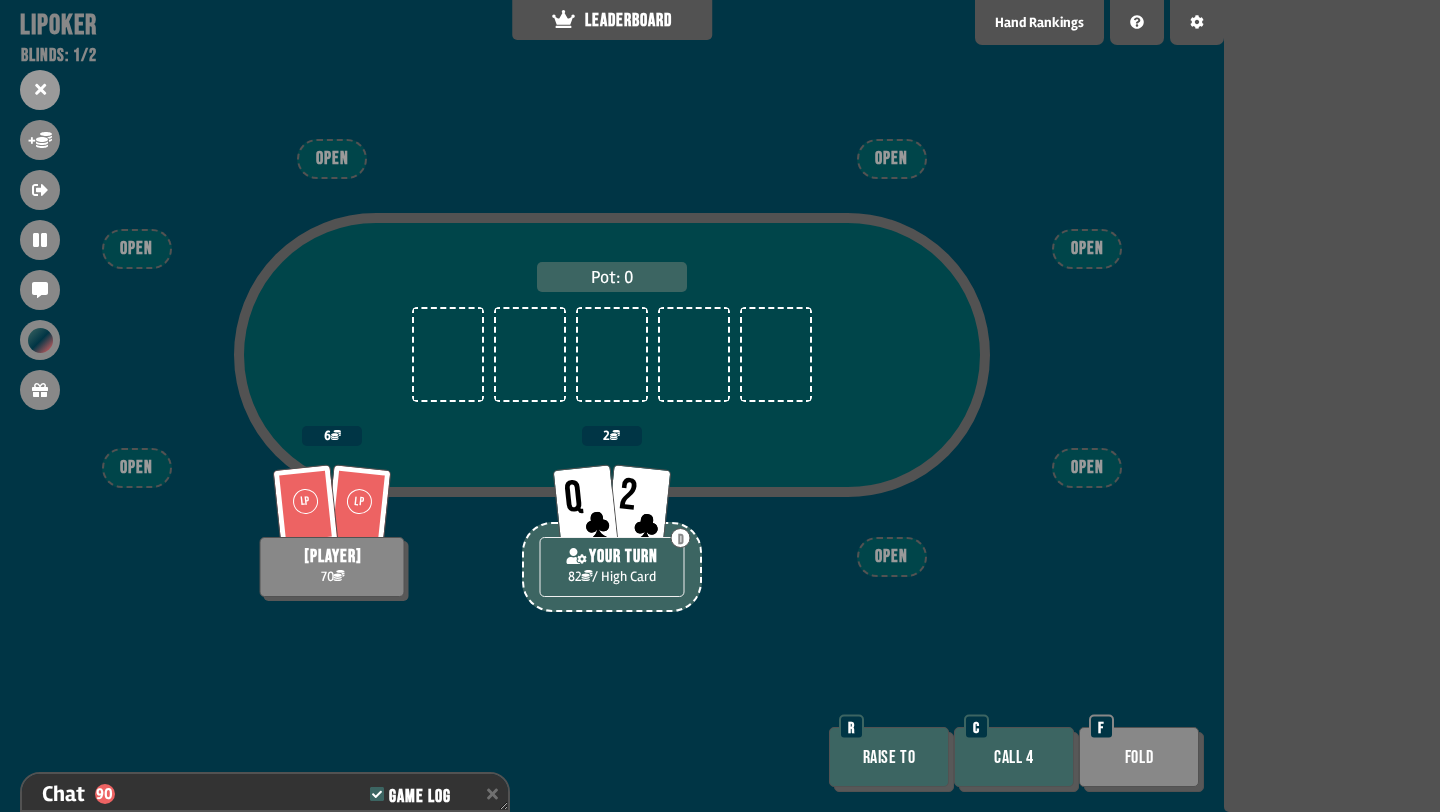 click on "Call 4" at bounding box center [1014, 757] 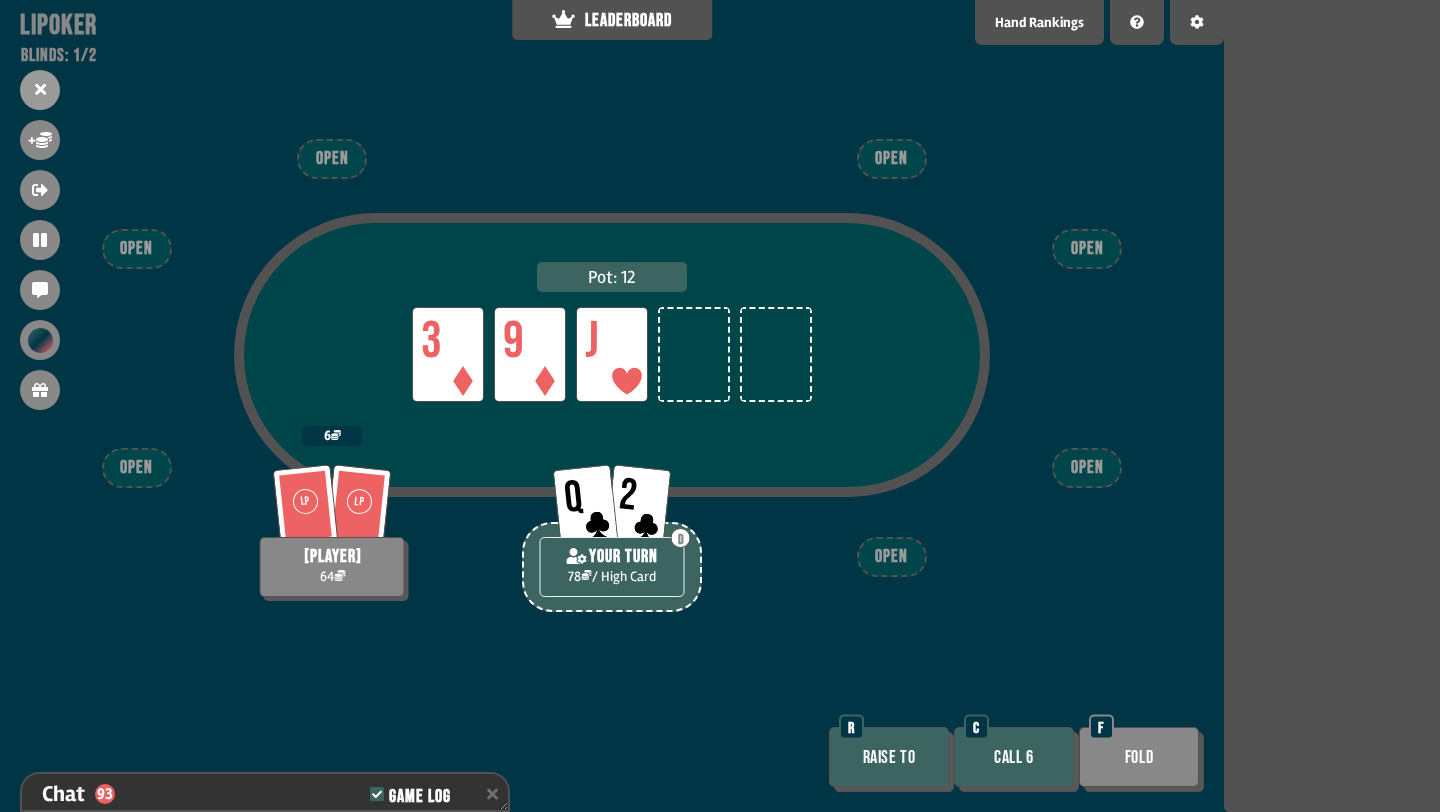 scroll, scrollTop: 2884, scrollLeft: 0, axis: vertical 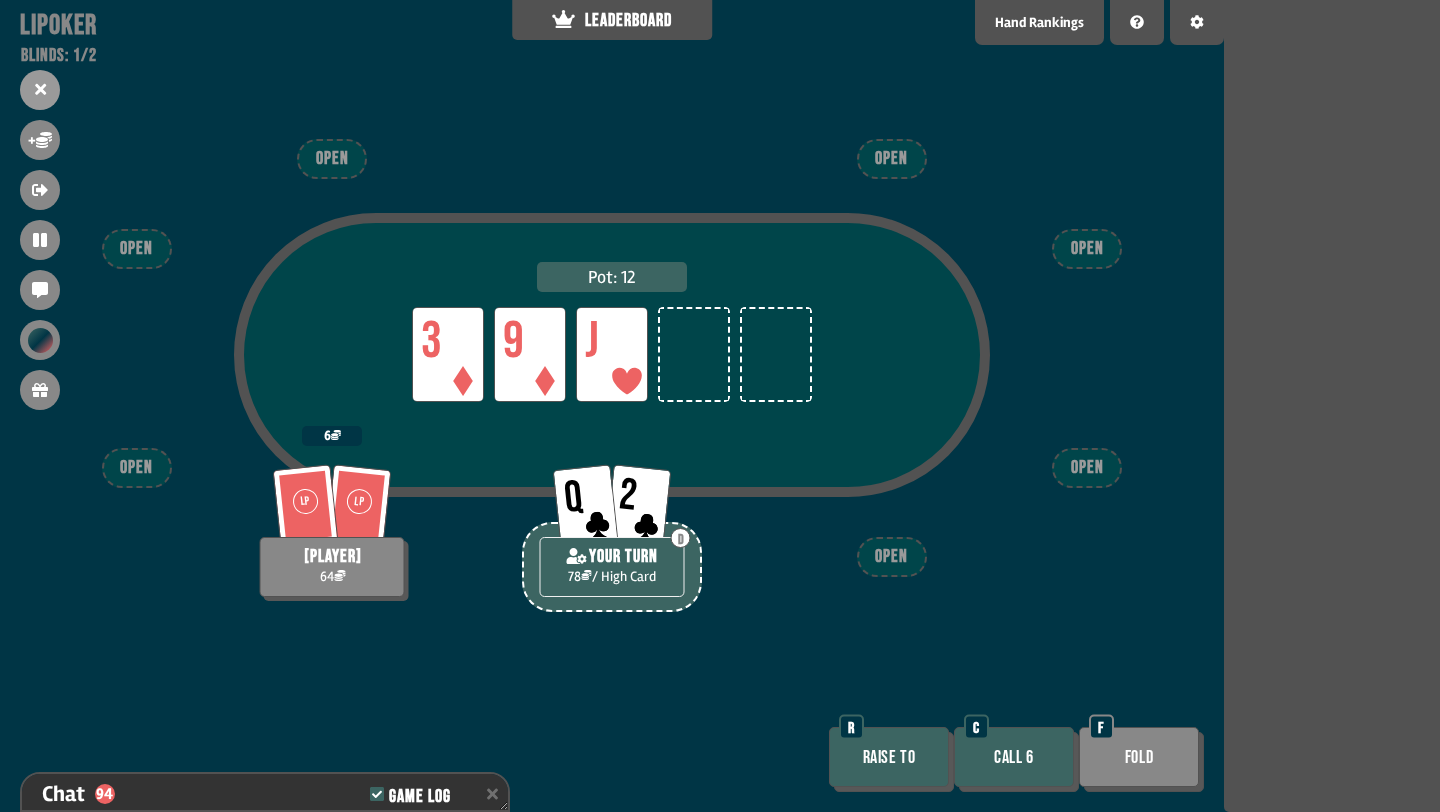 click on "Call 6" at bounding box center [1014, 757] 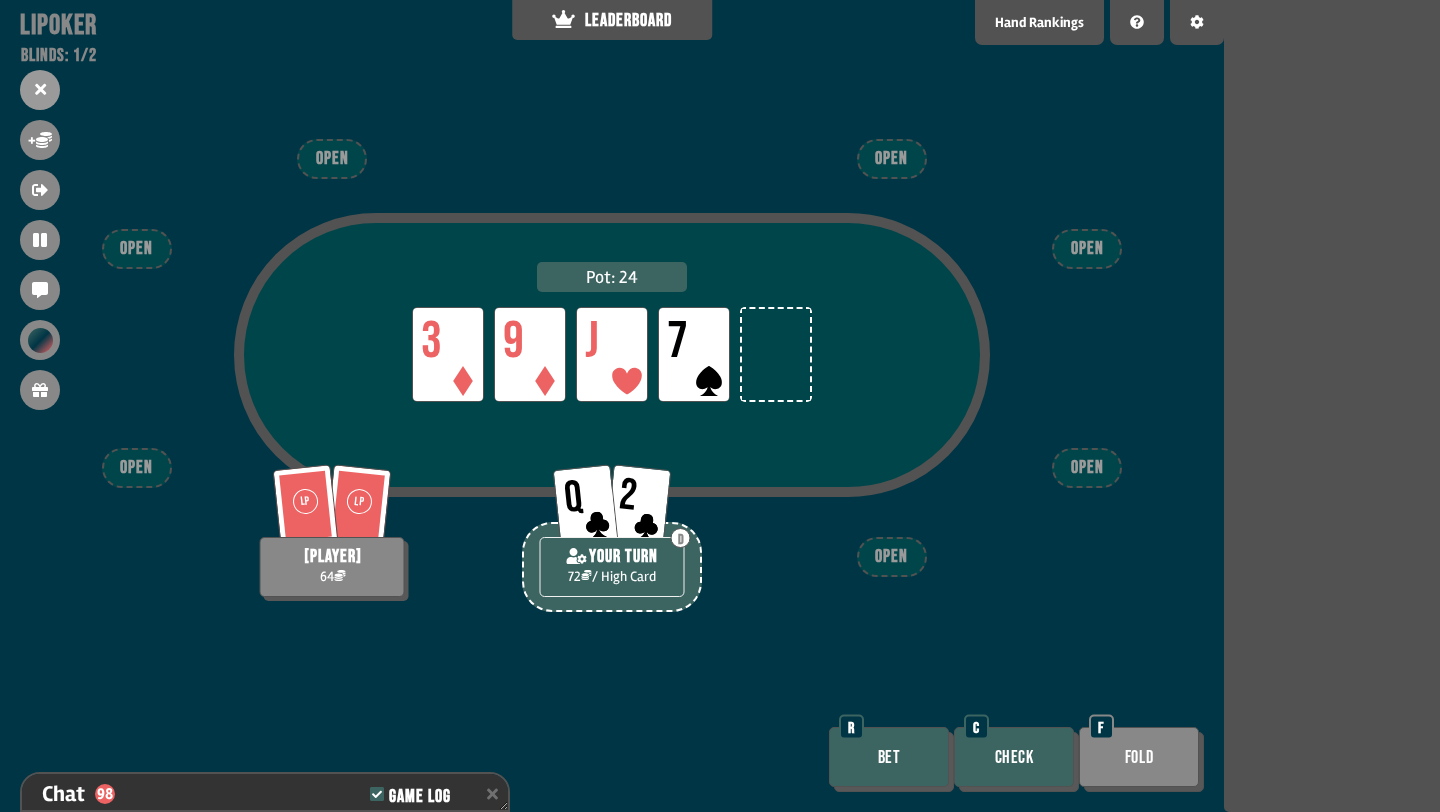 scroll, scrollTop: 3000, scrollLeft: 0, axis: vertical 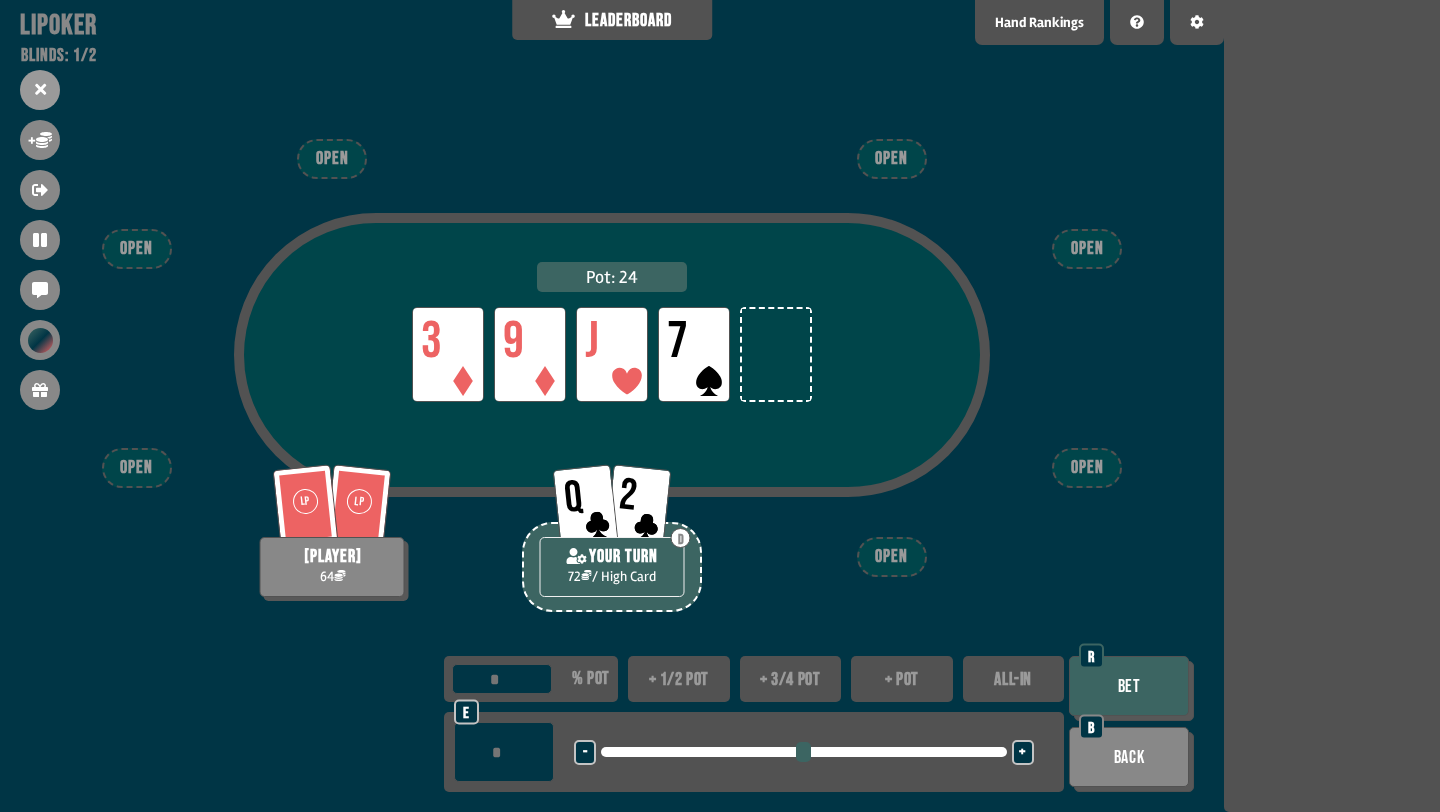 click on "+ 1/2 pot" at bounding box center [679, 679] 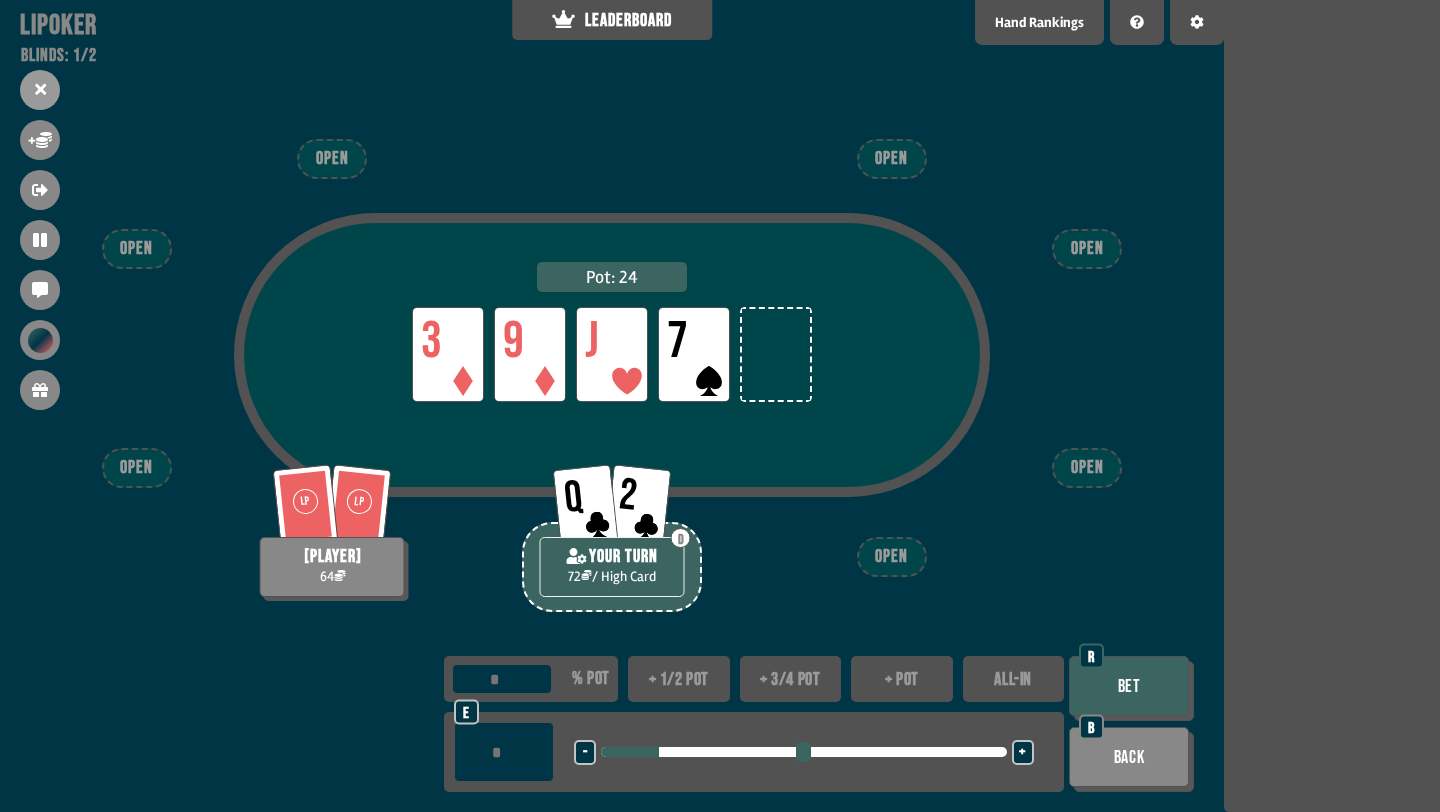 click on "-" at bounding box center (585, 752) 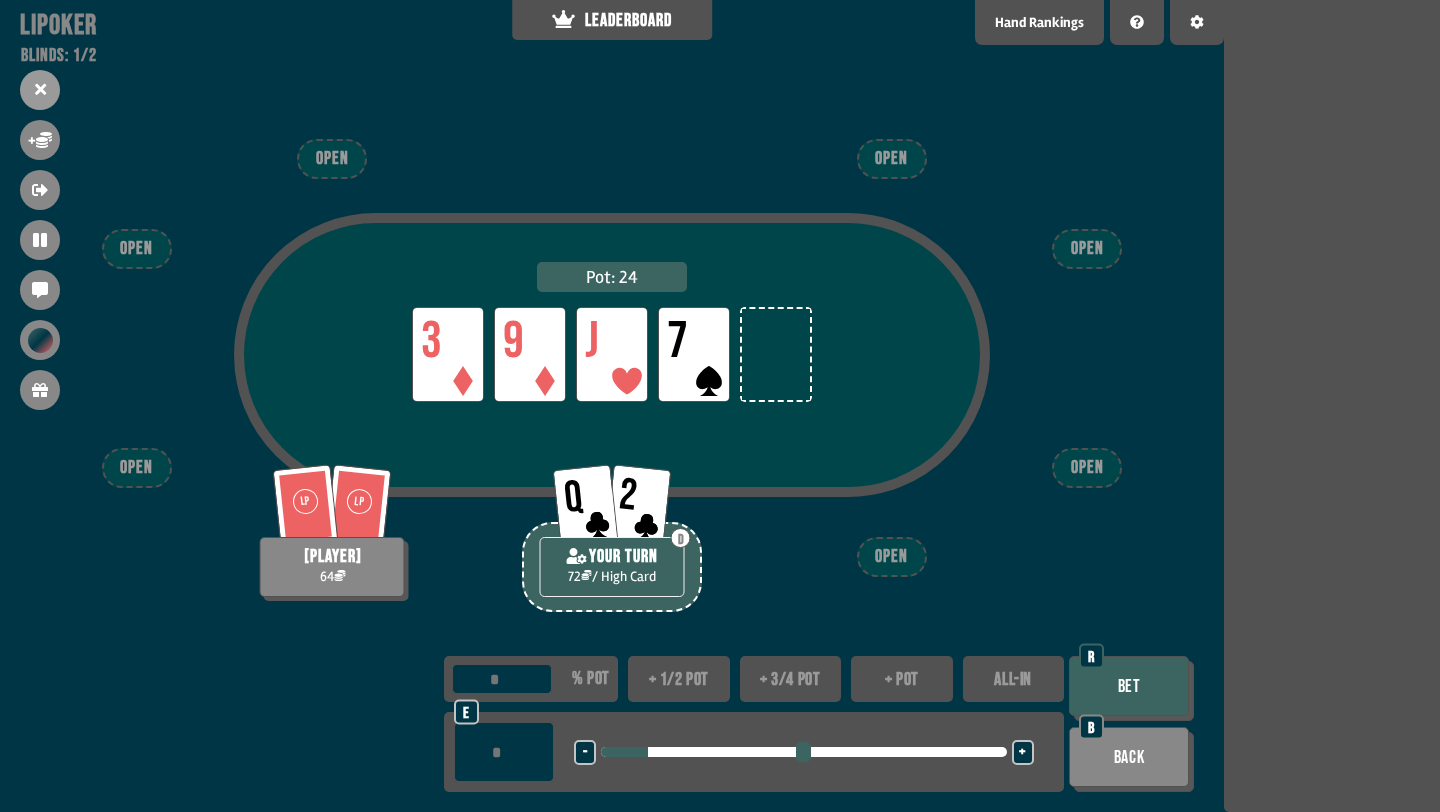 click on "-" at bounding box center (585, 752) 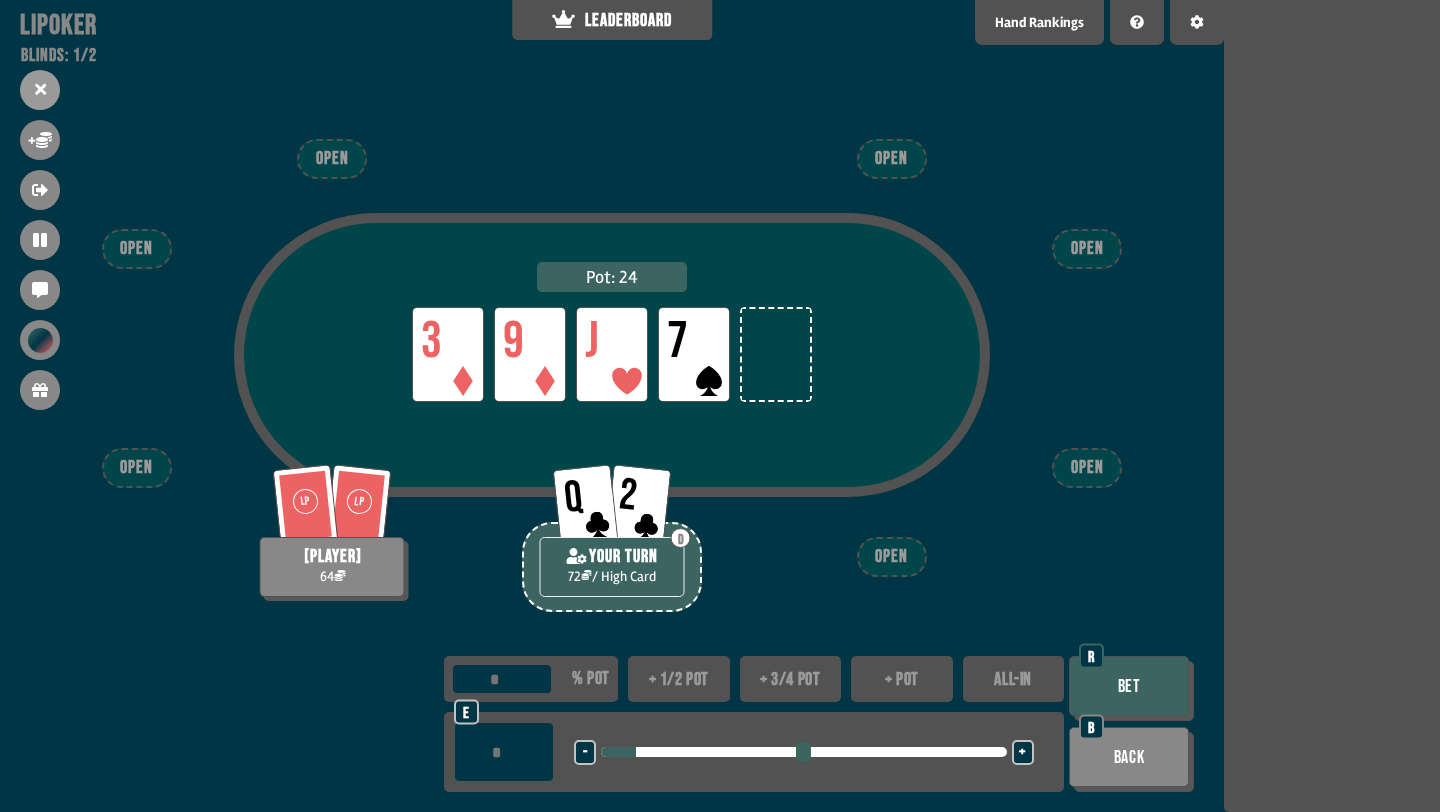 click on "Bet" at bounding box center (1129, 686) 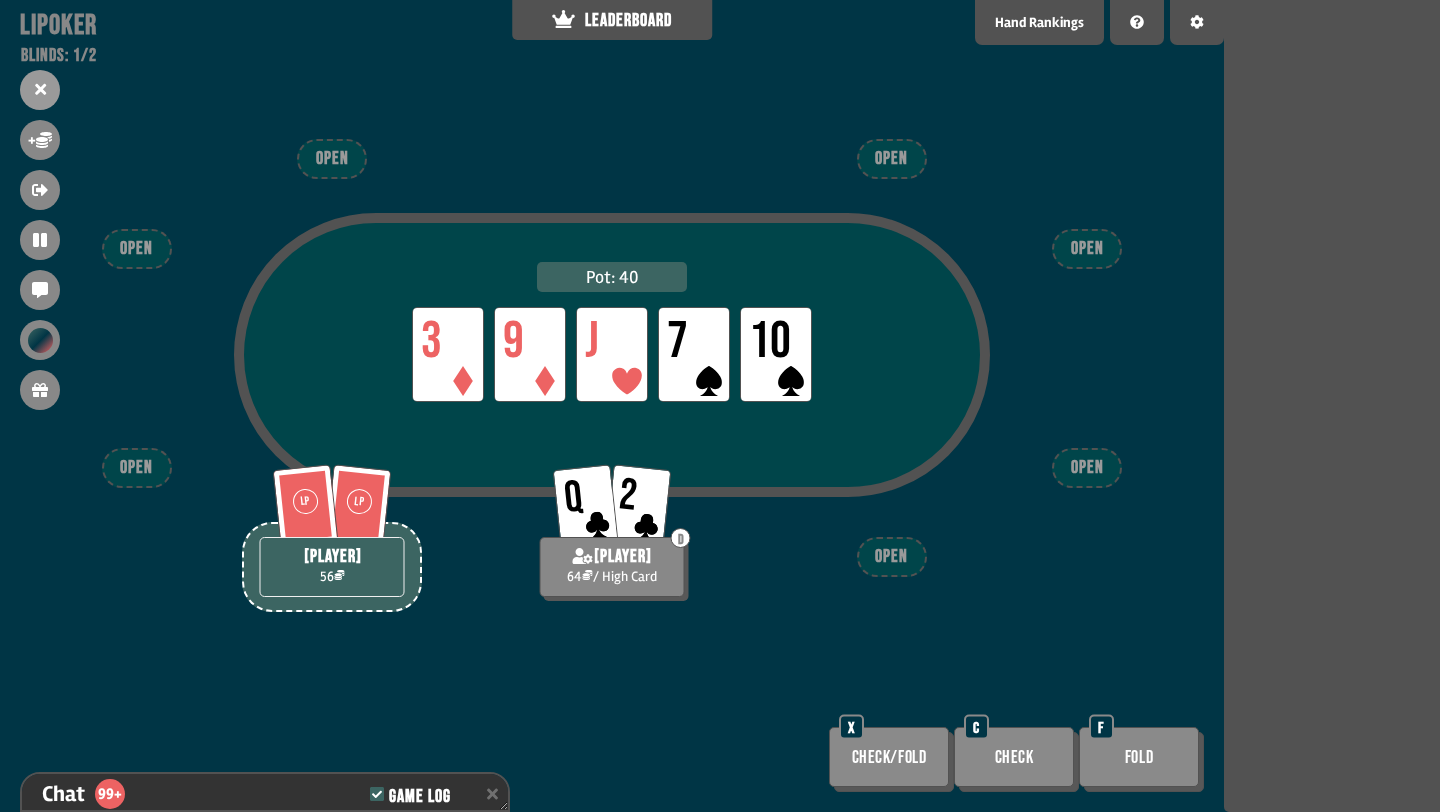 scroll, scrollTop: 3116, scrollLeft: 0, axis: vertical 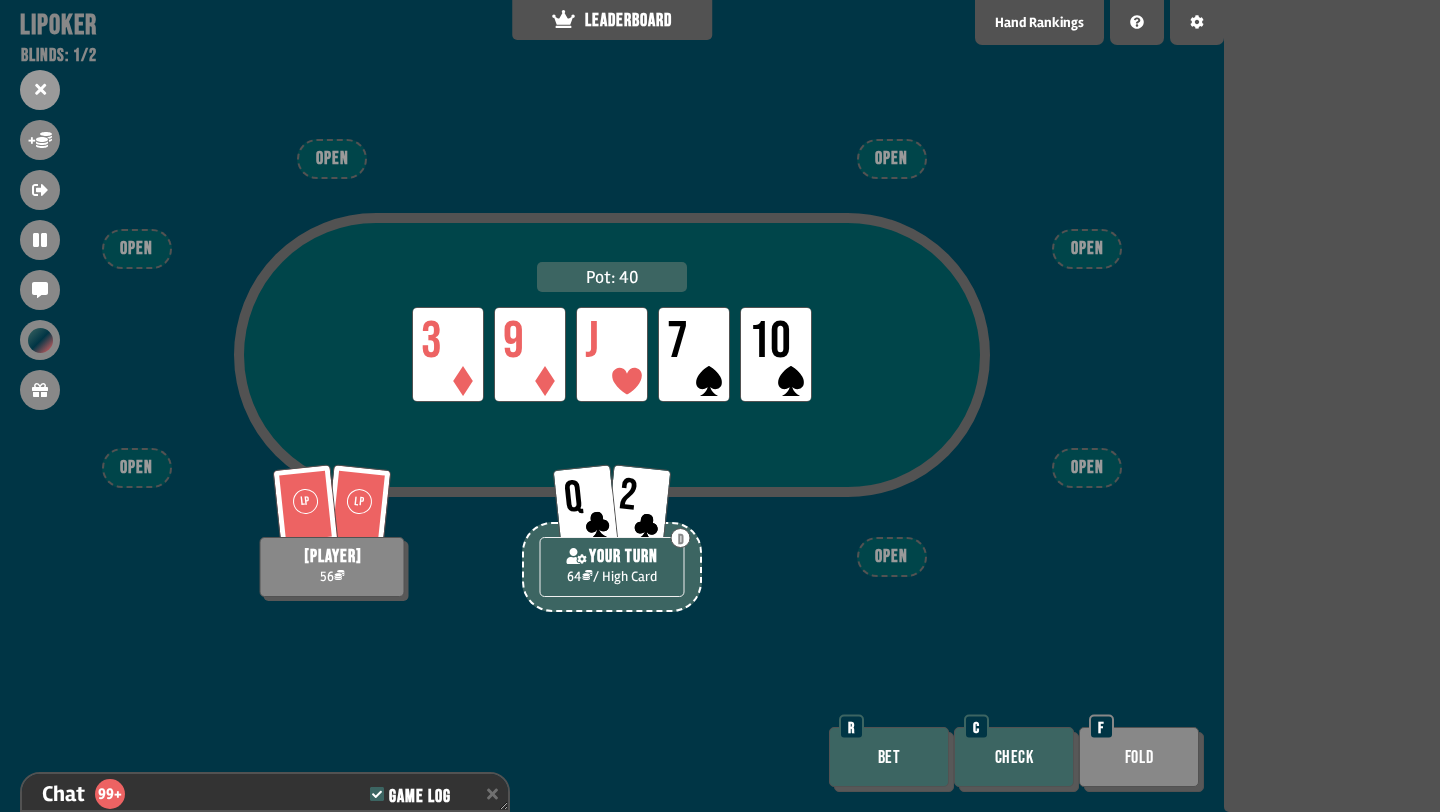 click on "Bet" at bounding box center [889, 757] 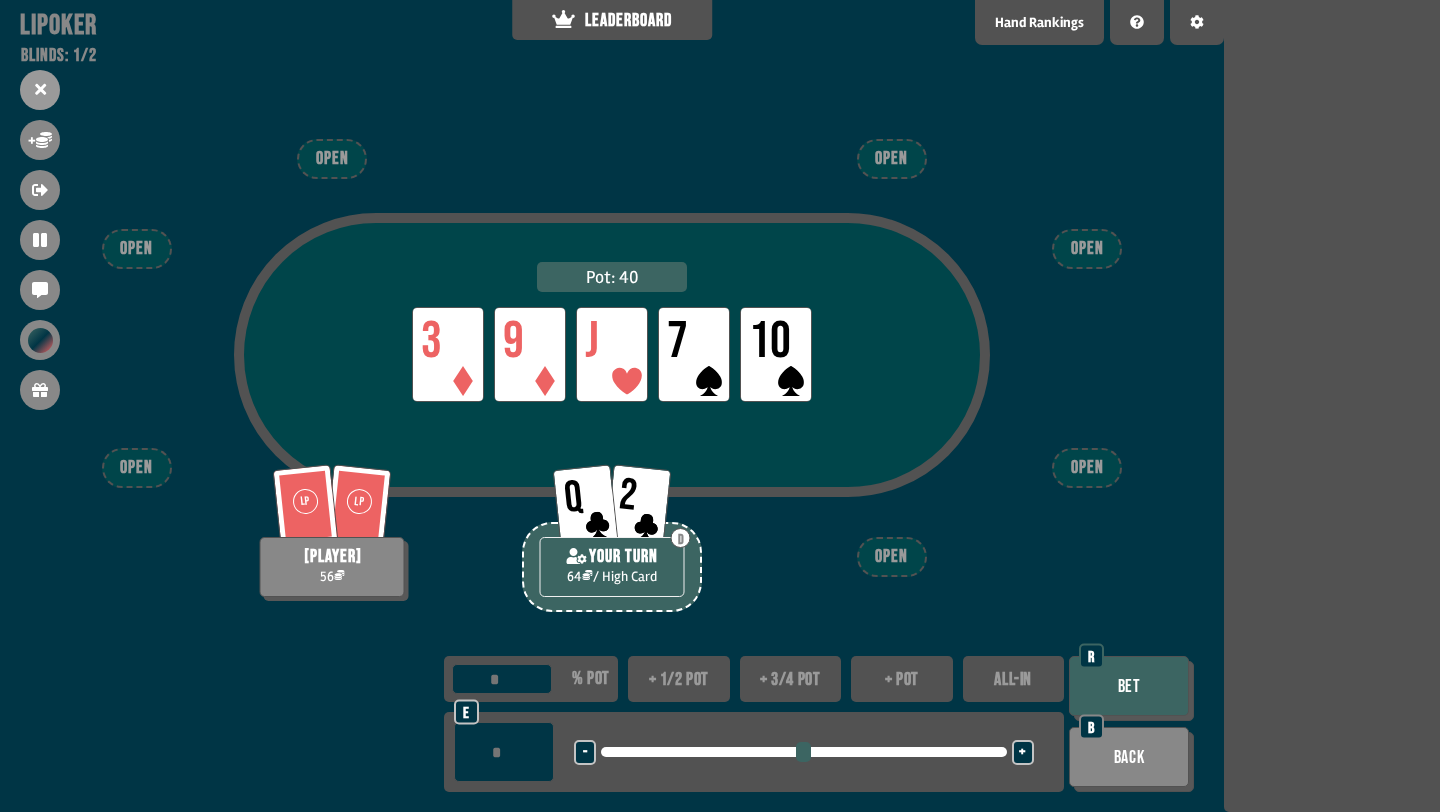 click on "+ 1/2 pot" at bounding box center (679, 679) 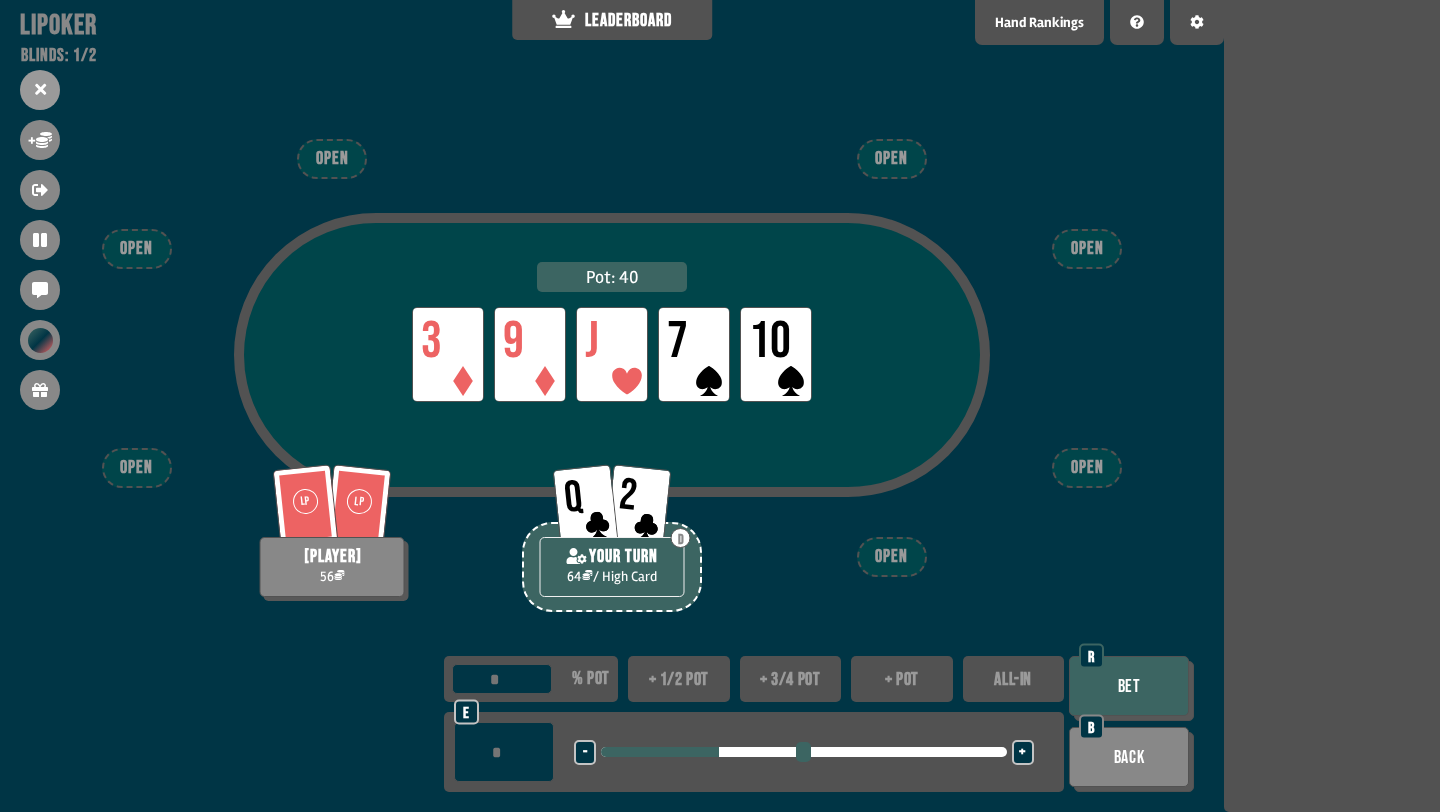 click on "-" at bounding box center (585, 753) 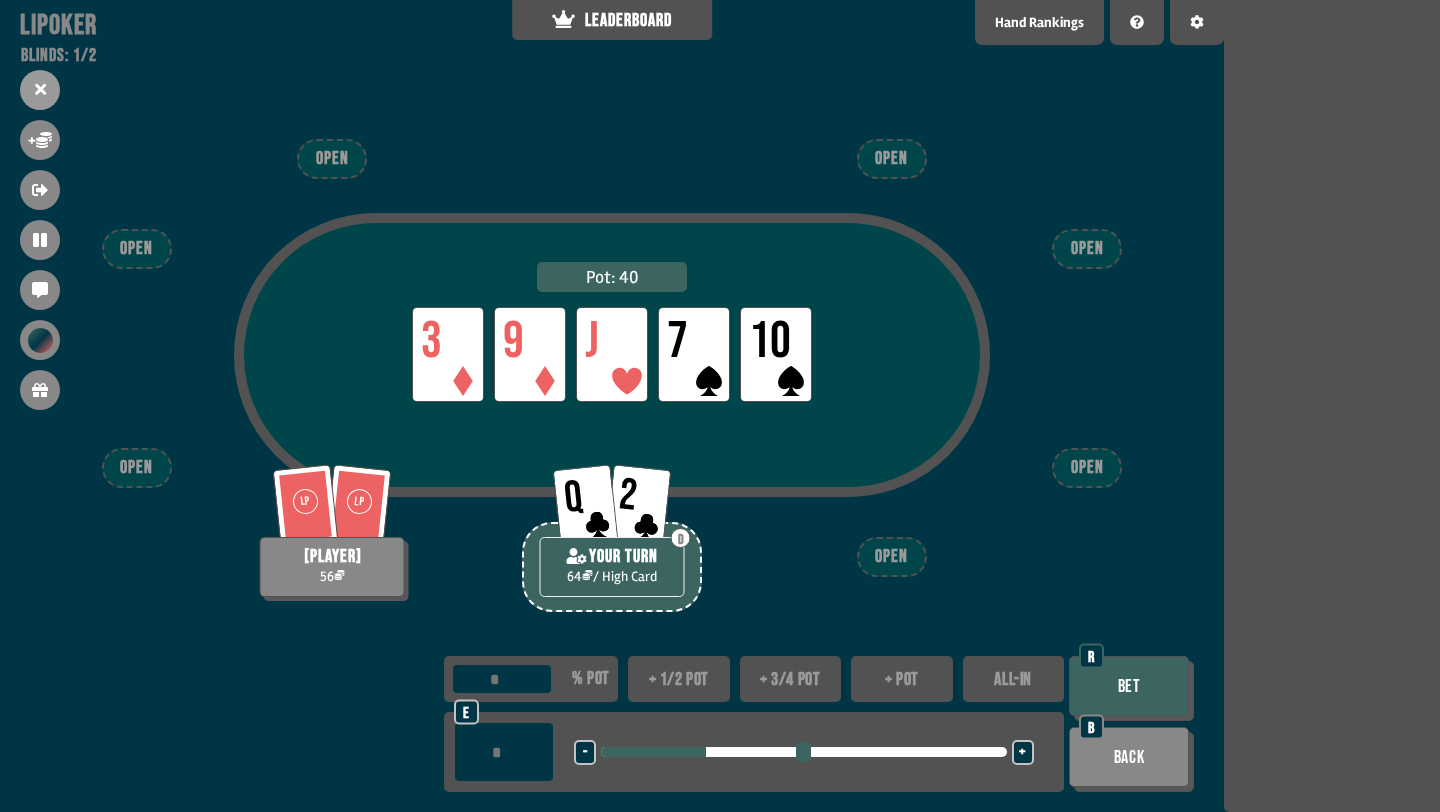 click on "-" at bounding box center (585, 753) 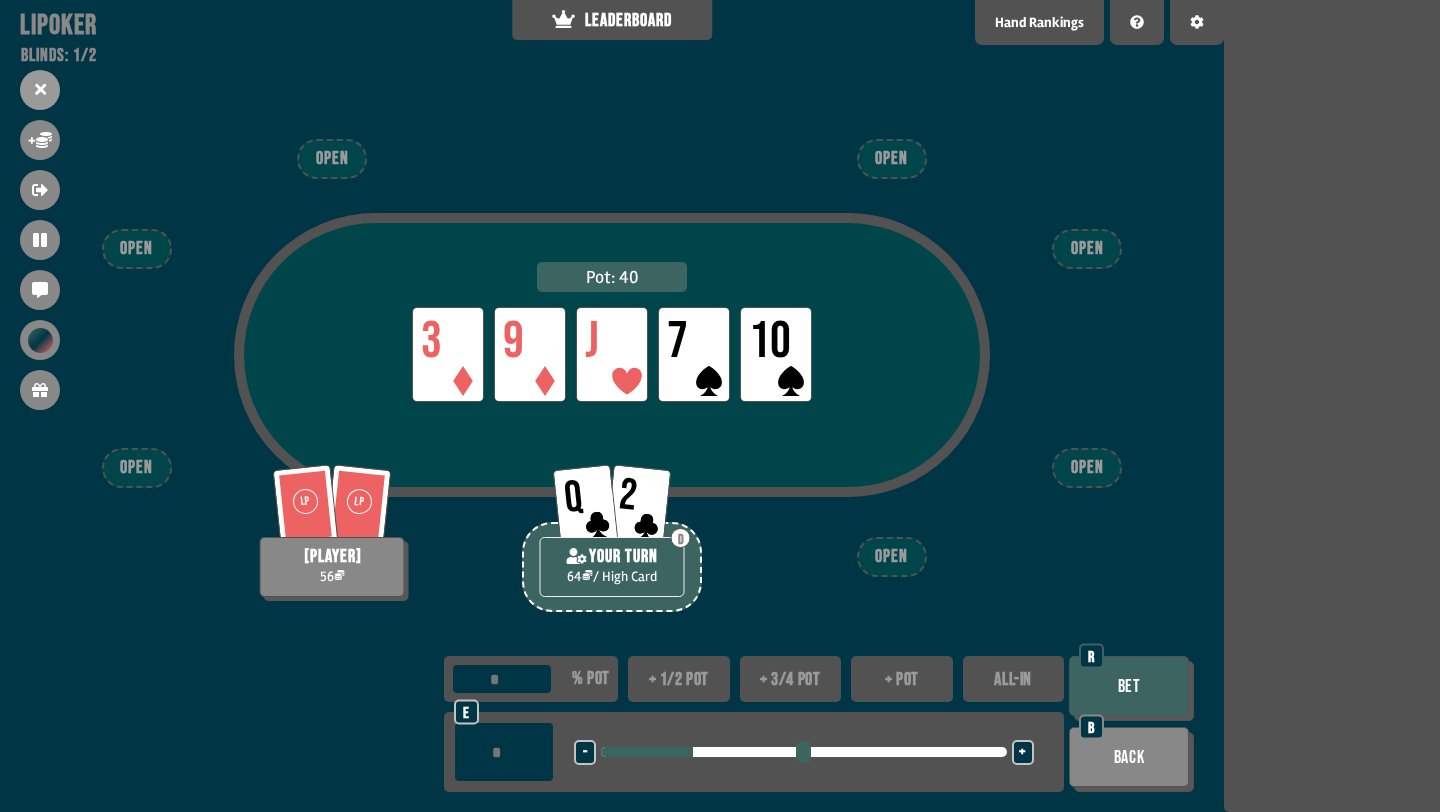 click on "Bet" at bounding box center (1129, 686) 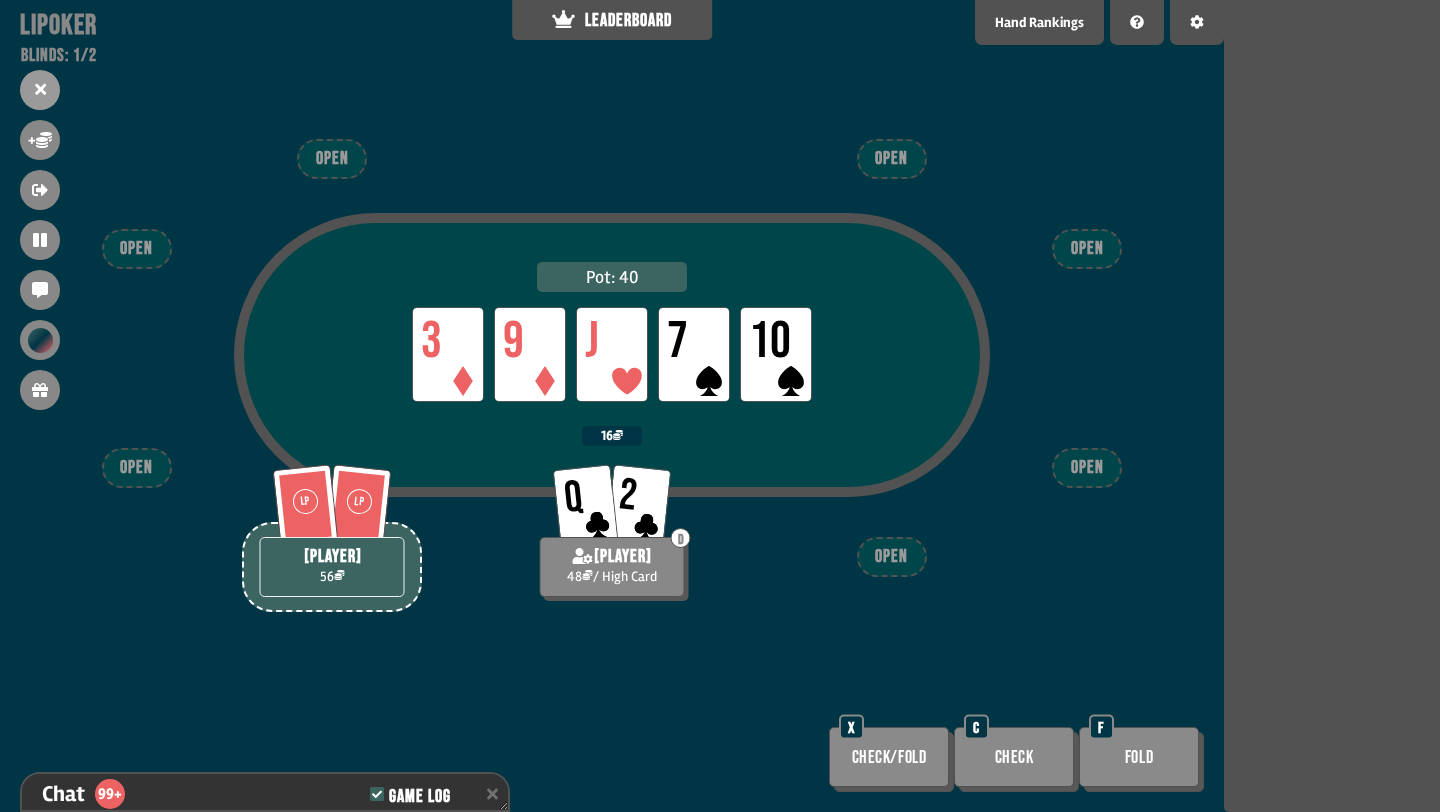 scroll, scrollTop: 3232, scrollLeft: 0, axis: vertical 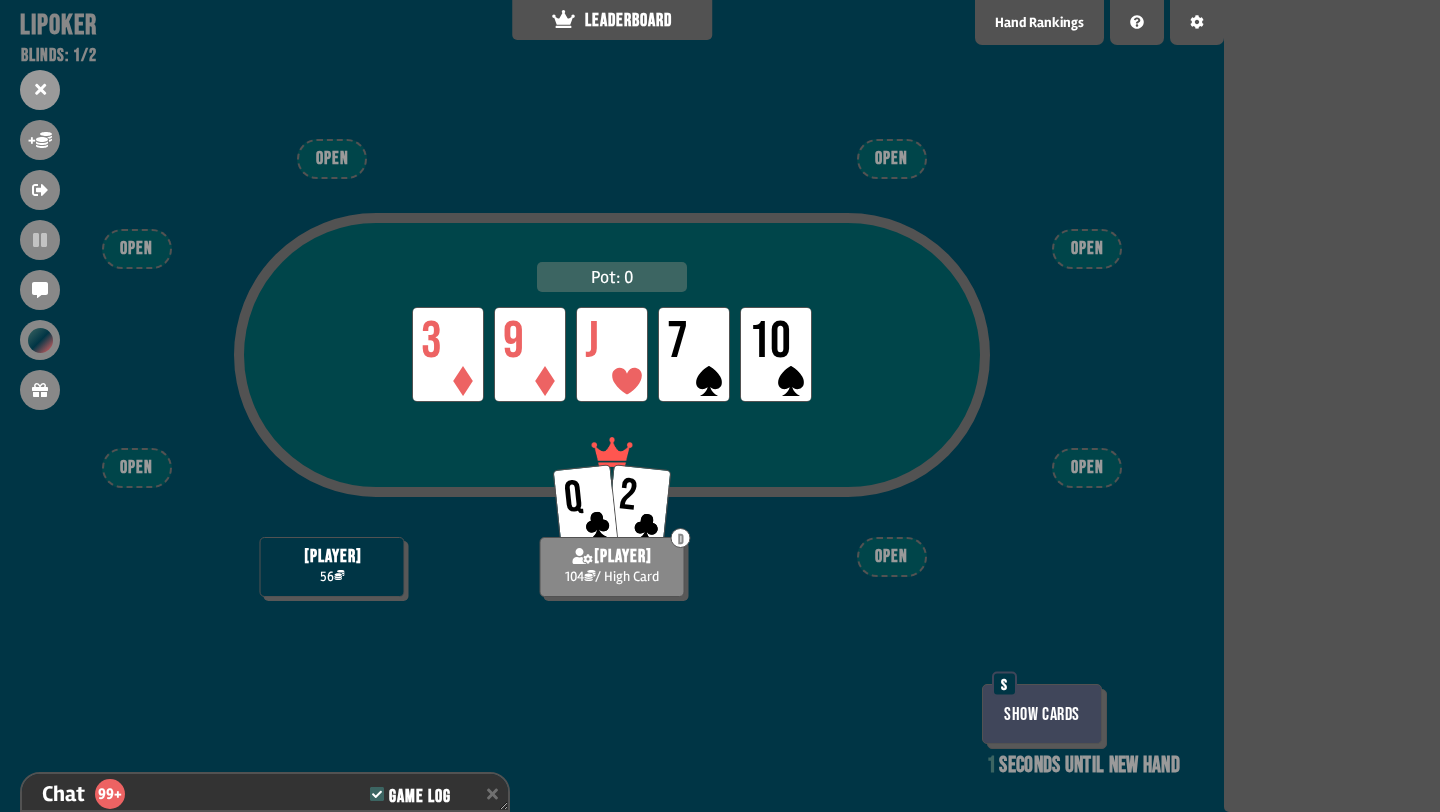 click on "Show Cards" at bounding box center (1042, 714) 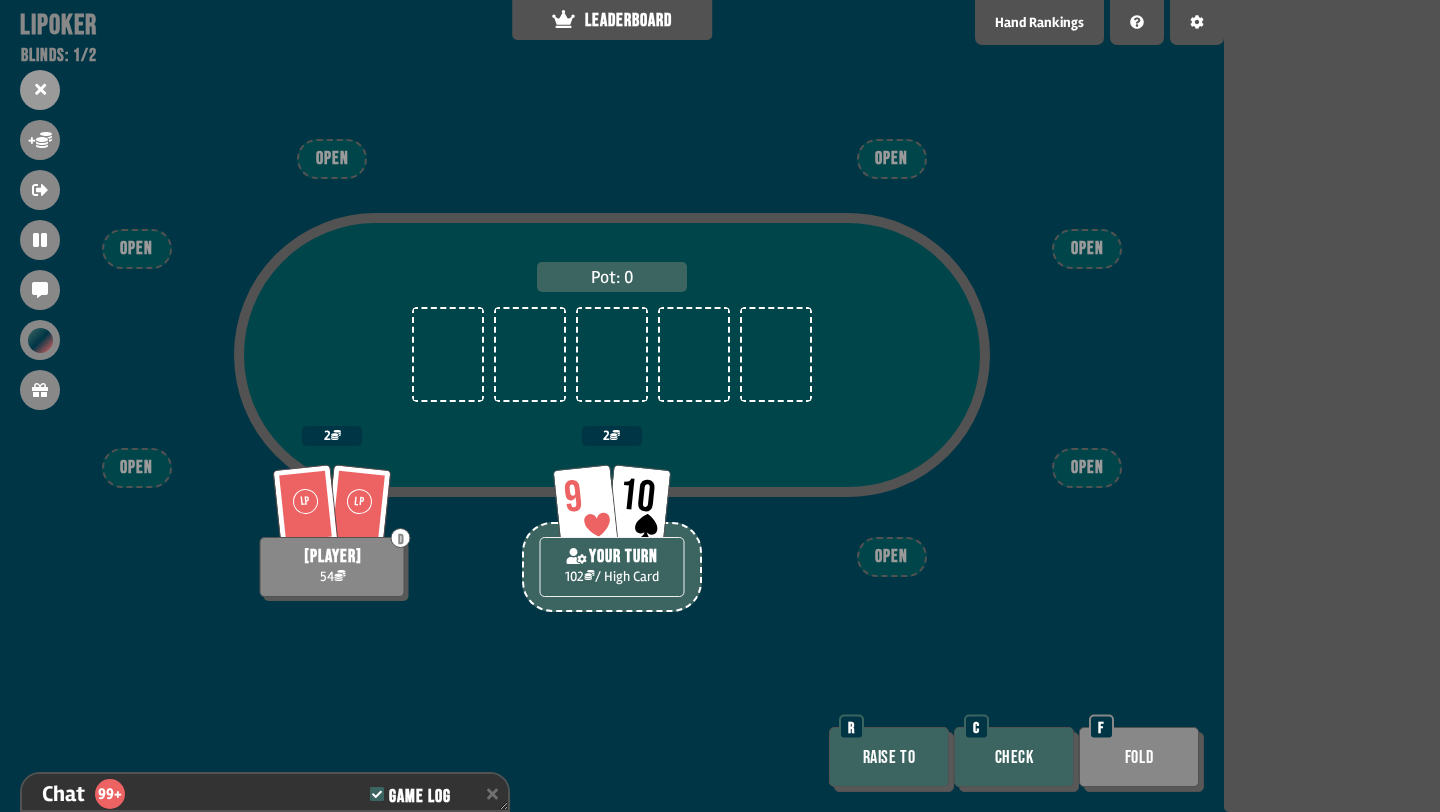 scroll, scrollTop: 3348, scrollLeft: 0, axis: vertical 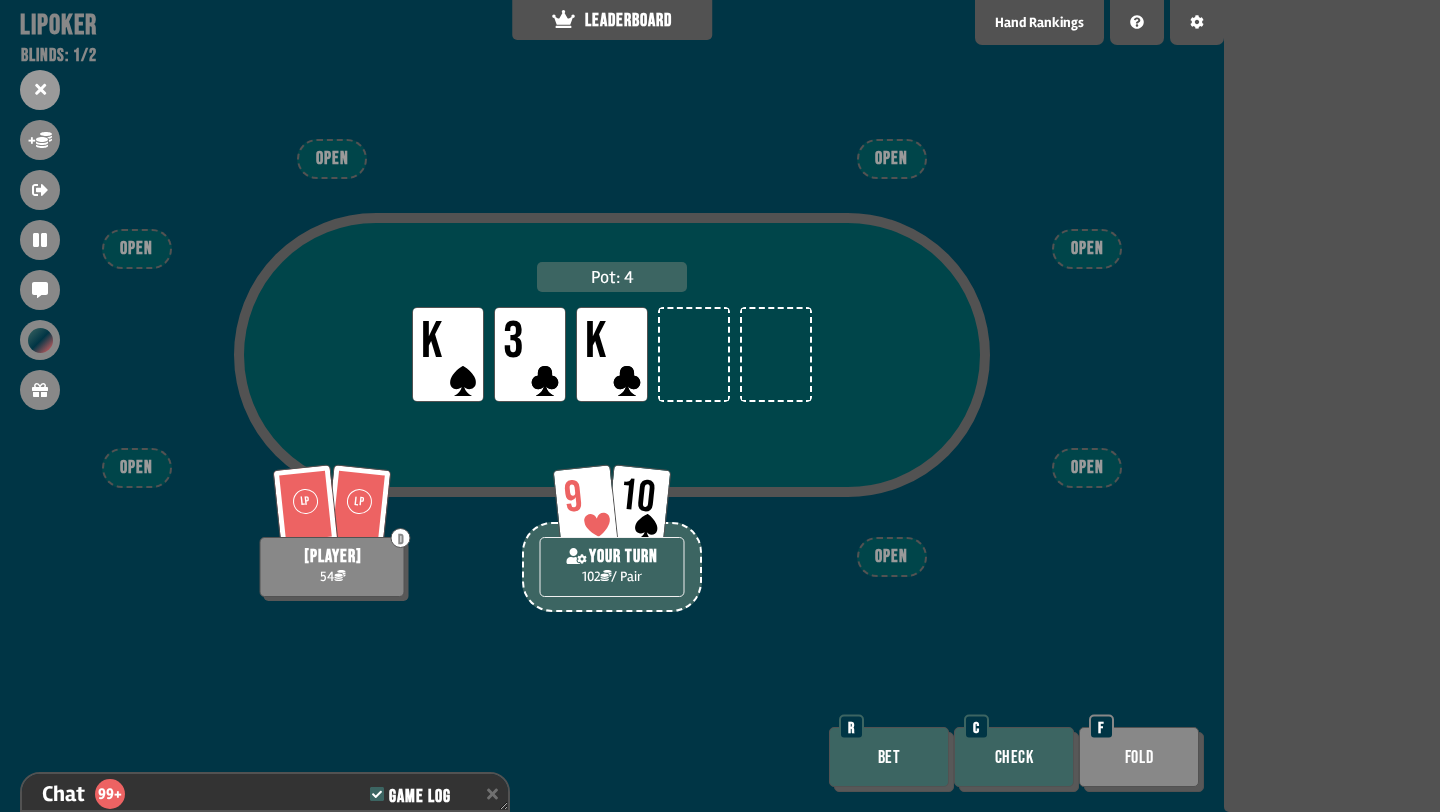 click on "Check" at bounding box center (1014, 757) 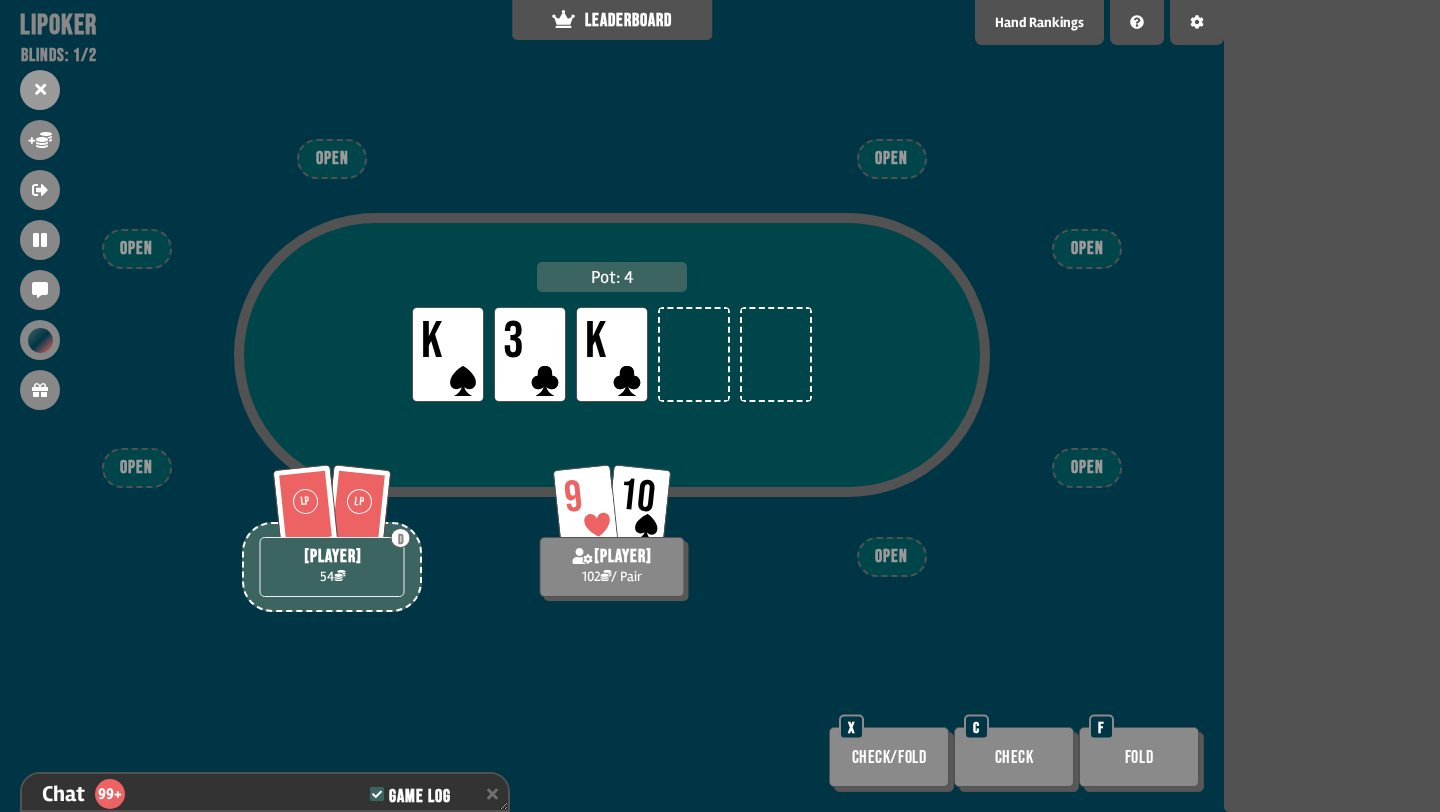 scroll, scrollTop: 3493, scrollLeft: 0, axis: vertical 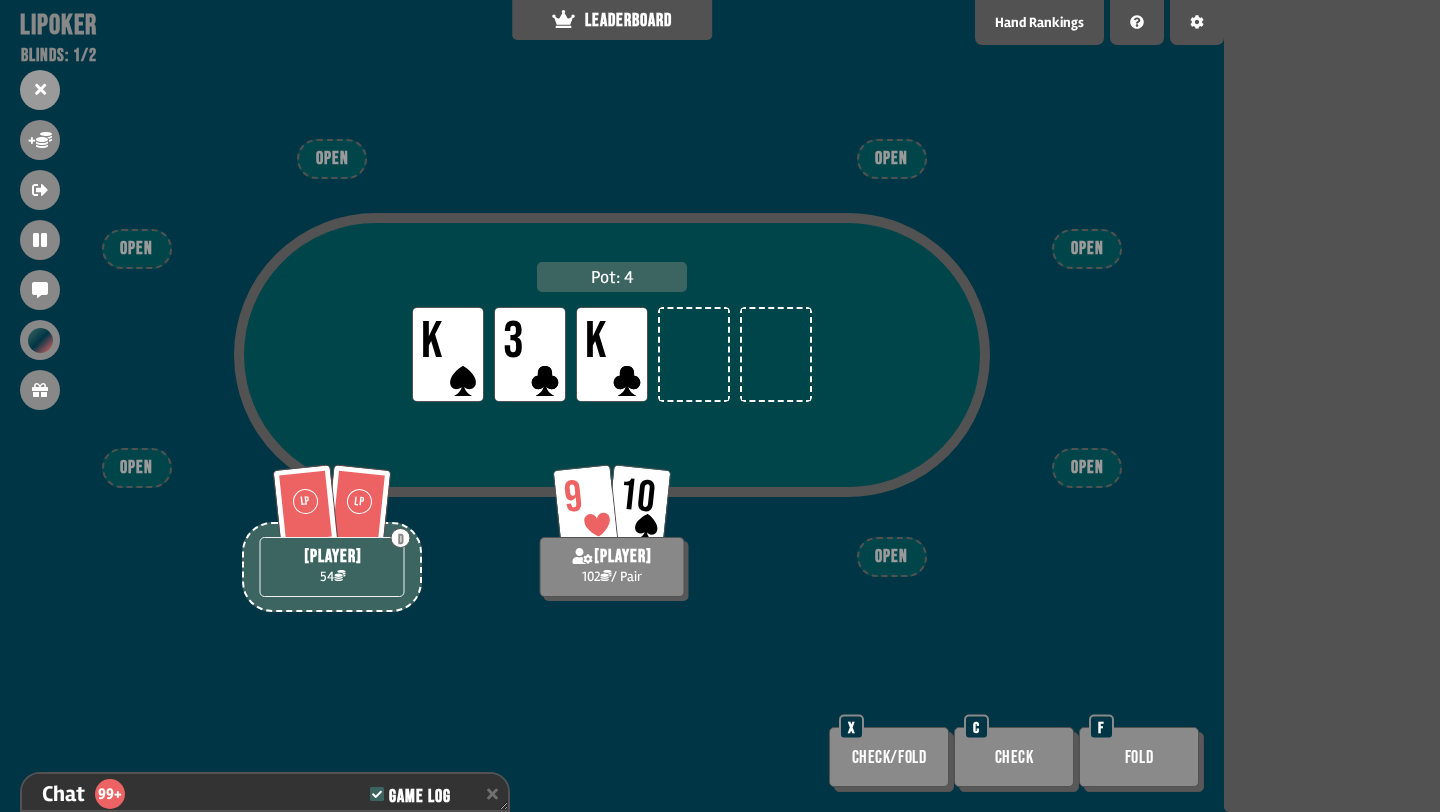 click on "Check/Fold" at bounding box center [889, 757] 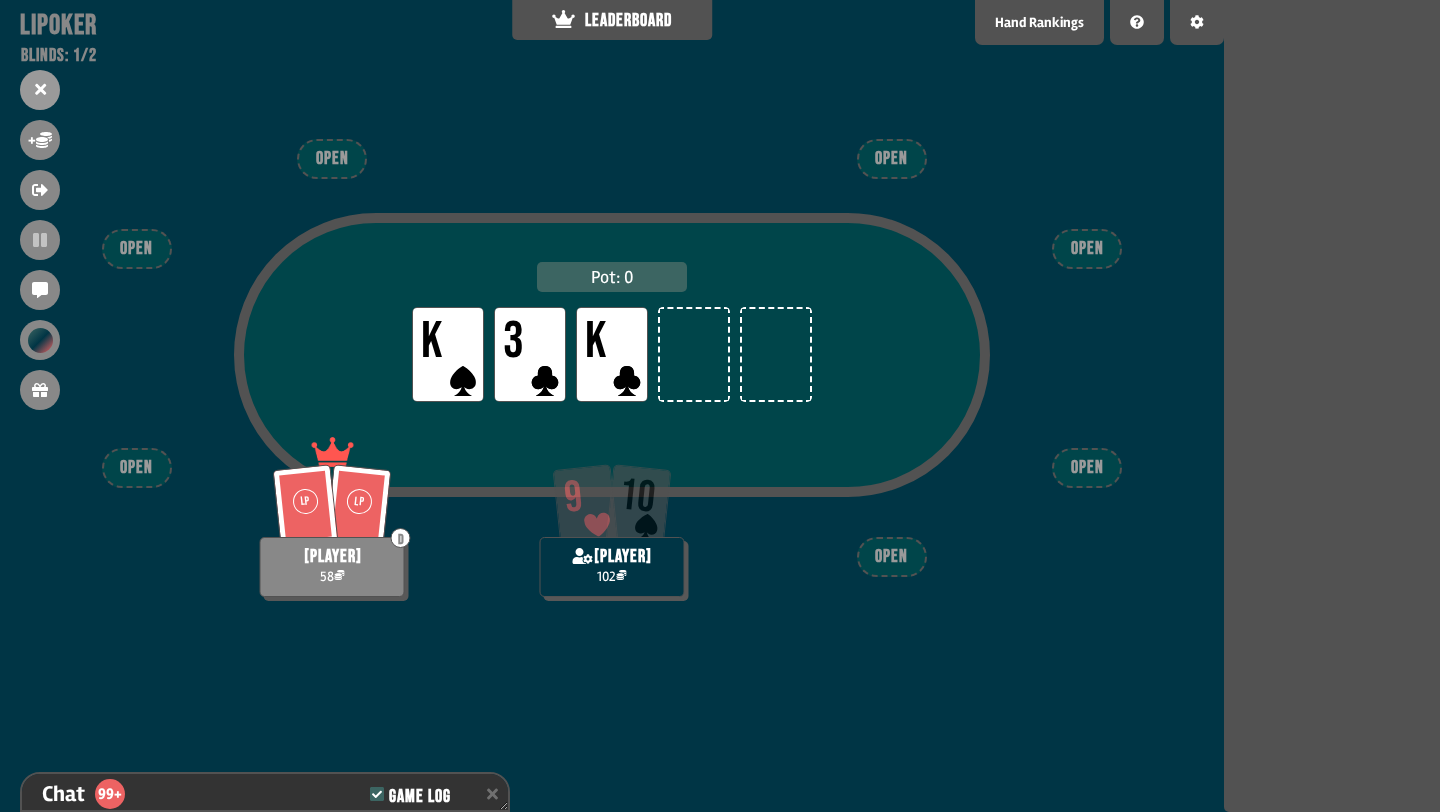scroll, scrollTop: 3667, scrollLeft: 0, axis: vertical 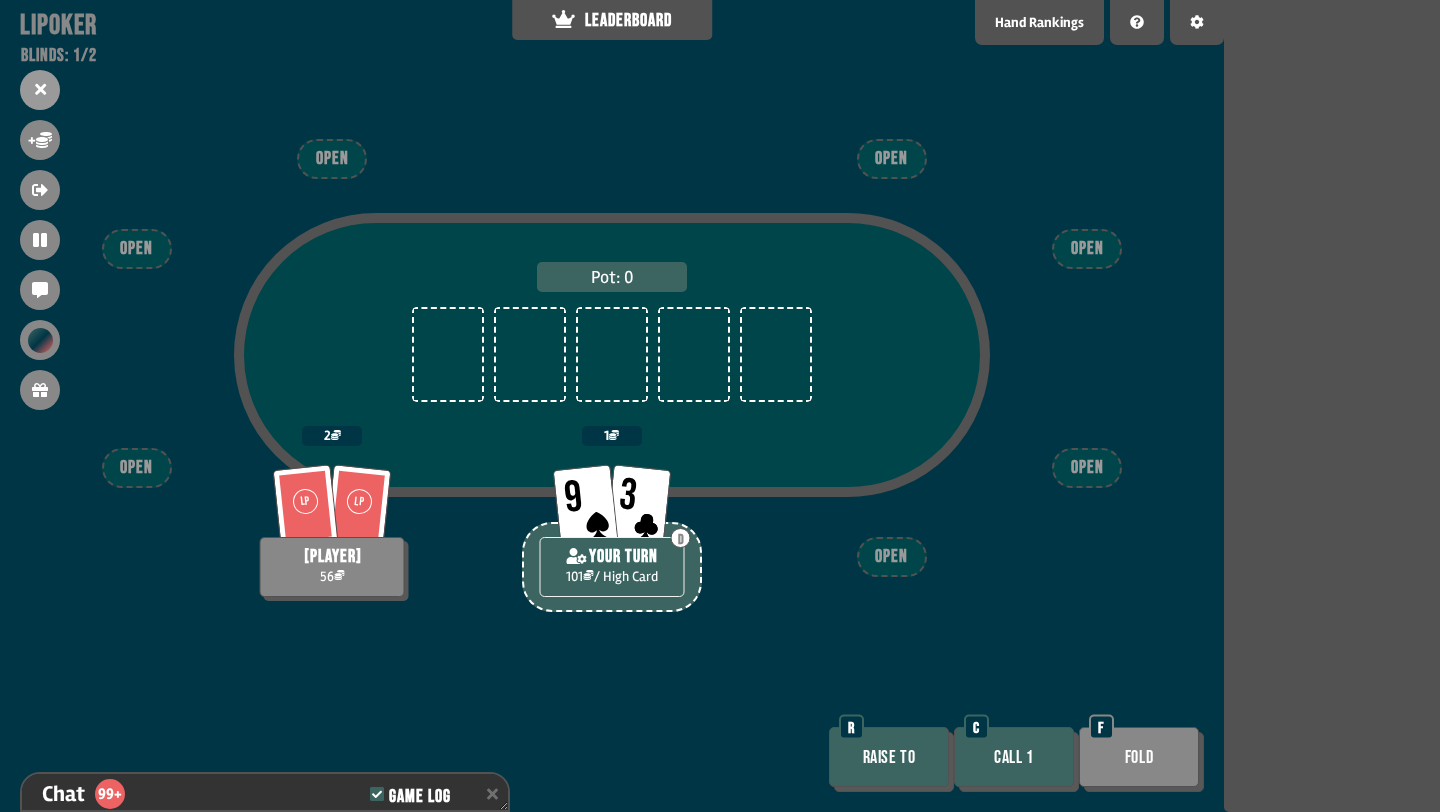 click on "Call 1" at bounding box center (1014, 757) 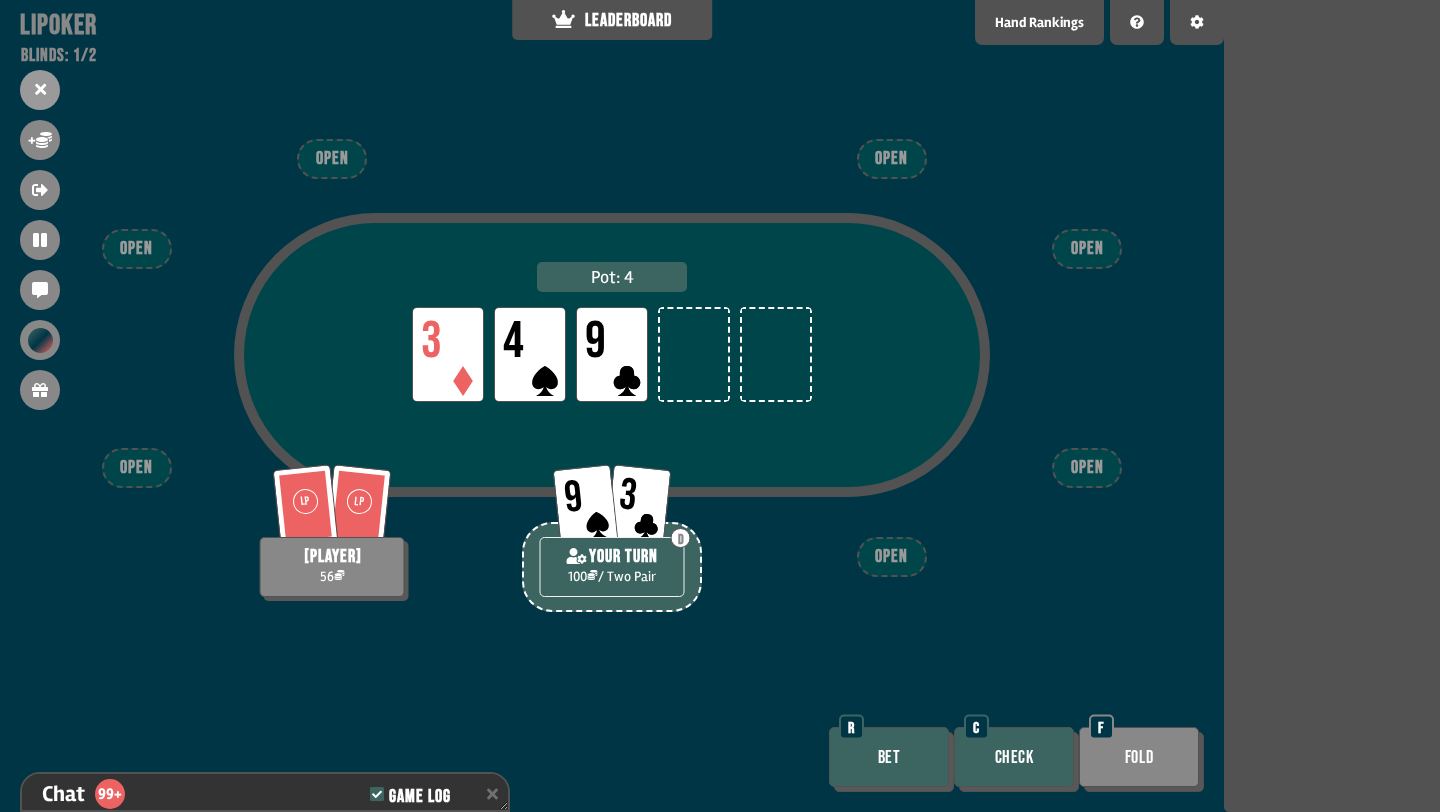 scroll, scrollTop: 3812, scrollLeft: 0, axis: vertical 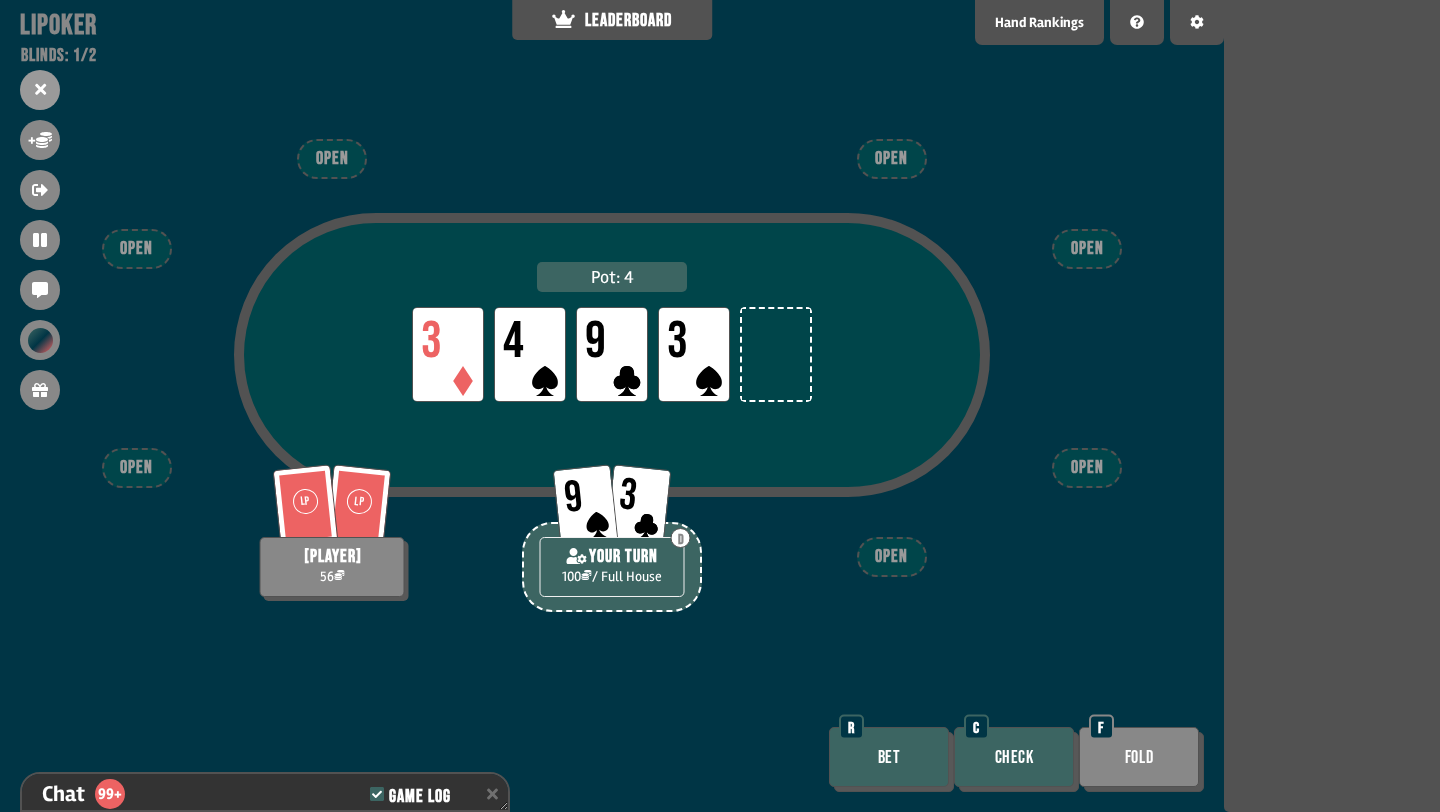 click on "Check" at bounding box center (1014, 757) 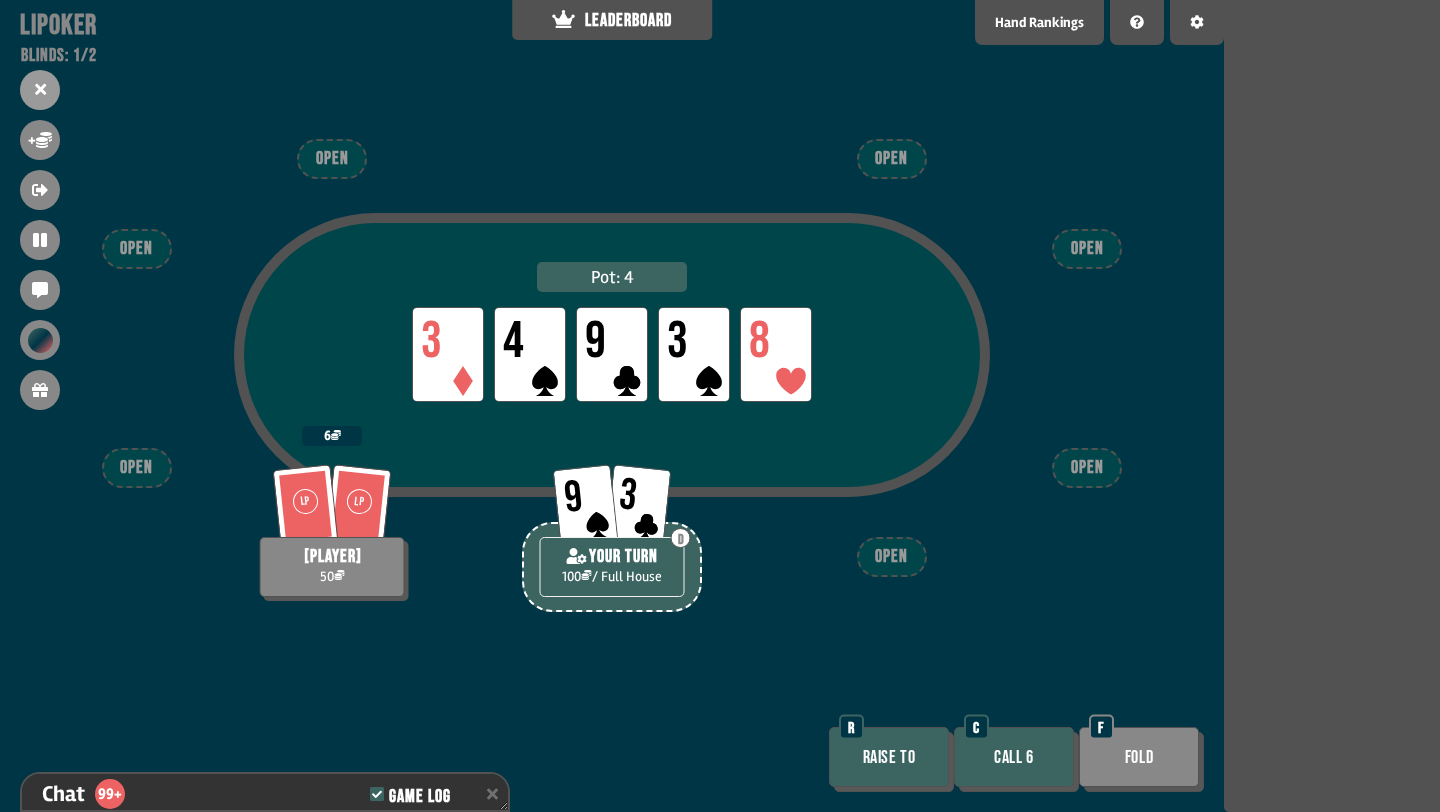 scroll, scrollTop: 4044, scrollLeft: 0, axis: vertical 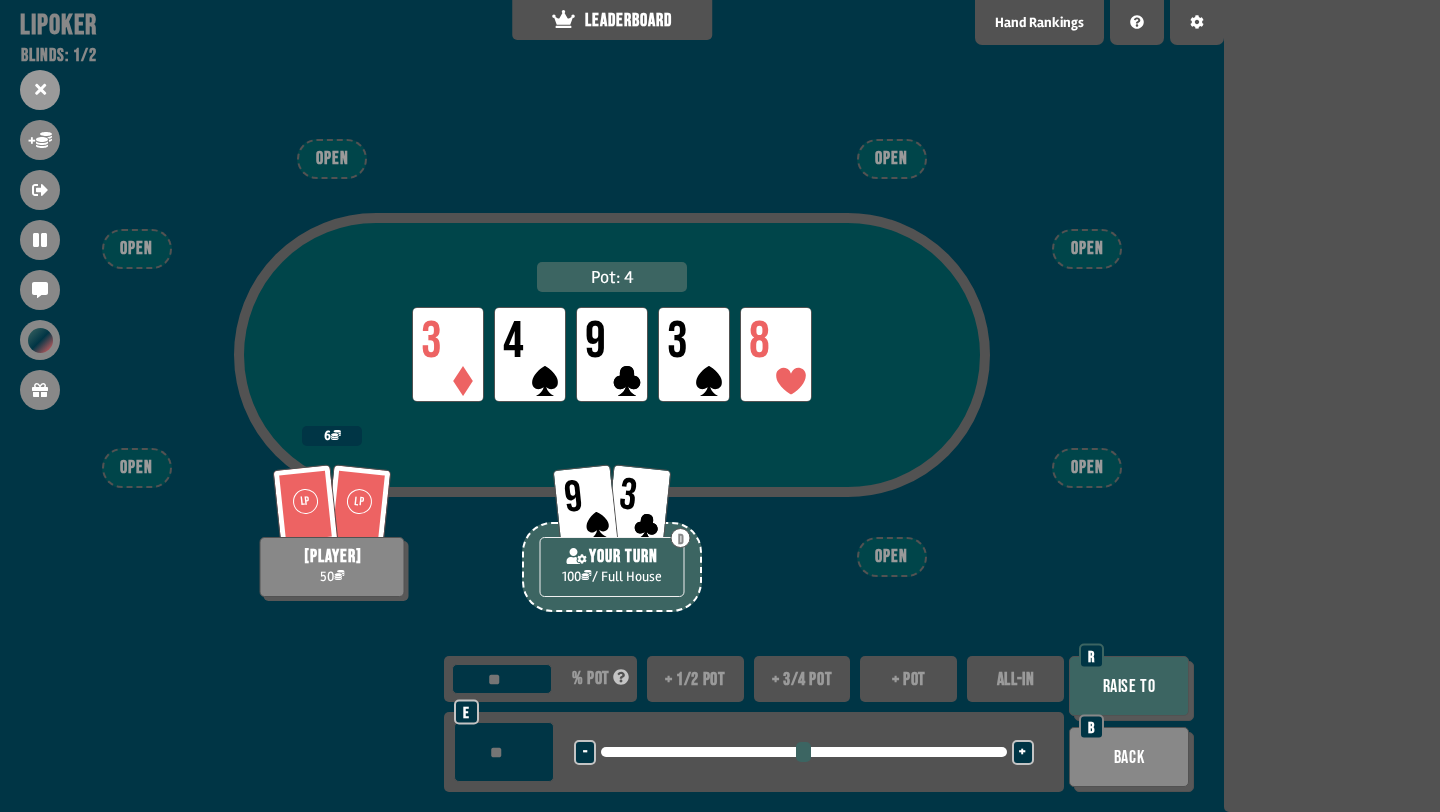 click on "Raise to" at bounding box center (1129, 686) 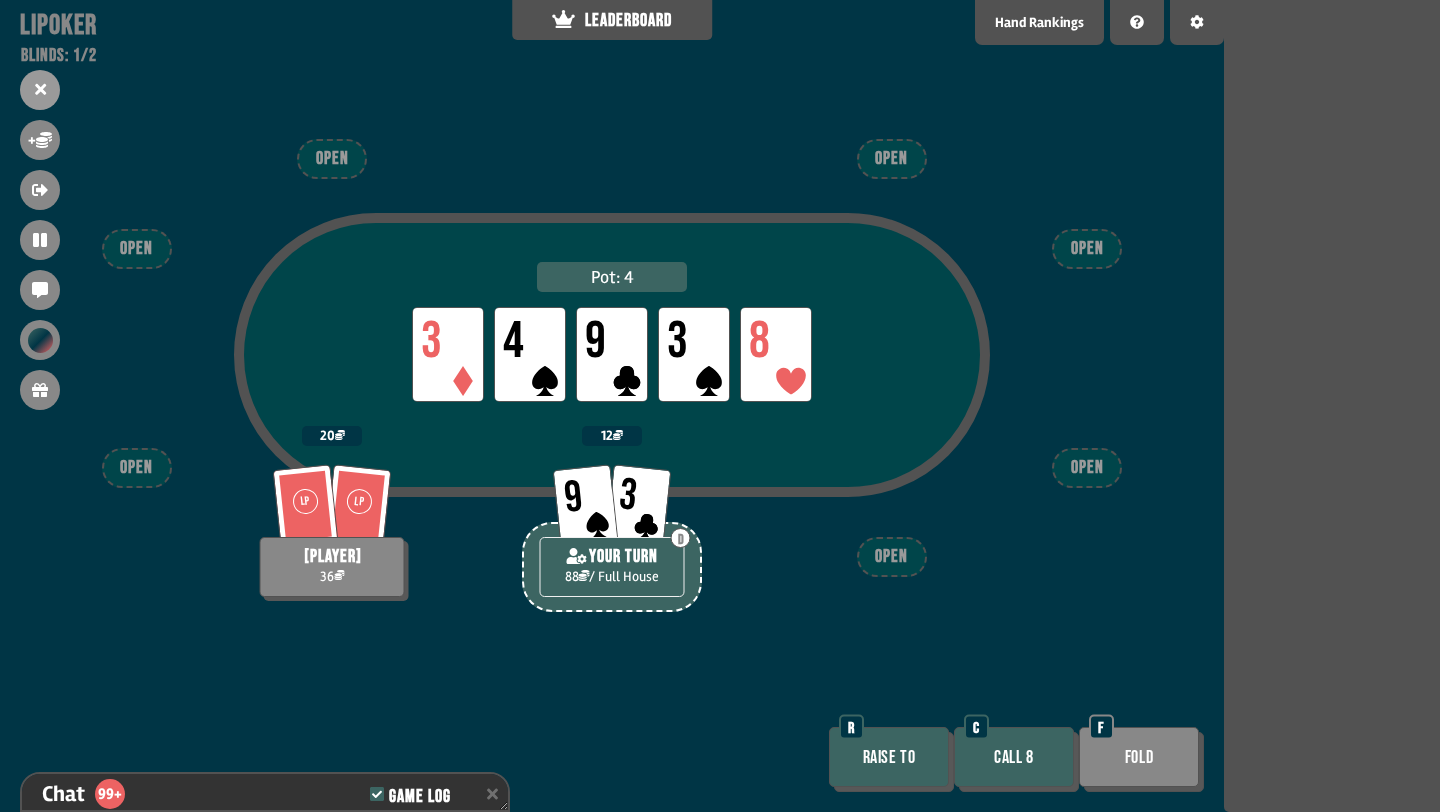 scroll, scrollTop: 4131, scrollLeft: 0, axis: vertical 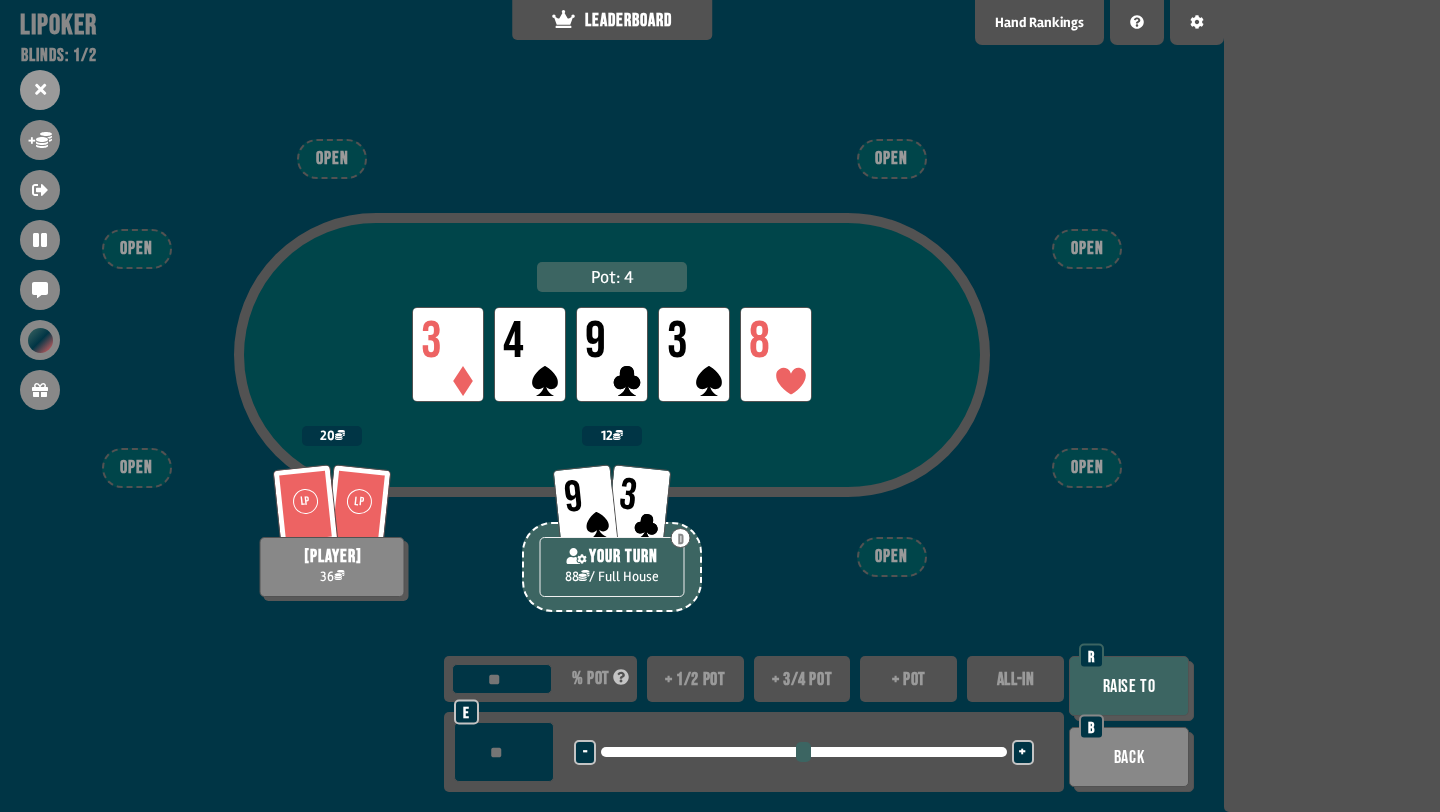 click on "+" at bounding box center (1022, 753) 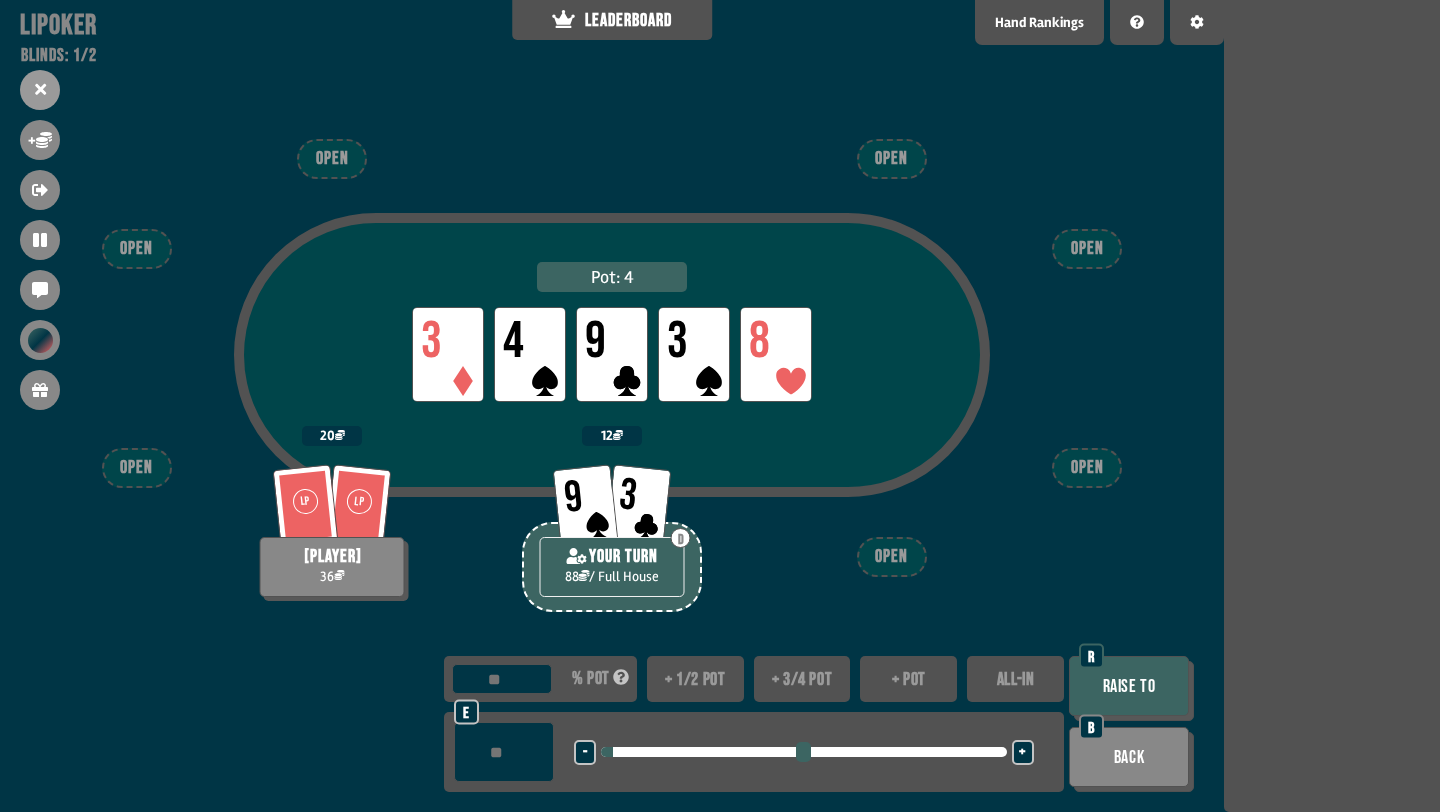 click on "Raise to" at bounding box center [1129, 686] 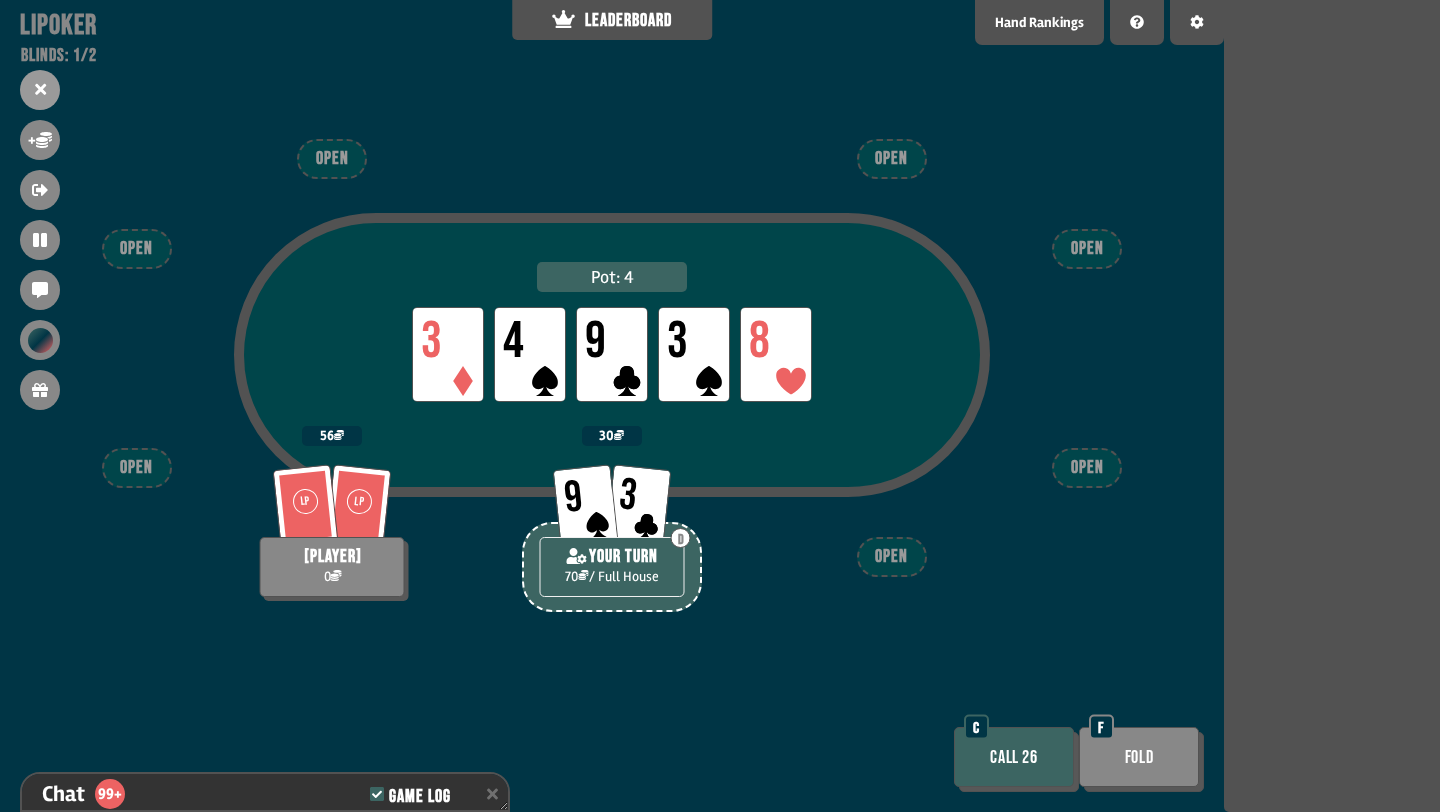 scroll, scrollTop: 4218, scrollLeft: 0, axis: vertical 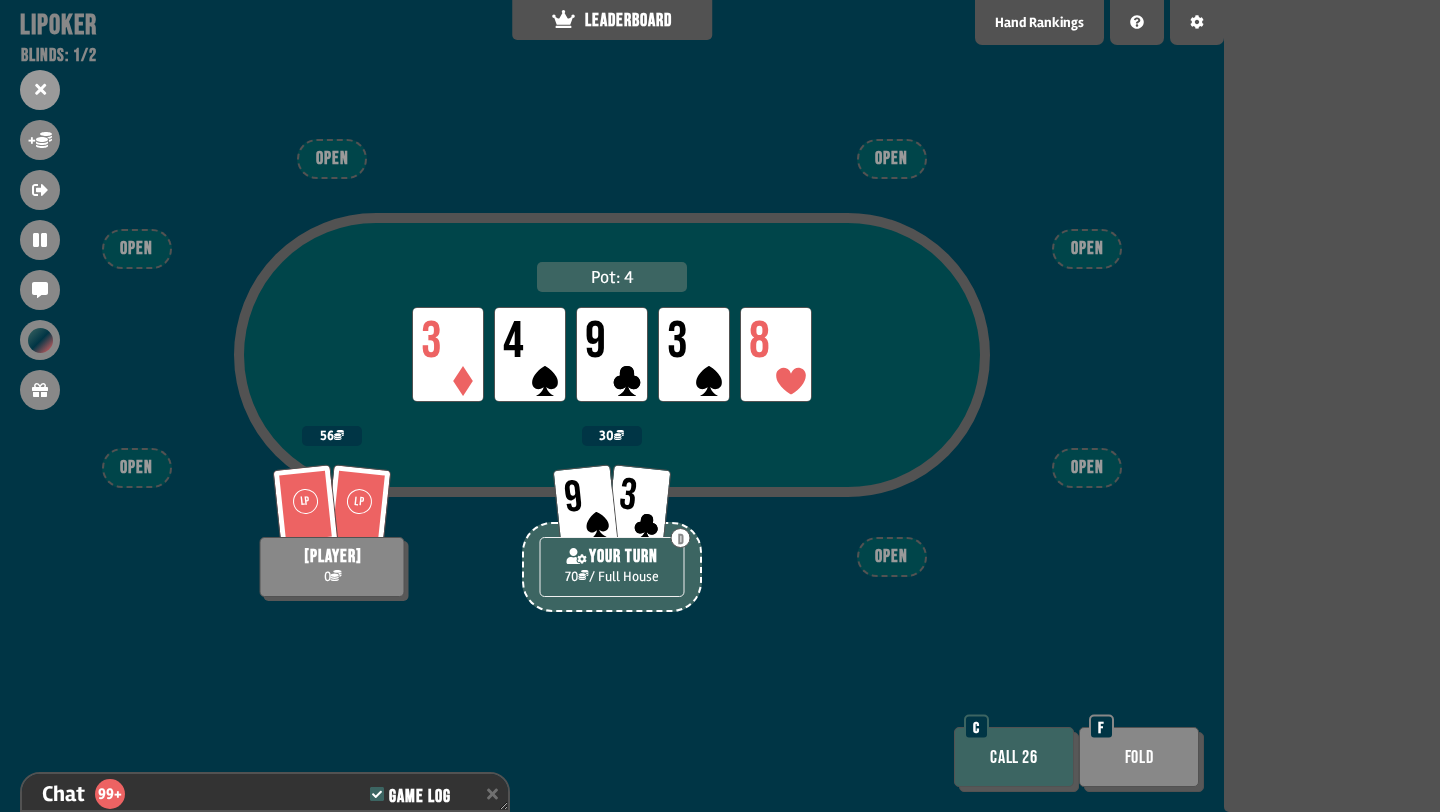 click on "Call 26" at bounding box center [1014, 757] 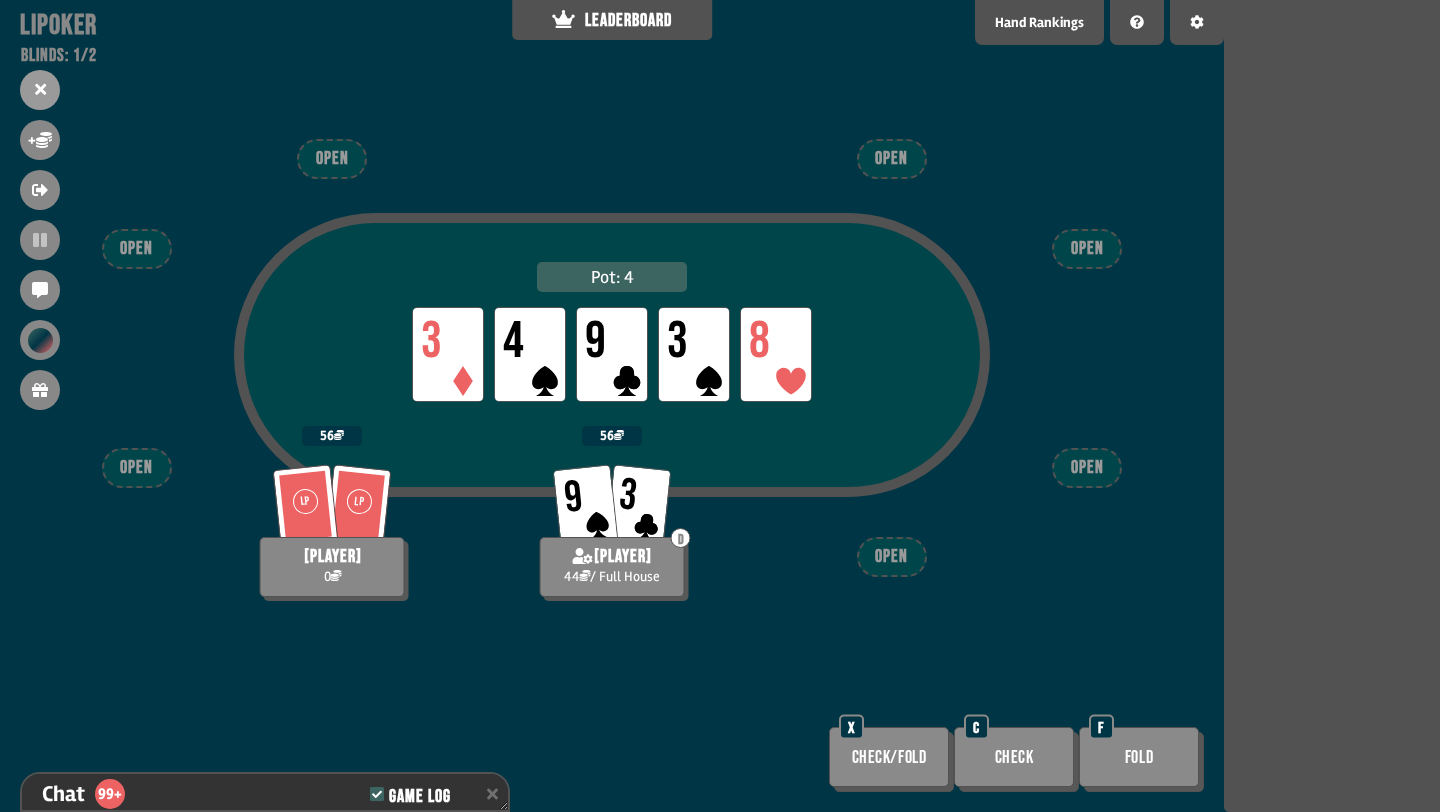 scroll, scrollTop: 4276, scrollLeft: 0, axis: vertical 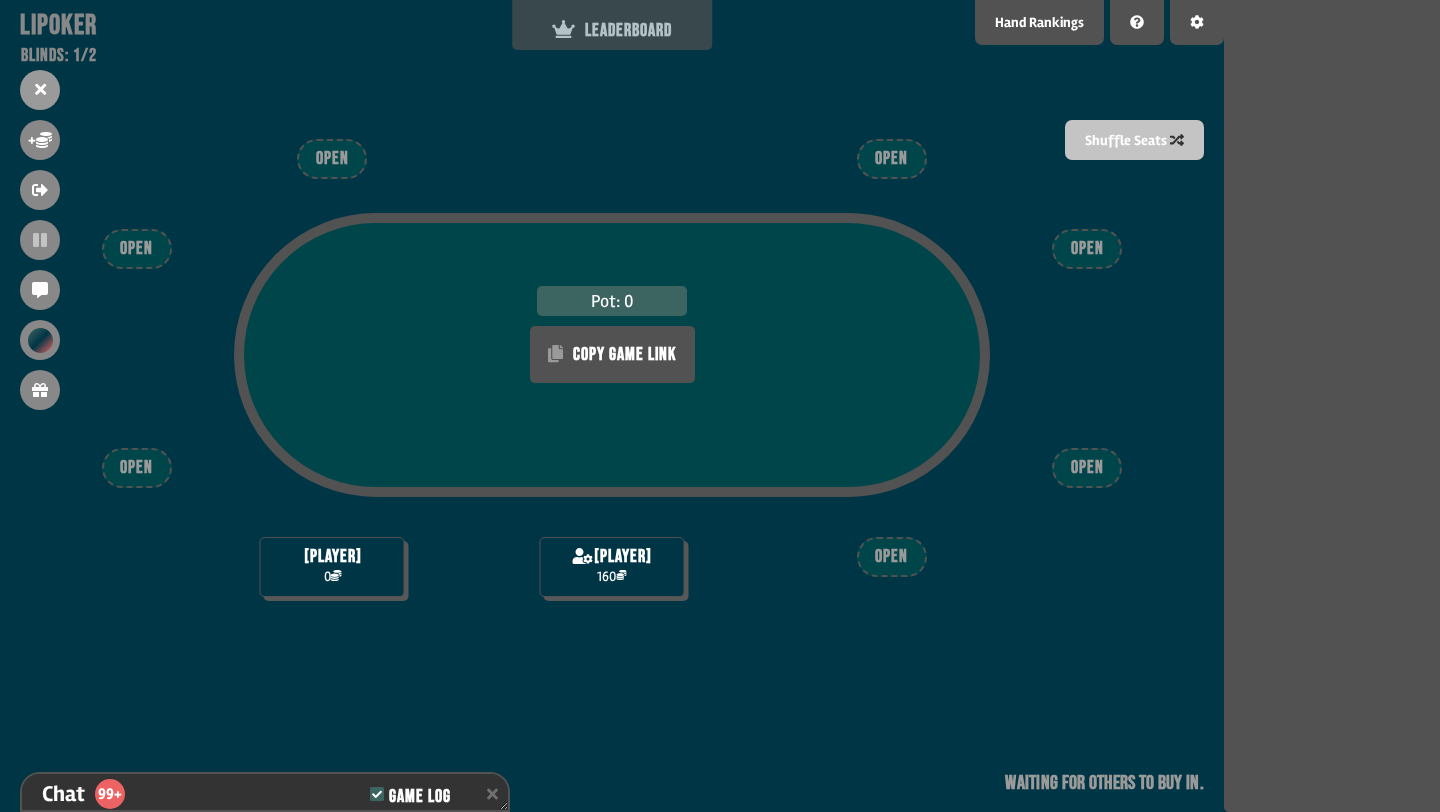 click on "LEADERBOARD" at bounding box center [612, 30] 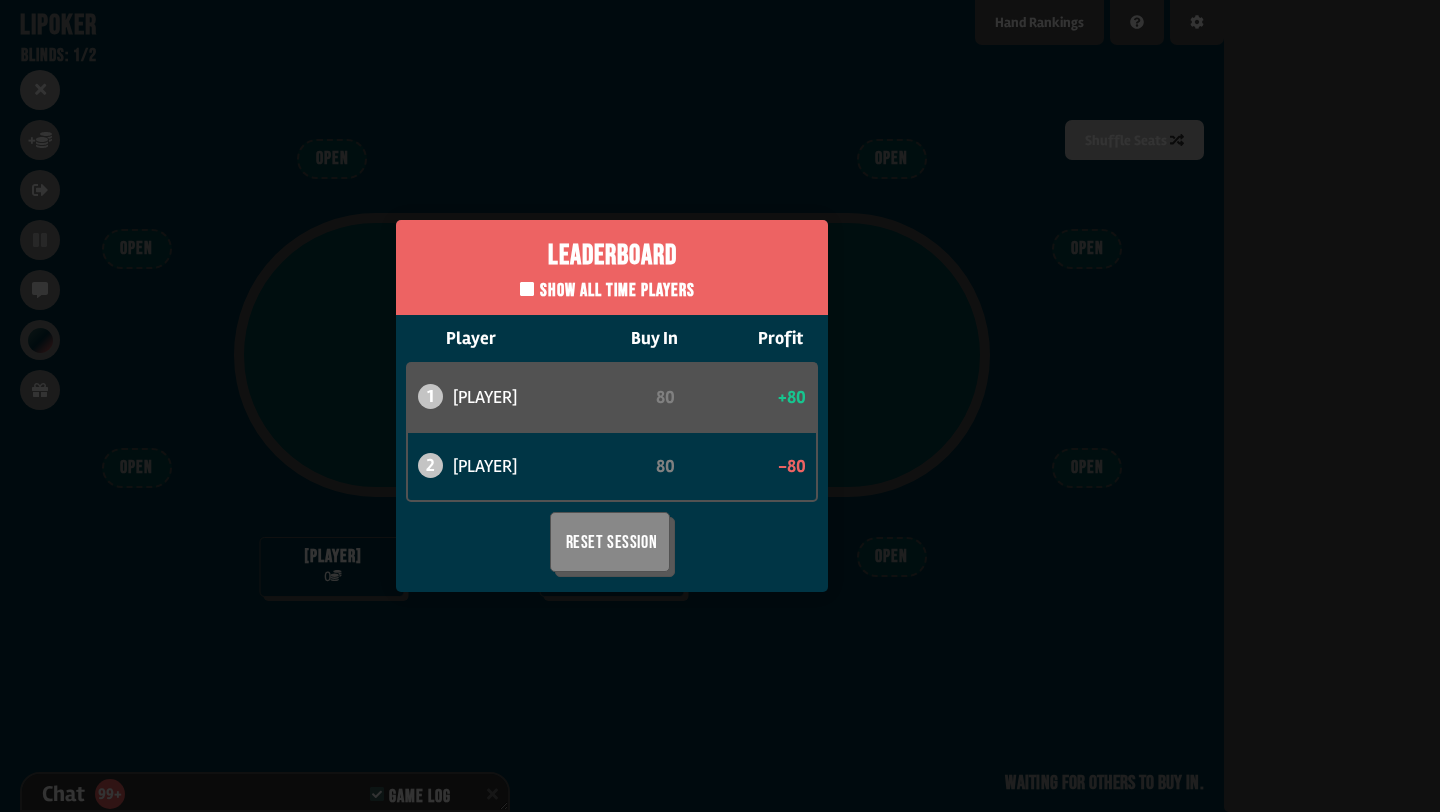 click on "Leaderboard   Show all time players Player Buy In Profit 1 bob 80 +80 2 can 80 -80 Reset Session" at bounding box center (612, 406) 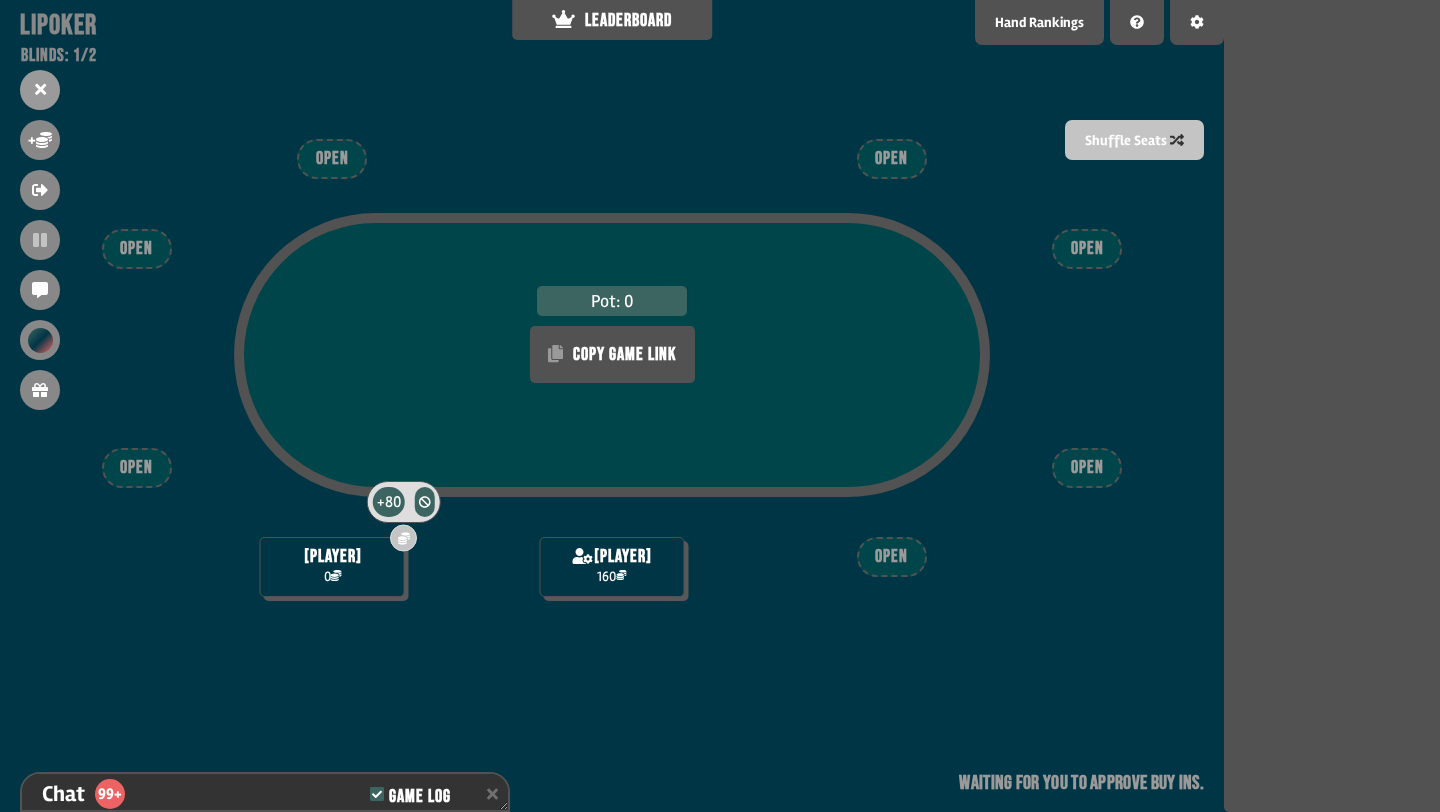 click 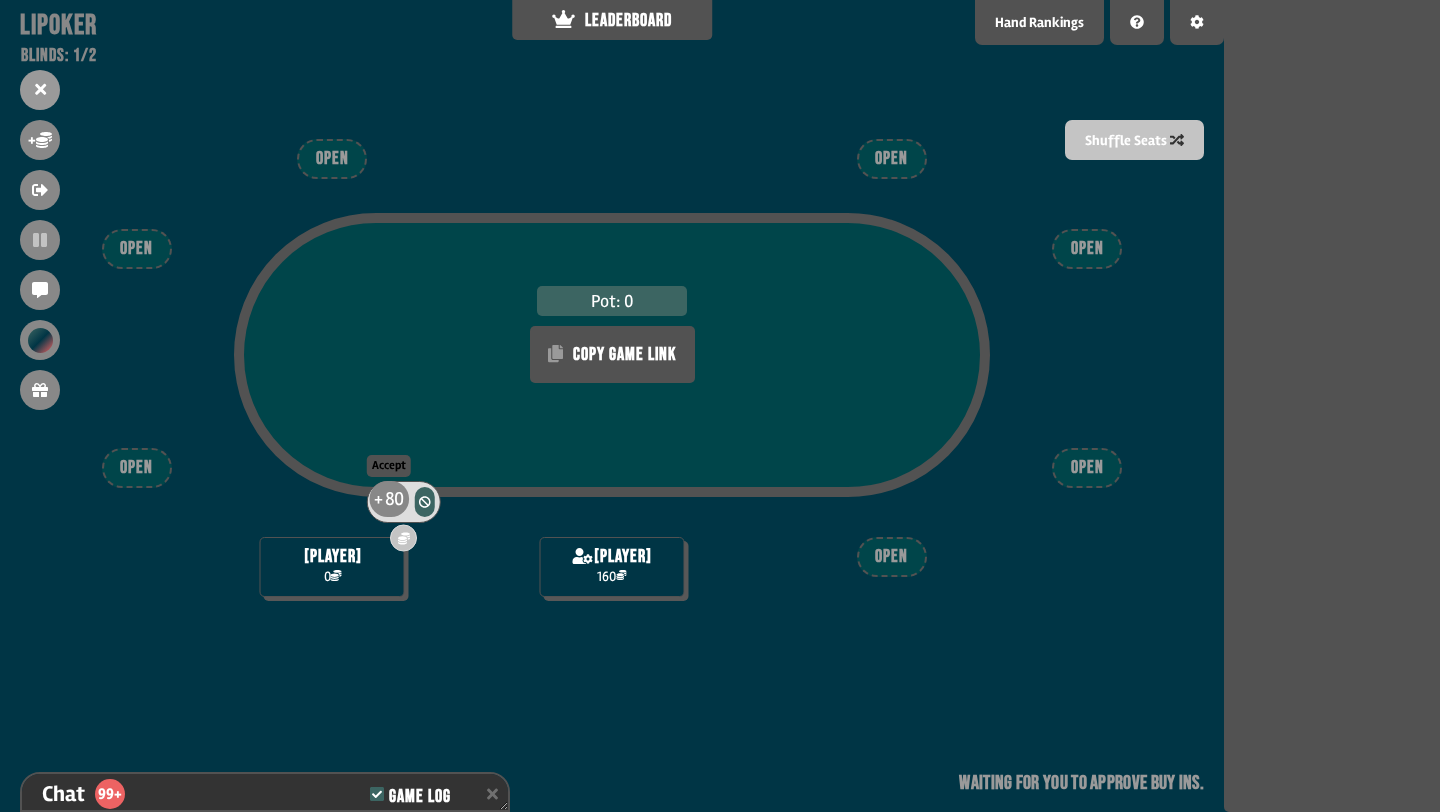 click on "80" at bounding box center (393, 499) 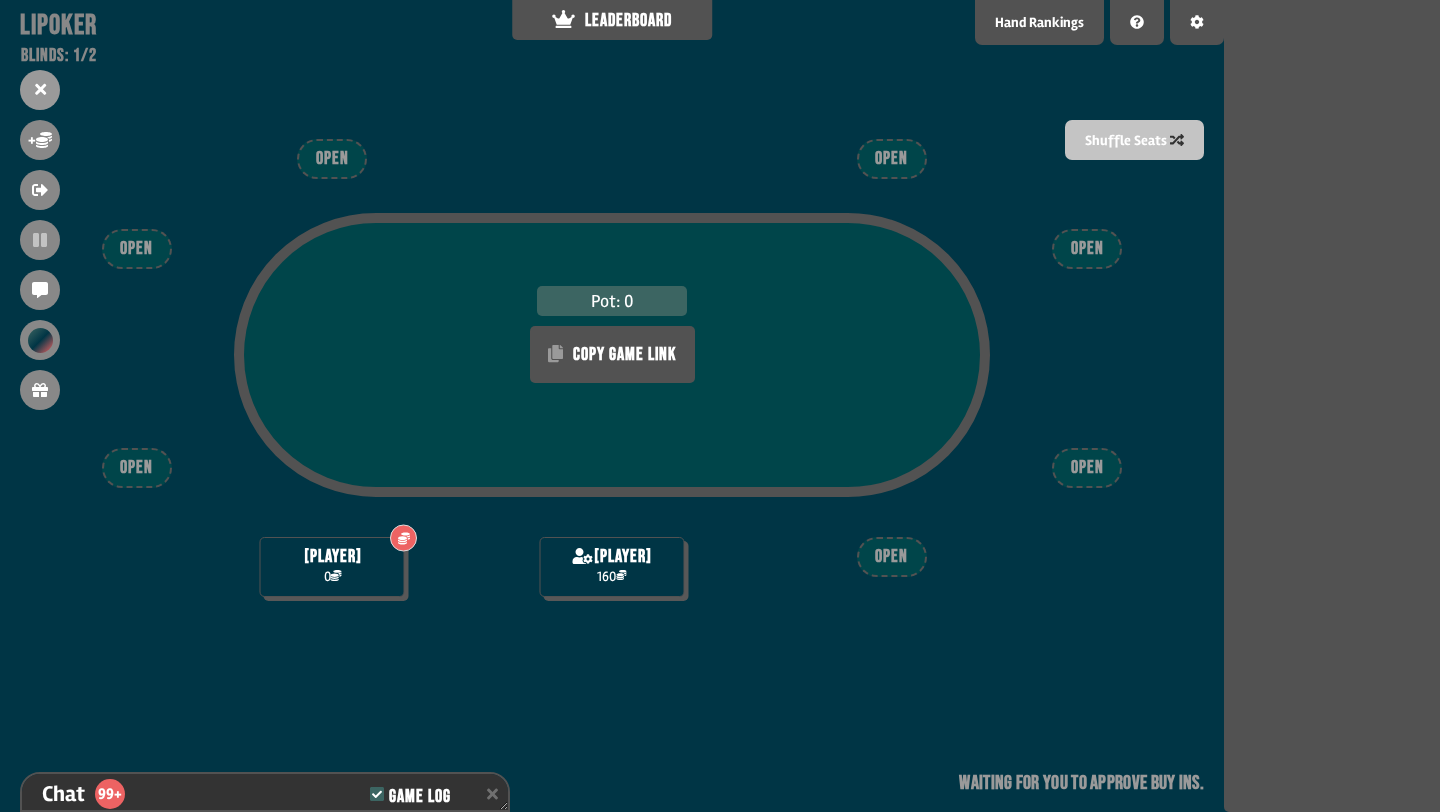scroll, scrollTop: 4305, scrollLeft: 0, axis: vertical 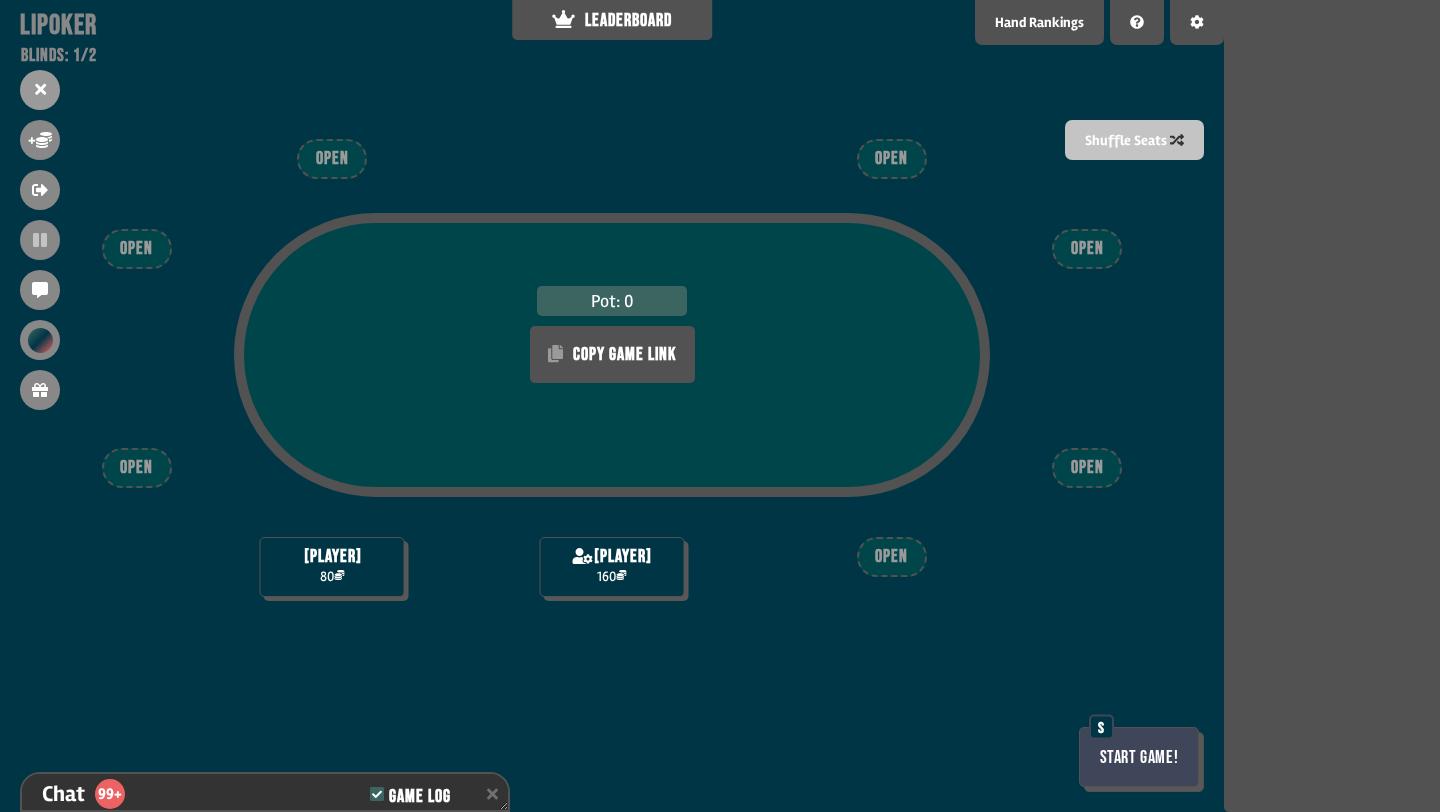 click on "Start Game!" at bounding box center [1139, 757] 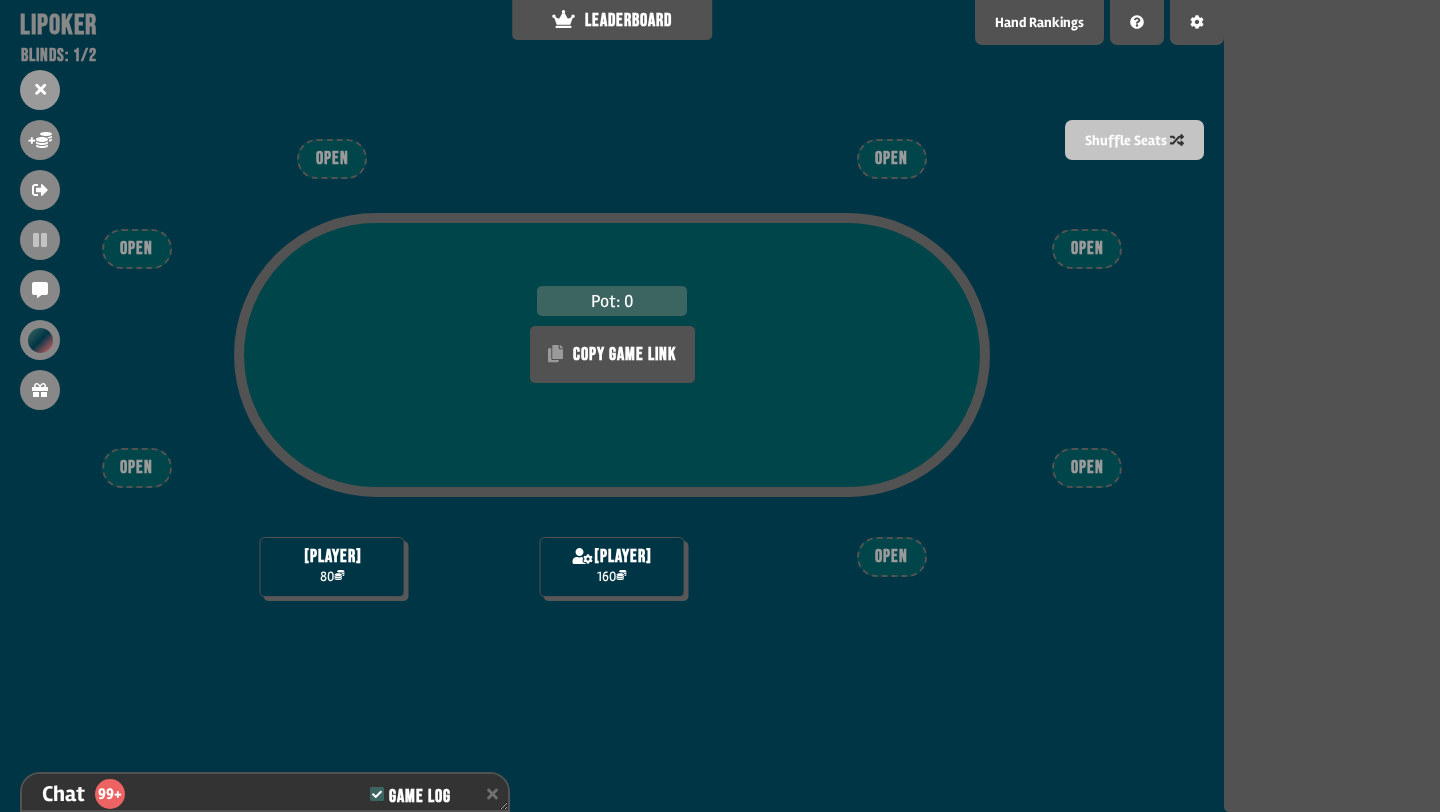 scroll, scrollTop: 4363, scrollLeft: 0, axis: vertical 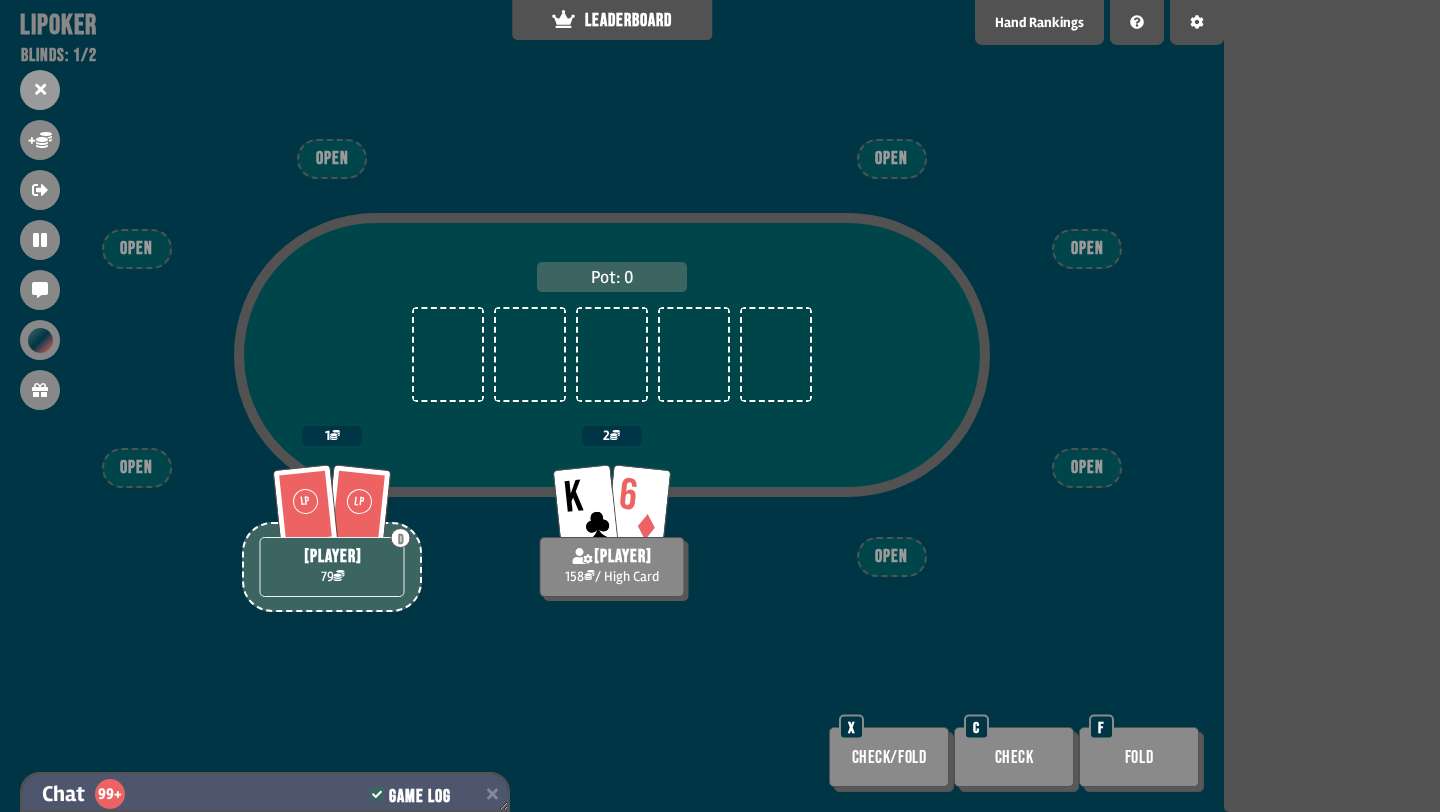 click on "Chat   99+ Game Log" at bounding box center (265, 794) 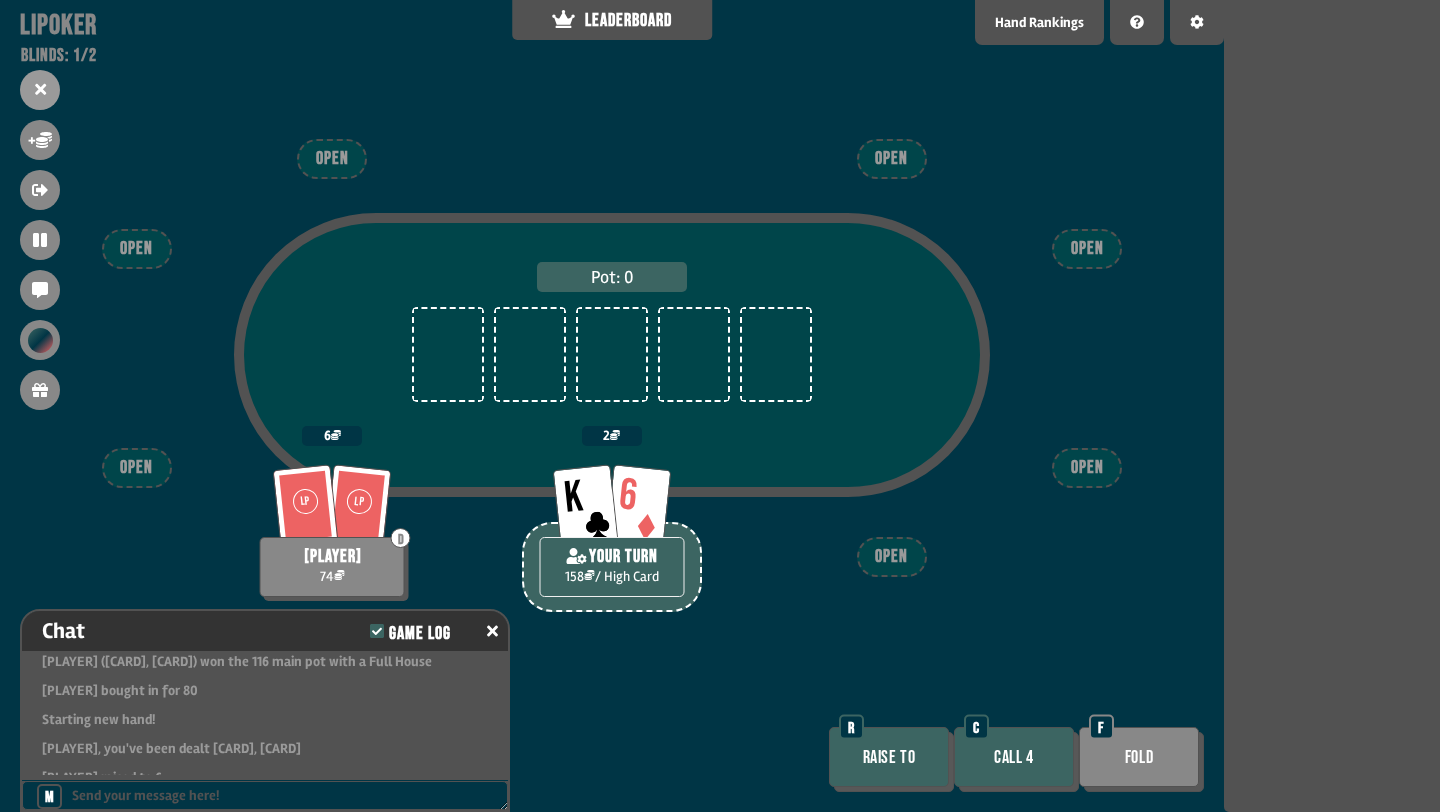 scroll, scrollTop: 4297, scrollLeft: 0, axis: vertical 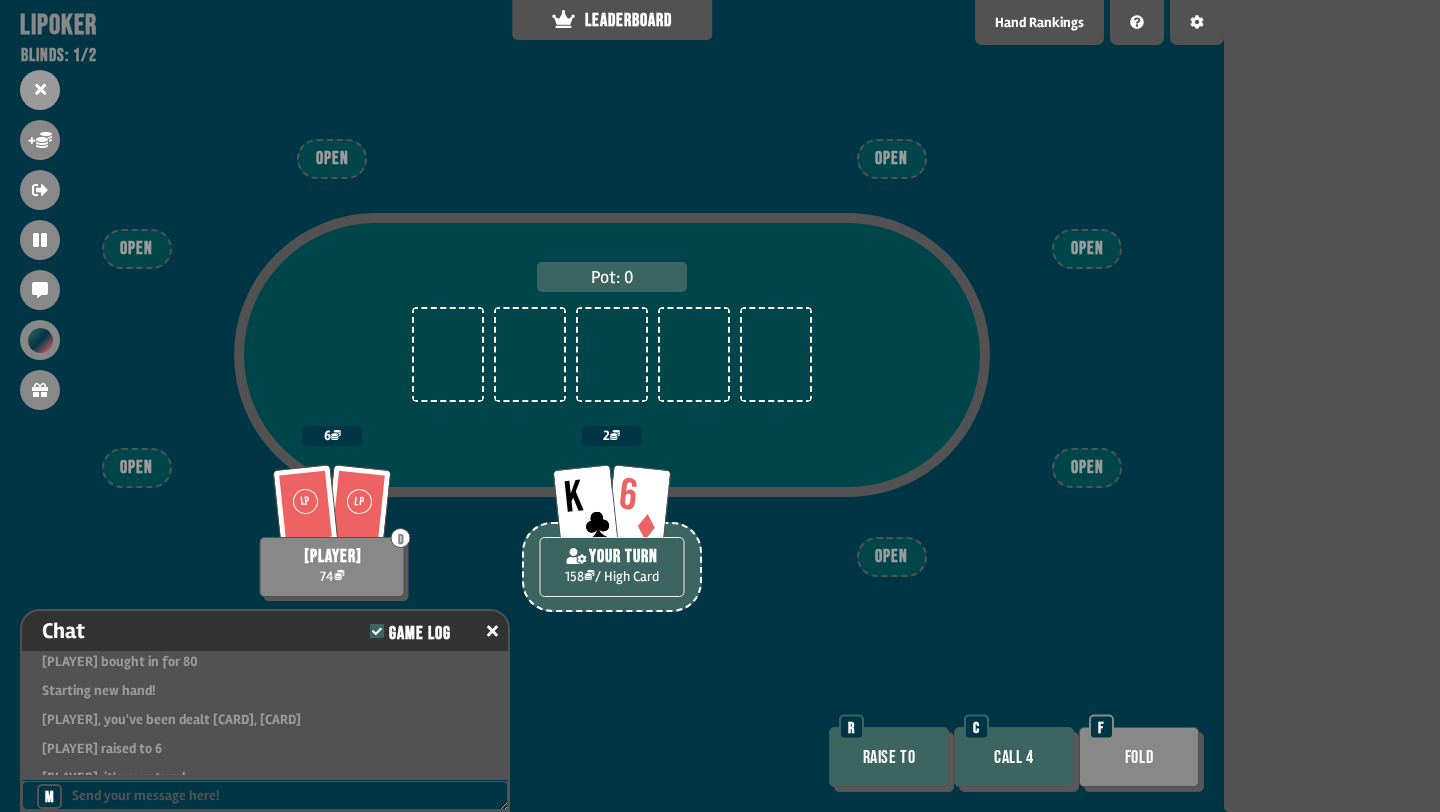 click on "Call 4" at bounding box center [1014, 757] 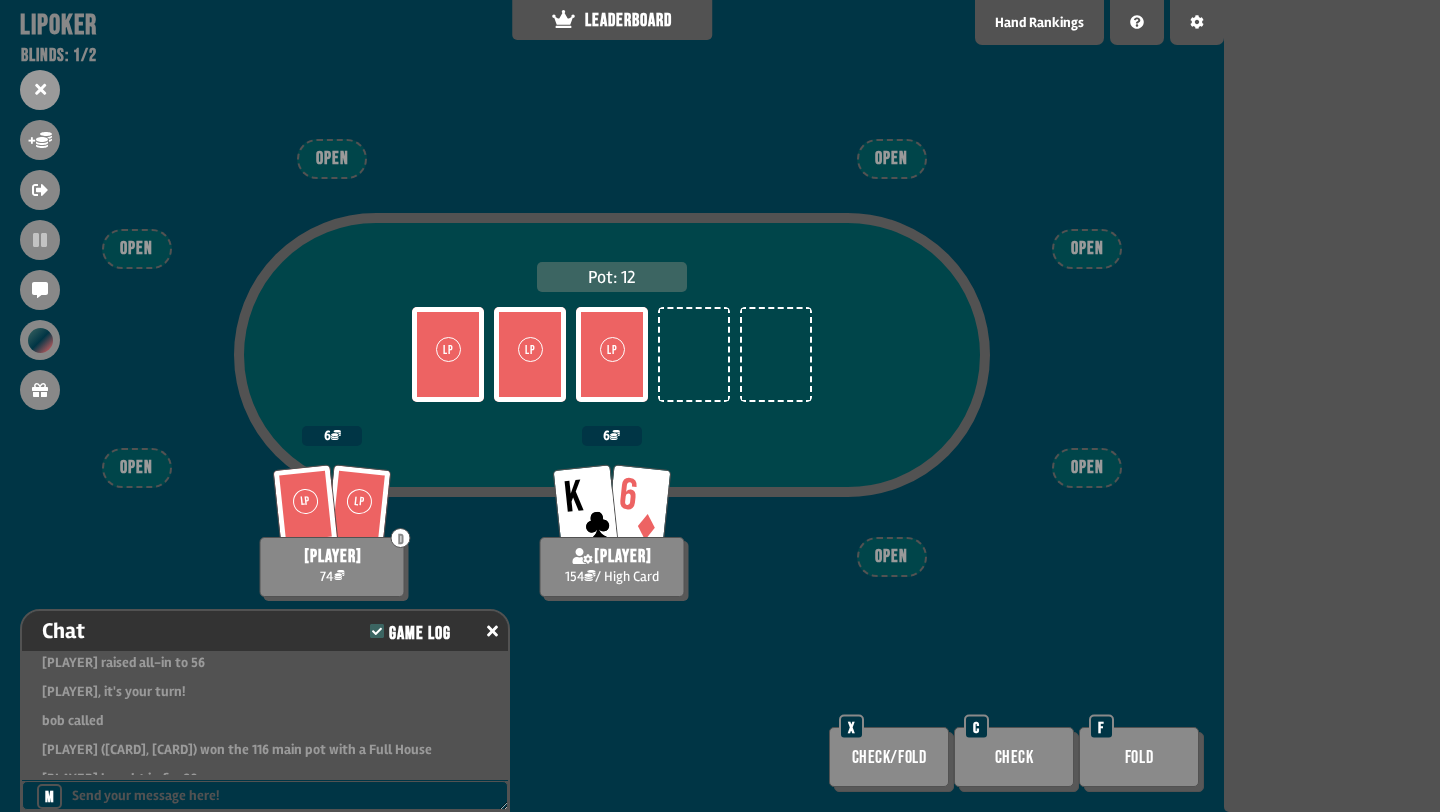 scroll, scrollTop: 4138, scrollLeft: 0, axis: vertical 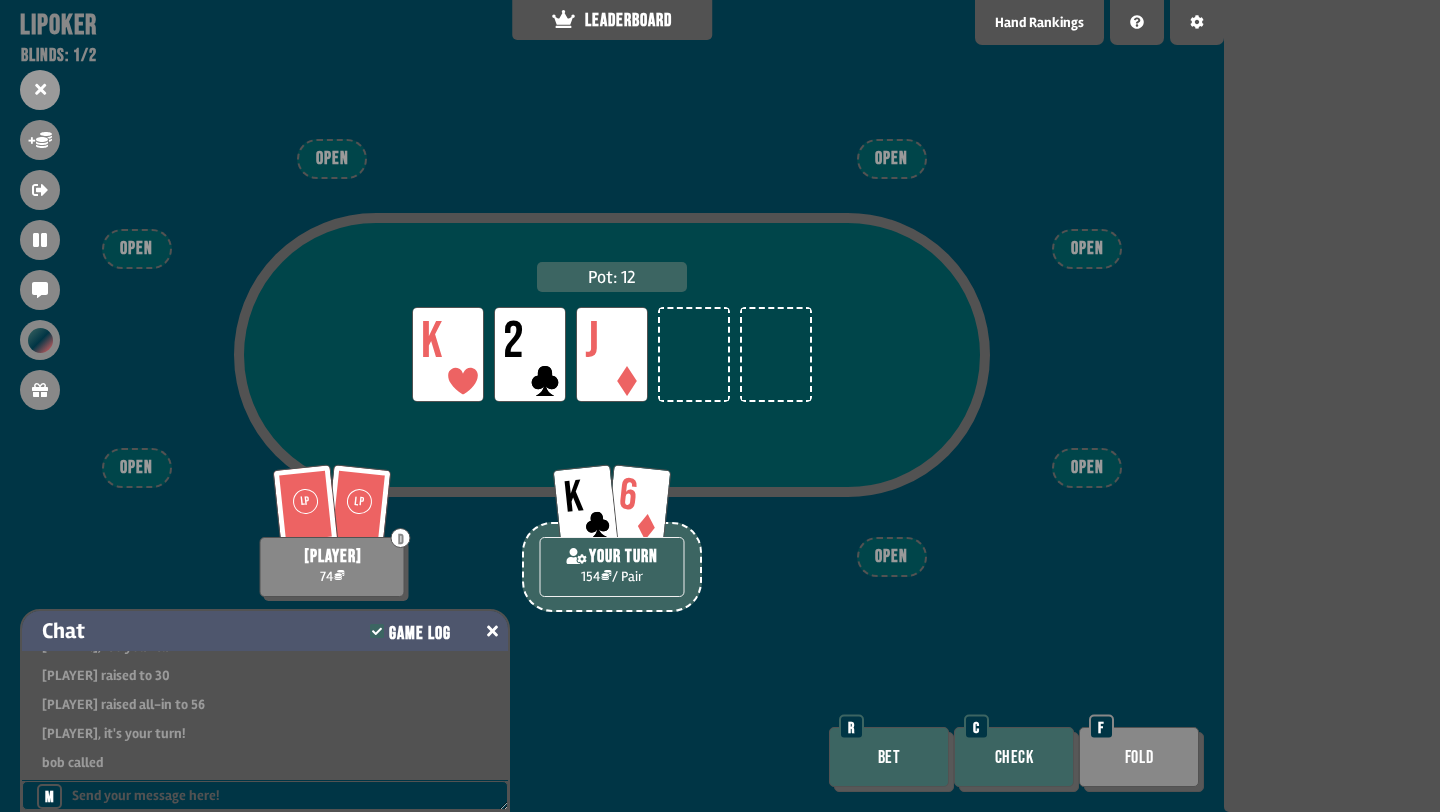 click 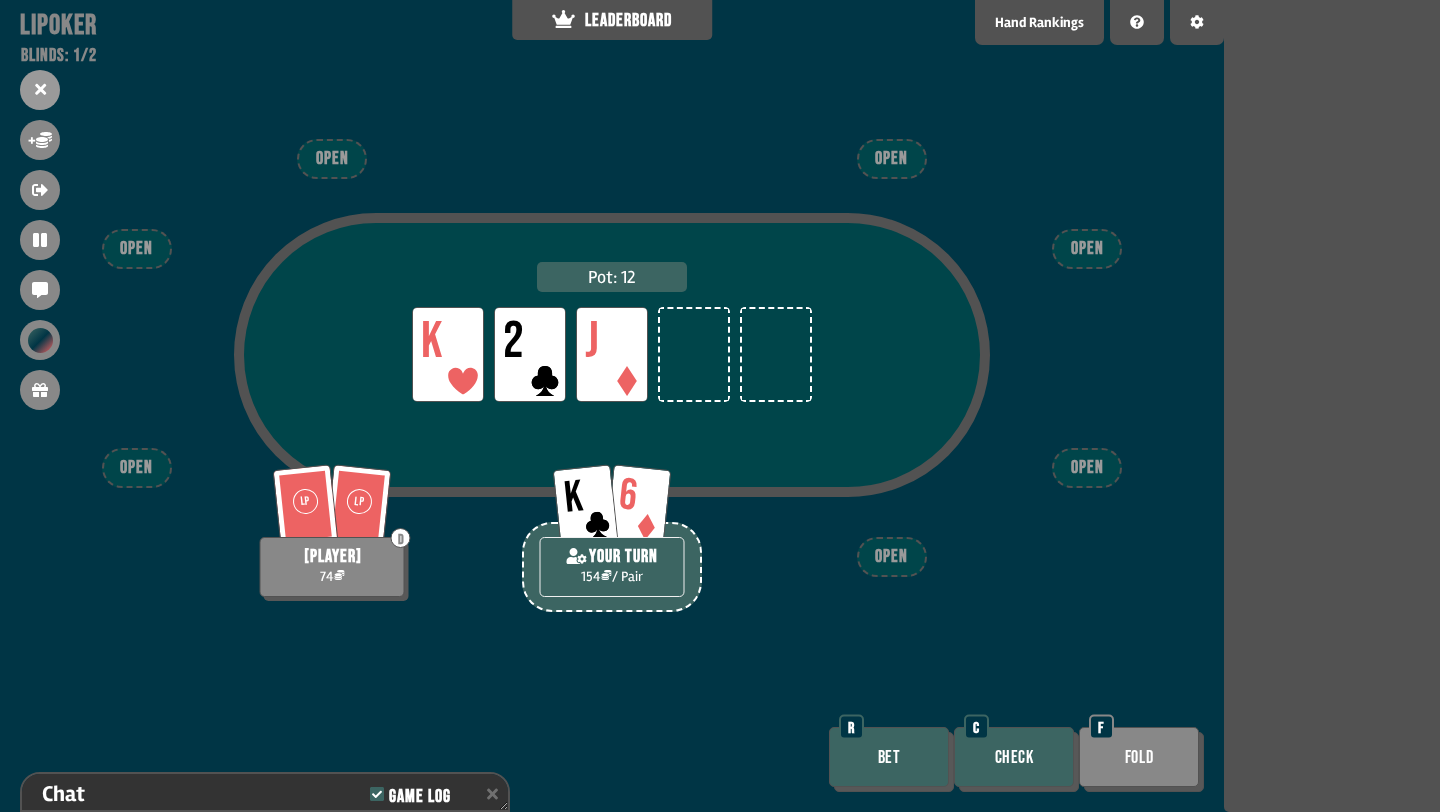 click on "Check" at bounding box center [1014, 757] 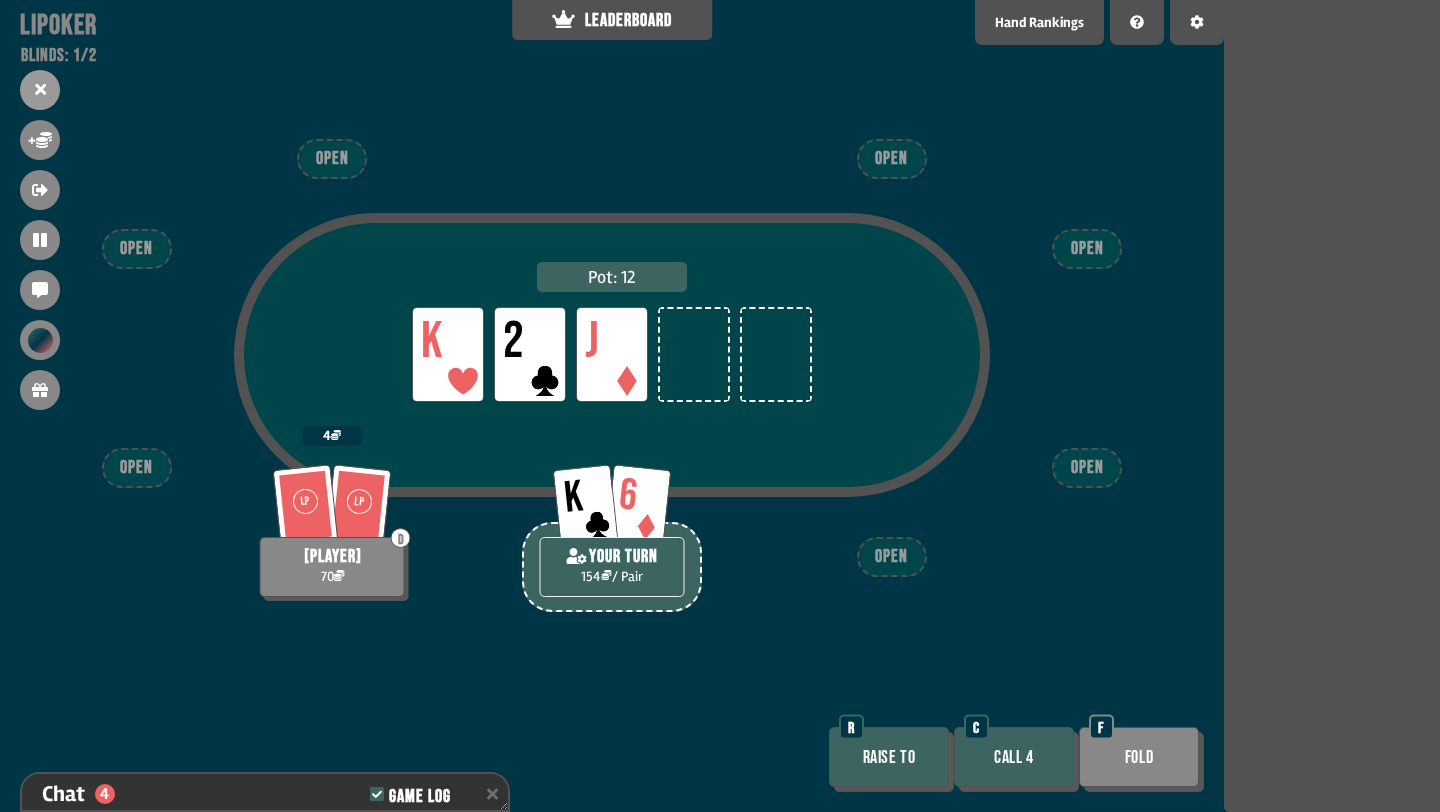 click on "Call 4" at bounding box center (1014, 757) 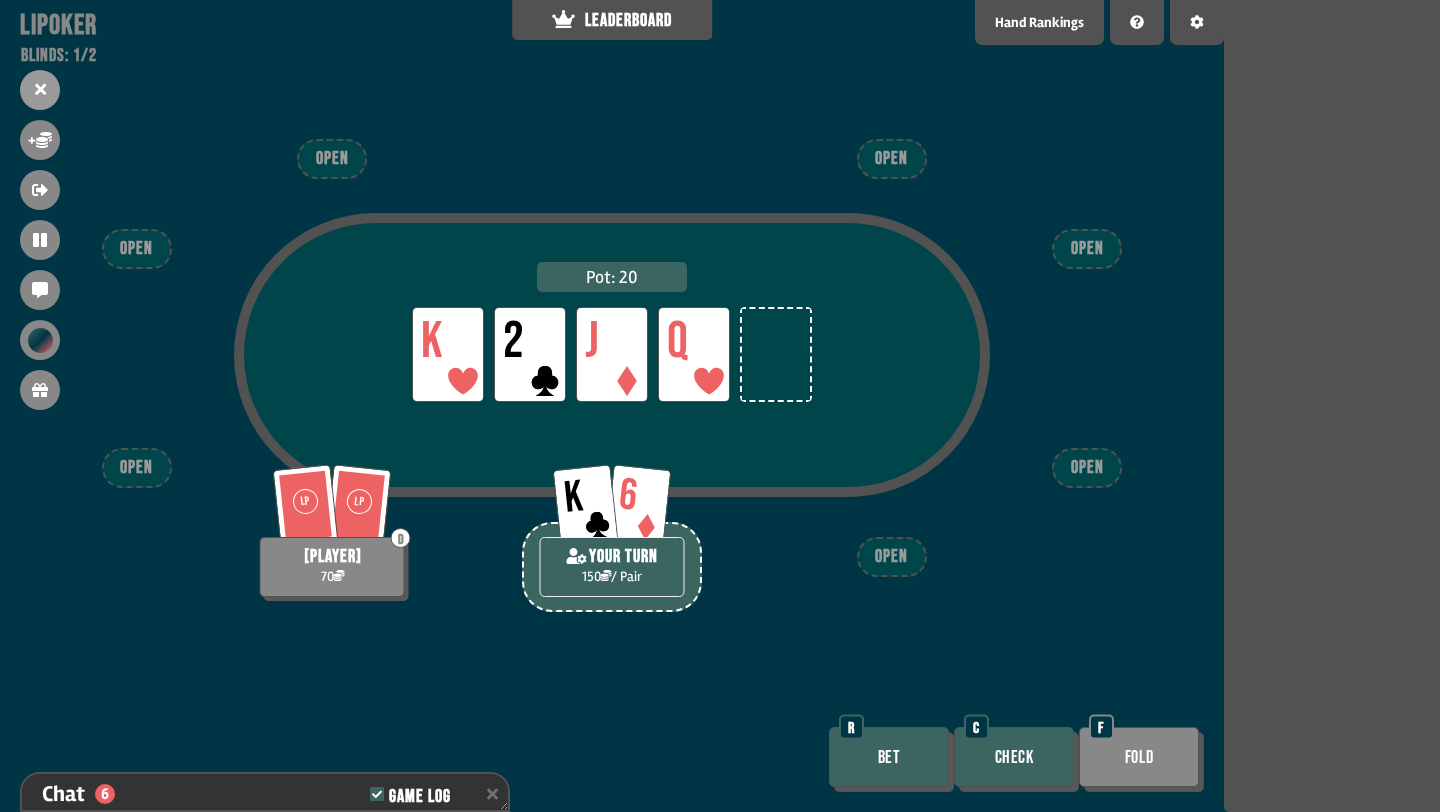 click on "Bet" at bounding box center [889, 757] 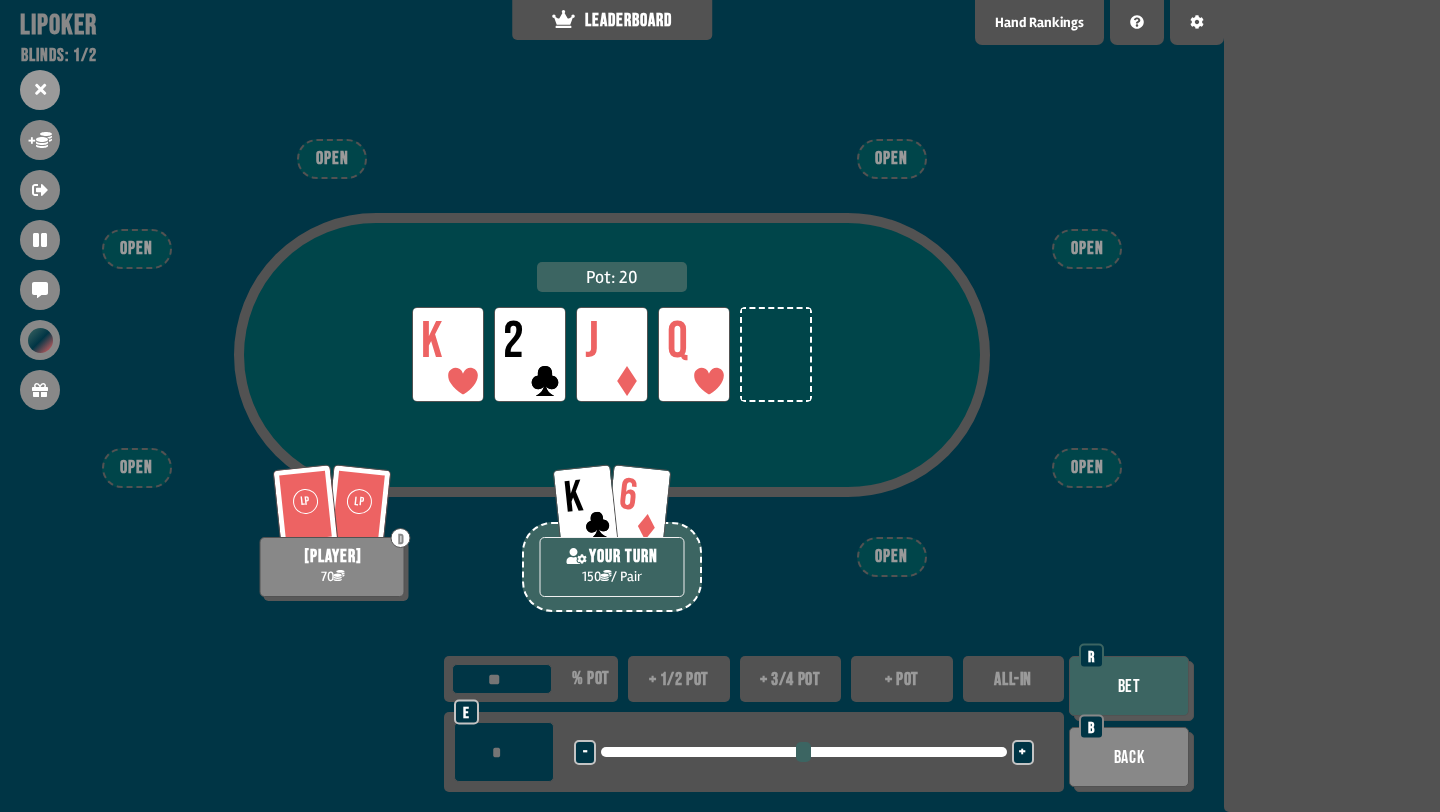 click on "+ 1/2 pot" at bounding box center (679, 679) 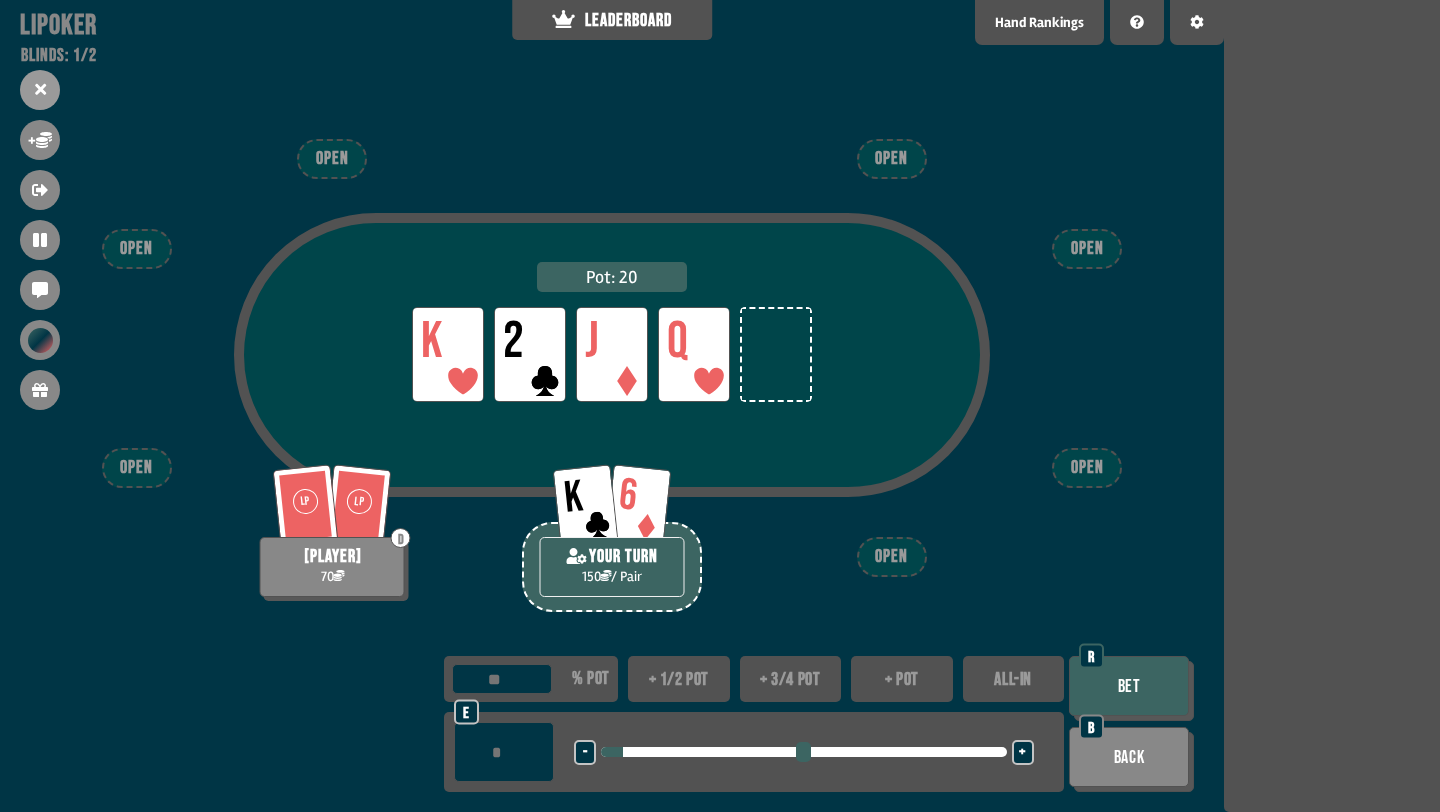 click on "Bet" at bounding box center [1129, 686] 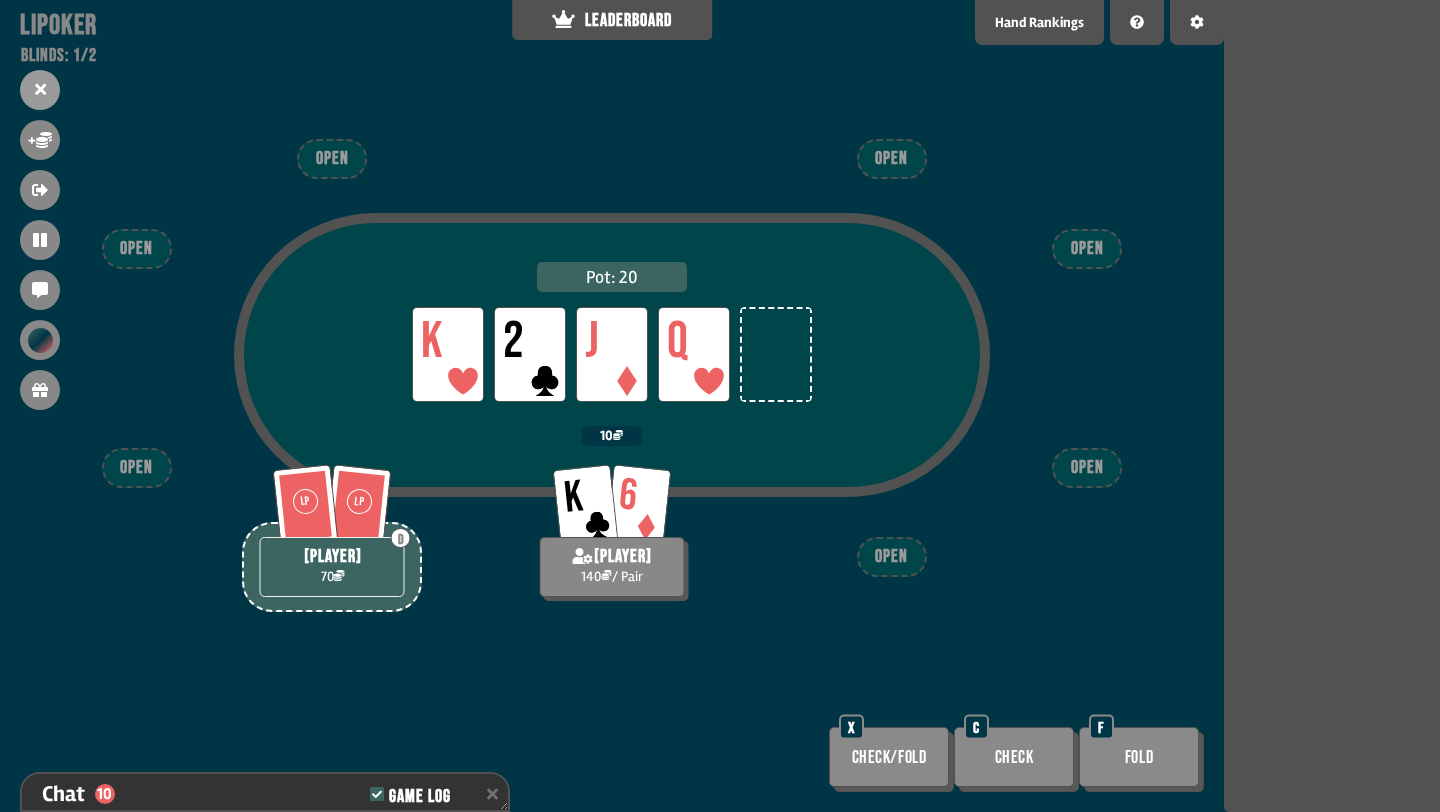scroll, scrollTop: 4769, scrollLeft: 0, axis: vertical 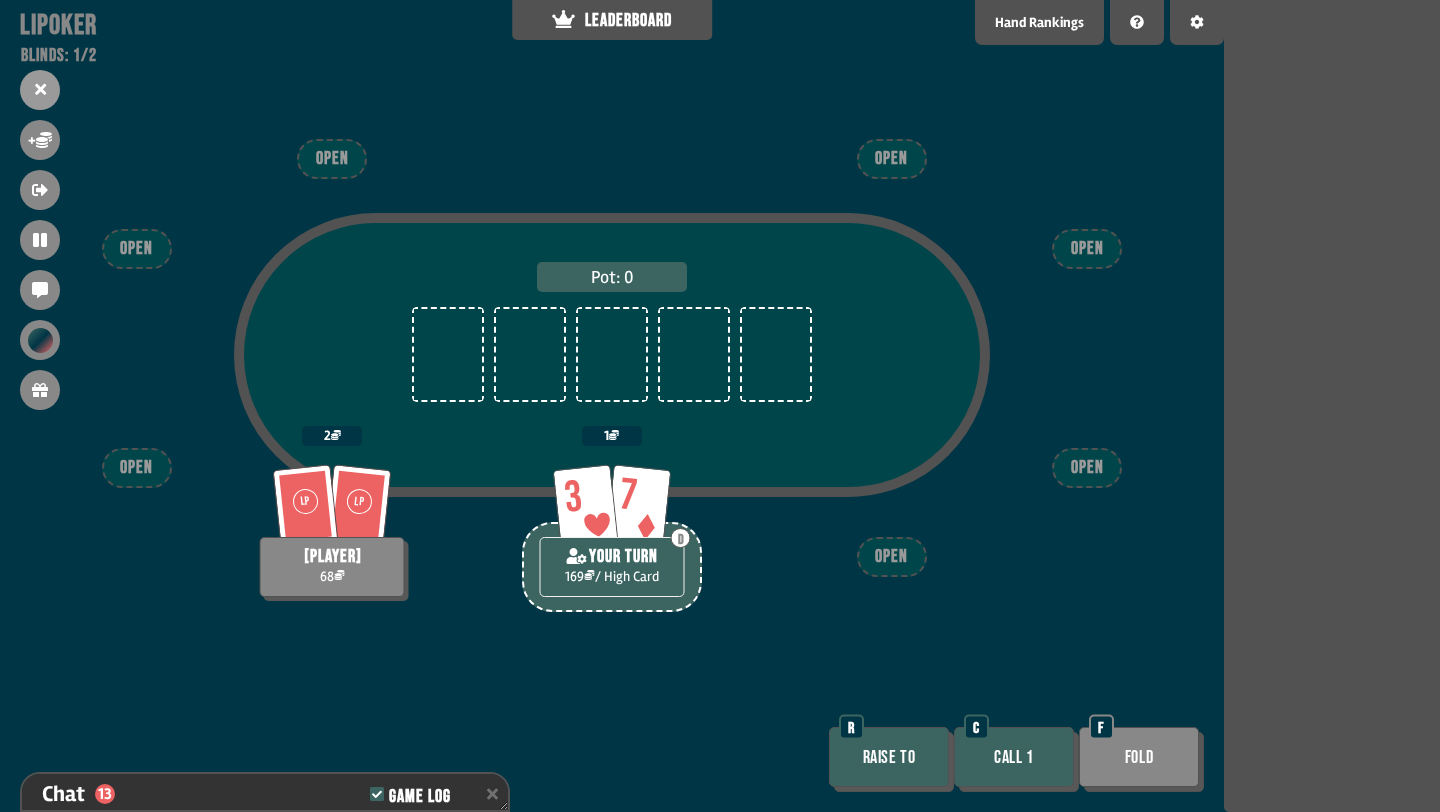 click on "Call 1" at bounding box center [1014, 757] 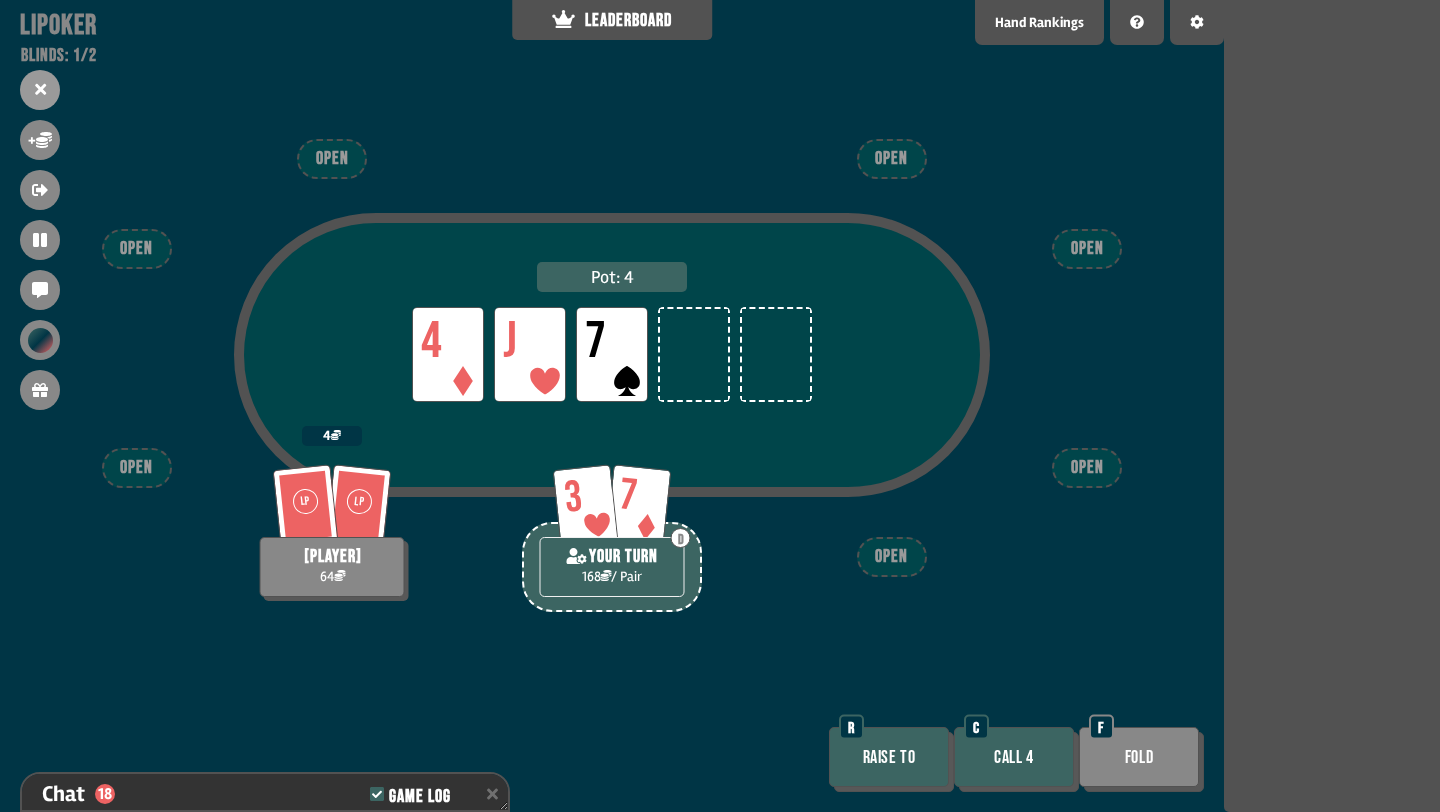 scroll, scrollTop: 5001, scrollLeft: 0, axis: vertical 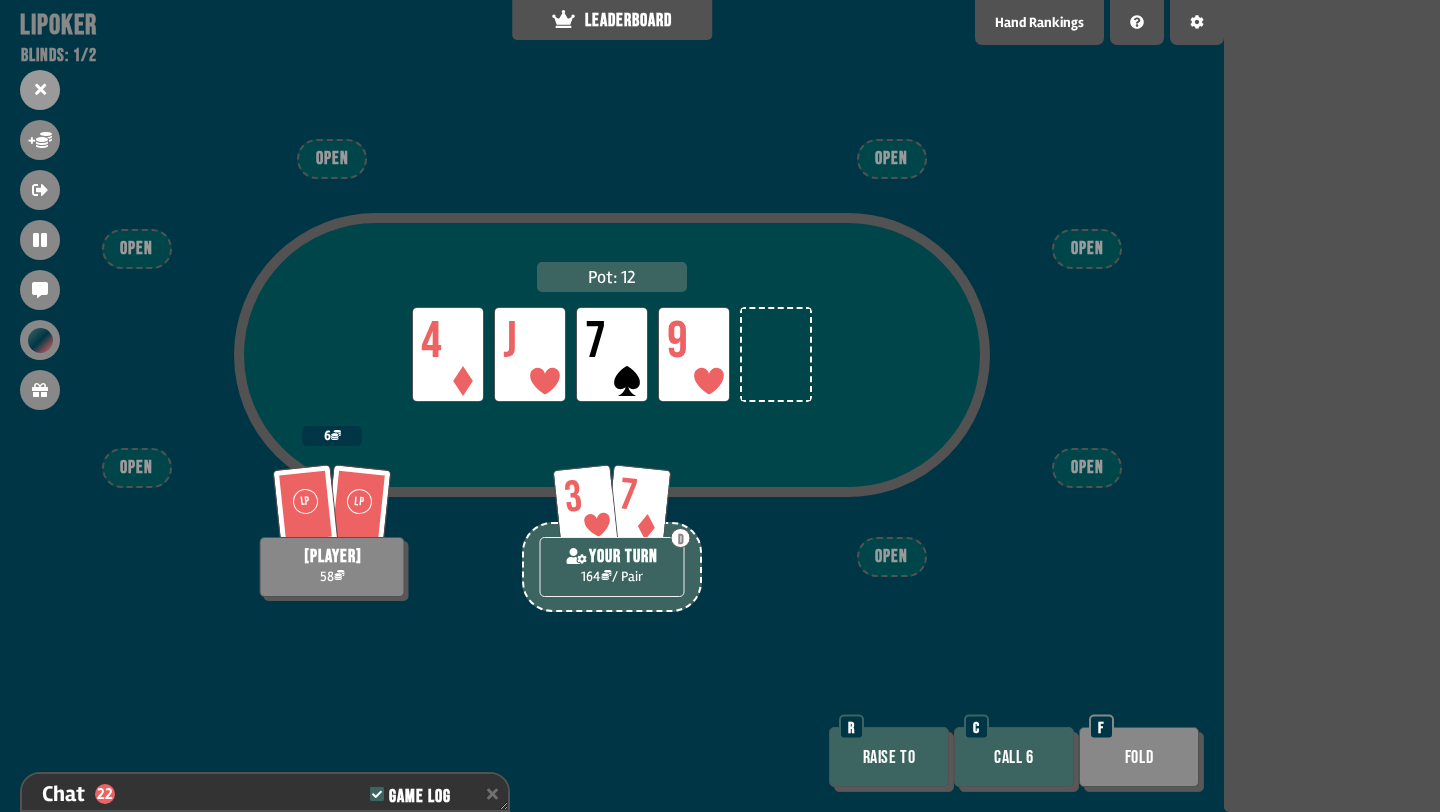 click on "Call 6" at bounding box center (1014, 757) 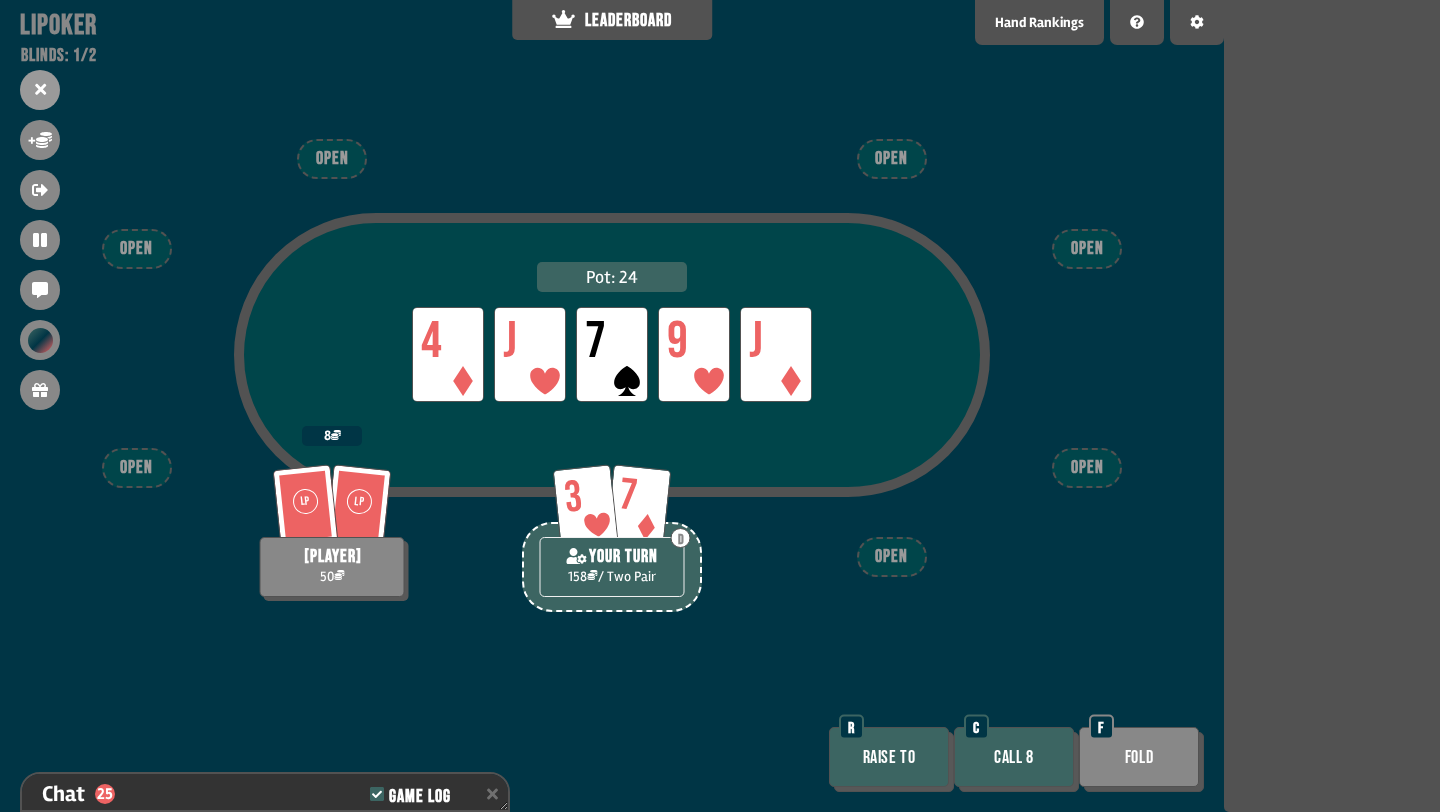 scroll, scrollTop: 5233, scrollLeft: 0, axis: vertical 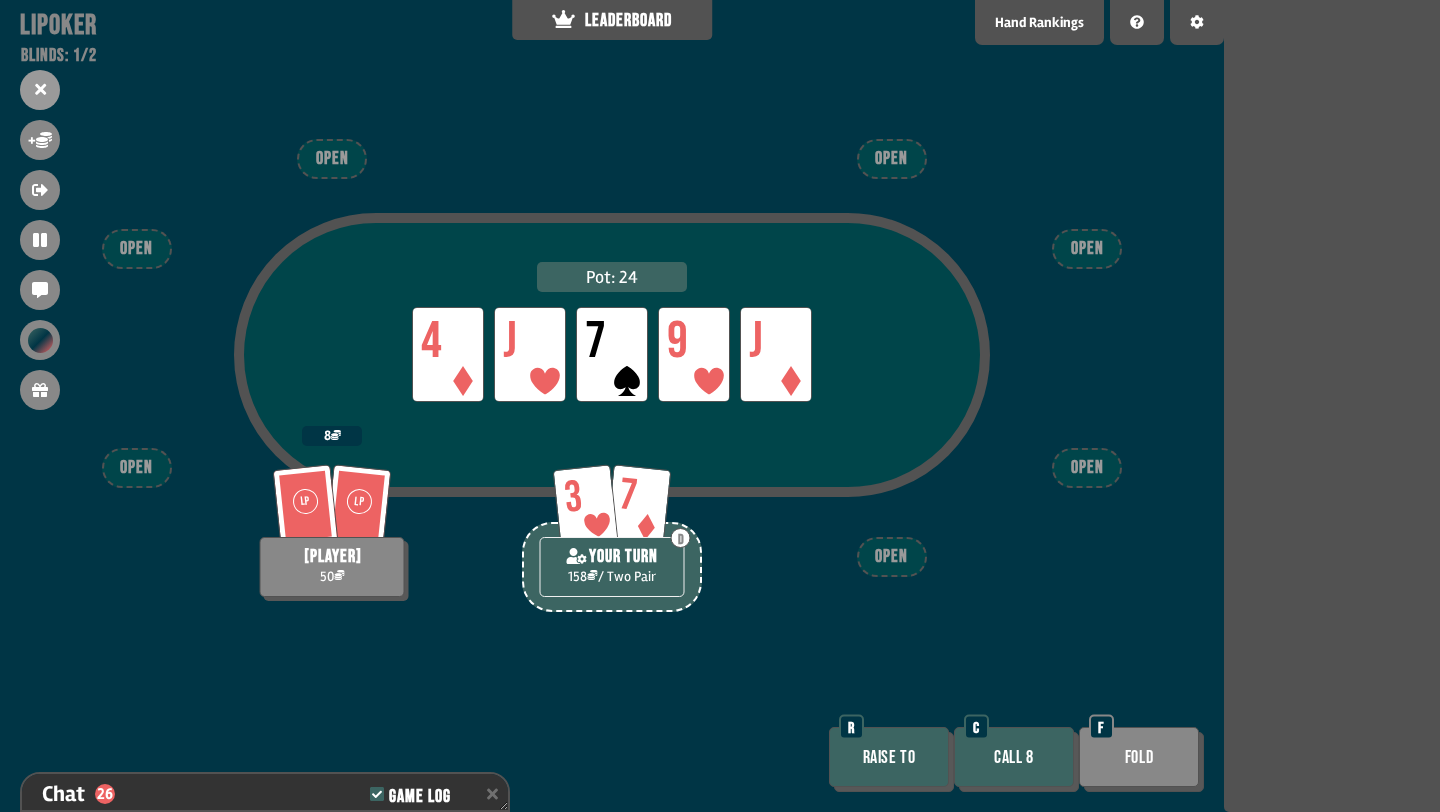 click on "Call 8" at bounding box center [1014, 757] 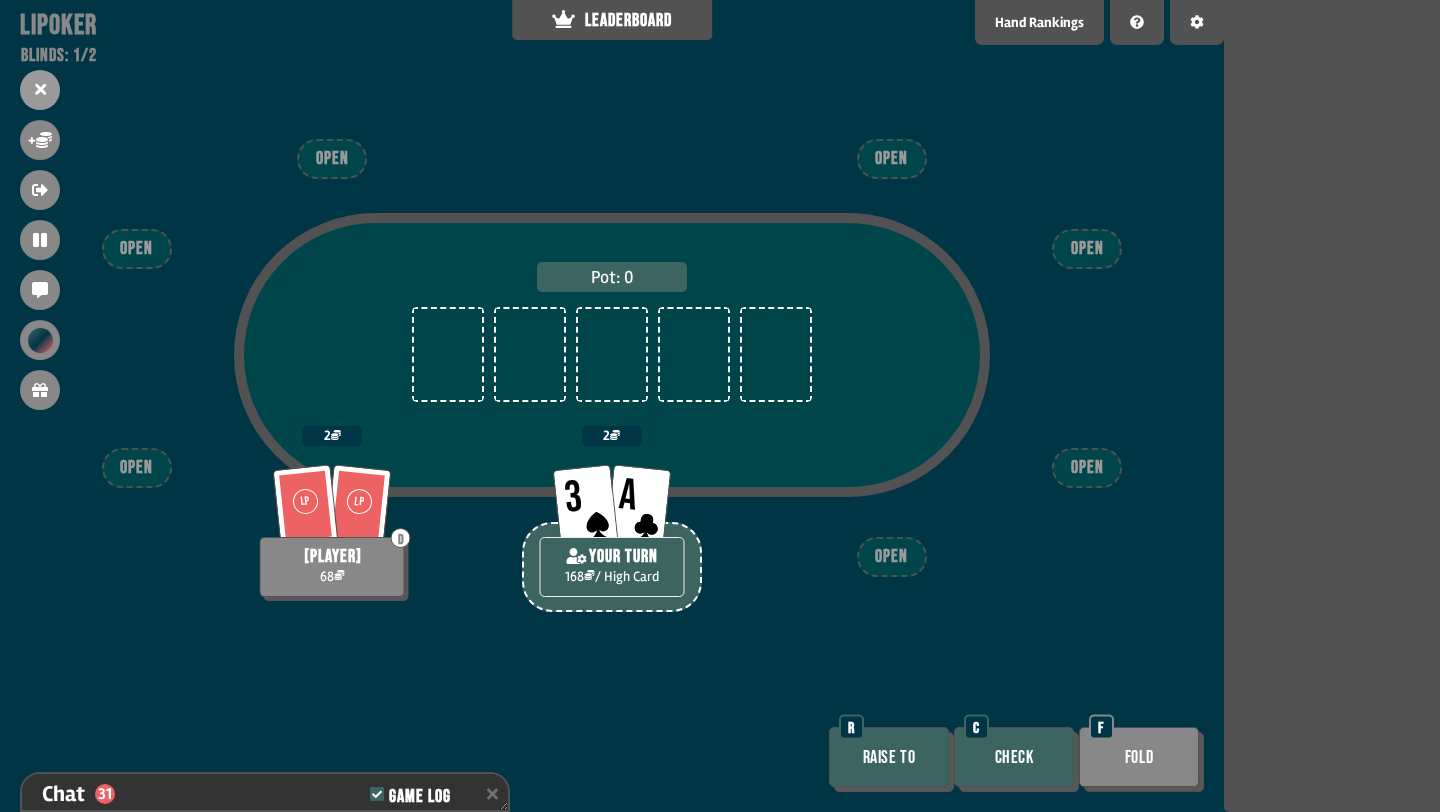 scroll, scrollTop: 5407, scrollLeft: 0, axis: vertical 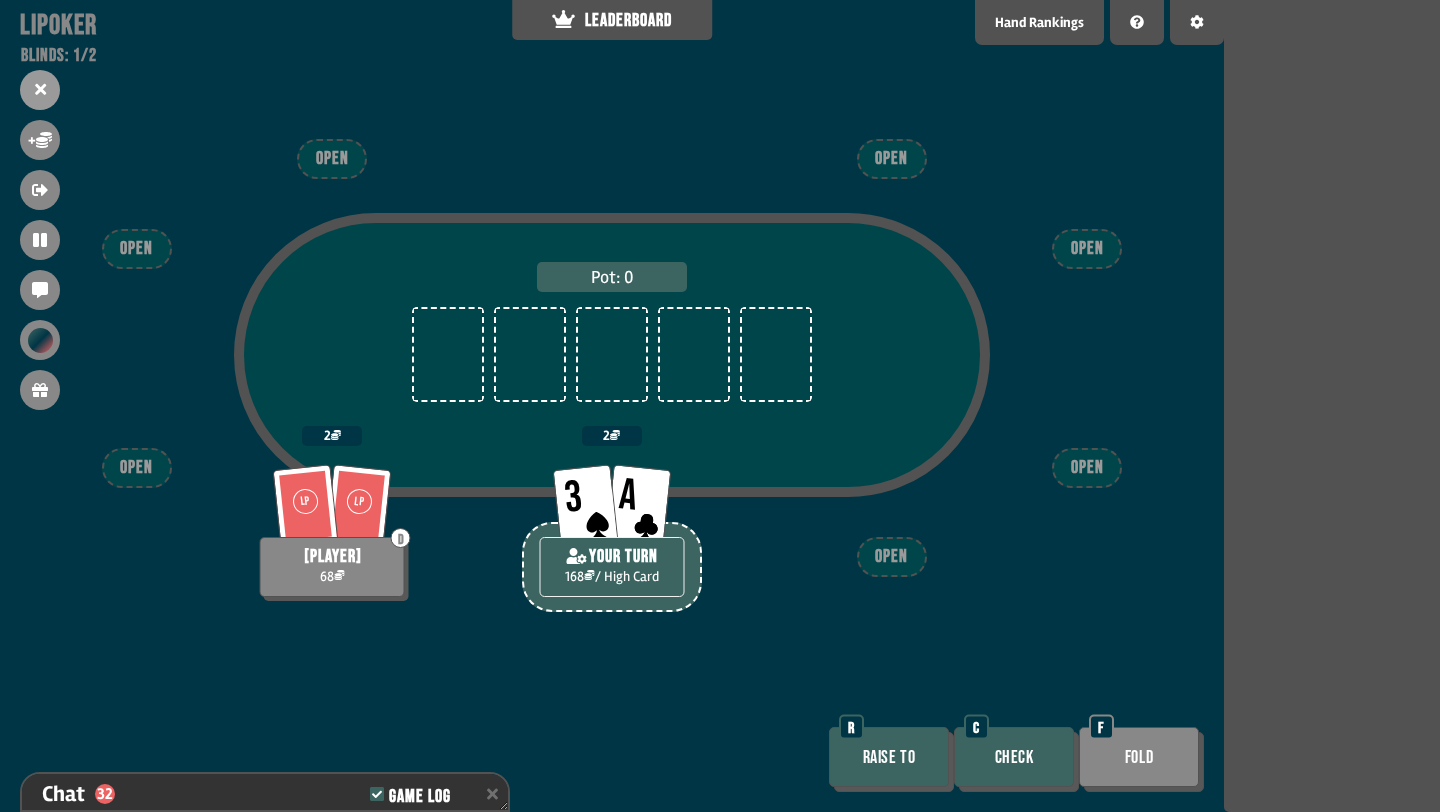 click on "Check" at bounding box center [1014, 757] 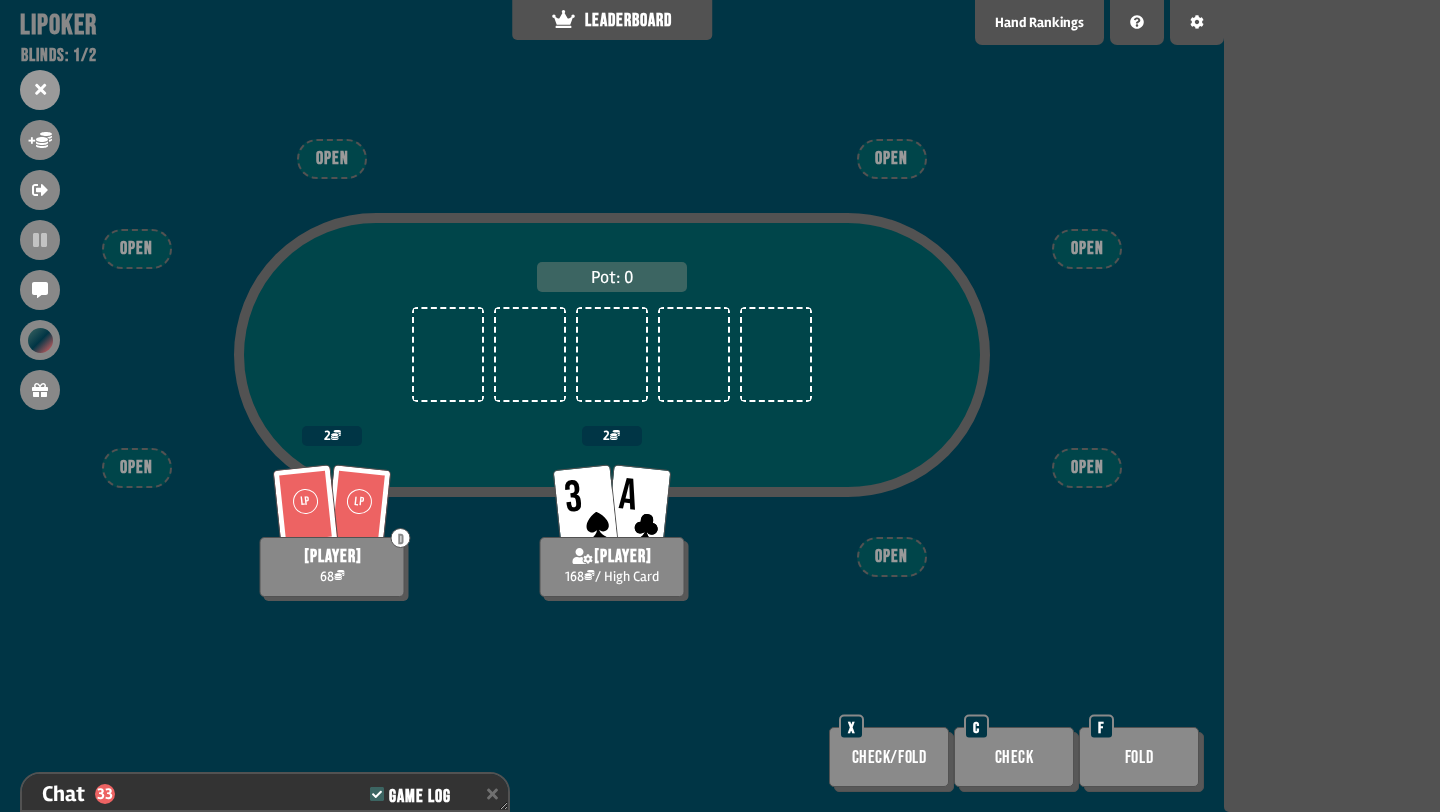 scroll, scrollTop: 5465, scrollLeft: 0, axis: vertical 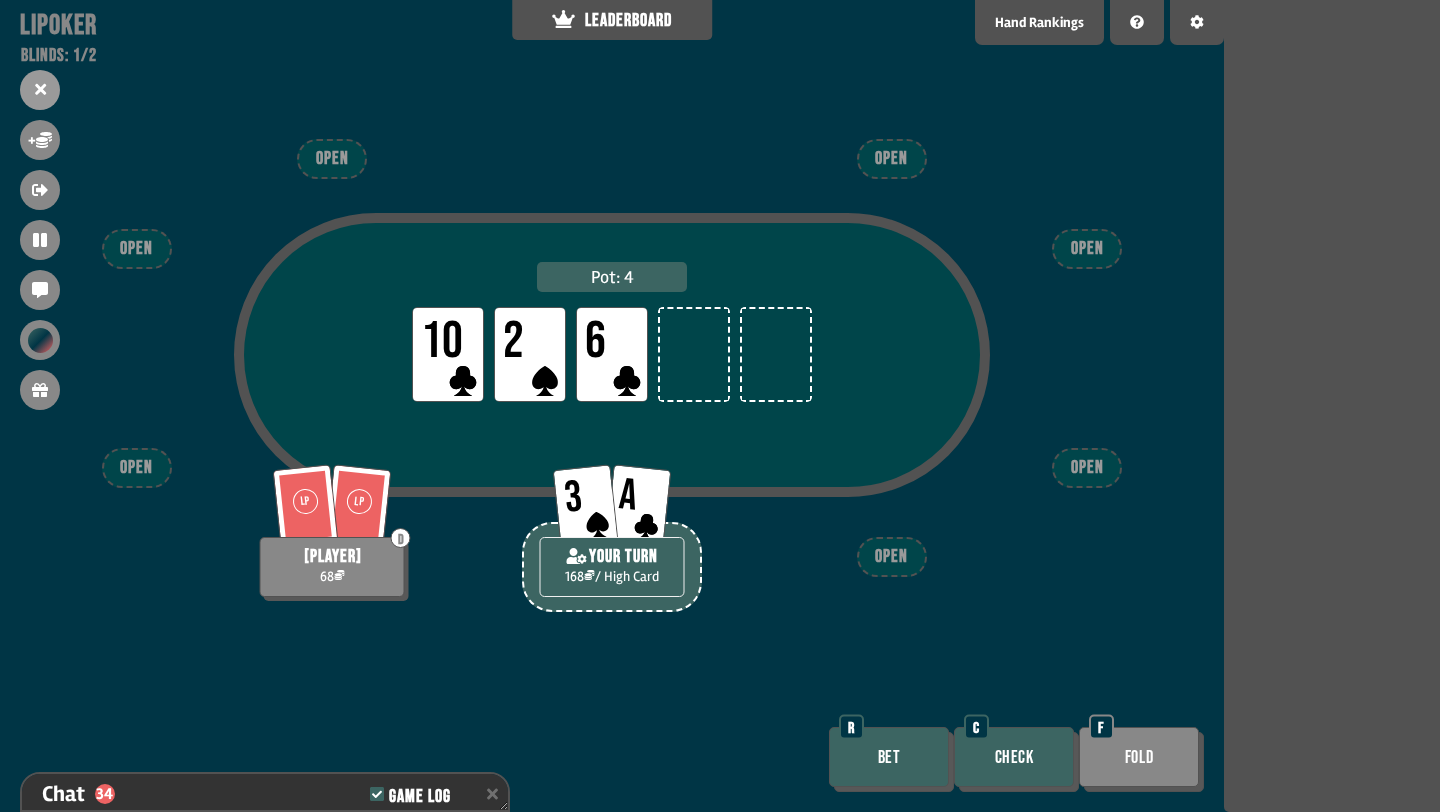 click on "Check" at bounding box center (1014, 757) 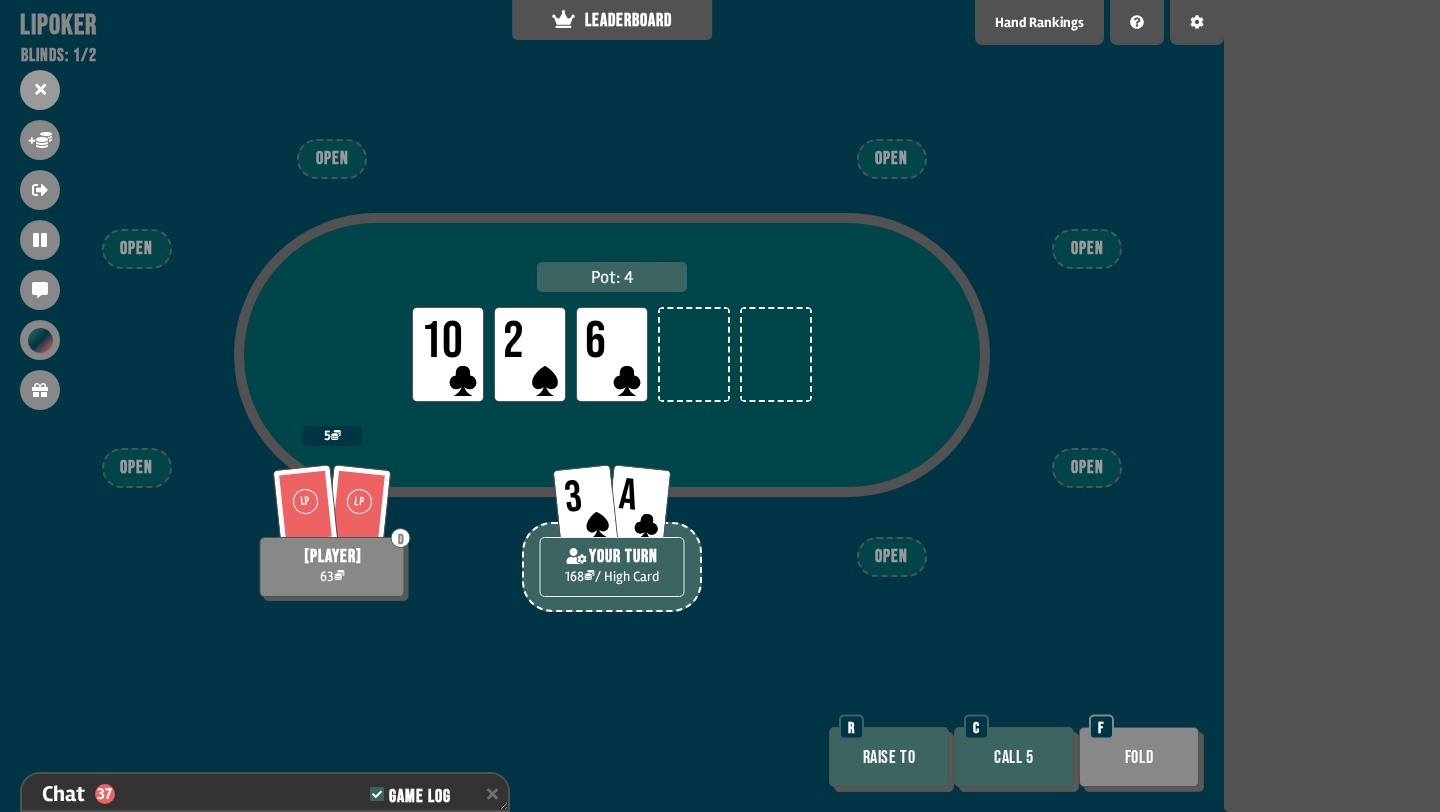 scroll, scrollTop: 5581, scrollLeft: 0, axis: vertical 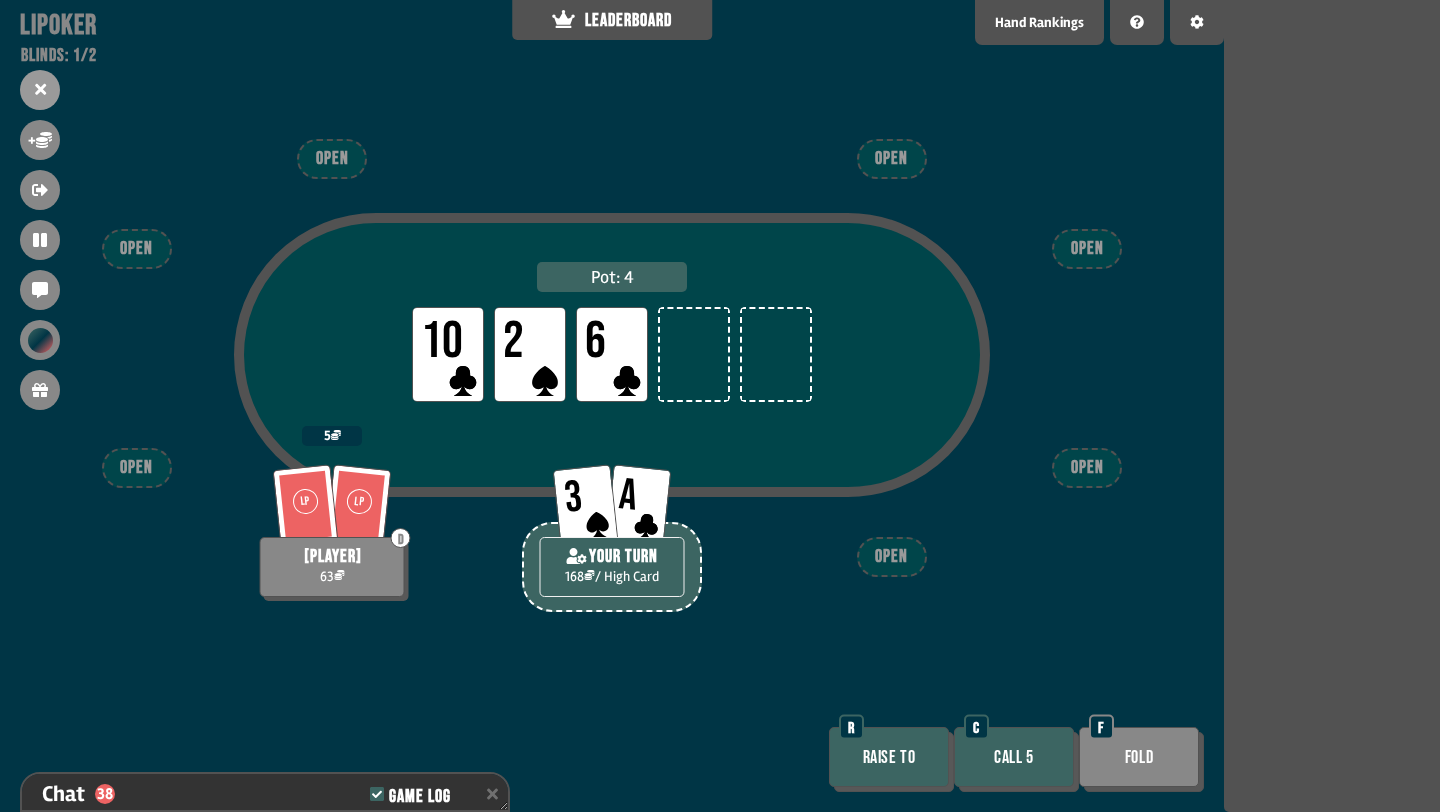 click on "Call 5" at bounding box center (1014, 757) 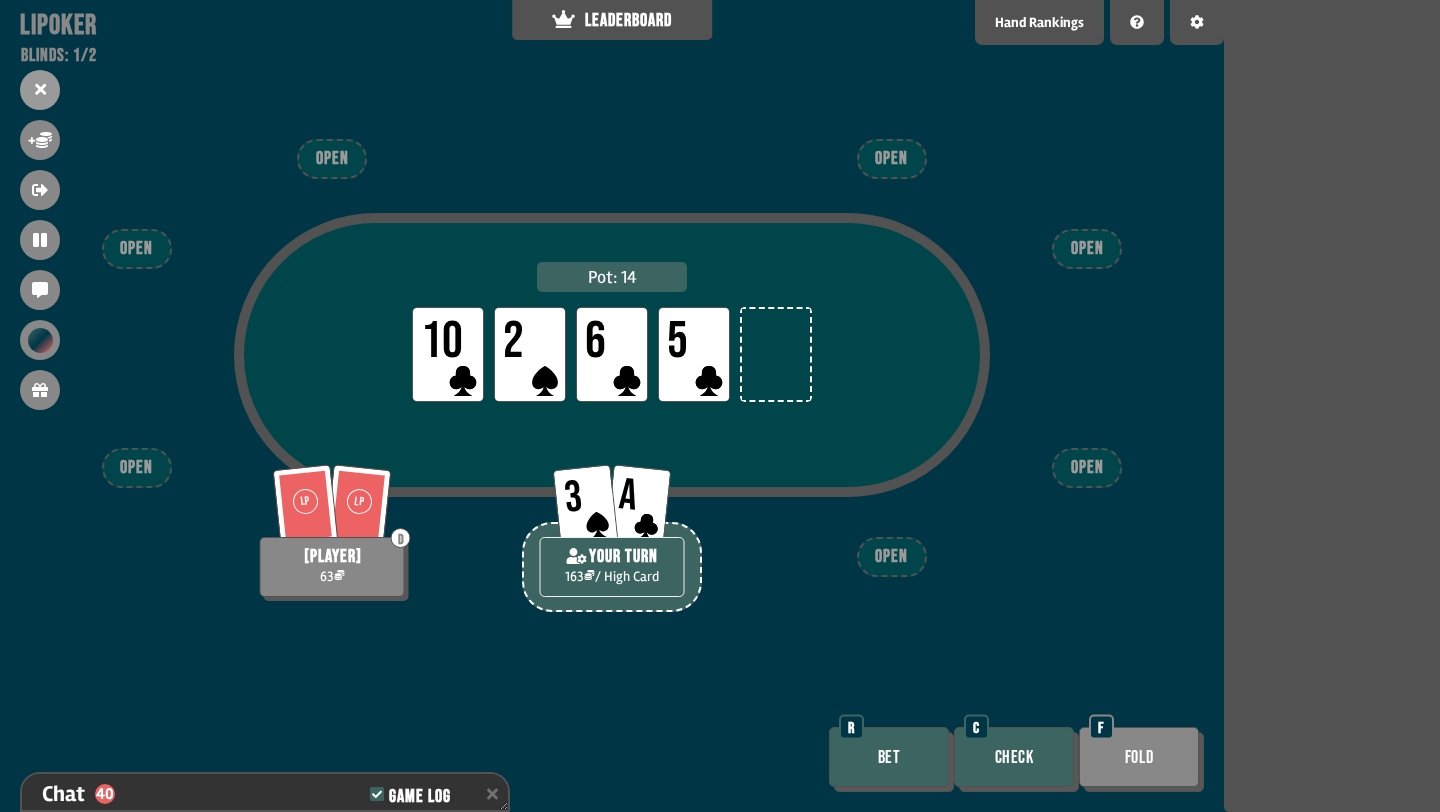 scroll, scrollTop: 5668, scrollLeft: 0, axis: vertical 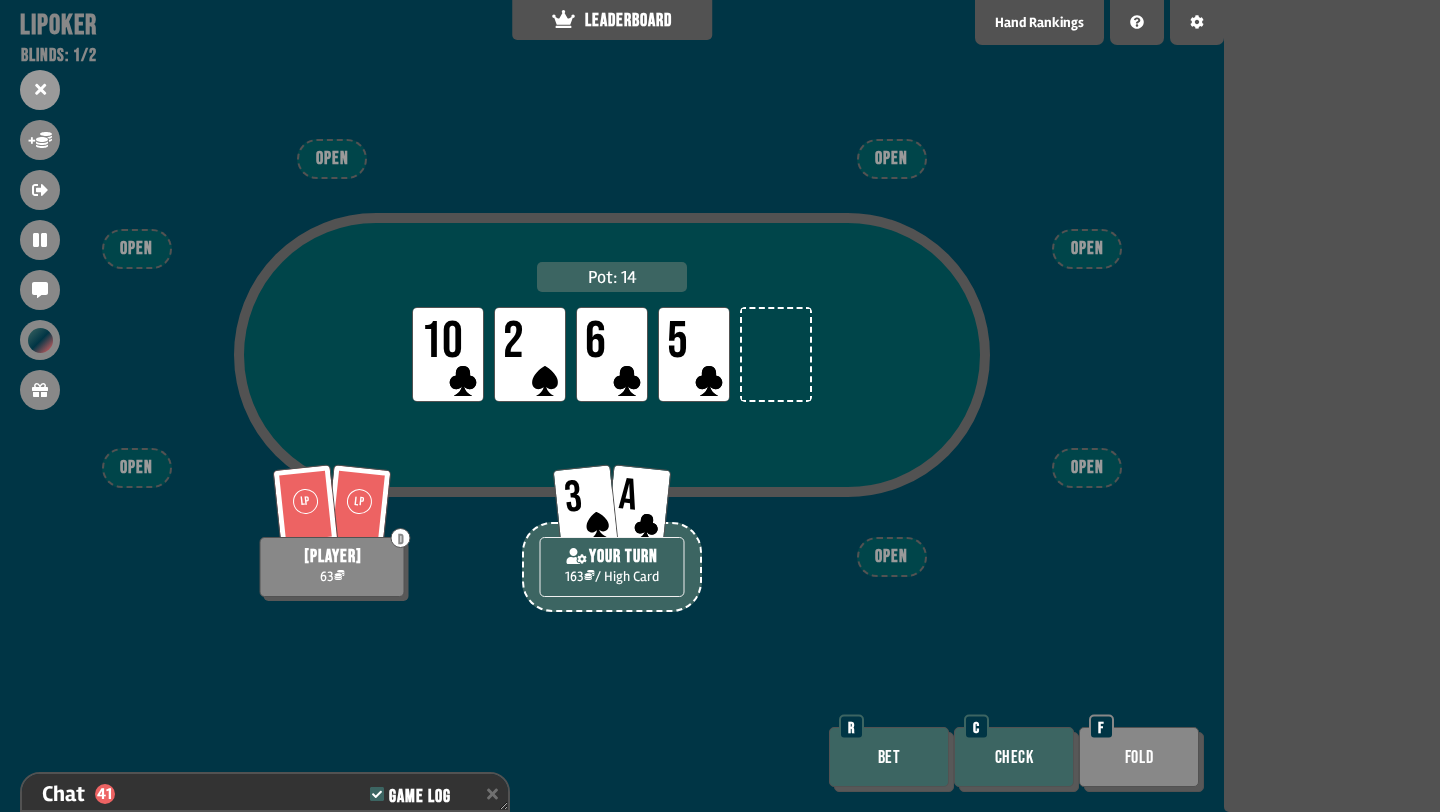 click on "Check" at bounding box center (1014, 757) 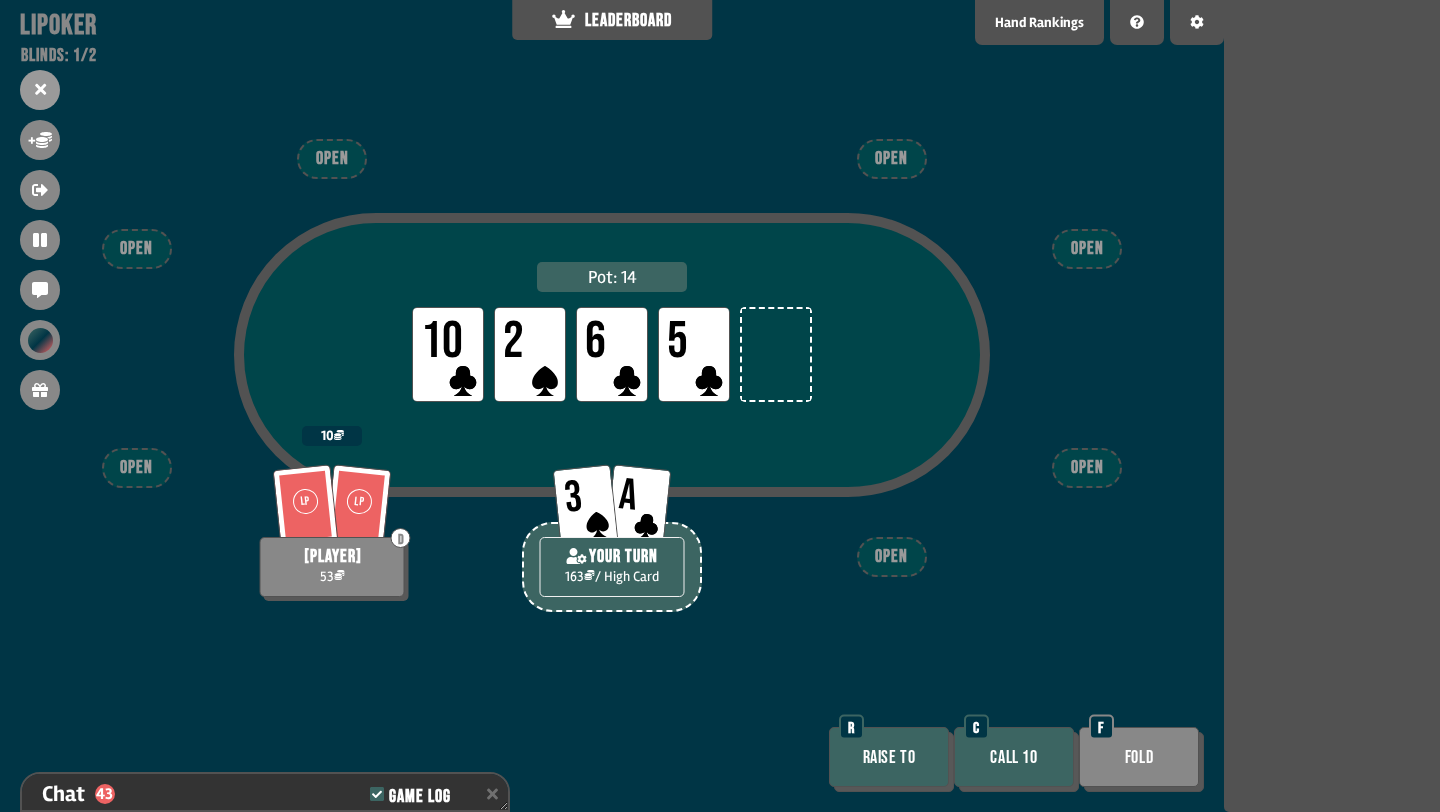 scroll, scrollTop: 5755, scrollLeft: 0, axis: vertical 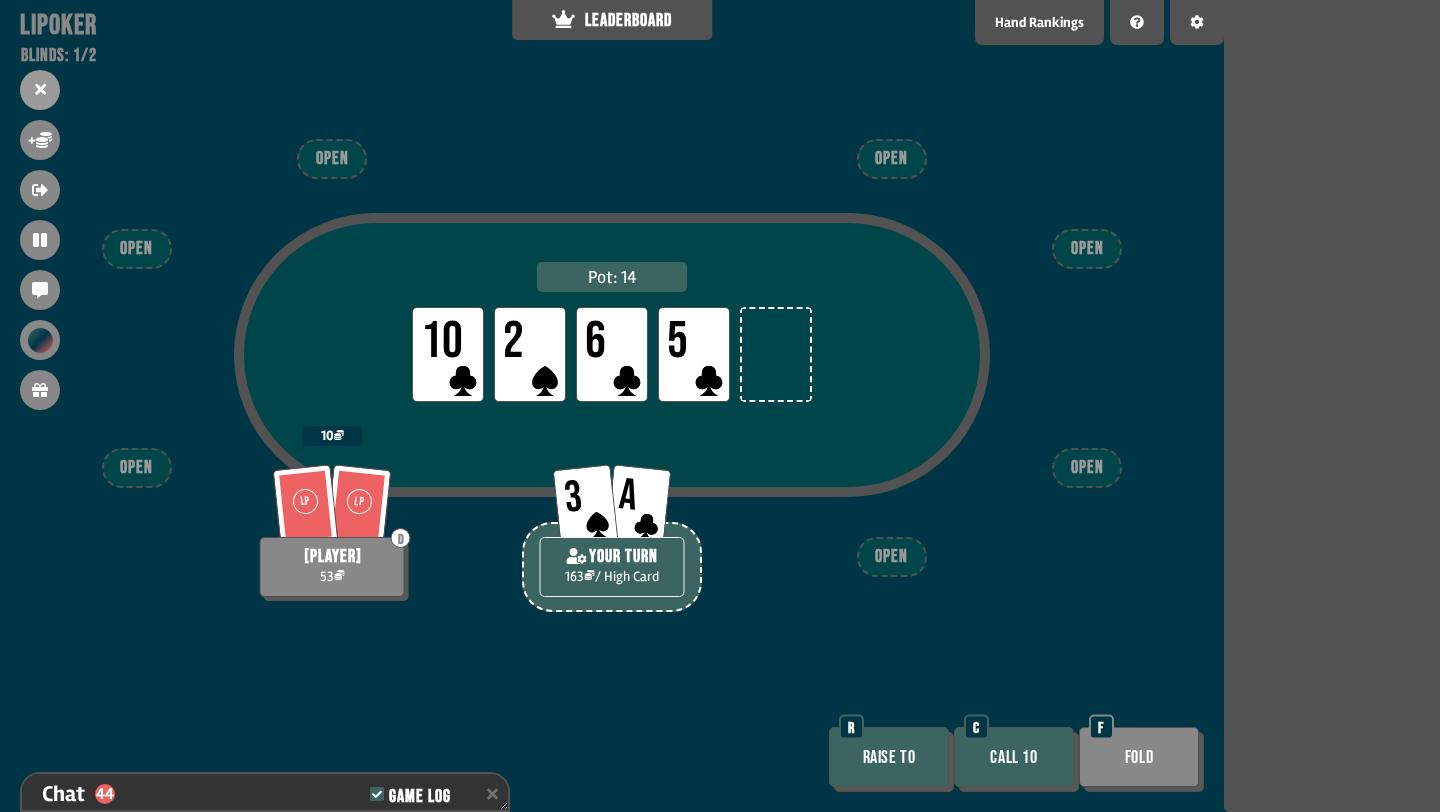 click on "Call 10" at bounding box center (1014, 757) 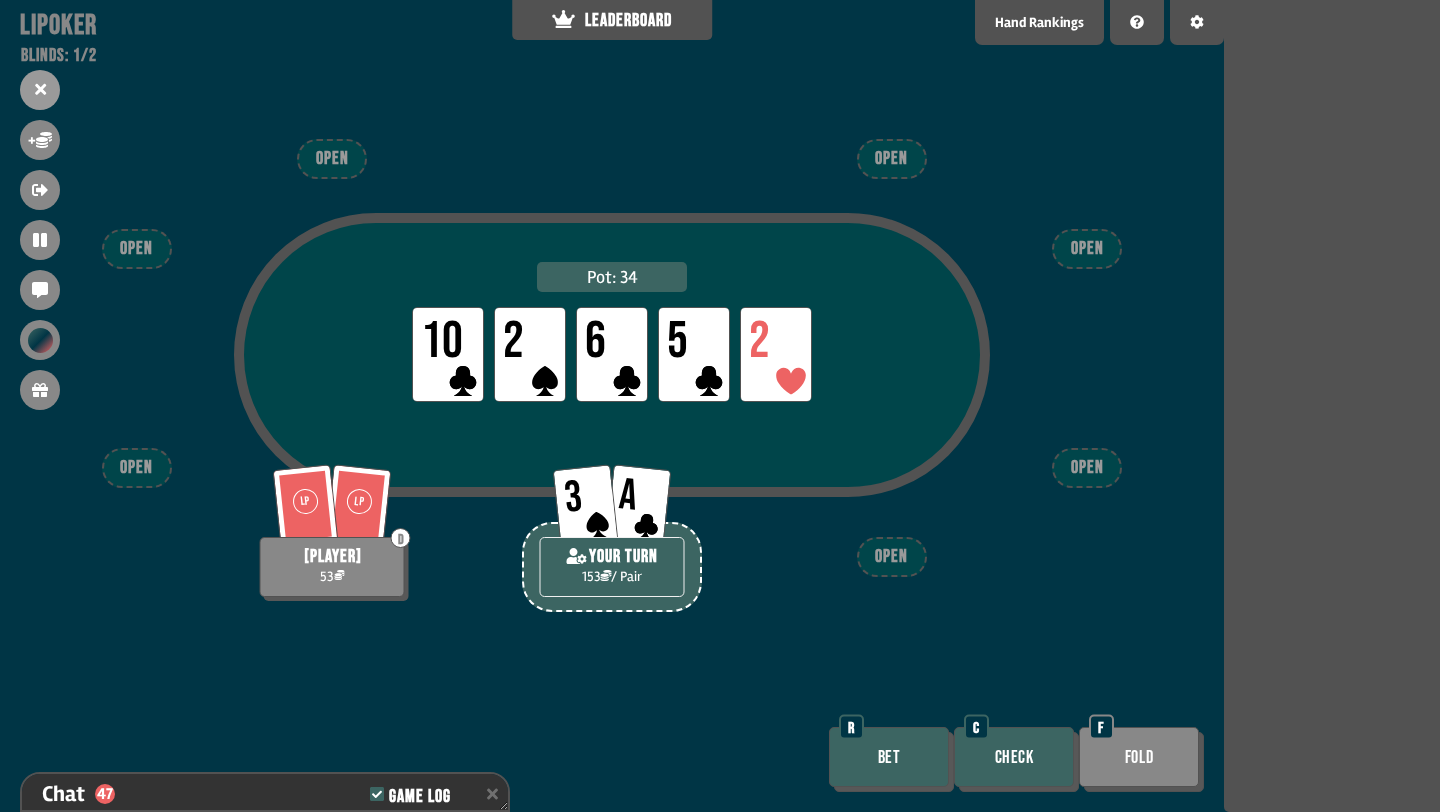 scroll, scrollTop: 5842, scrollLeft: 0, axis: vertical 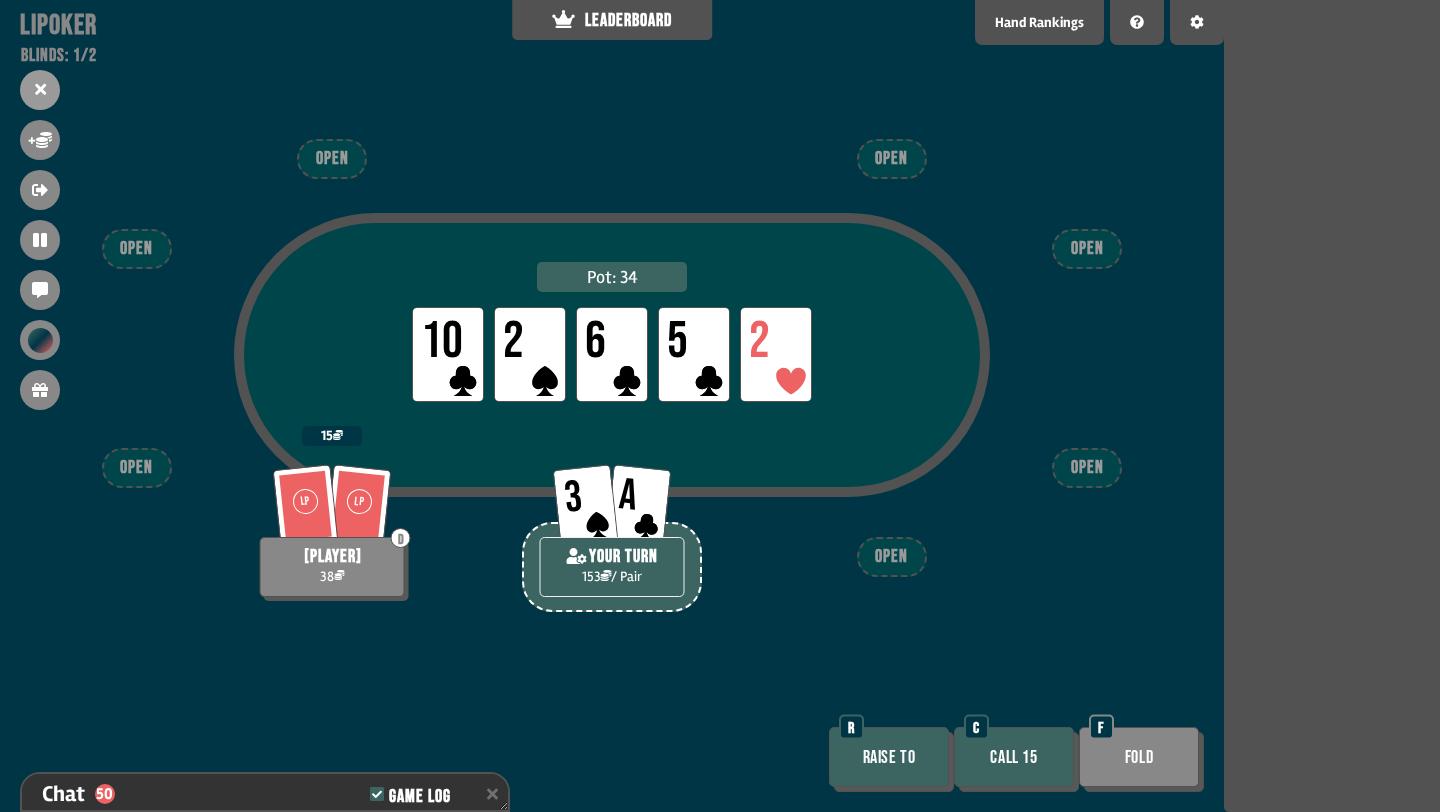 click on "Fold" at bounding box center (1139, 757) 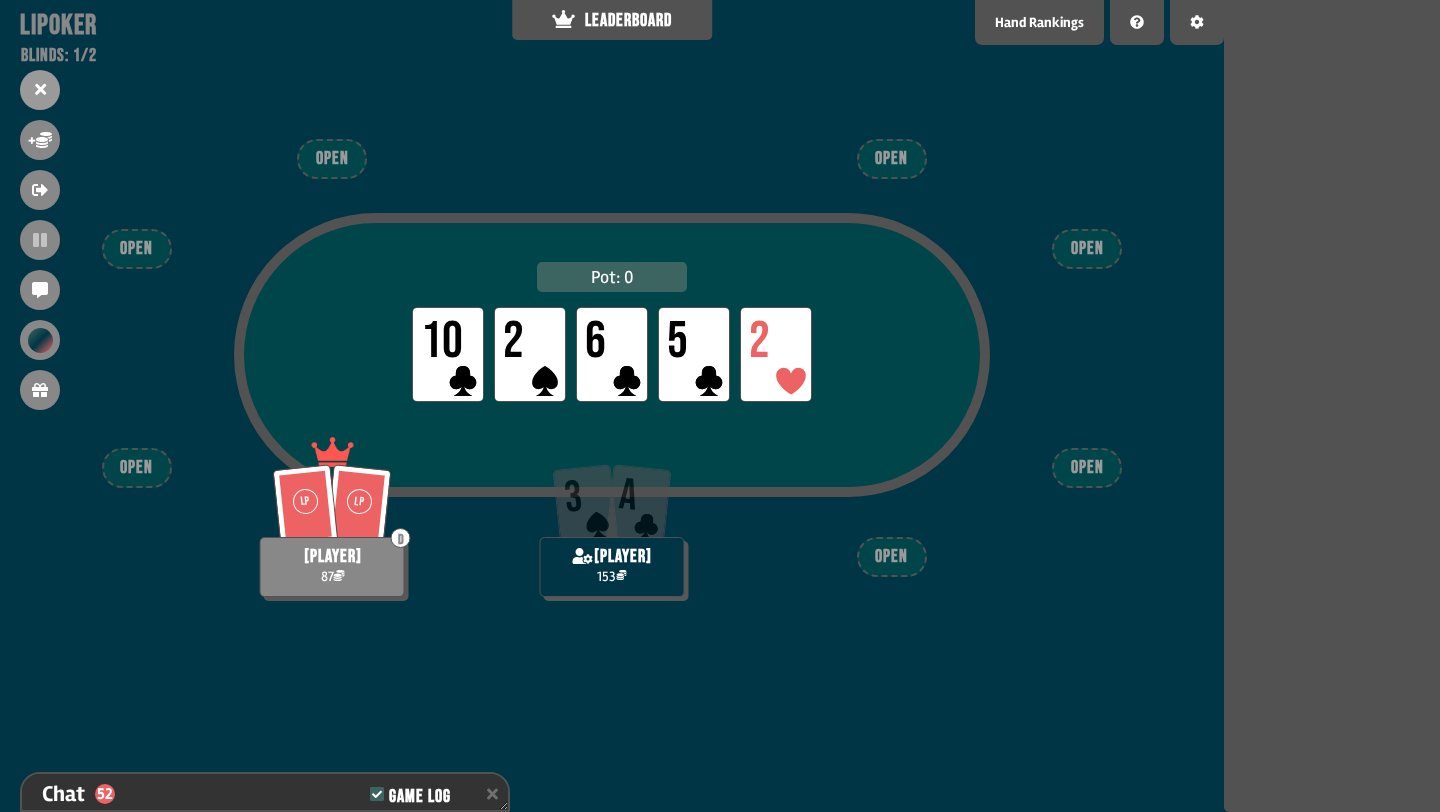 scroll, scrollTop: 6074, scrollLeft: 0, axis: vertical 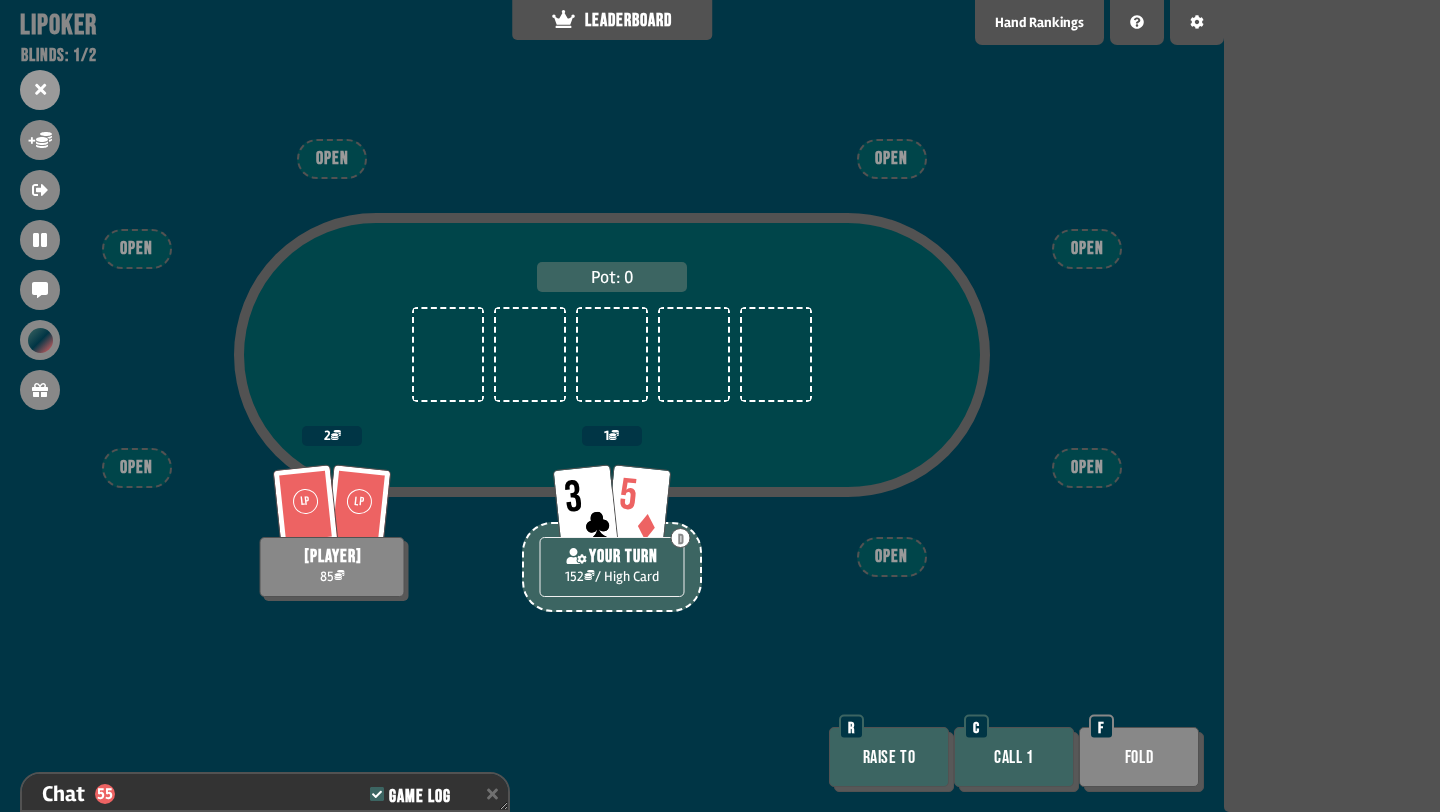 click on "Call 1" at bounding box center (1014, 757) 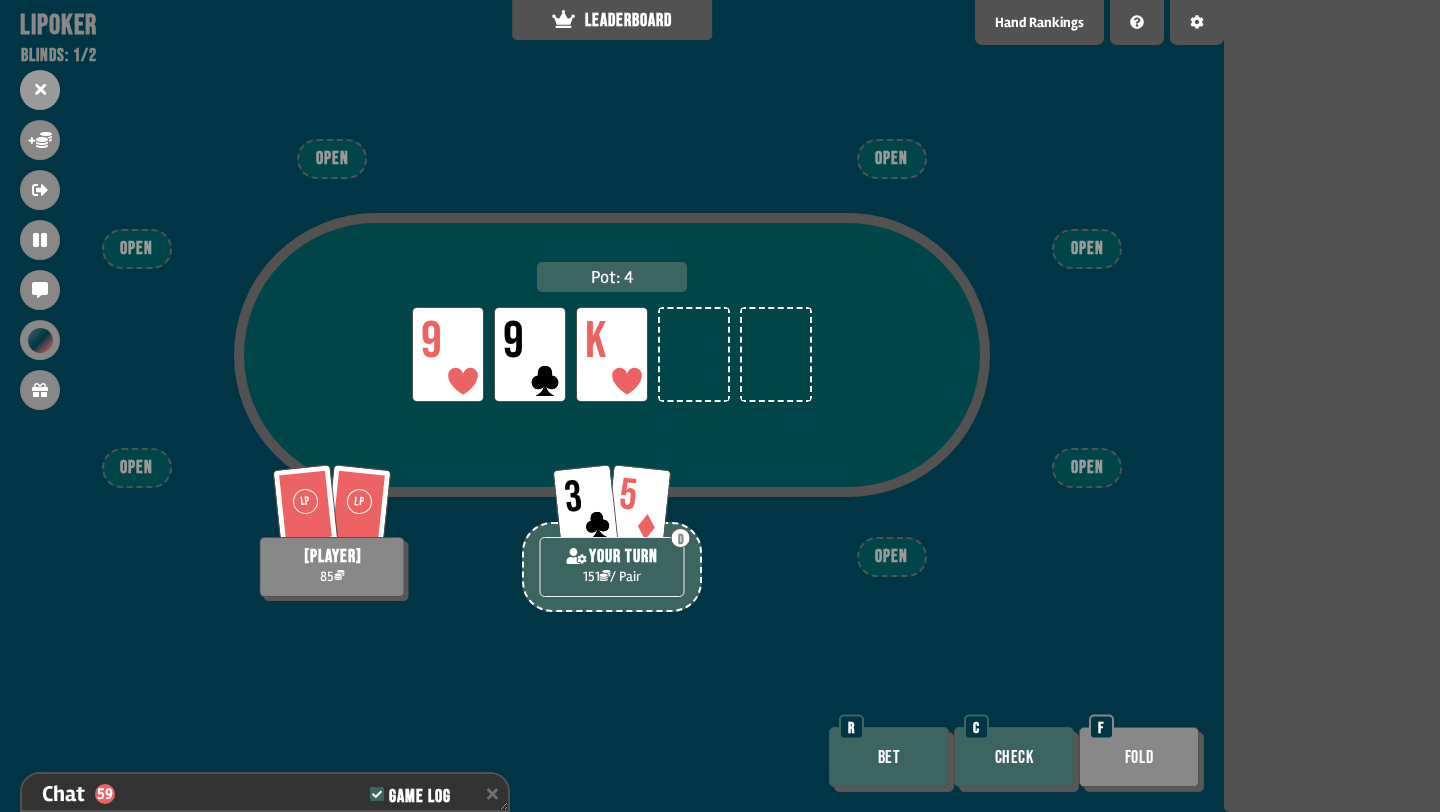 scroll, scrollTop: 6219, scrollLeft: 0, axis: vertical 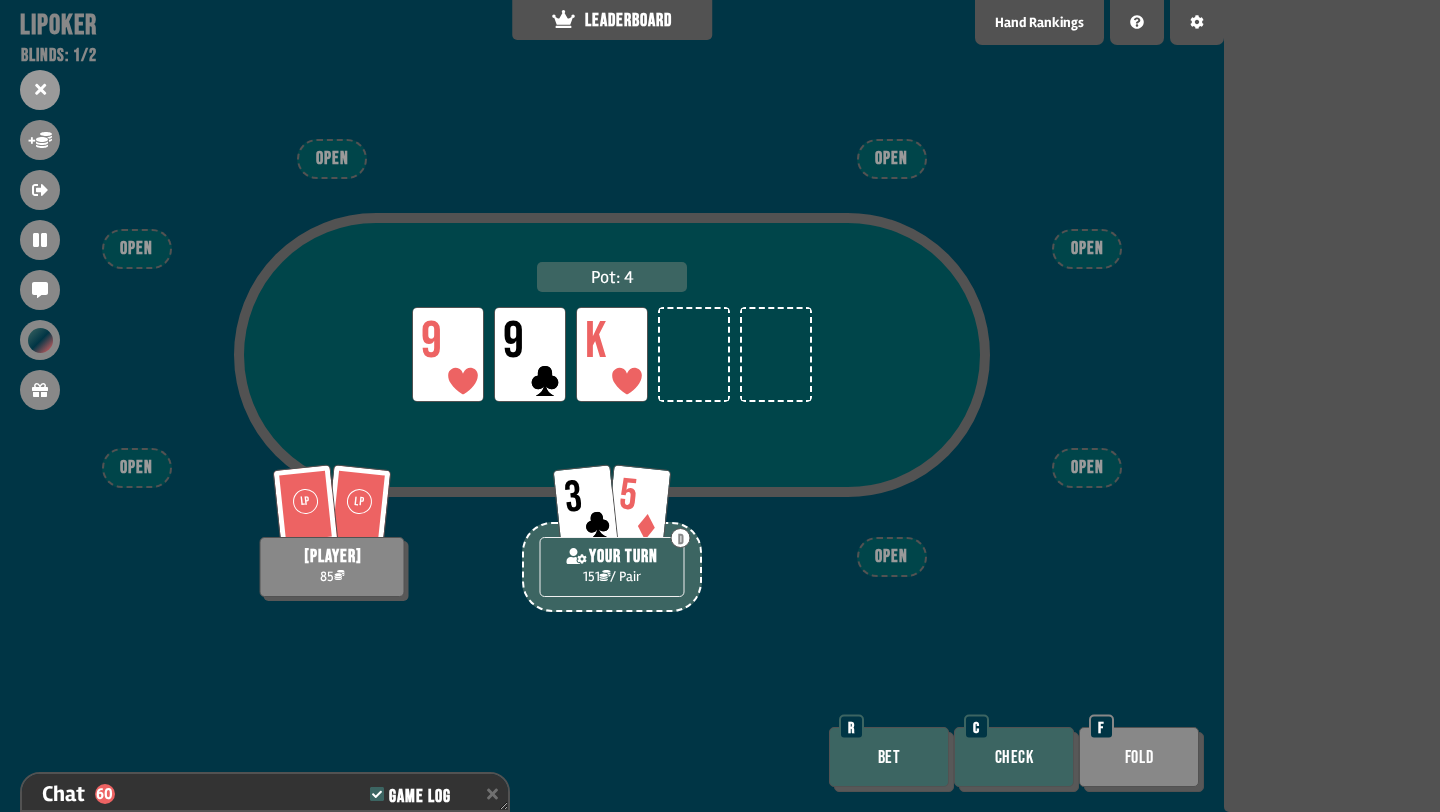 click on "Fold" at bounding box center [1139, 757] 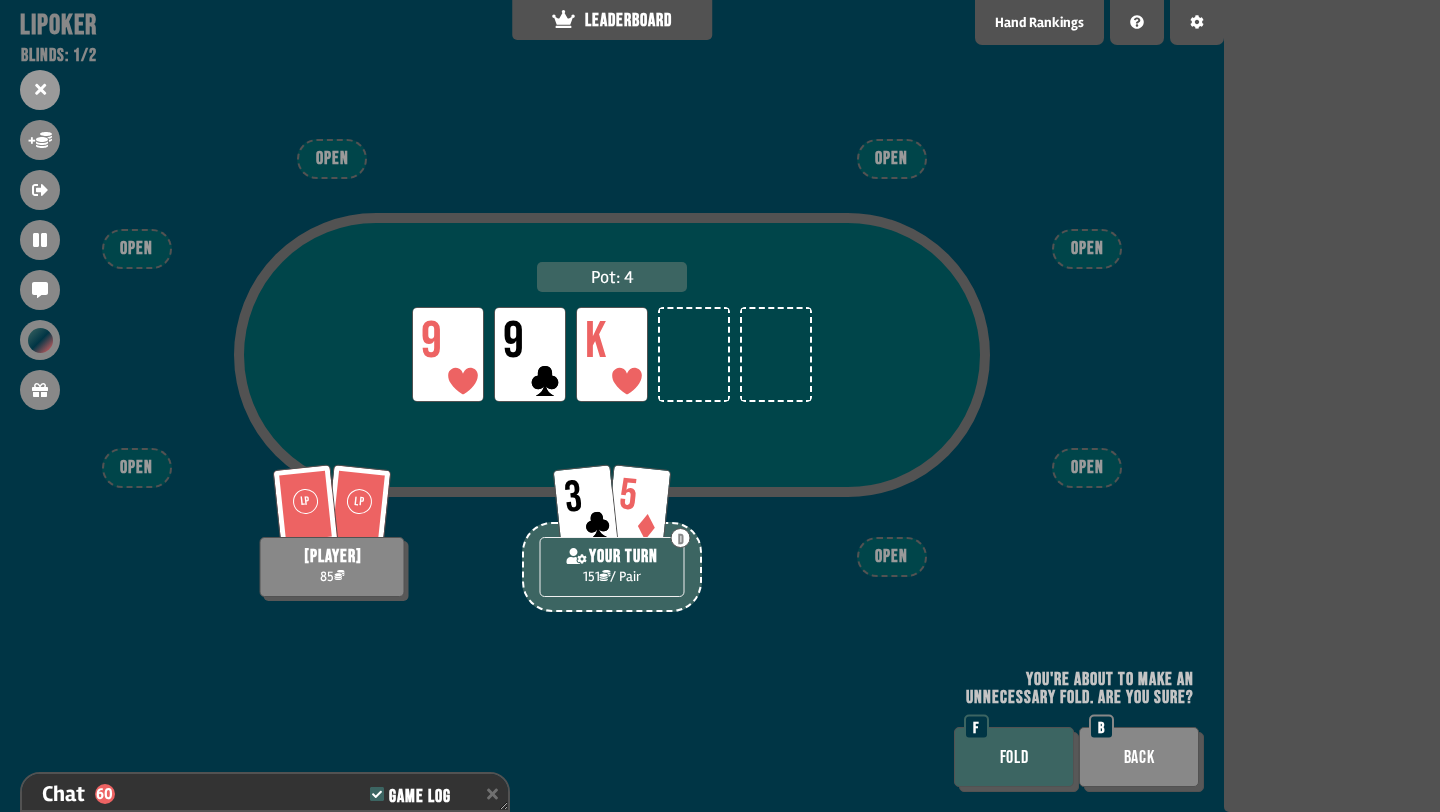 click on "Back" at bounding box center [1139, 757] 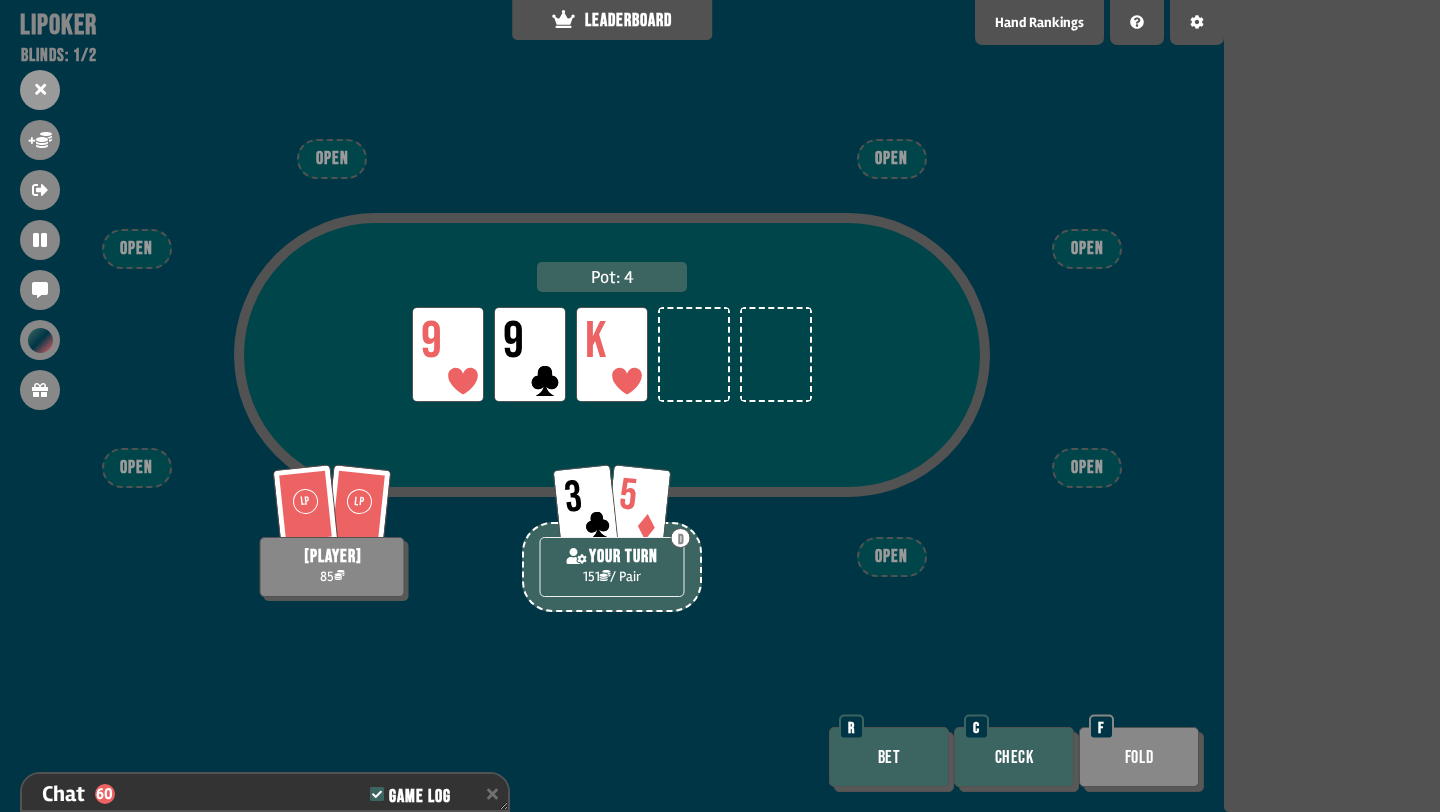 click on "Check" at bounding box center [1014, 757] 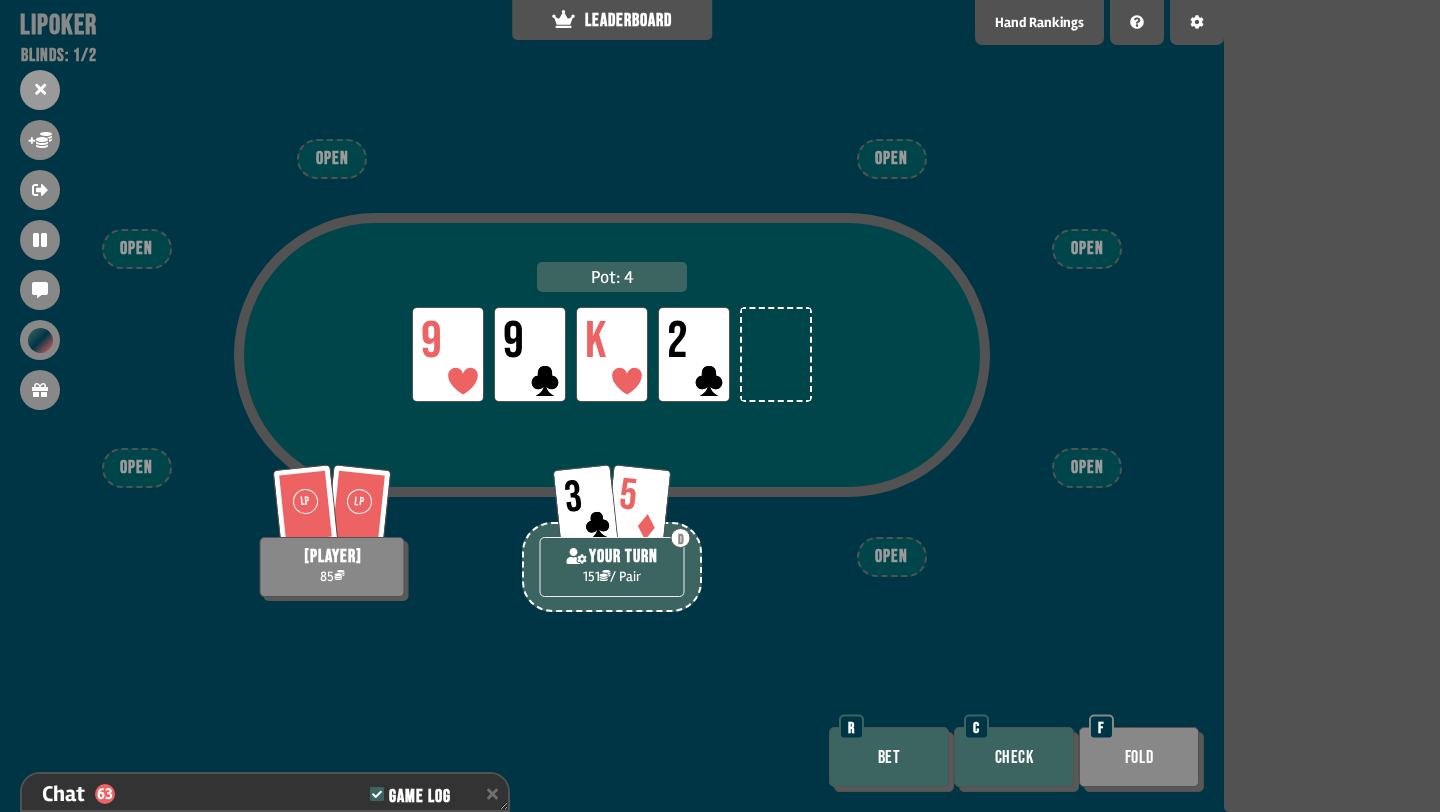 scroll, scrollTop: 6335, scrollLeft: 0, axis: vertical 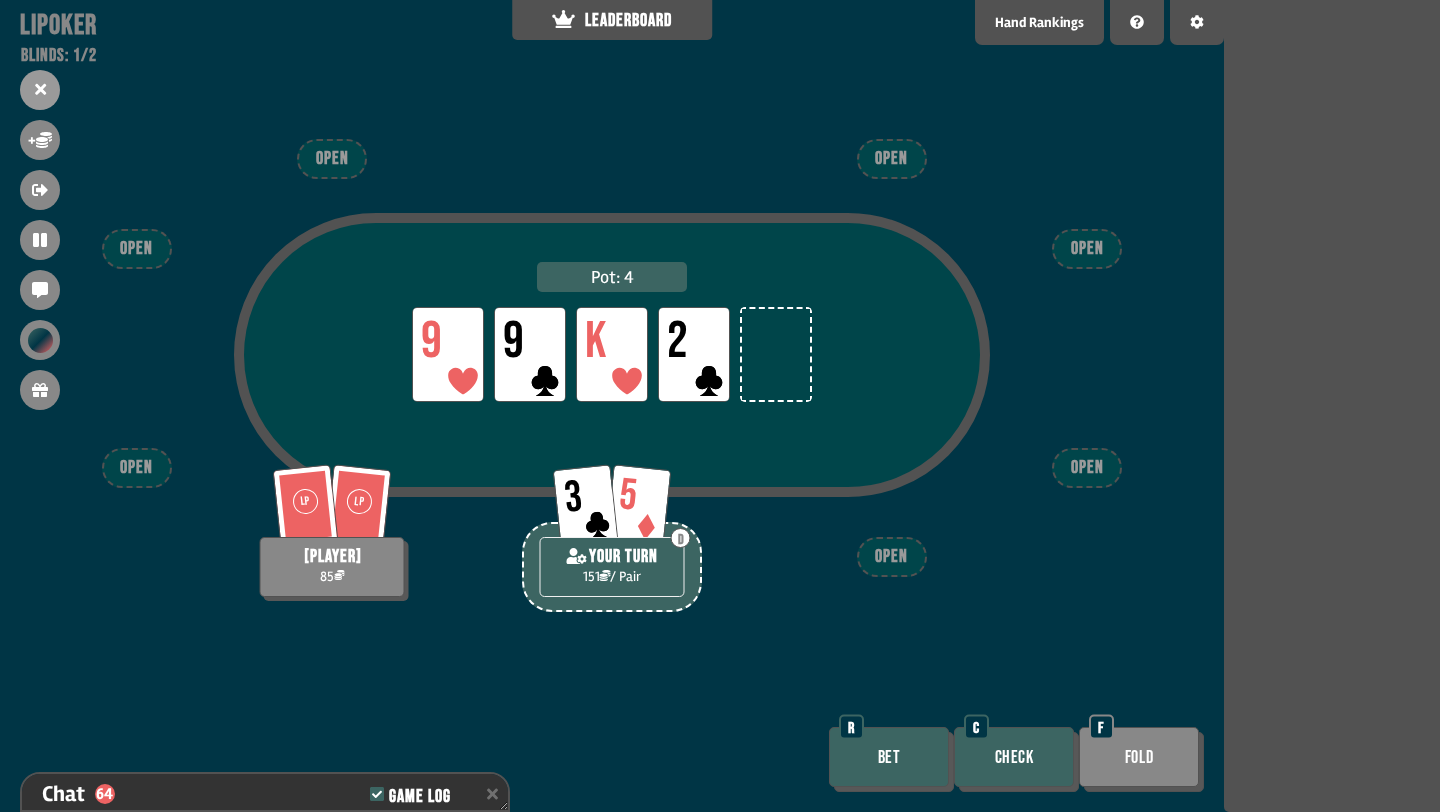 click on "Check" at bounding box center [1014, 757] 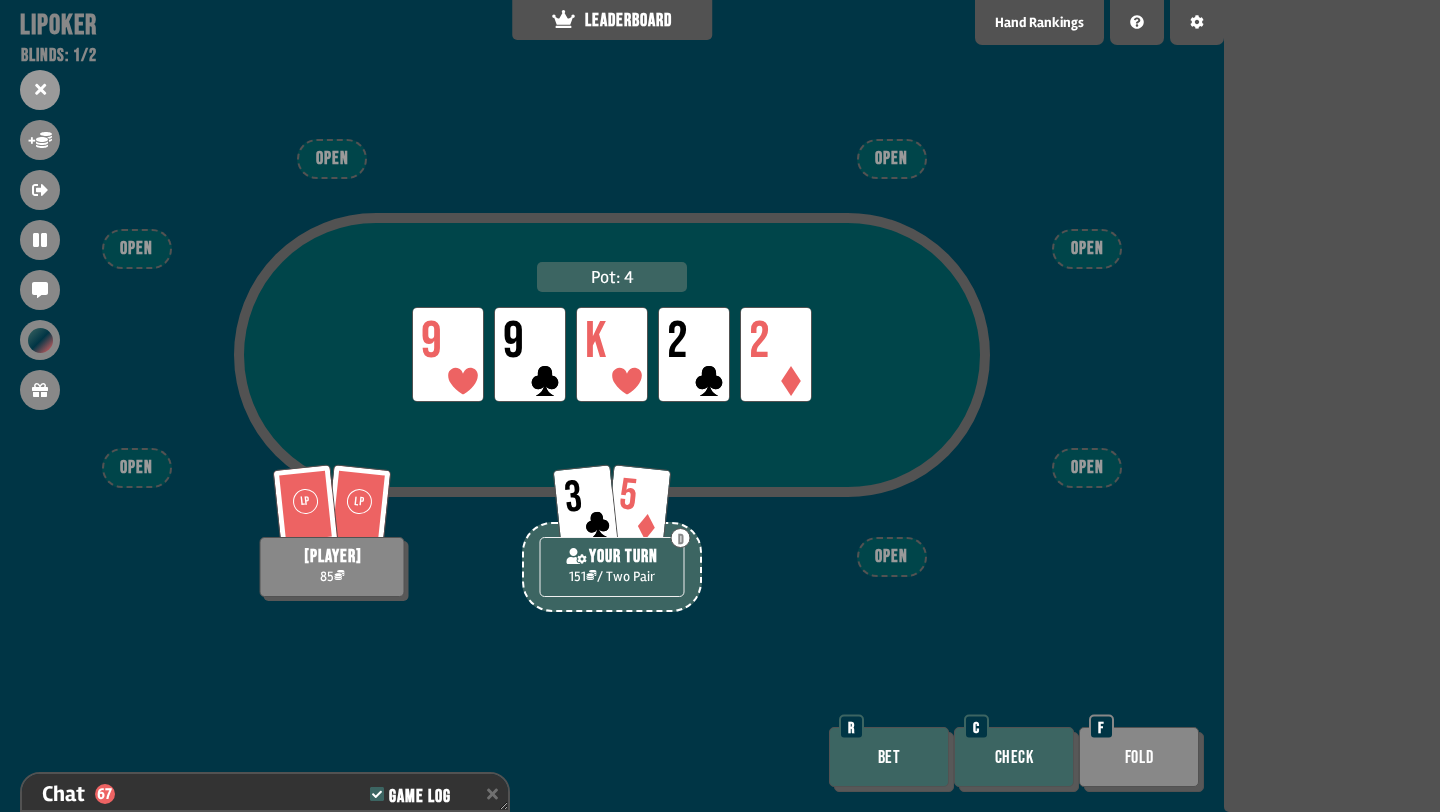 scroll, scrollTop: 6451, scrollLeft: 0, axis: vertical 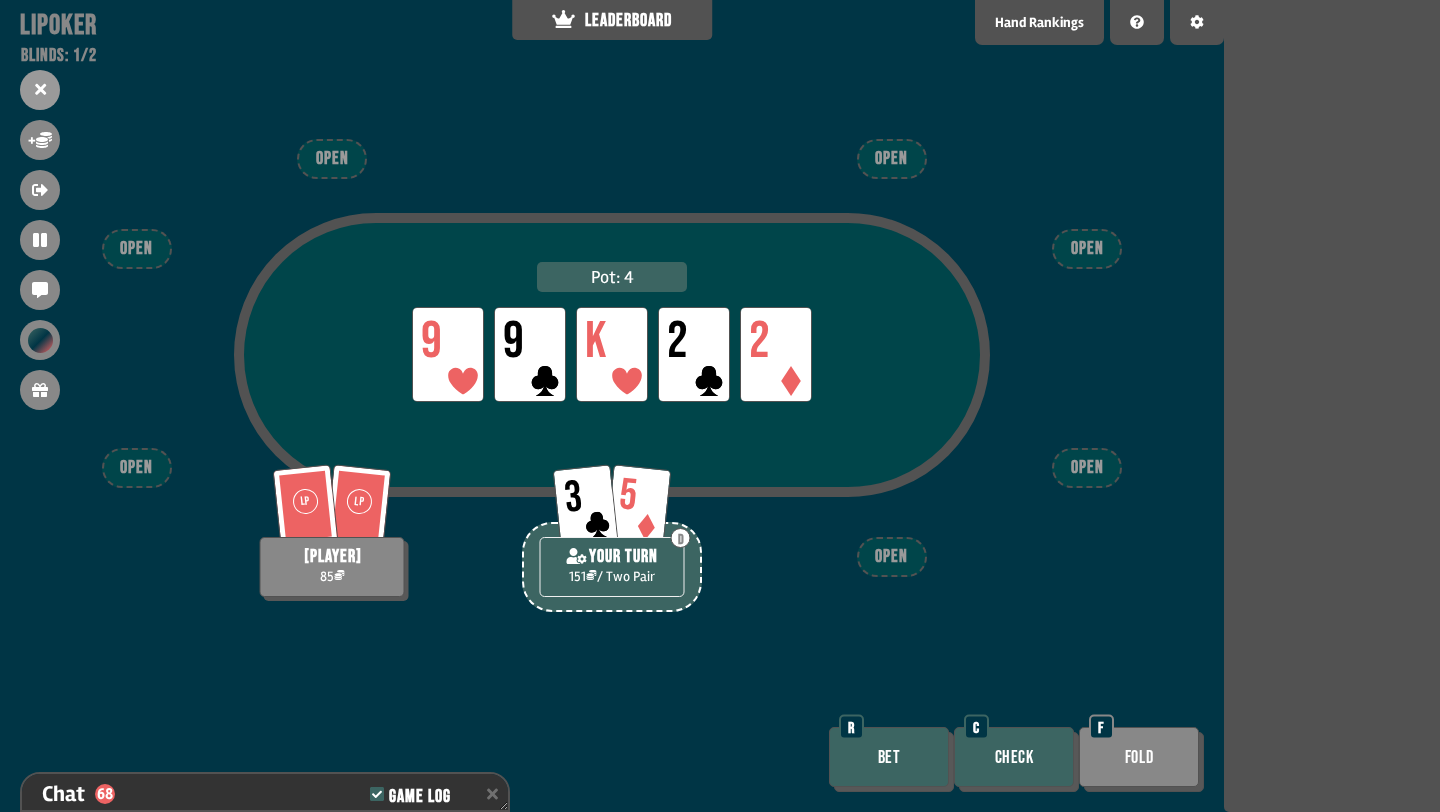 click on "Bet" at bounding box center [889, 757] 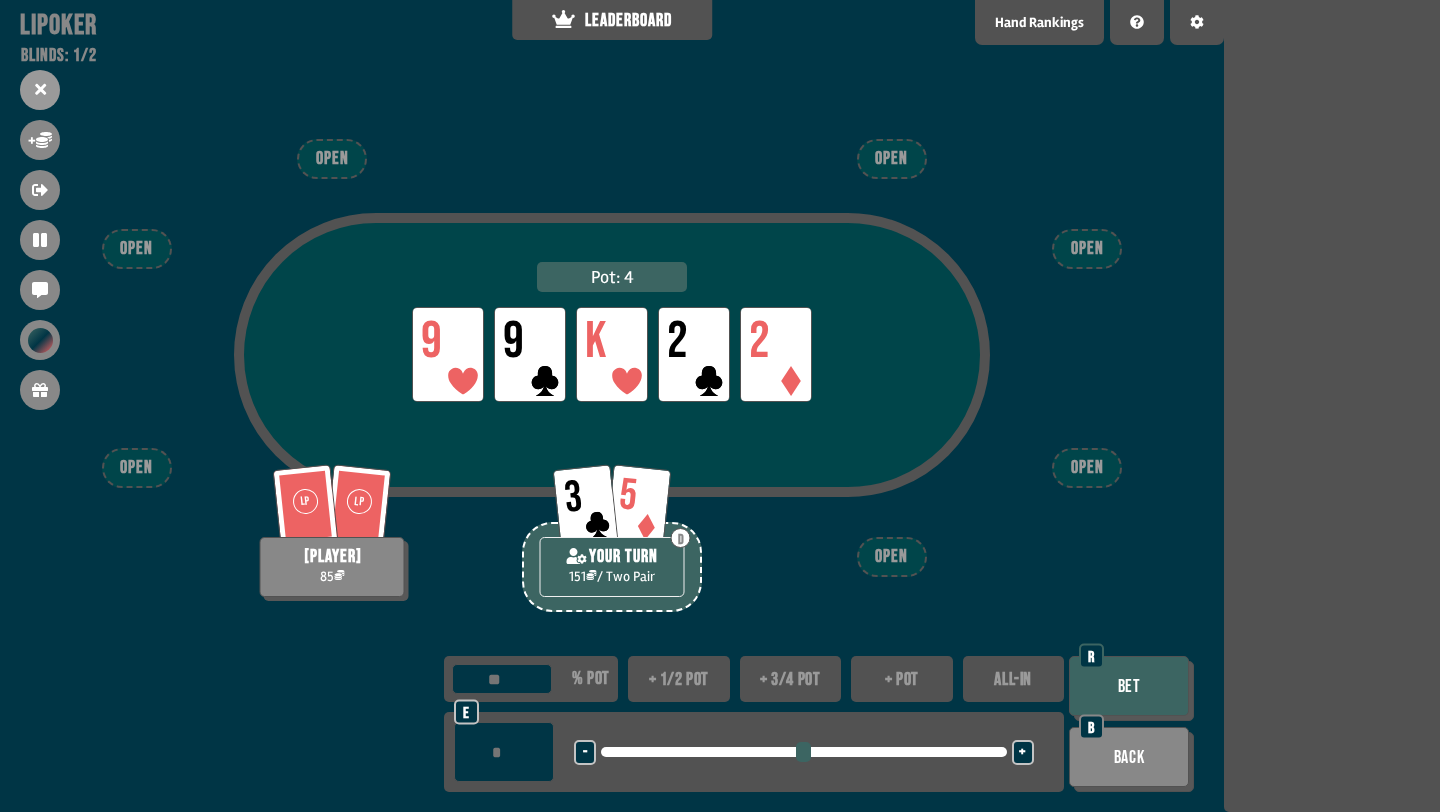 click on "+ 1/2 pot" at bounding box center [679, 679] 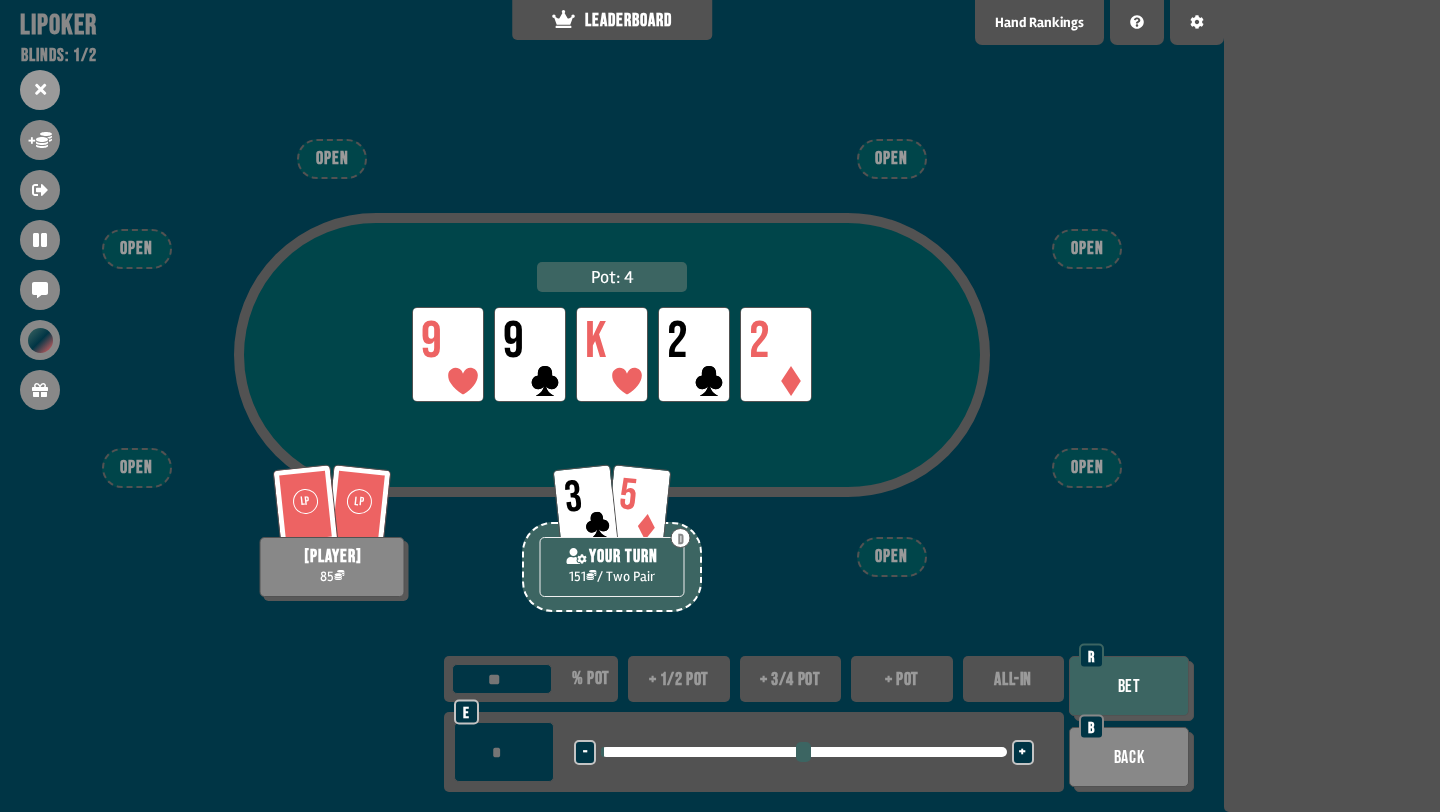 click on "+ pot" at bounding box center (902, 679) 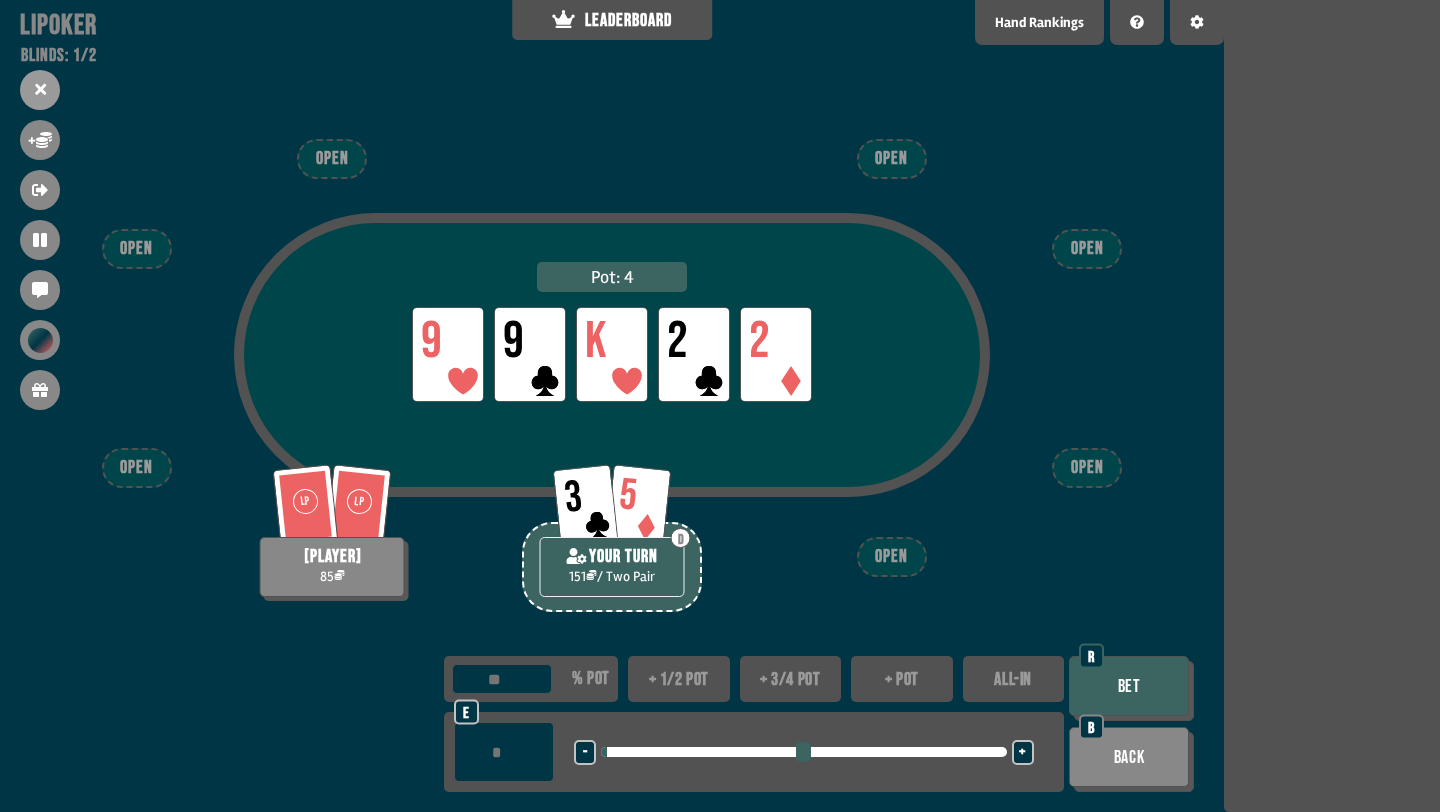 click on "Bet" at bounding box center (1129, 686) 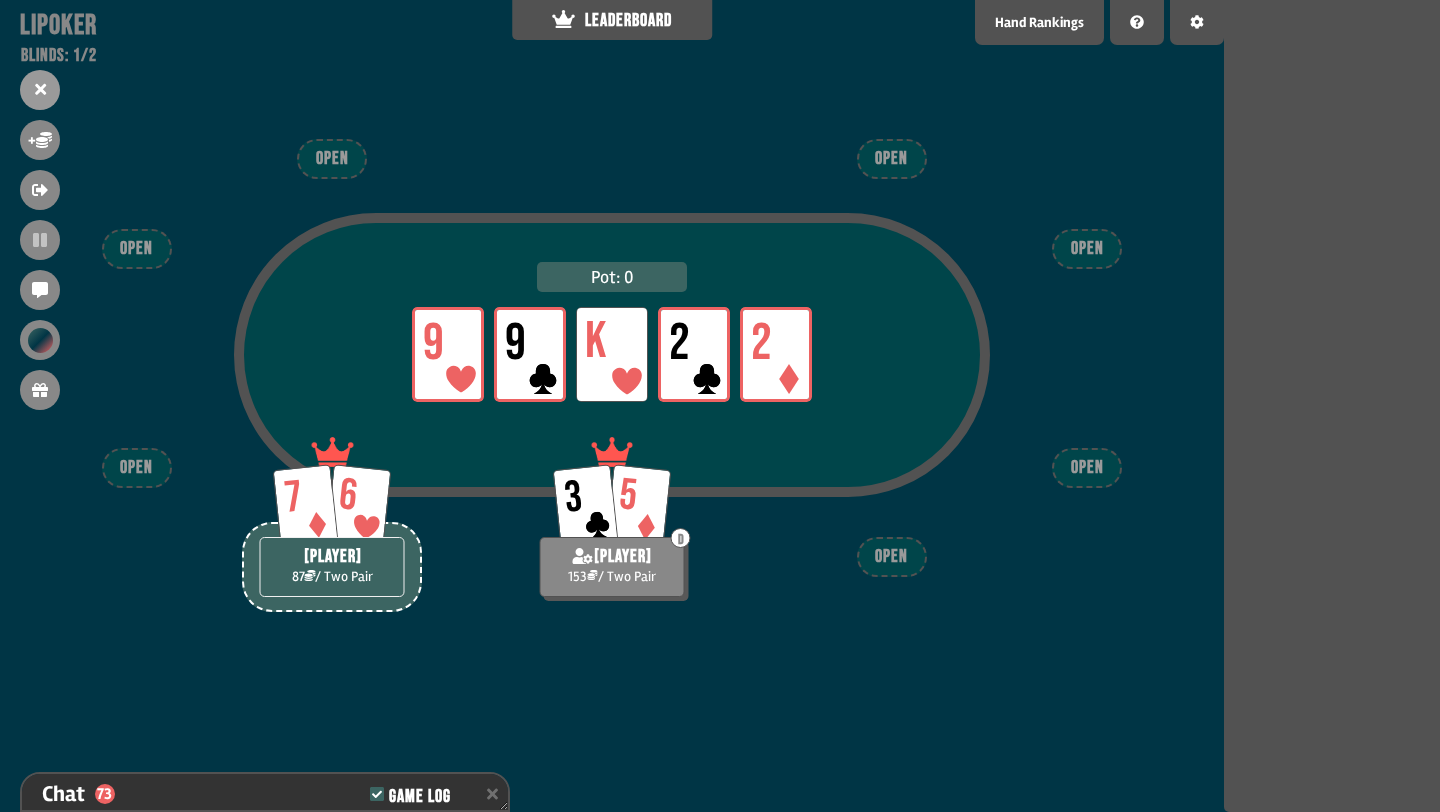 scroll, scrollTop: 6596, scrollLeft: 0, axis: vertical 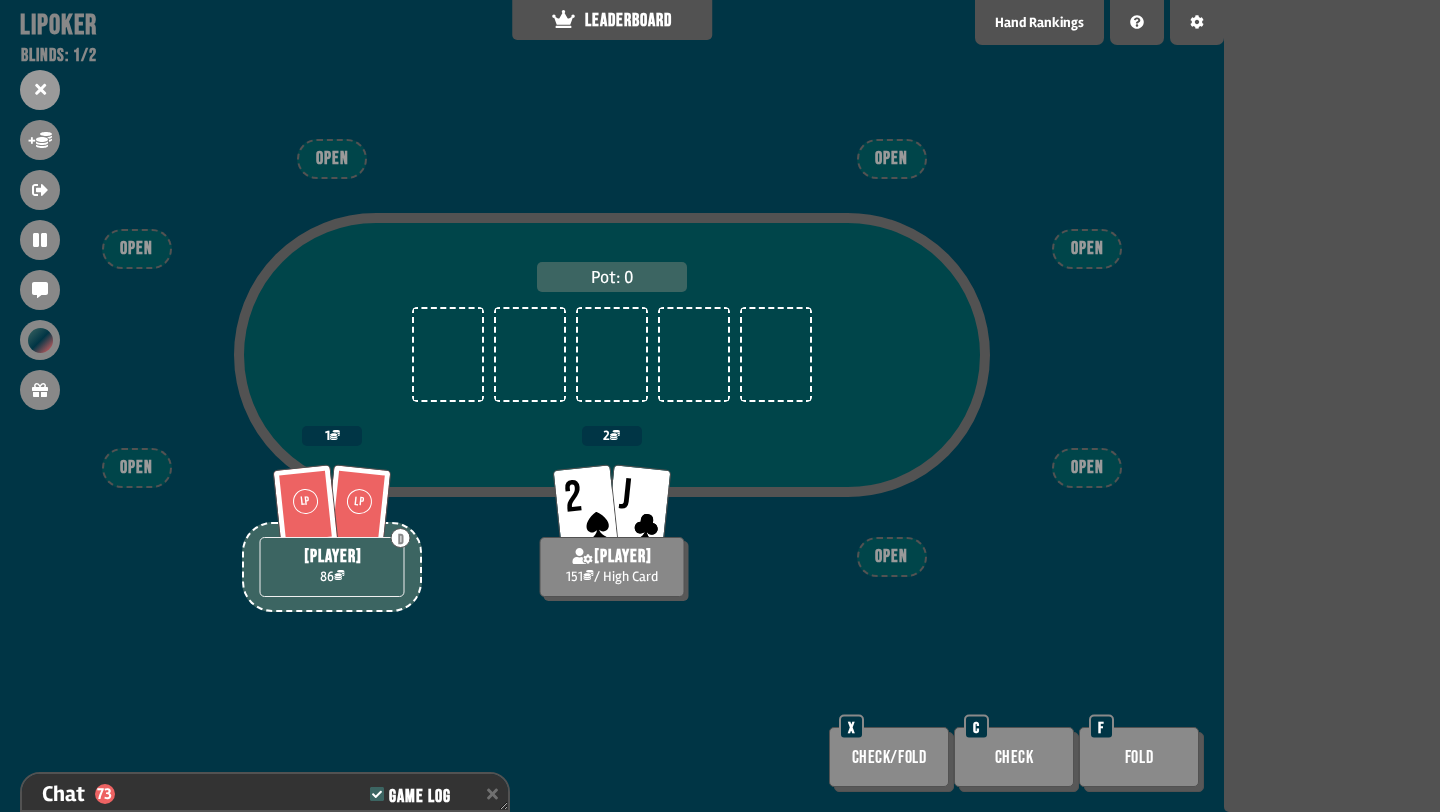 click on "Check" at bounding box center (1014, 757) 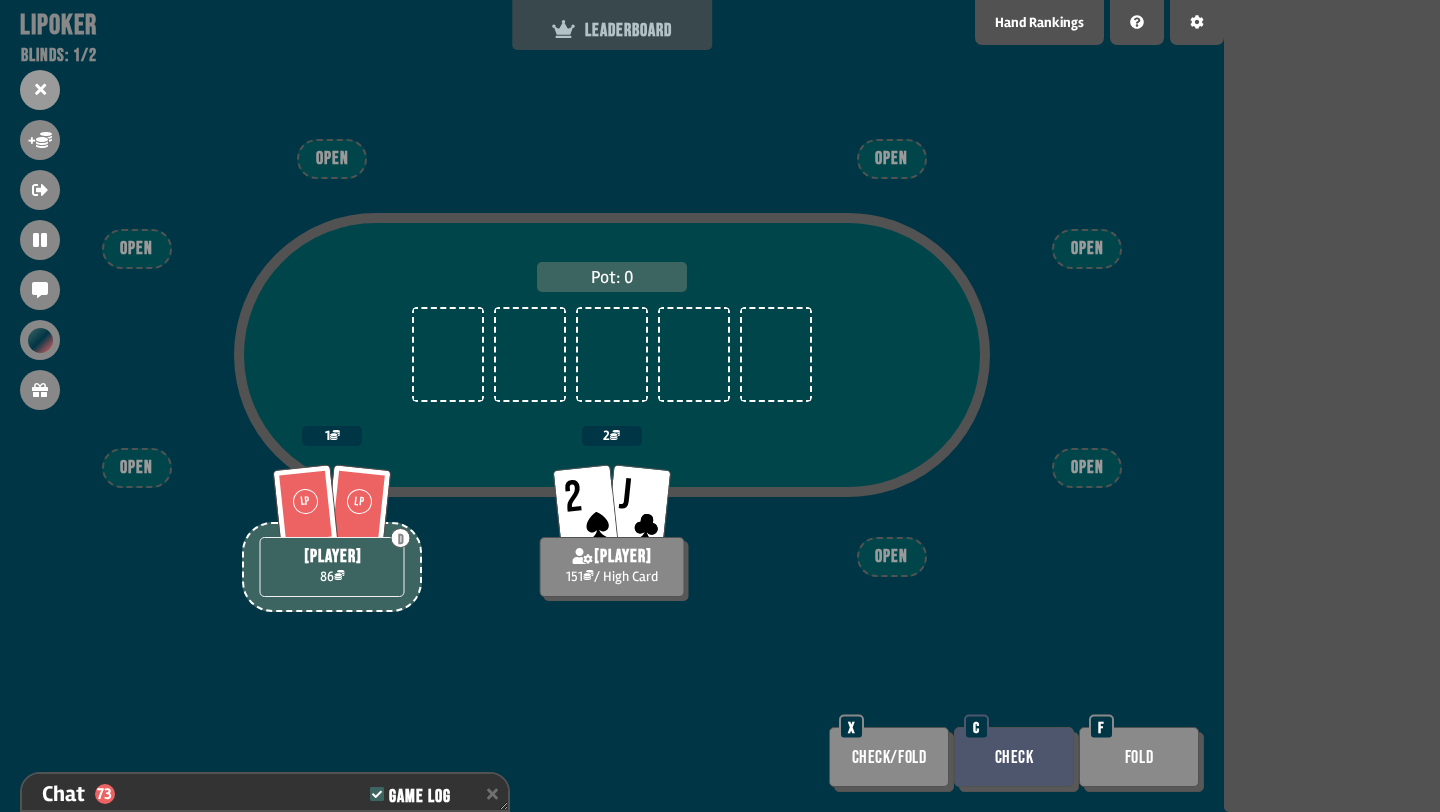 click on "LEADERBOARD" at bounding box center (612, 25) 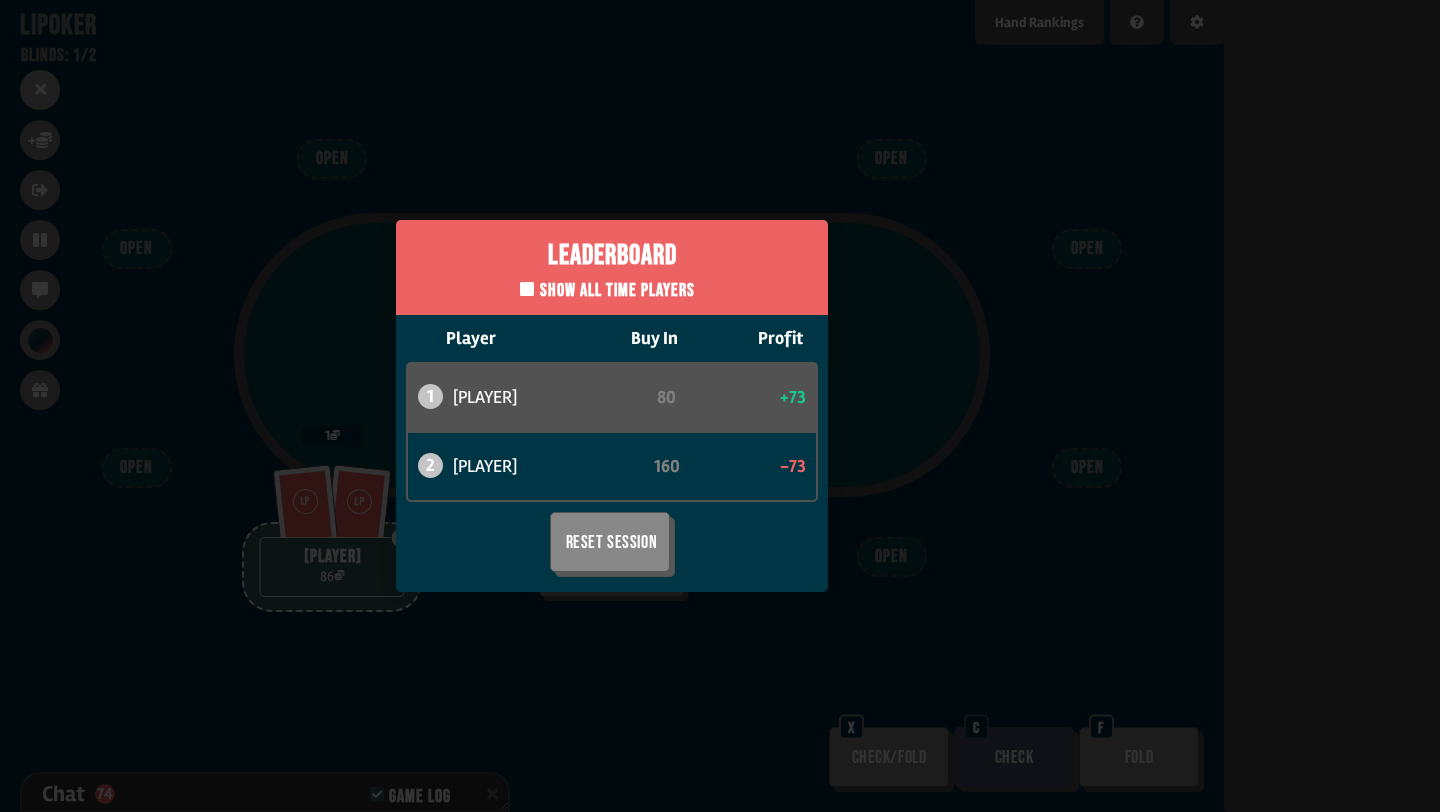 scroll, scrollTop: 6625, scrollLeft: 0, axis: vertical 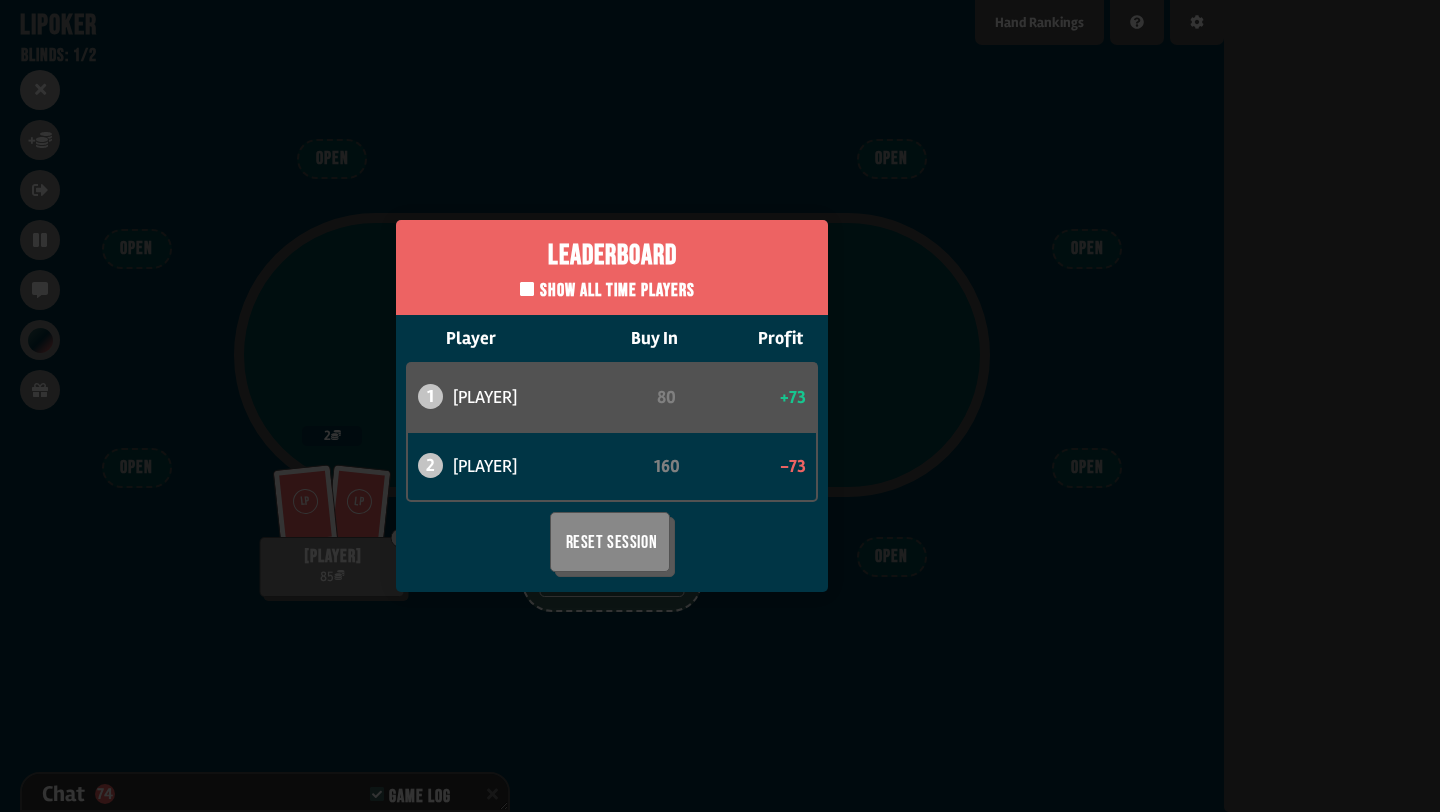 click on "Leaderboard   Show all time players Player Buy In Profit 1 bob 80 +73 2 can 160 -73 Reset Session" at bounding box center (612, 406) 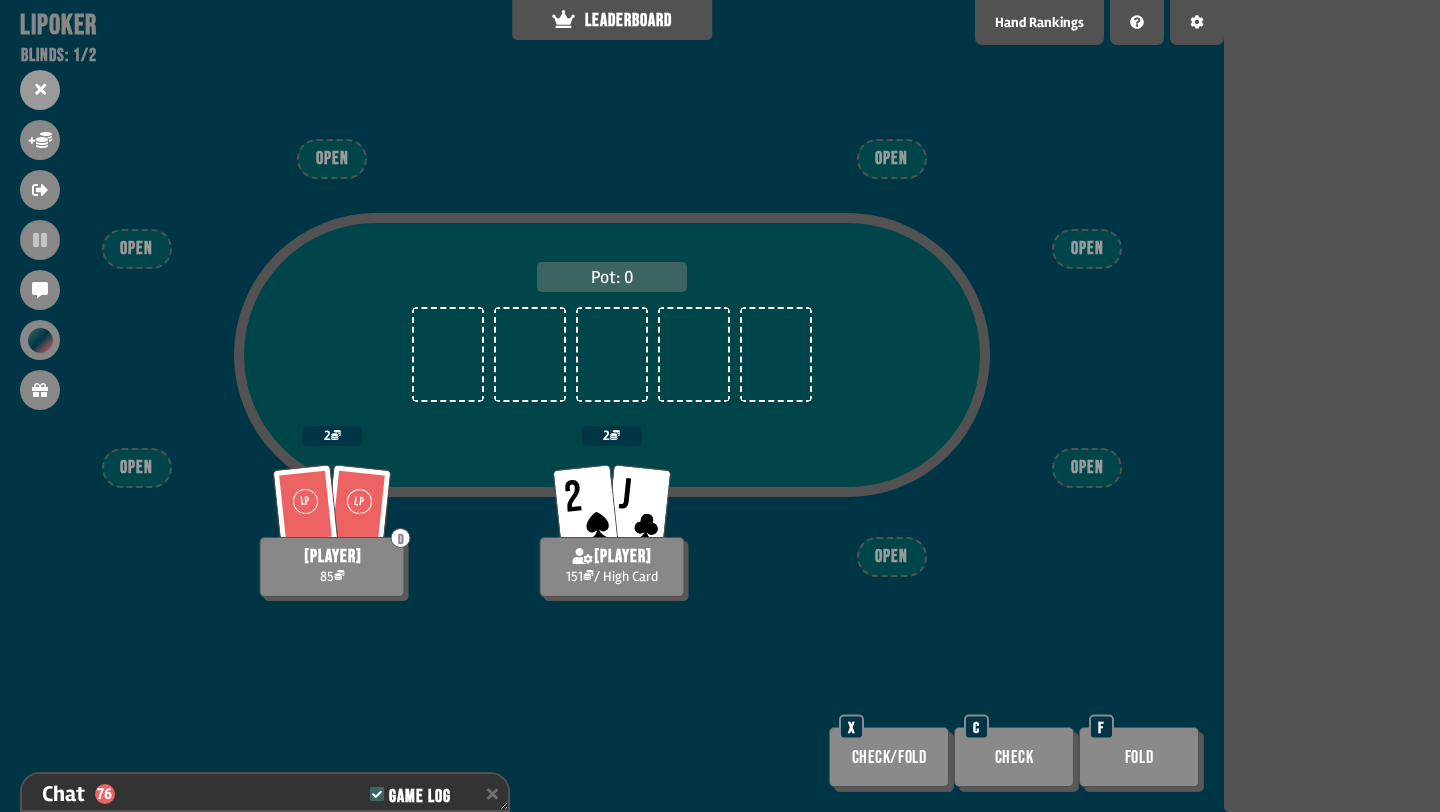 scroll, scrollTop: 6712, scrollLeft: 0, axis: vertical 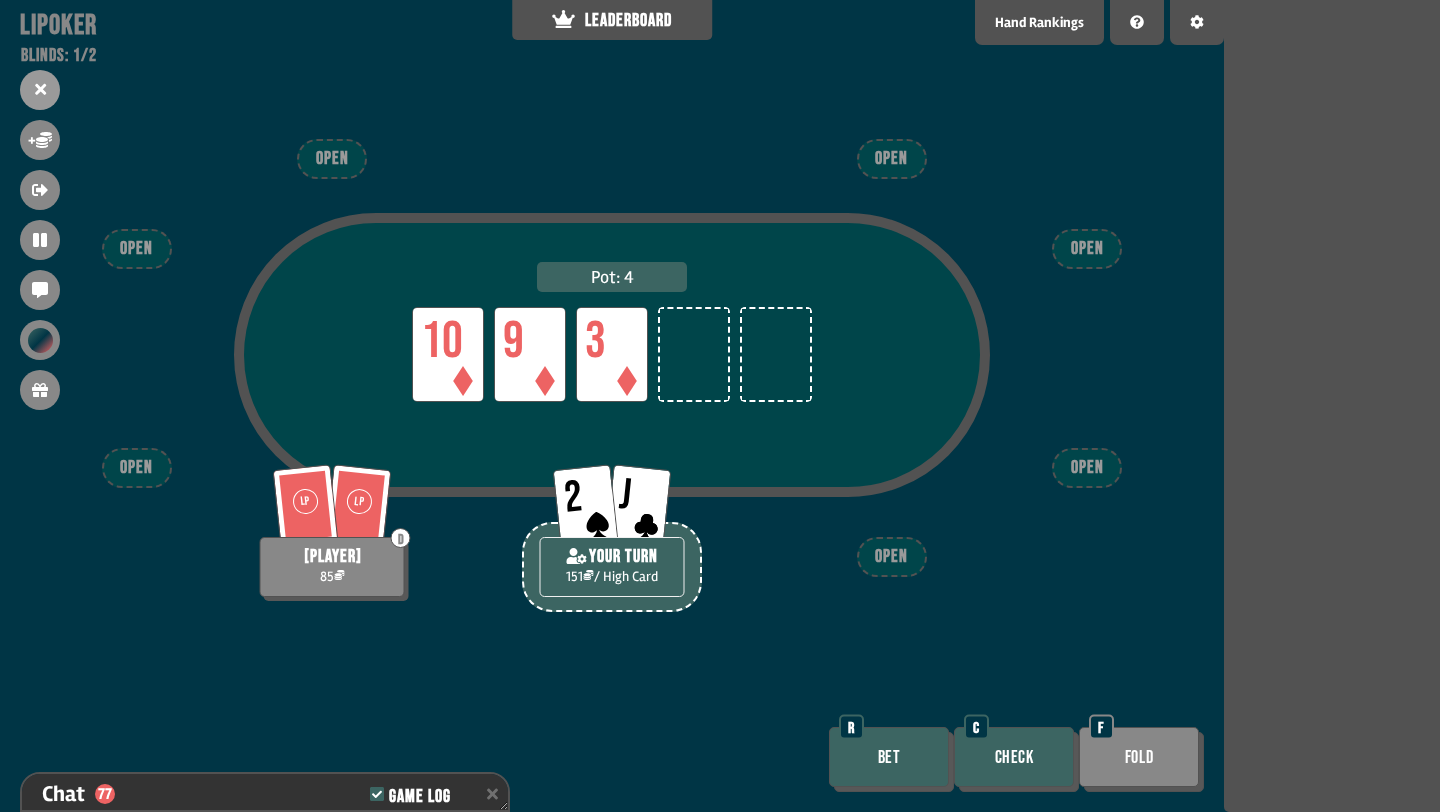 click on "Check" at bounding box center [1014, 757] 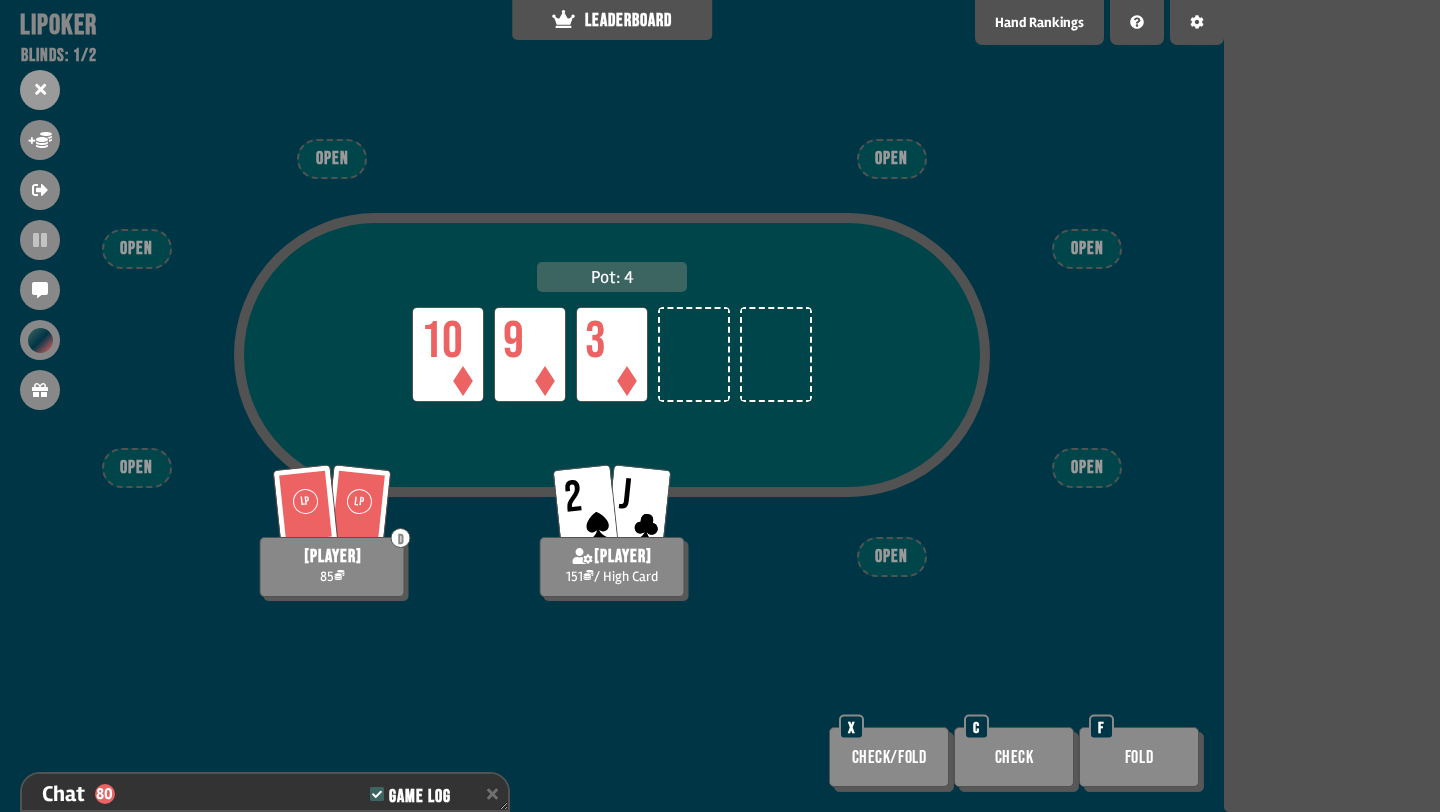 scroll, scrollTop: 6828, scrollLeft: 0, axis: vertical 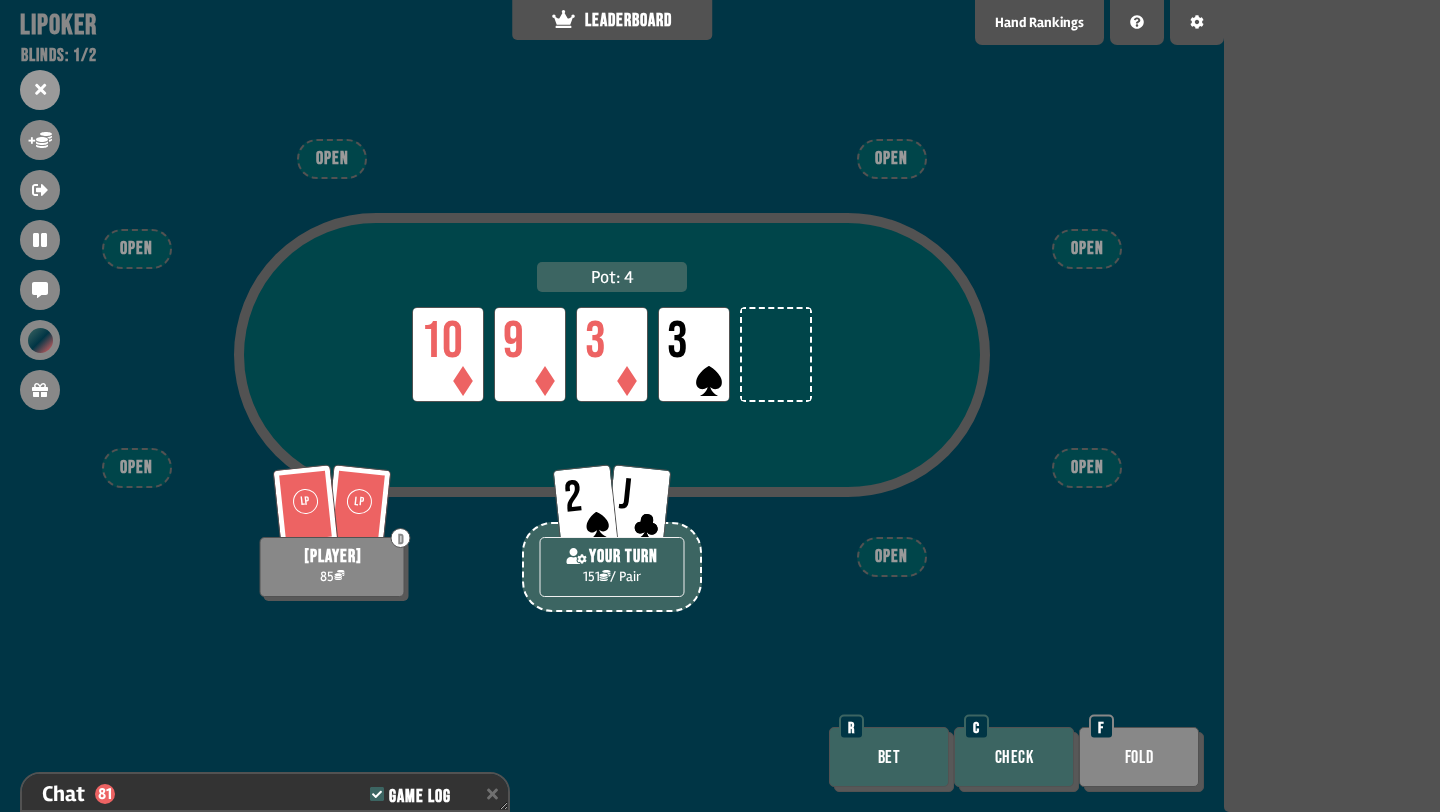 click on "Check" at bounding box center (1014, 757) 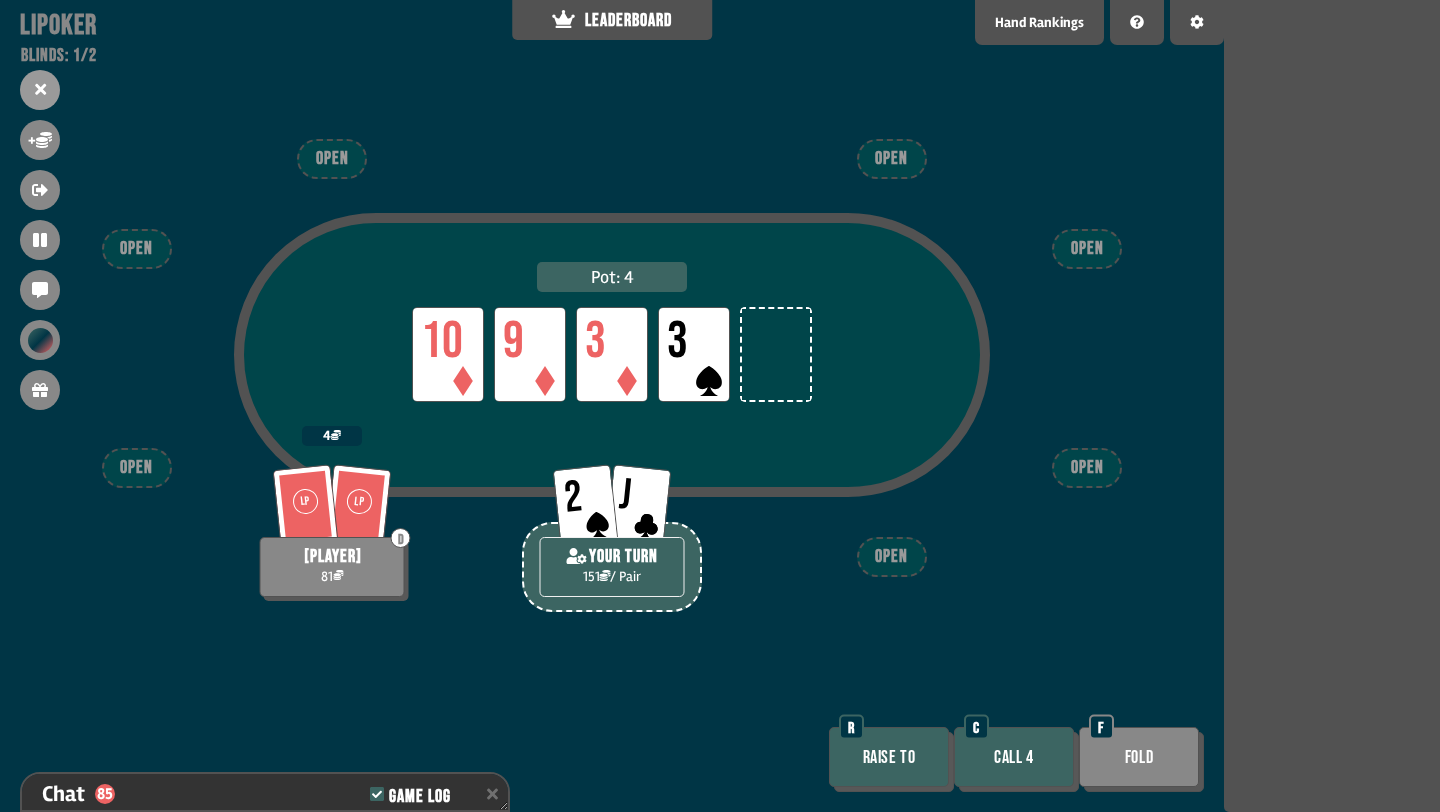 scroll, scrollTop: 6944, scrollLeft: 0, axis: vertical 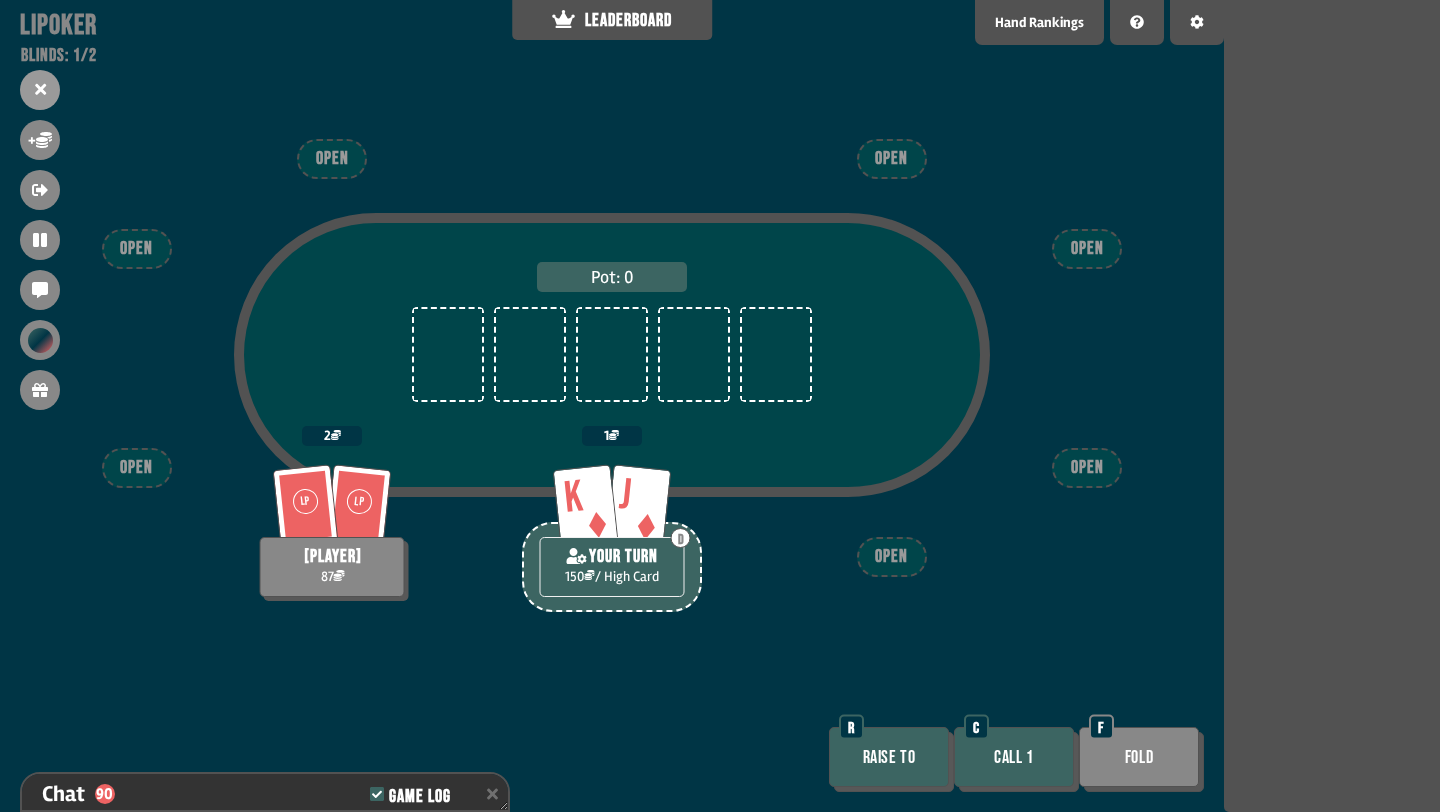 click on "Raise to" at bounding box center (889, 757) 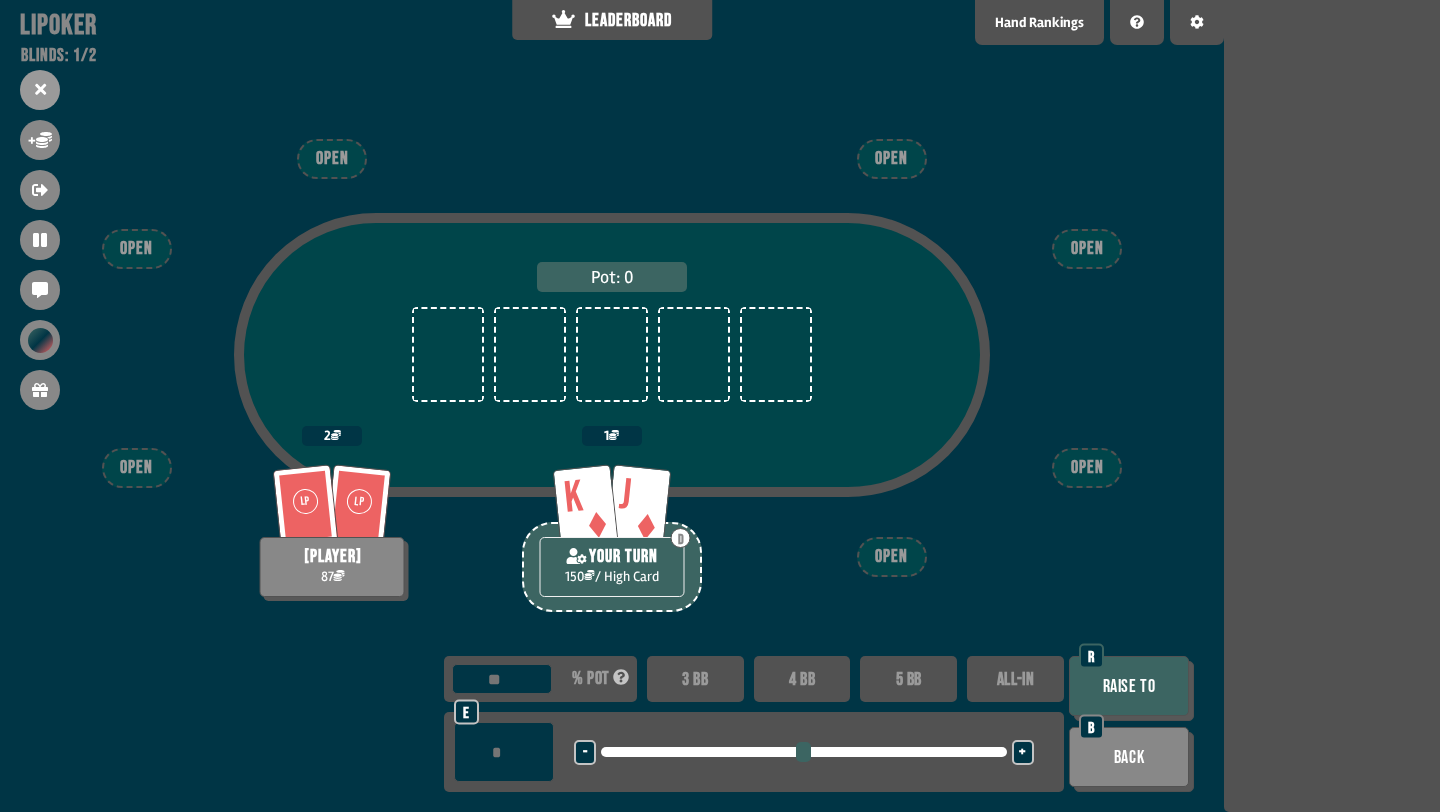 click on "4 BB" at bounding box center [802, 679] 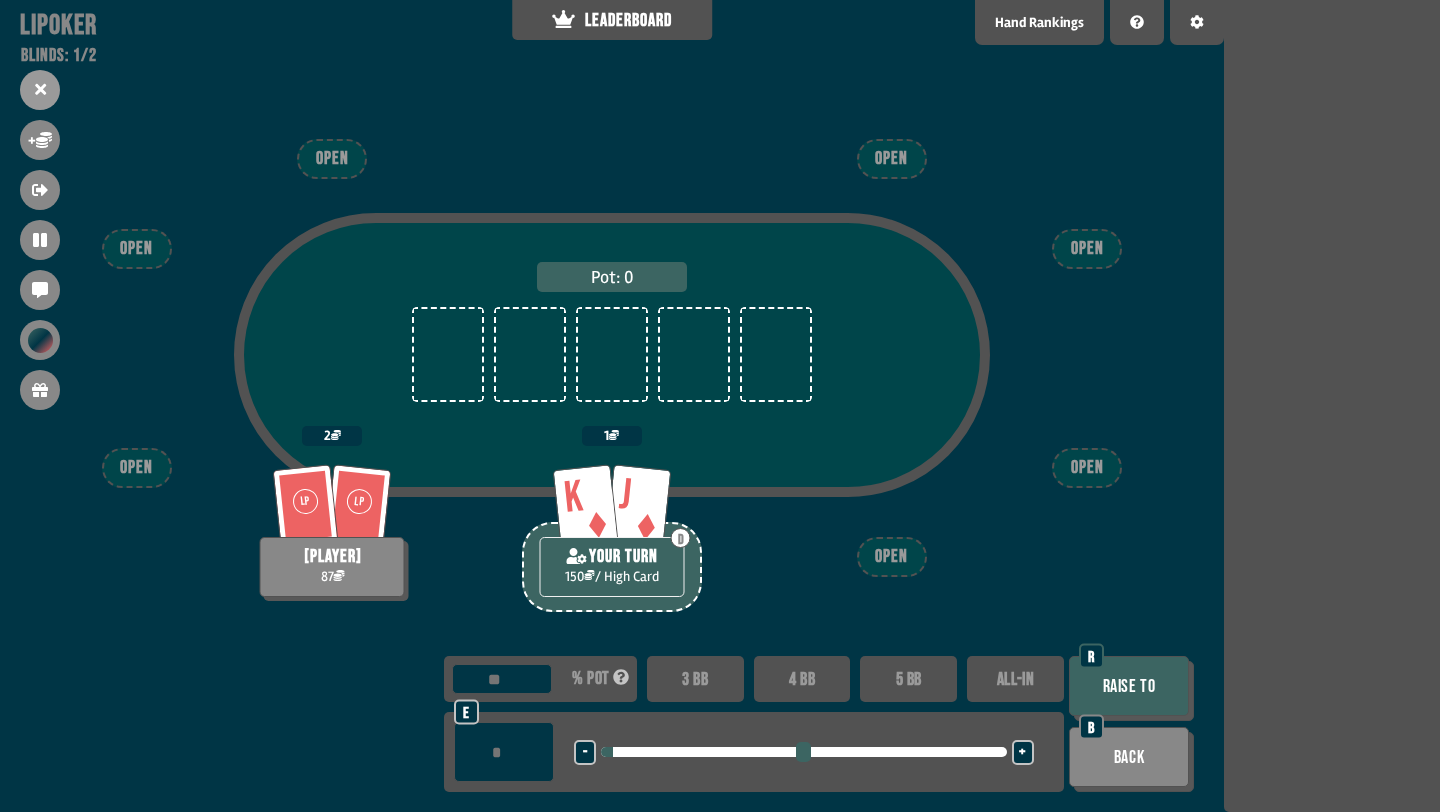 click on "3 BB" at bounding box center [695, 679] 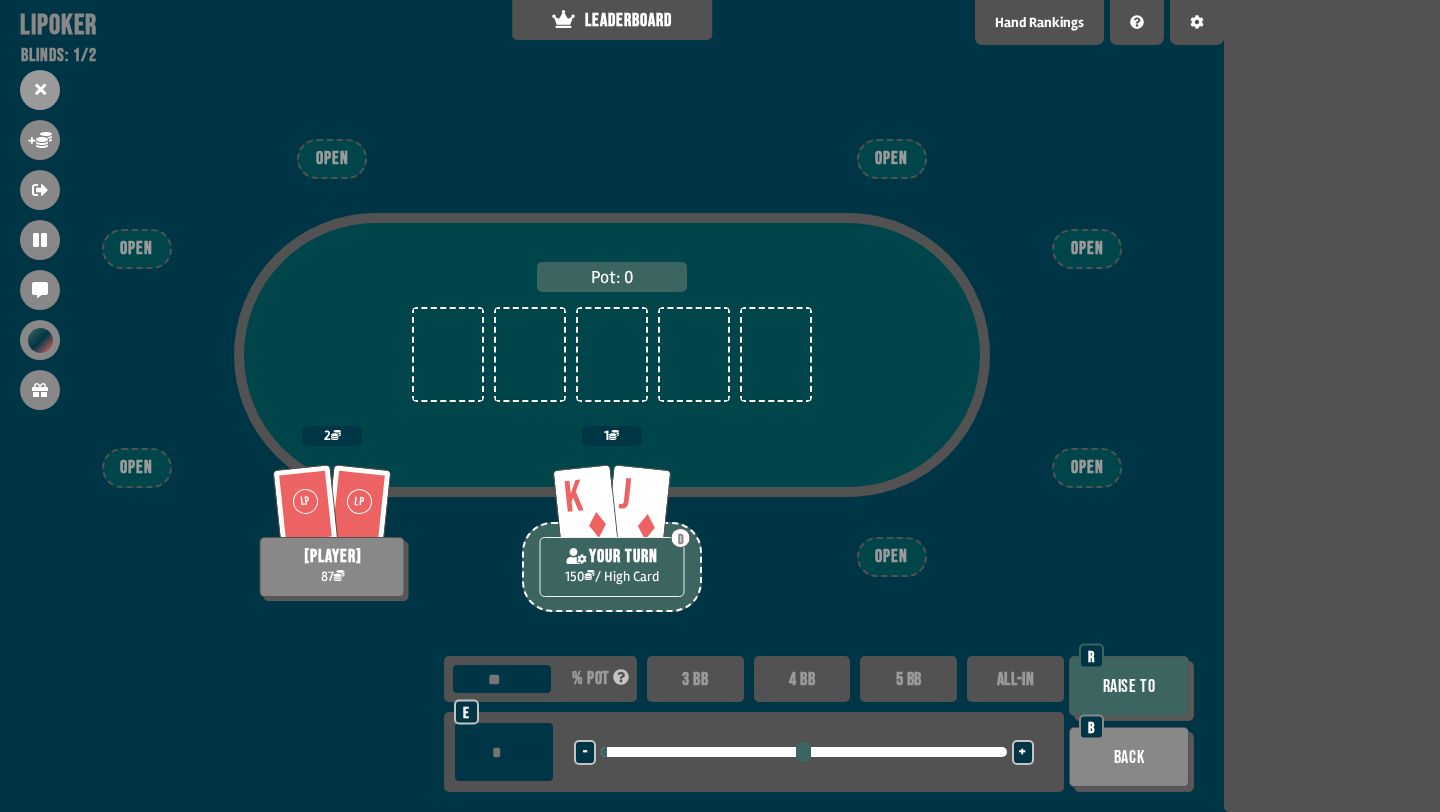 click on "4 BB" at bounding box center [802, 679] 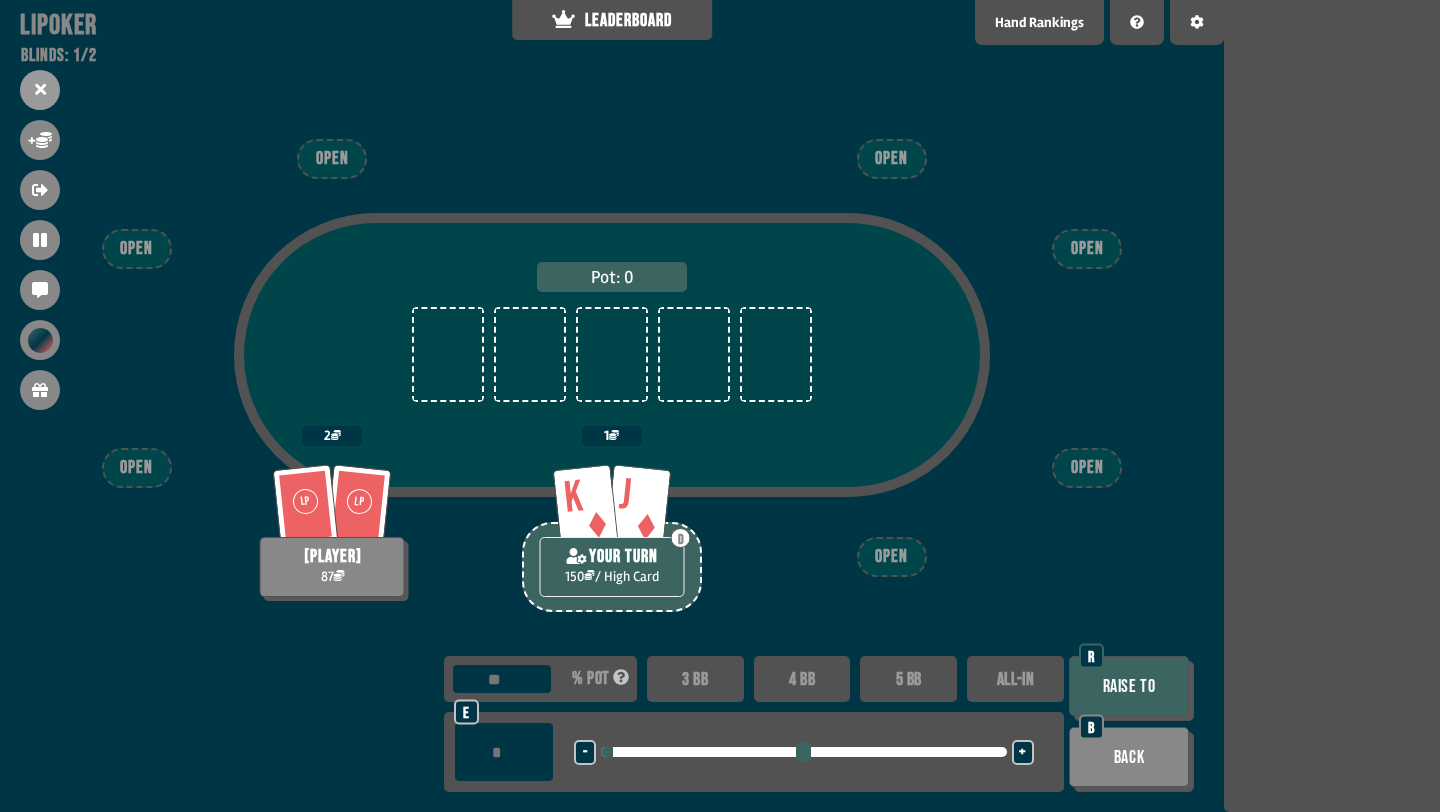 click on "3 BB" at bounding box center [695, 679] 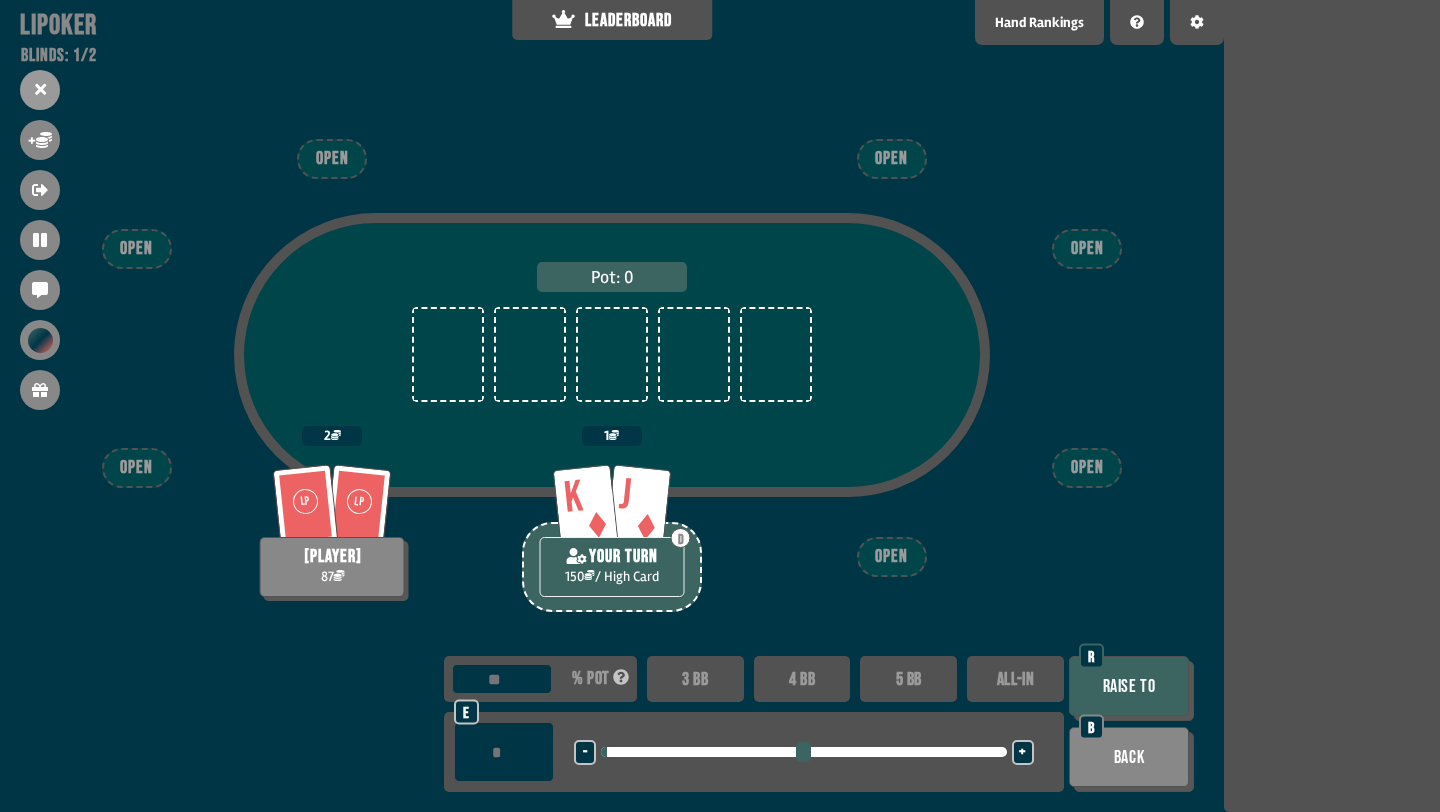 click on "Raise to" at bounding box center (1129, 686) 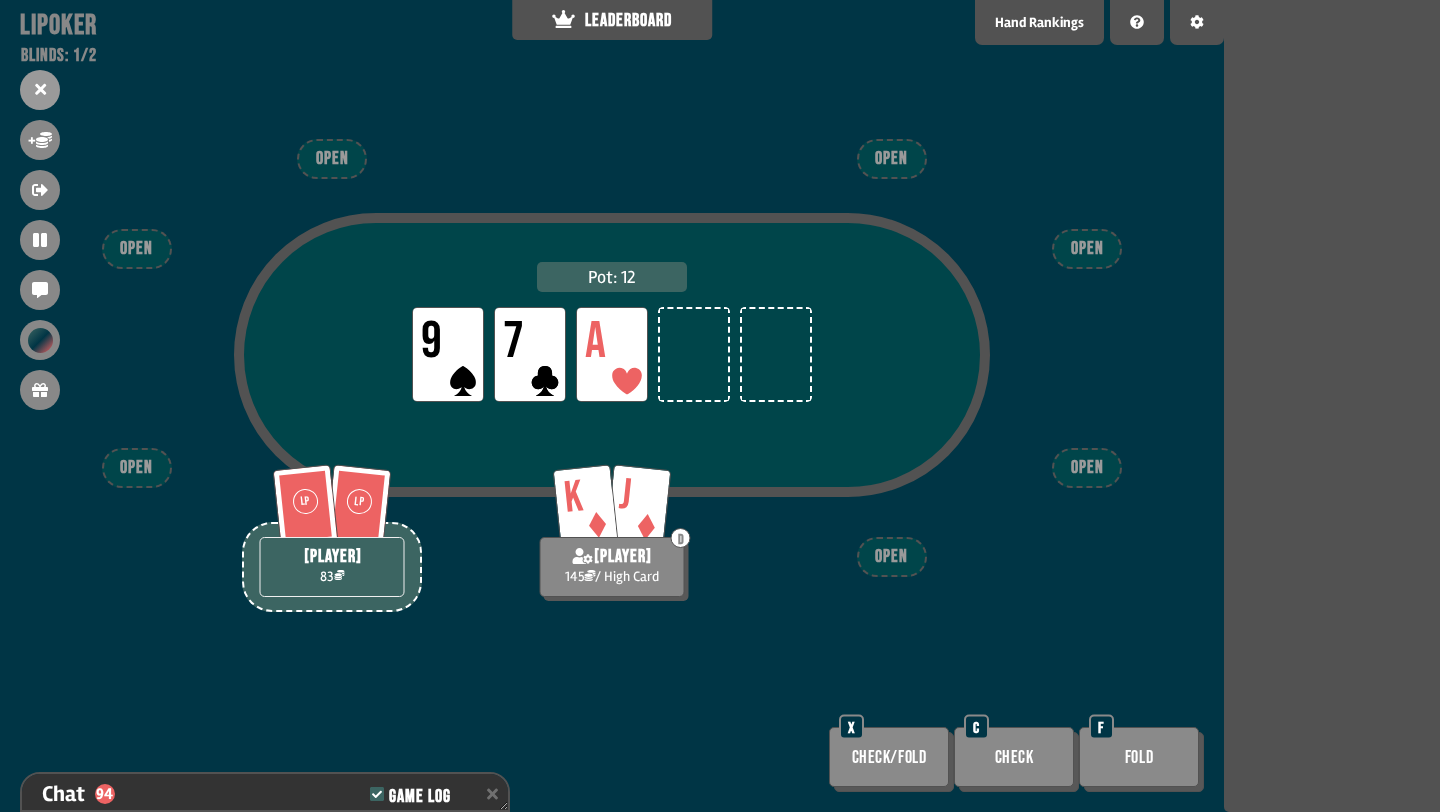 scroll, scrollTop: 7205, scrollLeft: 0, axis: vertical 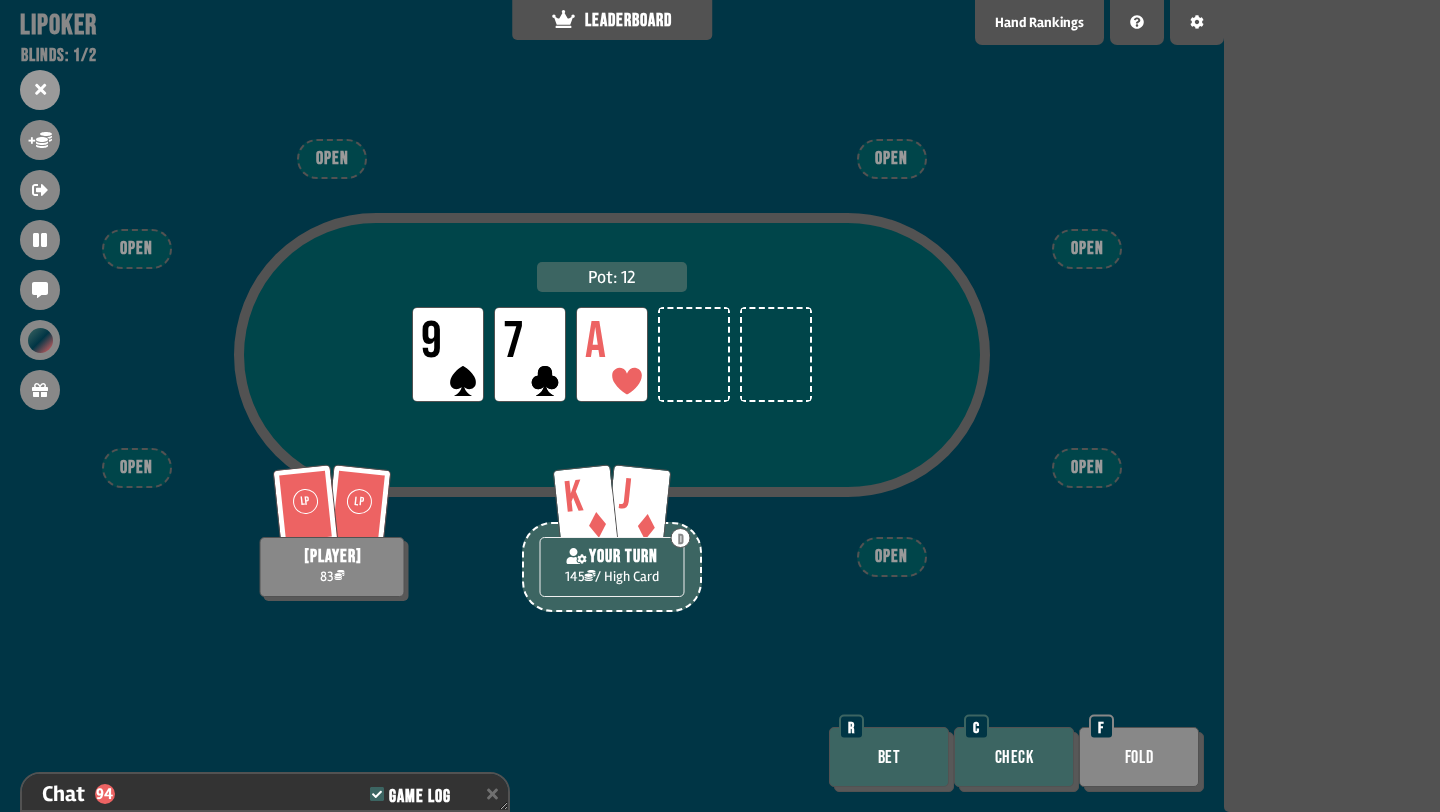 click on "Bet" at bounding box center (889, 757) 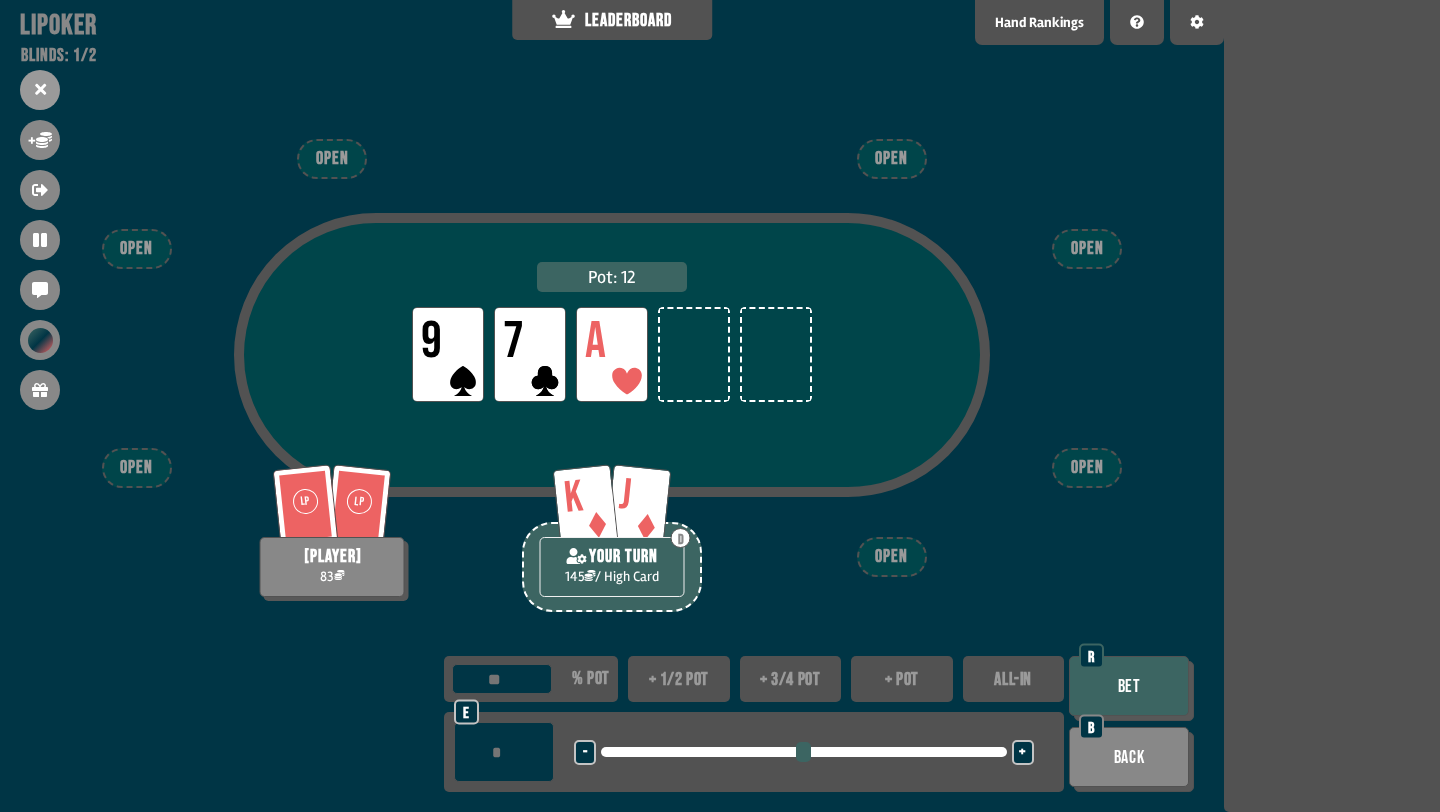 click on "+ 3/4 pot" at bounding box center [791, 679] 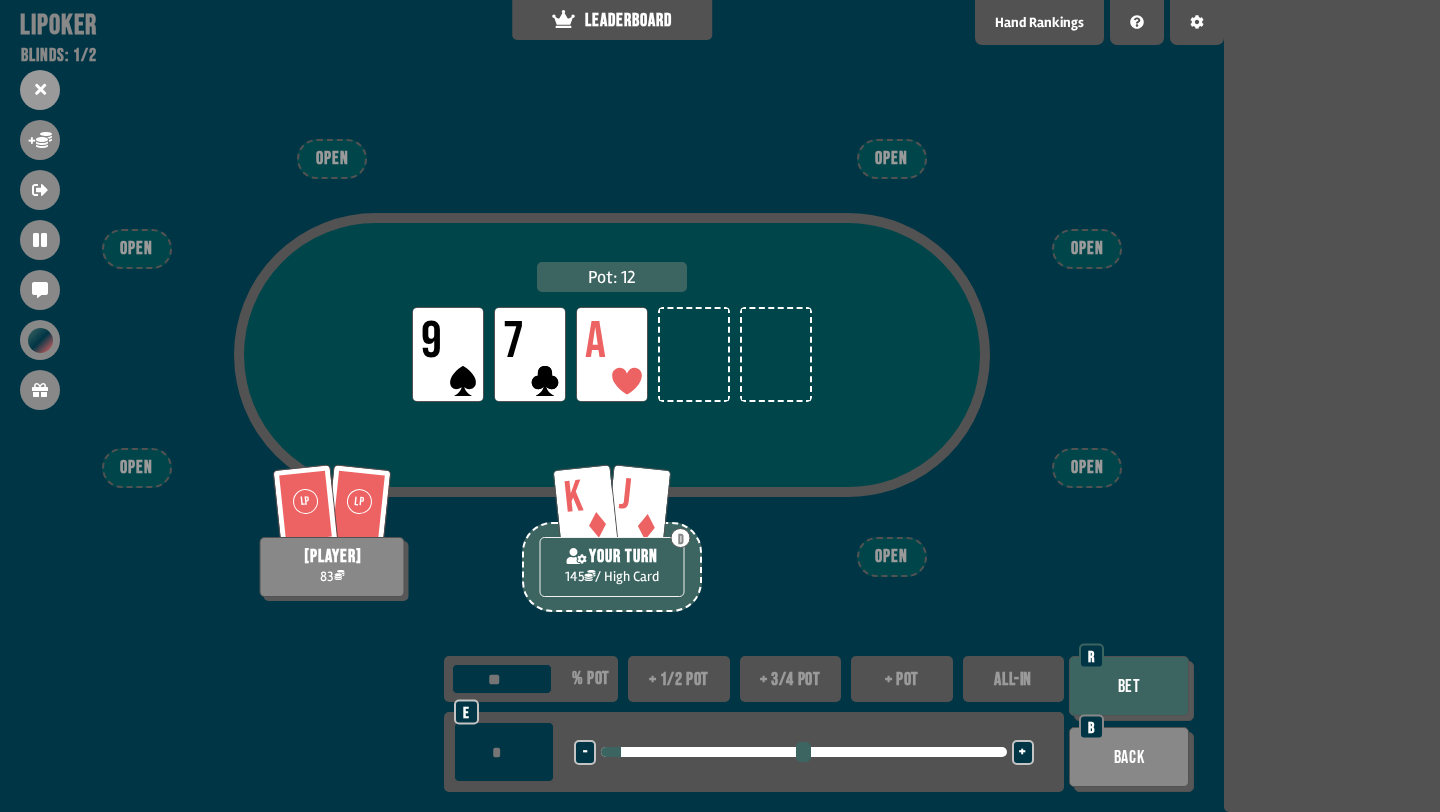 click on "+ 1/2 pot" at bounding box center [679, 679] 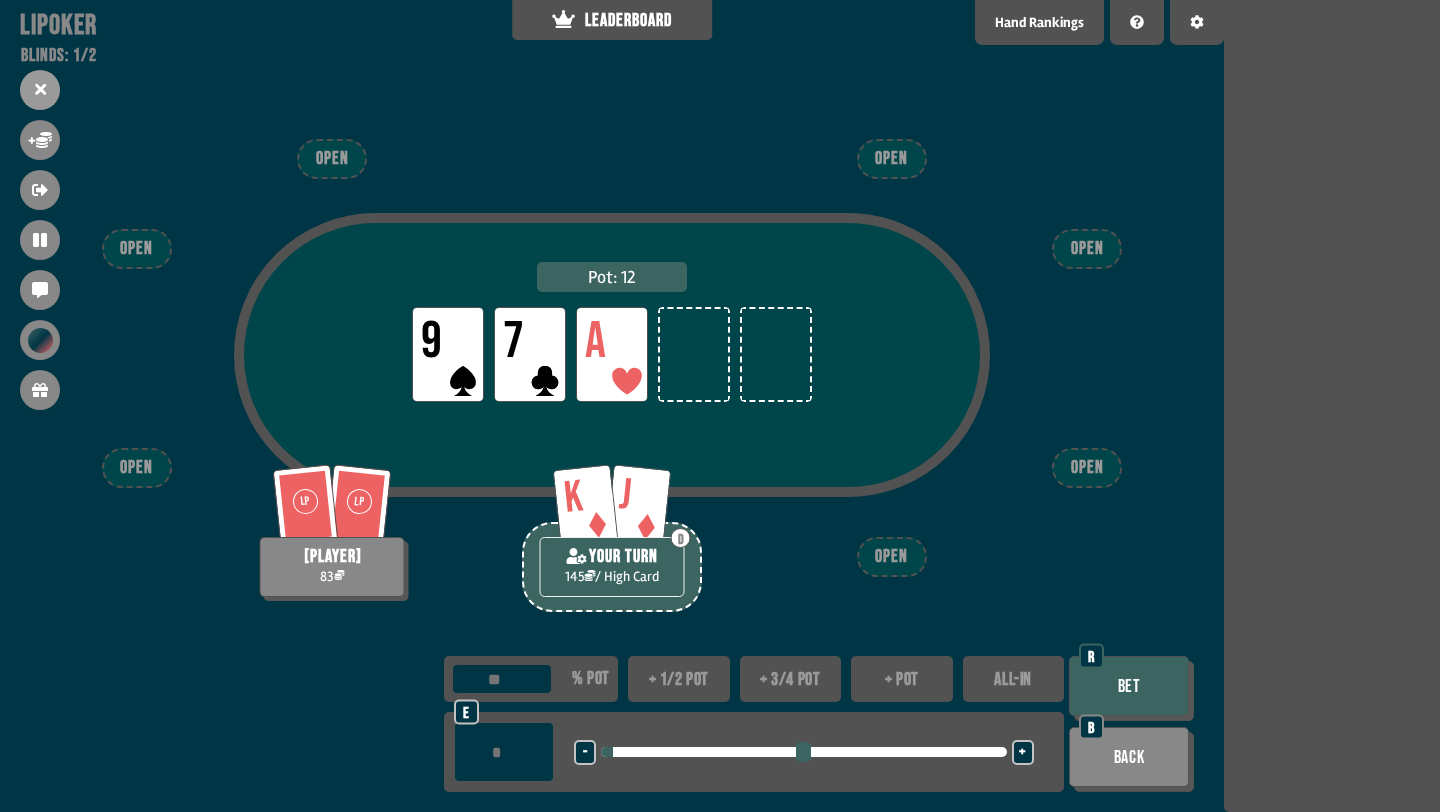 click on "+" at bounding box center [1022, 753] 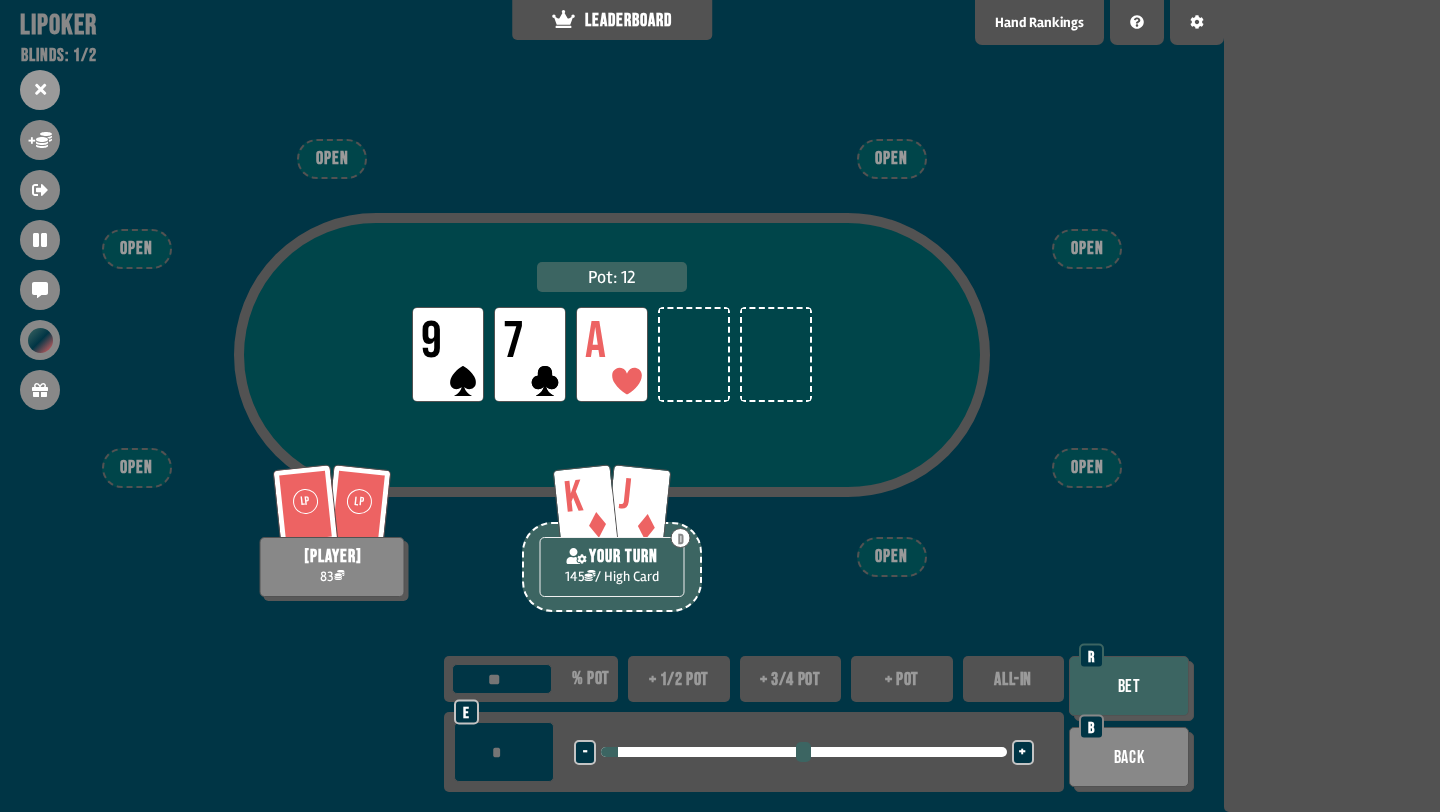 click on "Bet" at bounding box center [1129, 686] 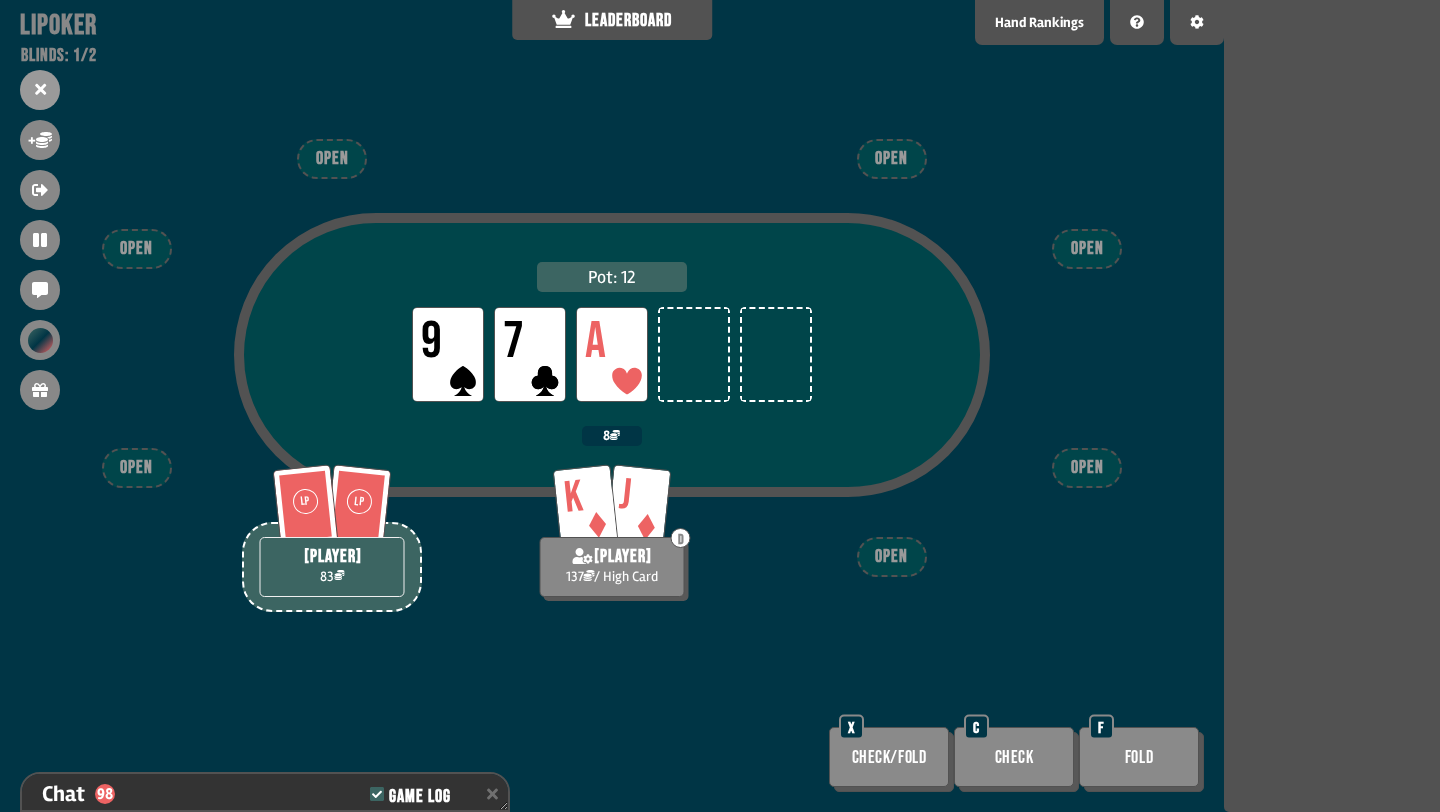 scroll, scrollTop: 7321, scrollLeft: 0, axis: vertical 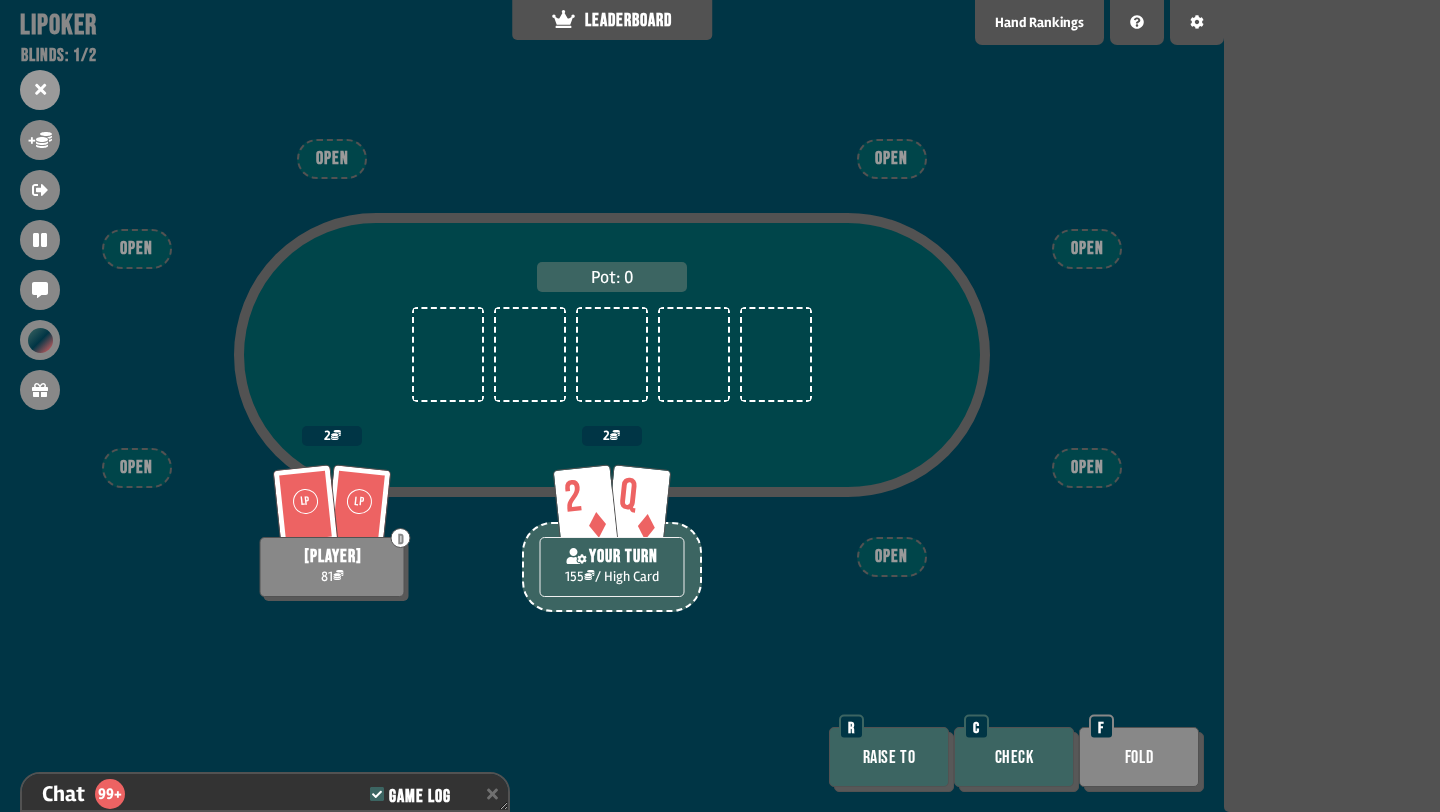 click on "Check" at bounding box center [1014, 757] 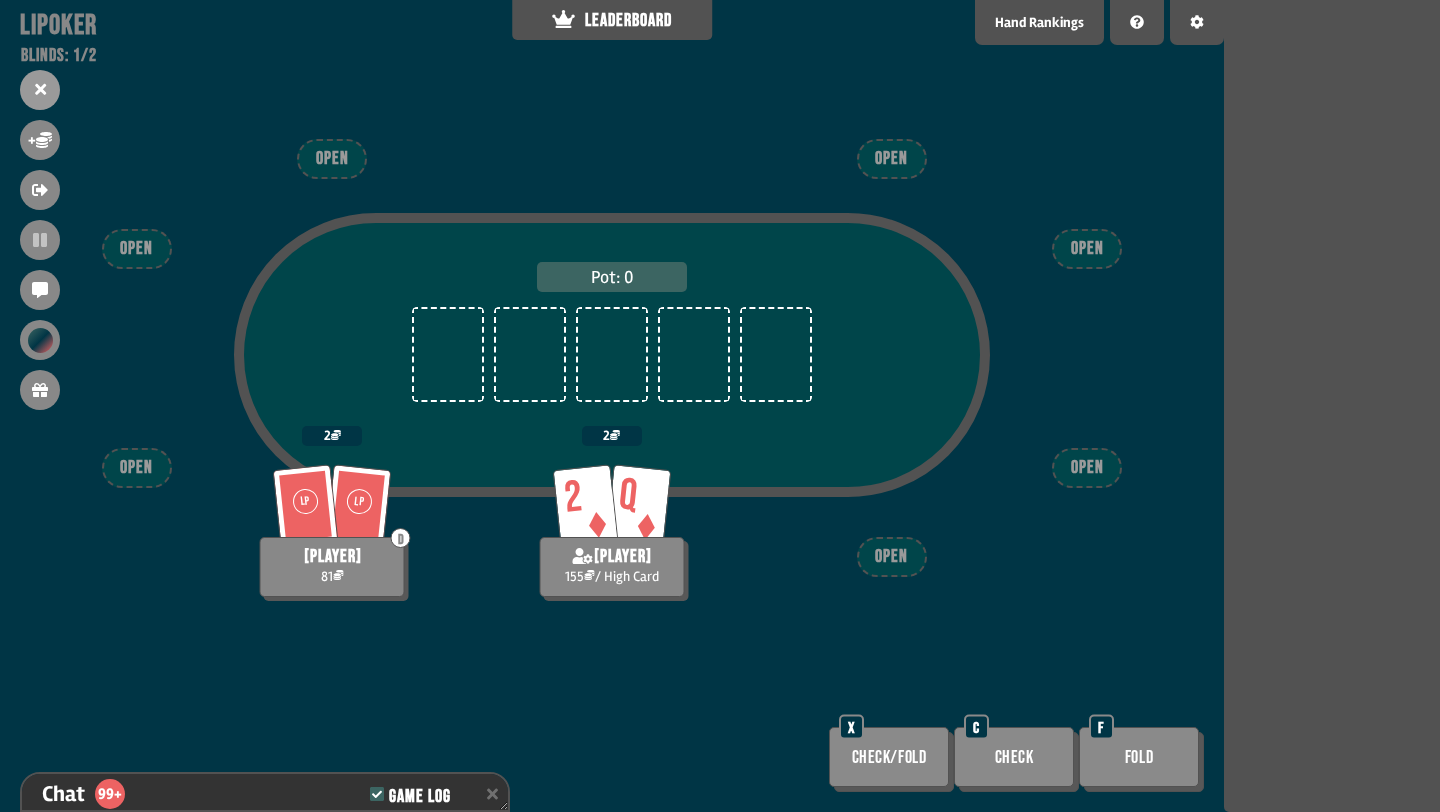 scroll, scrollTop: 7495, scrollLeft: 0, axis: vertical 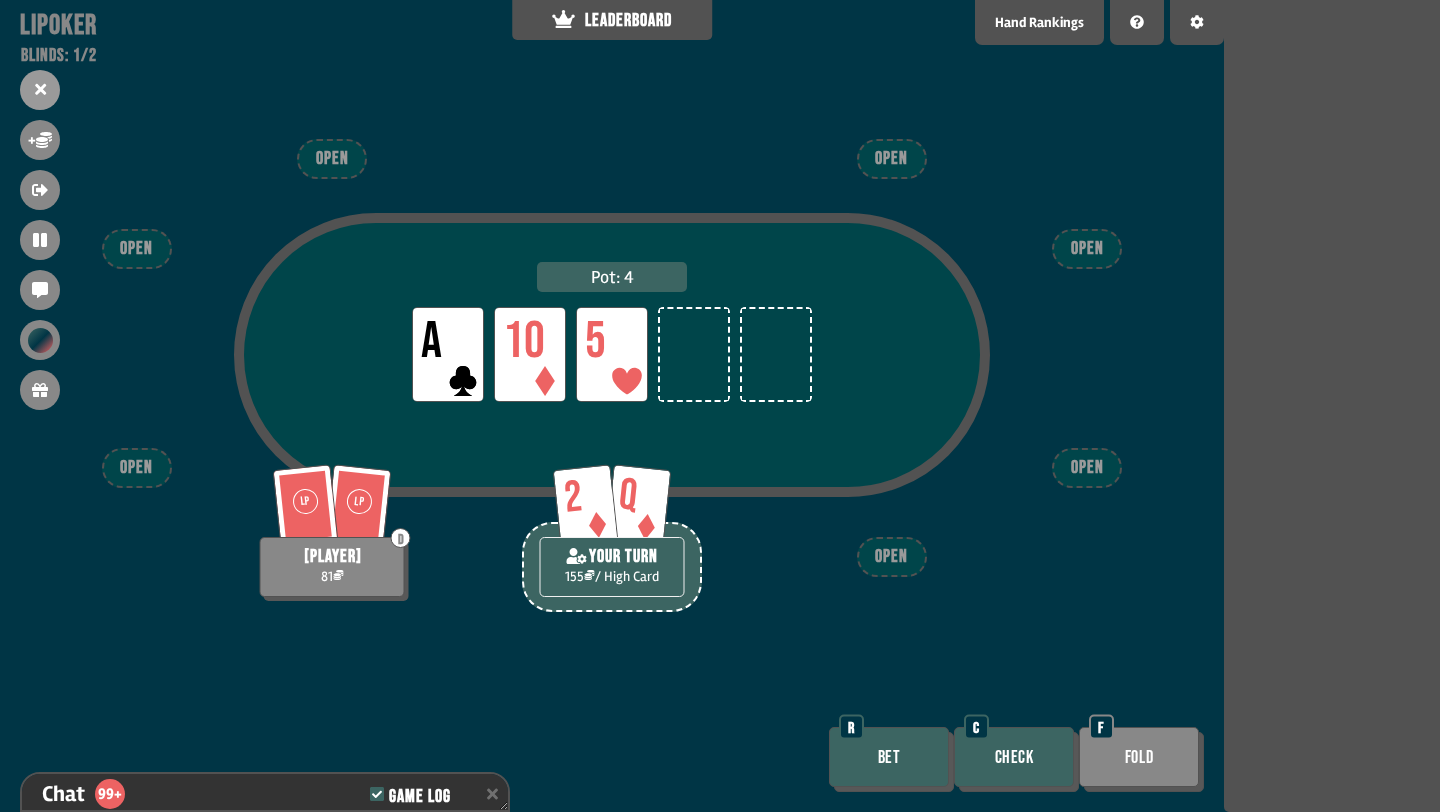 click on "Check" at bounding box center [1014, 757] 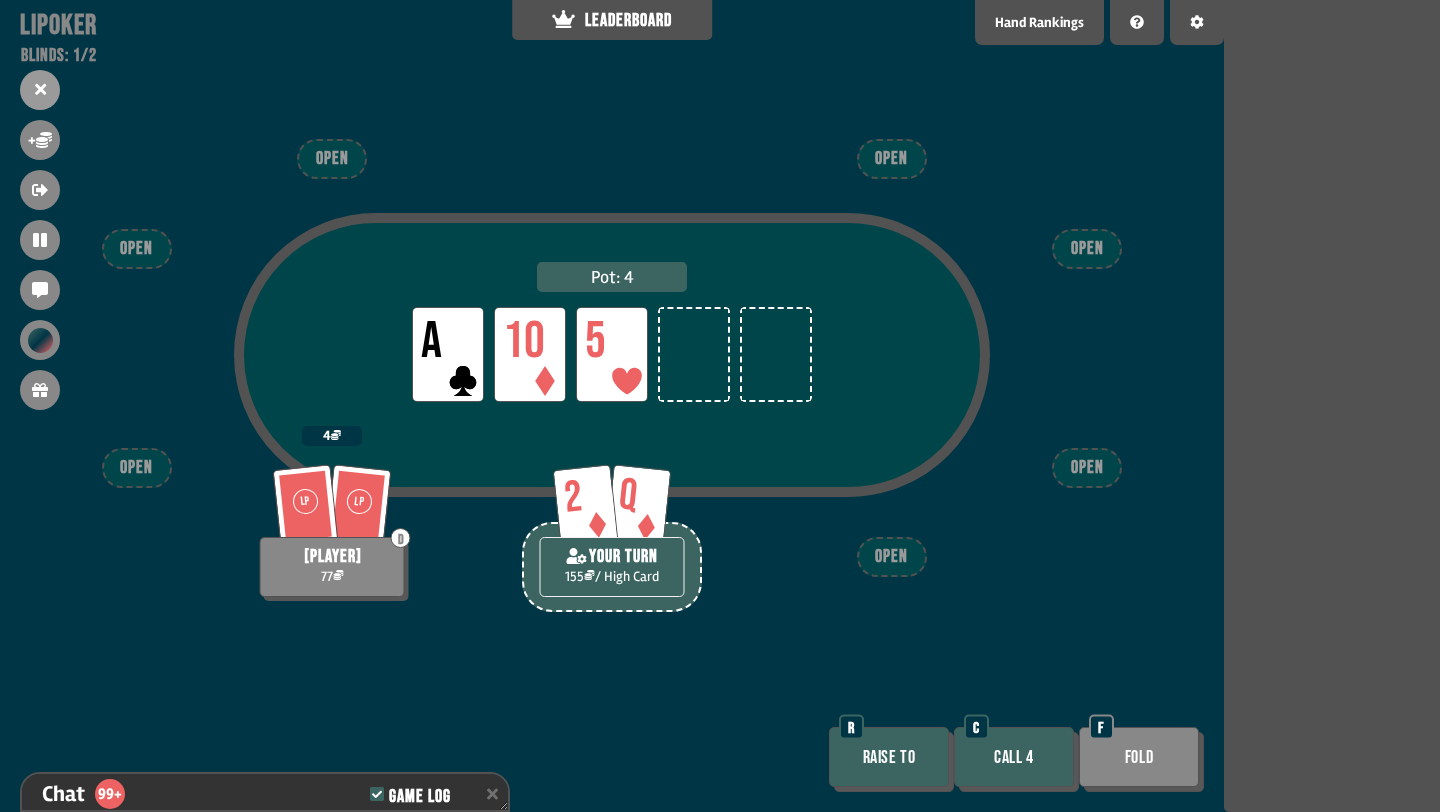 scroll, scrollTop: 7611, scrollLeft: 0, axis: vertical 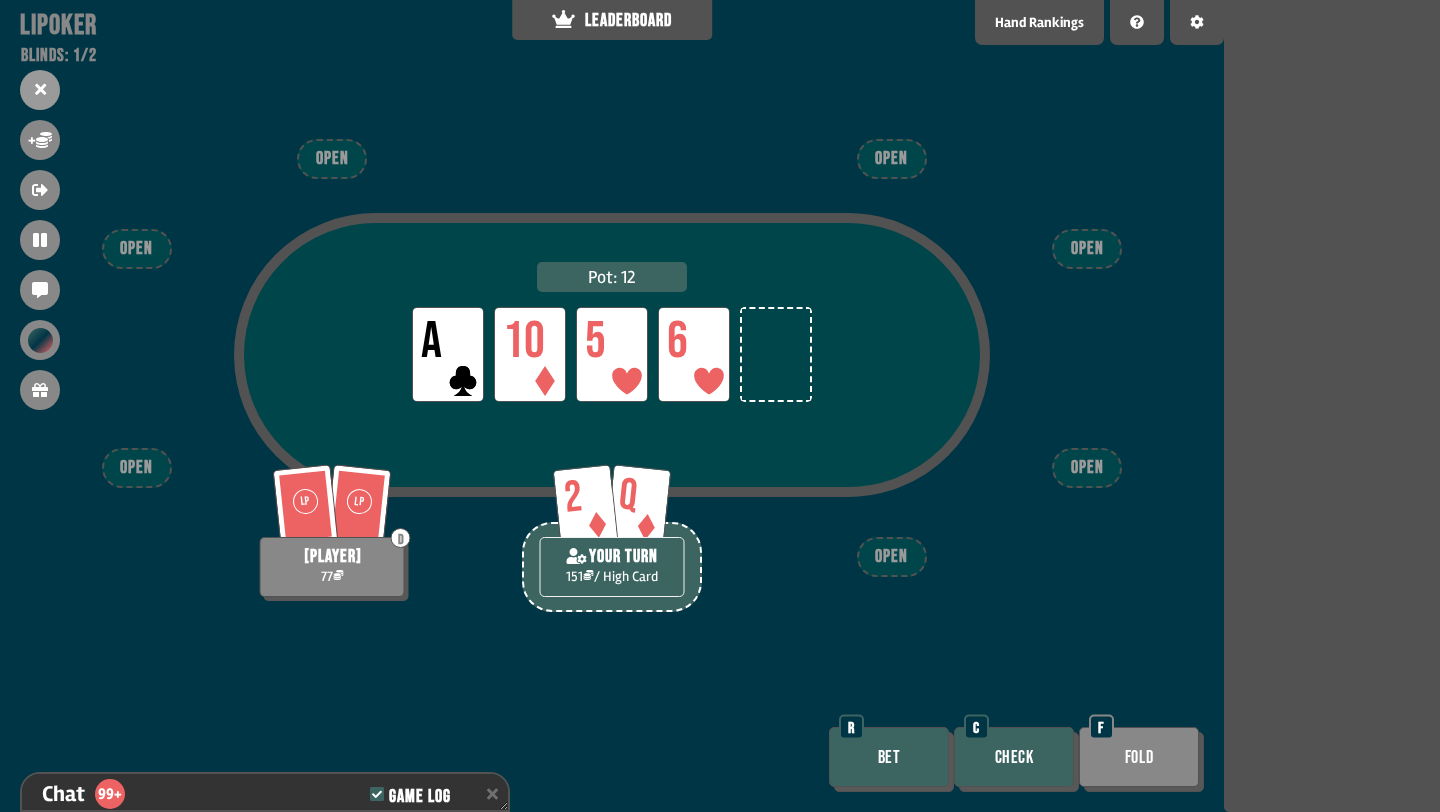 click on "Pot: 12   LP A LP 10 LP 5 LP 6 LP LP D can 77  2 Q YOUR TURN 151   / High Card OPEN OPEN OPEN OPEN OPEN OPEN OPEN Bet R Check C Fold F" at bounding box center [612, 406] 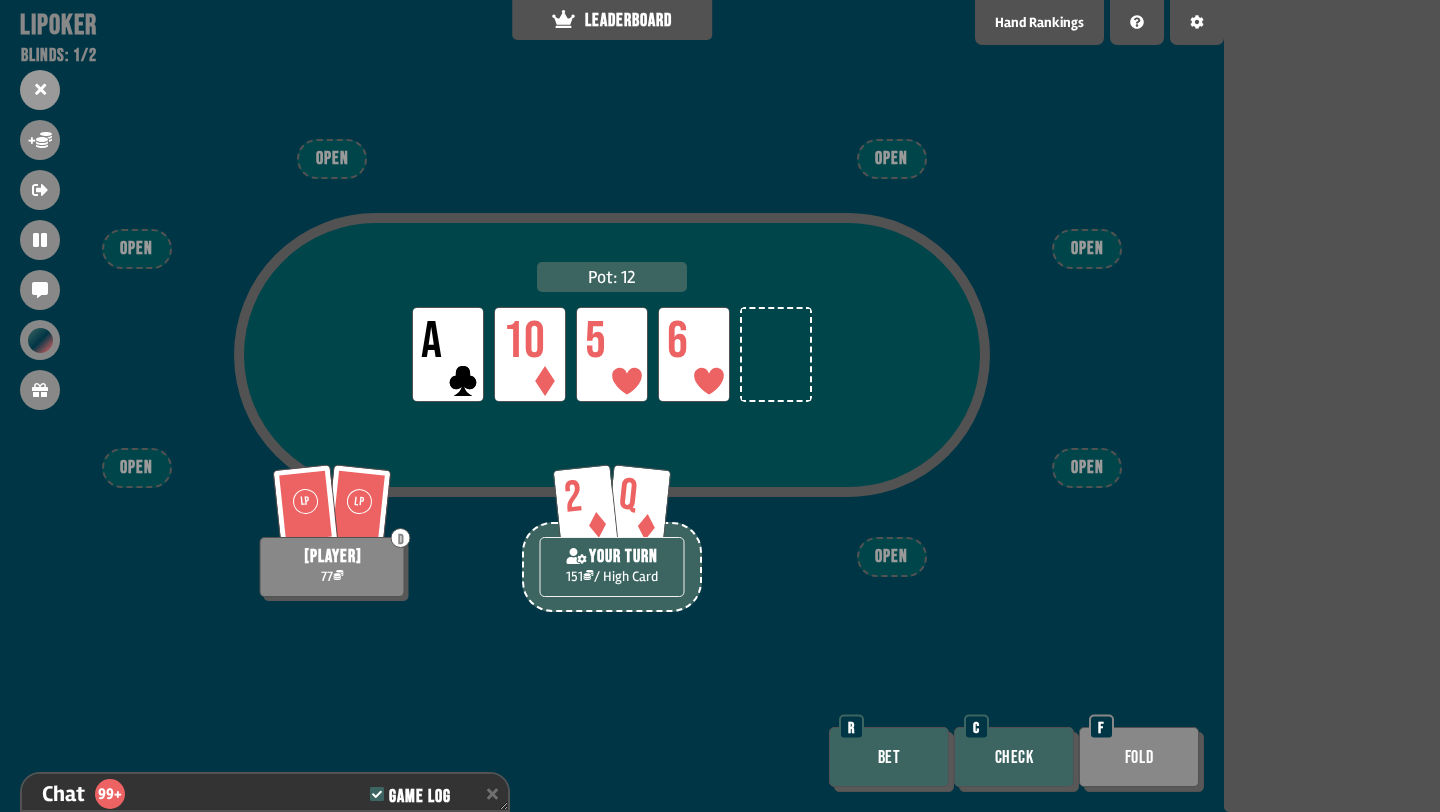 scroll, scrollTop: 7727, scrollLeft: 0, axis: vertical 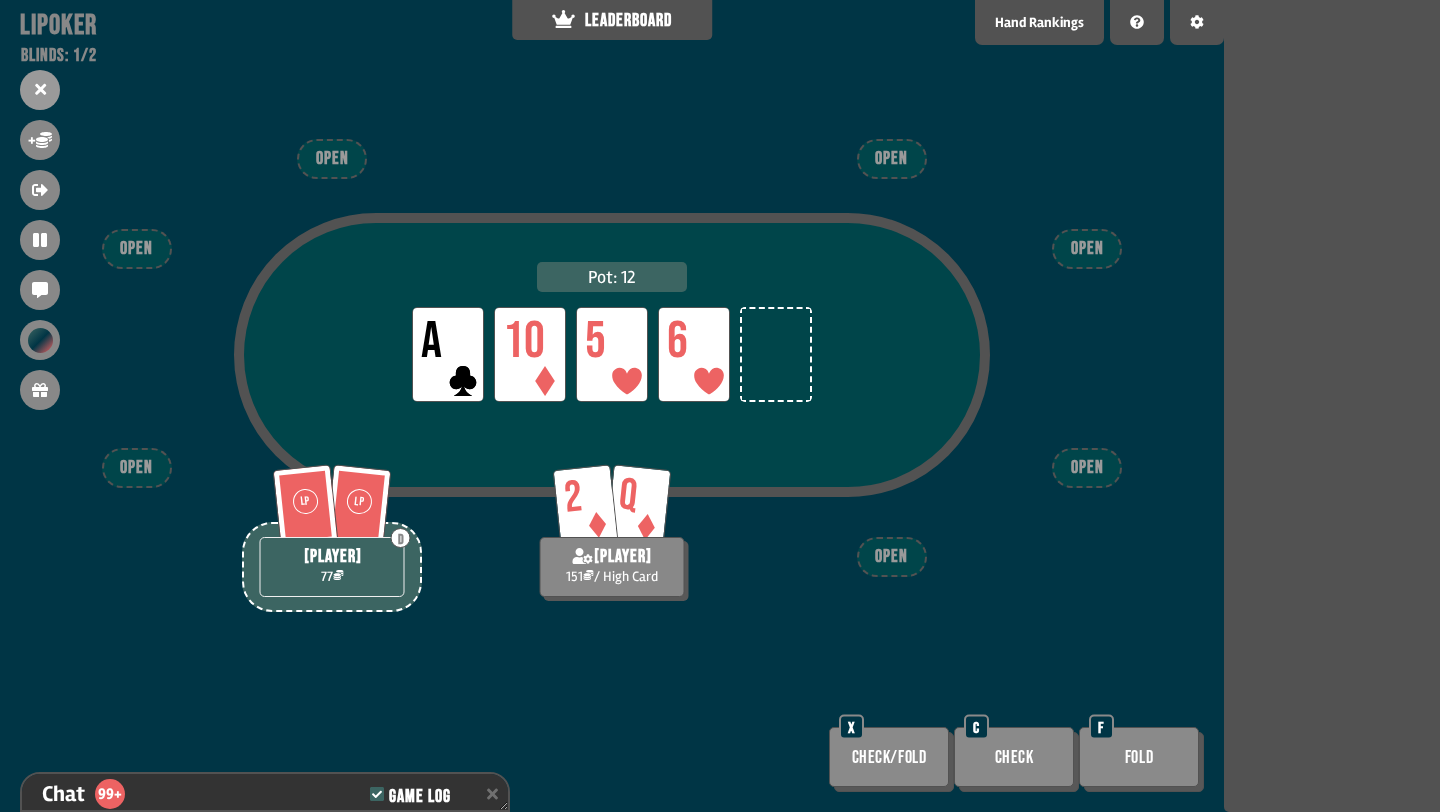 click on "Check/Fold" at bounding box center (889, 757) 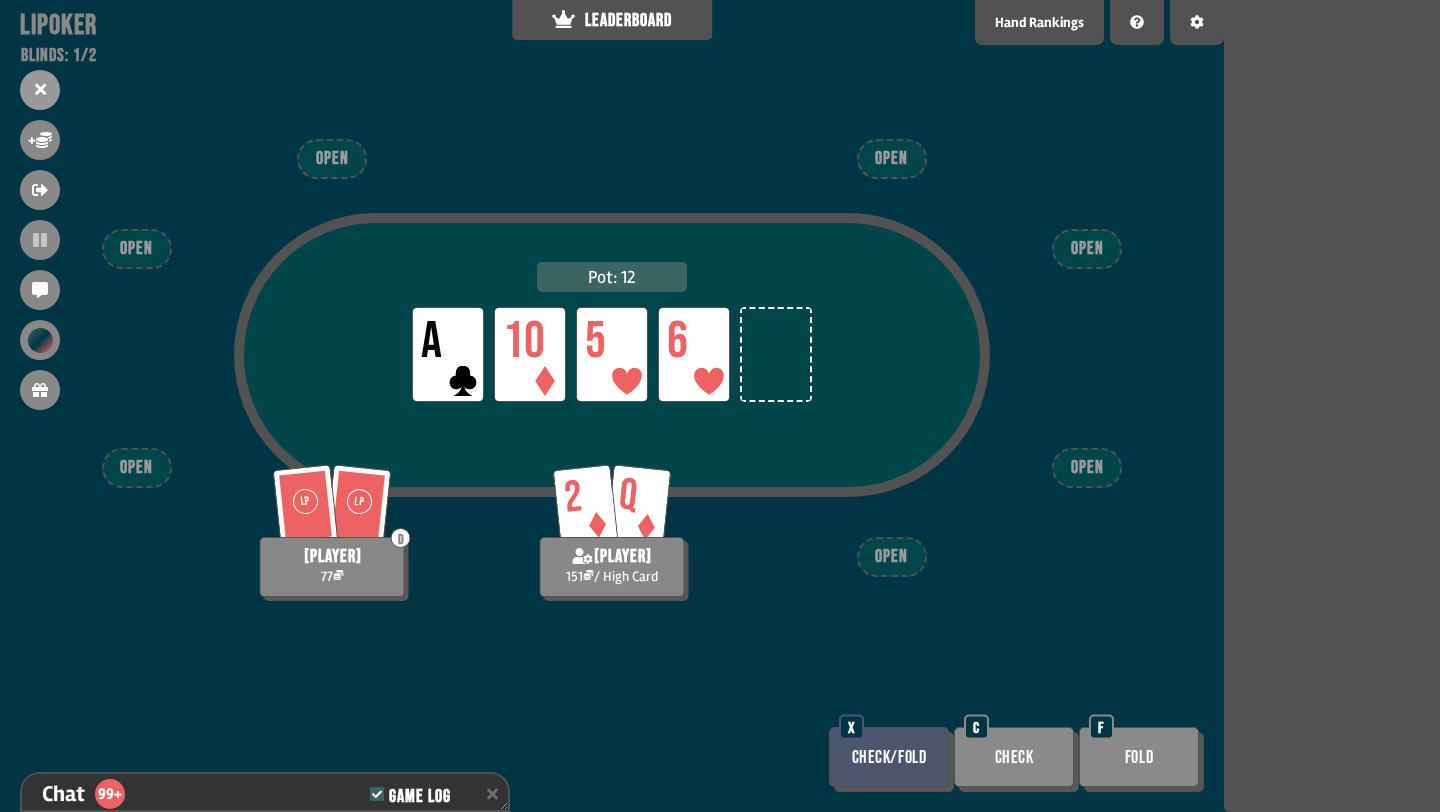 scroll, scrollTop: 7785, scrollLeft: 0, axis: vertical 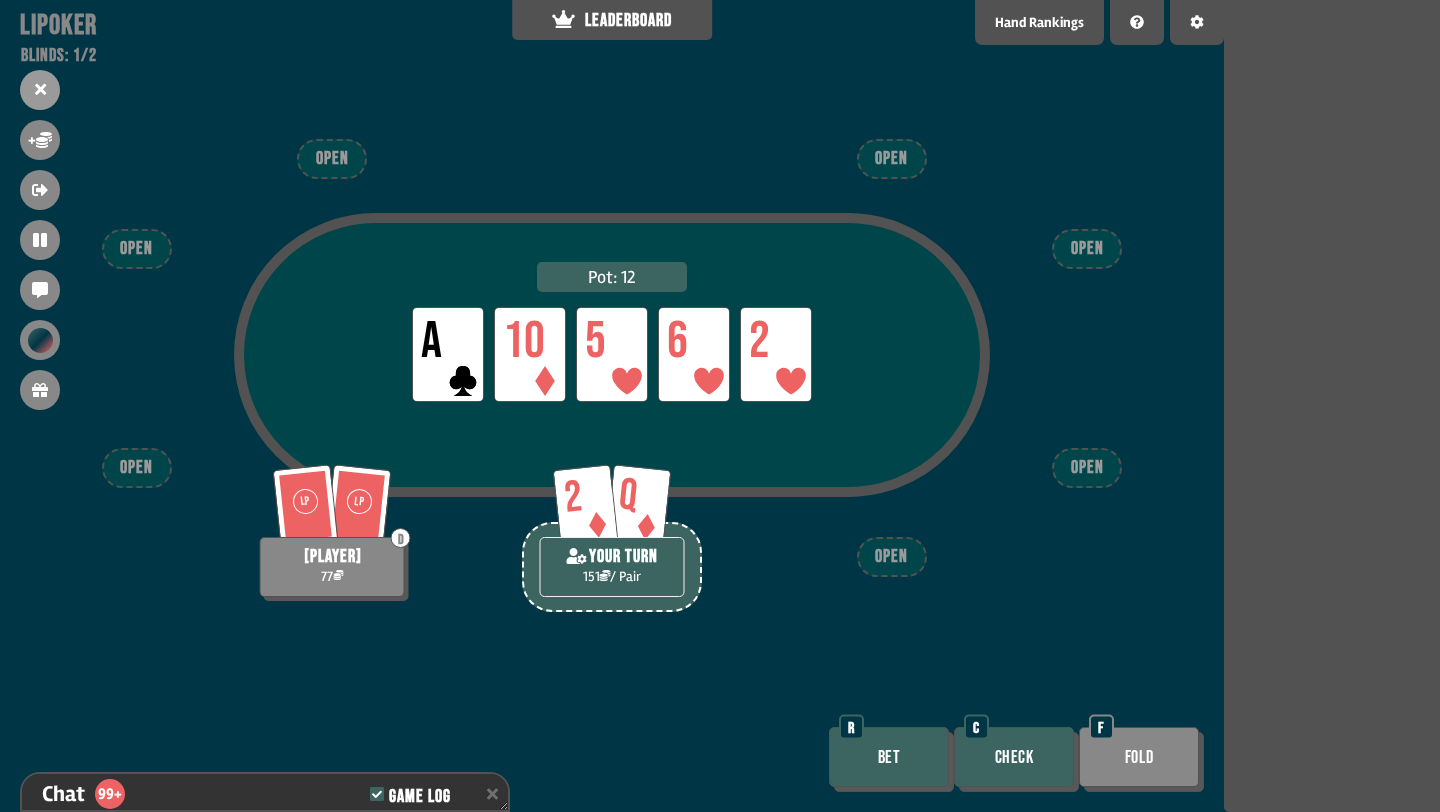 click on "Check" at bounding box center [1014, 757] 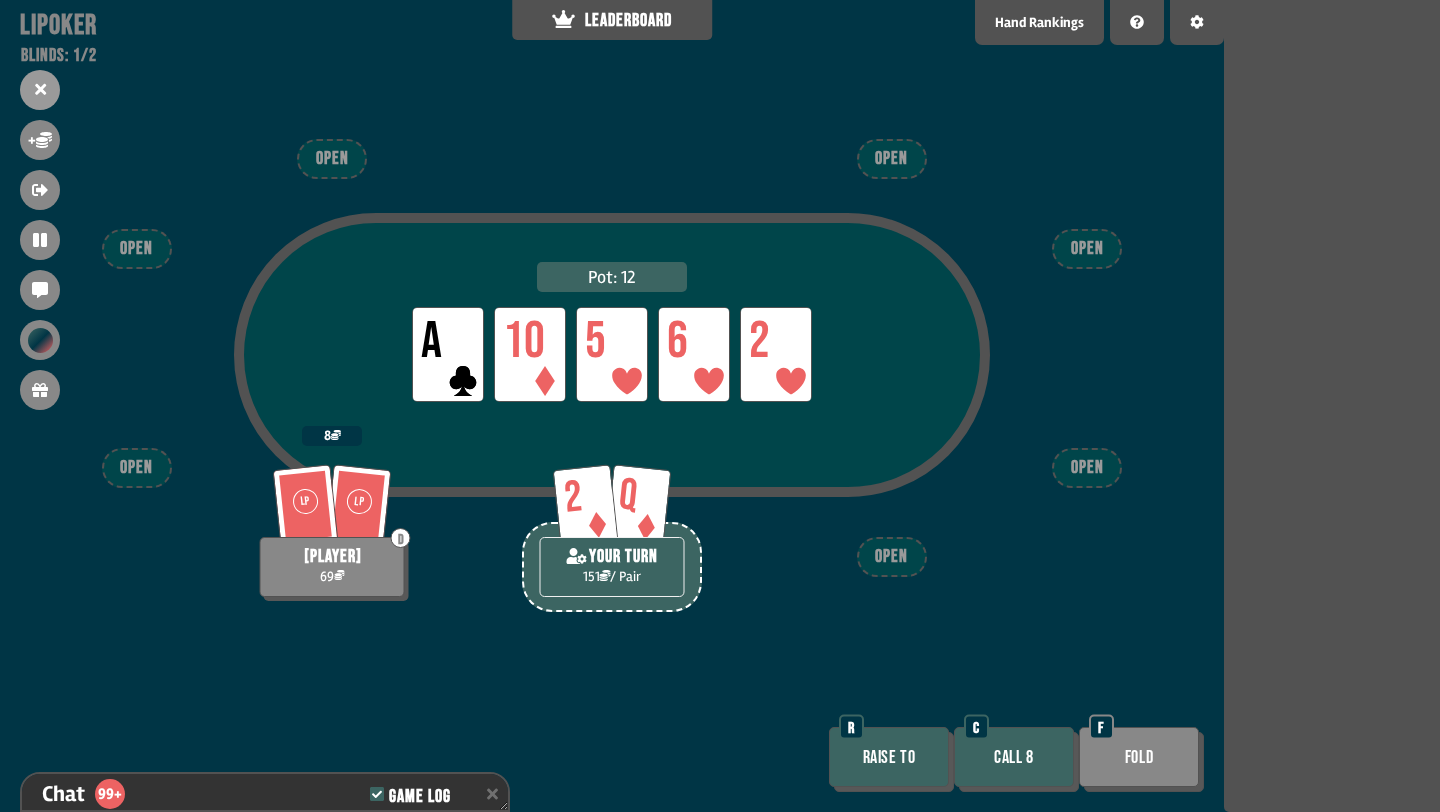 scroll, scrollTop: 7901, scrollLeft: 0, axis: vertical 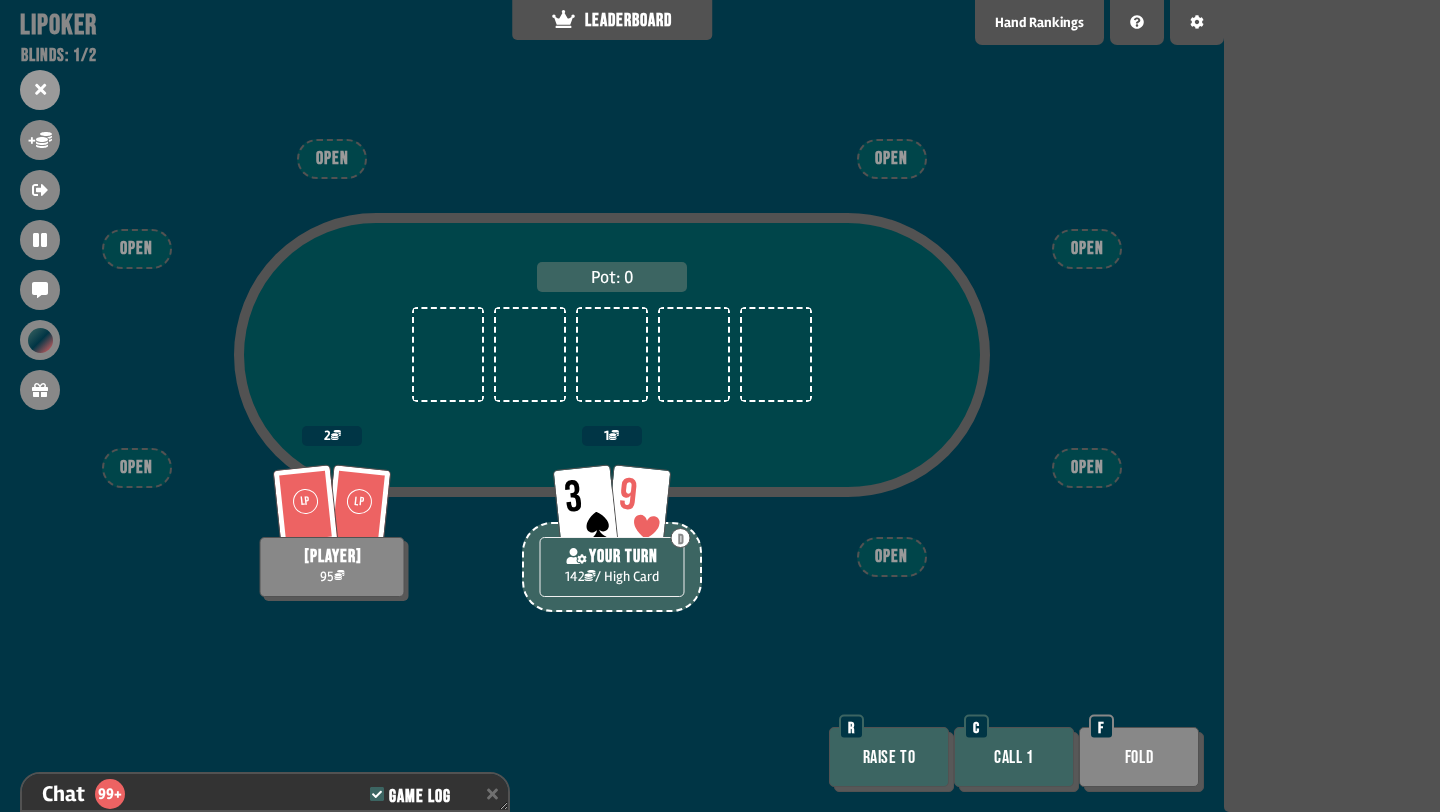 click on "Call 1" at bounding box center (1014, 757) 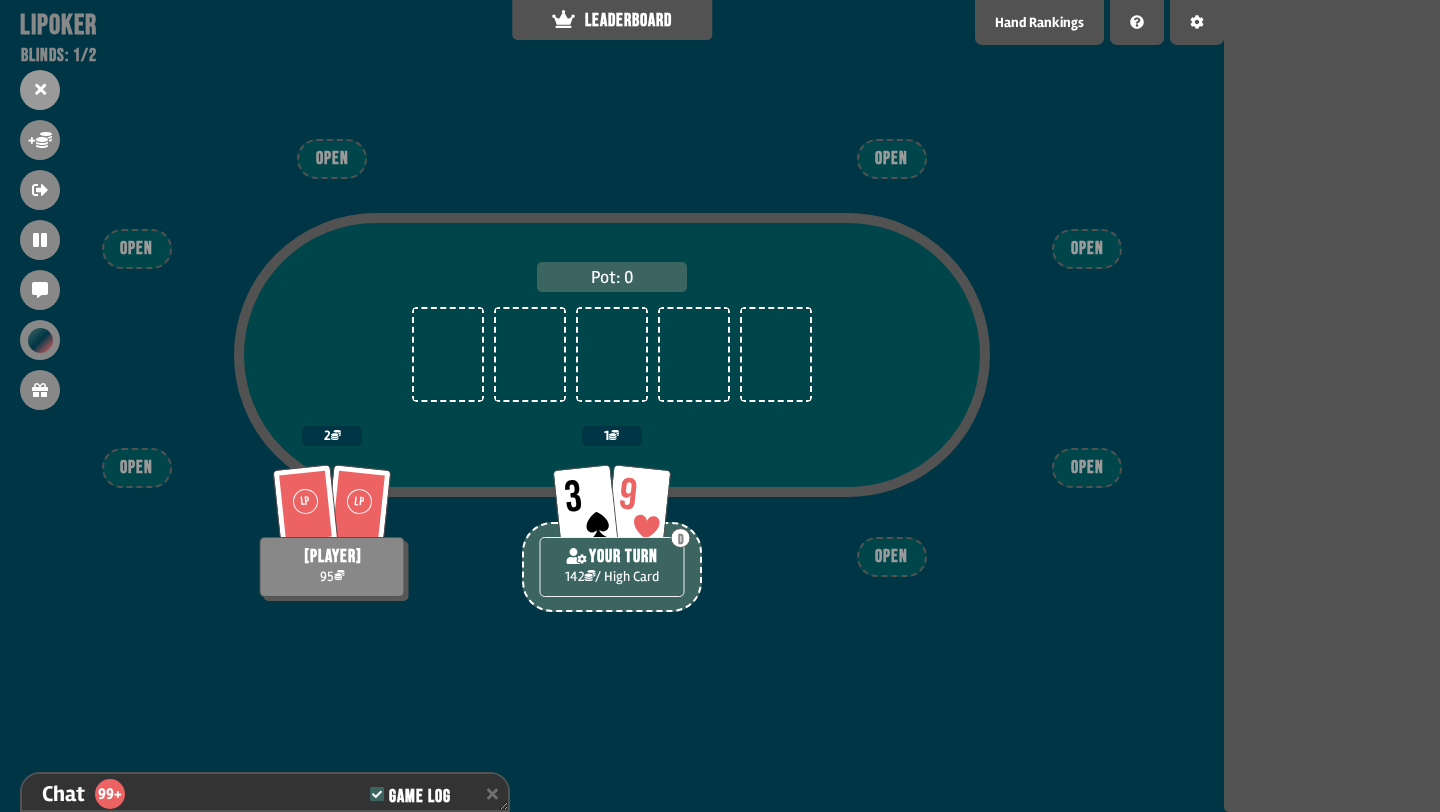 scroll, scrollTop: 8075, scrollLeft: 0, axis: vertical 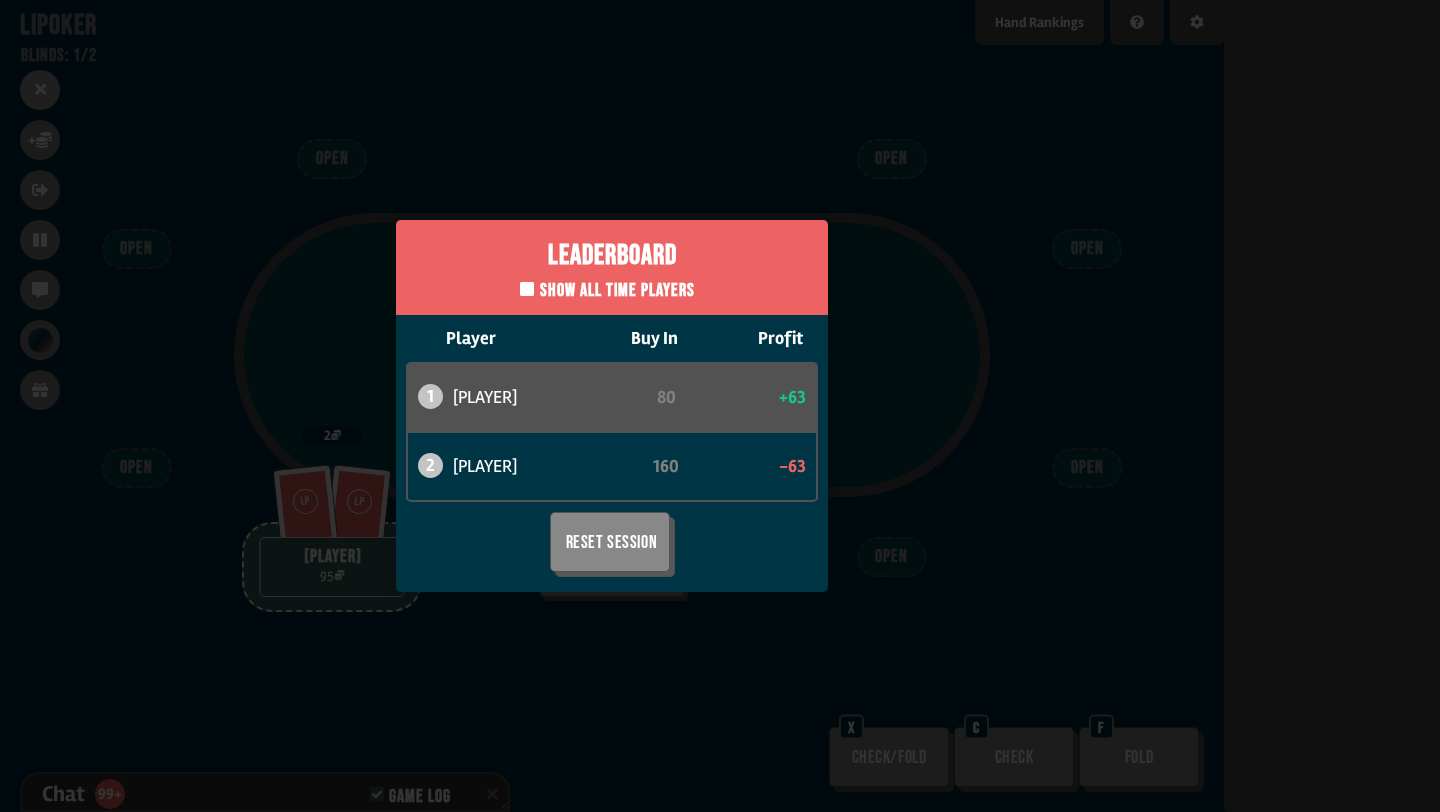 click on "Leaderboard   Show all time players Player Buy In Profit 1 bob 80 +63 2 can 160 -63 Reset Session" at bounding box center [612, 406] 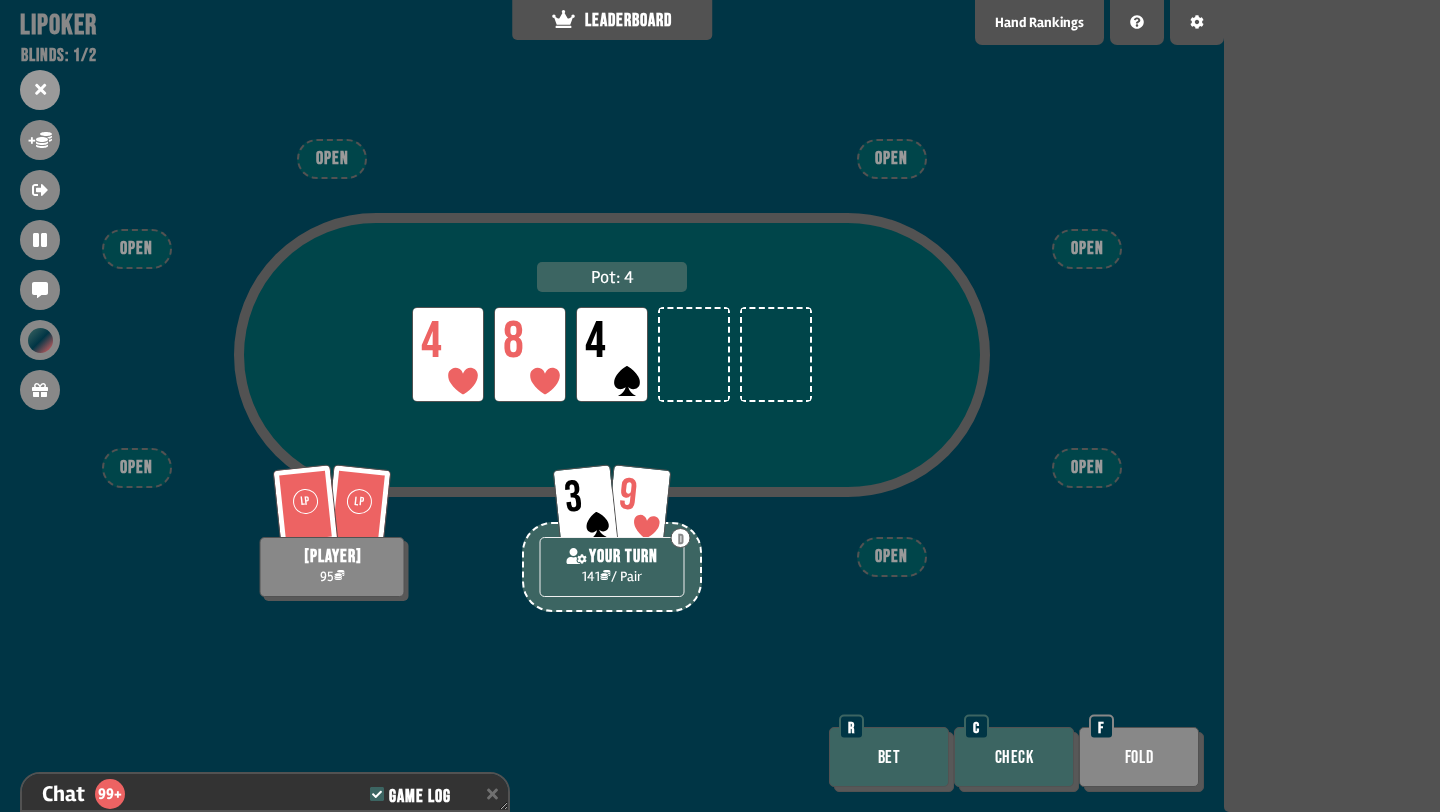 scroll, scrollTop: 8191, scrollLeft: 0, axis: vertical 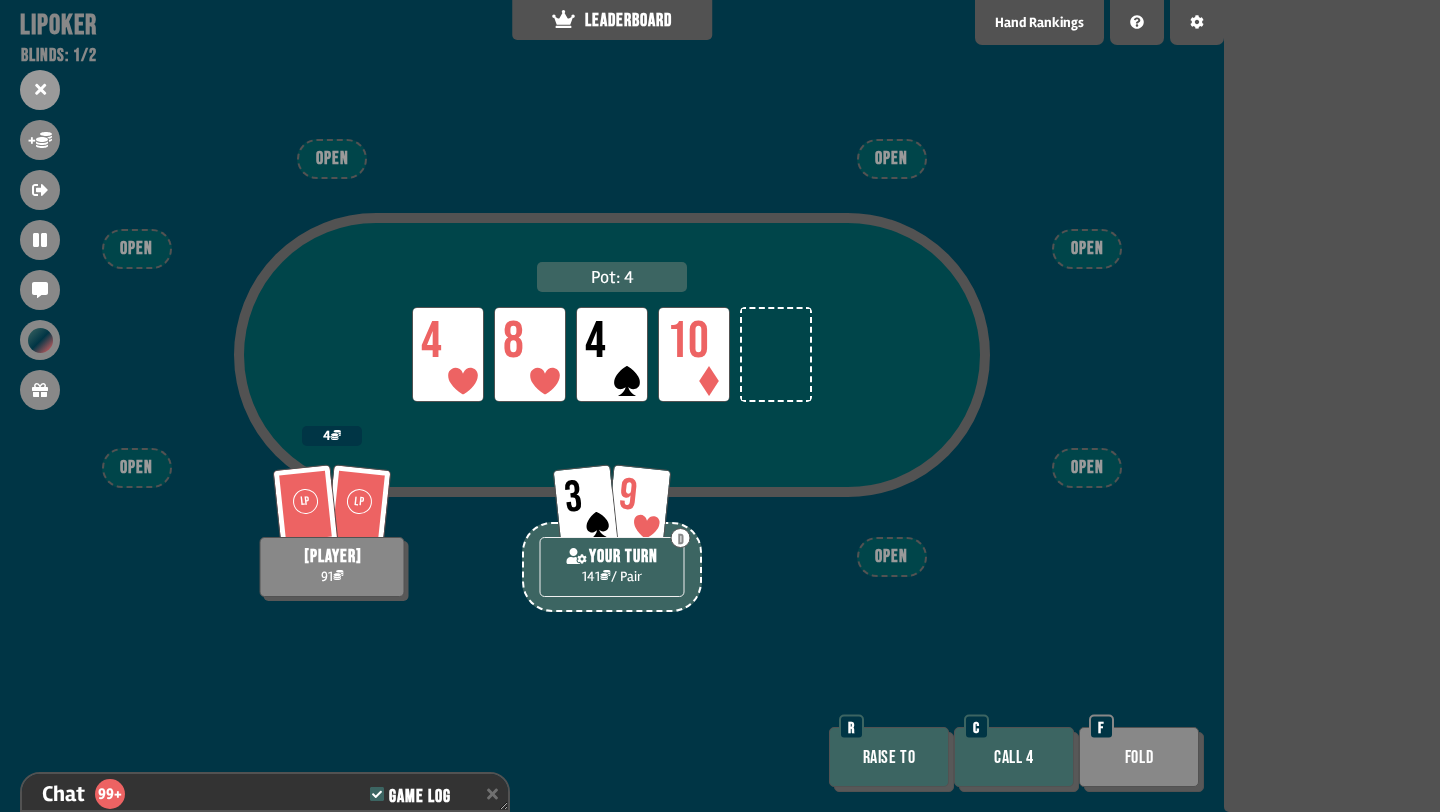 click on "Fold" at bounding box center (1139, 757) 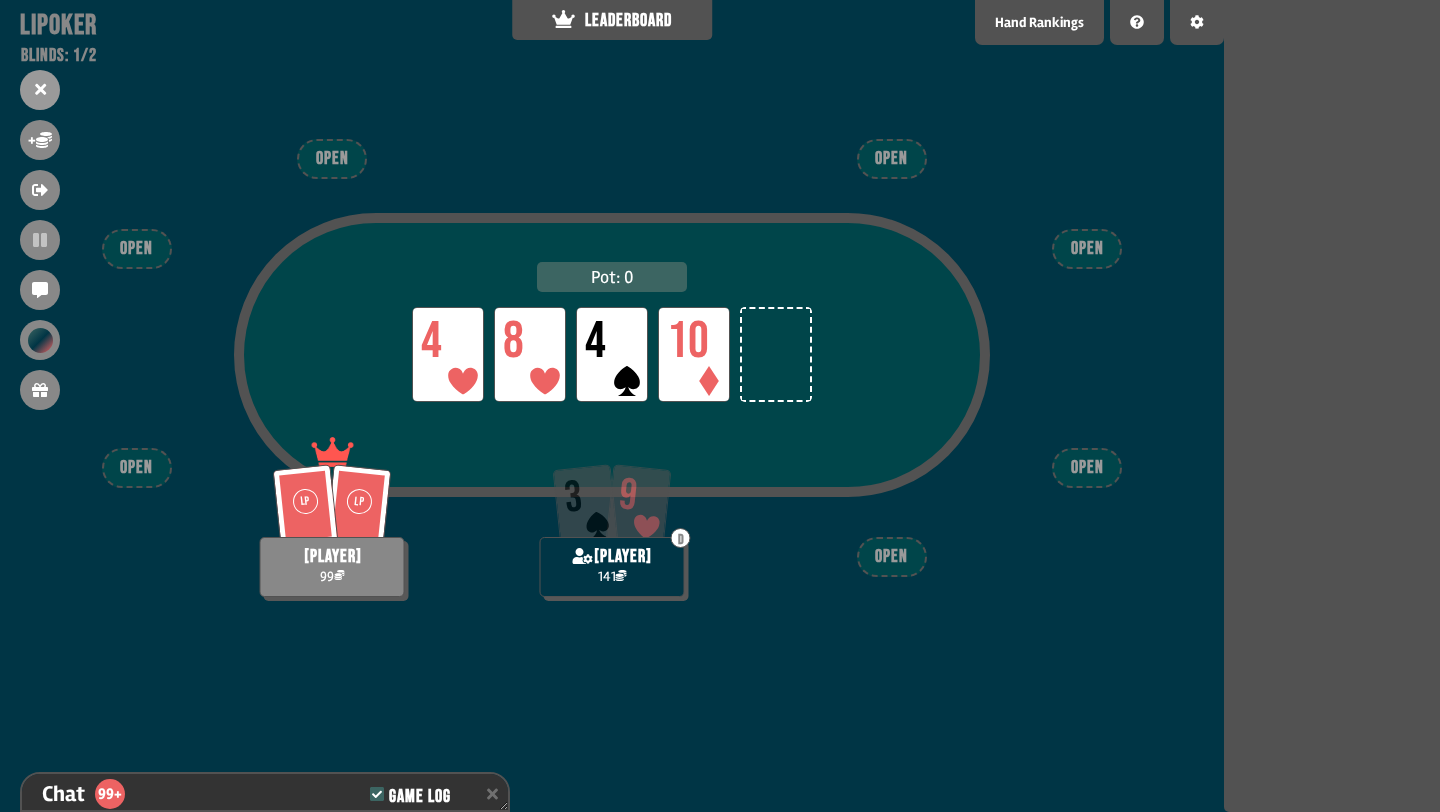 scroll, scrollTop: 8423, scrollLeft: 0, axis: vertical 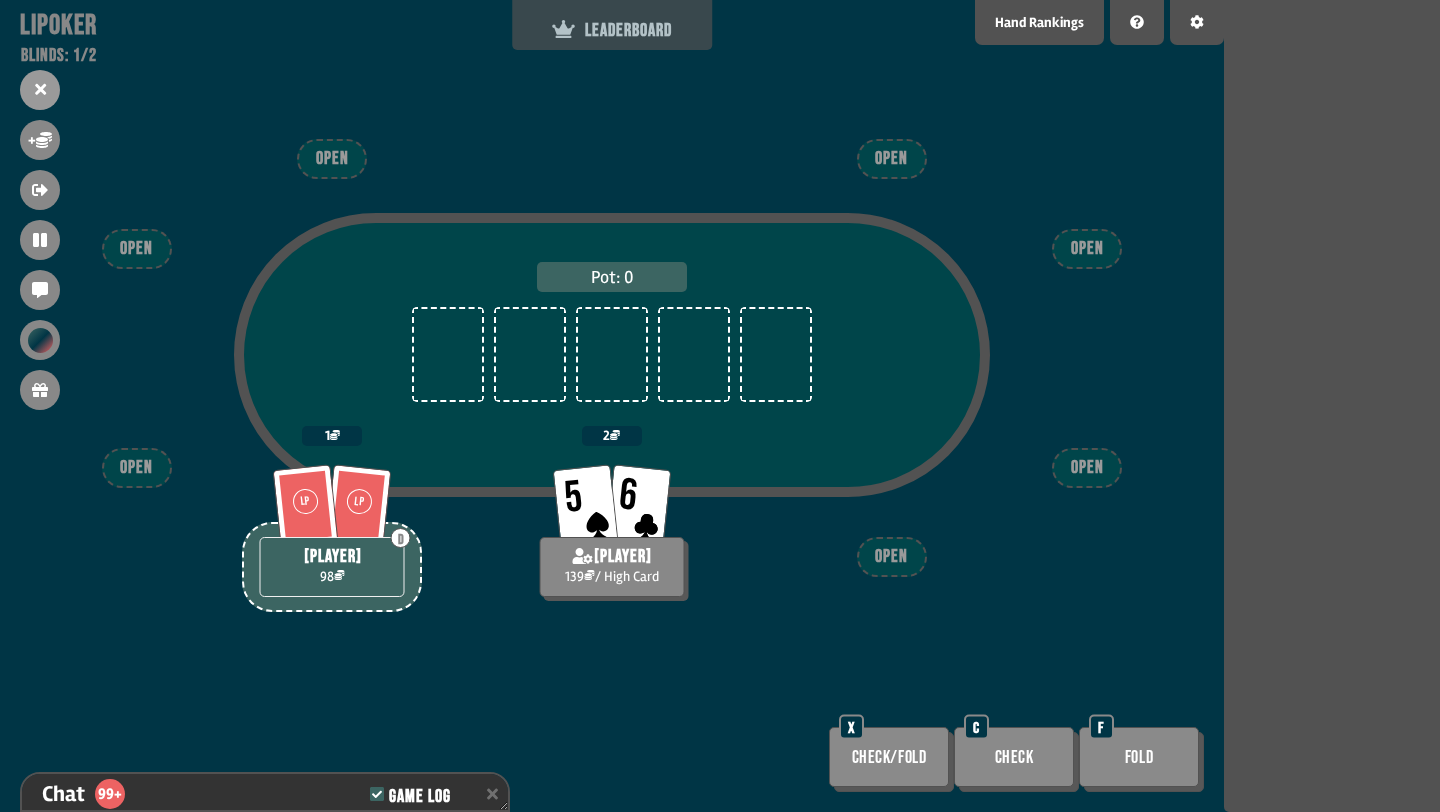 click on "LEADERBOARD" at bounding box center [612, 30] 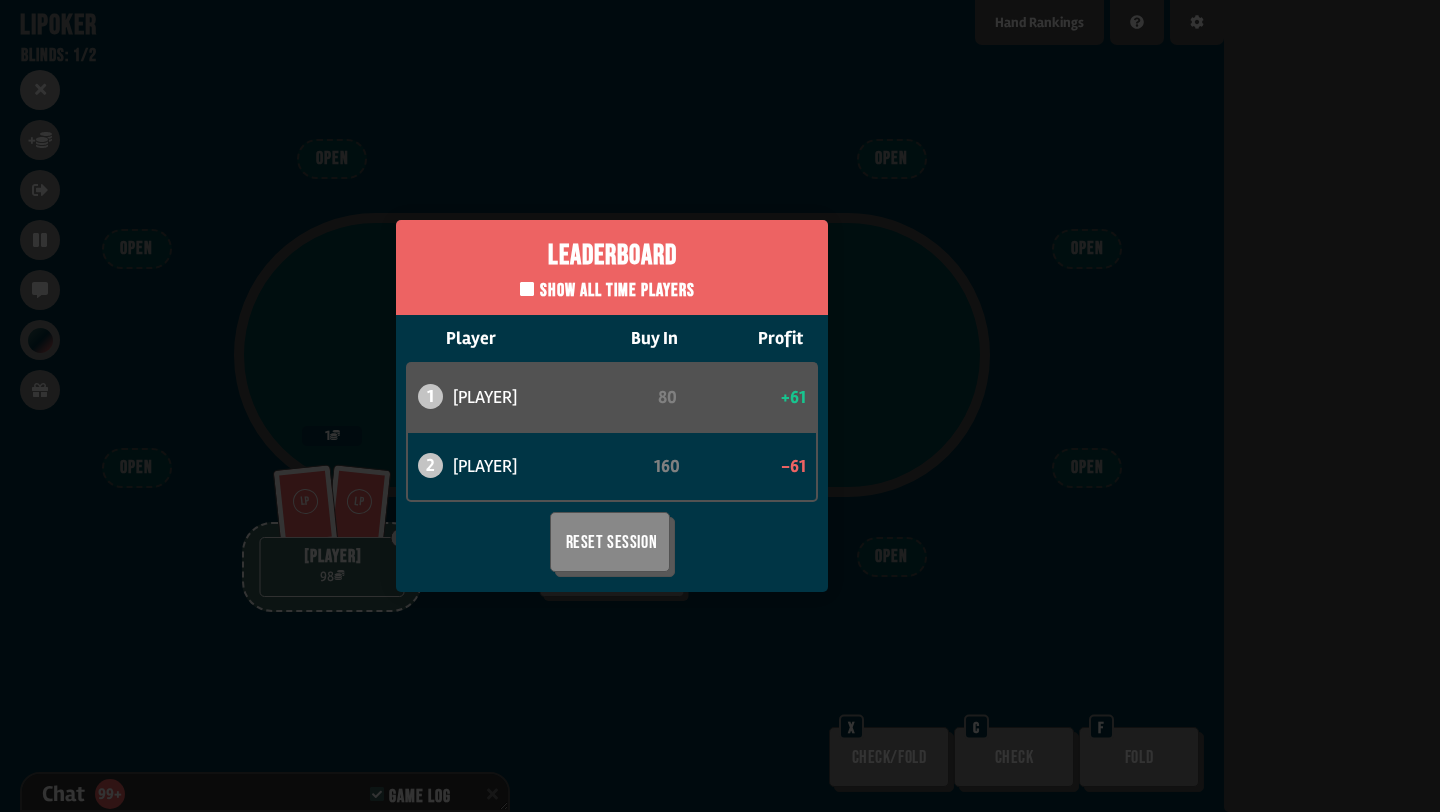 click on "Leaderboard   Show all time players Player Buy In Profit 1 bob 80 +61 2 can 160 -61 Reset Session" at bounding box center [612, 406] 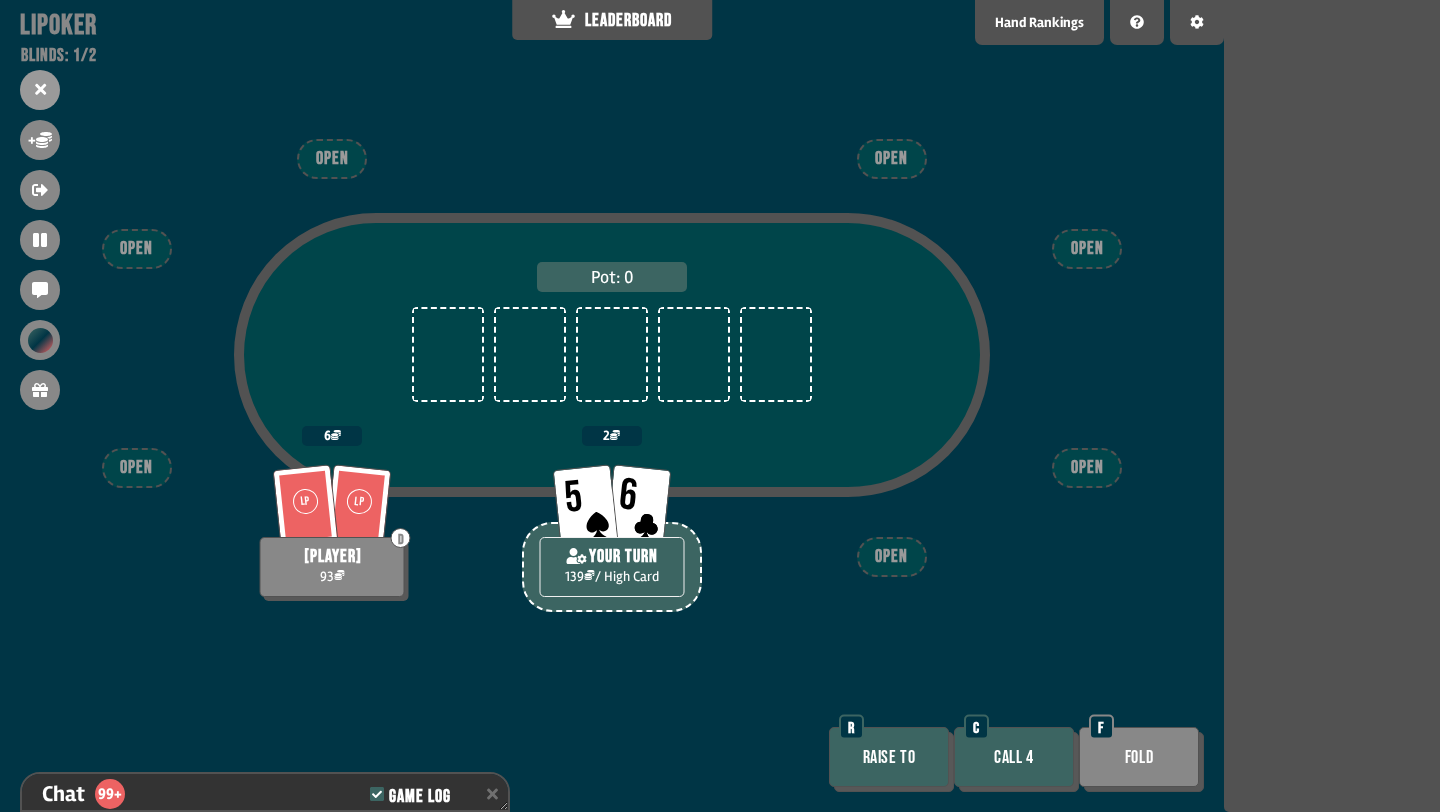 scroll, scrollTop: 8481, scrollLeft: 0, axis: vertical 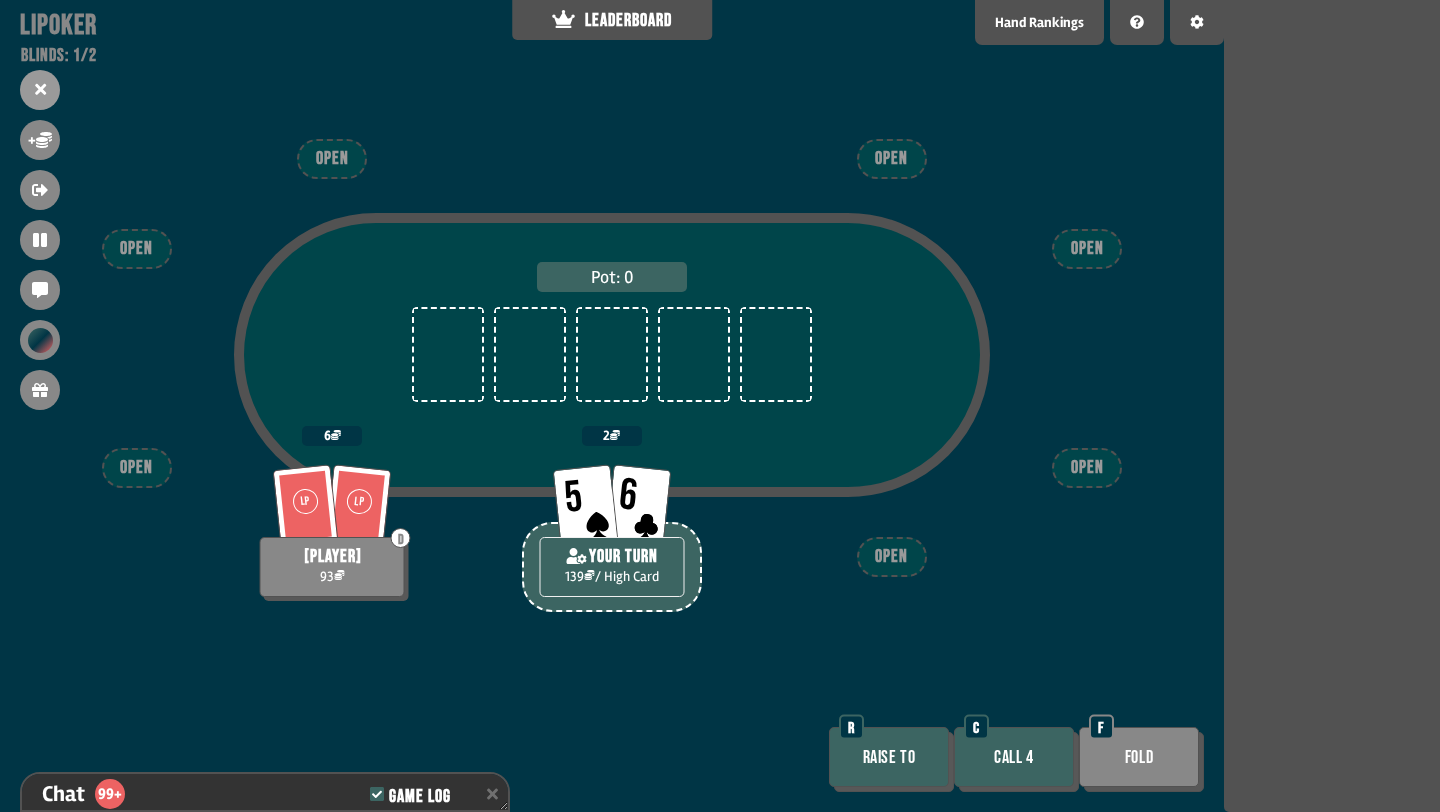 click on "Call 4" at bounding box center [1014, 757] 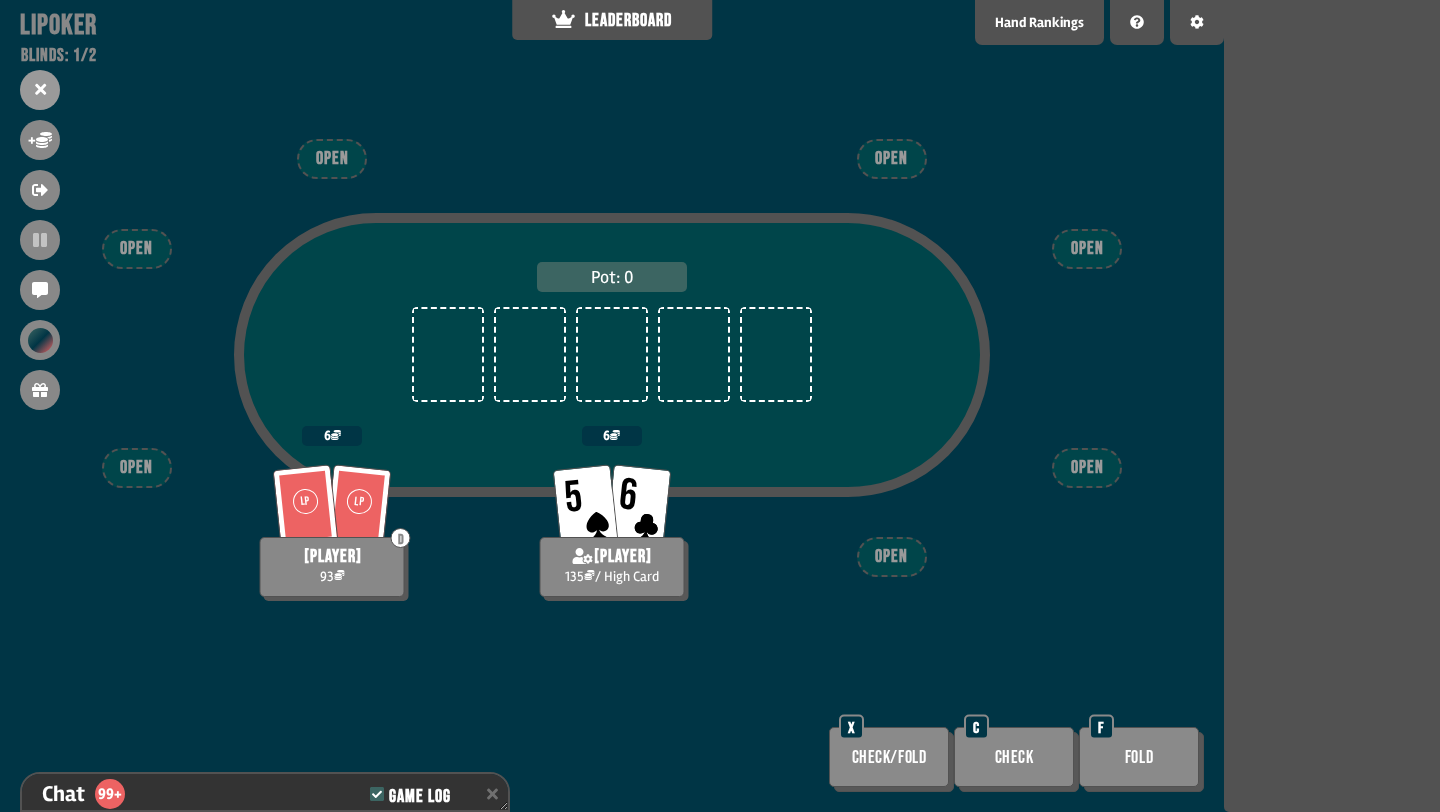 scroll, scrollTop: 8539, scrollLeft: 0, axis: vertical 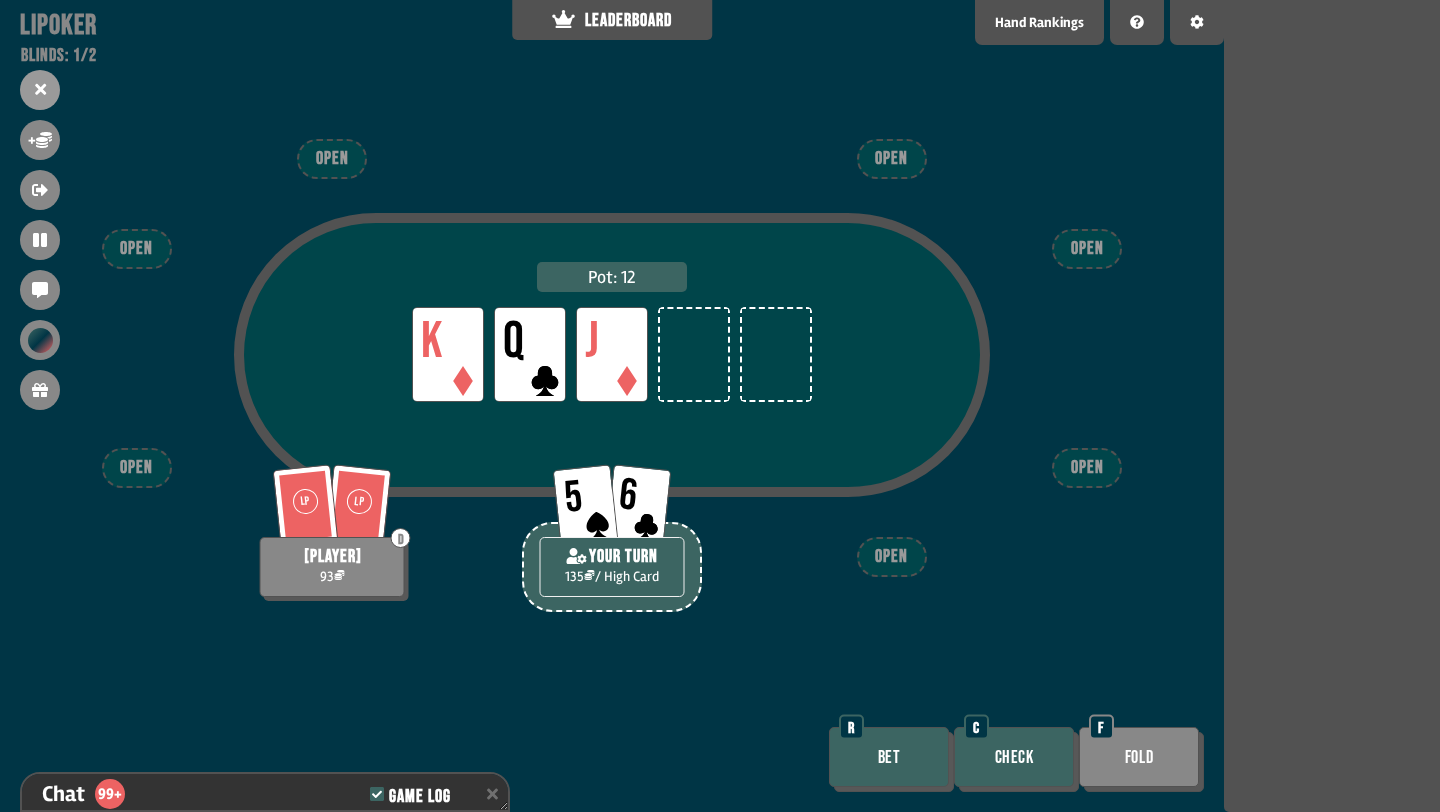 click on "Bet" at bounding box center [889, 757] 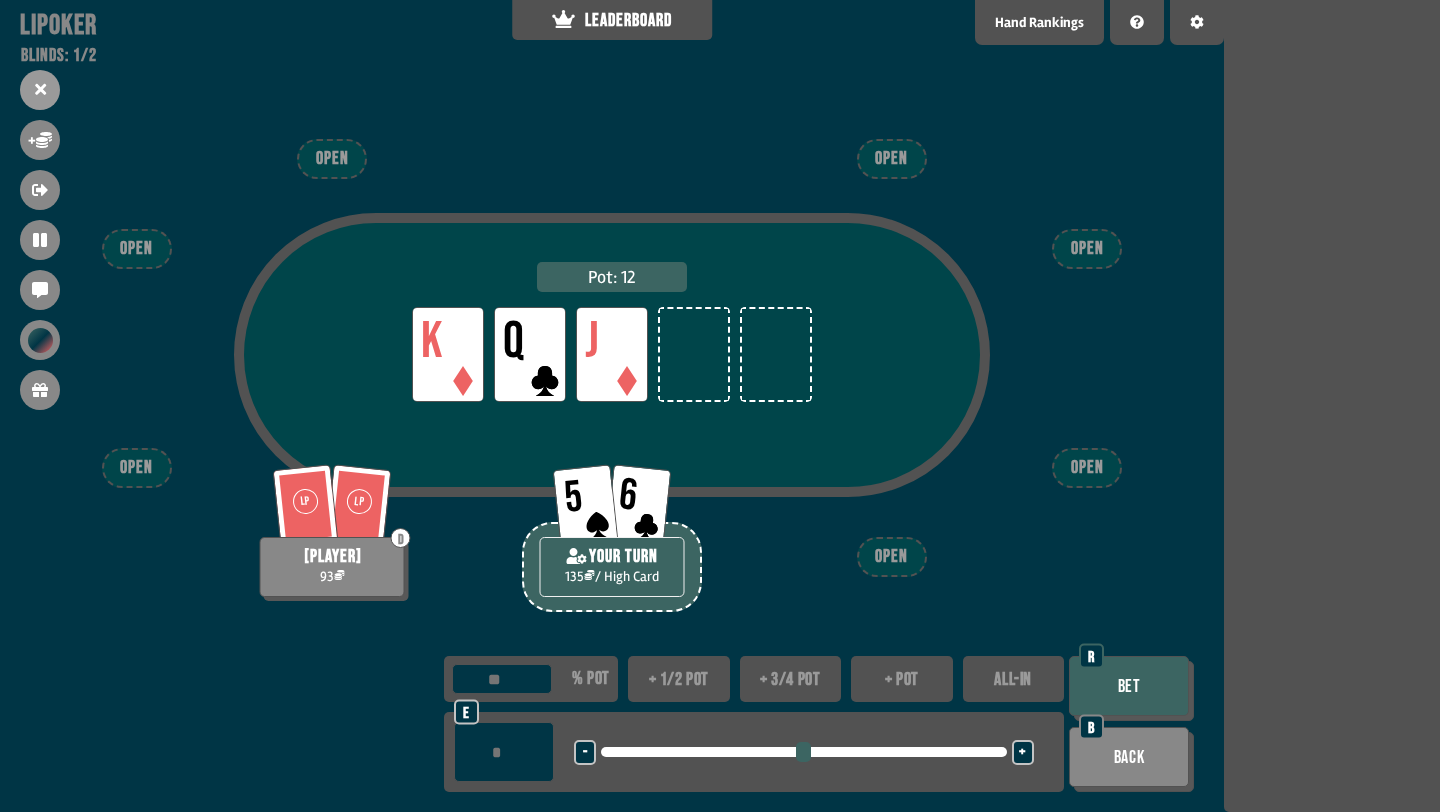click on "+ 1/2 pot" at bounding box center [679, 679] 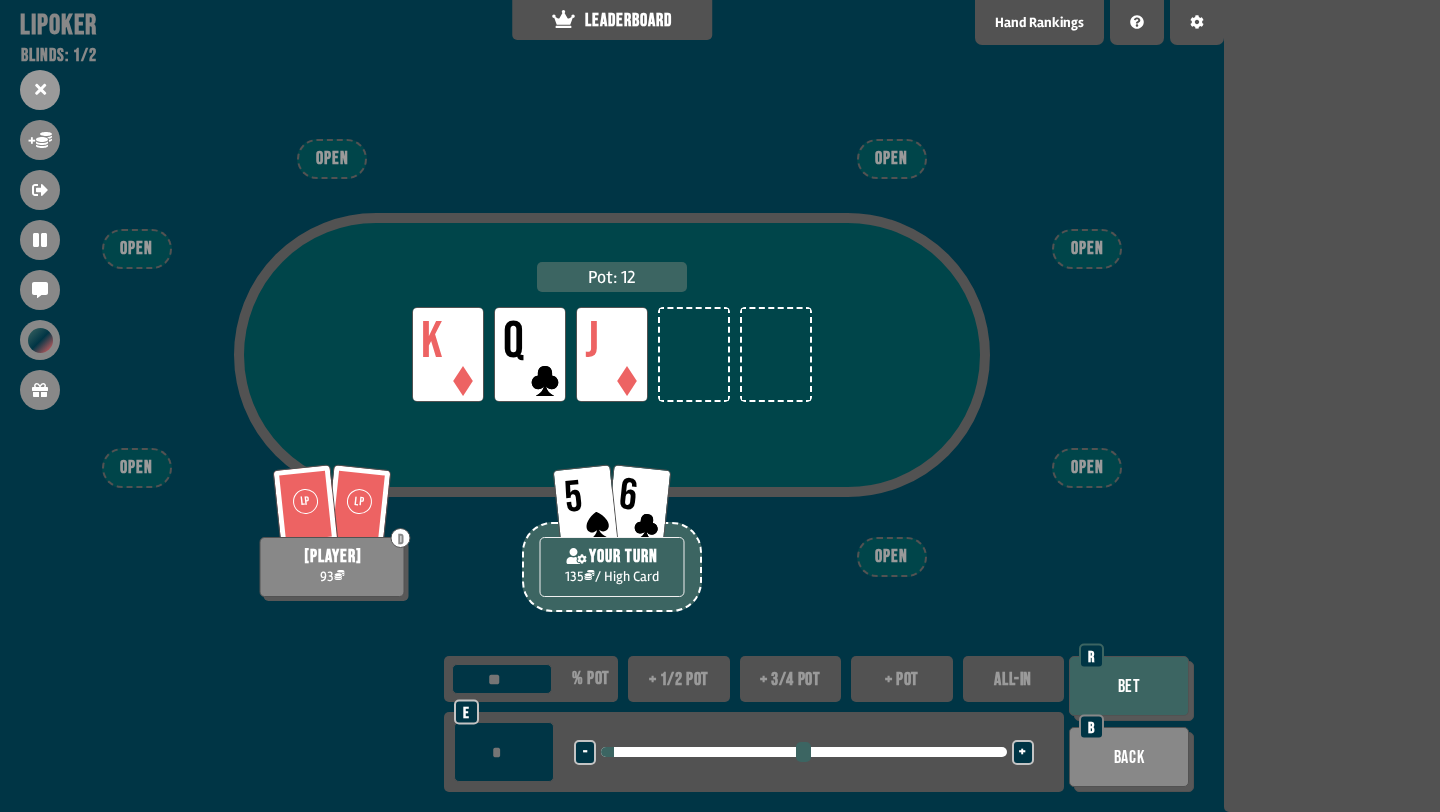 click on "Bet" at bounding box center [1129, 686] 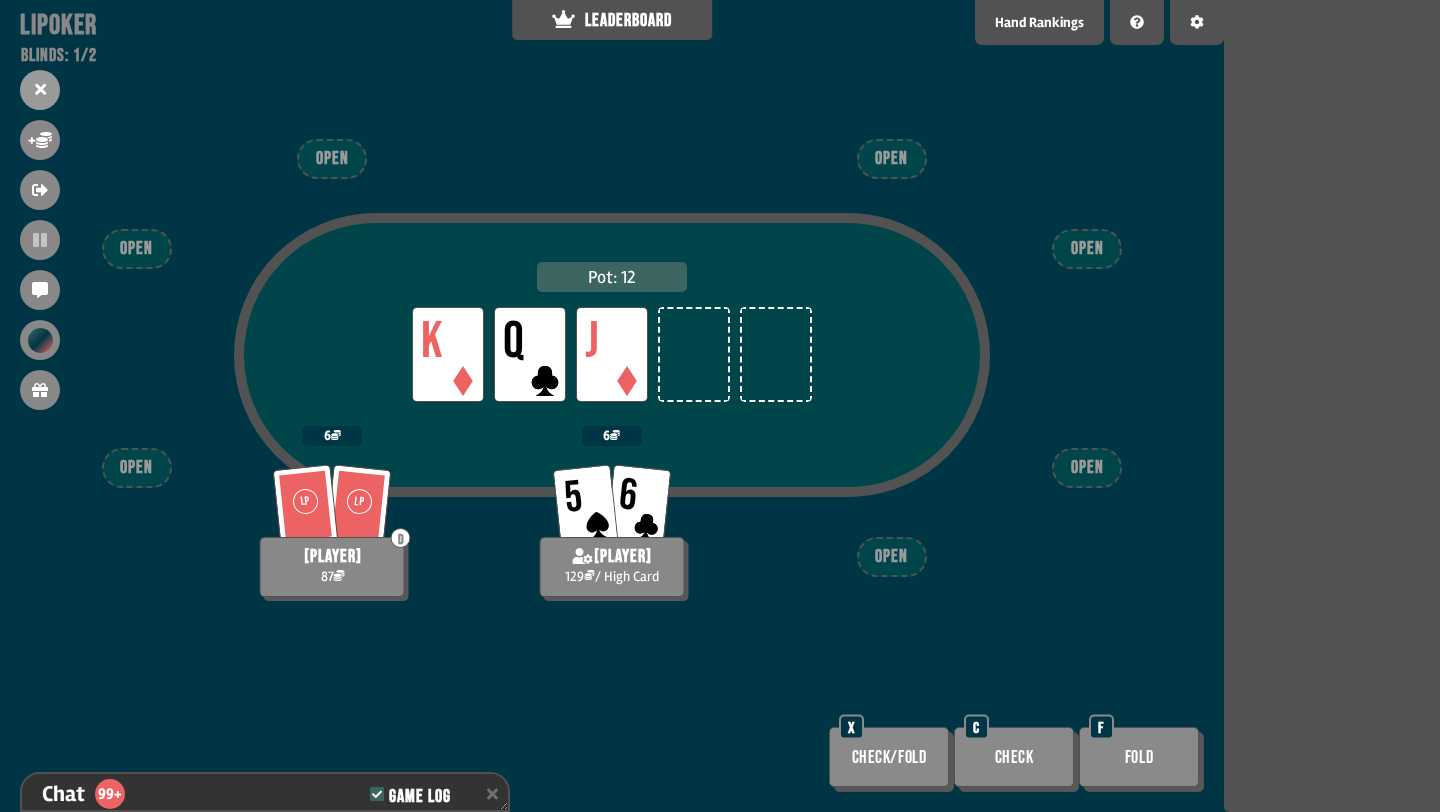 scroll, scrollTop: 8655, scrollLeft: 0, axis: vertical 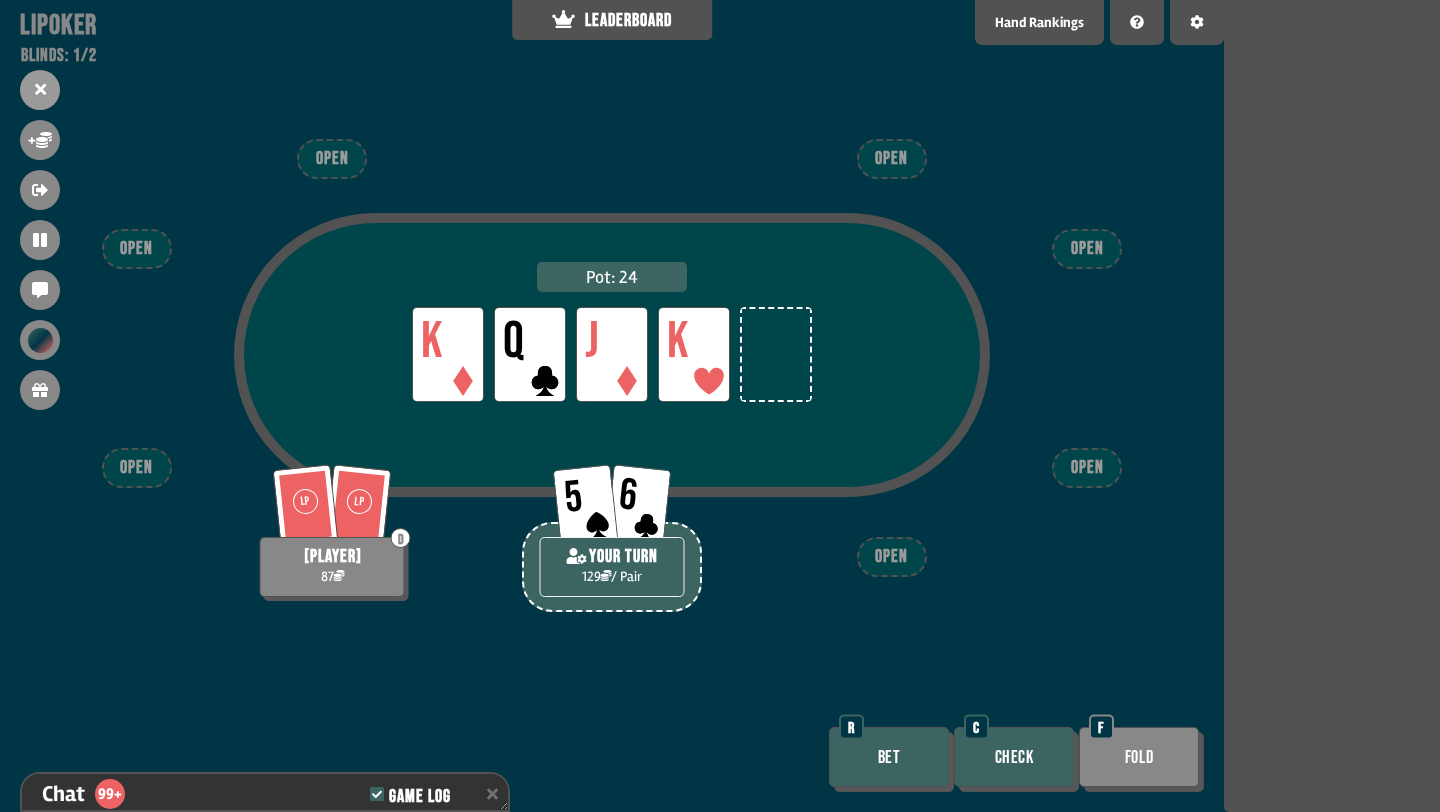 click on "Bet" at bounding box center [889, 757] 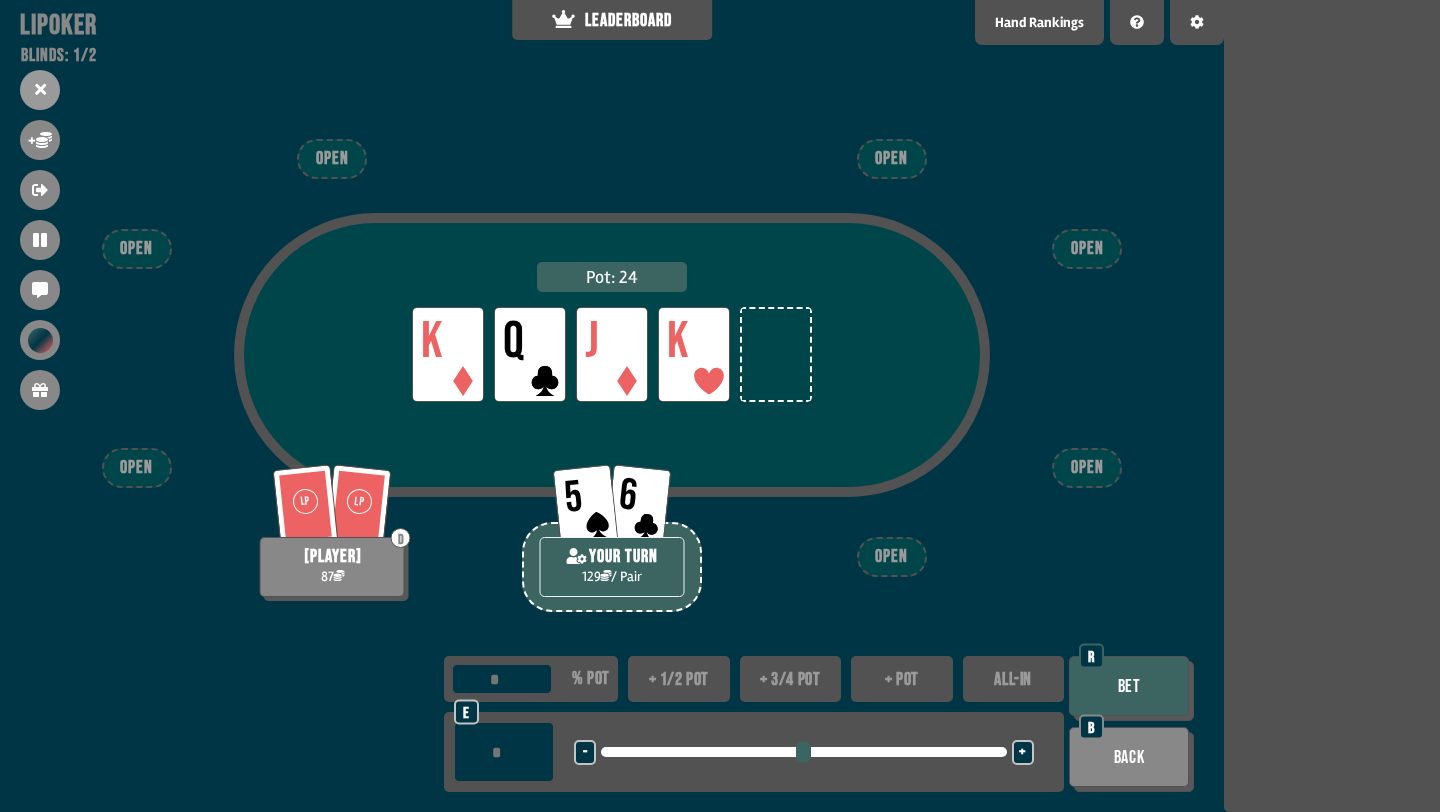 click on "+ 1/2 pot" at bounding box center (679, 679) 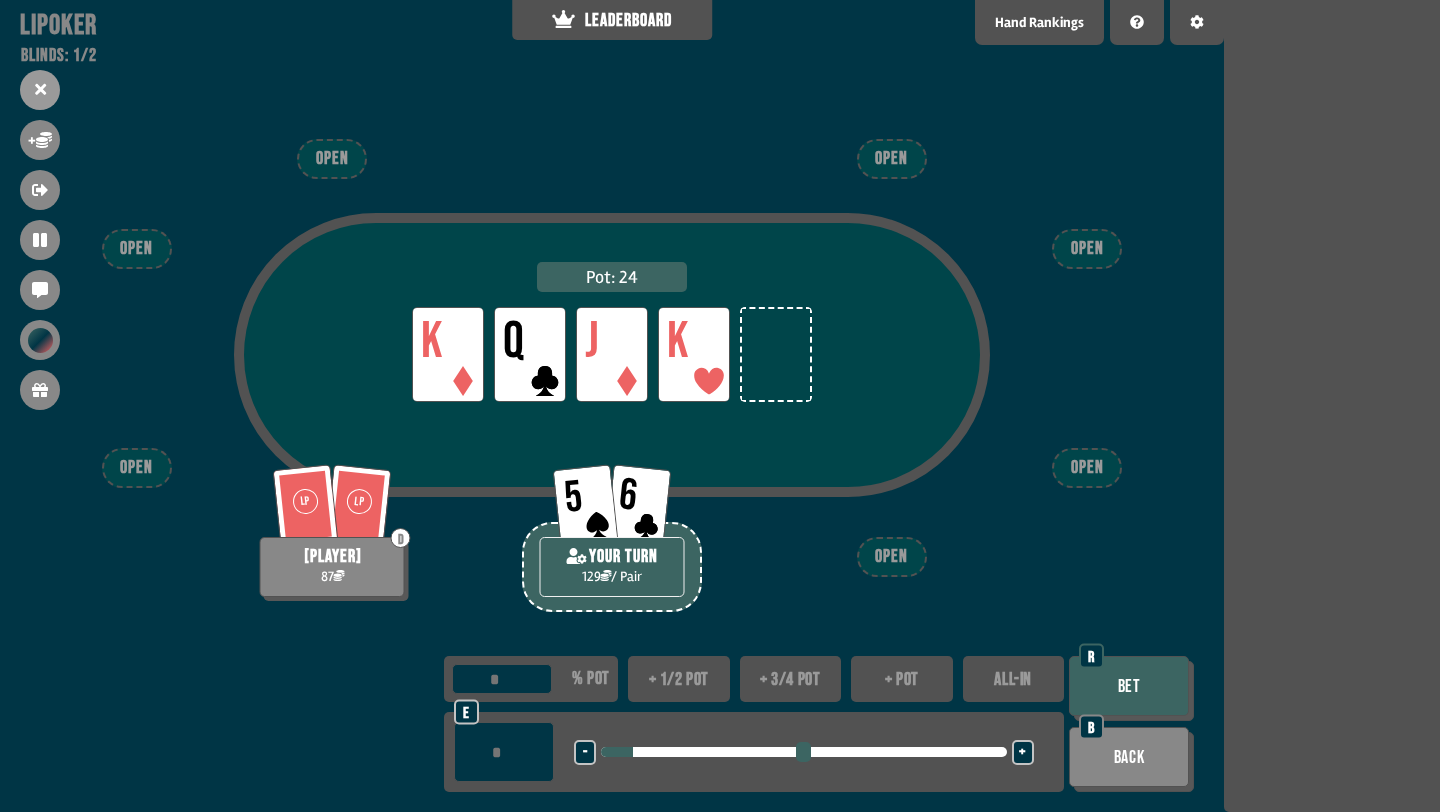 click on "Bet" at bounding box center (1129, 686) 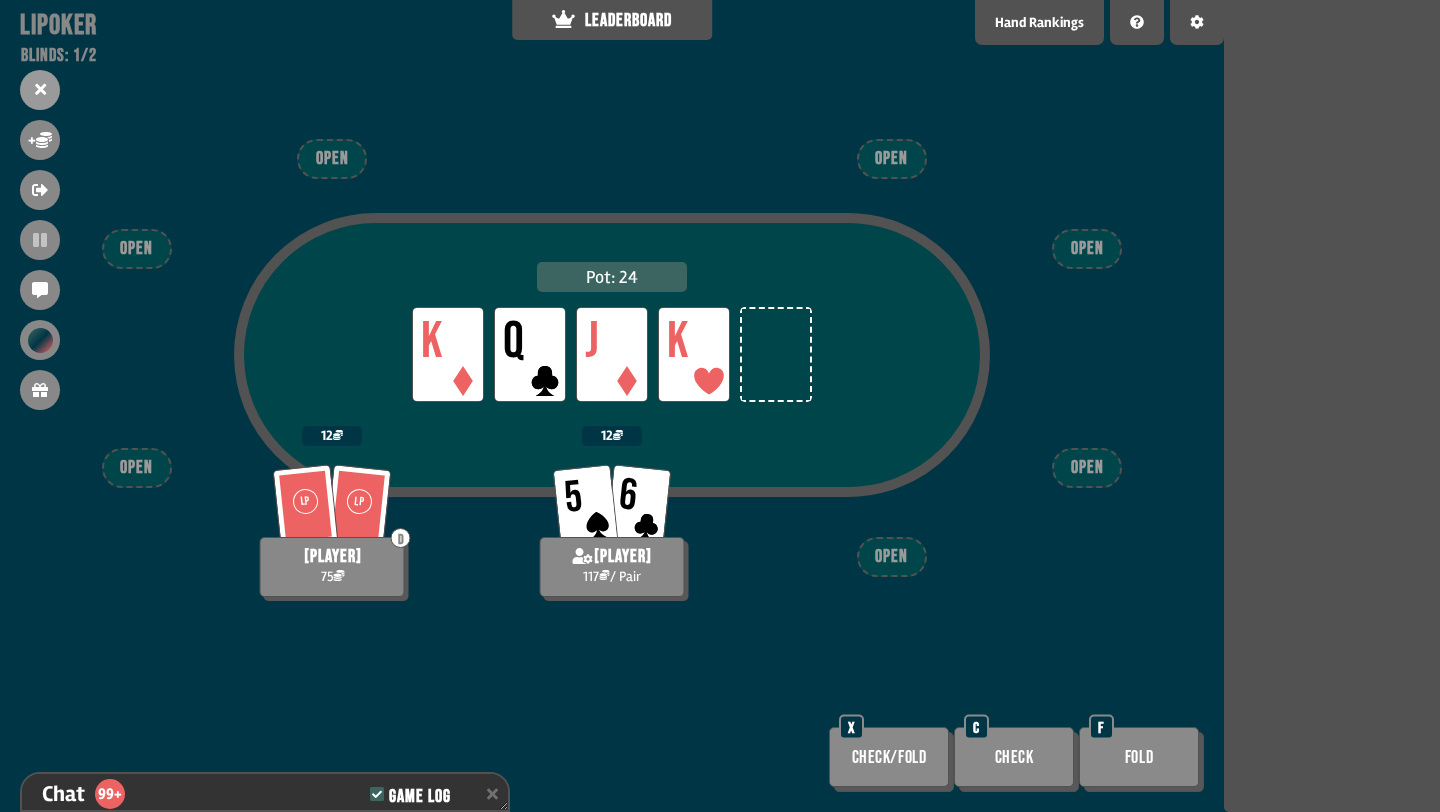 scroll, scrollTop: 8771, scrollLeft: 0, axis: vertical 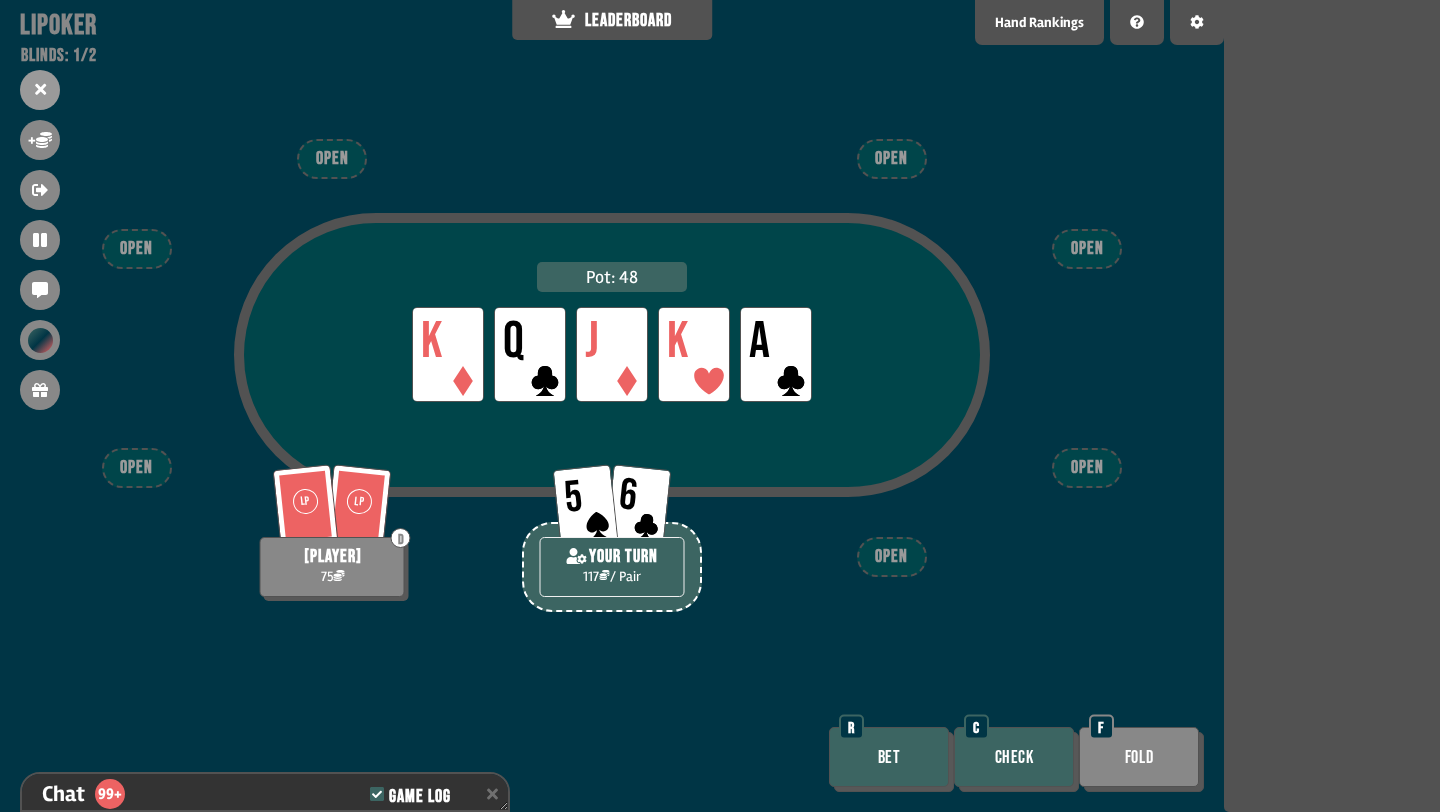 click on "Bet" at bounding box center (889, 757) 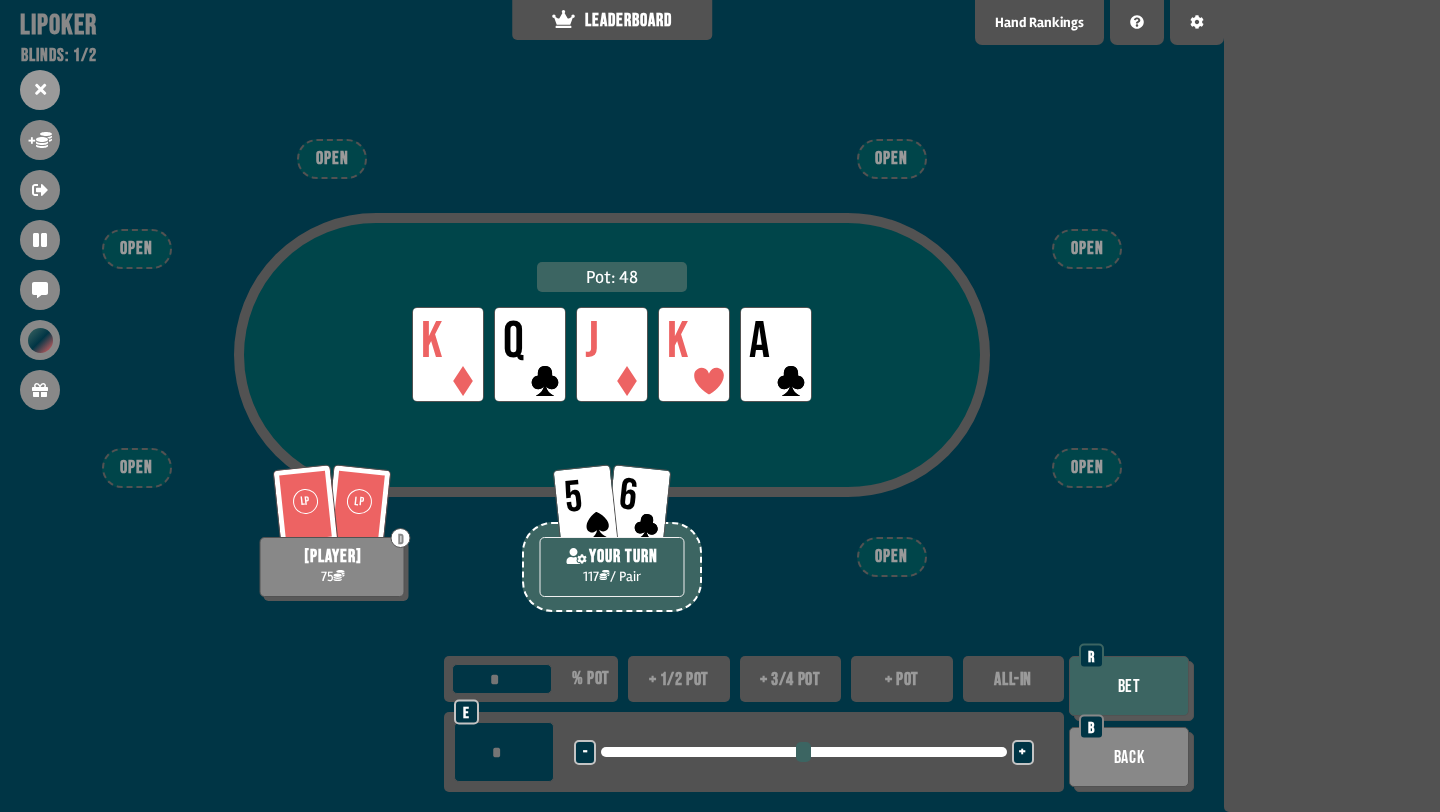 click on "+ pot" at bounding box center [902, 679] 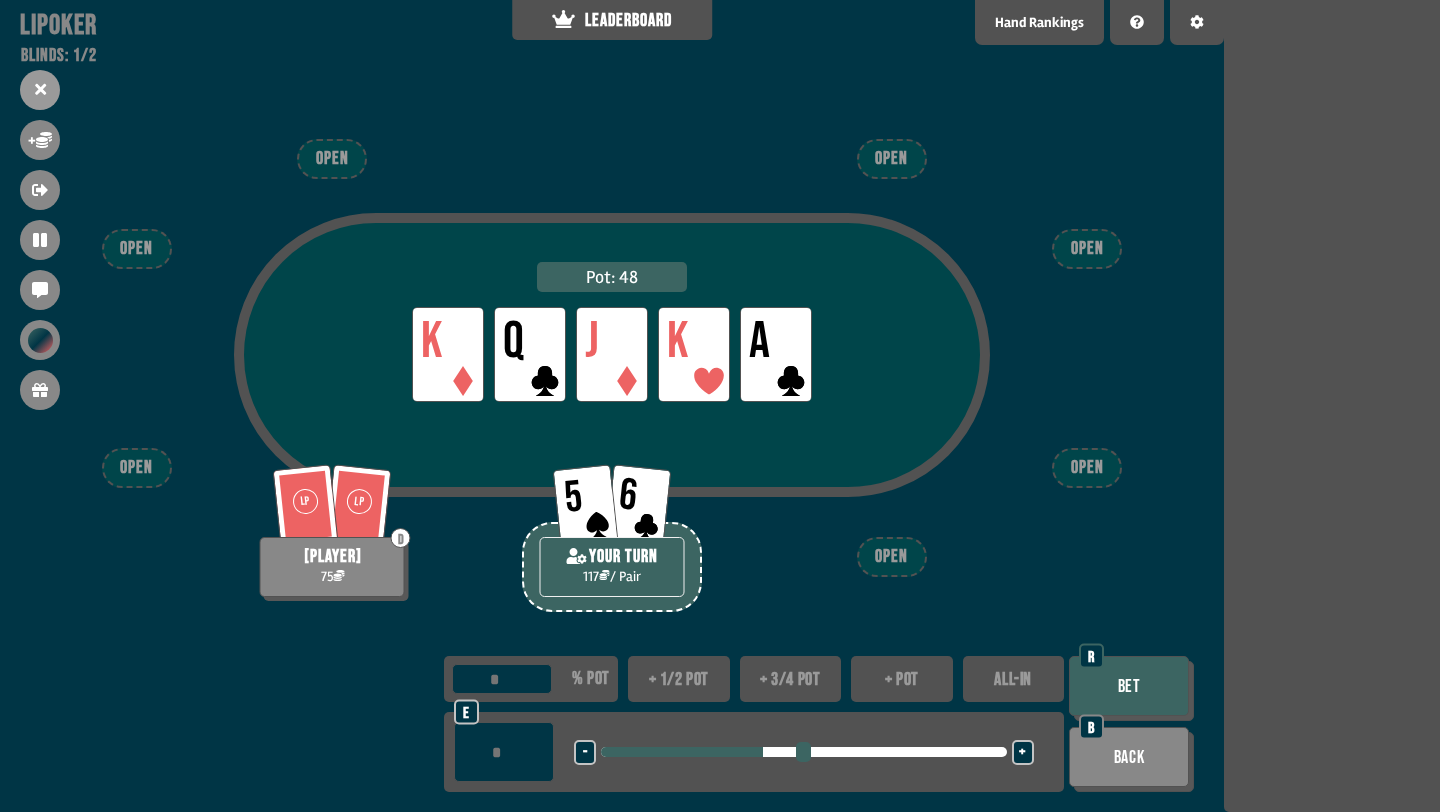 click on "Bet" at bounding box center (1129, 686) 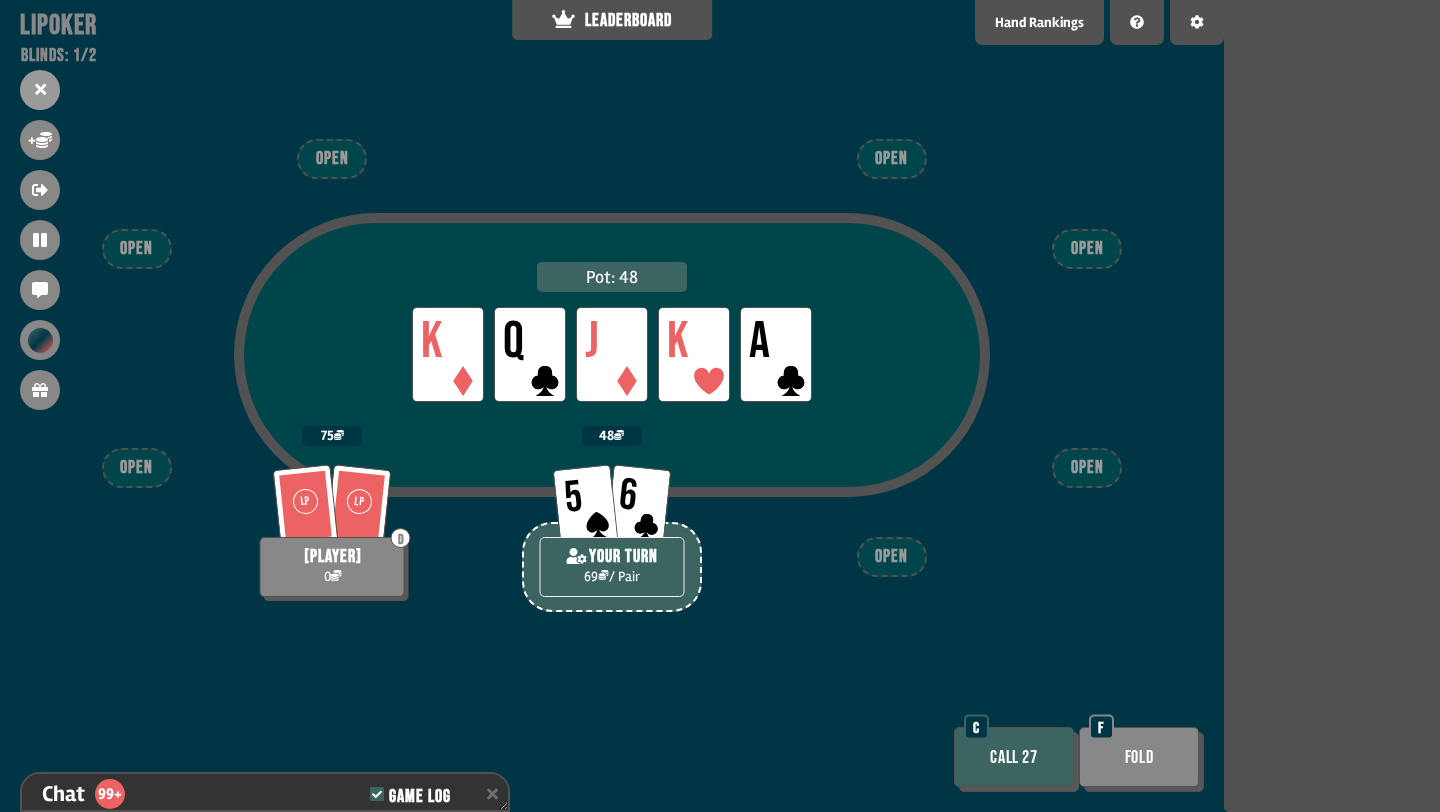 scroll, scrollTop: 8887, scrollLeft: 0, axis: vertical 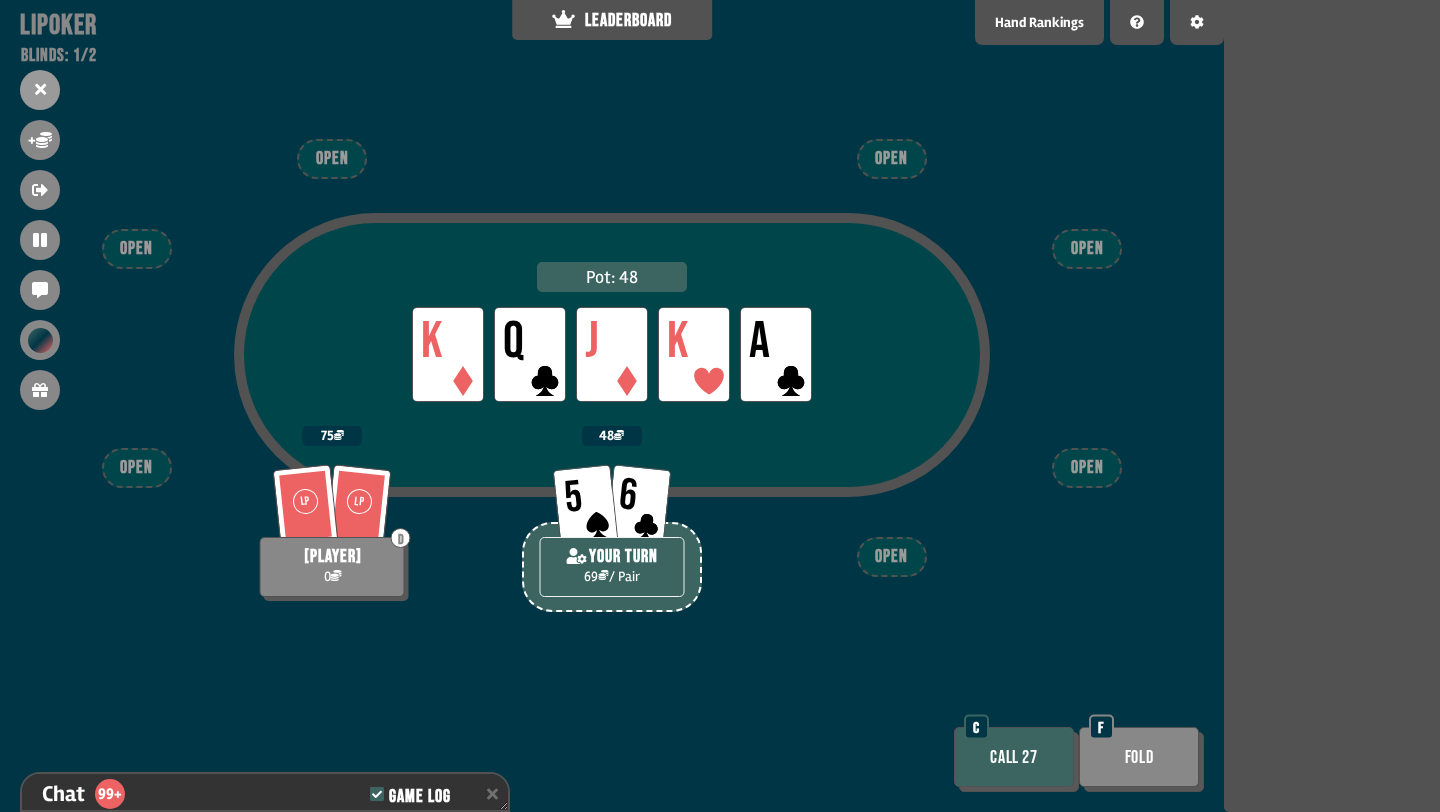 click on "Fold" at bounding box center (1139, 757) 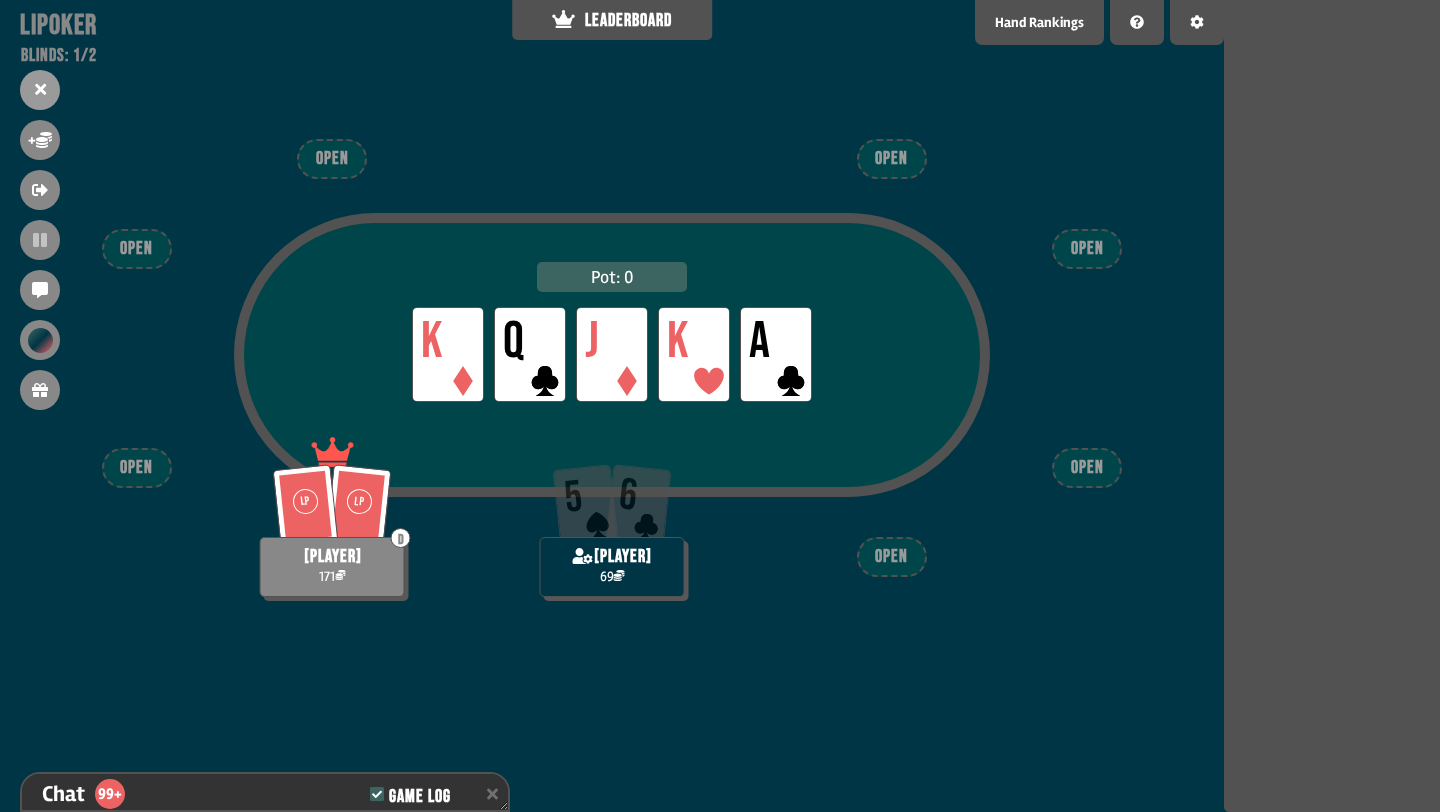 scroll, scrollTop: 9032, scrollLeft: 0, axis: vertical 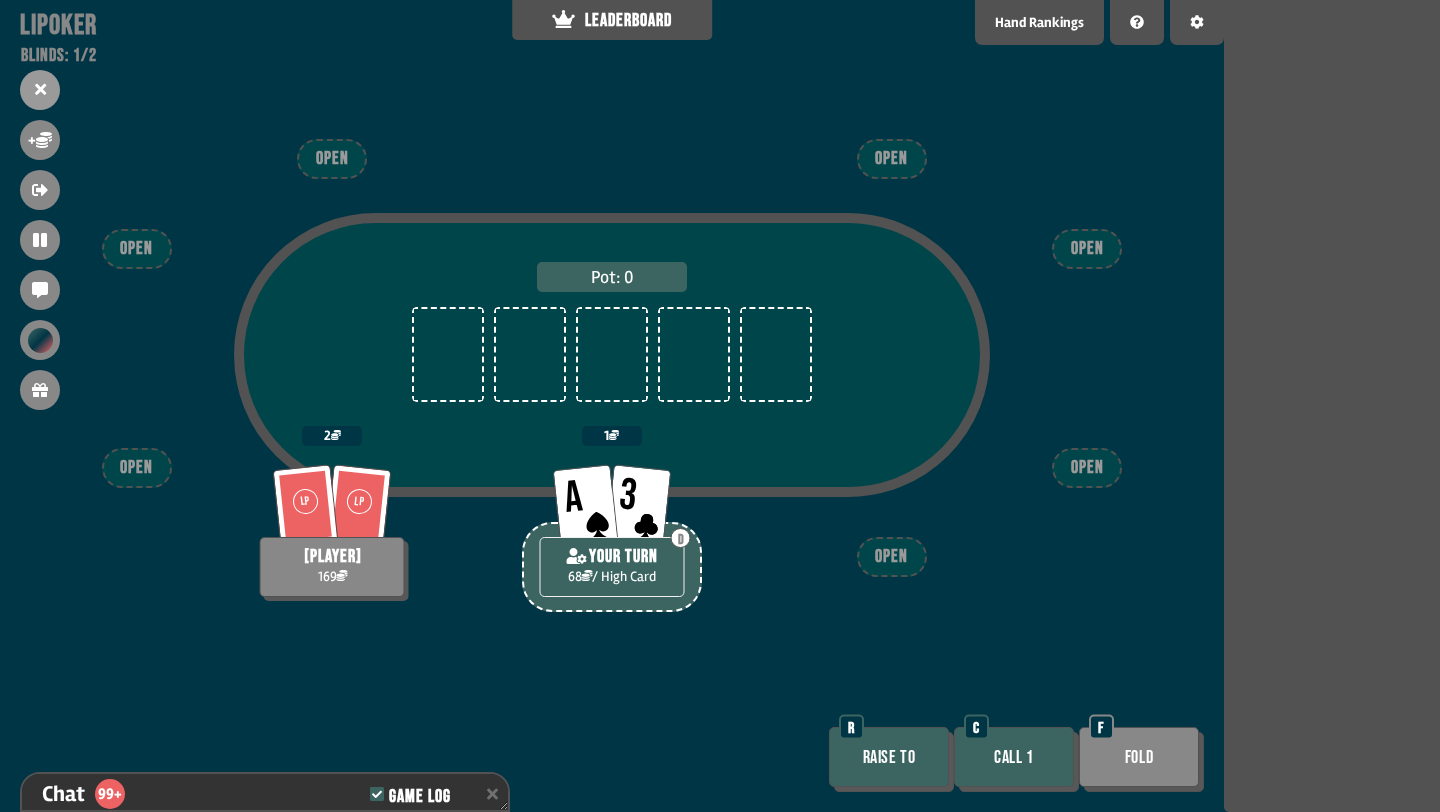click on "Call 1" at bounding box center (1014, 757) 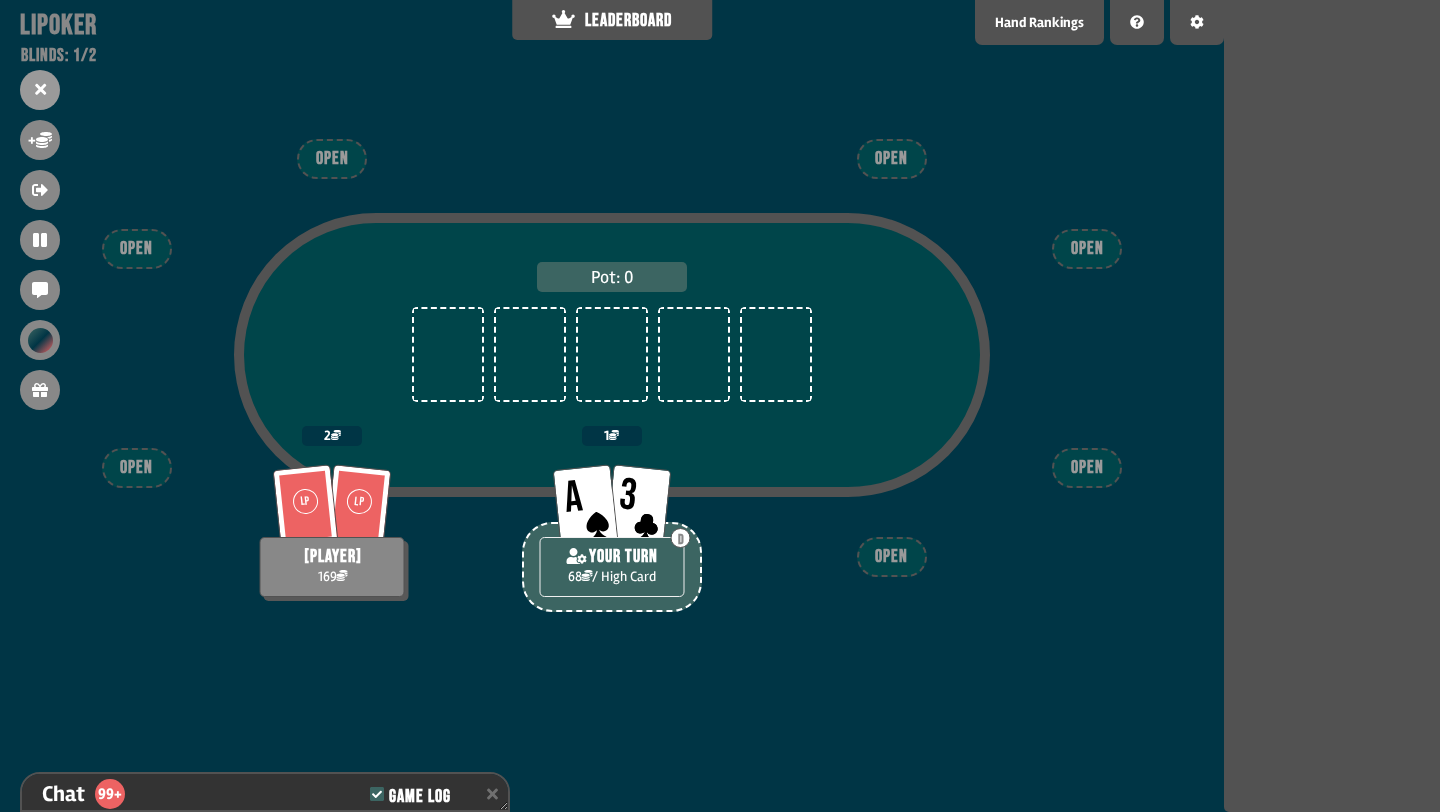 scroll, scrollTop: 9061, scrollLeft: 0, axis: vertical 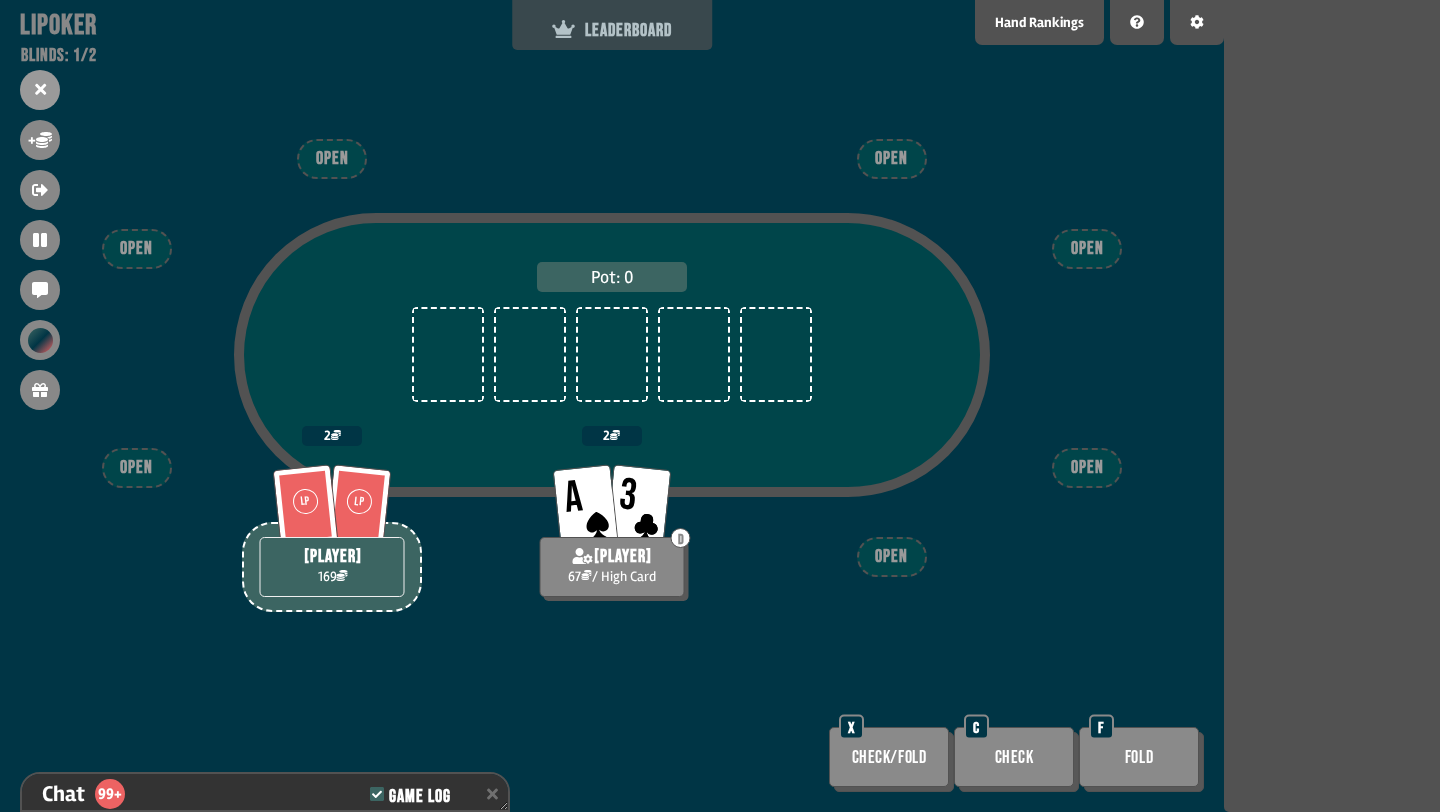 click on "LEADERBOARD" at bounding box center [612, 25] 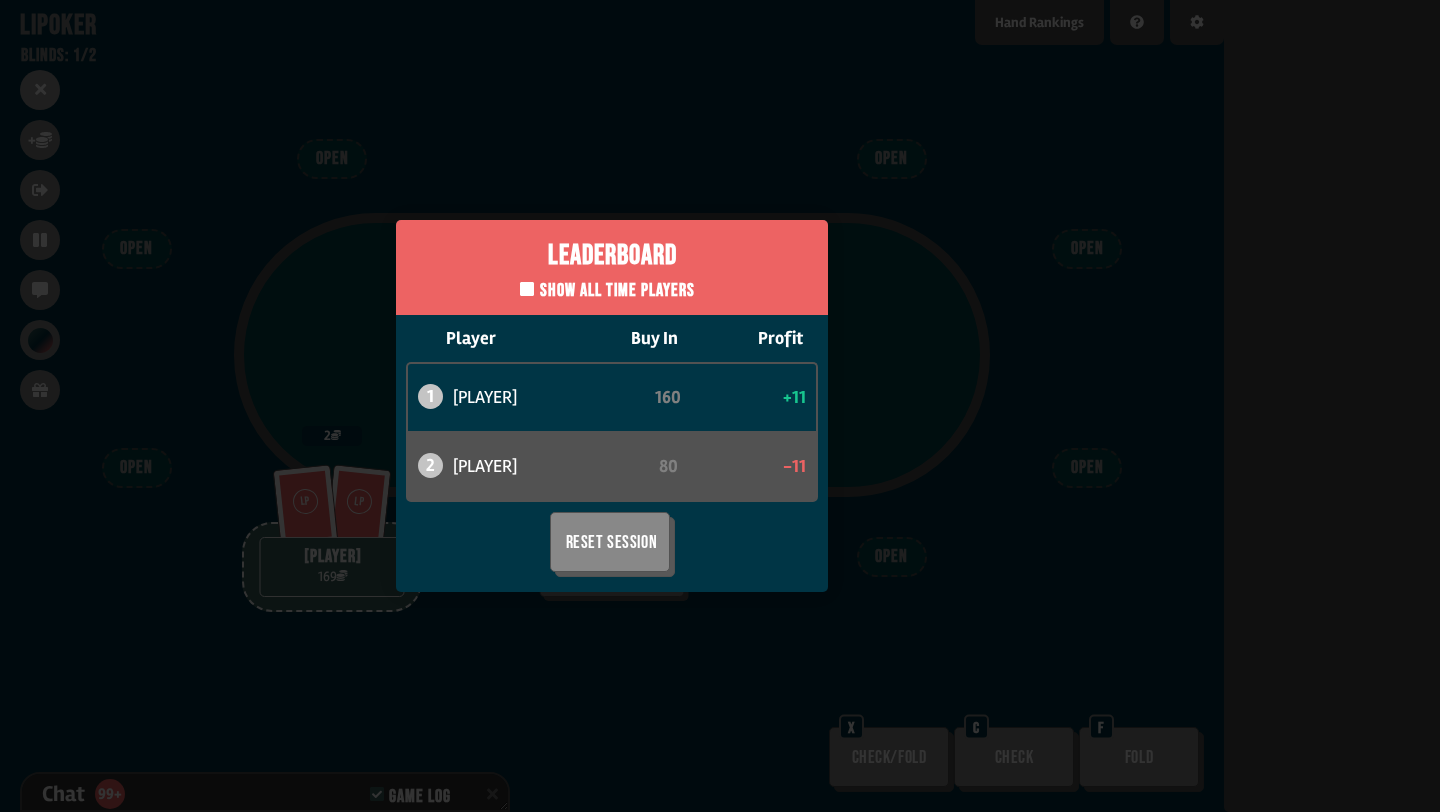 click on "Leaderboard   Show all time players Player Buy In Profit 1 can 160 +11 2 bob 80 -11 Reset Session" at bounding box center [612, 406] 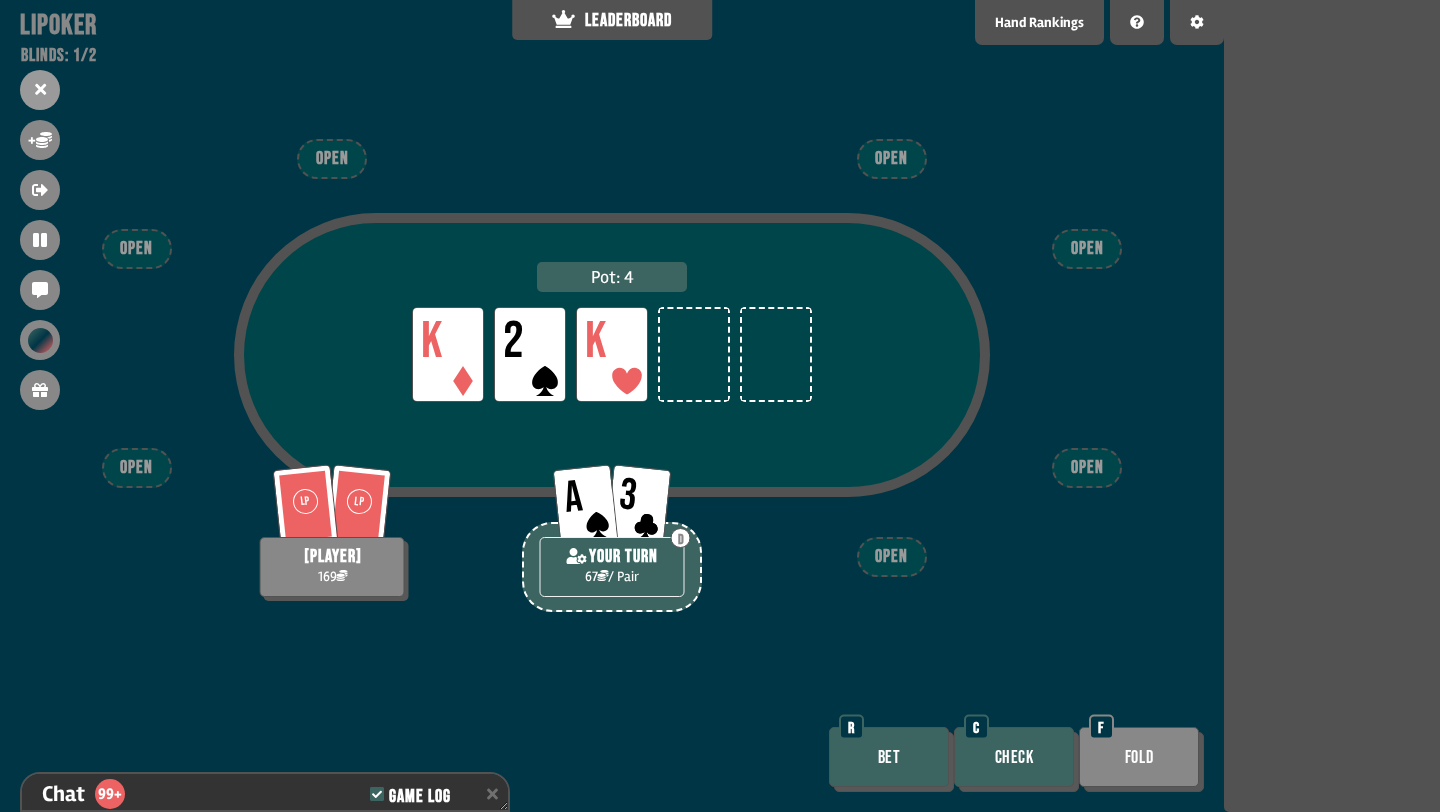 scroll, scrollTop: 9177, scrollLeft: 0, axis: vertical 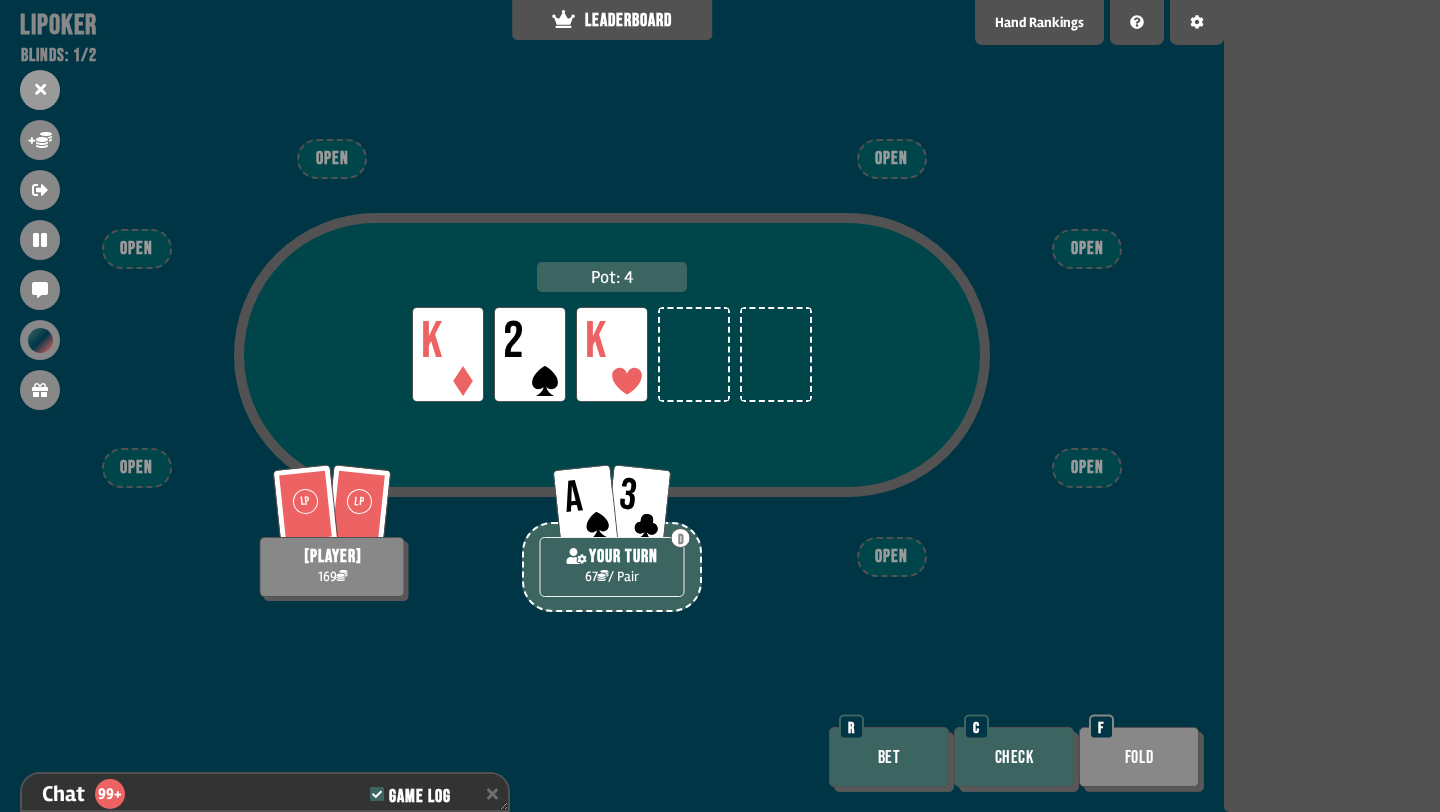click on "Check" at bounding box center [1014, 757] 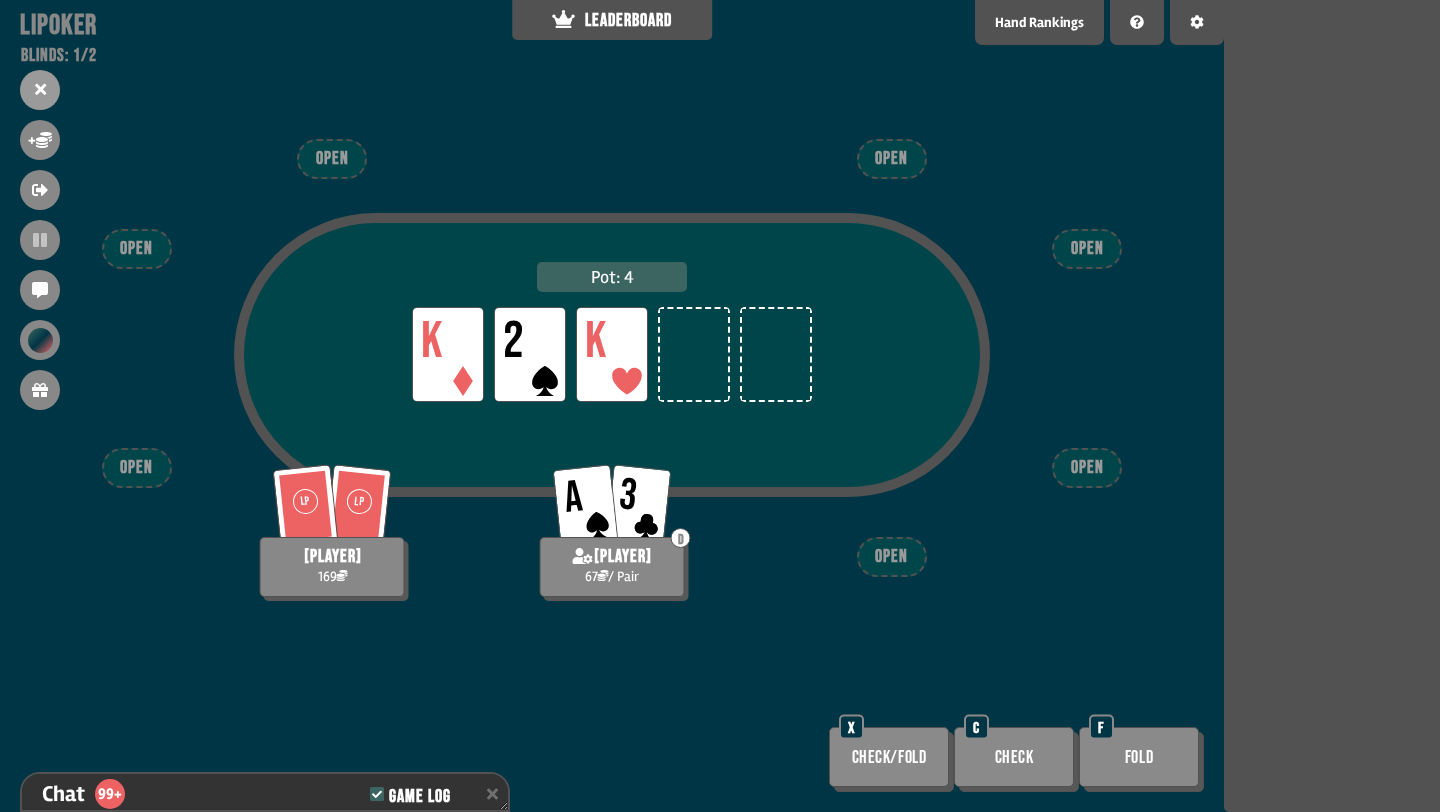 scroll, scrollTop: 9235, scrollLeft: 0, axis: vertical 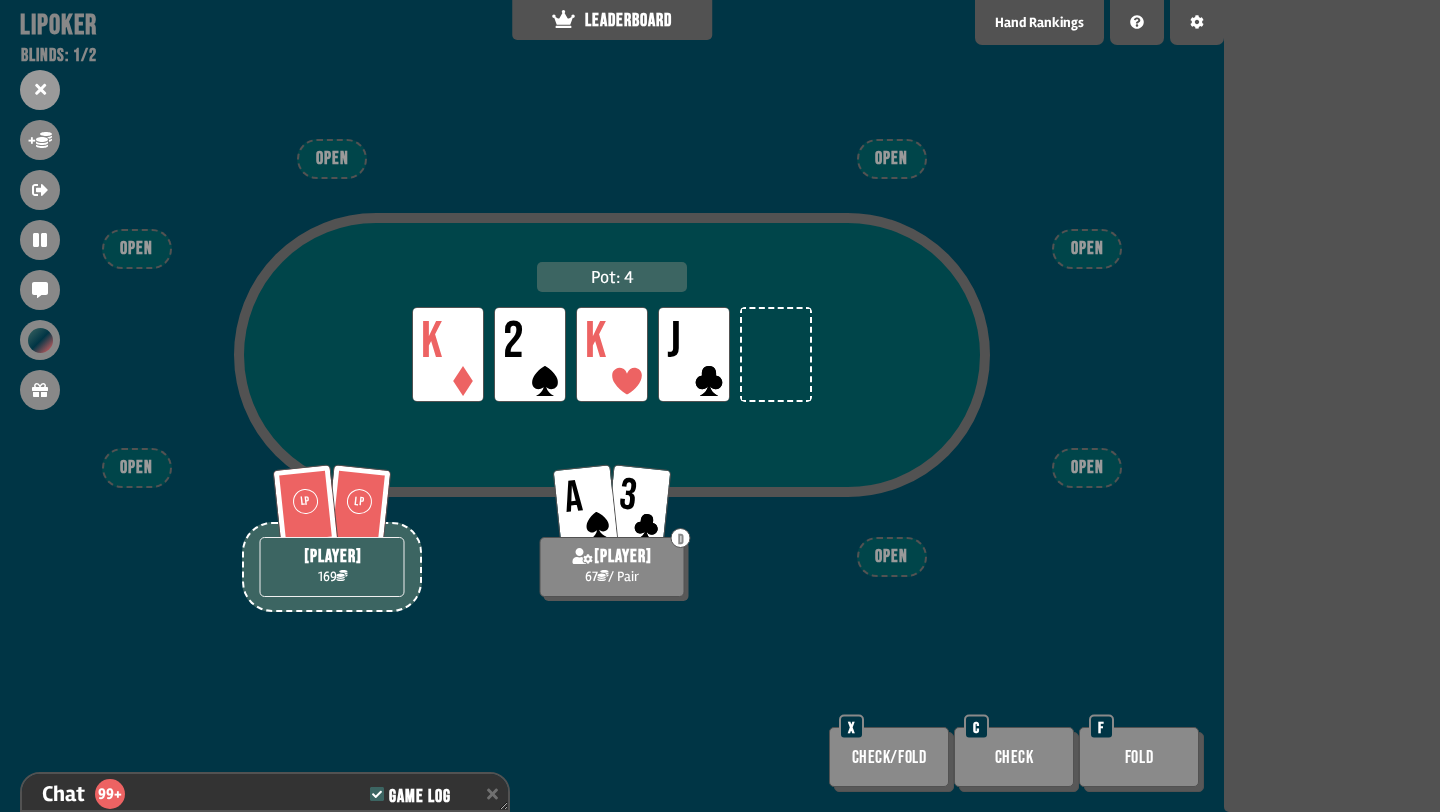 click on "Check" at bounding box center (1014, 757) 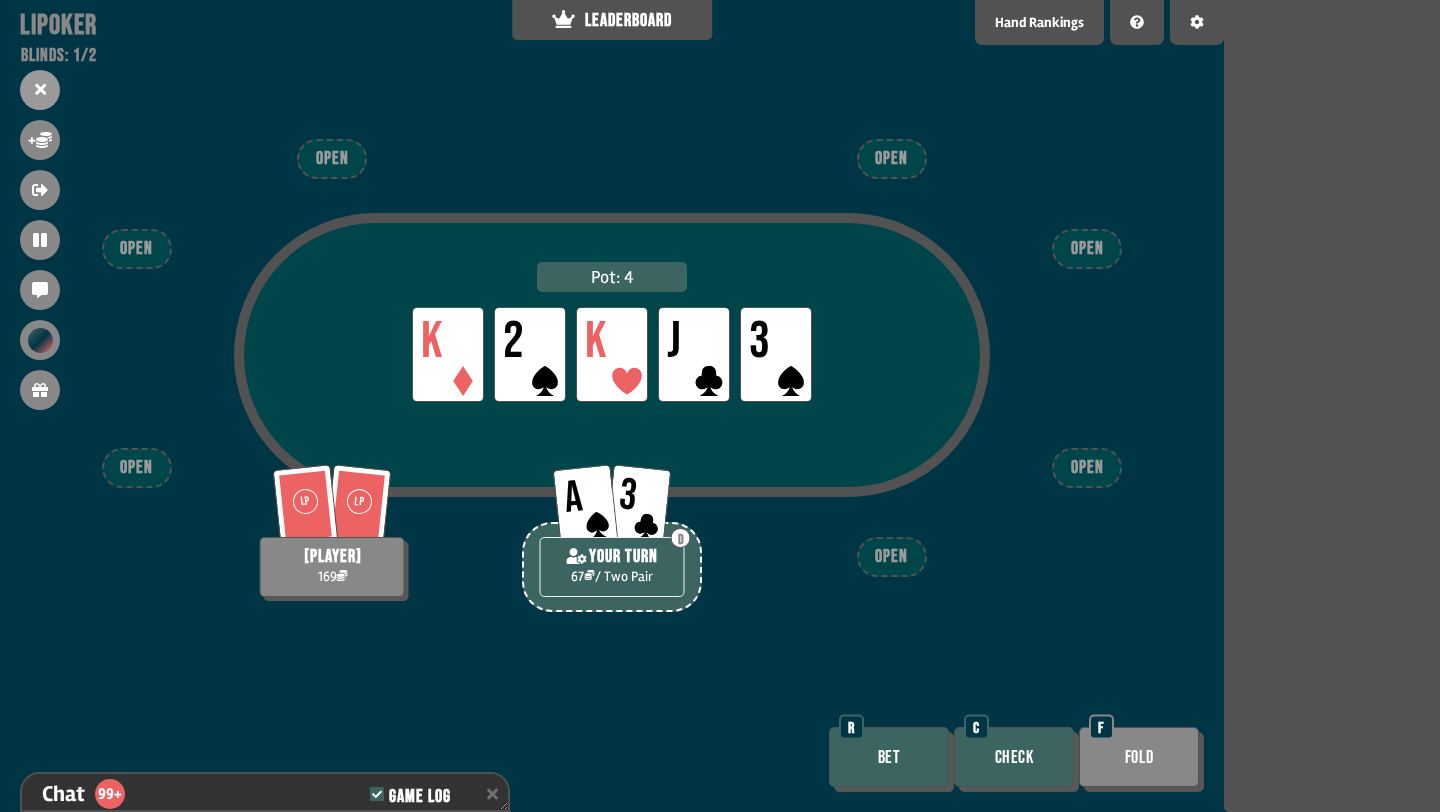 scroll, scrollTop: 9409, scrollLeft: 0, axis: vertical 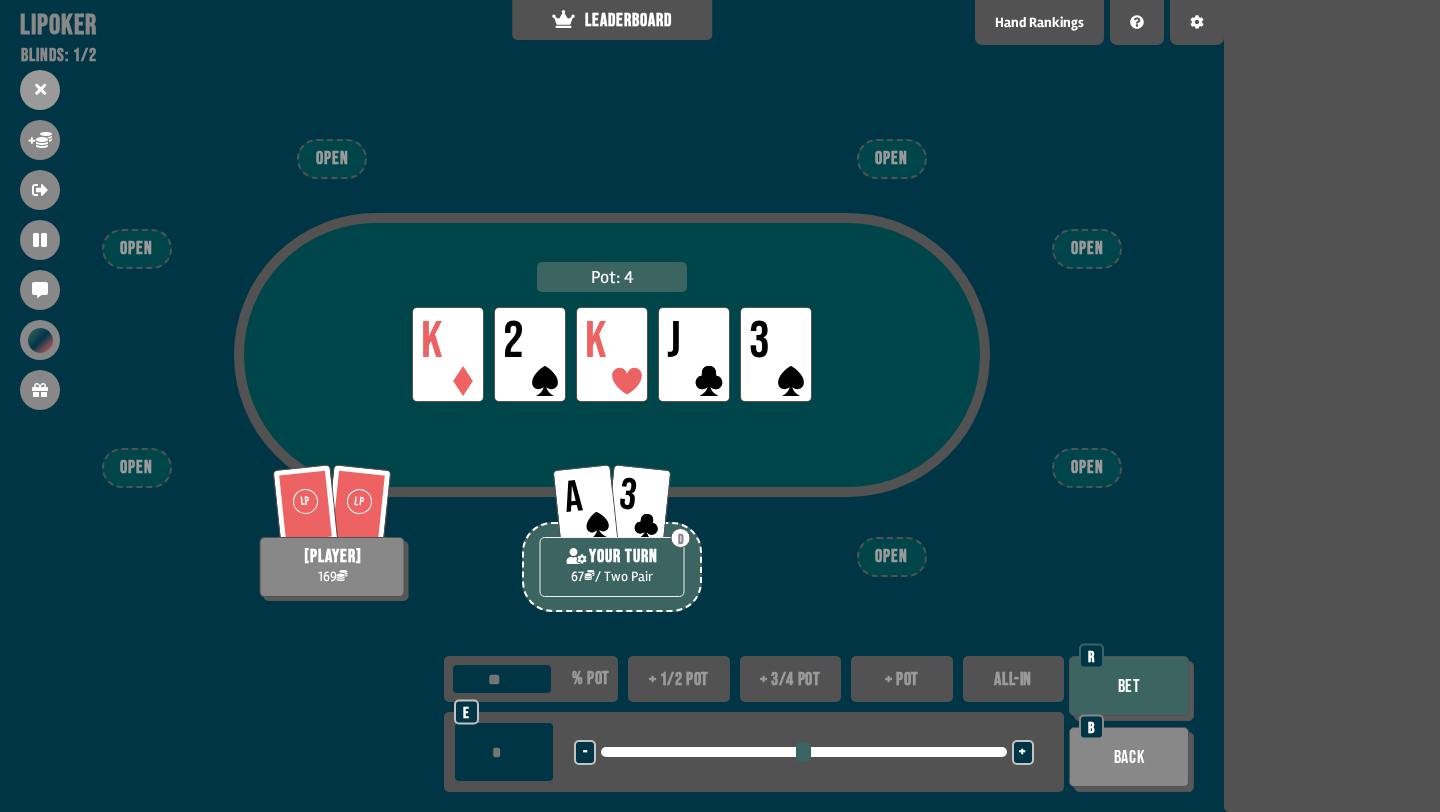 click on "+ pot" at bounding box center [902, 679] 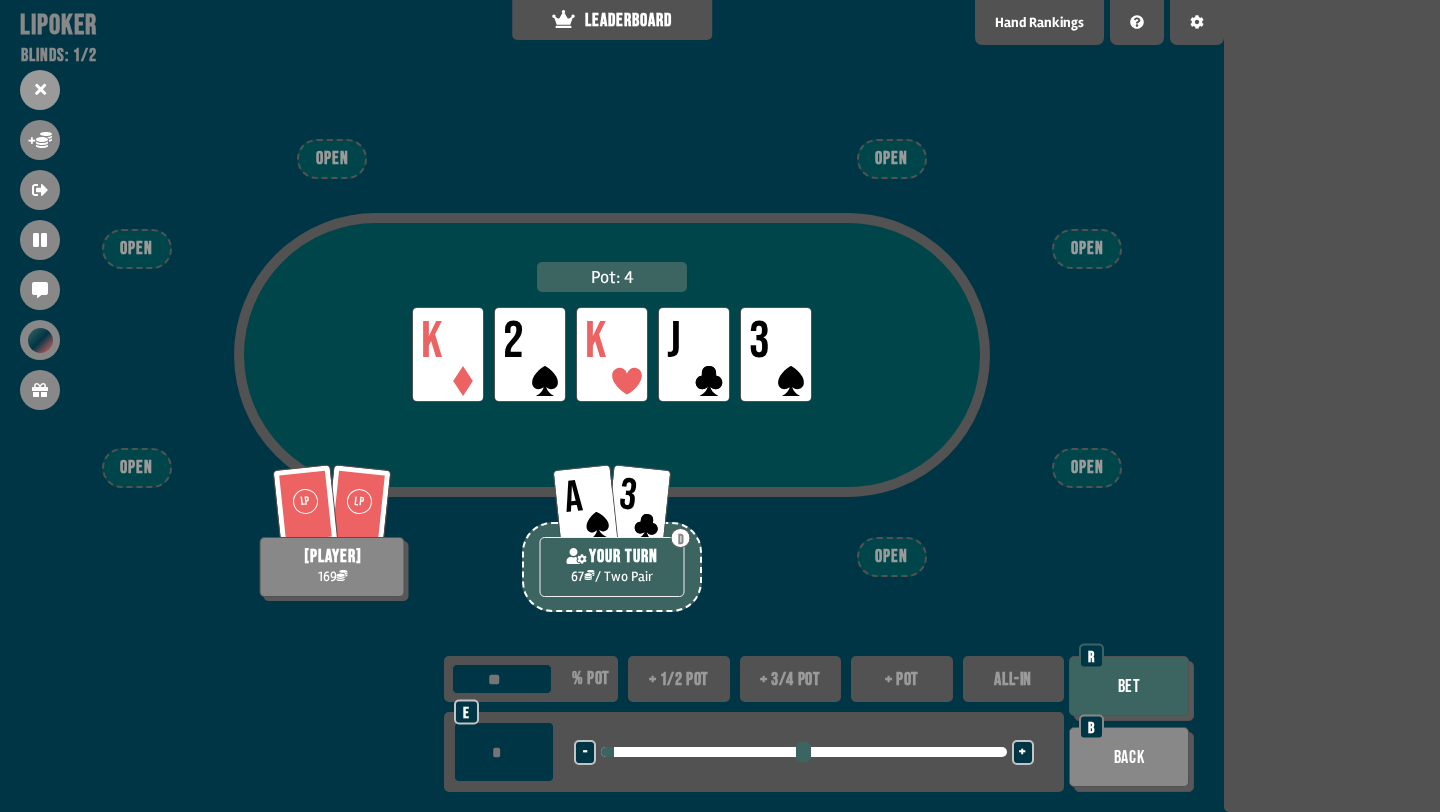 click on "Bet" at bounding box center [1129, 686] 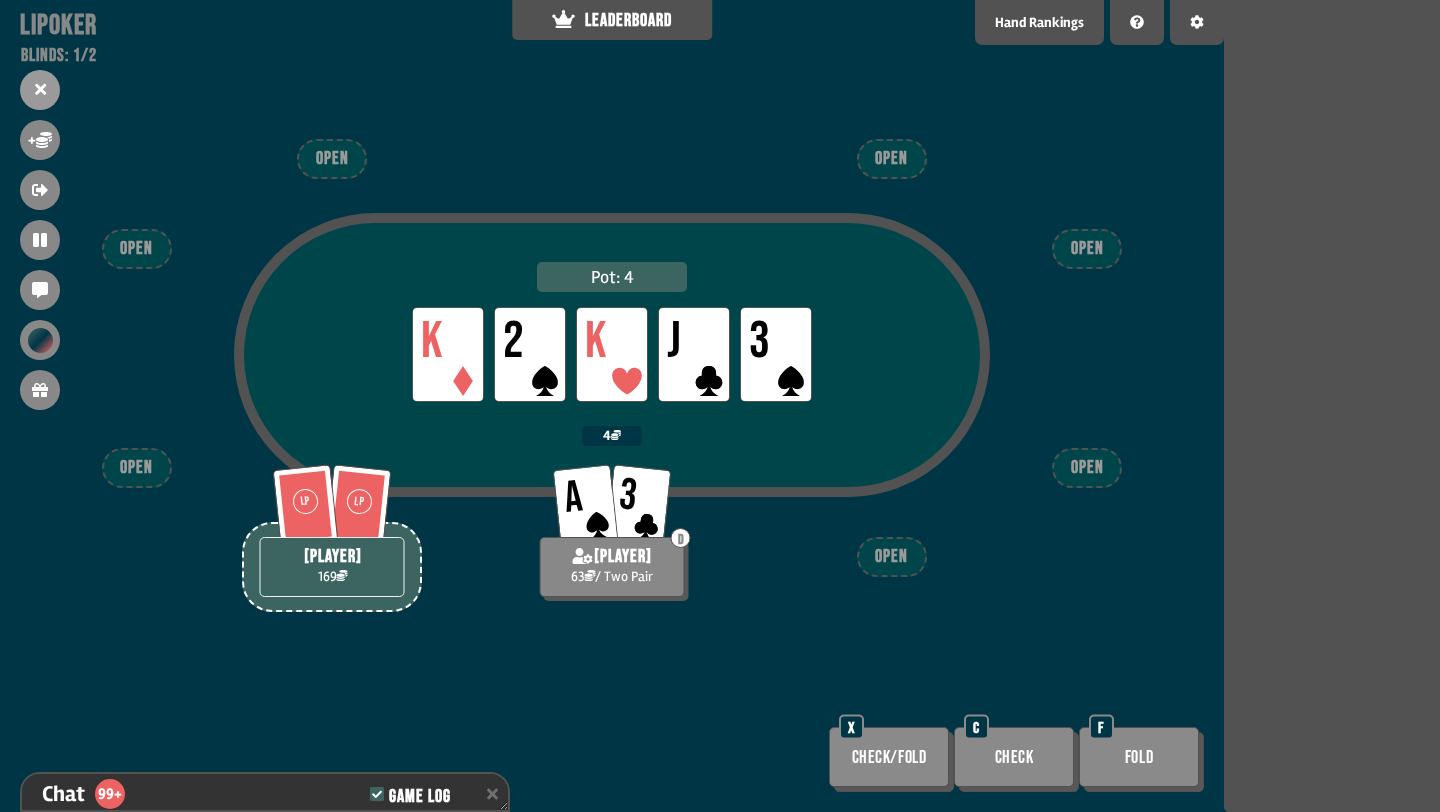 scroll, scrollTop: 9496, scrollLeft: 0, axis: vertical 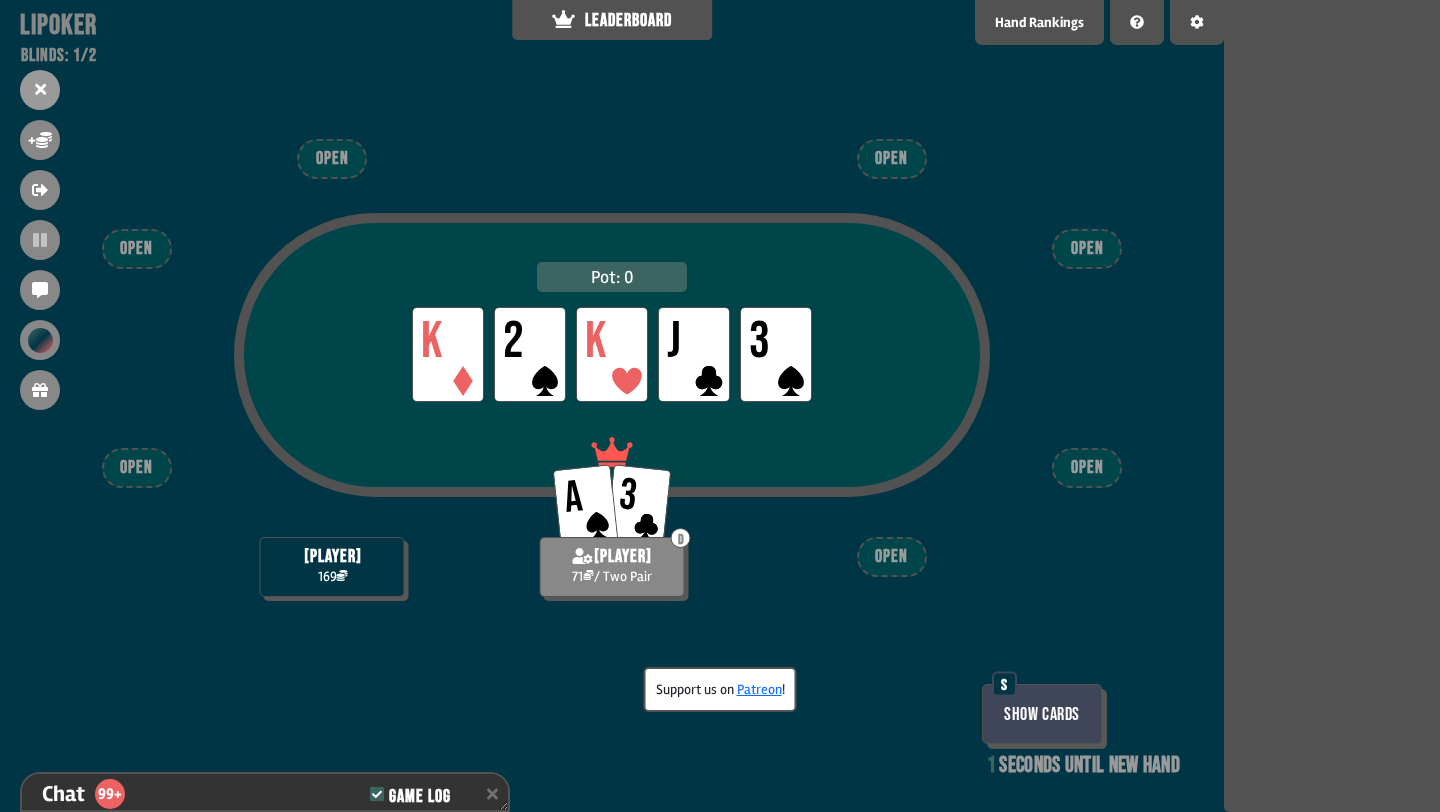 click on "Show Cards" at bounding box center (1042, 714) 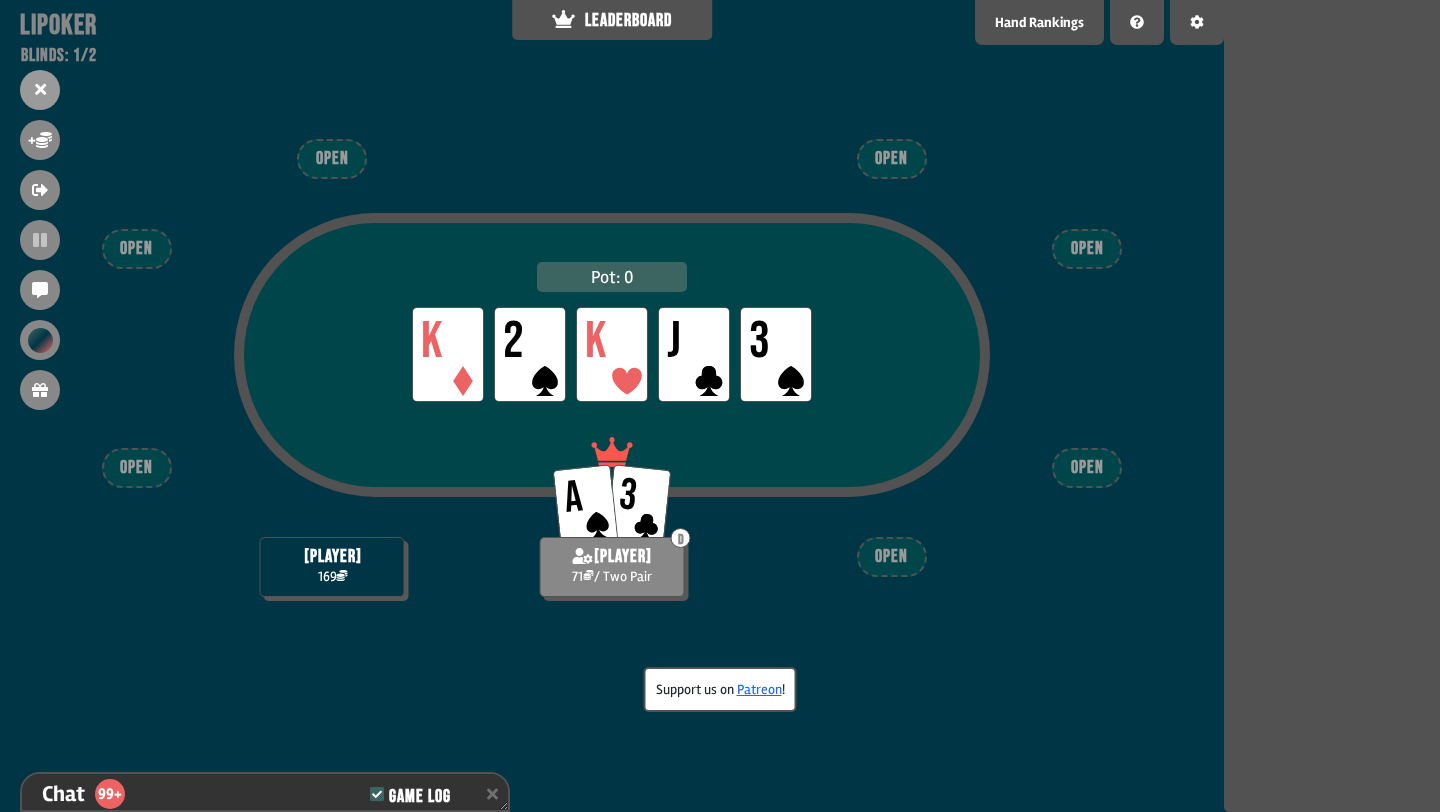 scroll, scrollTop: 9554, scrollLeft: 0, axis: vertical 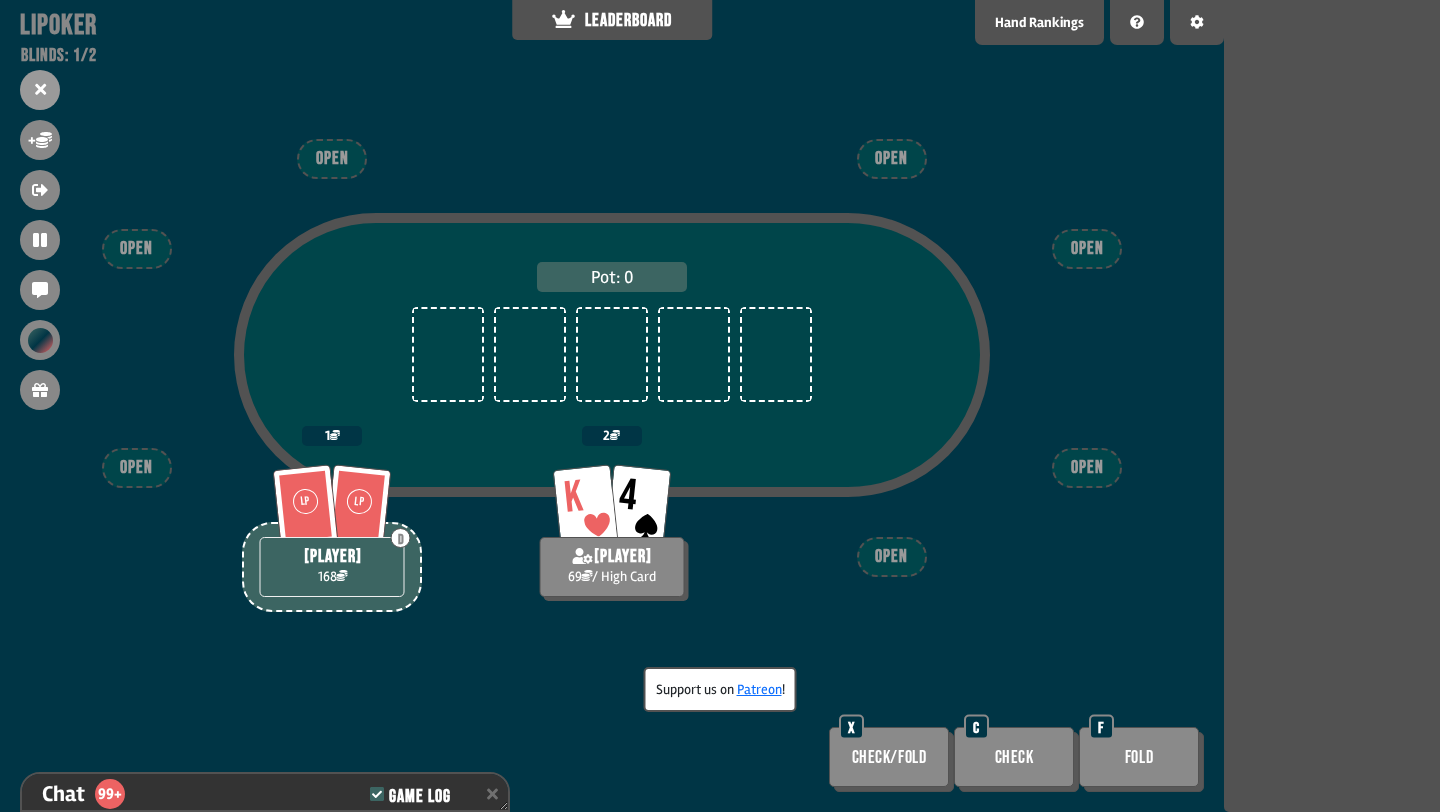 click on "Check" at bounding box center (1014, 757) 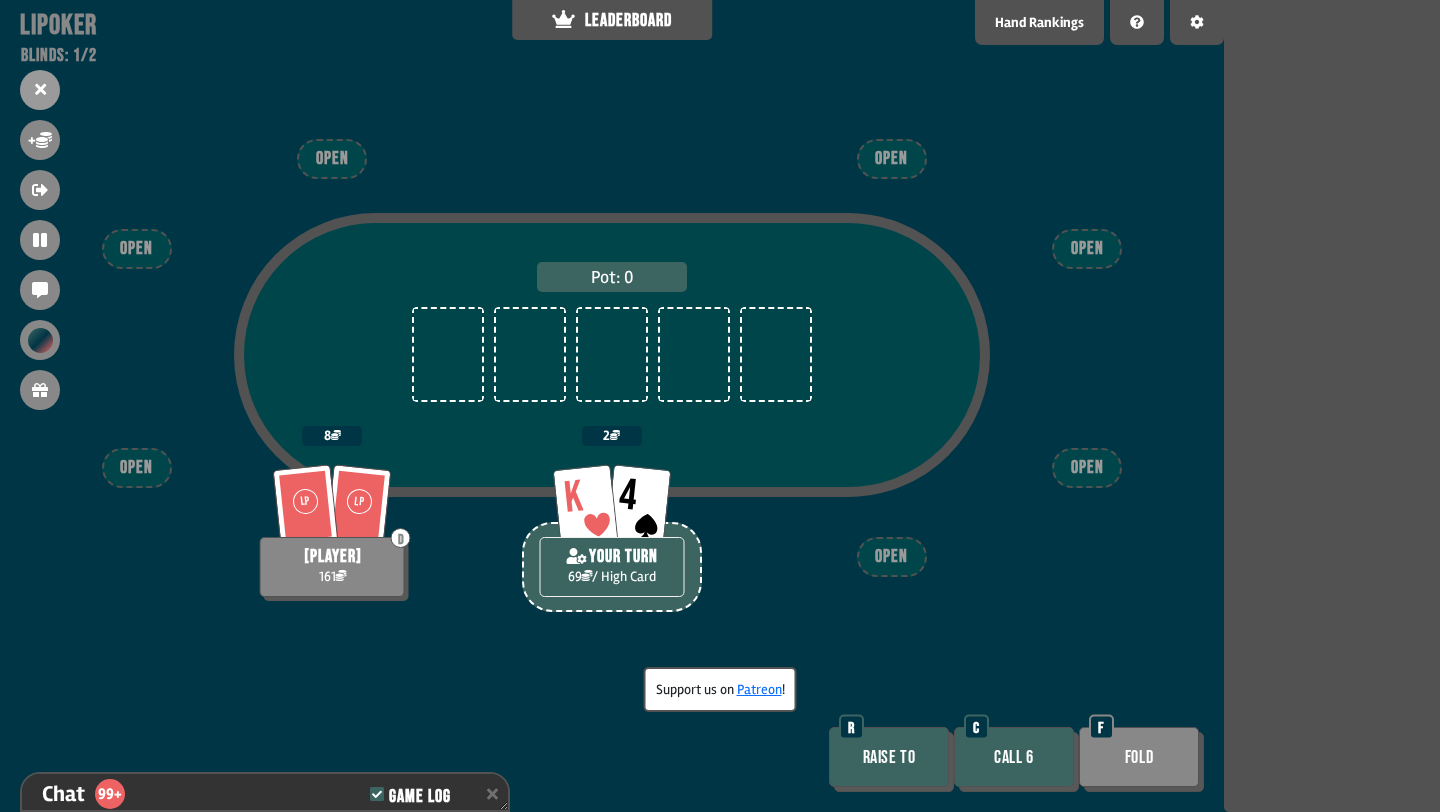 scroll, scrollTop: 9612, scrollLeft: 0, axis: vertical 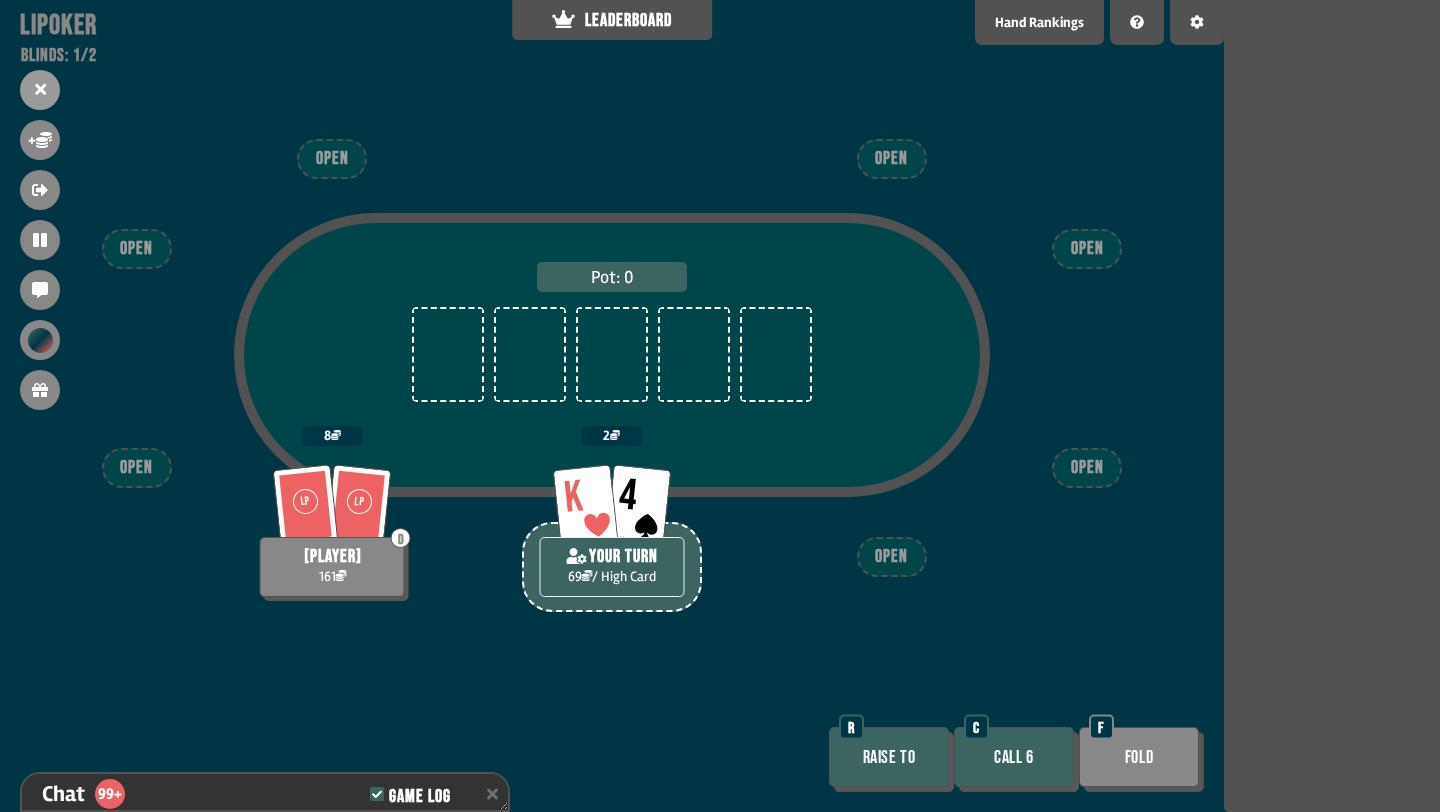 click on "Call 6" at bounding box center (1014, 757) 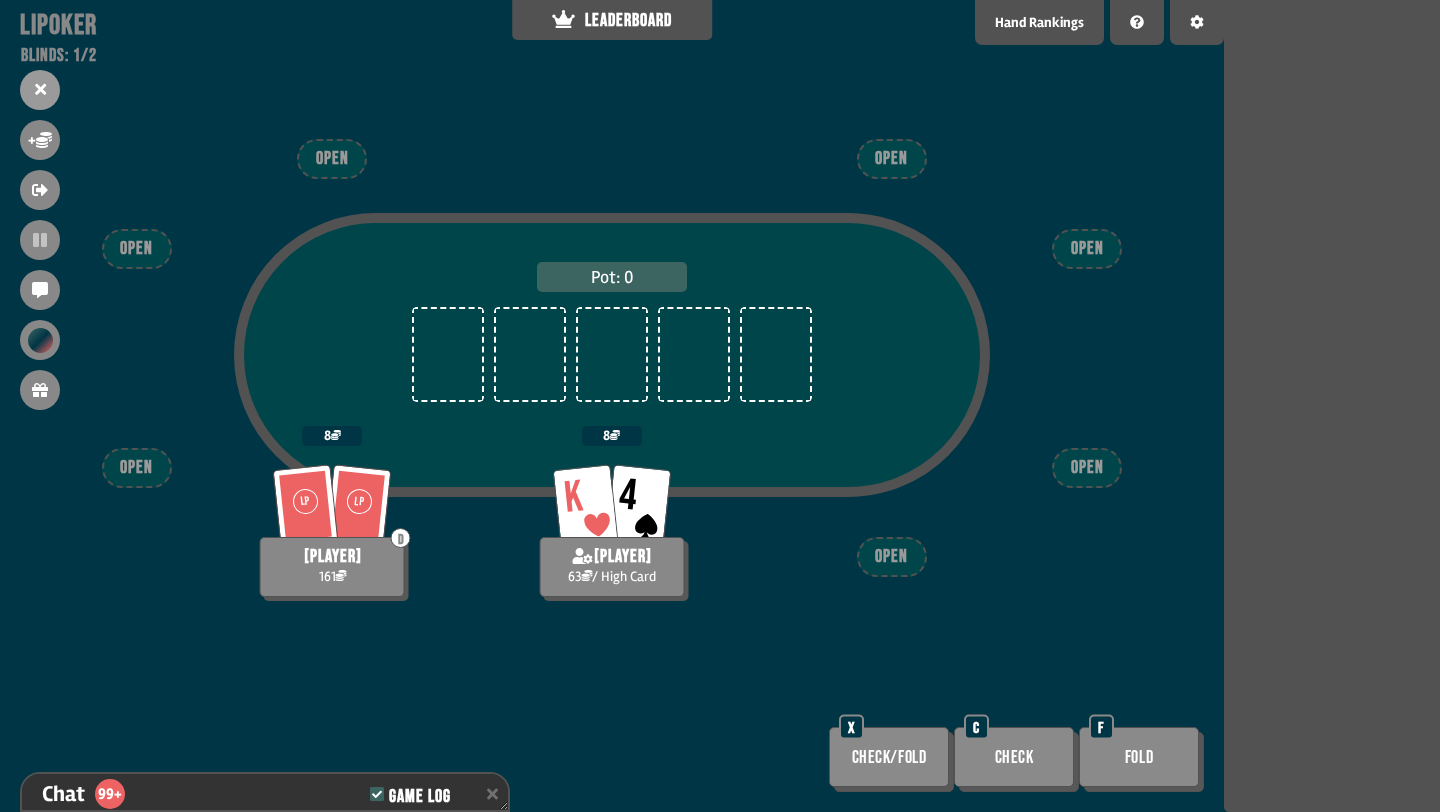 scroll, scrollTop: 9670, scrollLeft: 0, axis: vertical 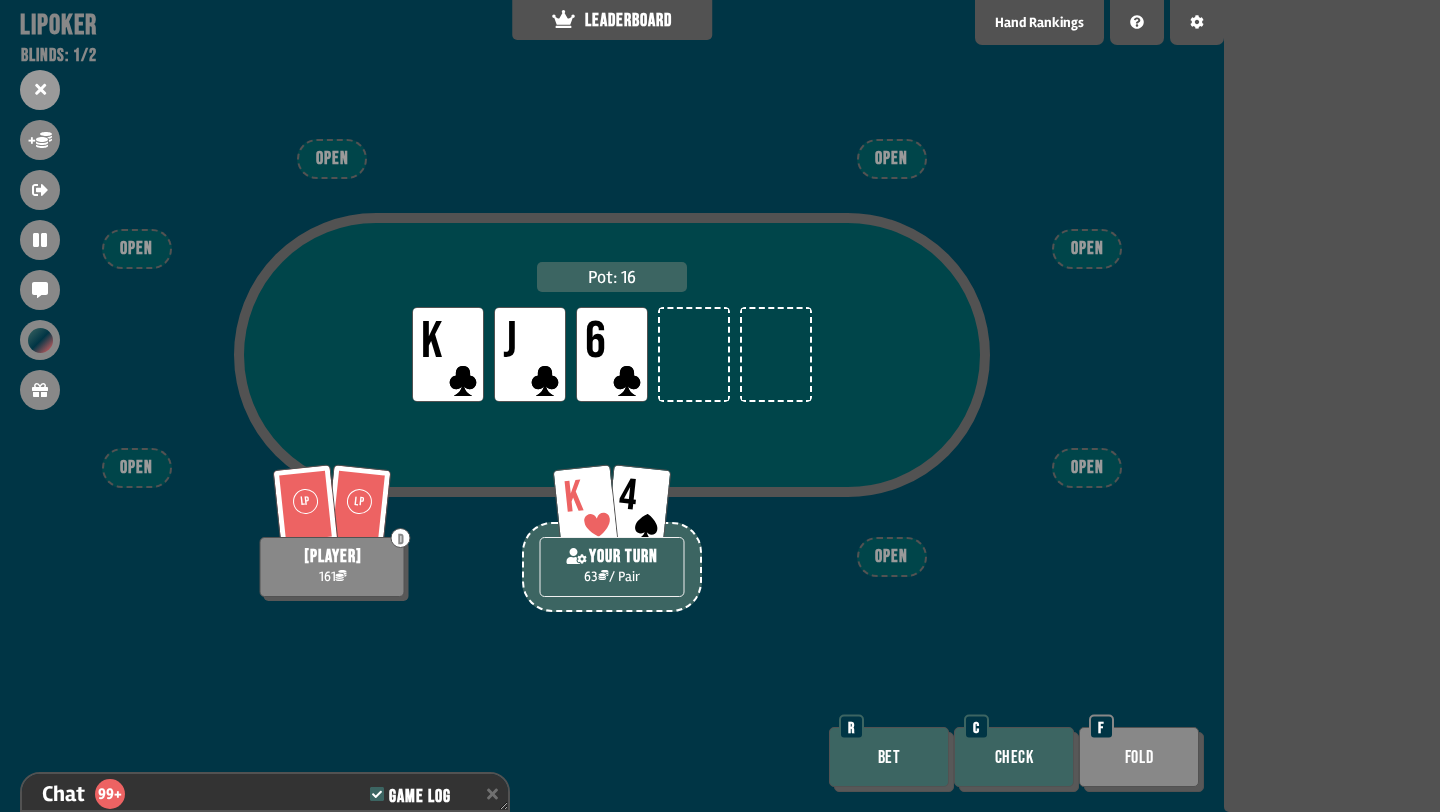 click on "Bet" at bounding box center [889, 757] 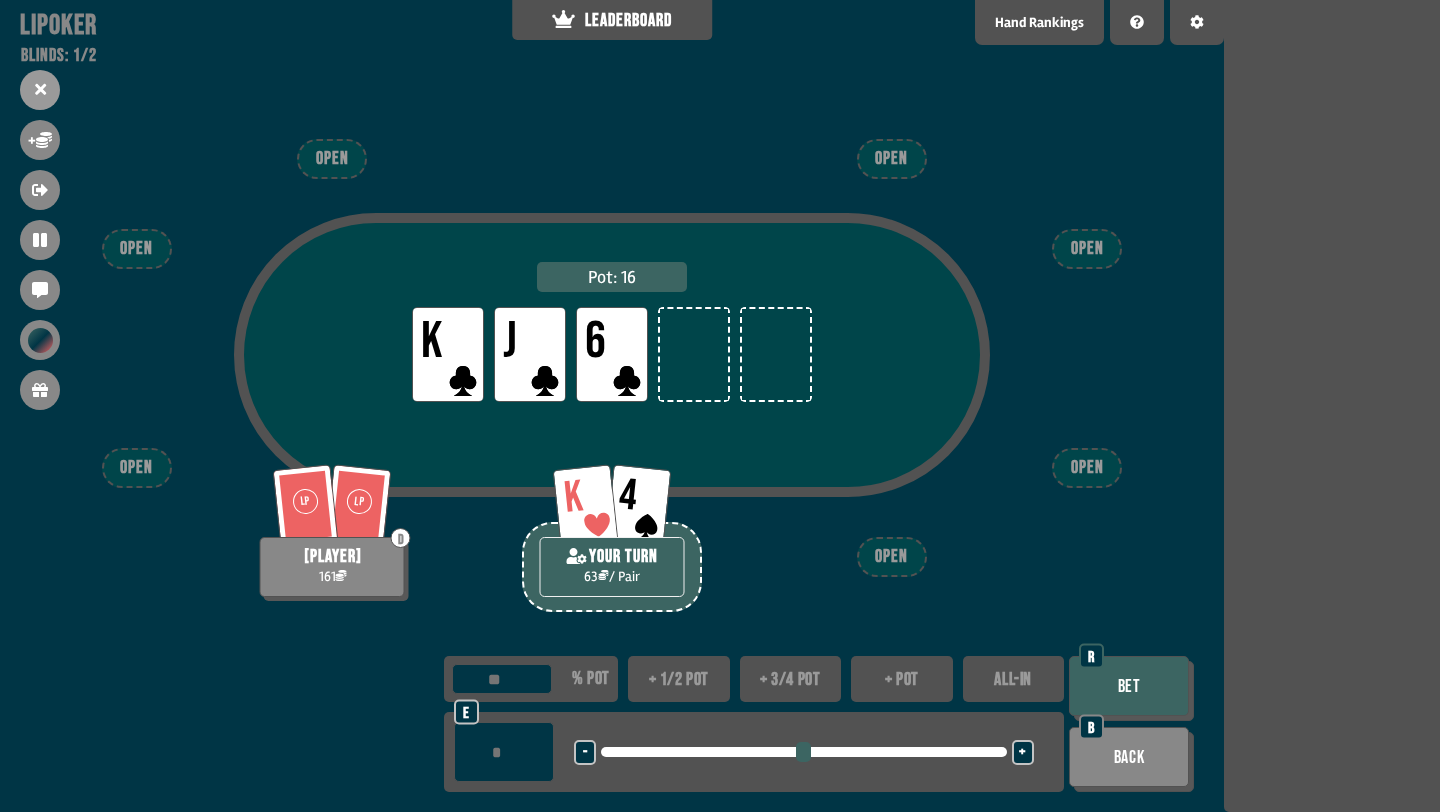 click on "+ pot" at bounding box center (902, 679) 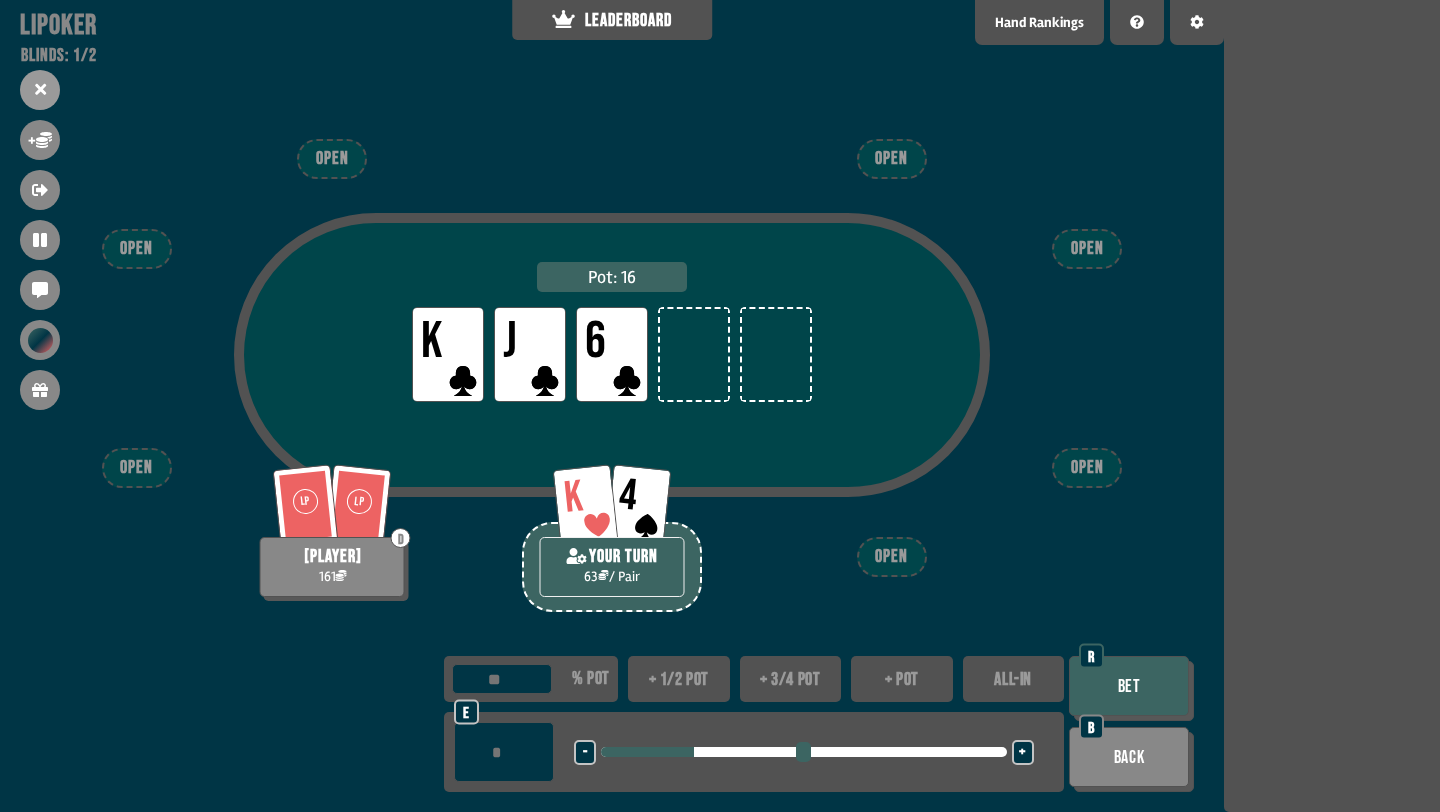 click on "+ 3/4 pot" at bounding box center (791, 679) 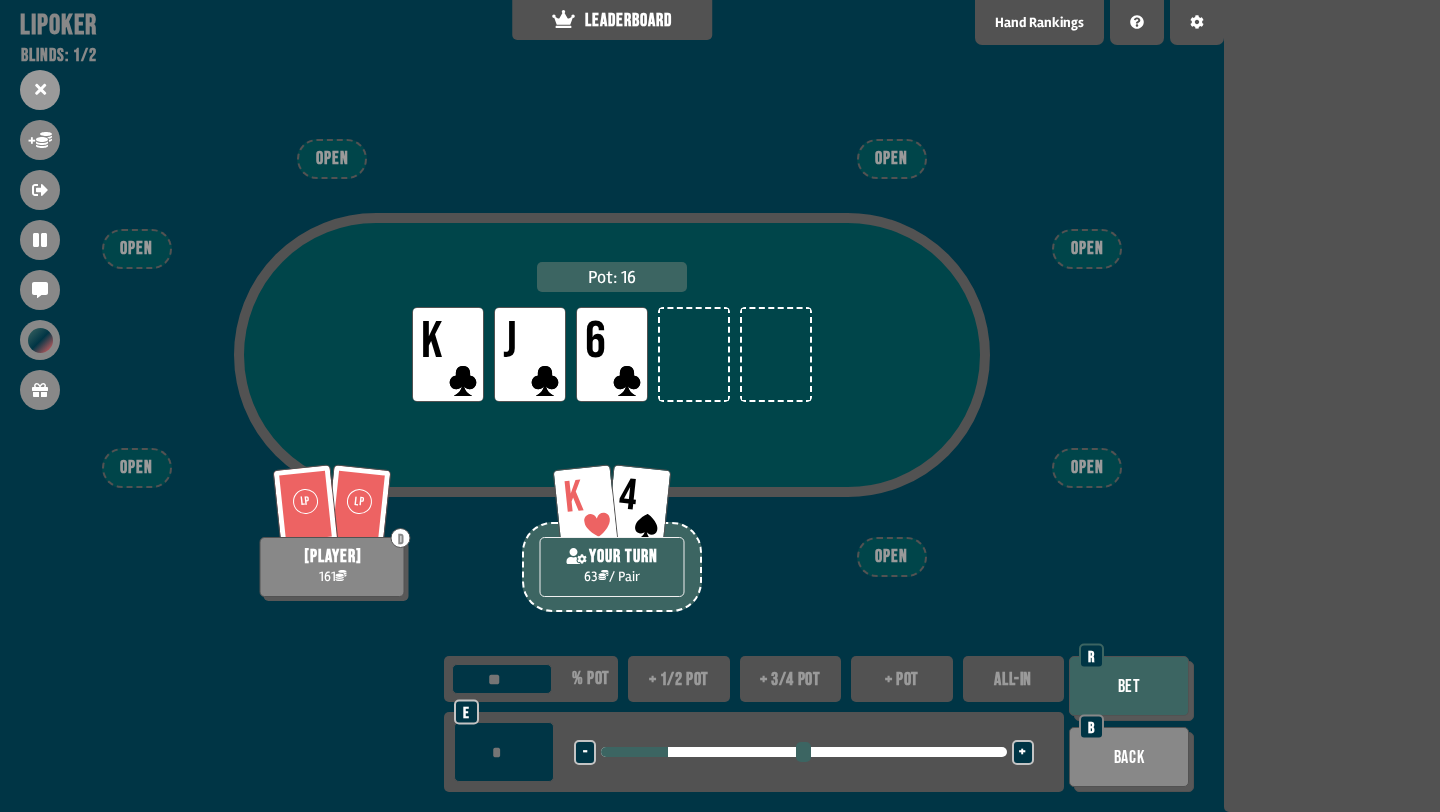 click on "Bet" at bounding box center (1129, 686) 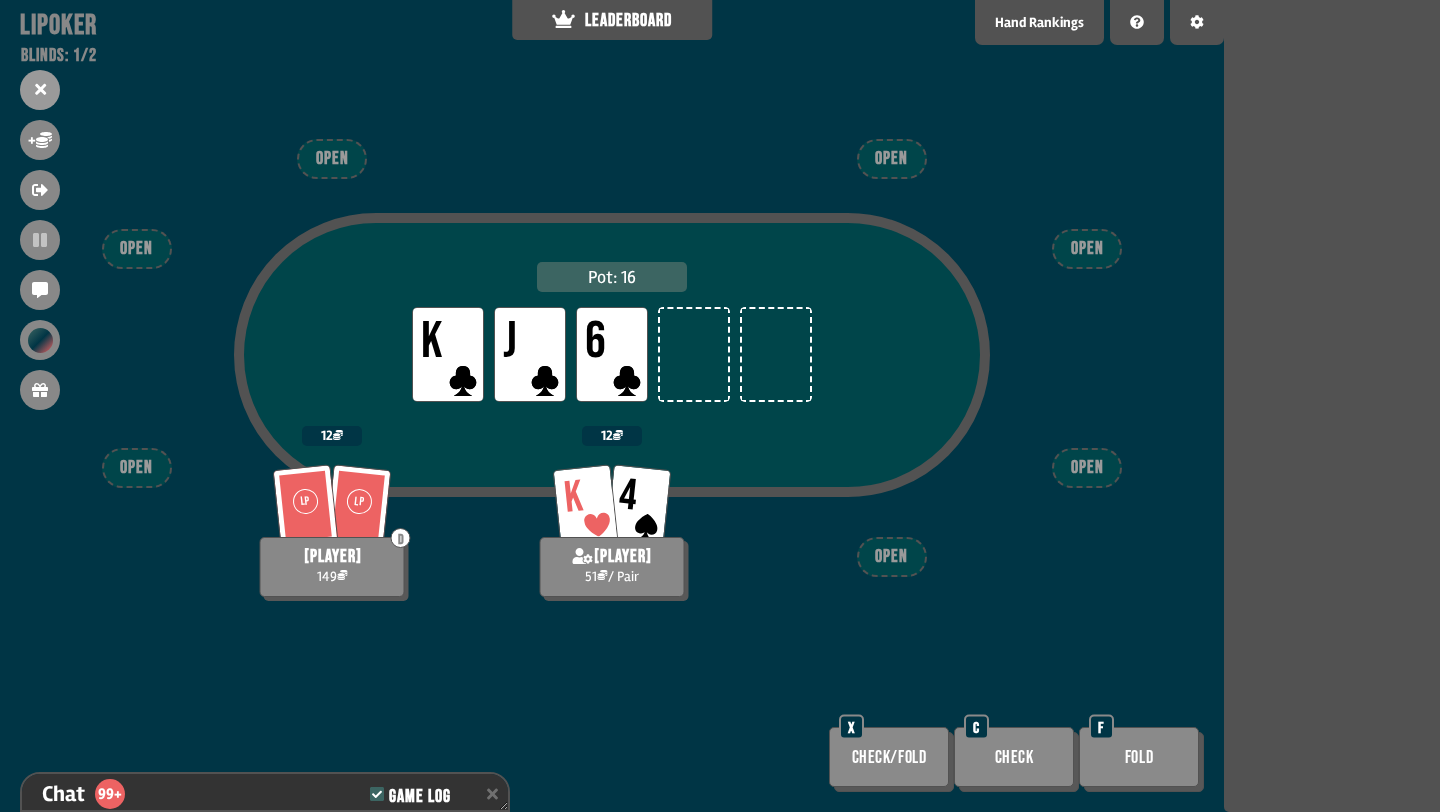 scroll, scrollTop: 9786, scrollLeft: 0, axis: vertical 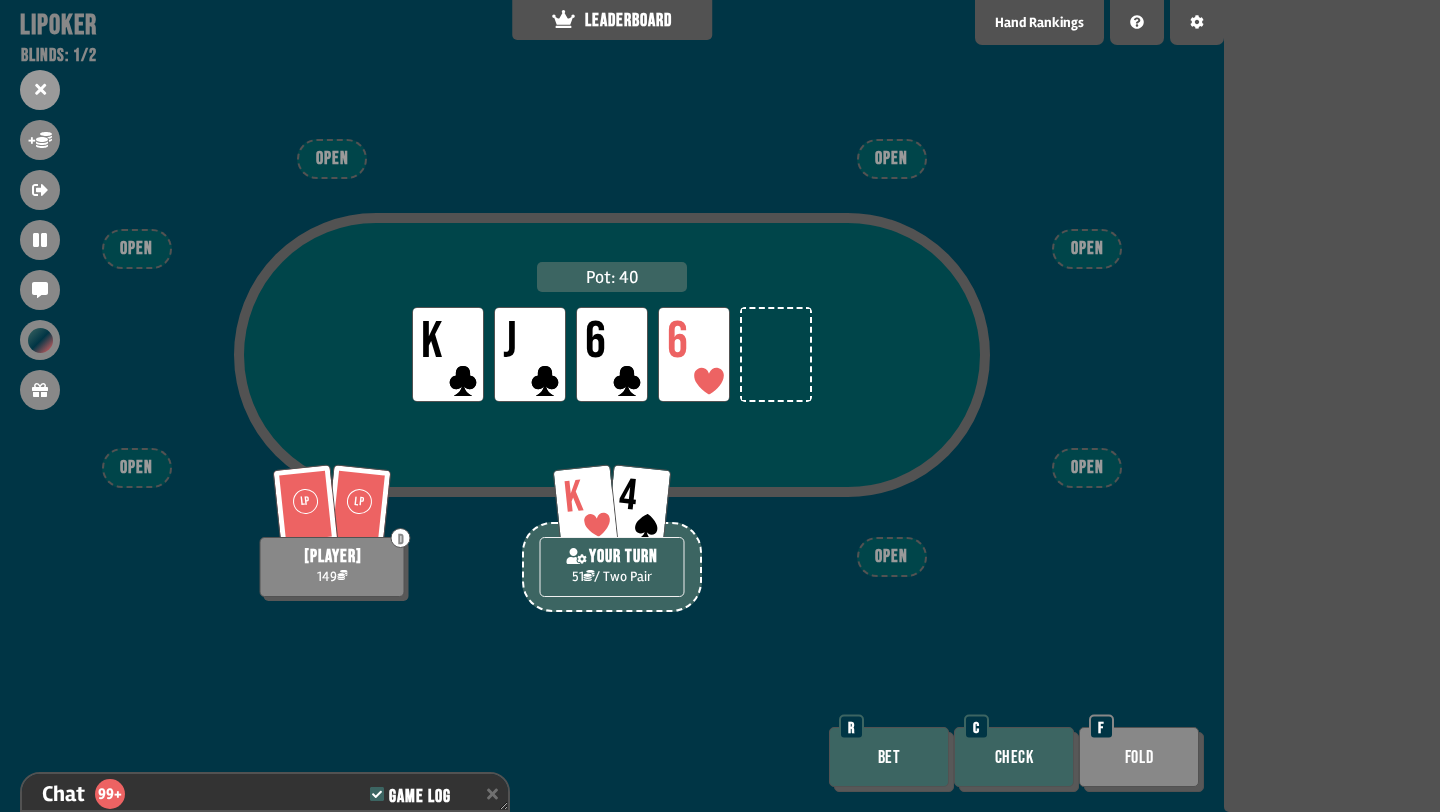 click on "Bet" at bounding box center (889, 757) 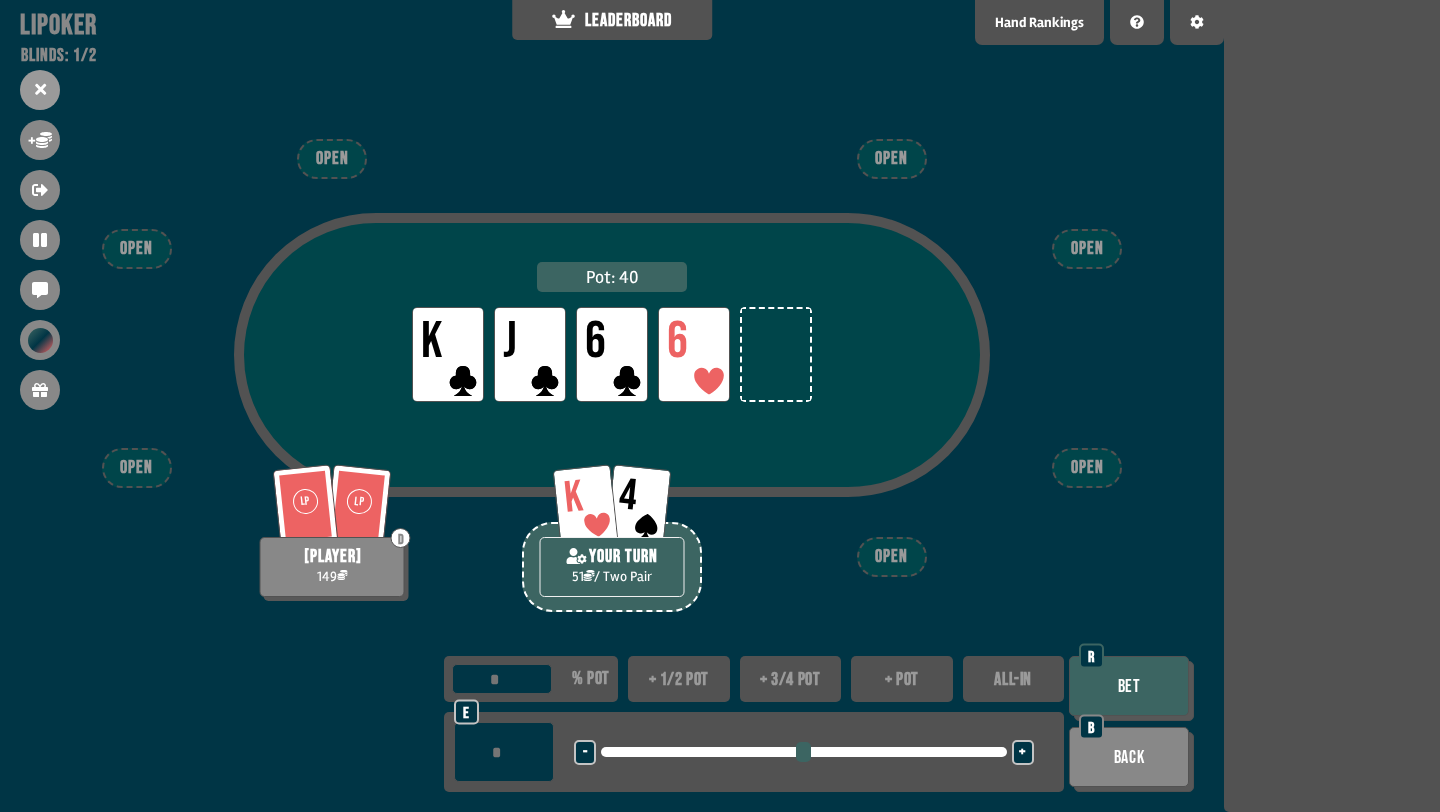 click on "+ 3/4 pot" at bounding box center [791, 679] 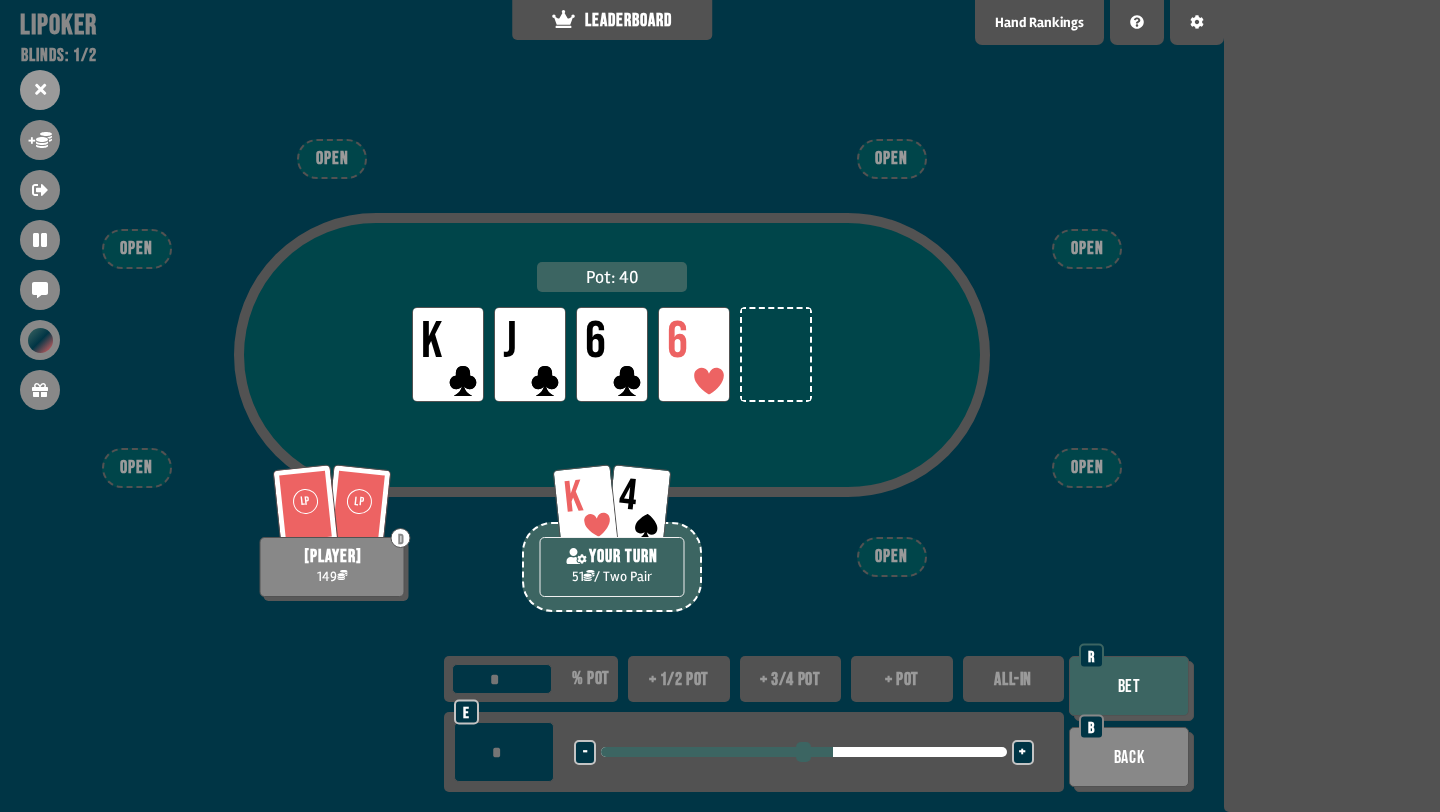 click on "+ 1/2 pot" at bounding box center (679, 679) 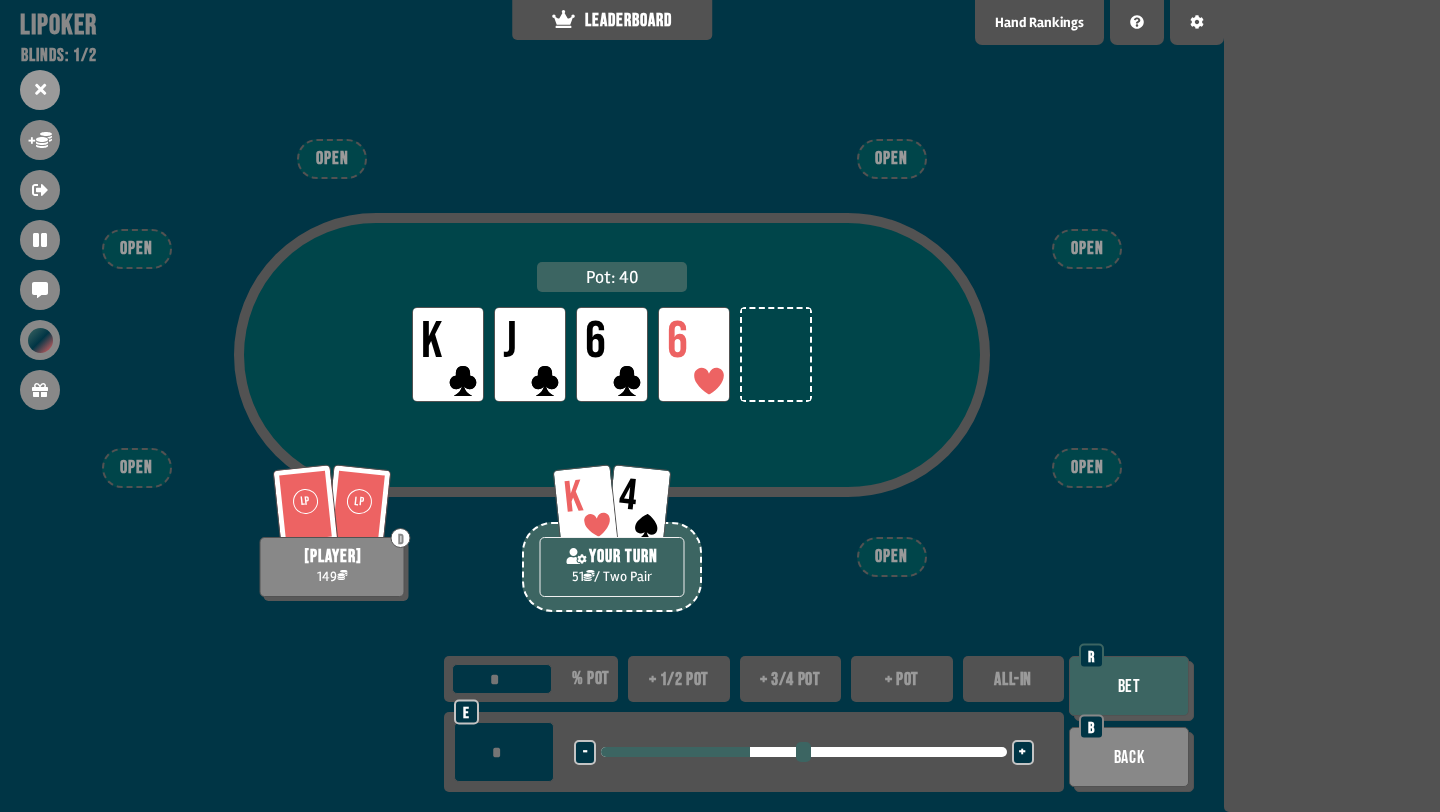 click on "Bet" at bounding box center [1129, 686] 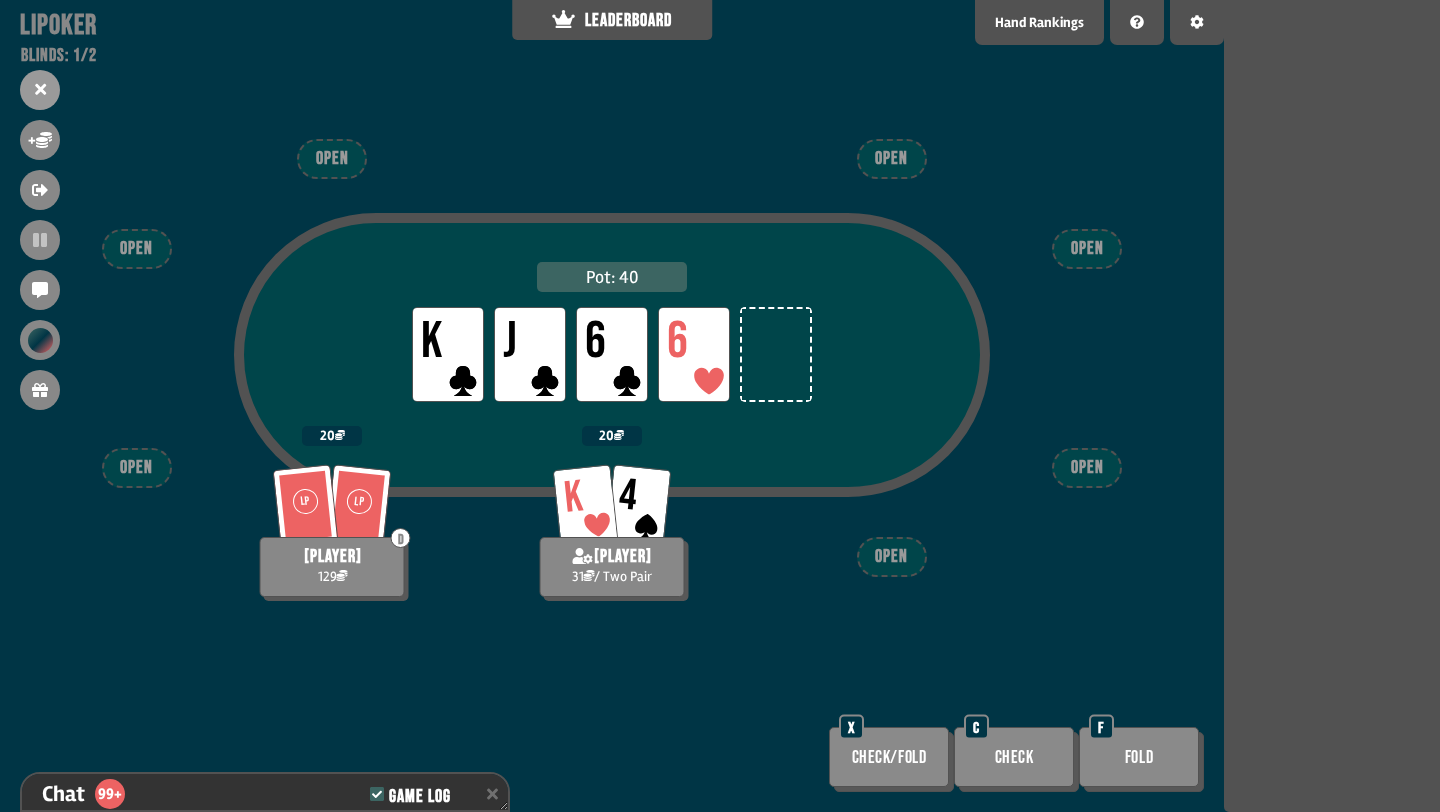 scroll, scrollTop: 9902, scrollLeft: 0, axis: vertical 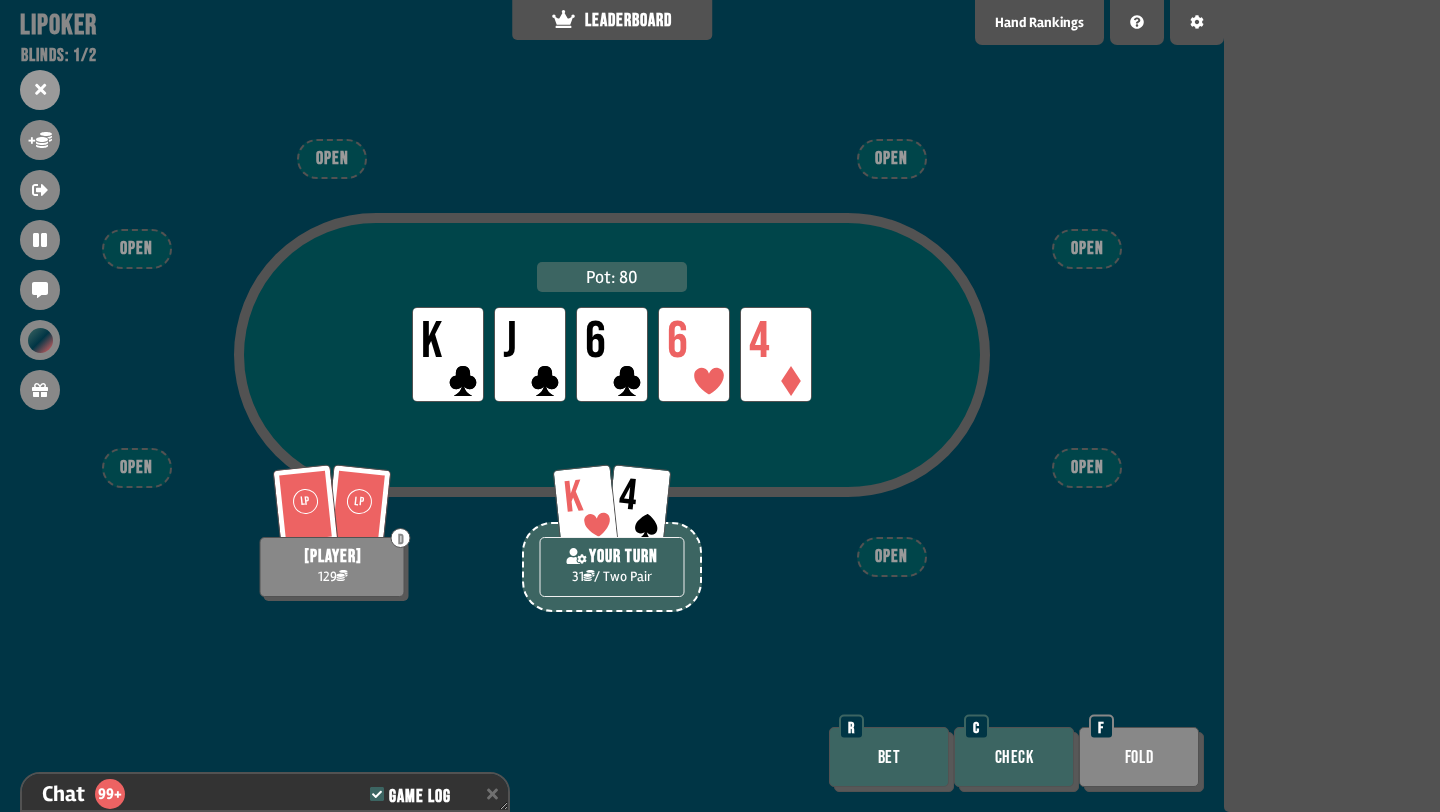 click on "Bet" at bounding box center (889, 757) 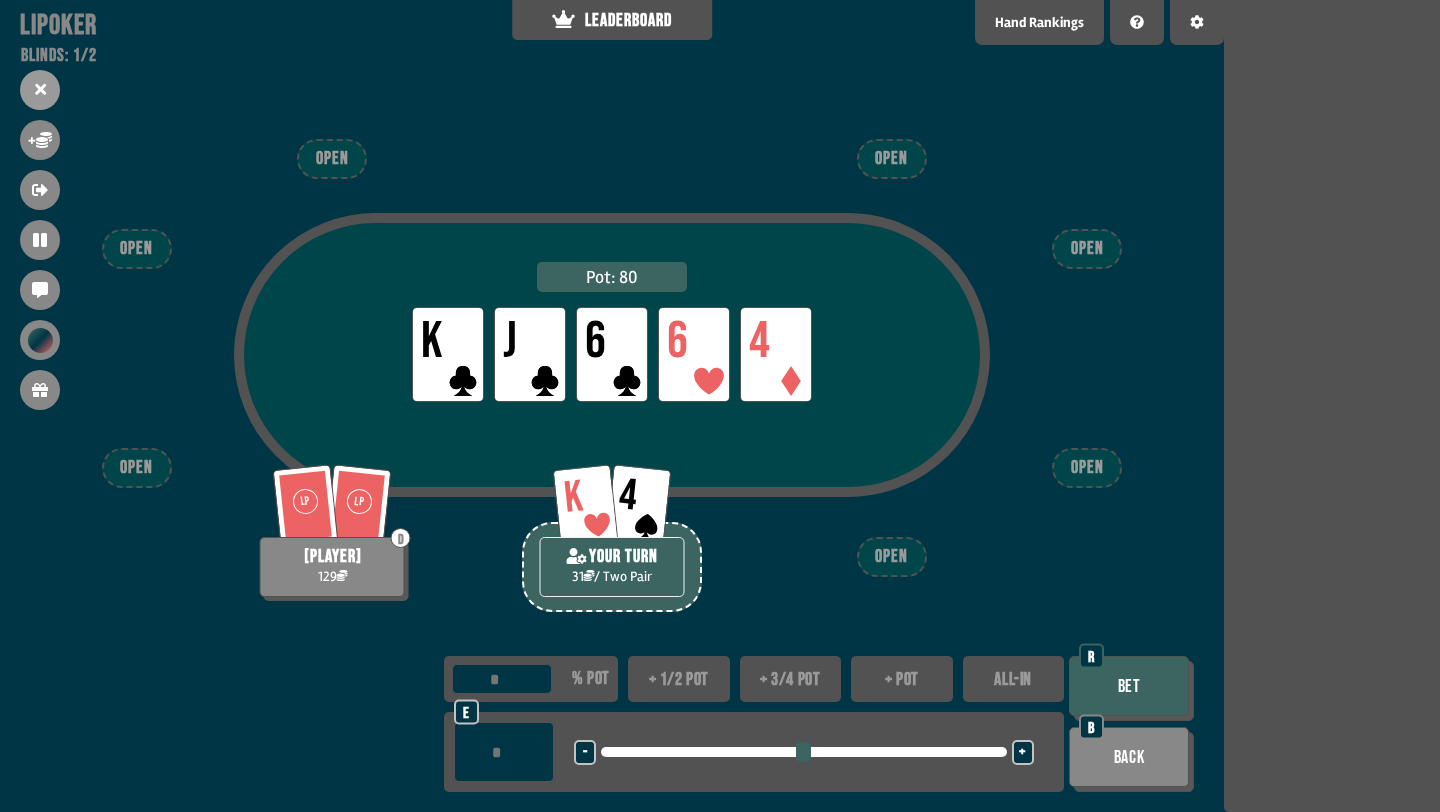 click on "ALL-IN" at bounding box center [1014, 679] 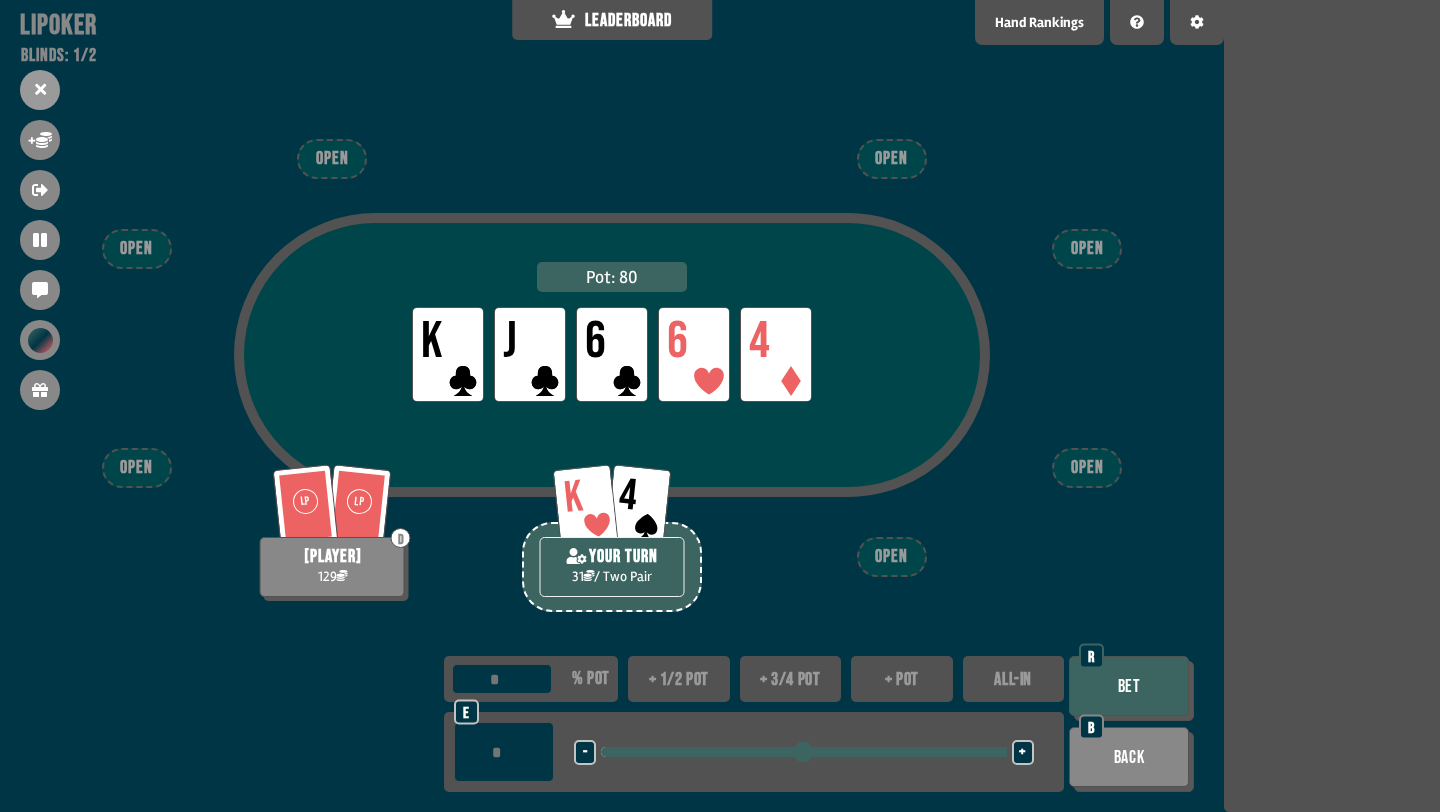 click on "Bet" at bounding box center (1129, 686) 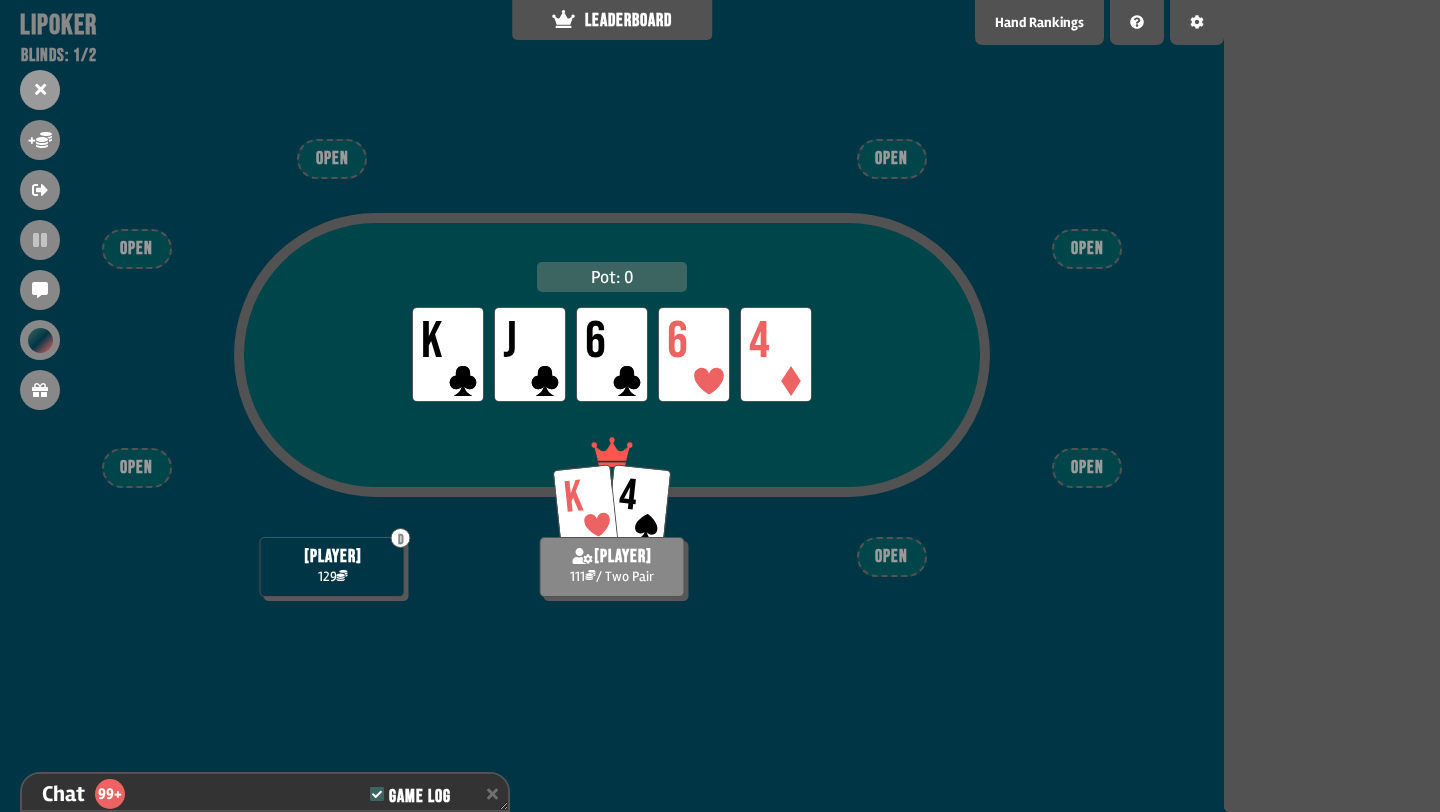 scroll, scrollTop: 10105, scrollLeft: 0, axis: vertical 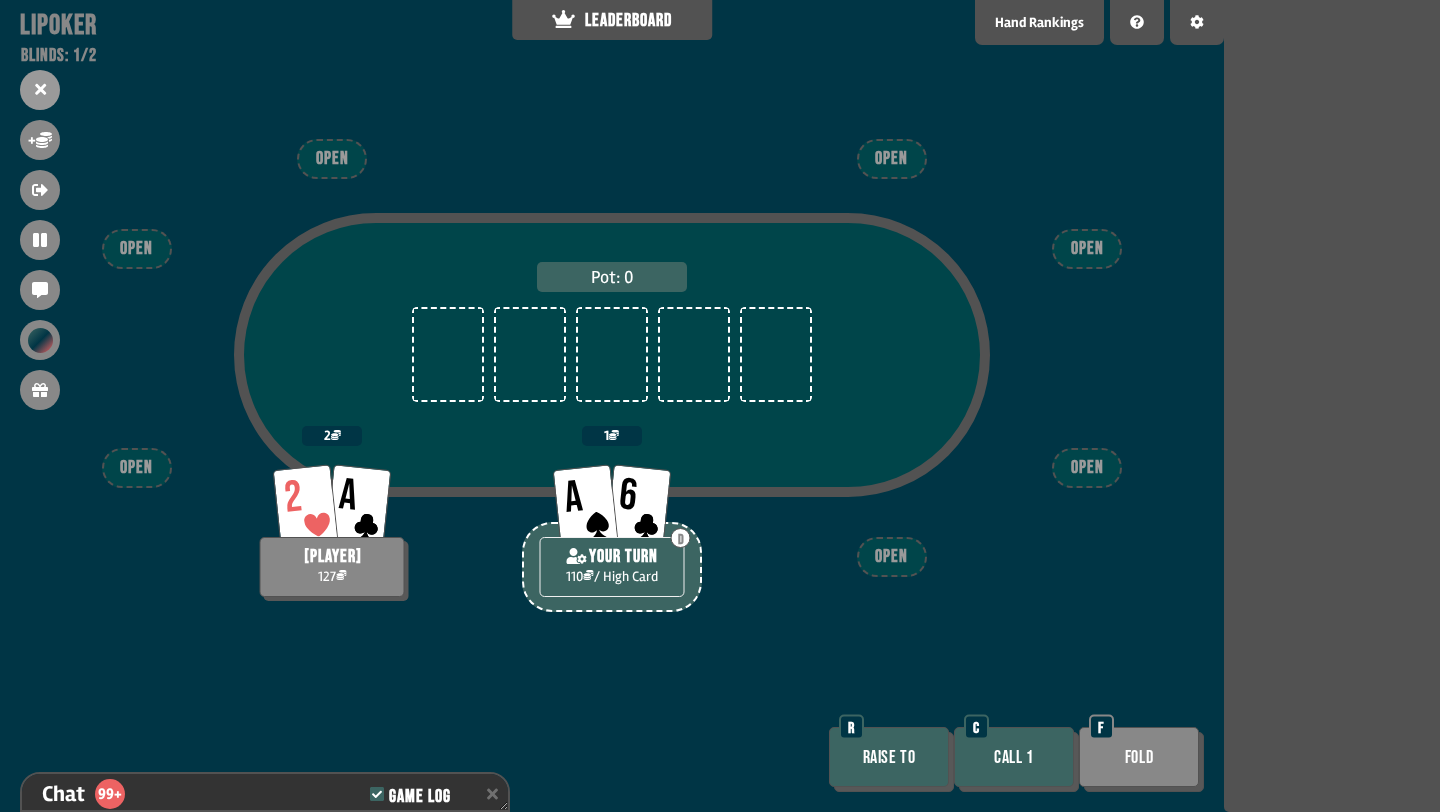 click on "Call 1" at bounding box center (1014, 757) 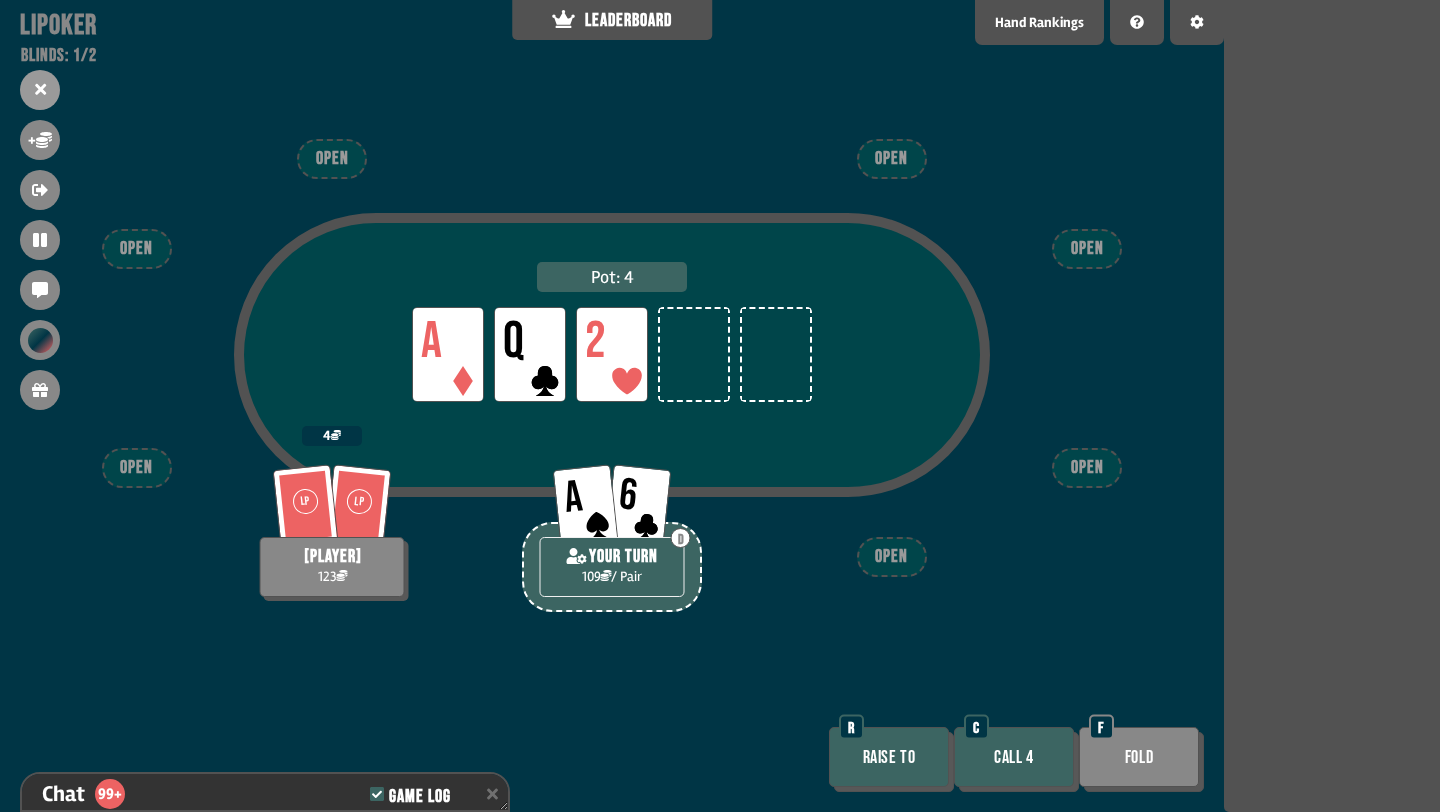 scroll, scrollTop: 10250, scrollLeft: 0, axis: vertical 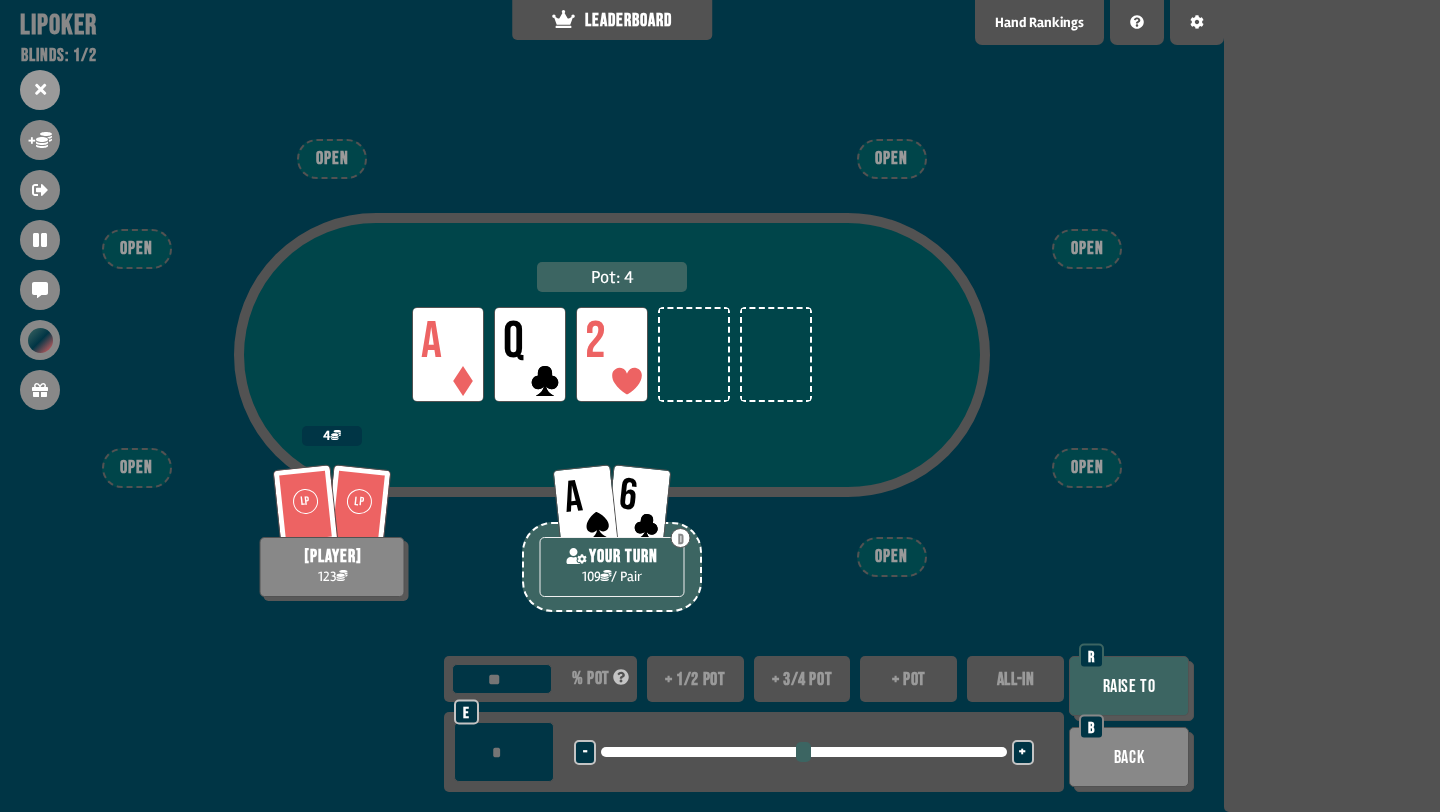 click on "Raise to" at bounding box center (1129, 686) 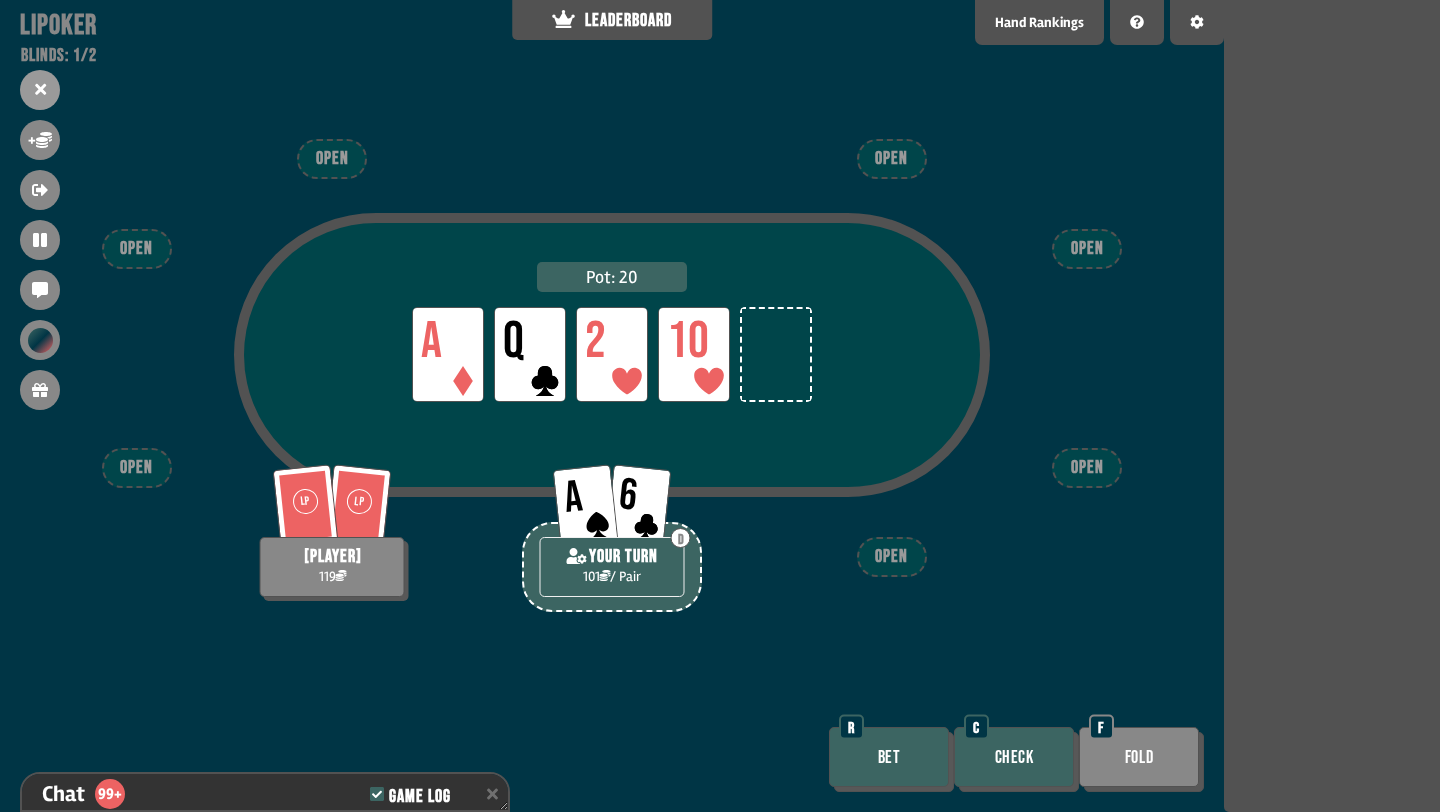 scroll, scrollTop: 10395, scrollLeft: 0, axis: vertical 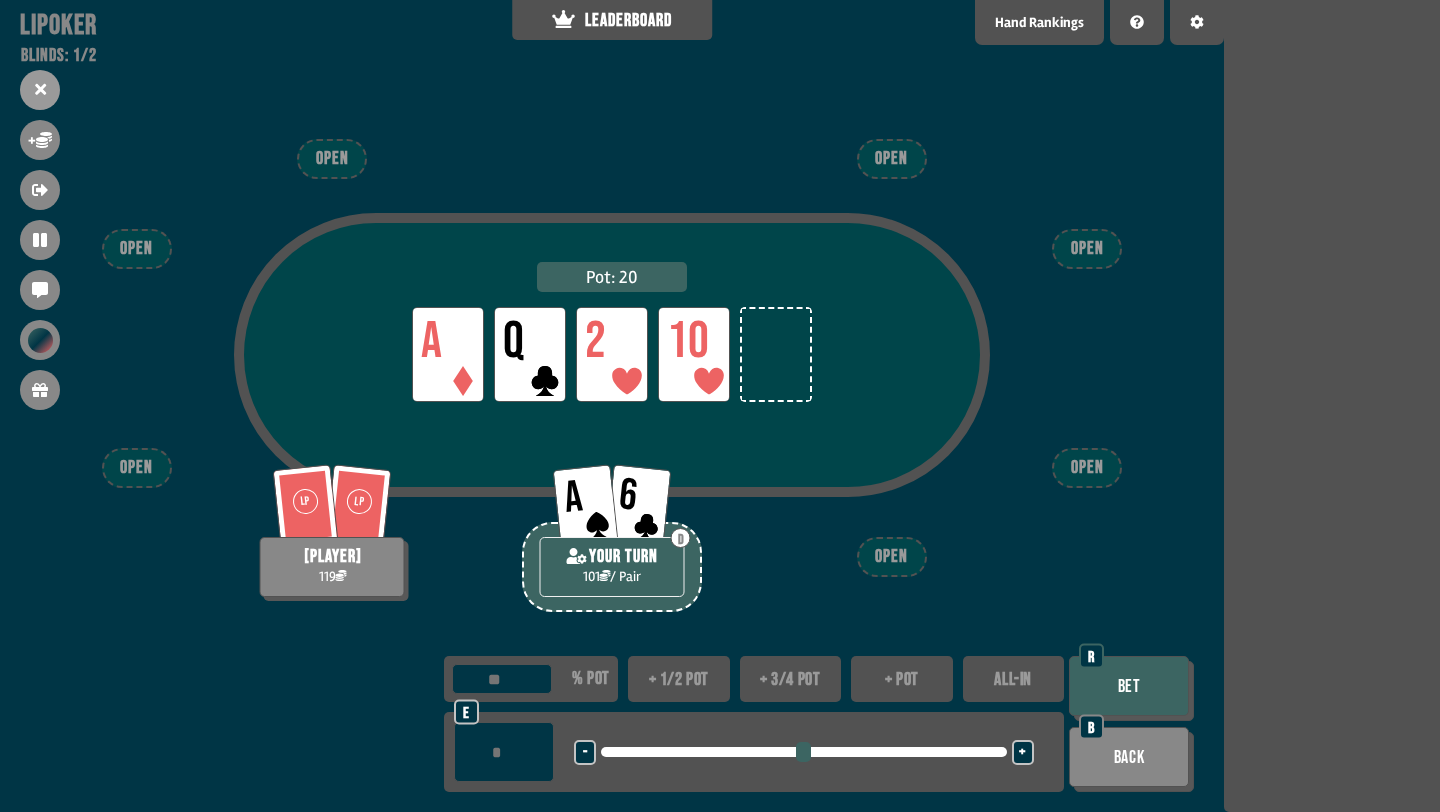 click on "+ 1/2 pot" at bounding box center (679, 679) 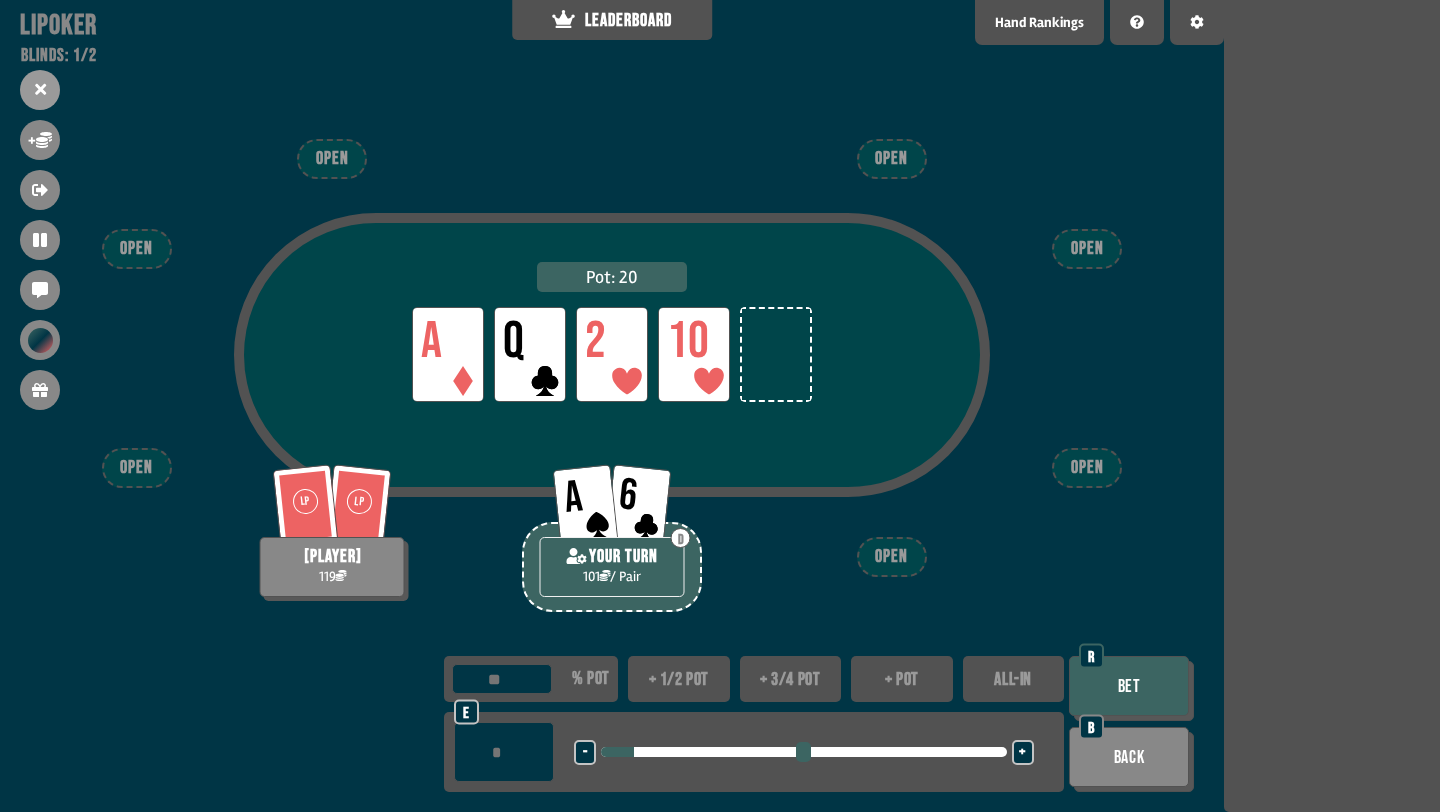 click on "+ 3/4 pot" at bounding box center [791, 679] 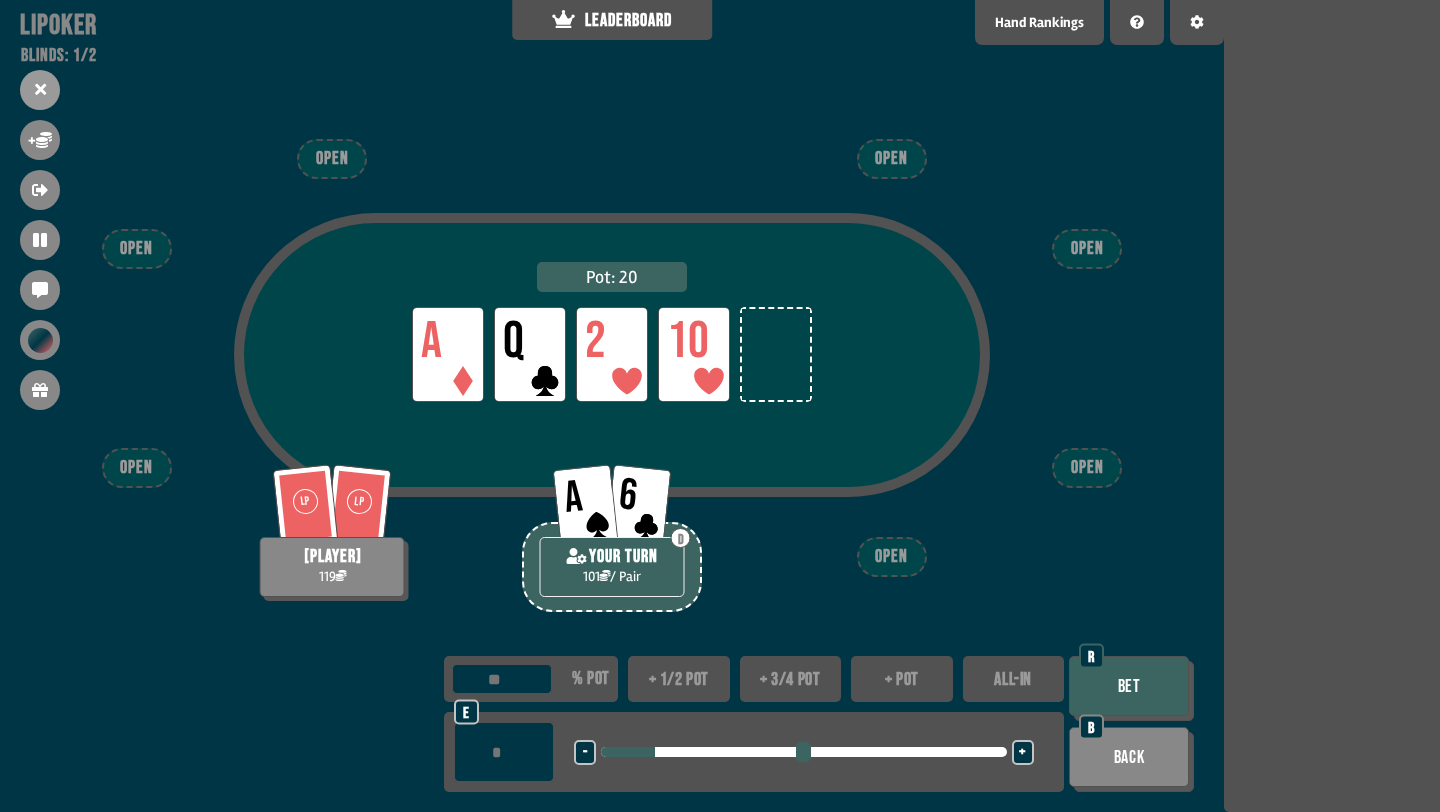 click on "Bet" at bounding box center (1129, 686) 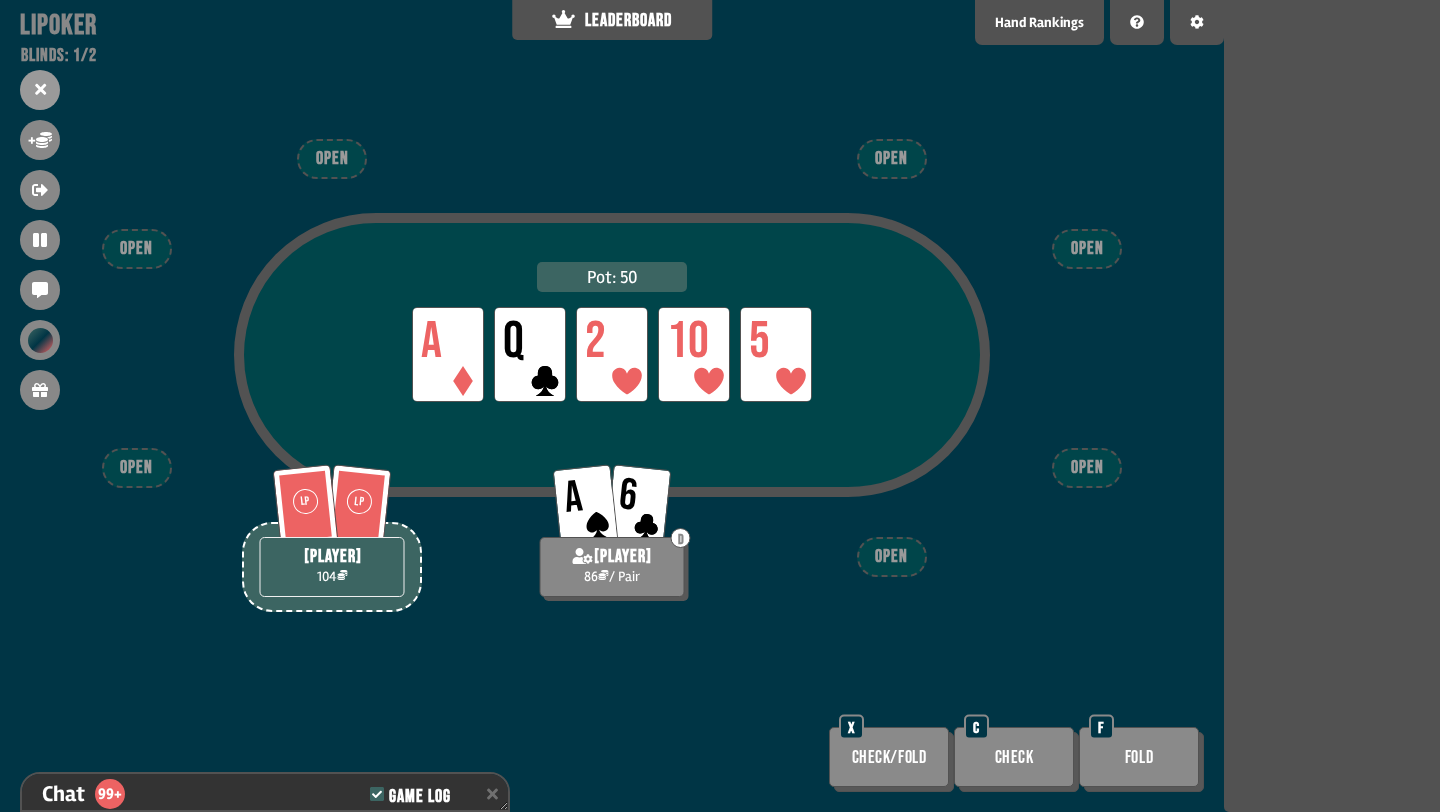 scroll, scrollTop: 10511, scrollLeft: 0, axis: vertical 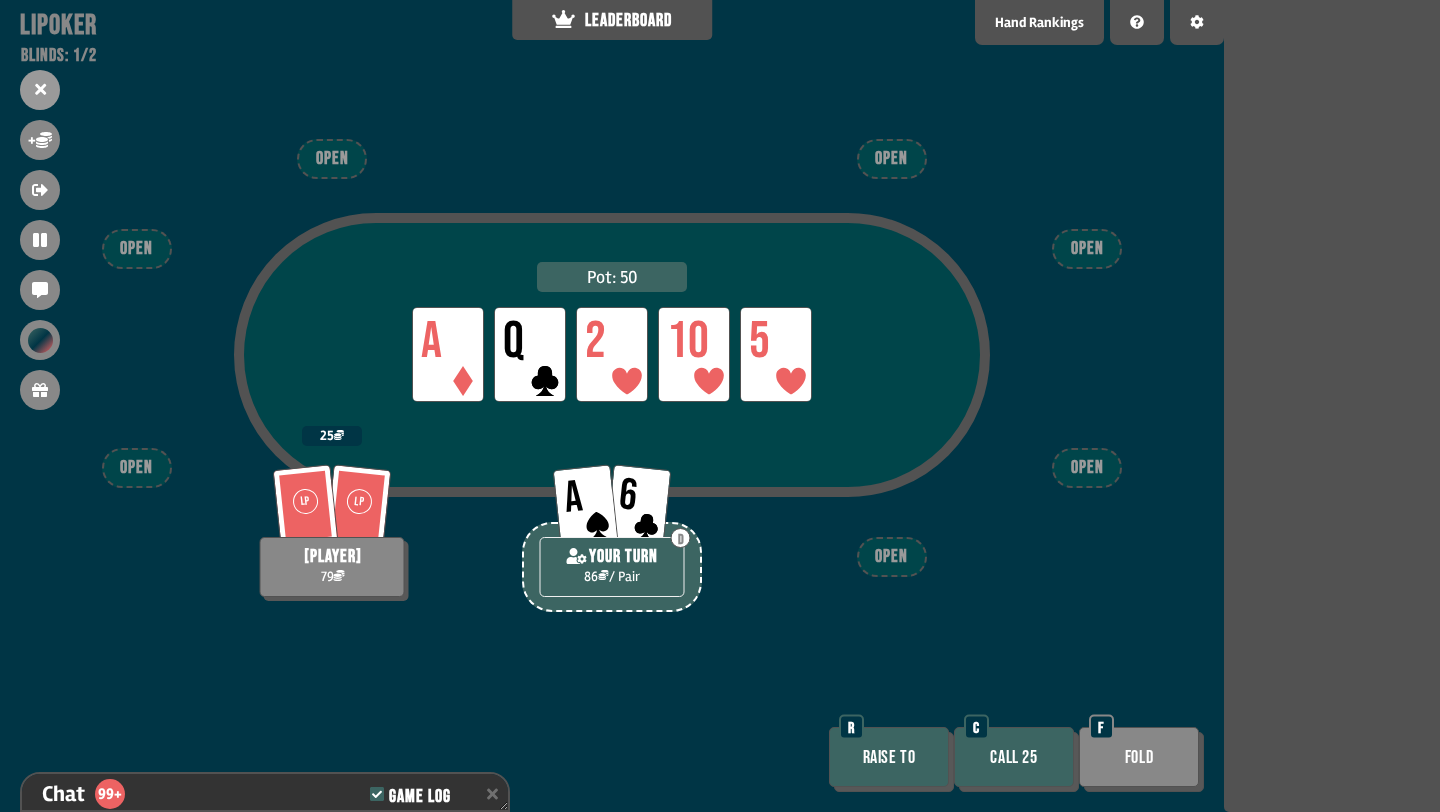 click on "Call 25" at bounding box center [1014, 757] 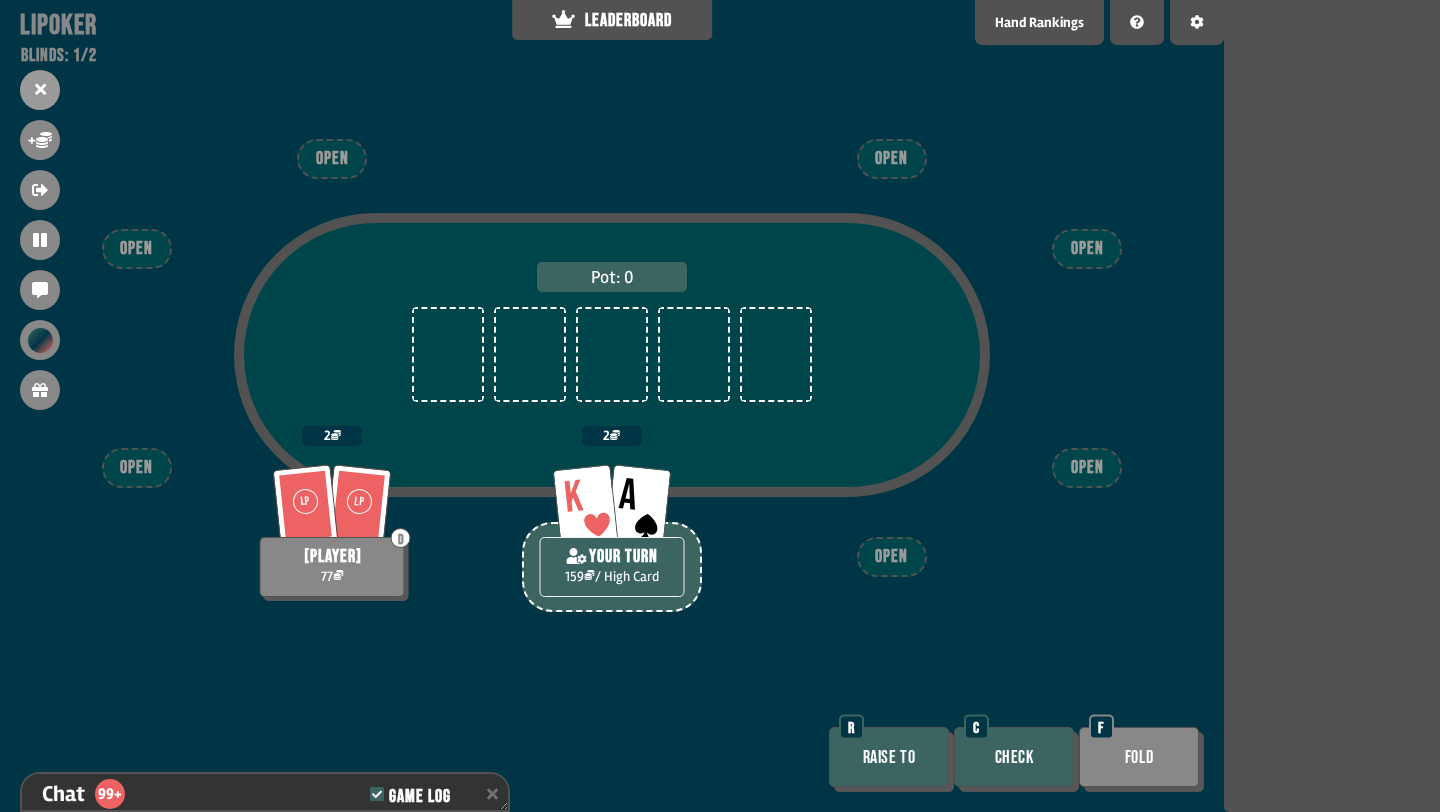 scroll, scrollTop: 10714, scrollLeft: 0, axis: vertical 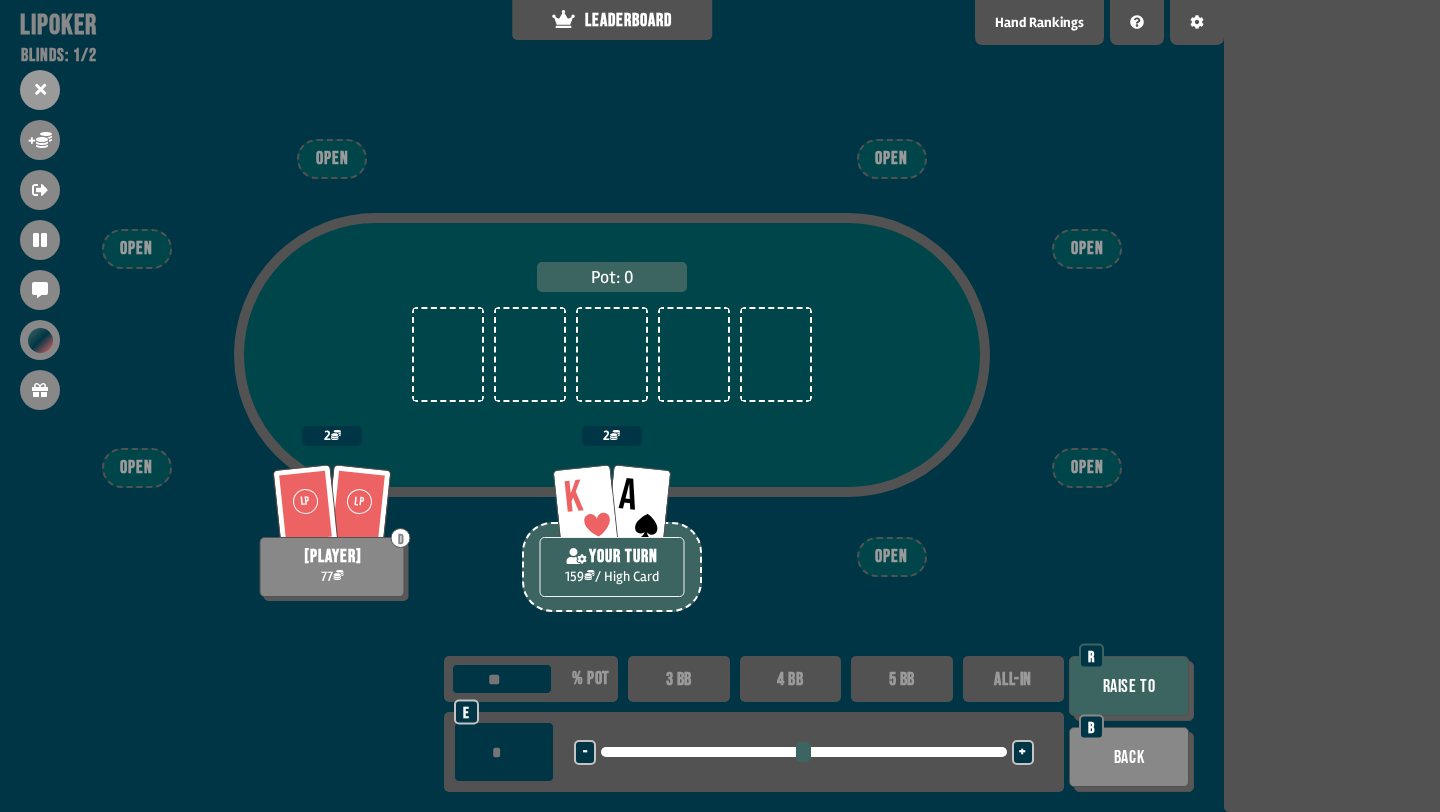 click on "4 BB" at bounding box center (791, 679) 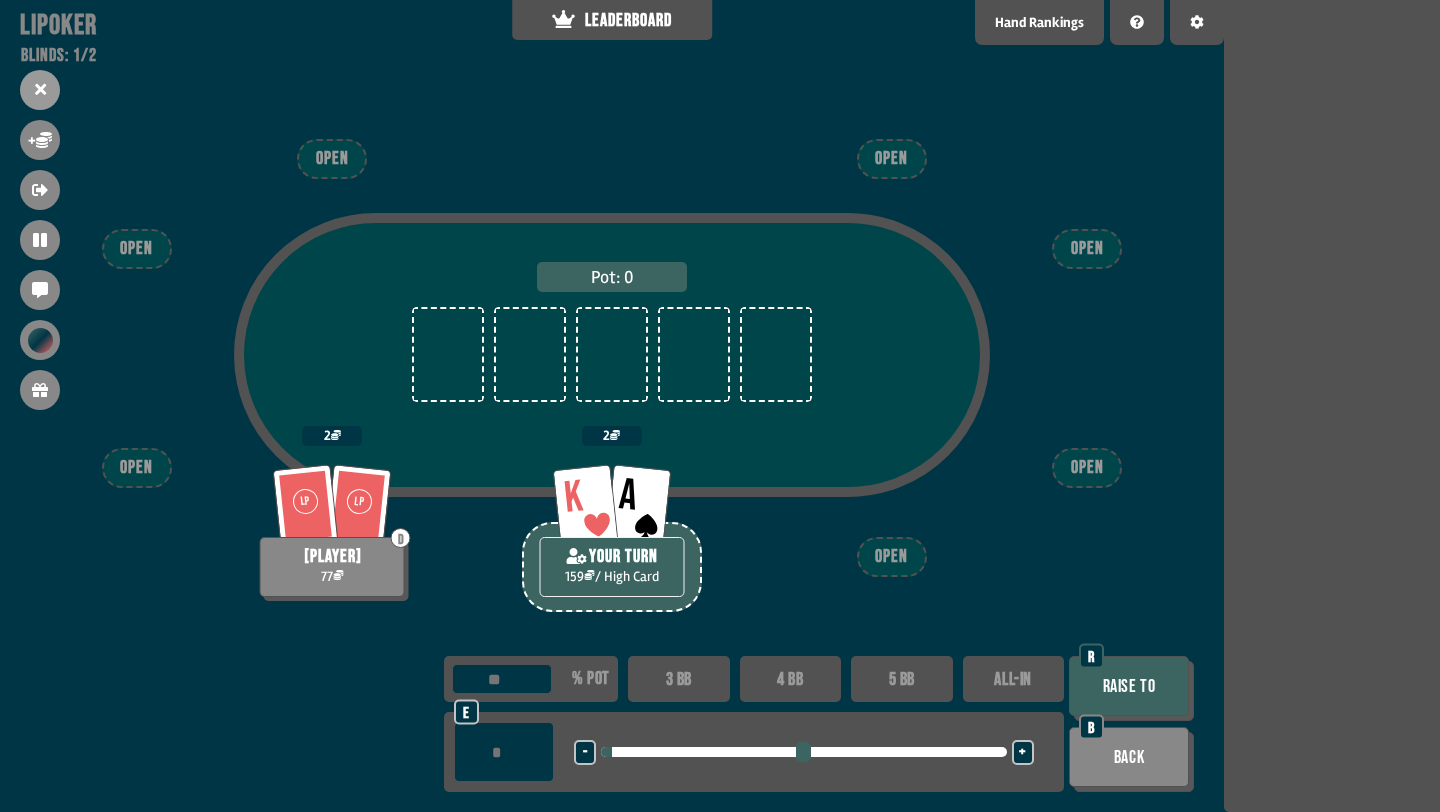 click on "Raise to" at bounding box center (1129, 686) 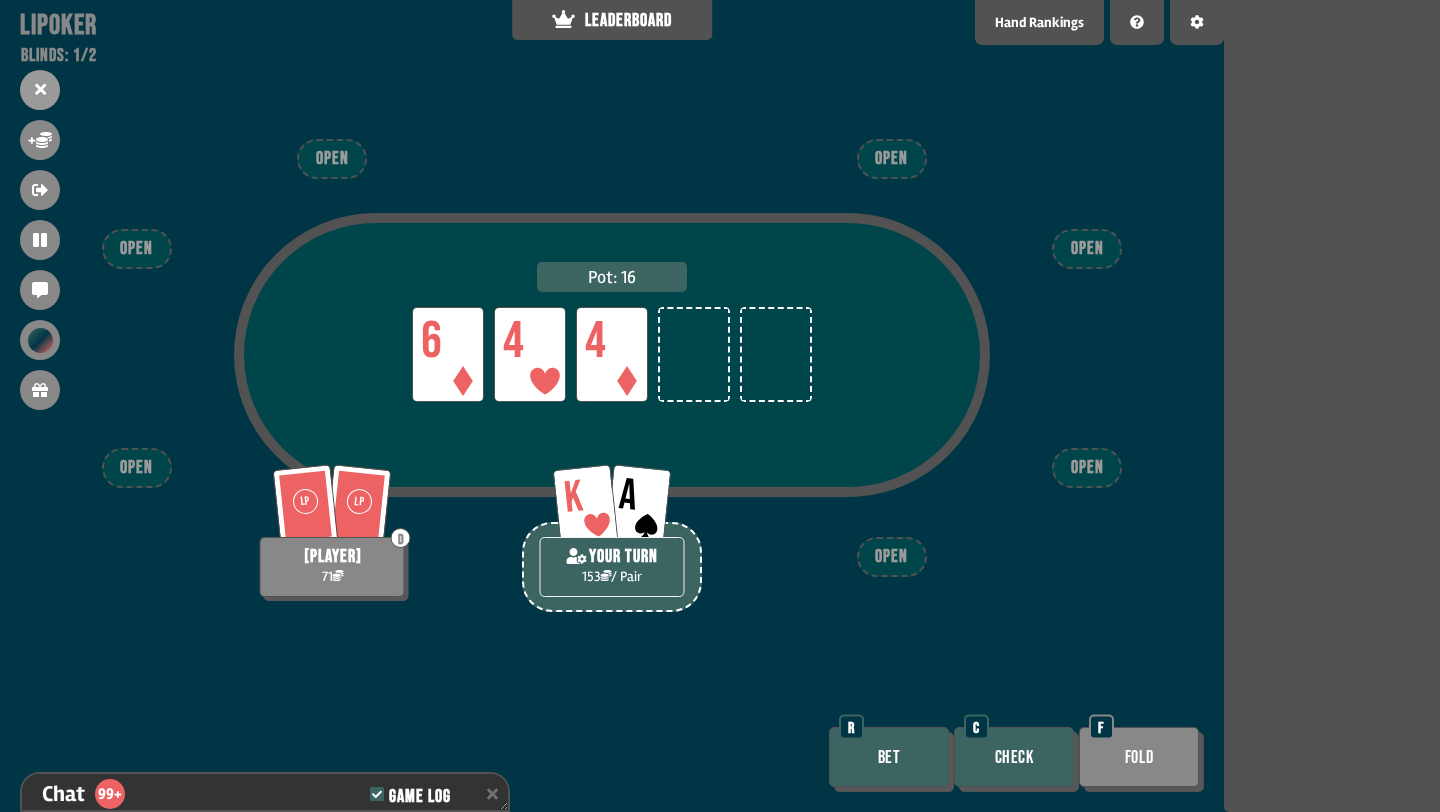 scroll, scrollTop: 10830, scrollLeft: 0, axis: vertical 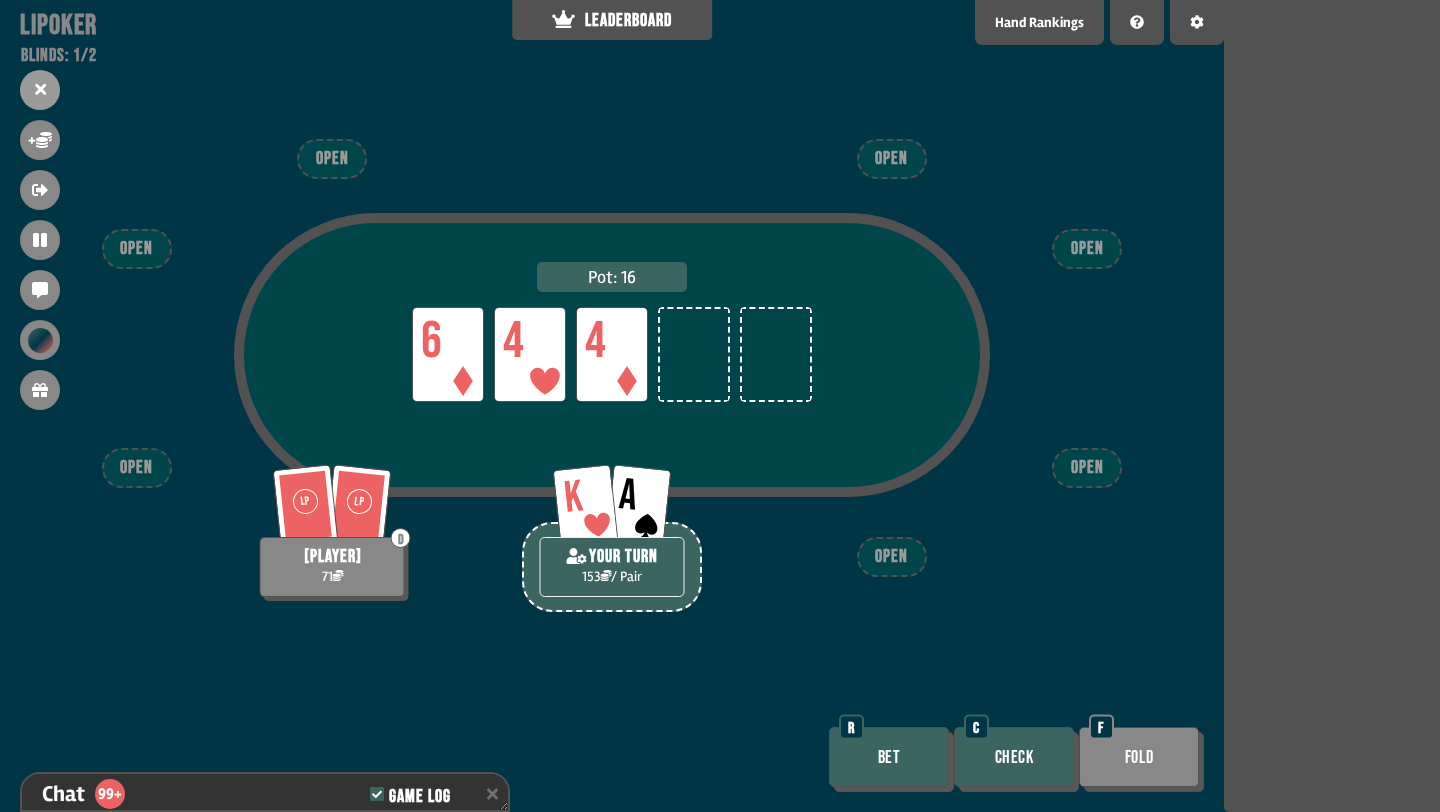 click on "Check" at bounding box center (1014, 757) 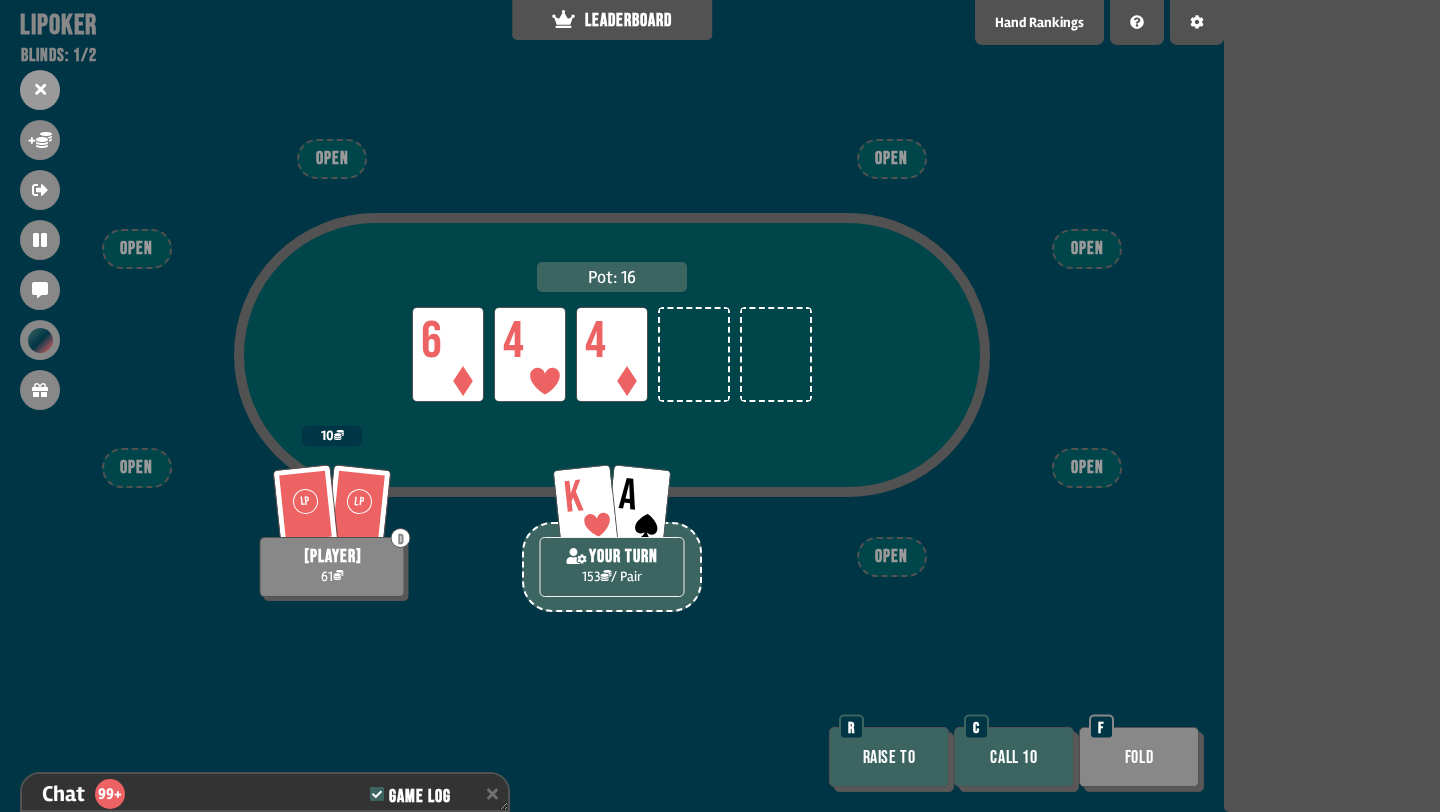 scroll, scrollTop: 10917, scrollLeft: 0, axis: vertical 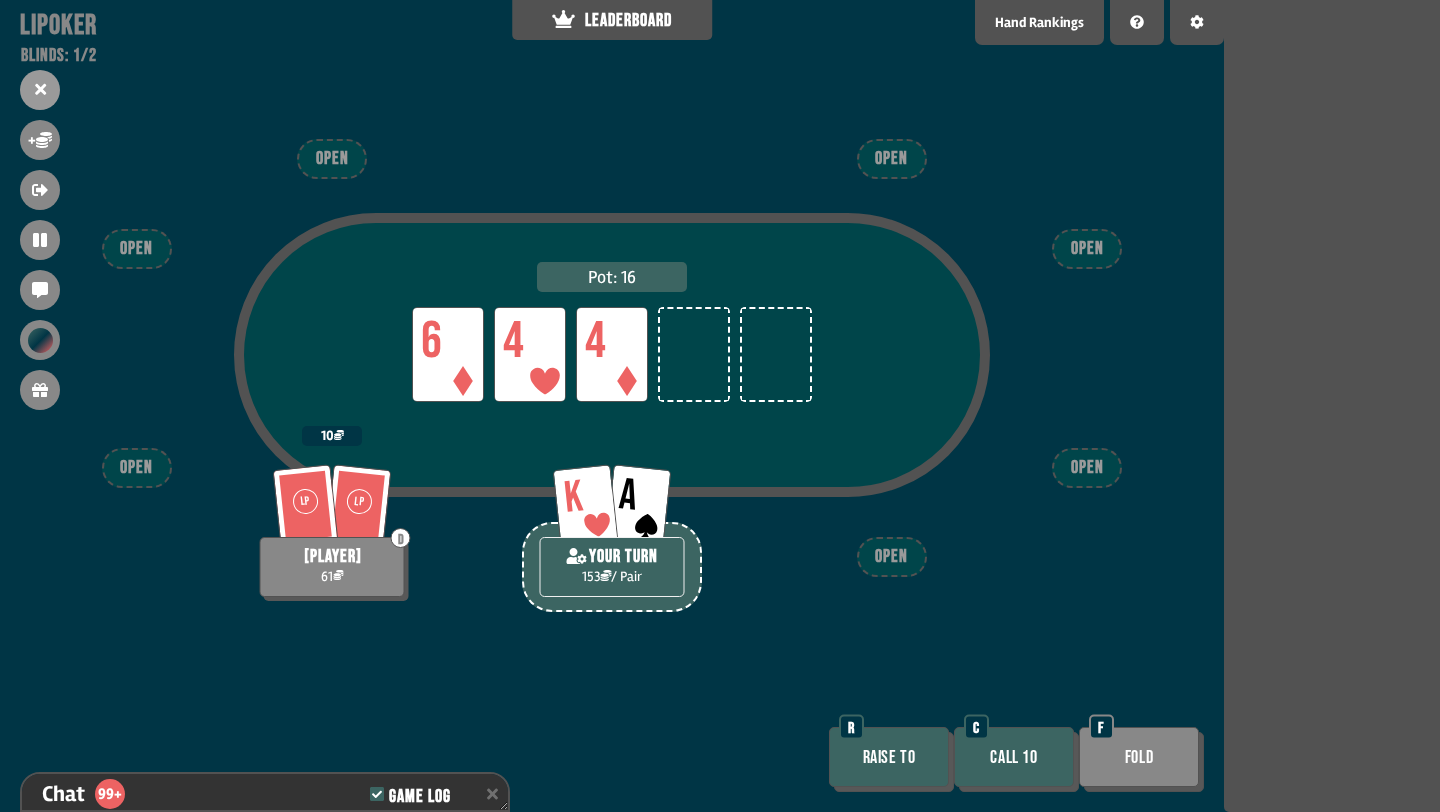 click on "Call 10" at bounding box center [1014, 757] 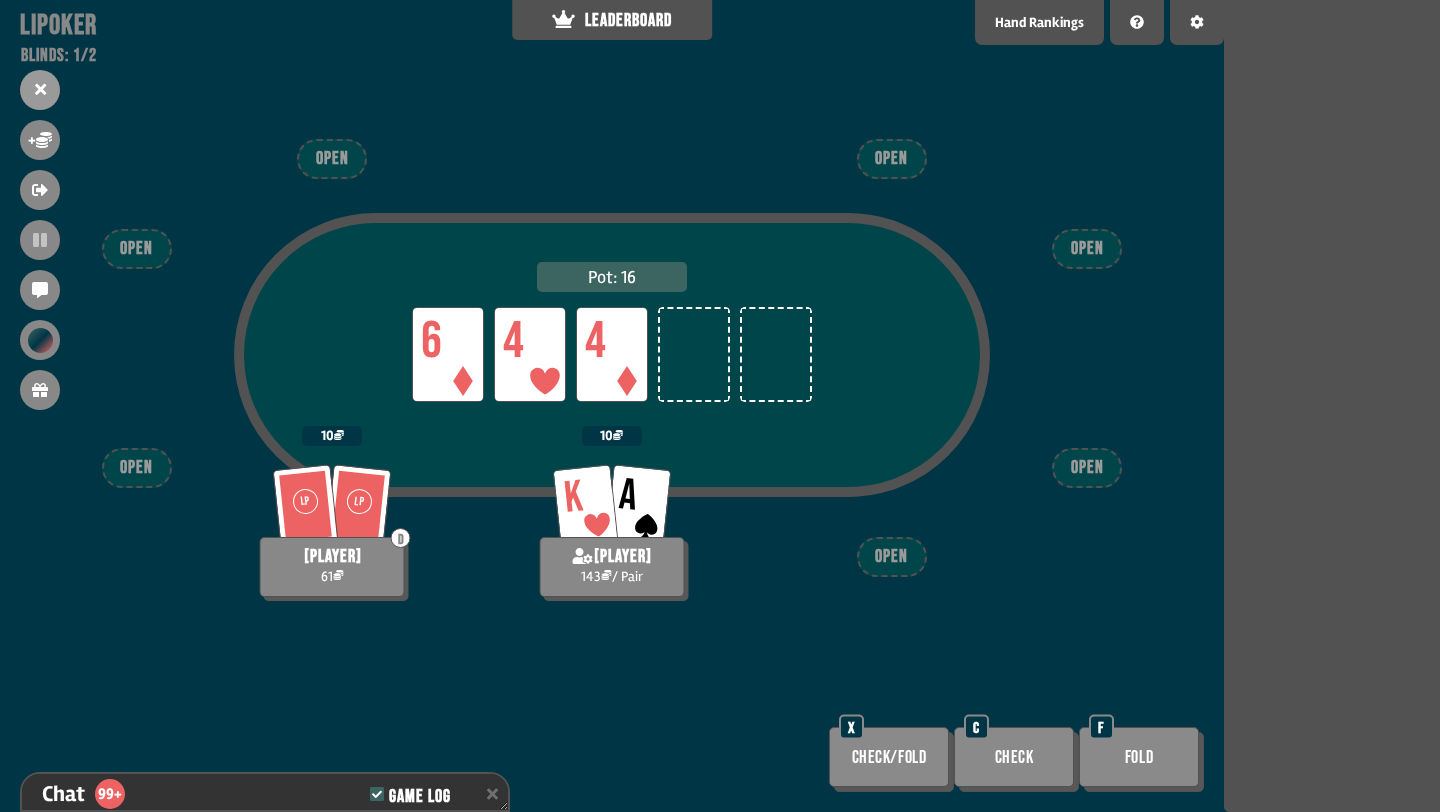 scroll, scrollTop: 10975, scrollLeft: 0, axis: vertical 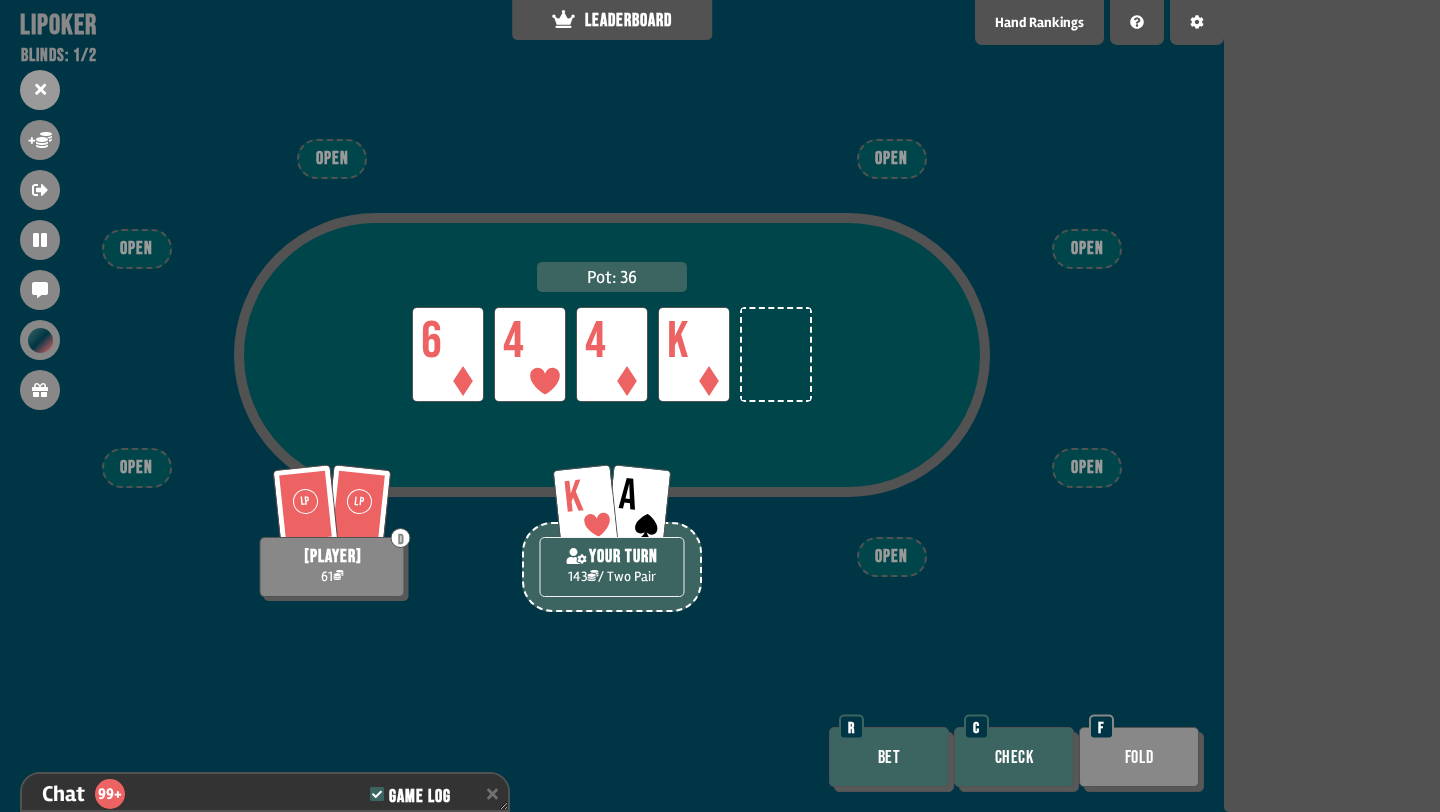 click on "Check" at bounding box center (1014, 757) 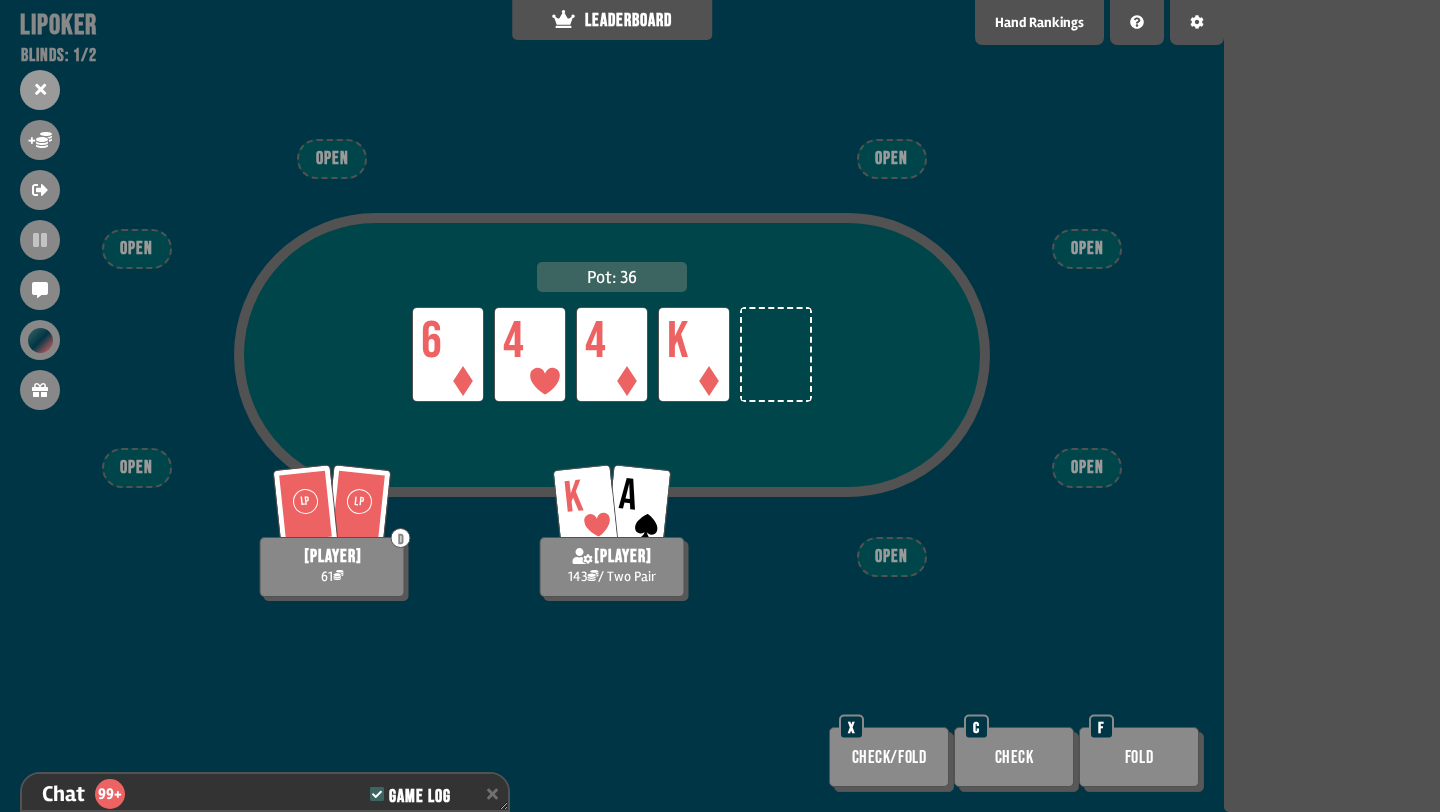 scroll, scrollTop: 11091, scrollLeft: 0, axis: vertical 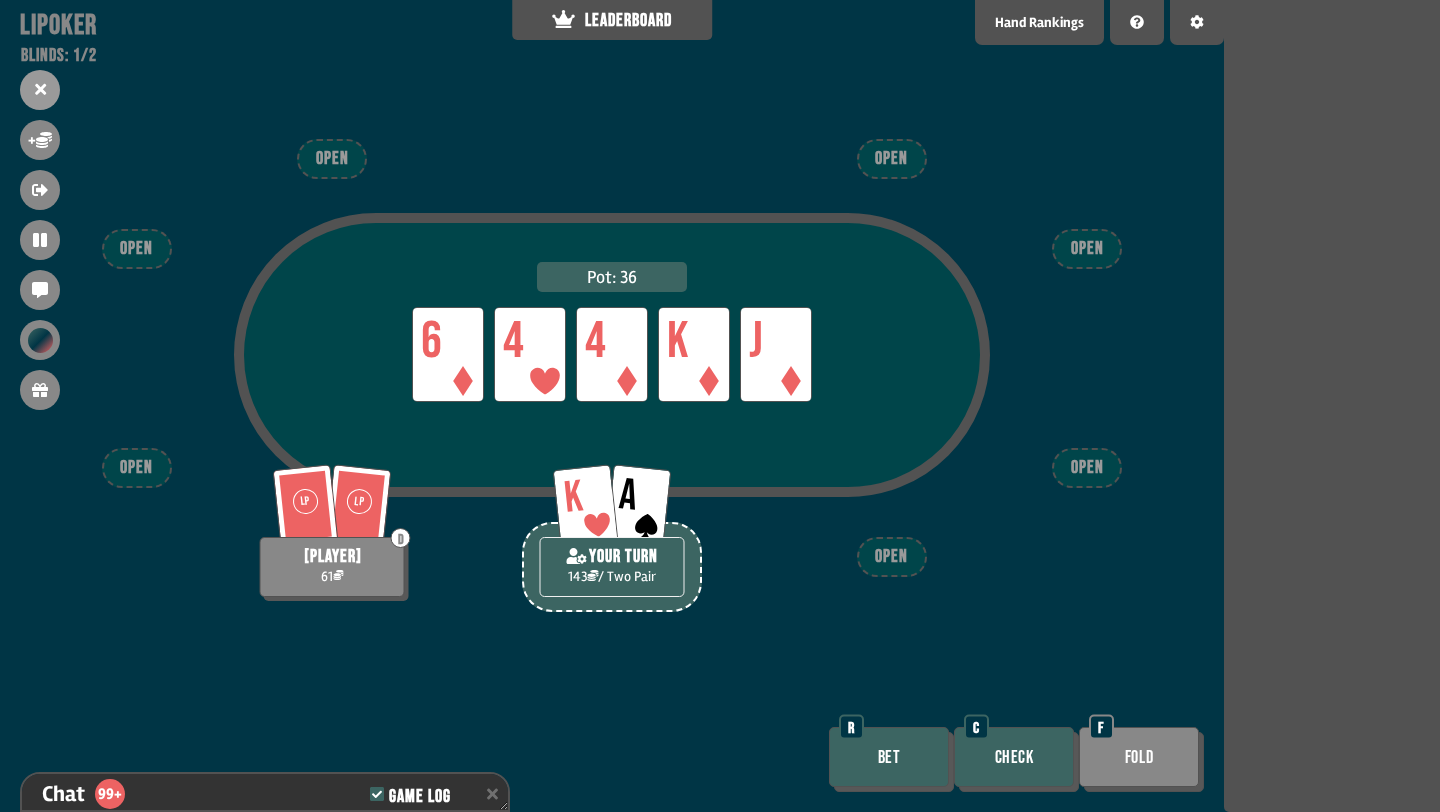 click on "Check" at bounding box center [1014, 757] 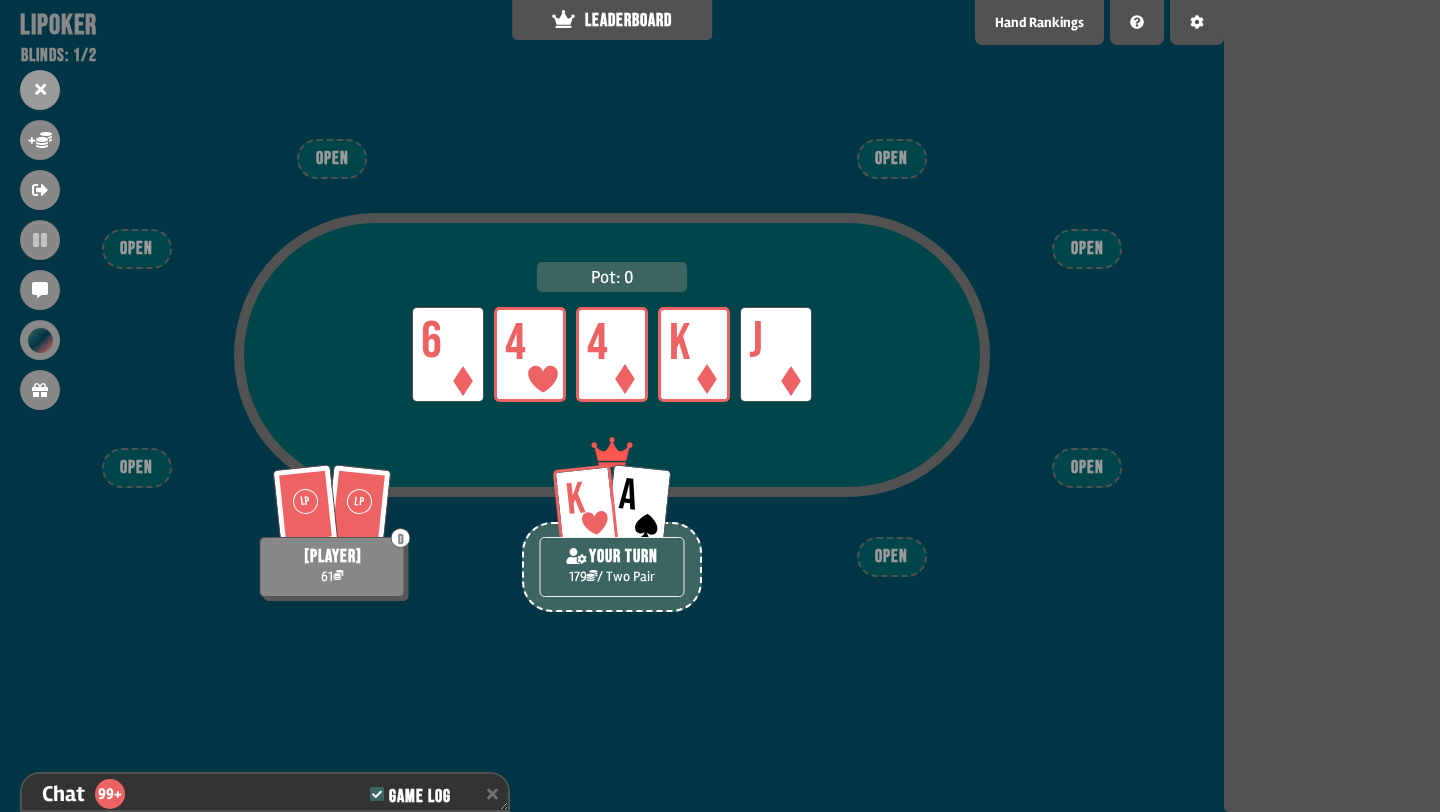 scroll, scrollTop: 11294, scrollLeft: 0, axis: vertical 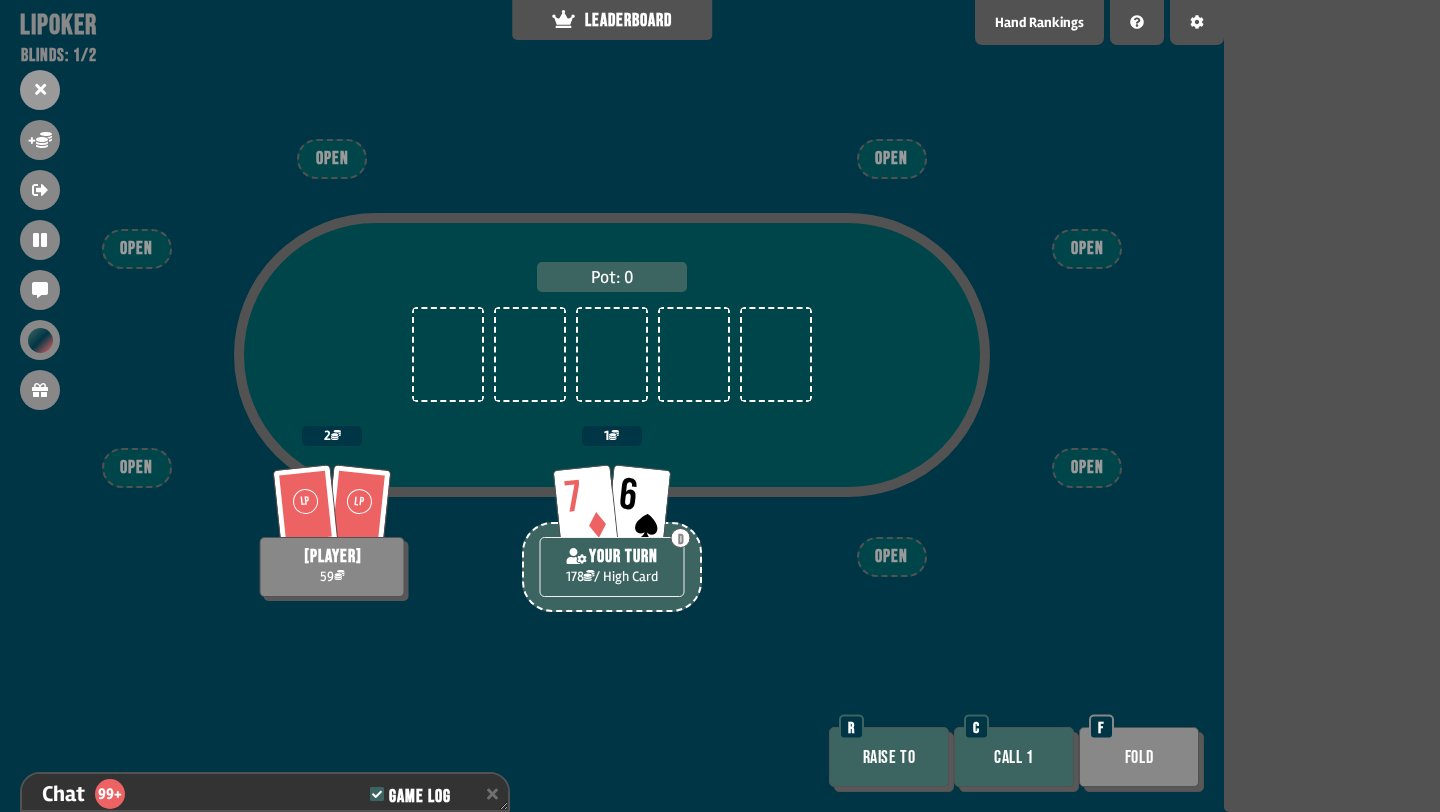click on "Call 1" at bounding box center [1014, 757] 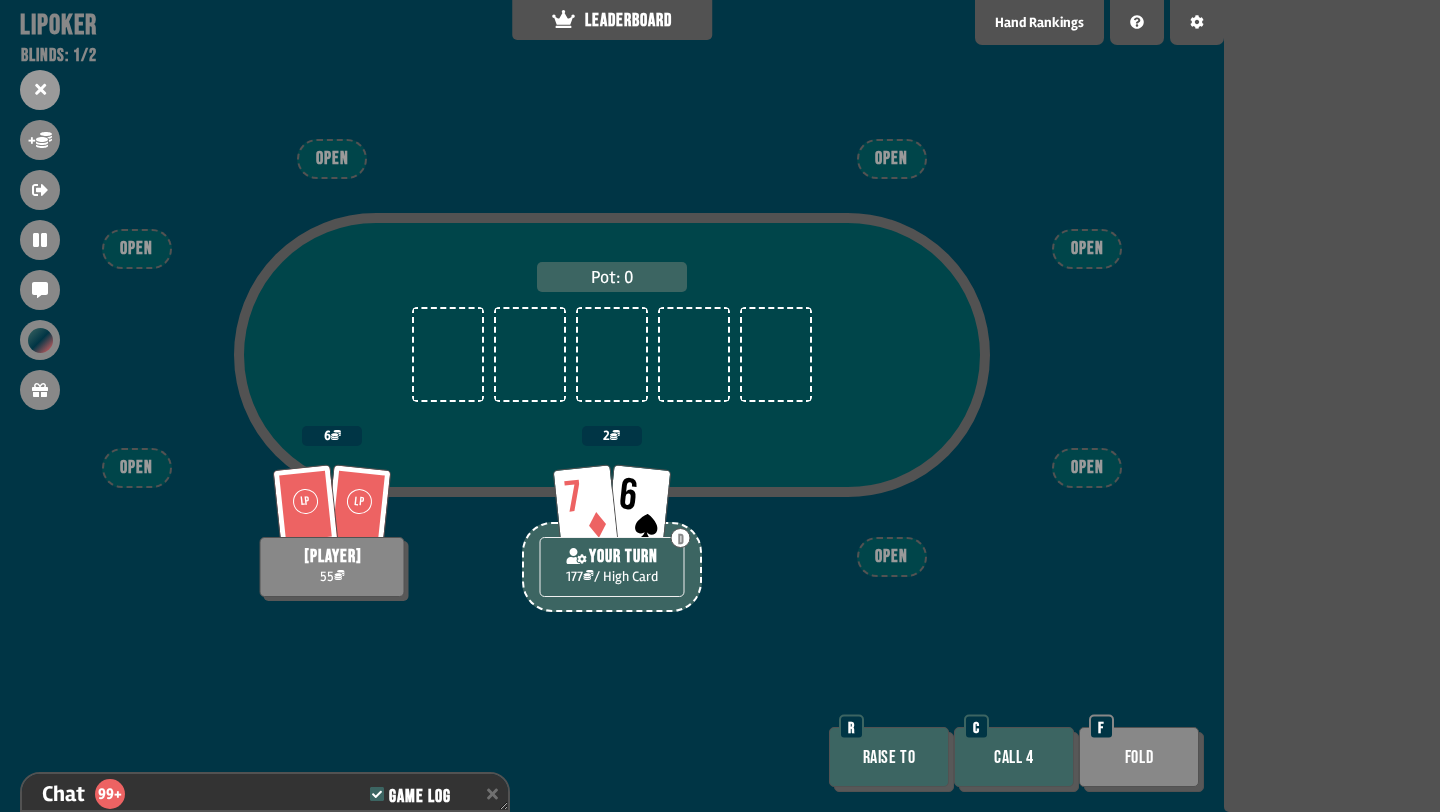 scroll, scrollTop: 11381, scrollLeft: 0, axis: vertical 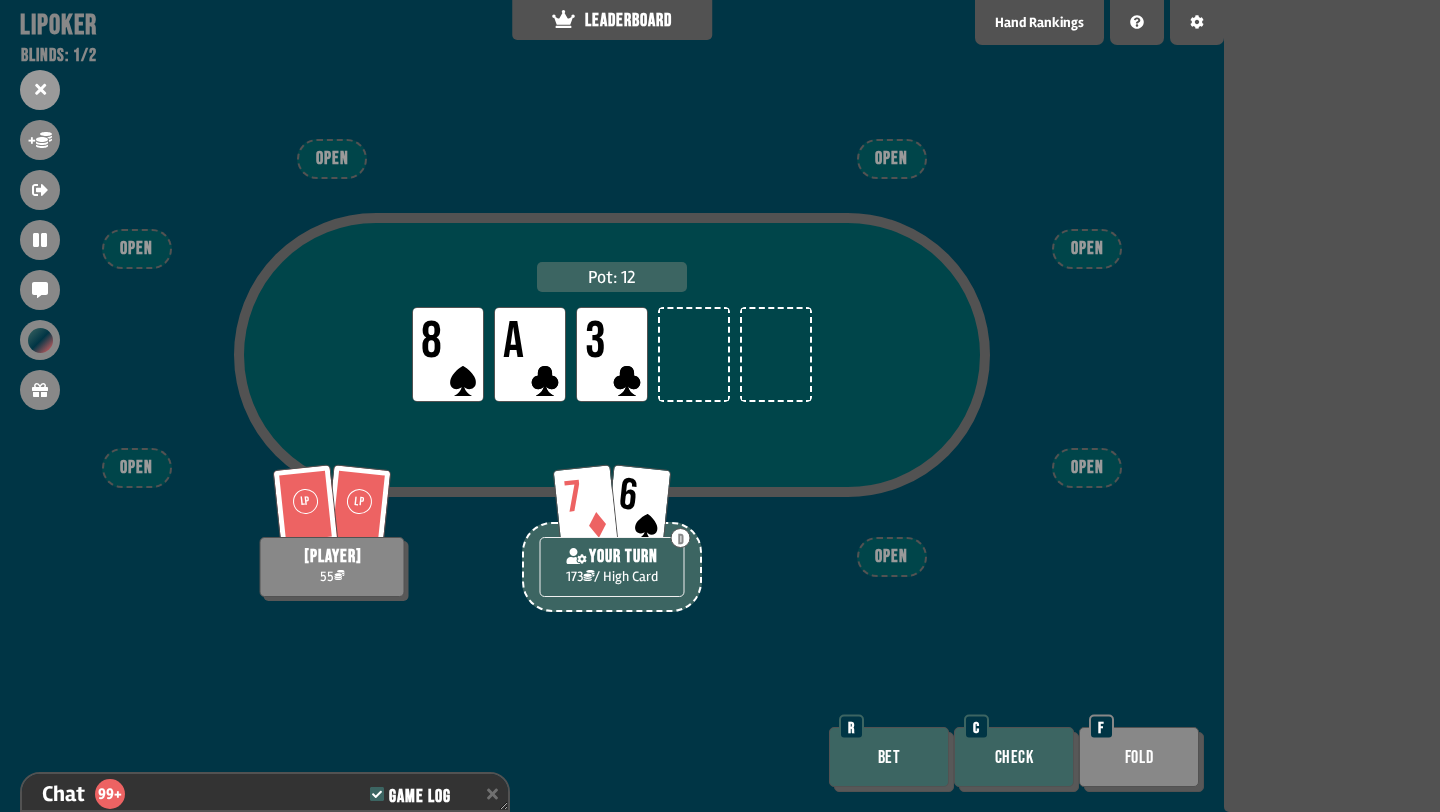 click on "Check" at bounding box center [1014, 757] 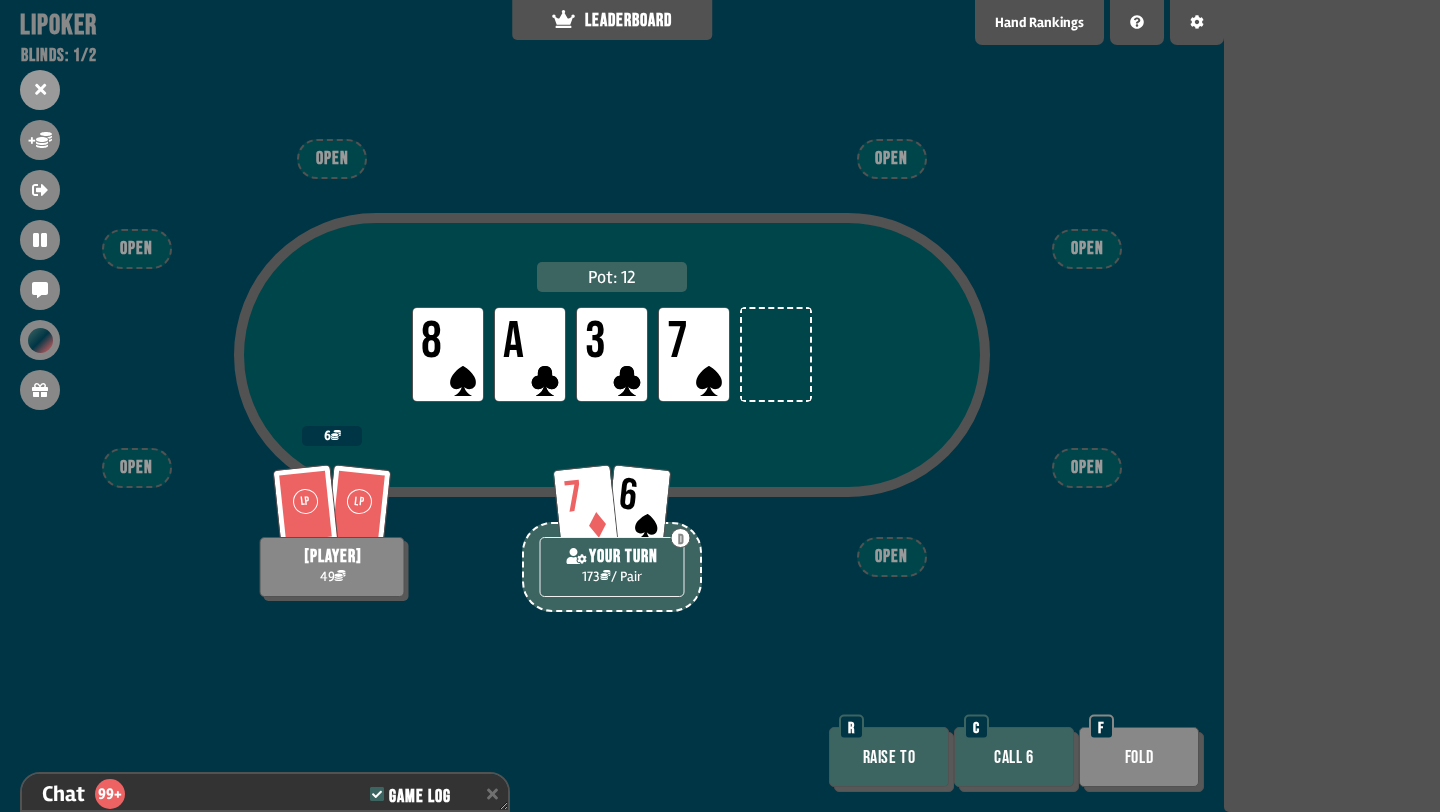 scroll, scrollTop: 11613, scrollLeft: 0, axis: vertical 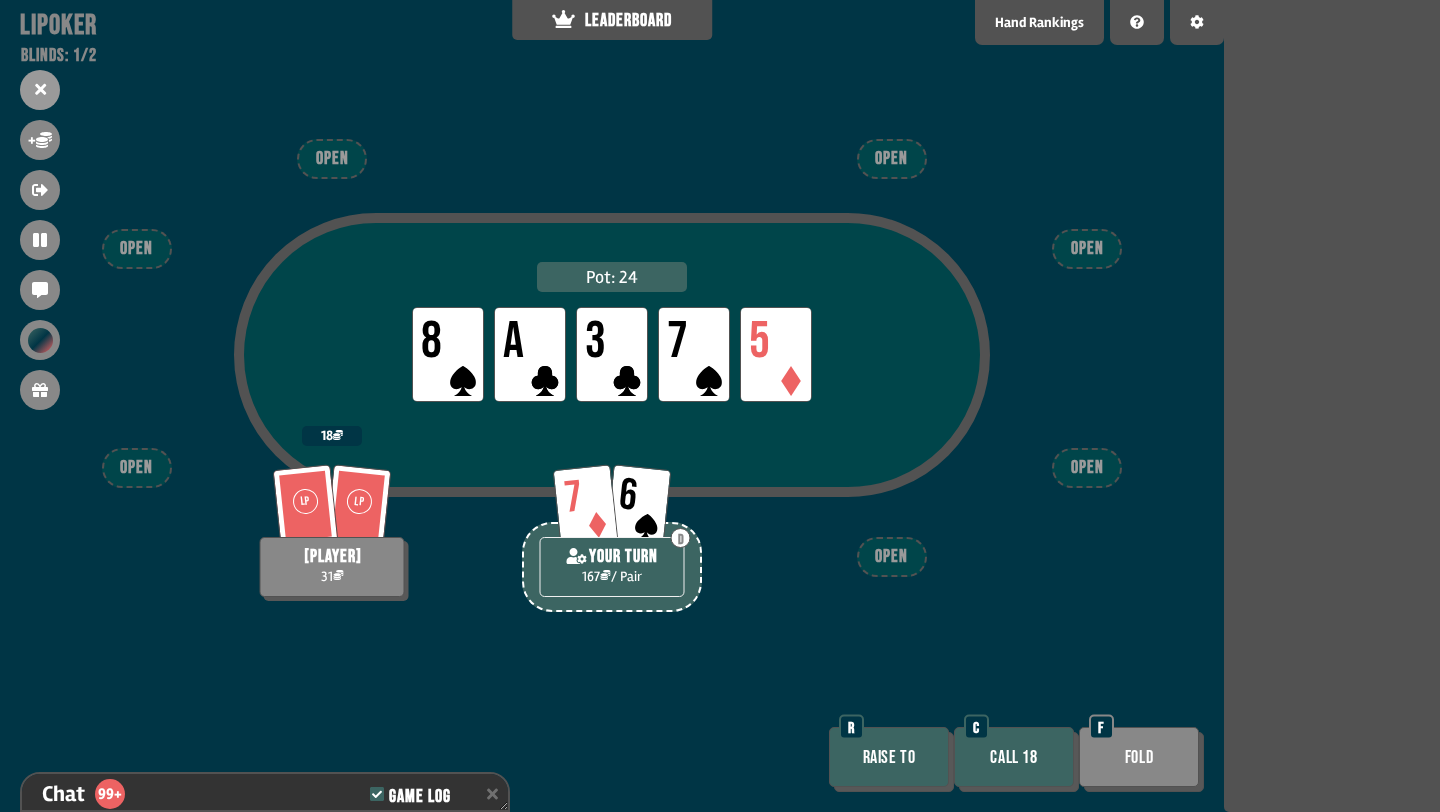 click on "Fold" at bounding box center (1139, 757) 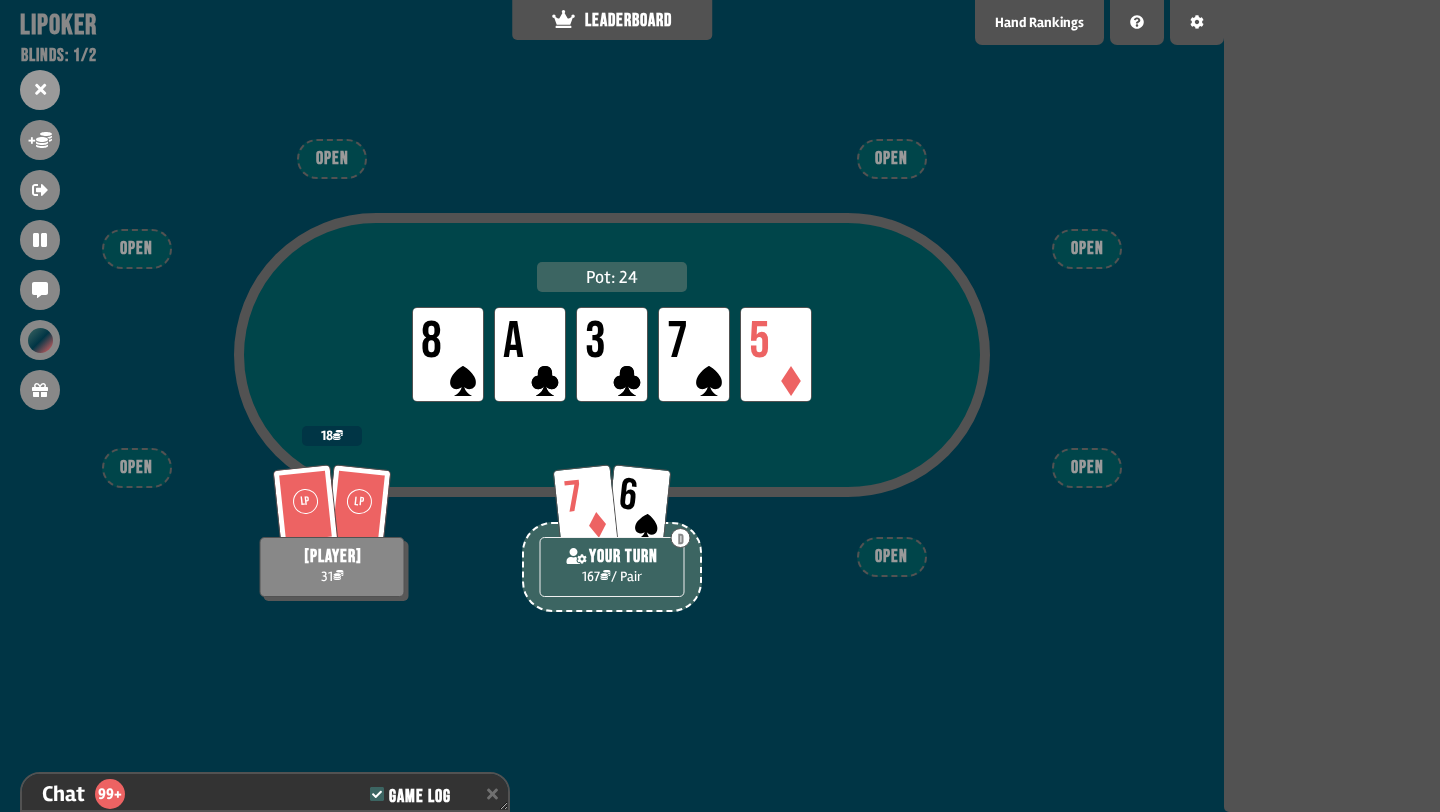 scroll, scrollTop: 11787, scrollLeft: 0, axis: vertical 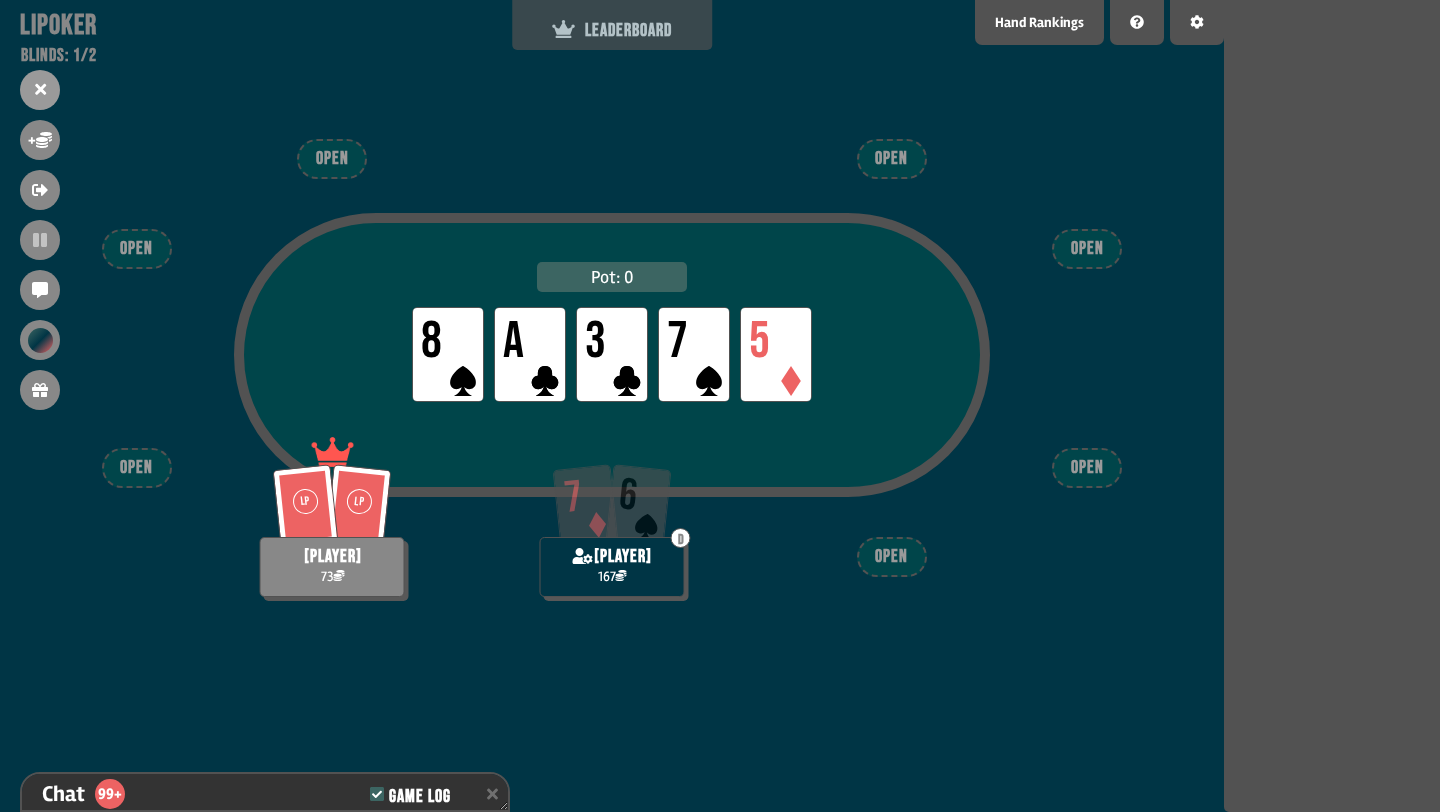click on "LEADERBOARD" at bounding box center (612, 25) 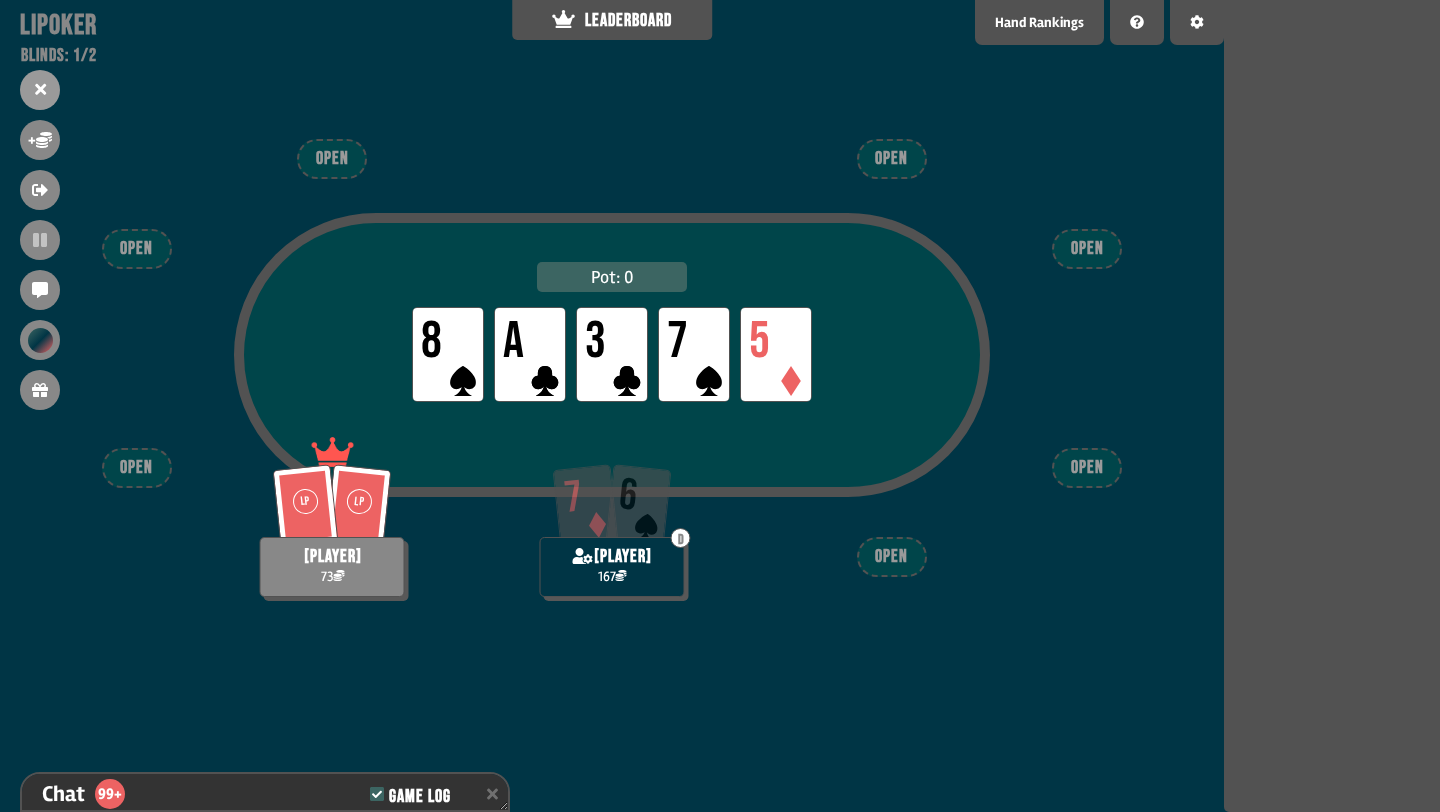 scroll, scrollTop: 11845, scrollLeft: 0, axis: vertical 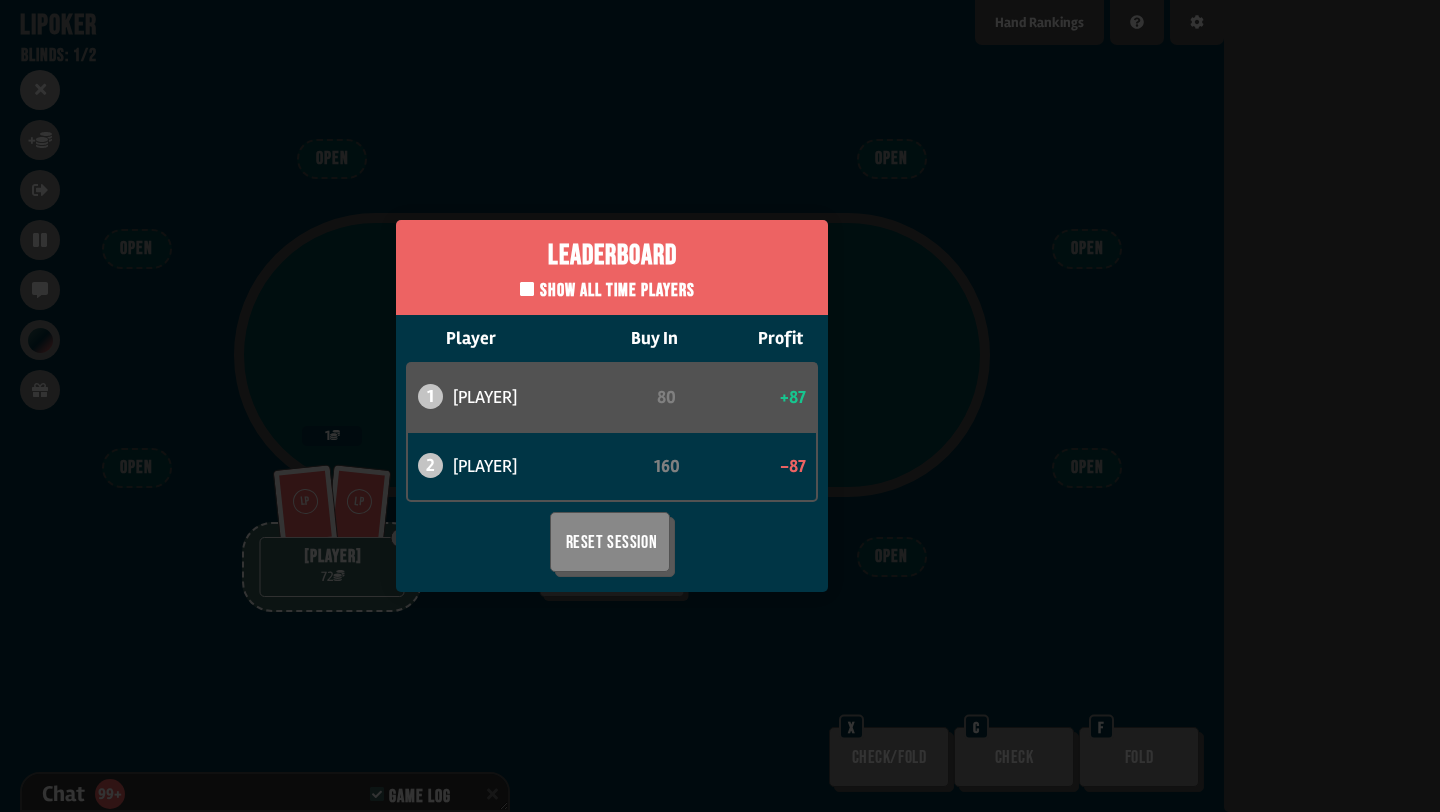 click on "Leaderboard   Show all time players Player Buy In Profit 1 bob 80 +87 2 can 160 -87 Reset Session" at bounding box center [612, 406] 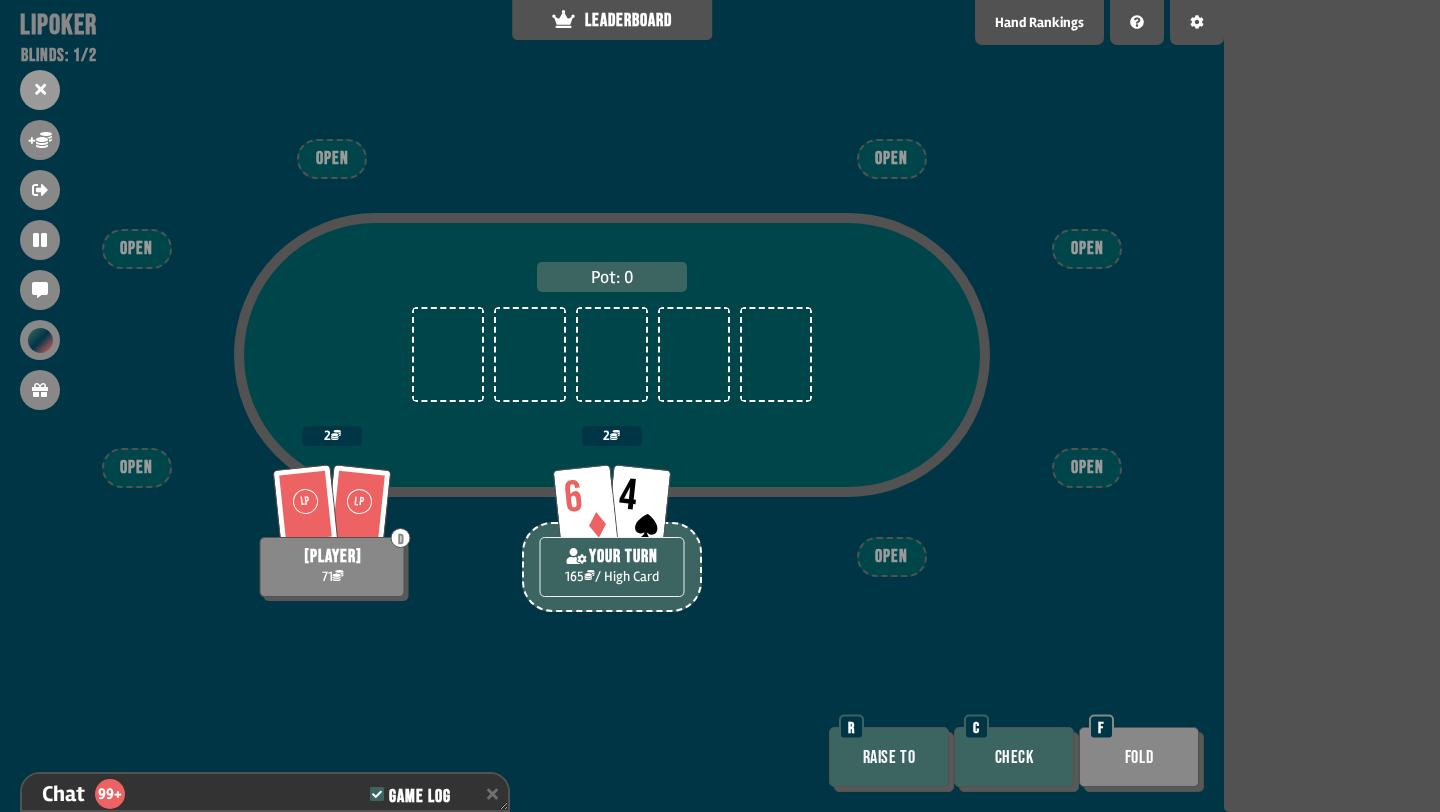 scroll, scrollTop: 11903, scrollLeft: 0, axis: vertical 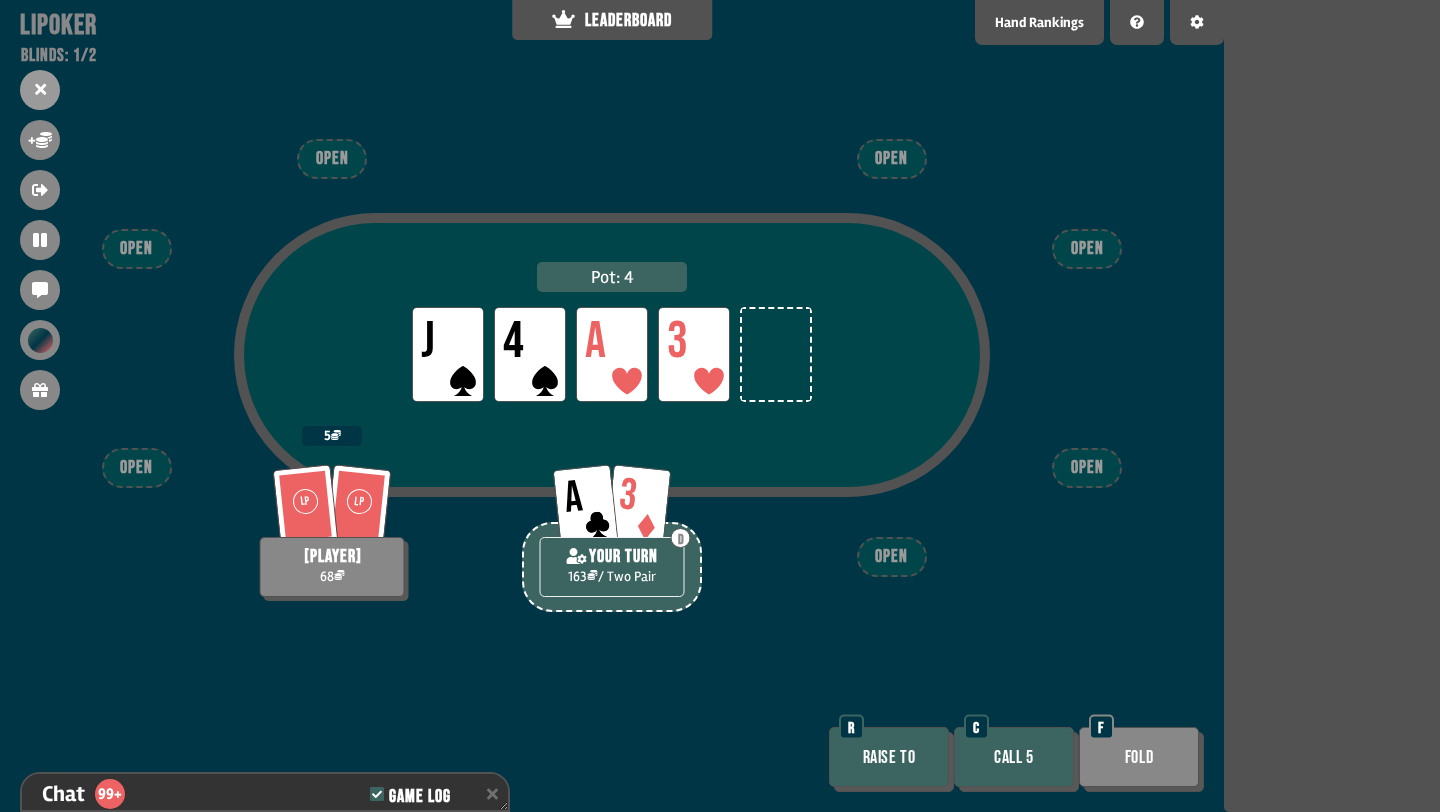 click on "Raise to" at bounding box center (889, 757) 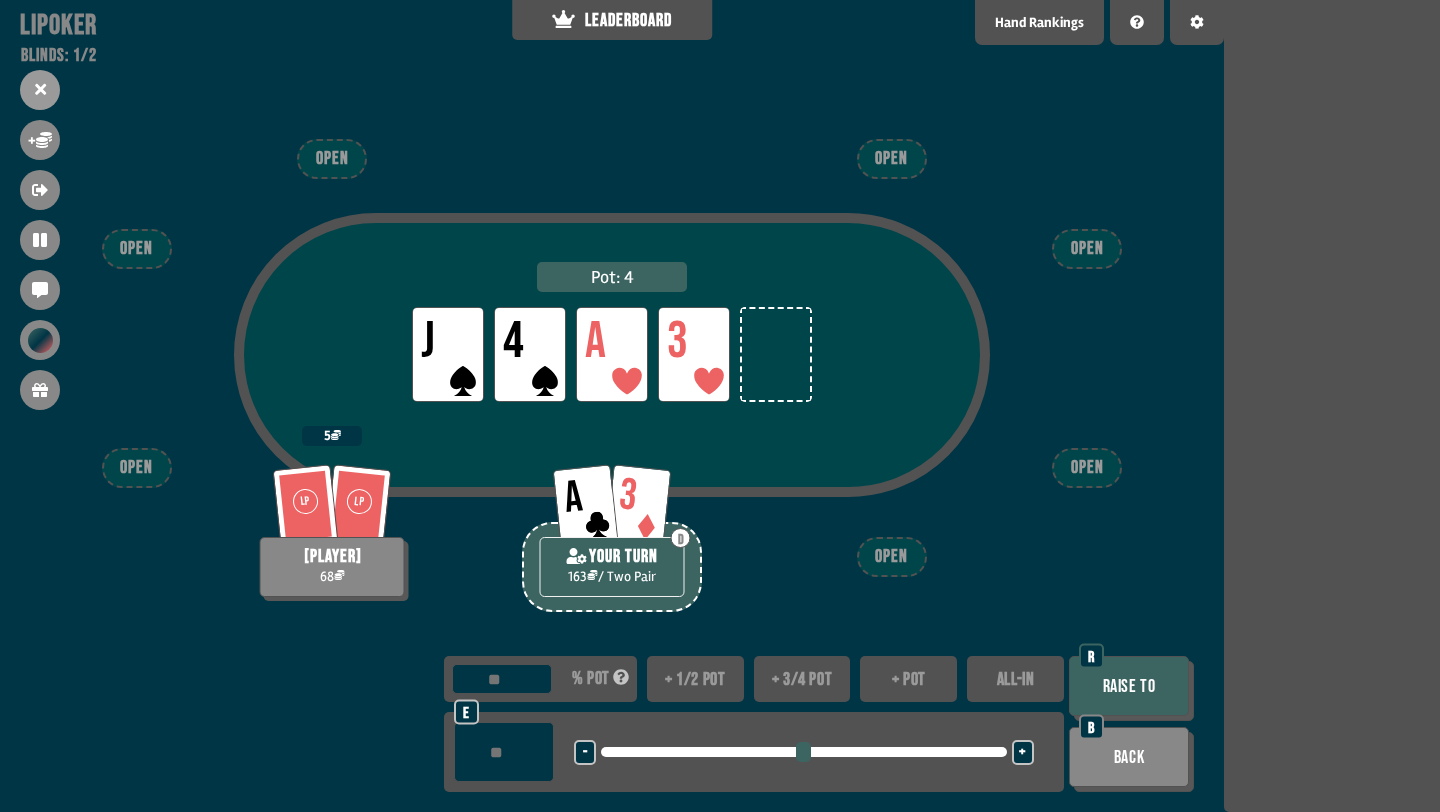 click on "Raise to" at bounding box center (1129, 686) 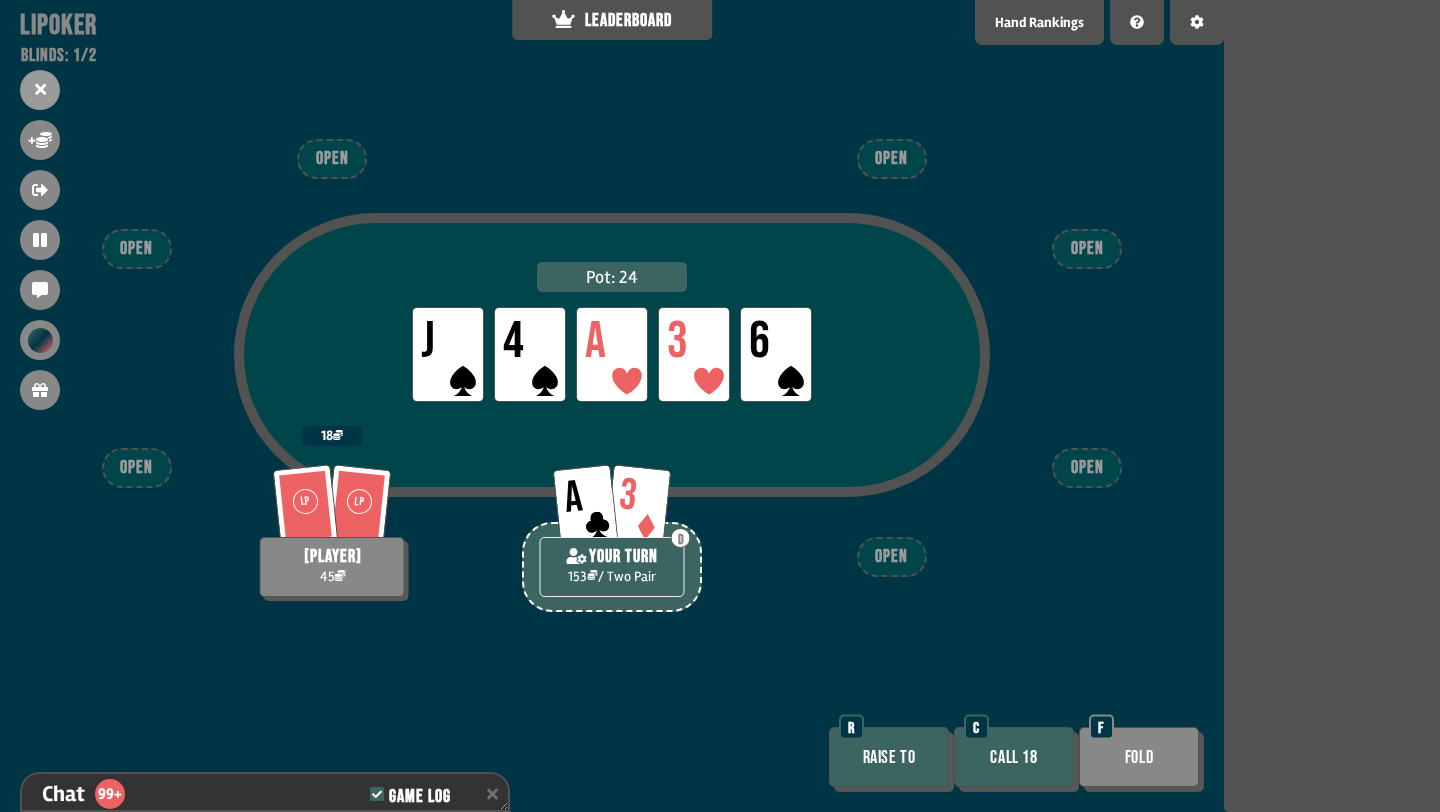 scroll, scrollTop: 12744, scrollLeft: 0, axis: vertical 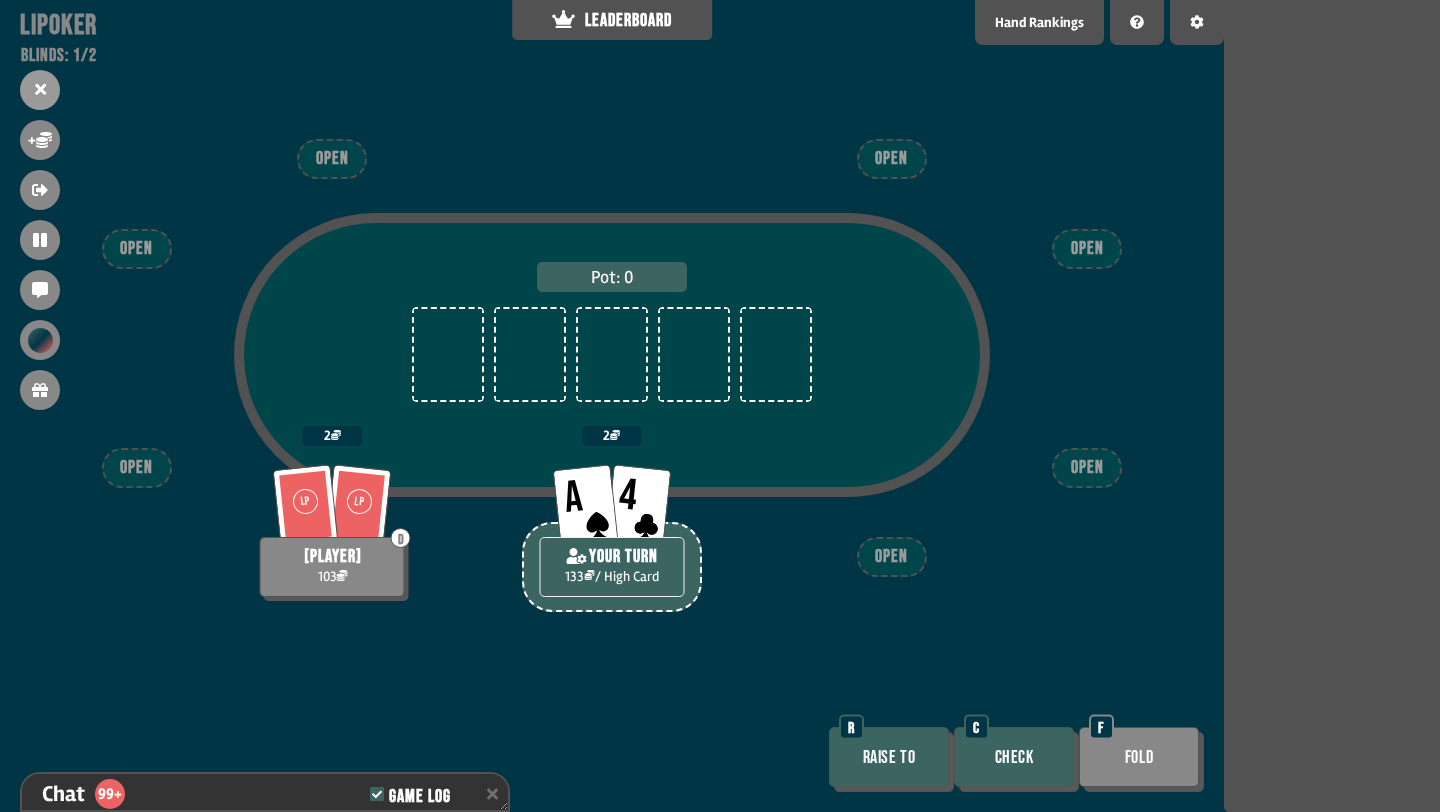click on "Check" at bounding box center [1014, 757] 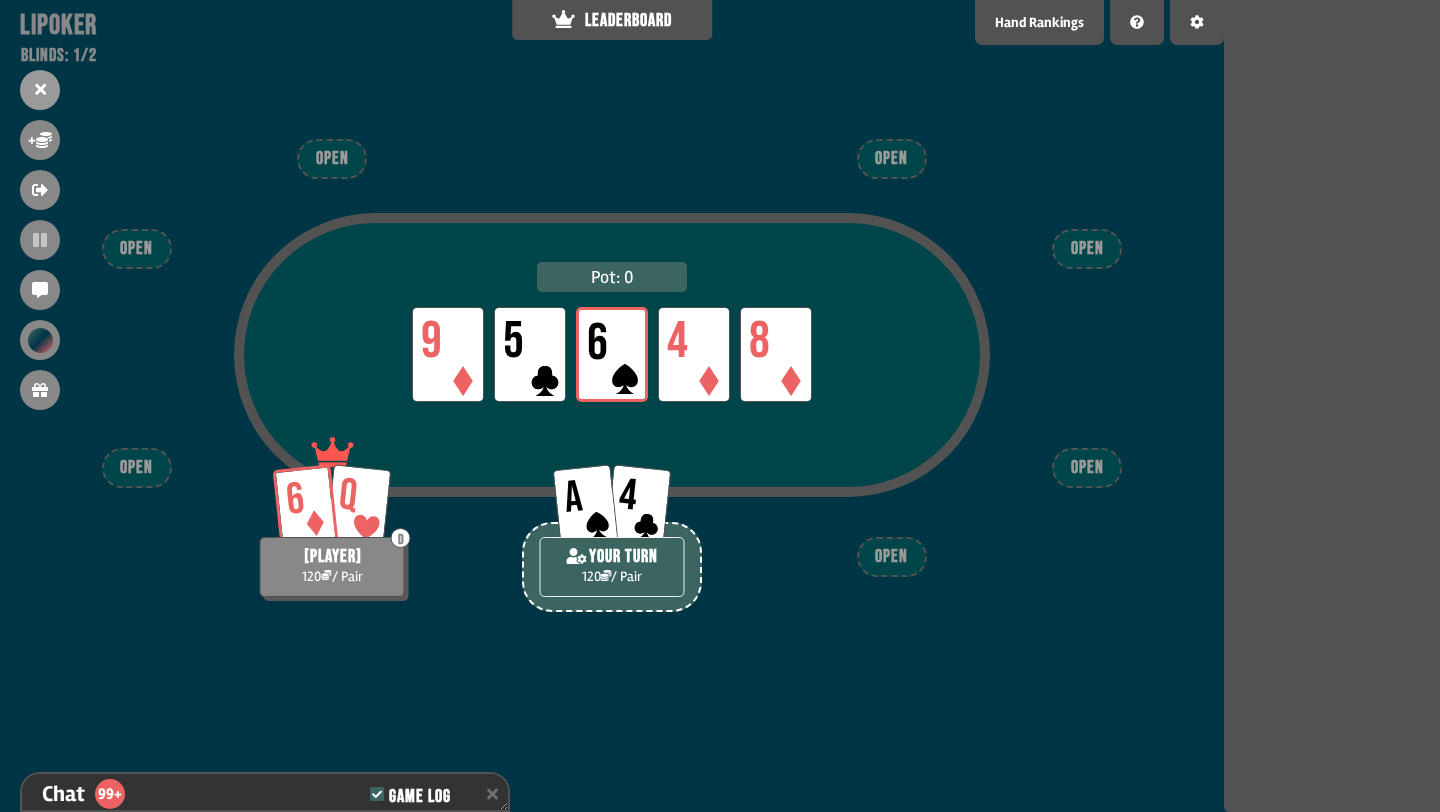 scroll, scrollTop: 13527, scrollLeft: 0, axis: vertical 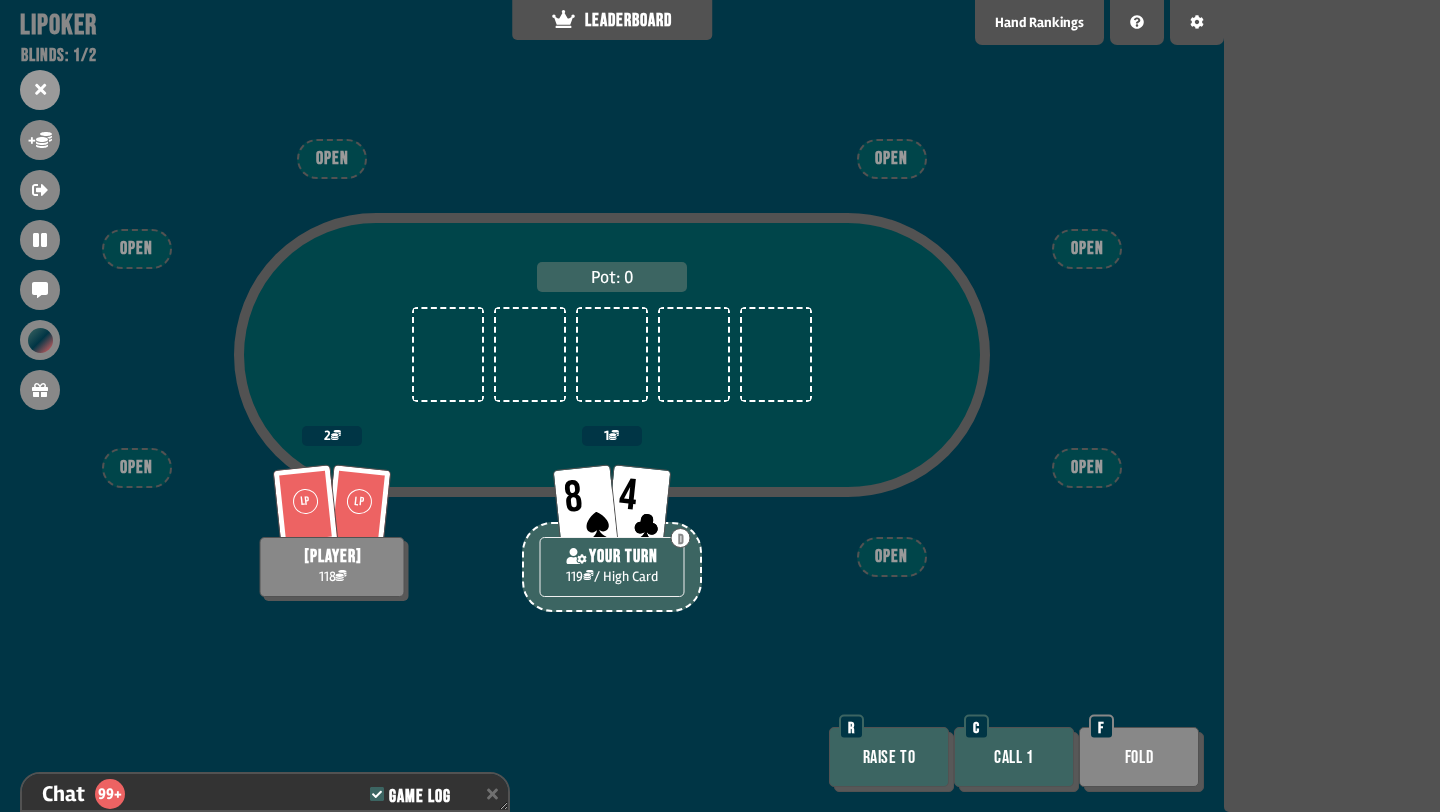 click on "Call 1" at bounding box center [1014, 757] 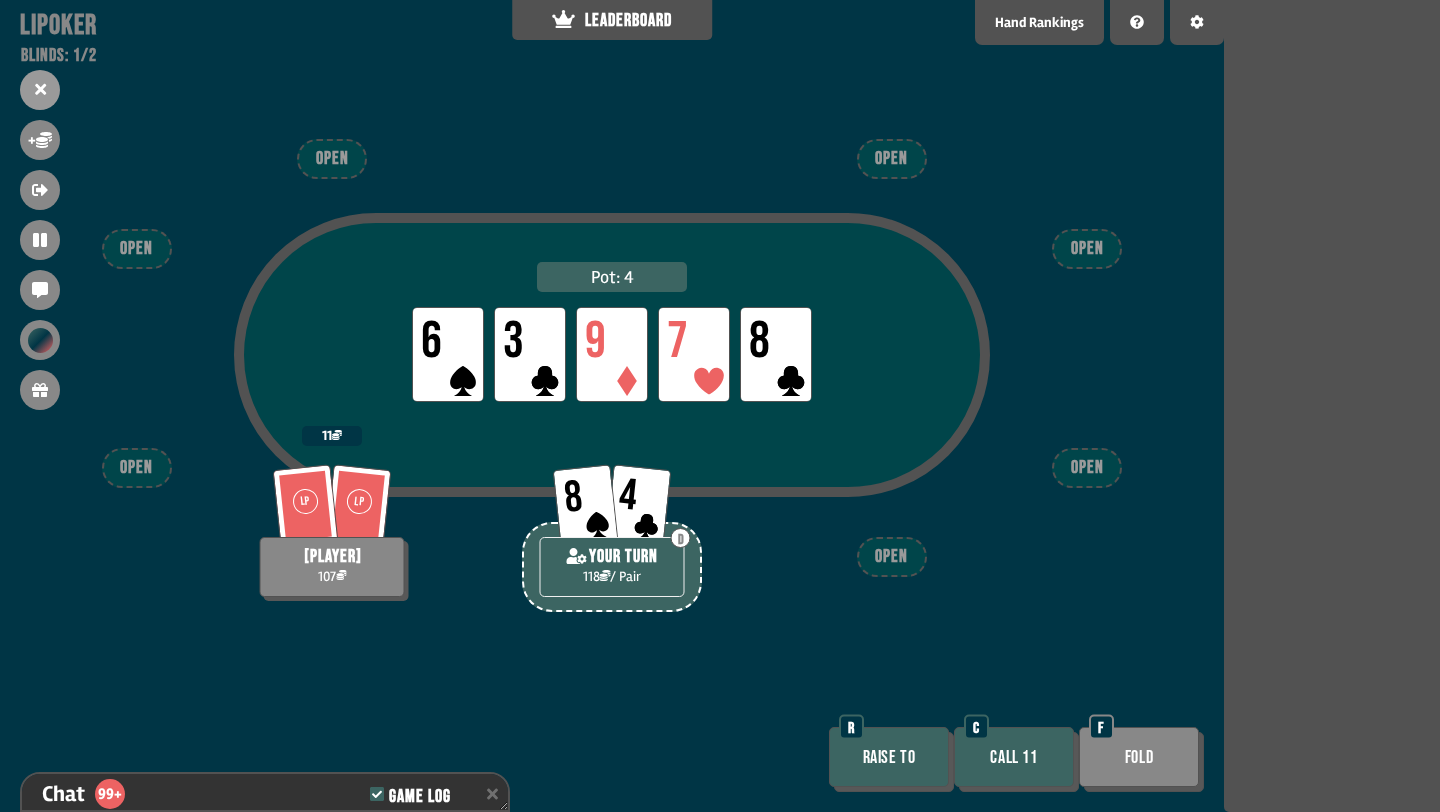 scroll, scrollTop: 13904, scrollLeft: 0, axis: vertical 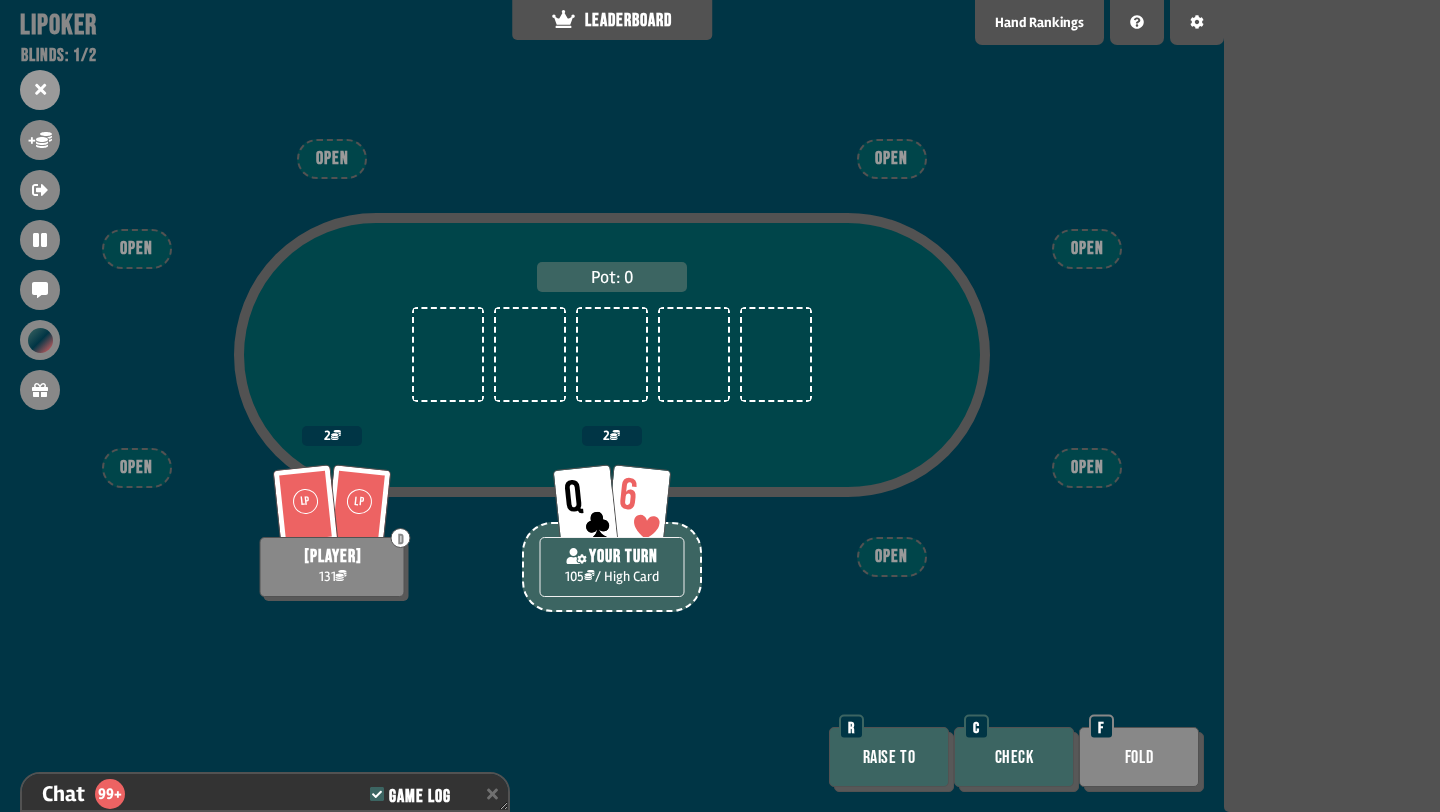 click on "Check" at bounding box center [1014, 757] 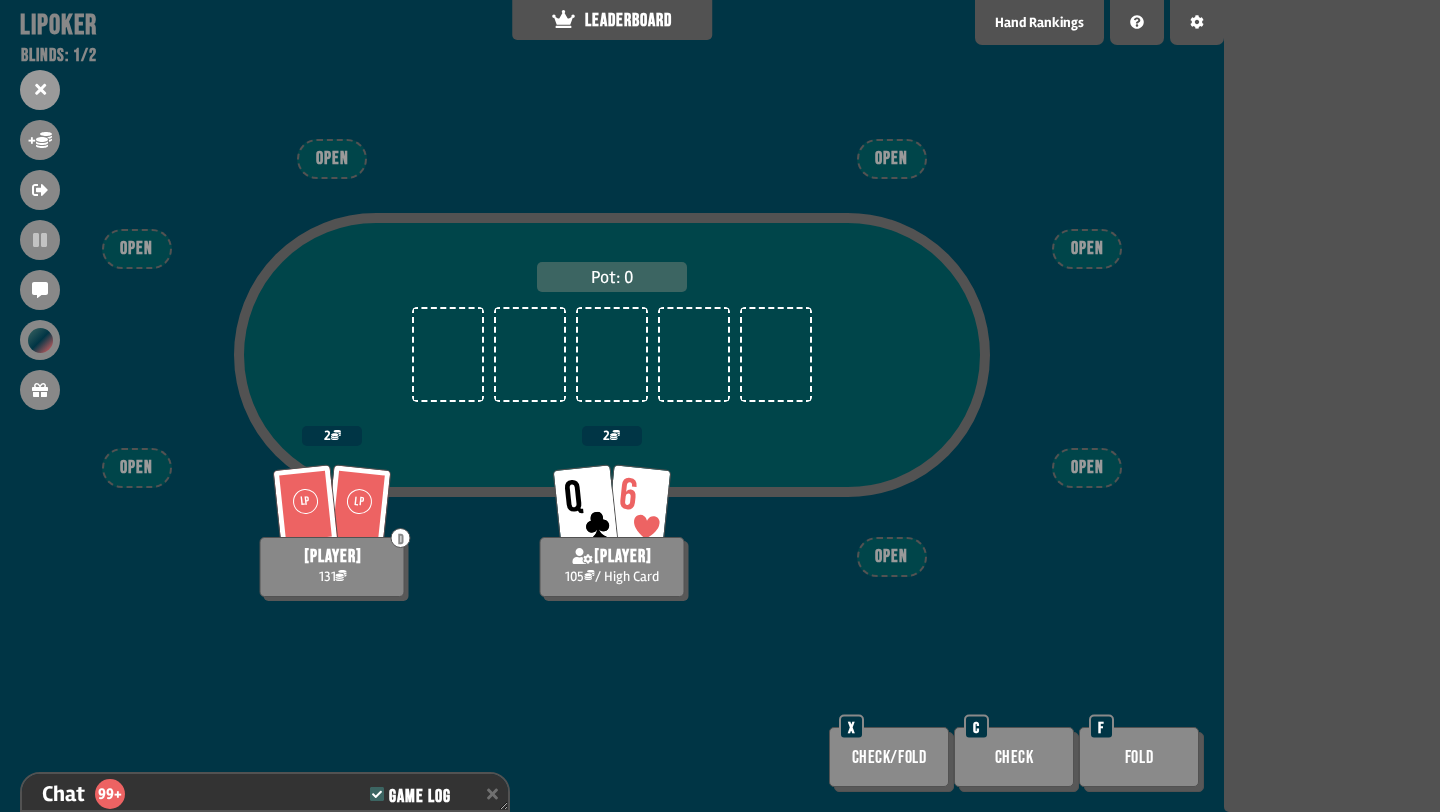 scroll, scrollTop: 14136, scrollLeft: 0, axis: vertical 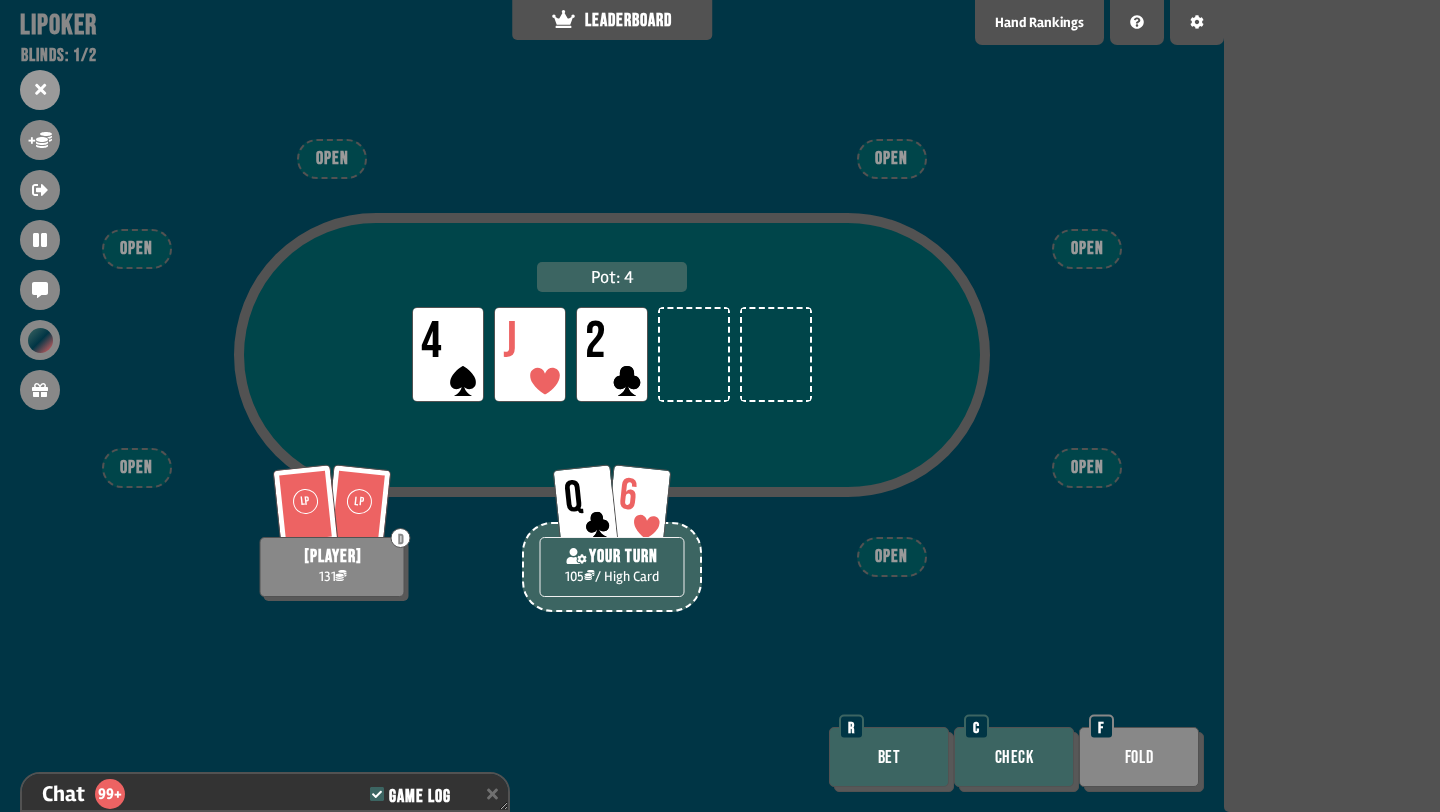 click on "Check" at bounding box center [1014, 757] 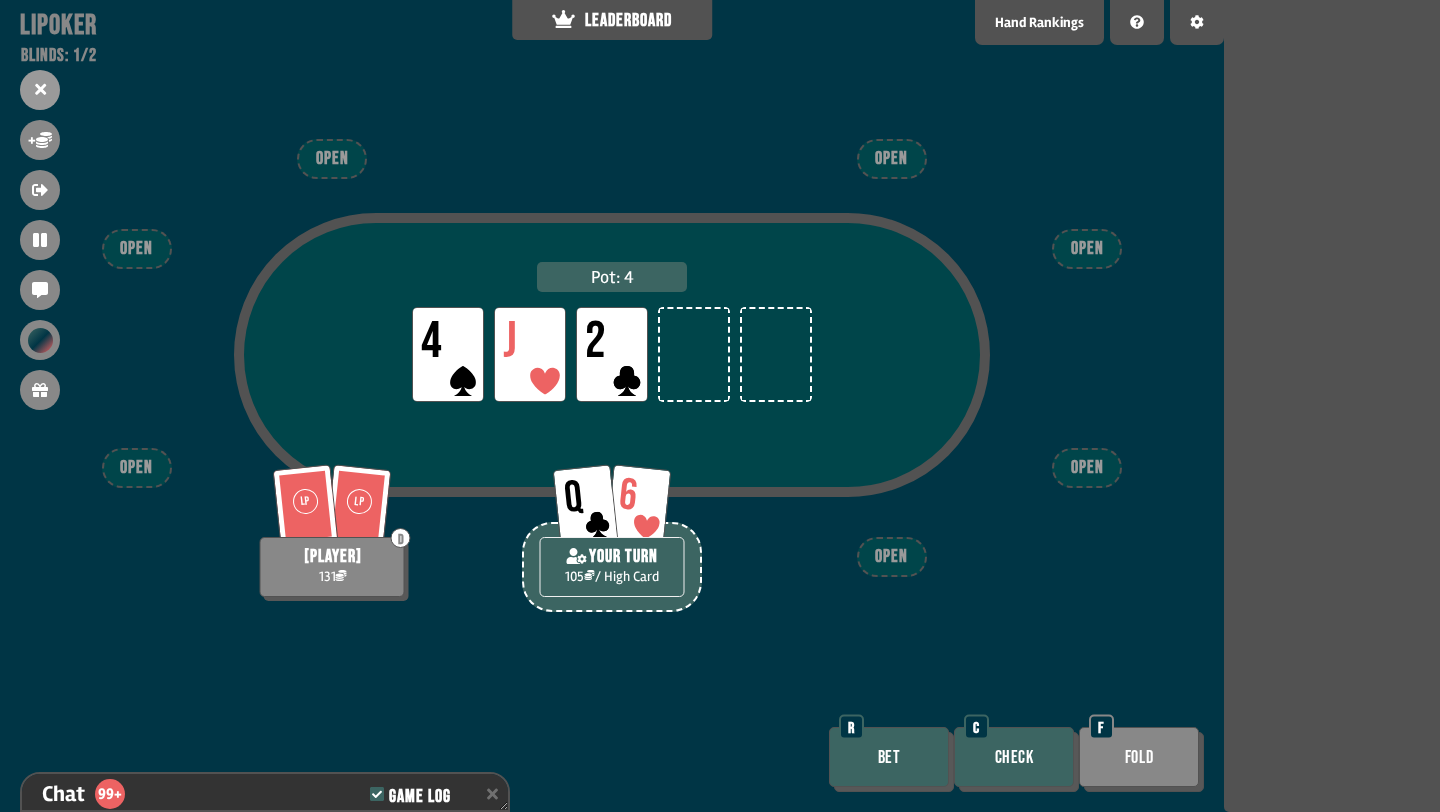 scroll, scrollTop: 14194, scrollLeft: 0, axis: vertical 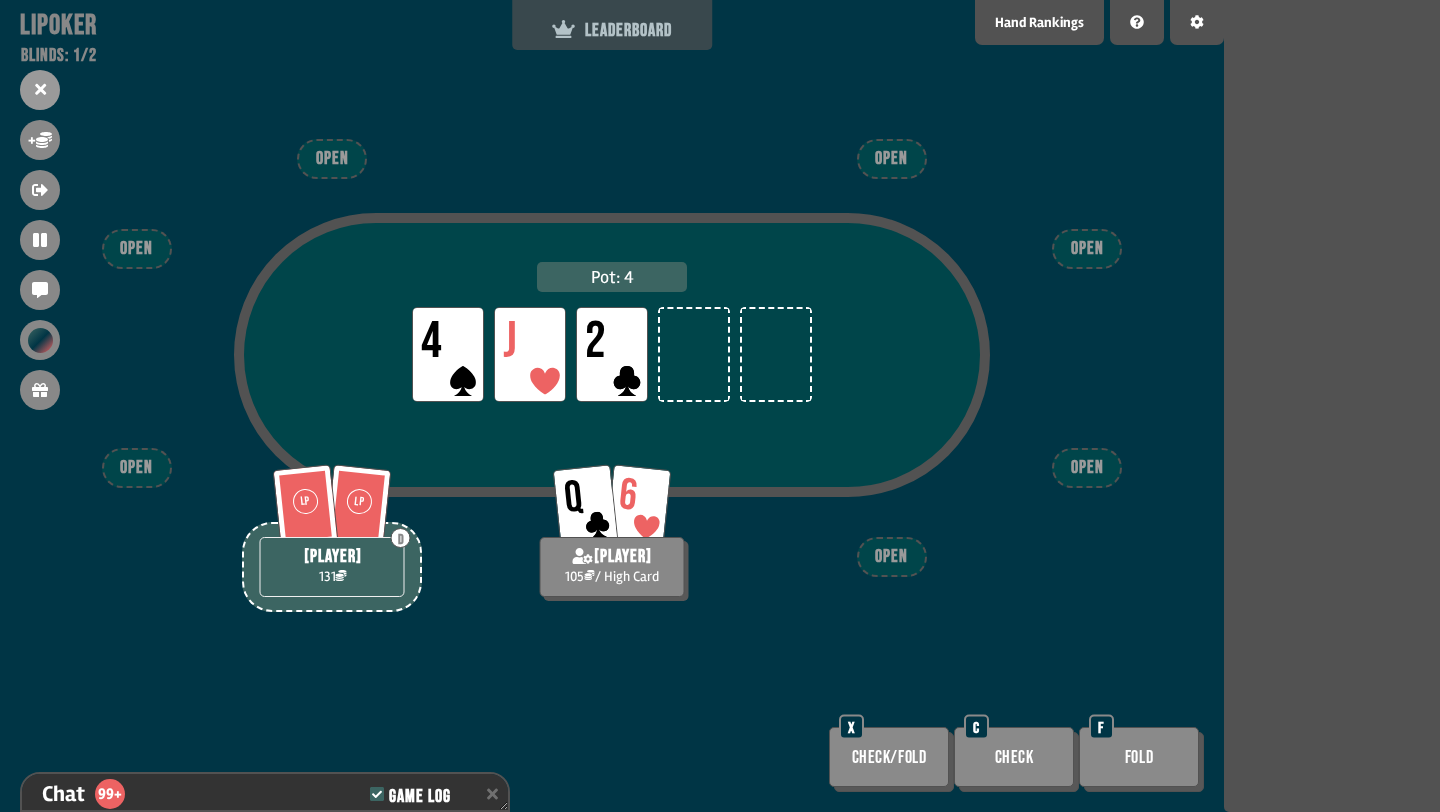 click on "LEADERBOARD" at bounding box center (612, 25) 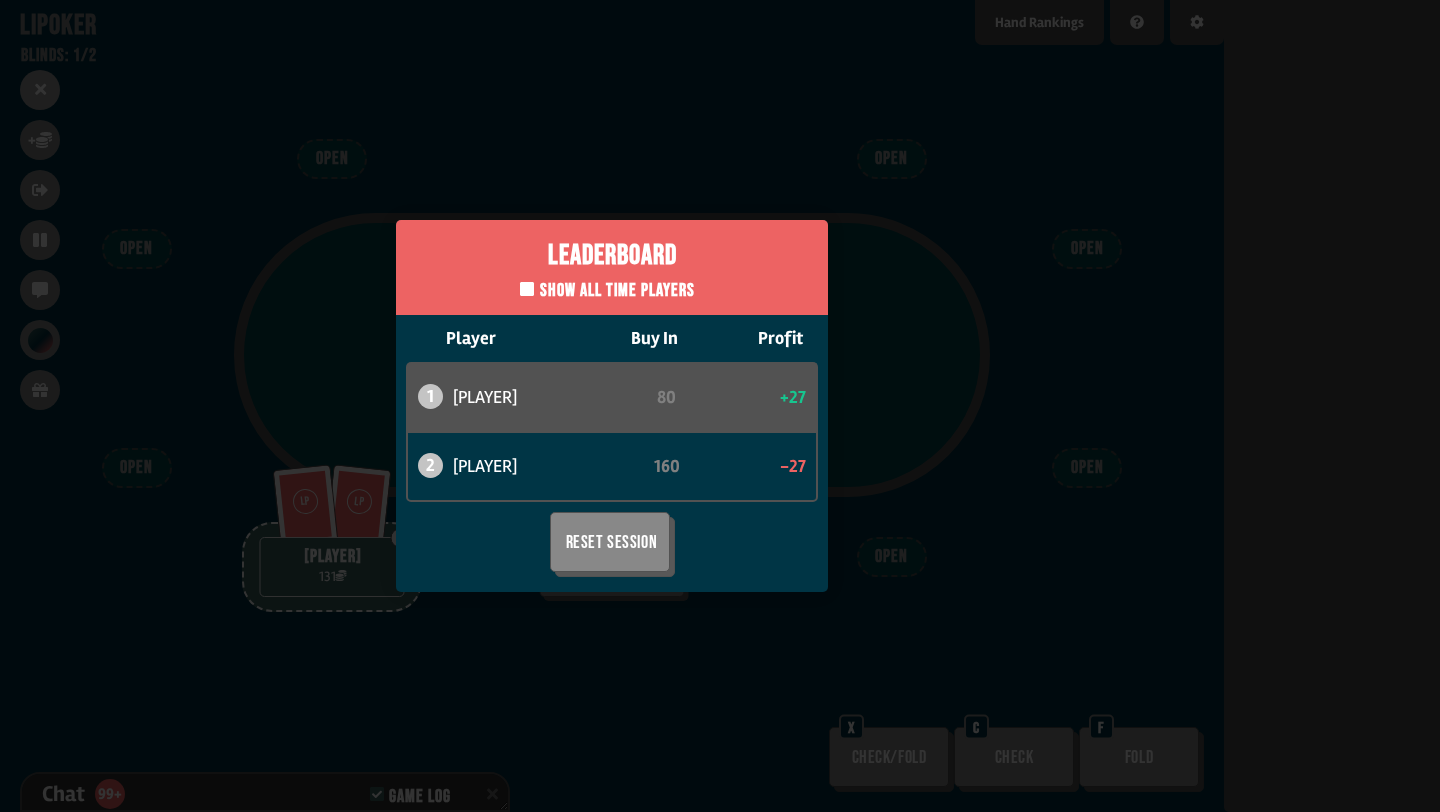 click on "Leaderboard   Show all time players Player Buy In Profit 1 bob 80 +27 2 can 160 -27 Reset Session" at bounding box center (612, 406) 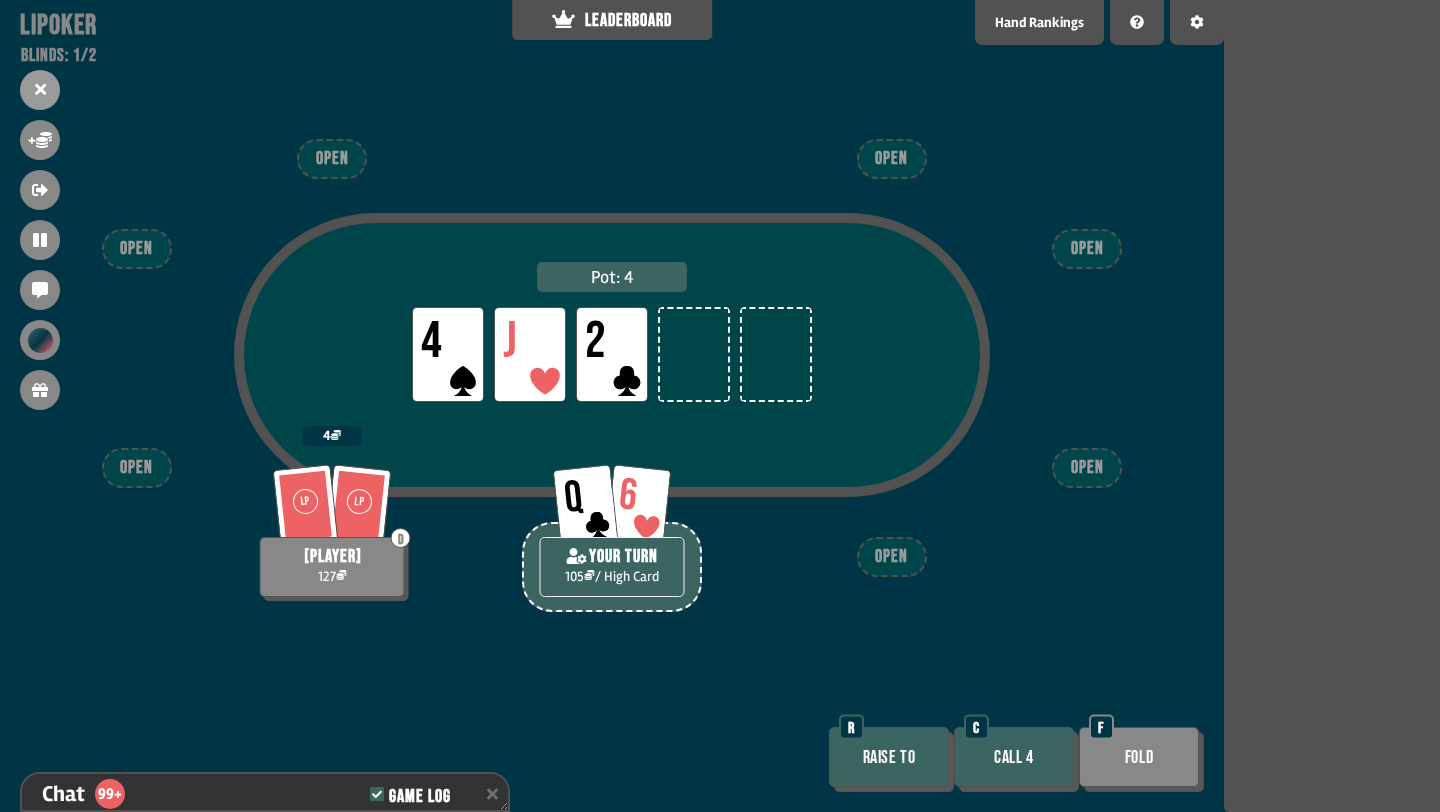 scroll, scrollTop: 14252, scrollLeft: 0, axis: vertical 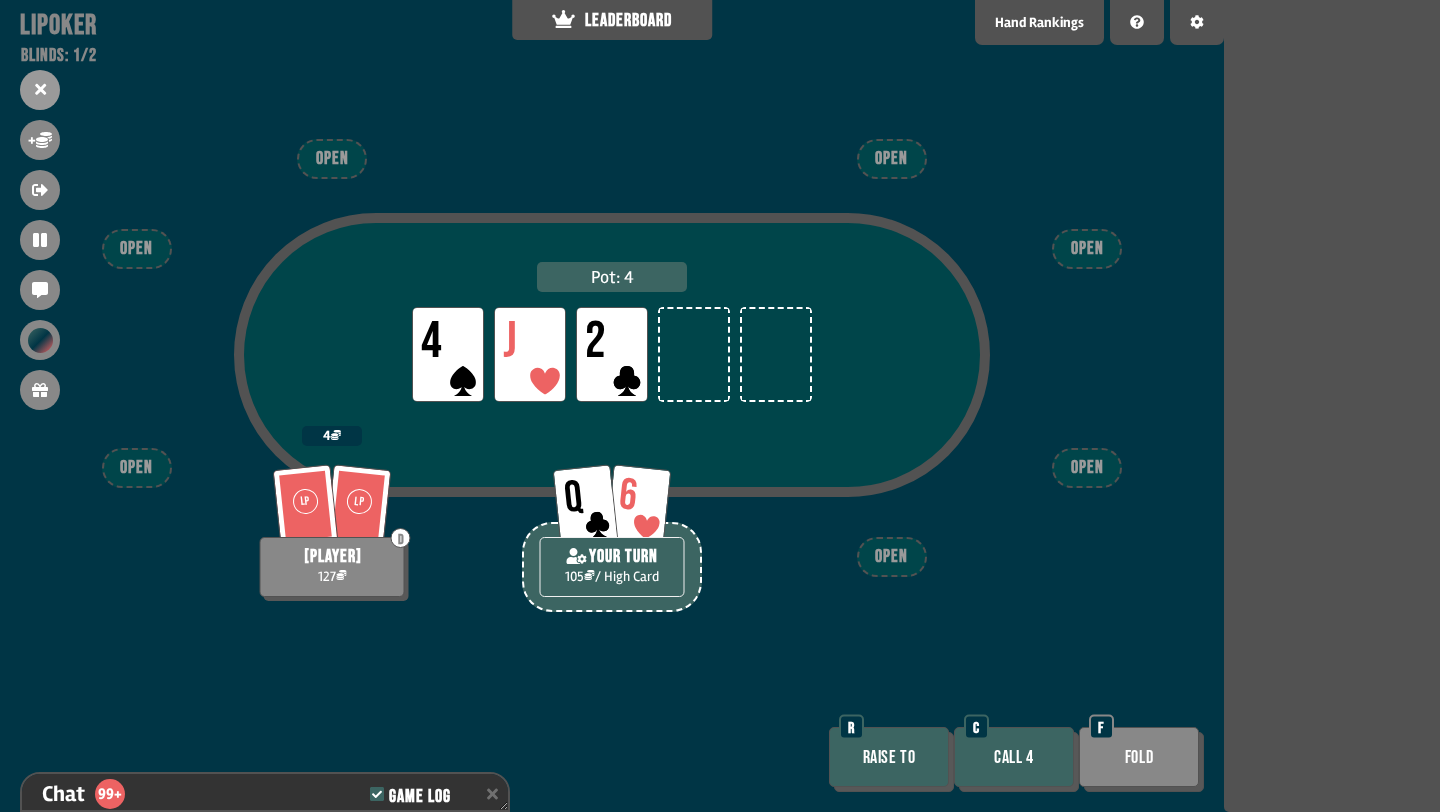 click on "Call 4" at bounding box center (1014, 757) 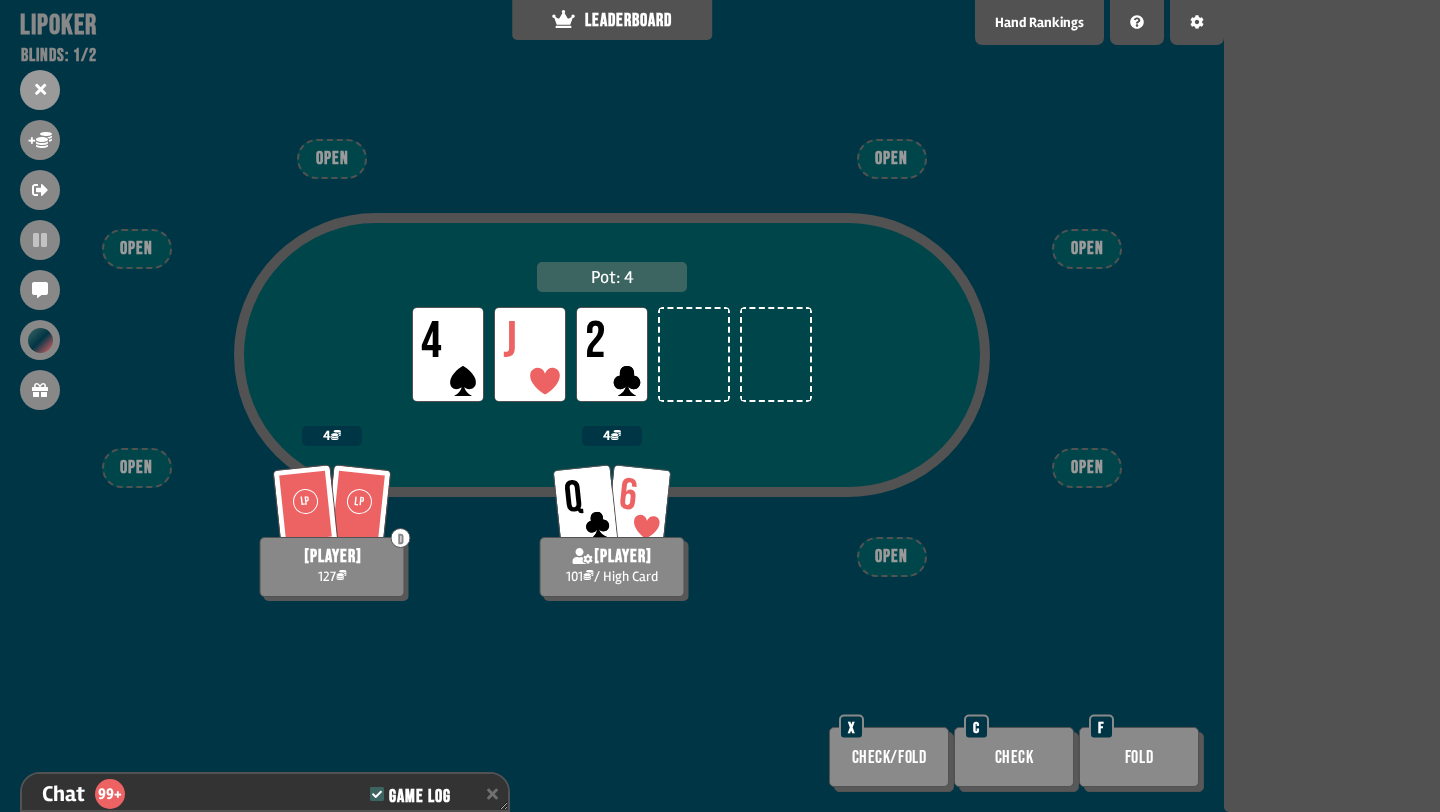scroll, scrollTop: 14310, scrollLeft: 0, axis: vertical 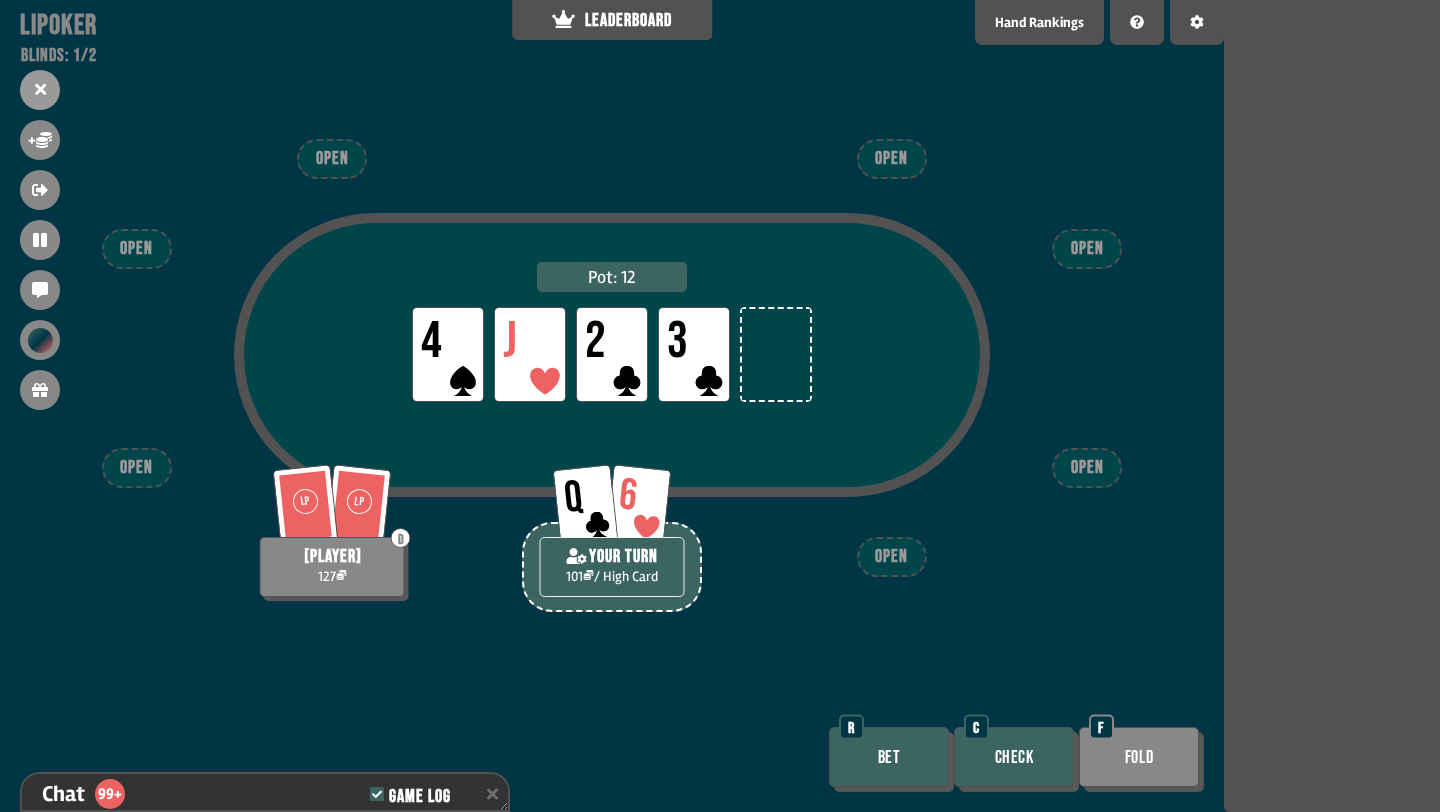 click on "Check" at bounding box center [1014, 757] 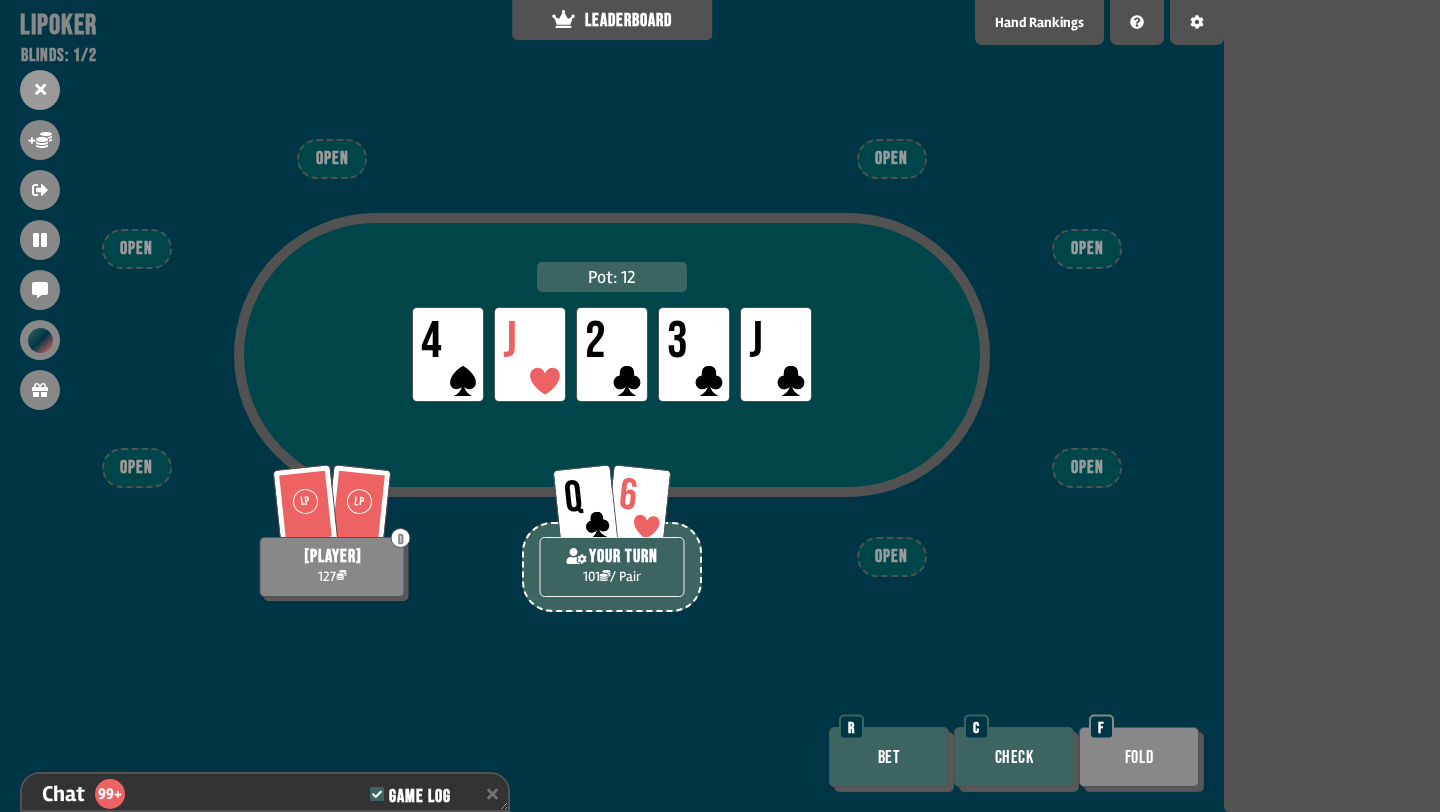 scroll, scrollTop: 14455, scrollLeft: 0, axis: vertical 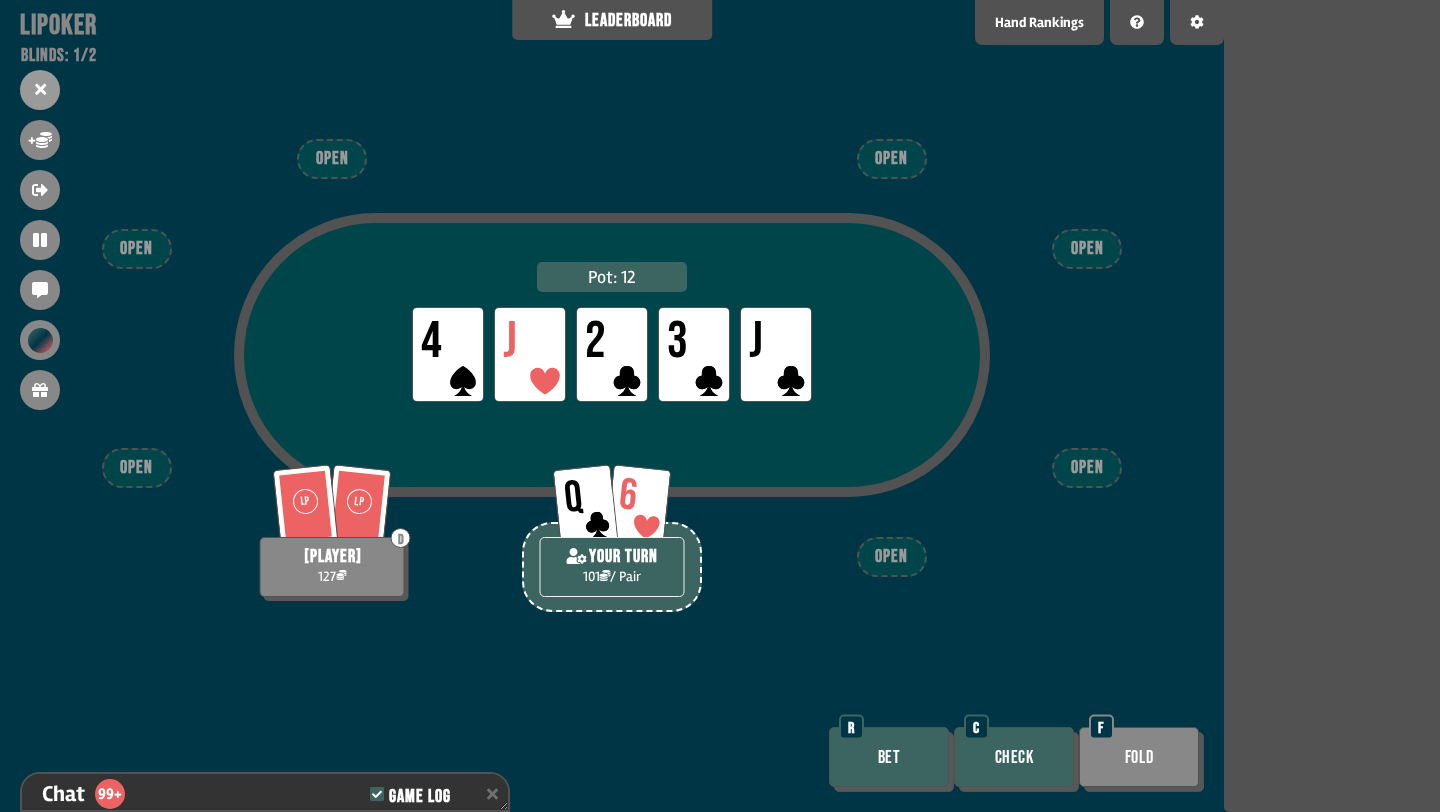 click on "Check" at bounding box center [1014, 757] 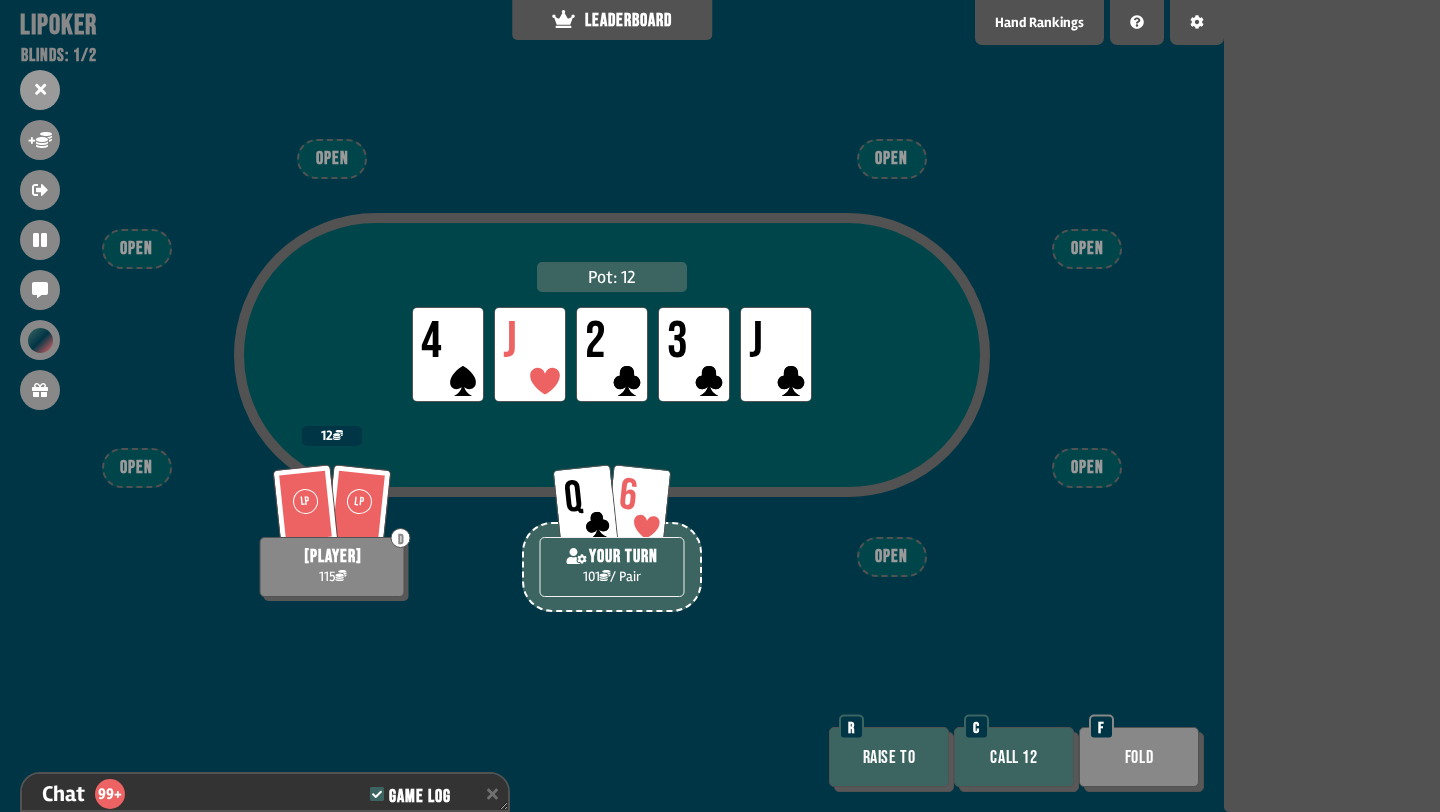 scroll, scrollTop: 14542, scrollLeft: 0, axis: vertical 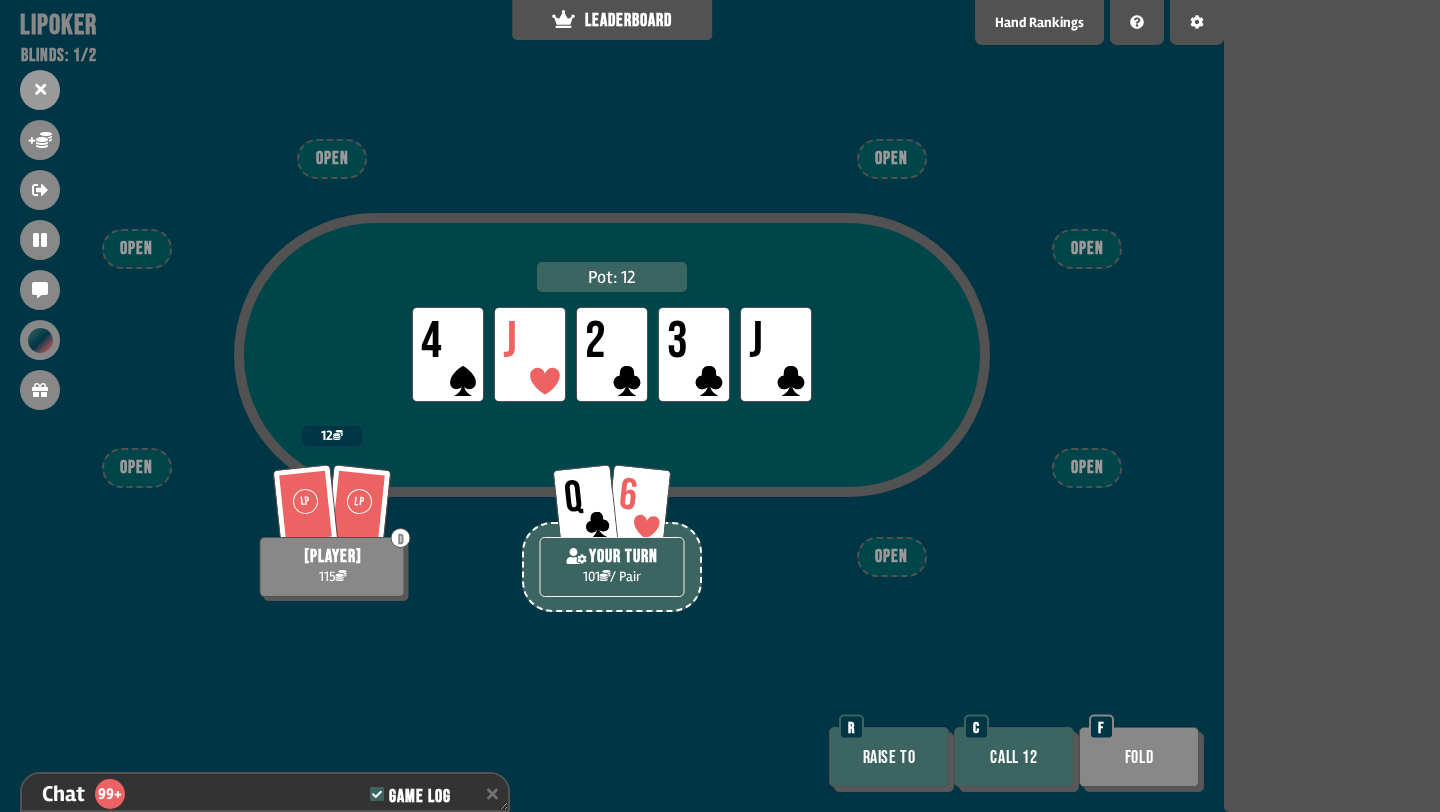 click on "Fold" at bounding box center [1139, 757] 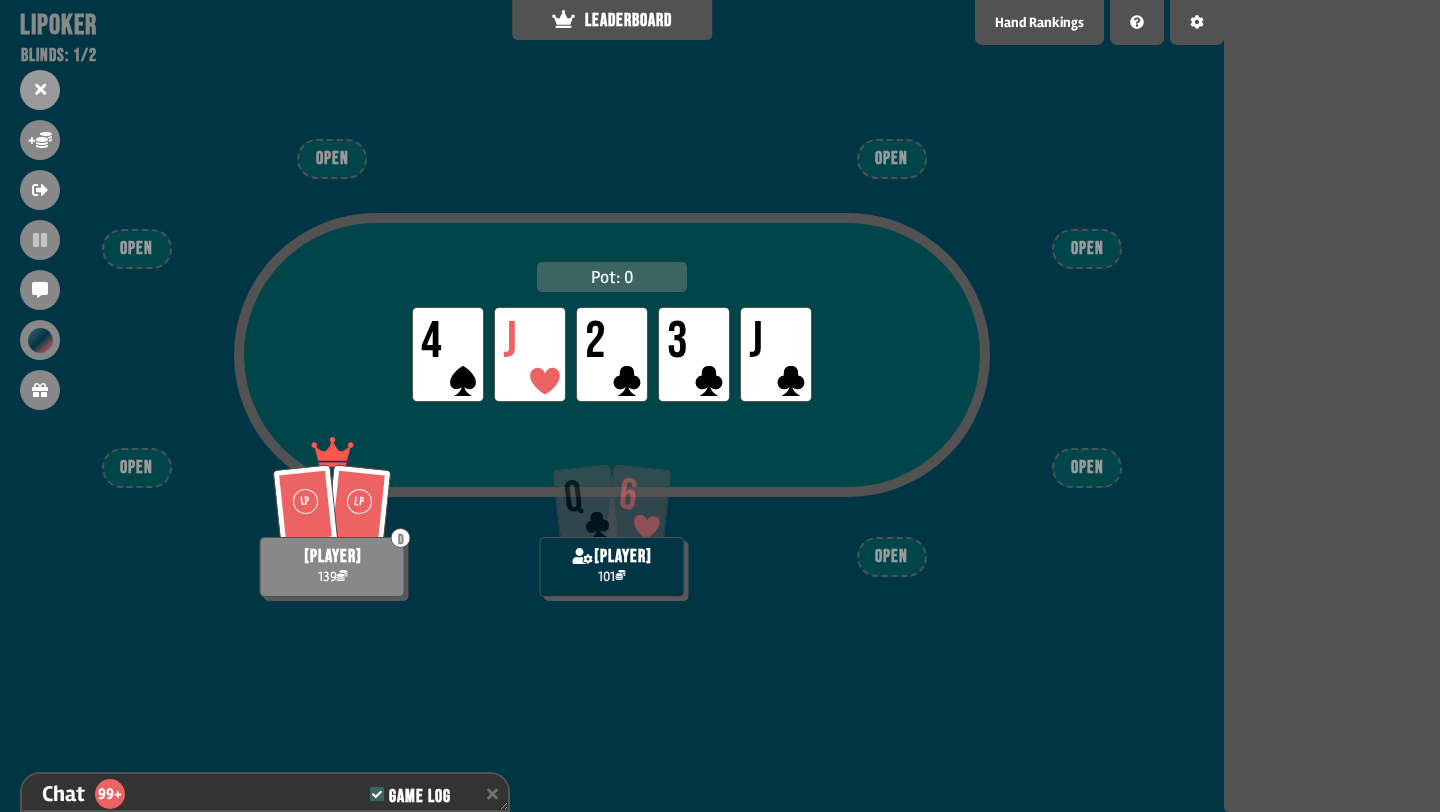 scroll, scrollTop: 14687, scrollLeft: 0, axis: vertical 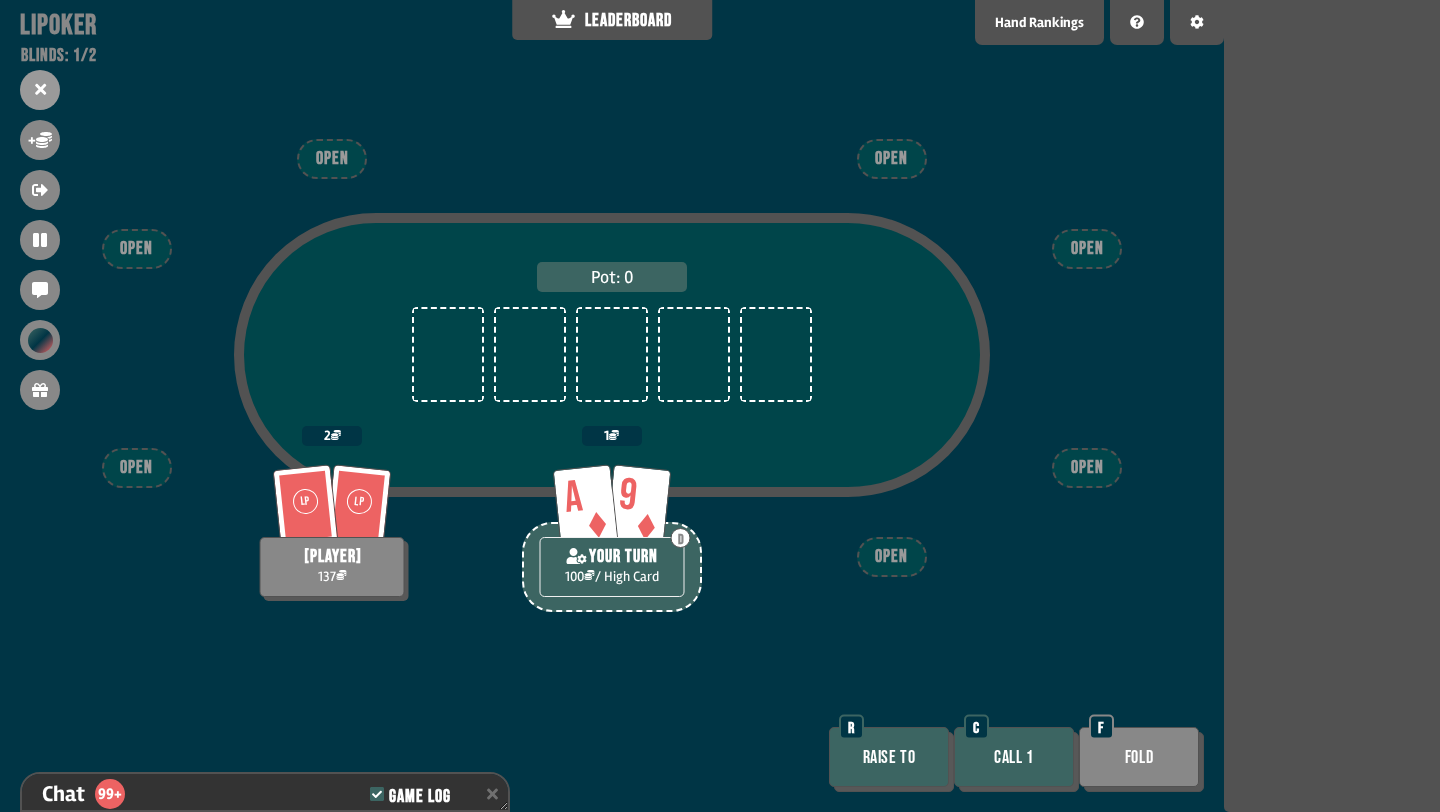 click on "Raise to" at bounding box center [889, 757] 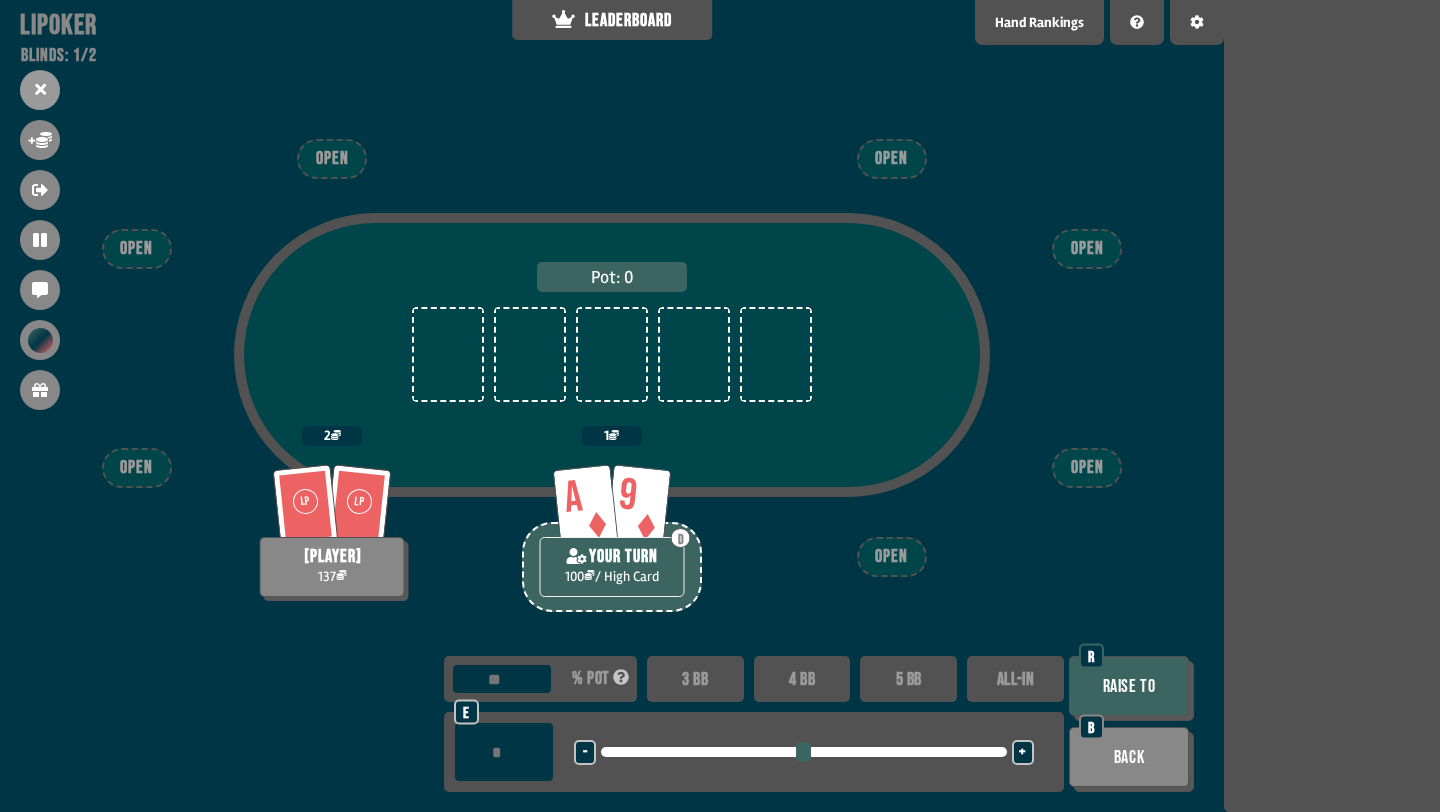 click on "3 BB" at bounding box center [695, 679] 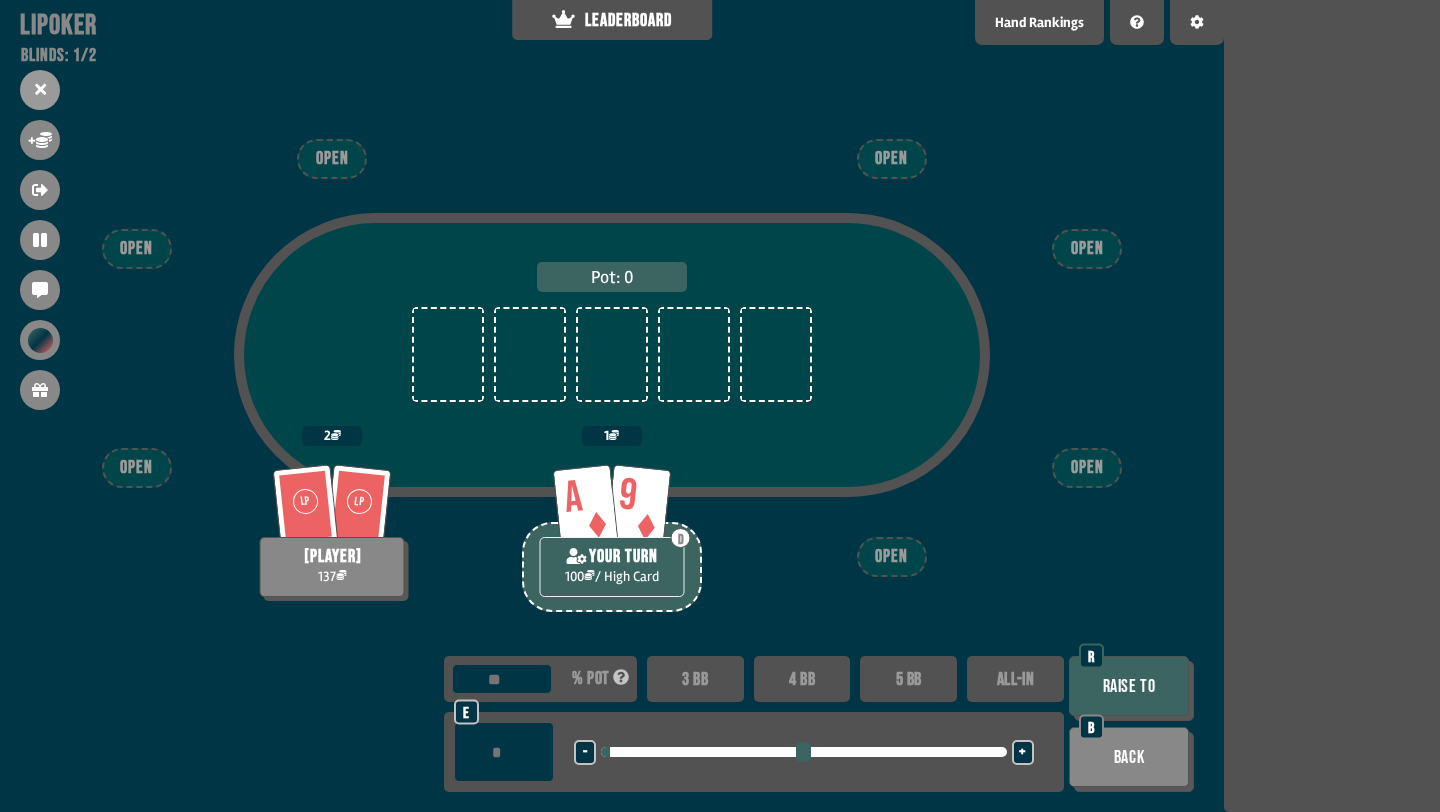 click on "Raise to" at bounding box center (1129, 686) 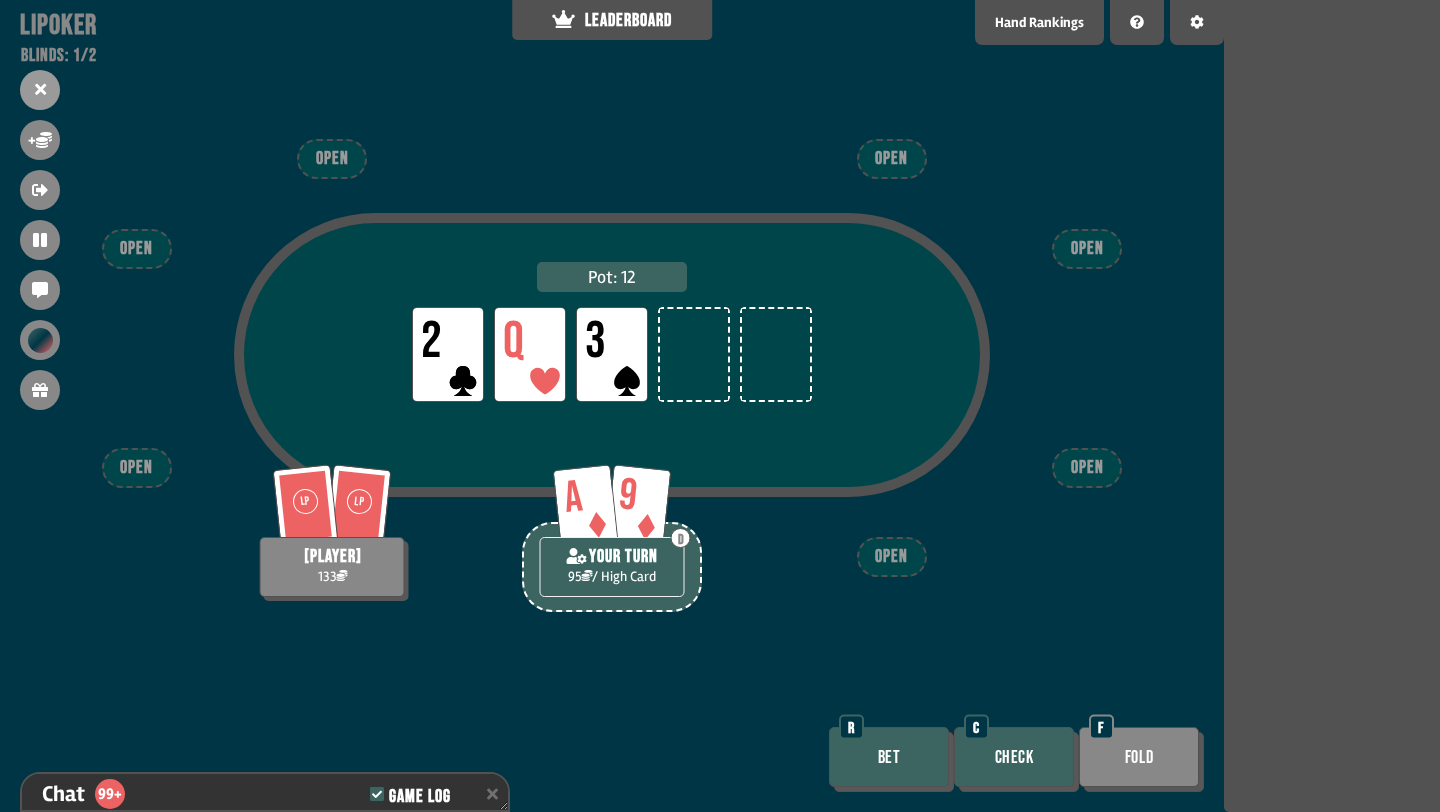 scroll, scrollTop: 14832, scrollLeft: 0, axis: vertical 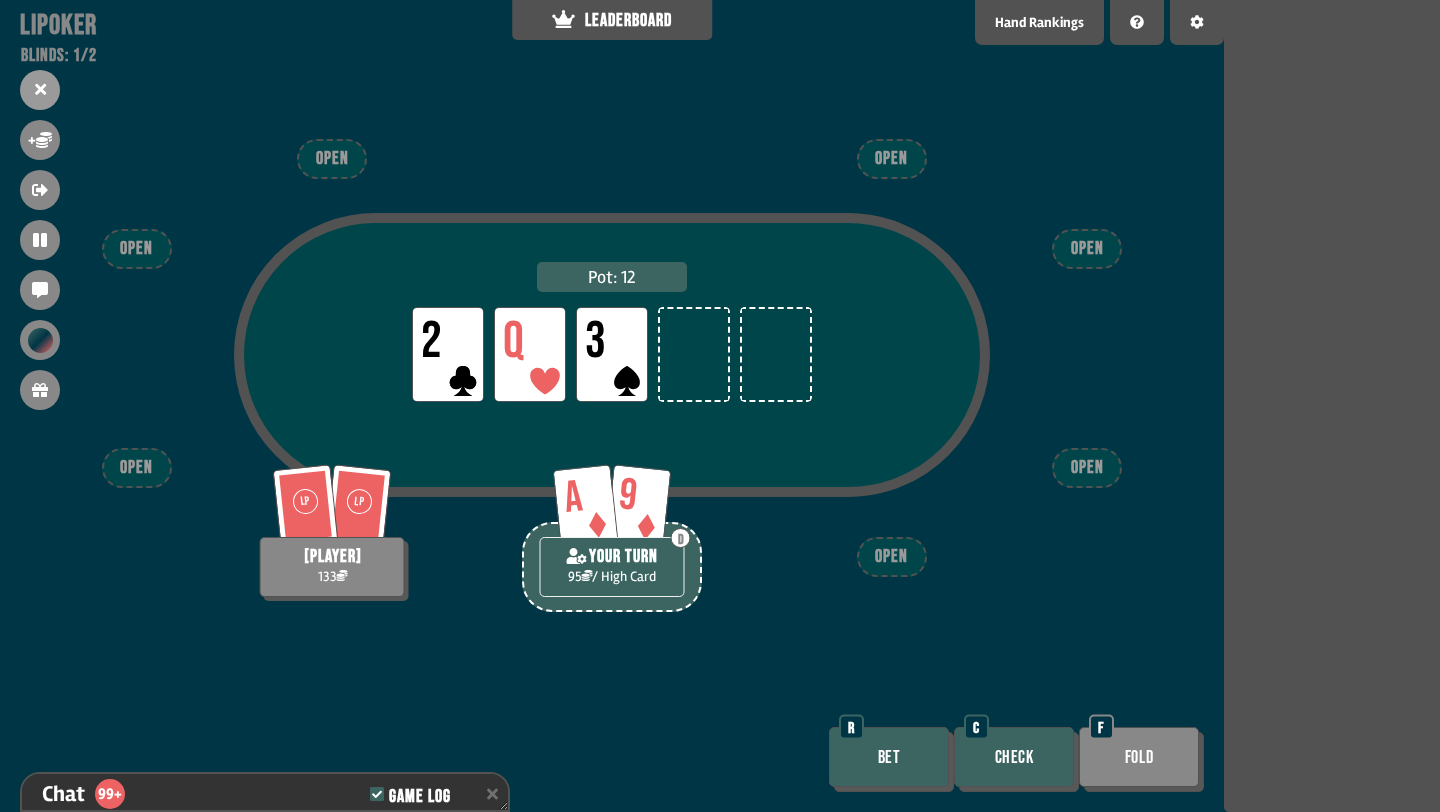 click on "Check" at bounding box center (1014, 757) 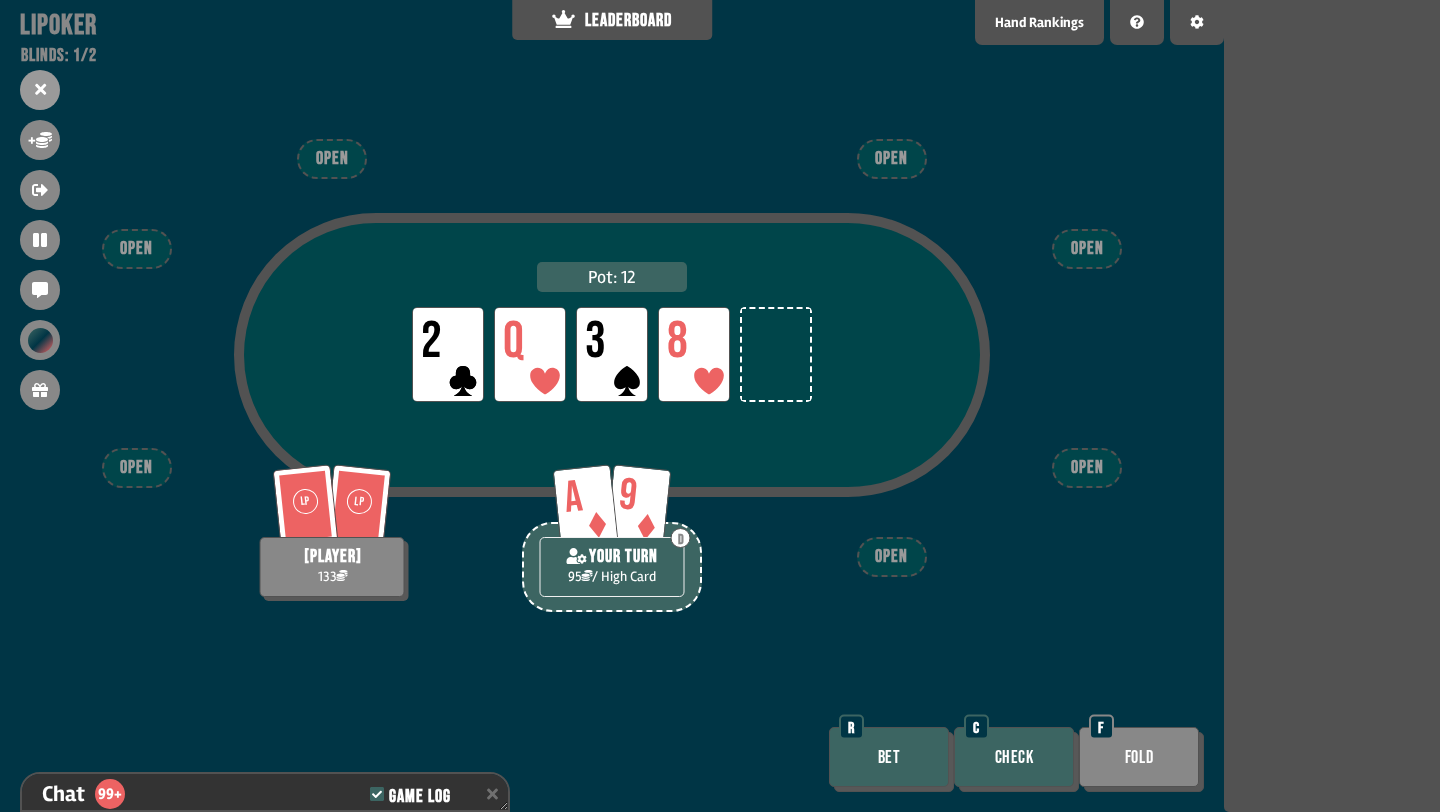 scroll, scrollTop: 14948, scrollLeft: 0, axis: vertical 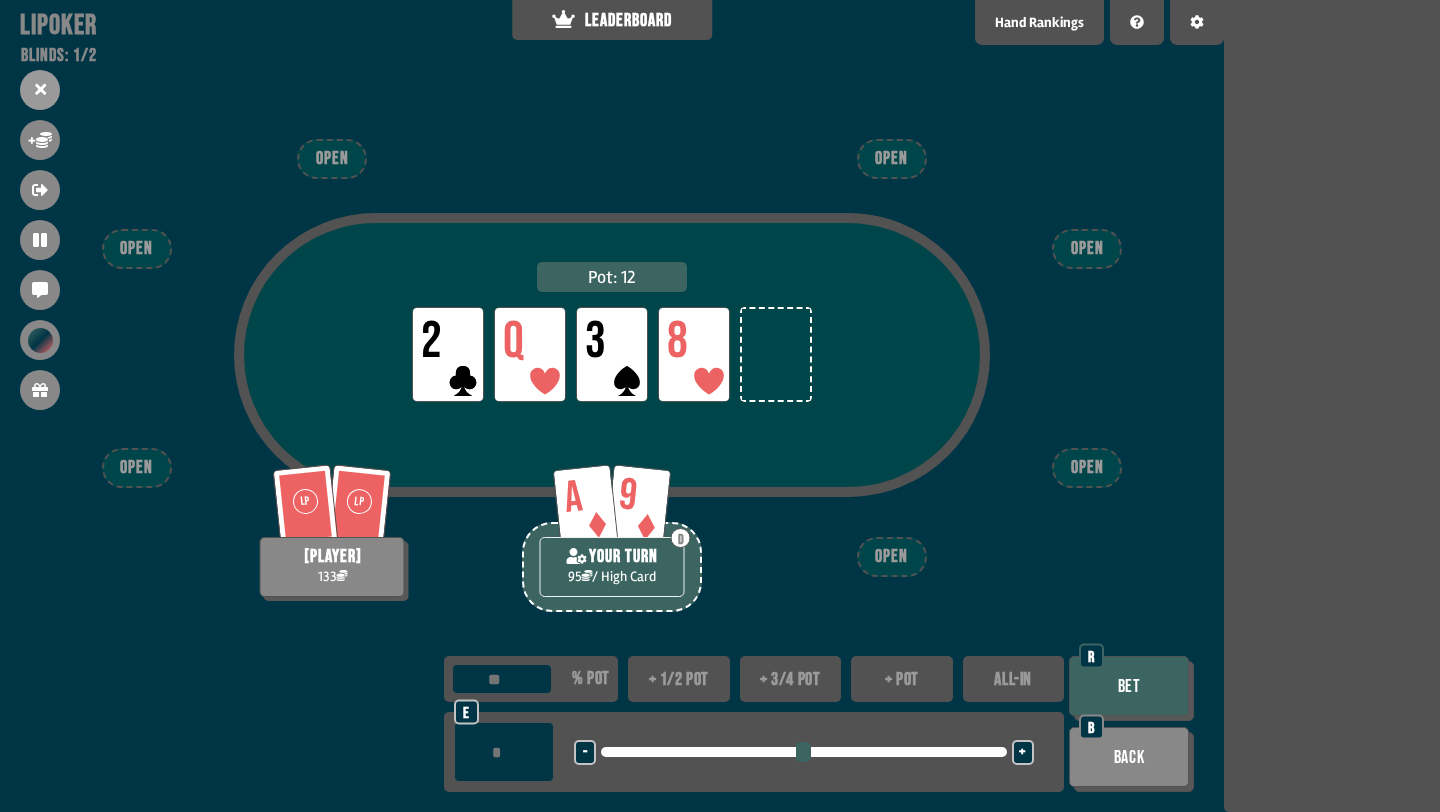 click on "+ 3/4 pot" at bounding box center (791, 679) 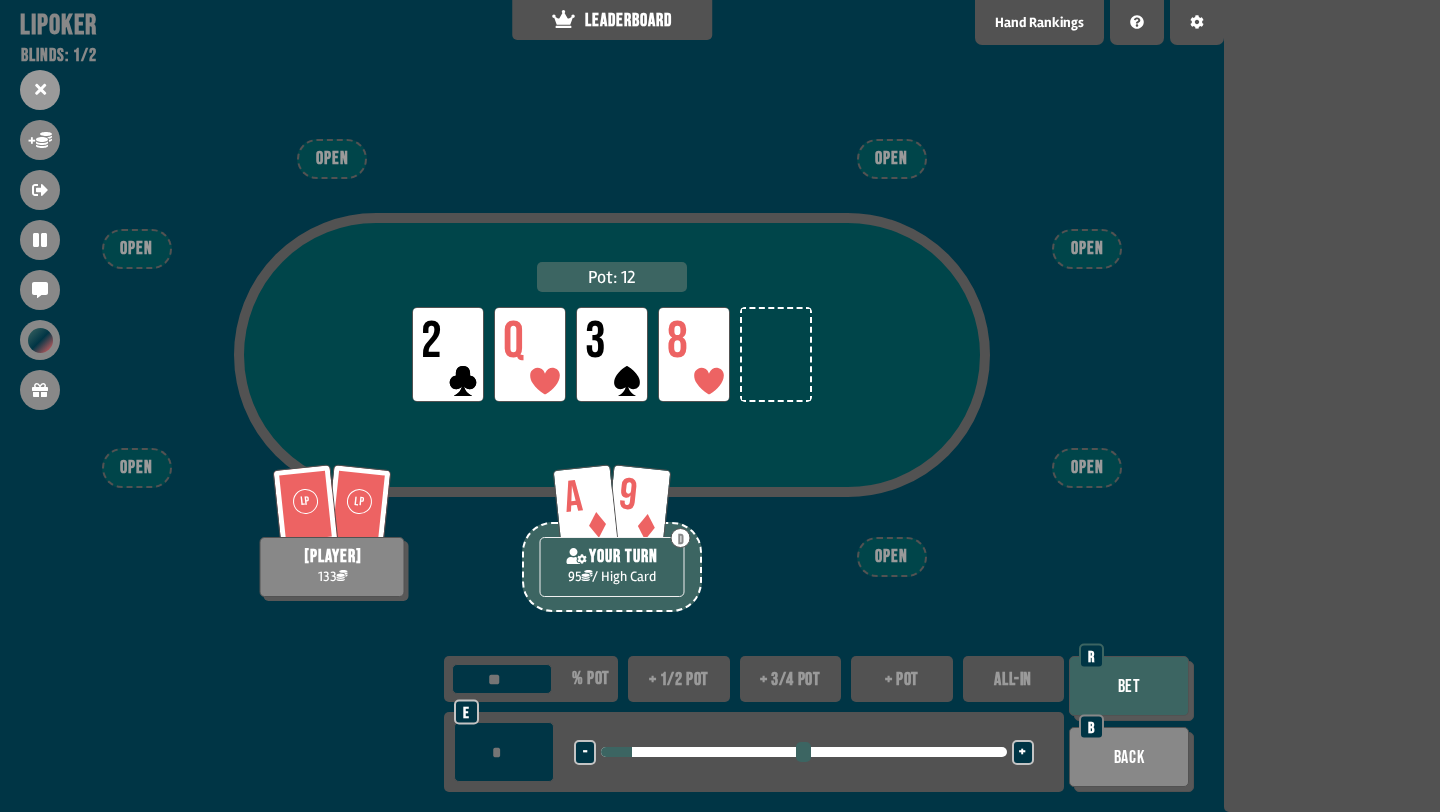 click on "Bet" at bounding box center (1129, 686) 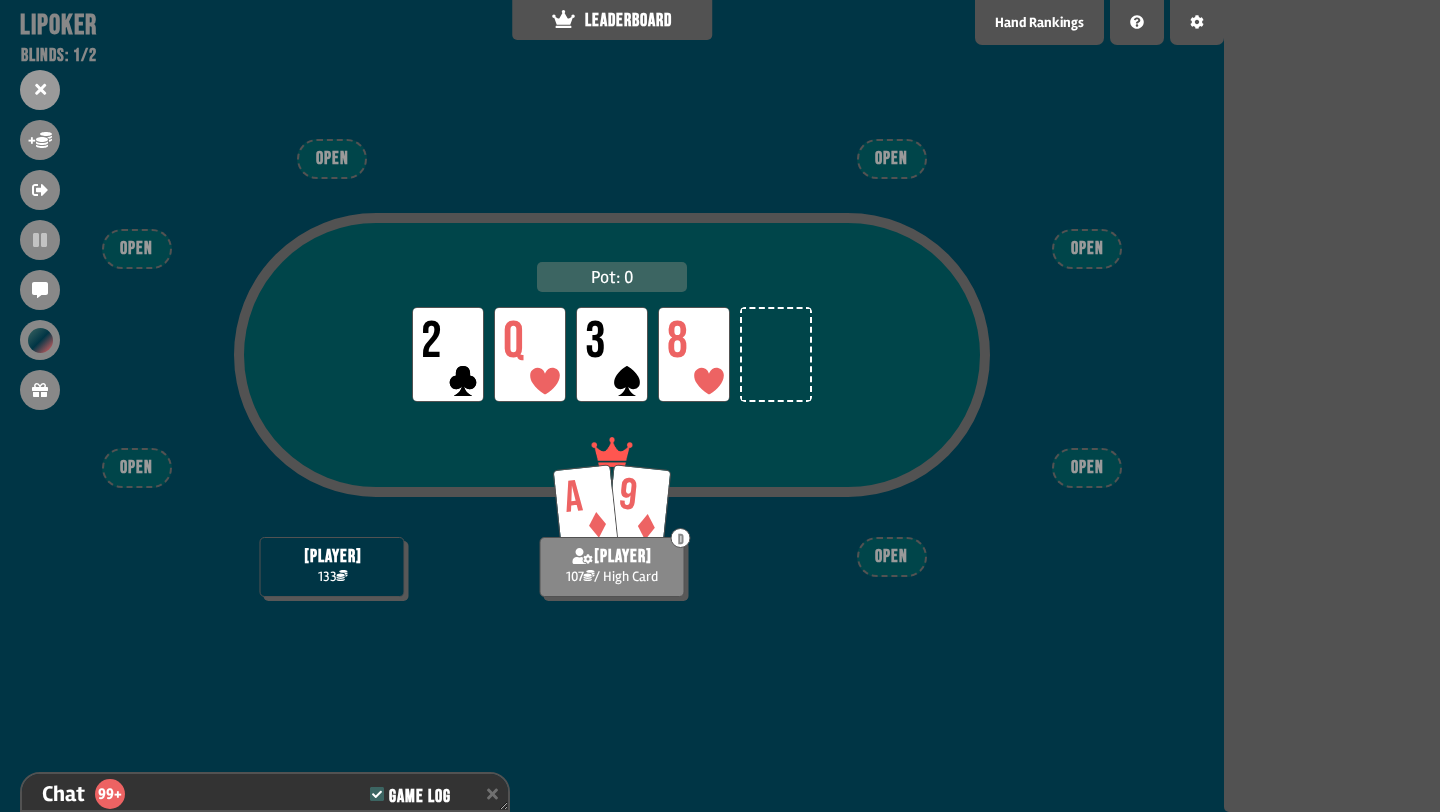 scroll, scrollTop: 15093, scrollLeft: 0, axis: vertical 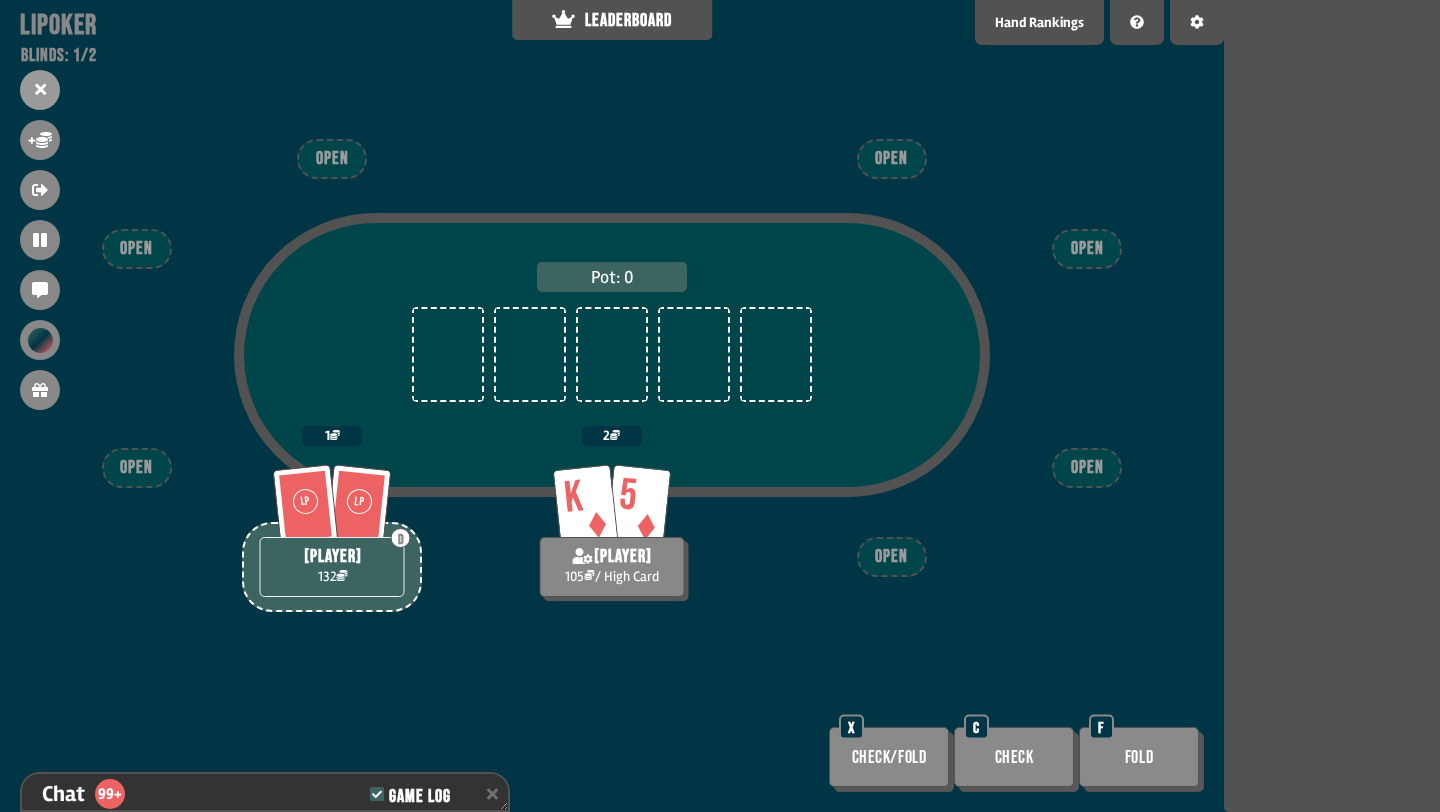 click on "Check" at bounding box center (1014, 757) 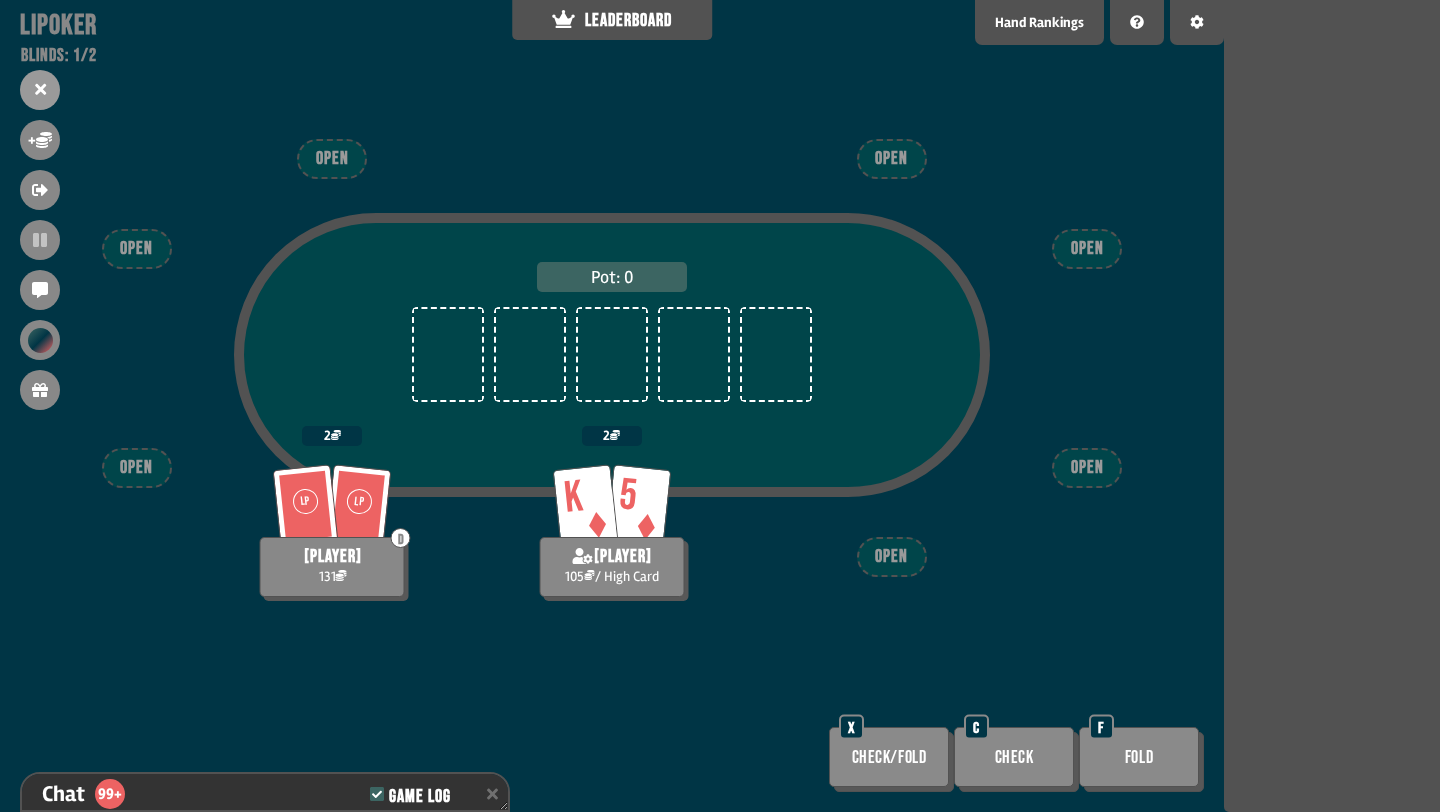 scroll, scrollTop: 15209, scrollLeft: 0, axis: vertical 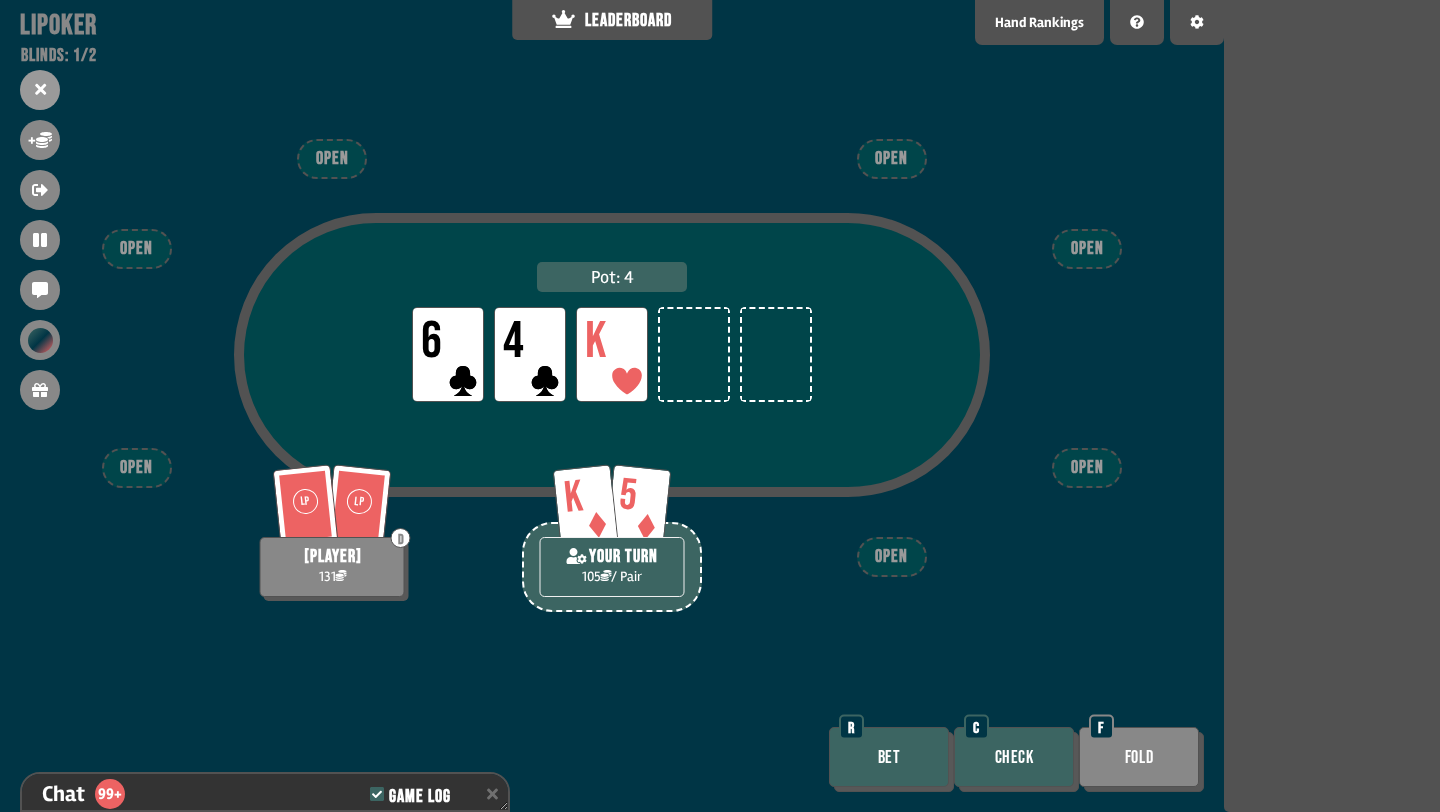 click on "Check" at bounding box center (1014, 757) 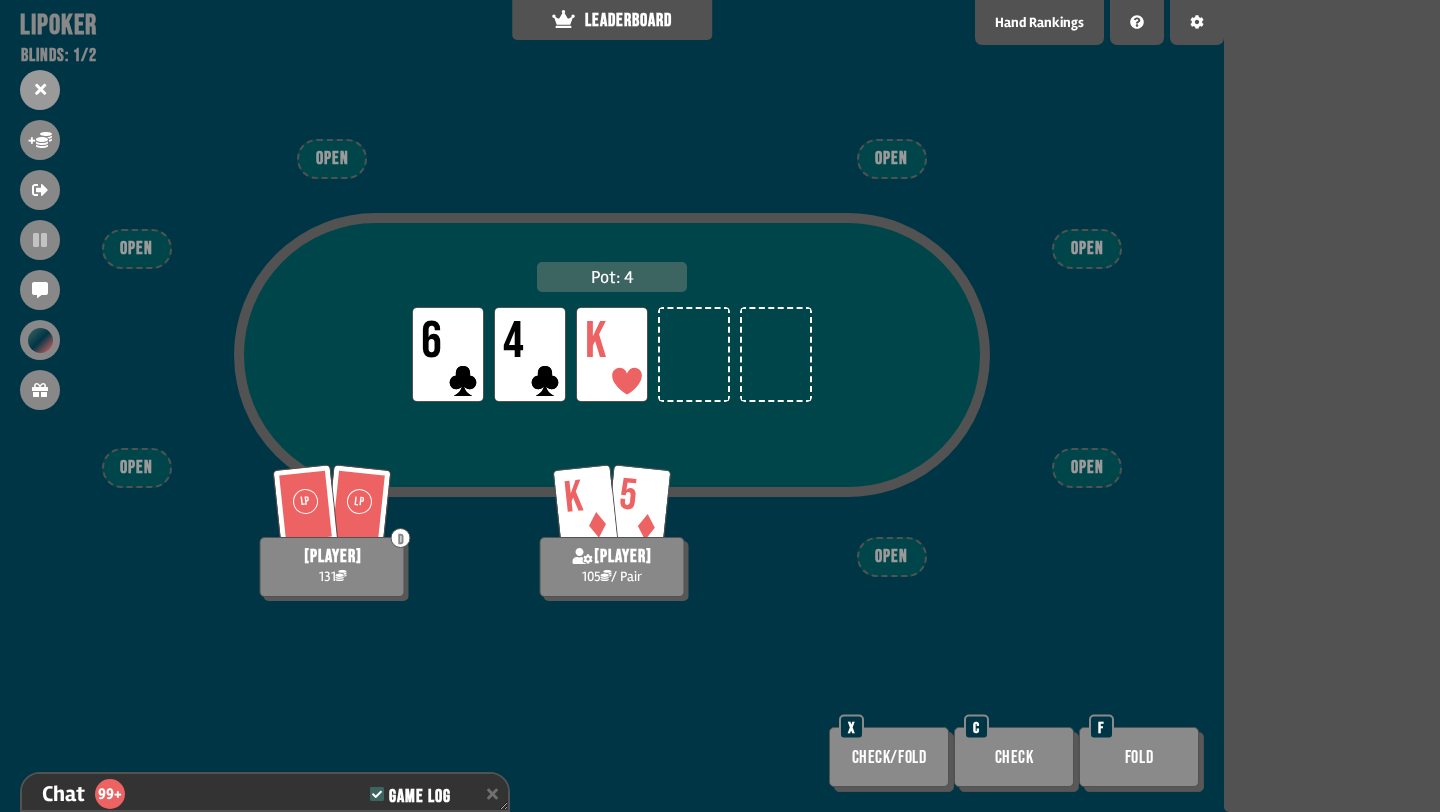 scroll, scrollTop: 15325, scrollLeft: 0, axis: vertical 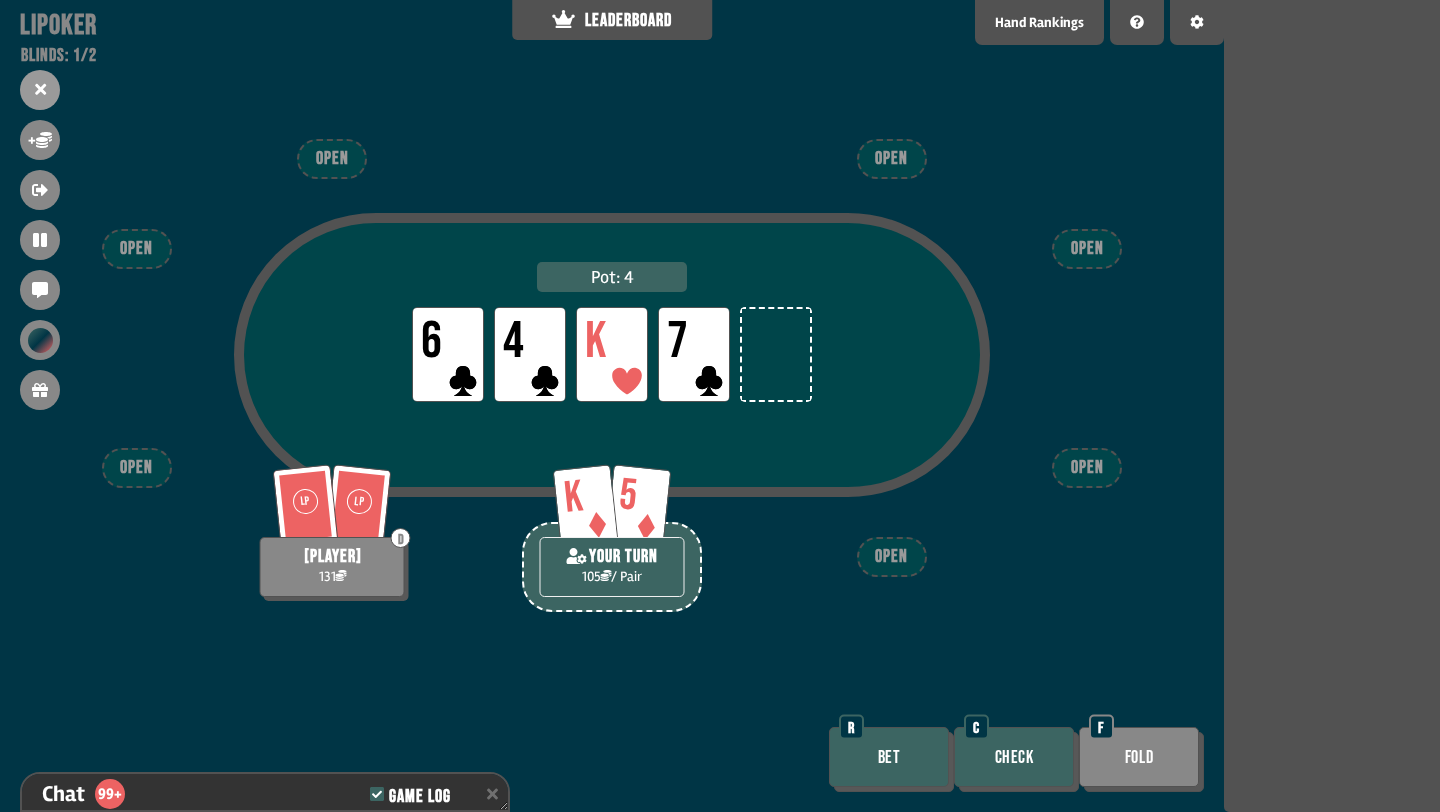 click on "Bet" at bounding box center [889, 757] 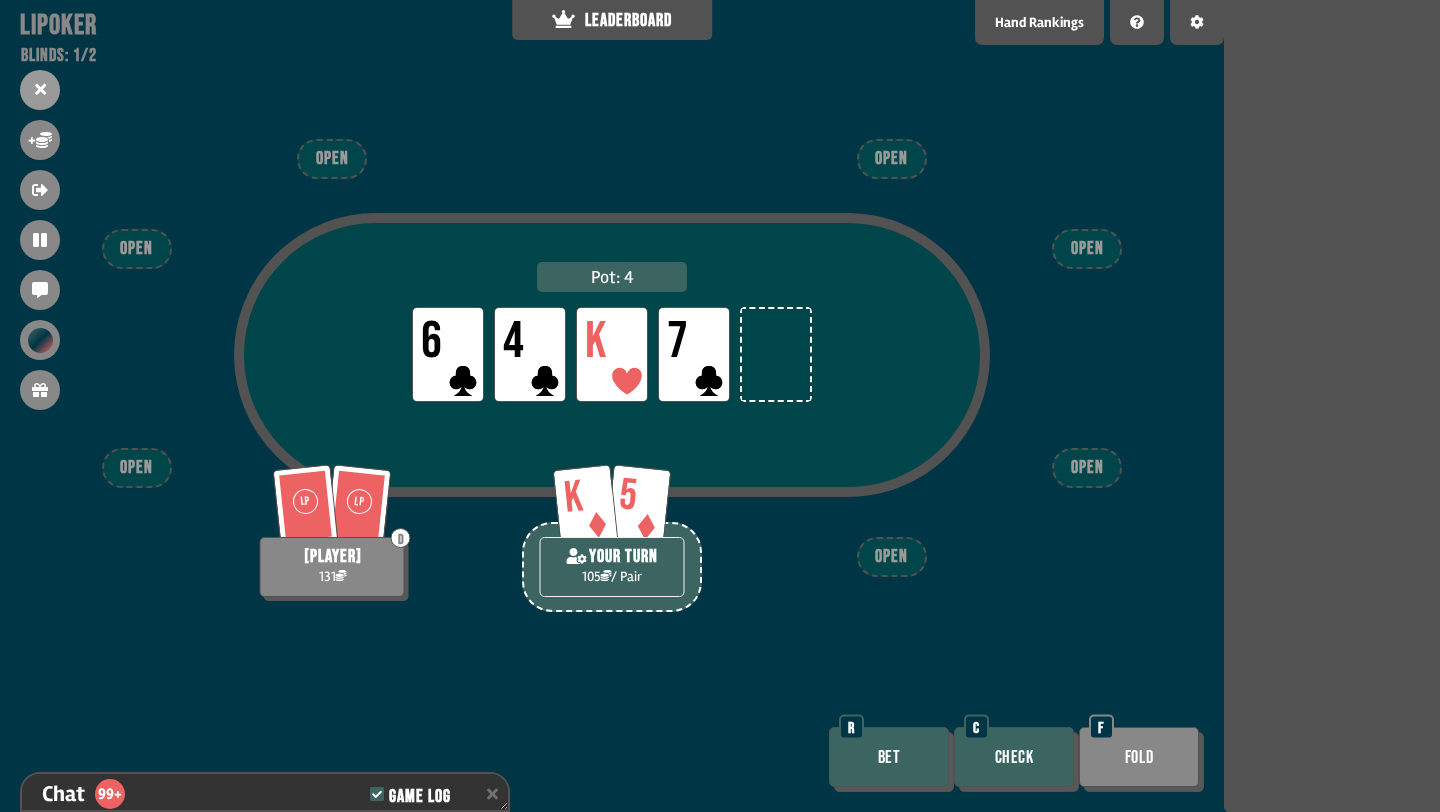 scroll, scrollTop: 0, scrollLeft: 0, axis: both 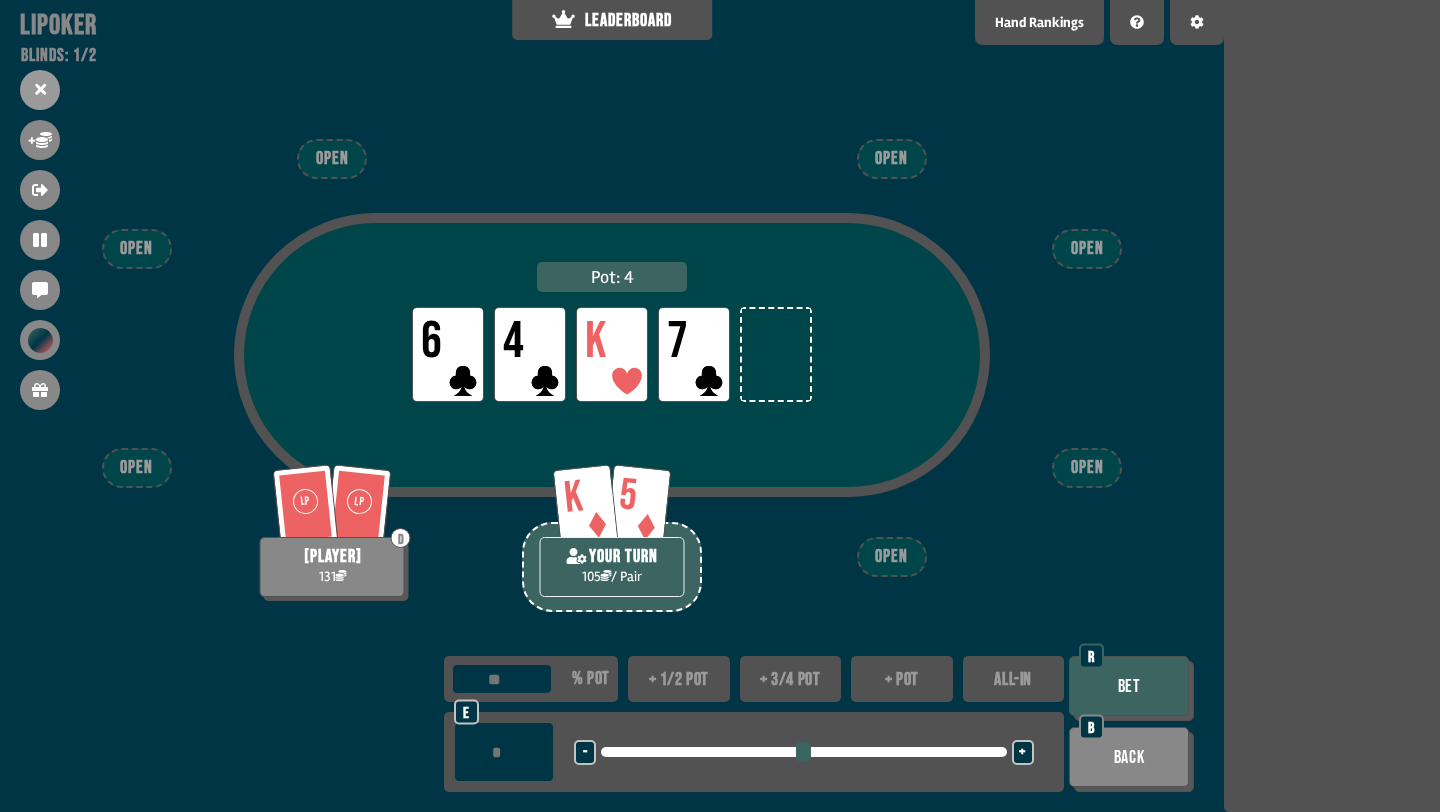 click on "+ 1/2 pot" at bounding box center [679, 679] 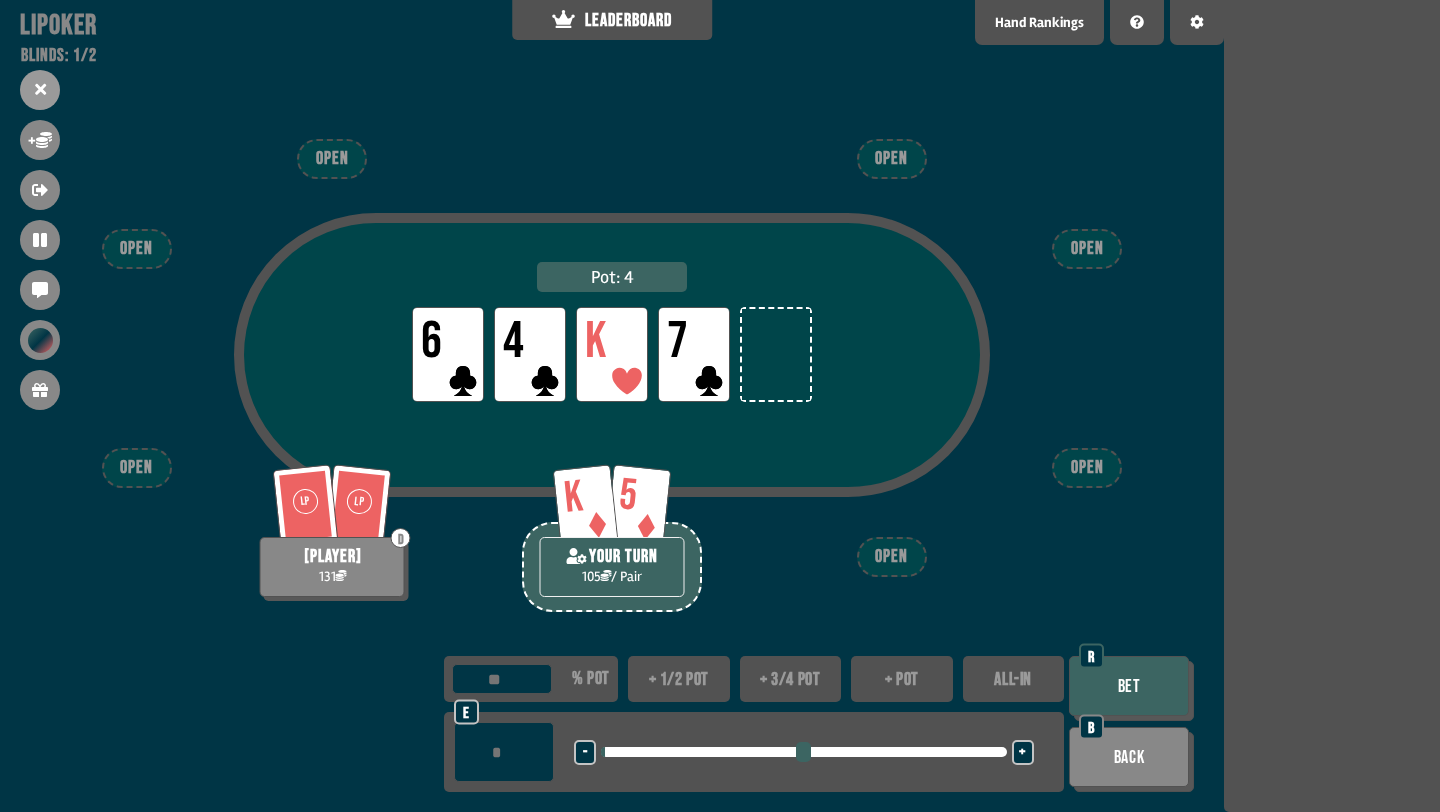 click on "+ pot" at bounding box center (902, 679) 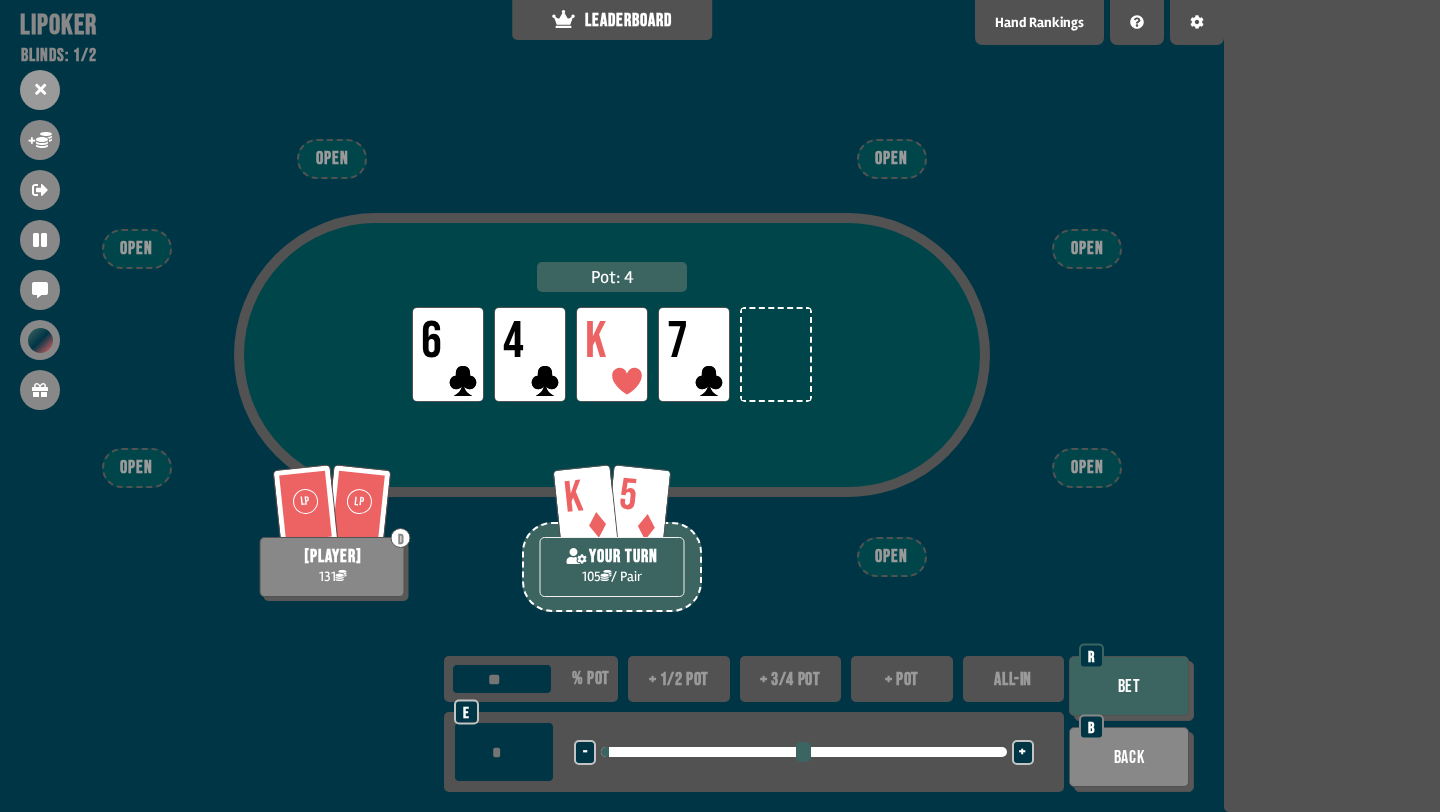 click on "+" at bounding box center [1023, 752] 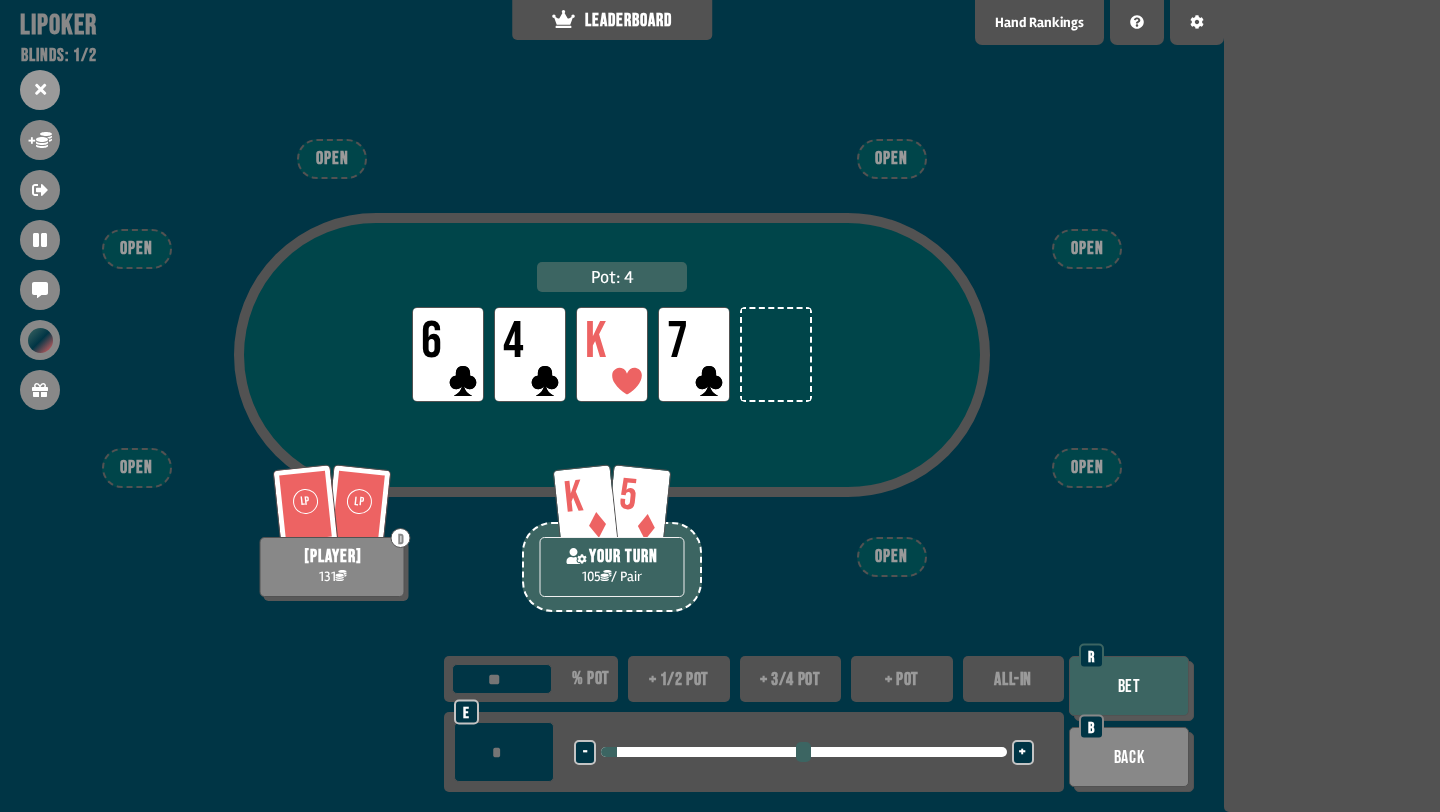 click on "Bet" at bounding box center [1129, 686] 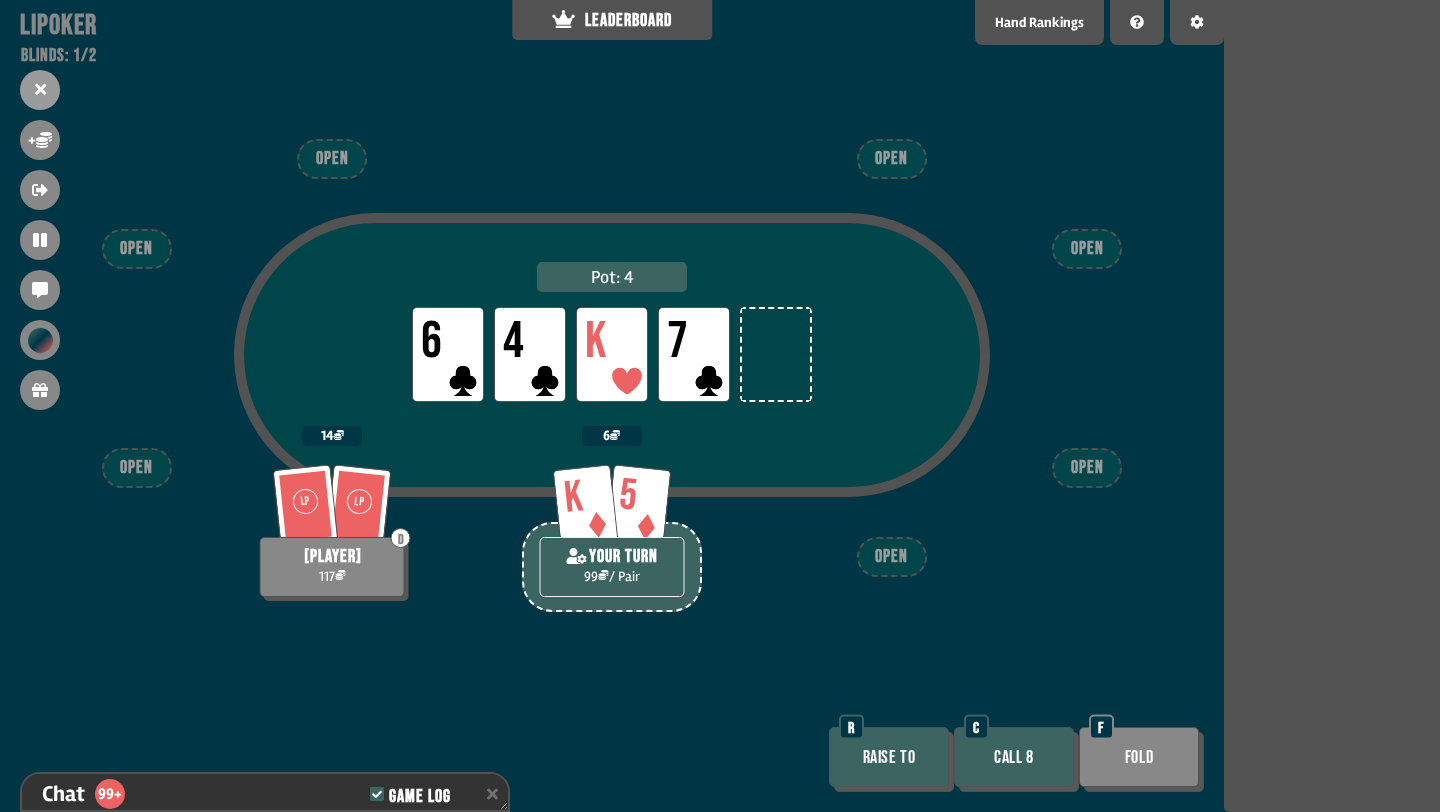 scroll, scrollTop: 15441, scrollLeft: 0, axis: vertical 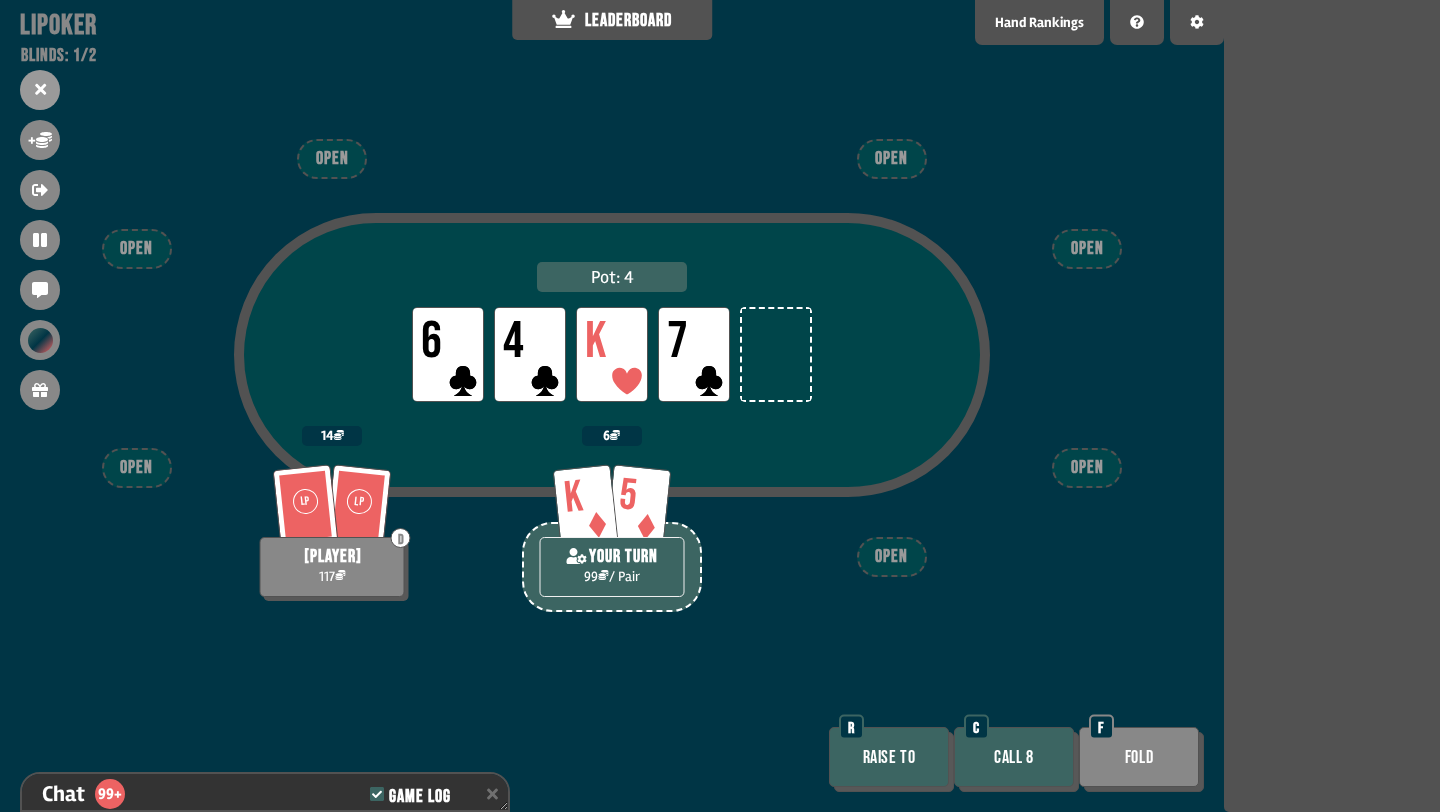 click on "Call 8" at bounding box center [1014, 757] 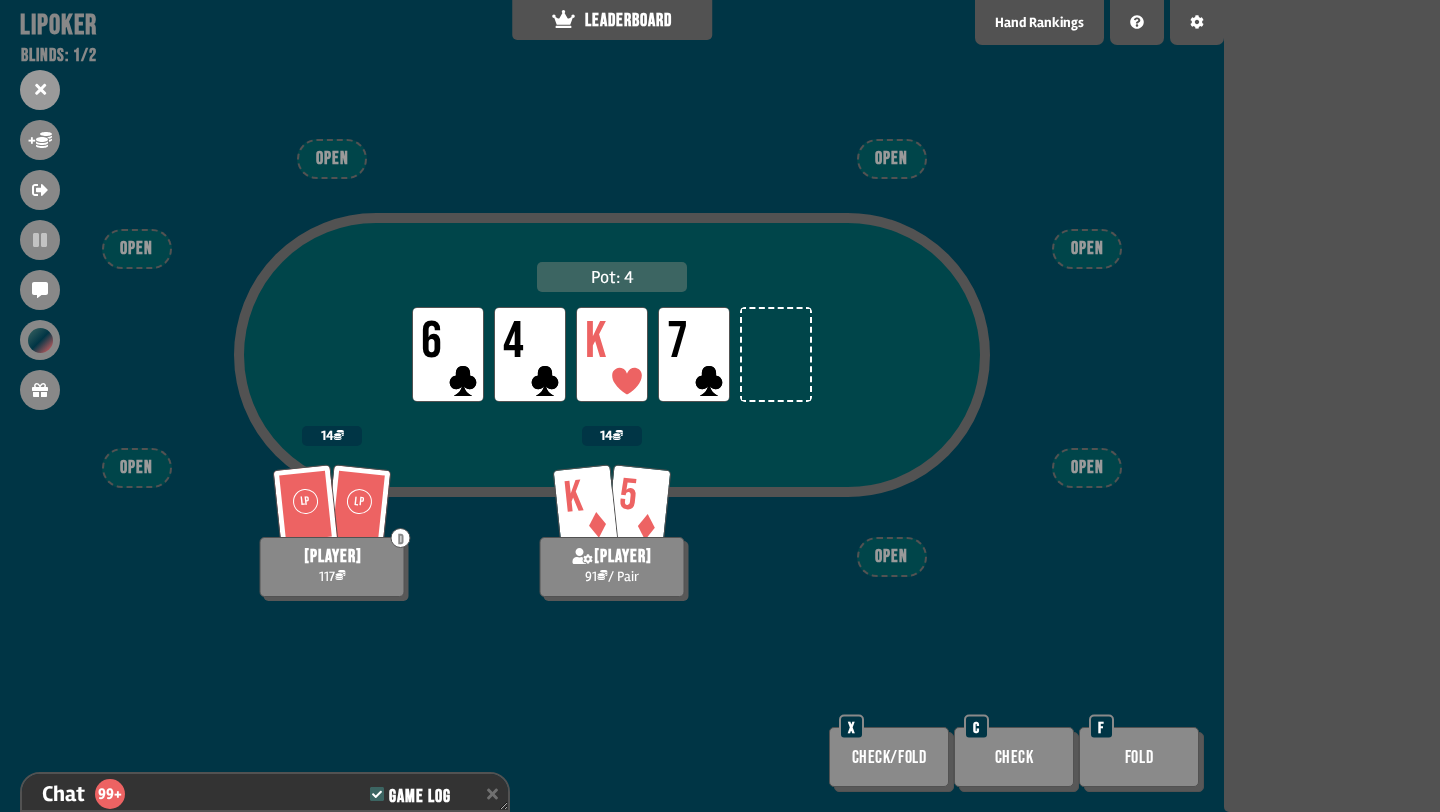 scroll, scrollTop: 15499, scrollLeft: 0, axis: vertical 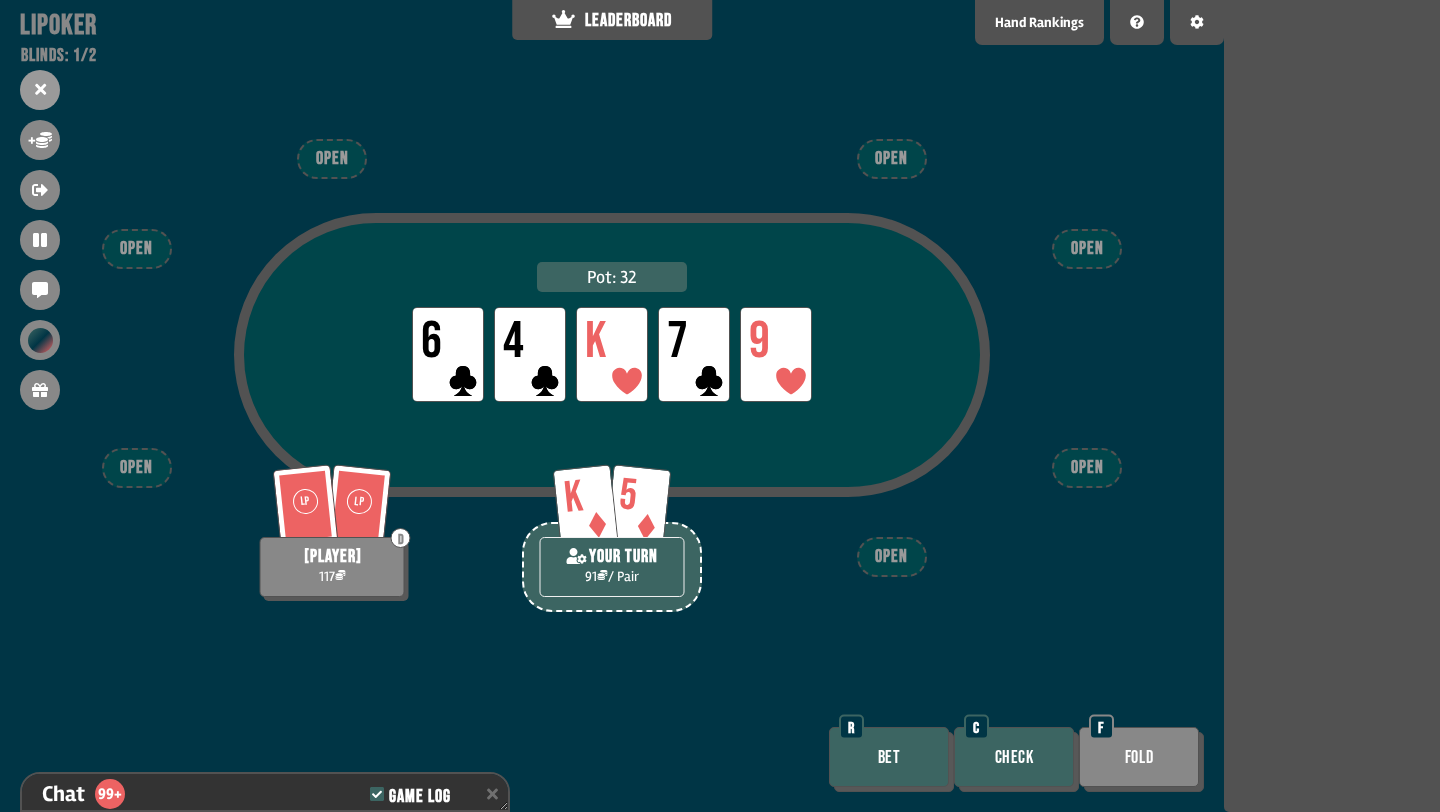 click on "Check" at bounding box center (1014, 757) 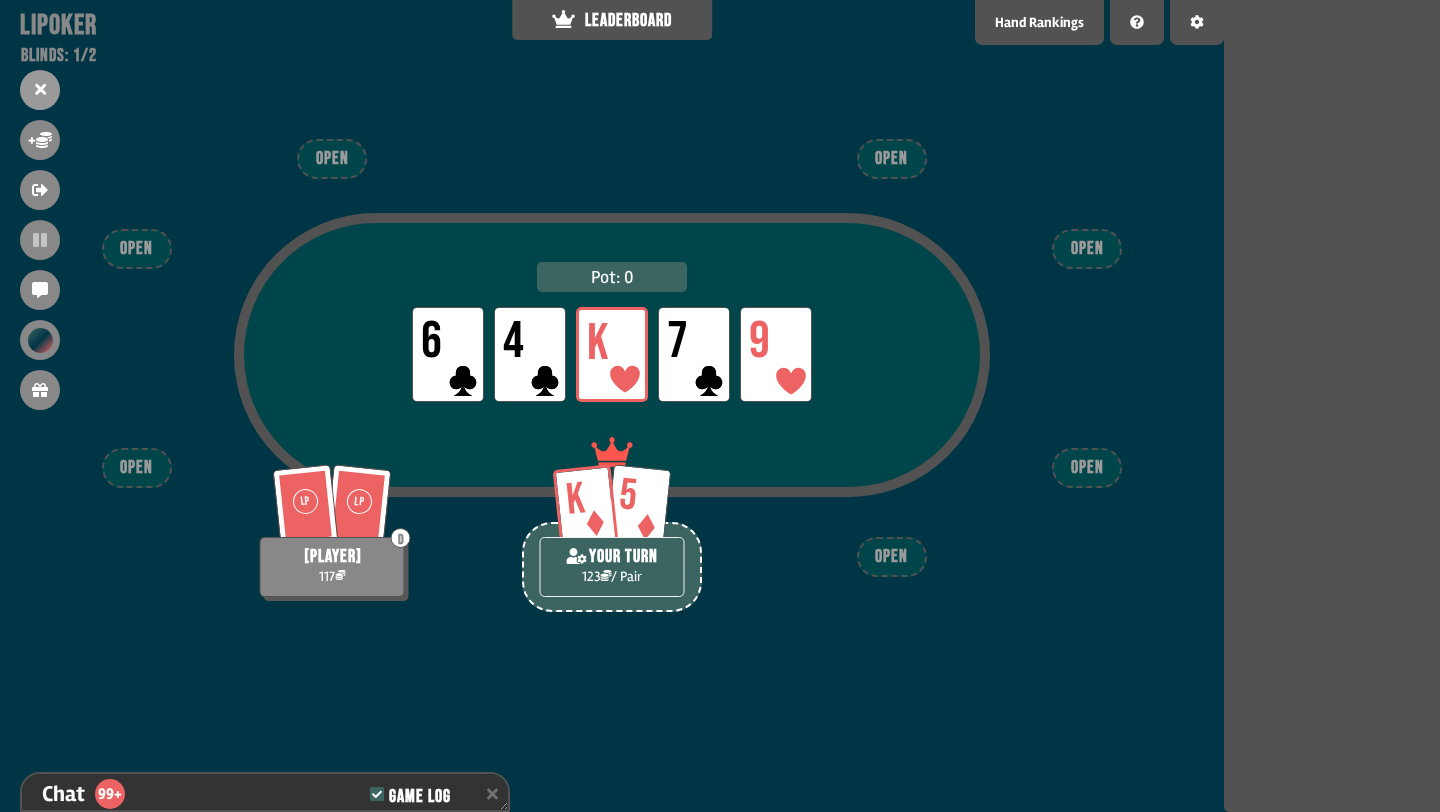 scroll, scrollTop: 15702, scrollLeft: 0, axis: vertical 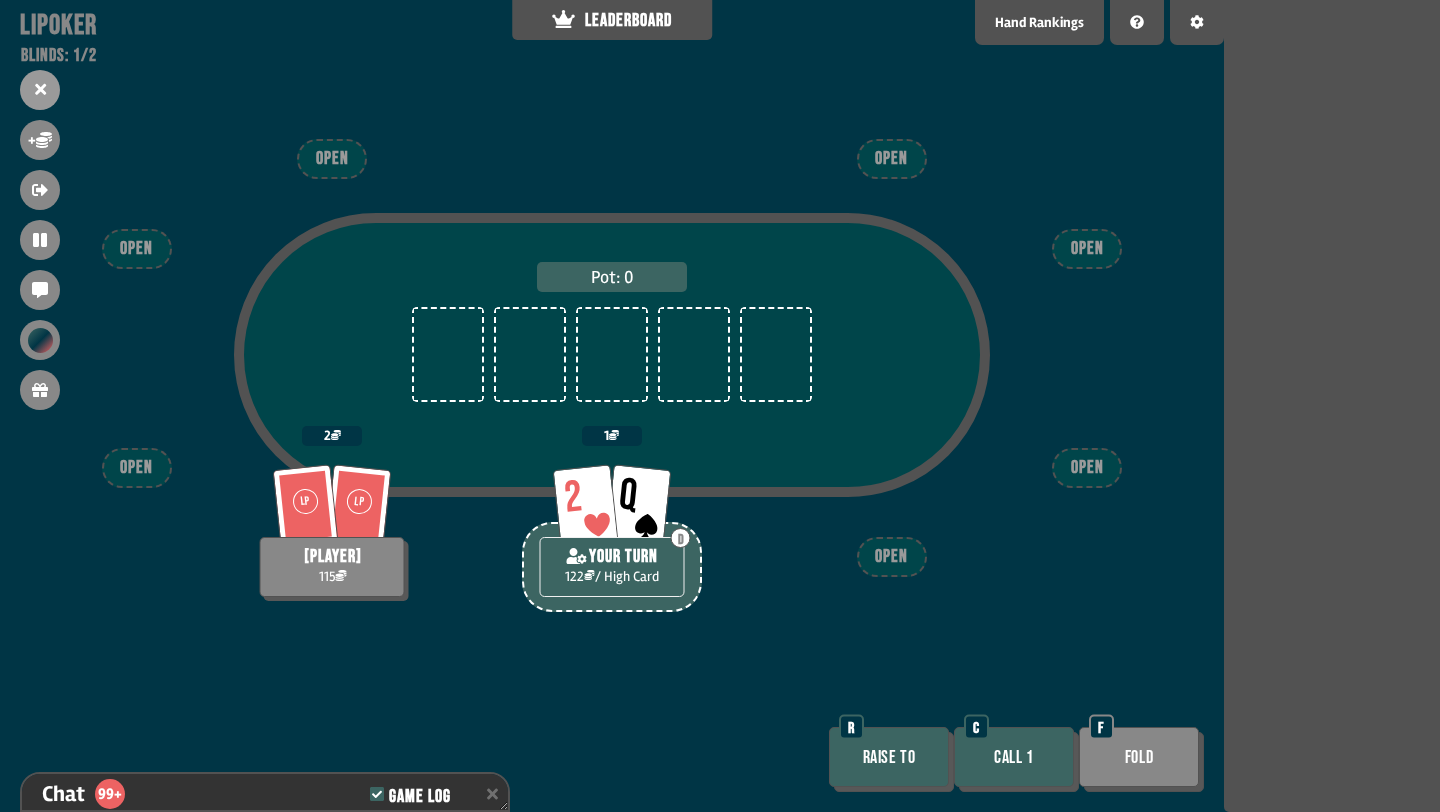 click on "Call 1" at bounding box center [1014, 757] 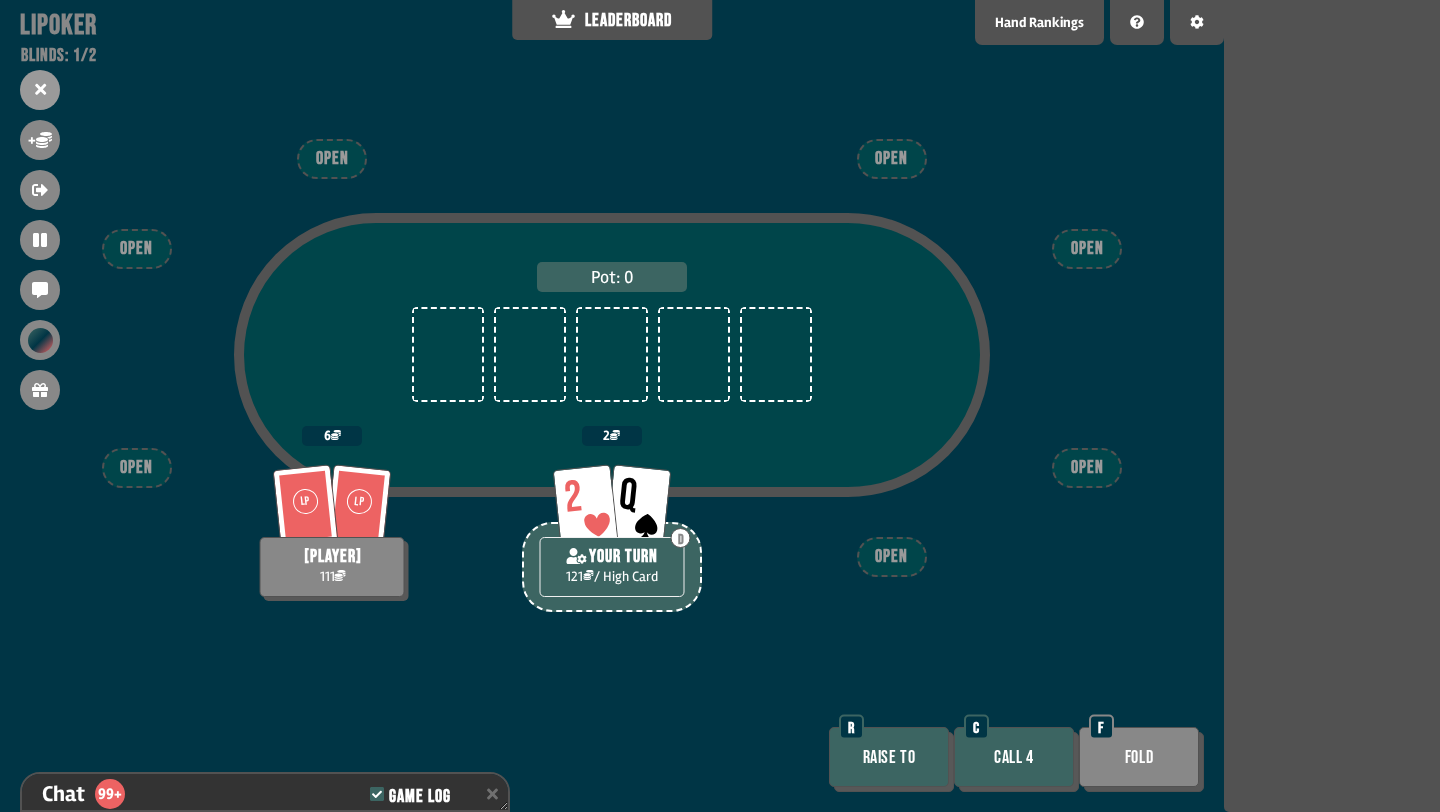 scroll, scrollTop: 15789, scrollLeft: 0, axis: vertical 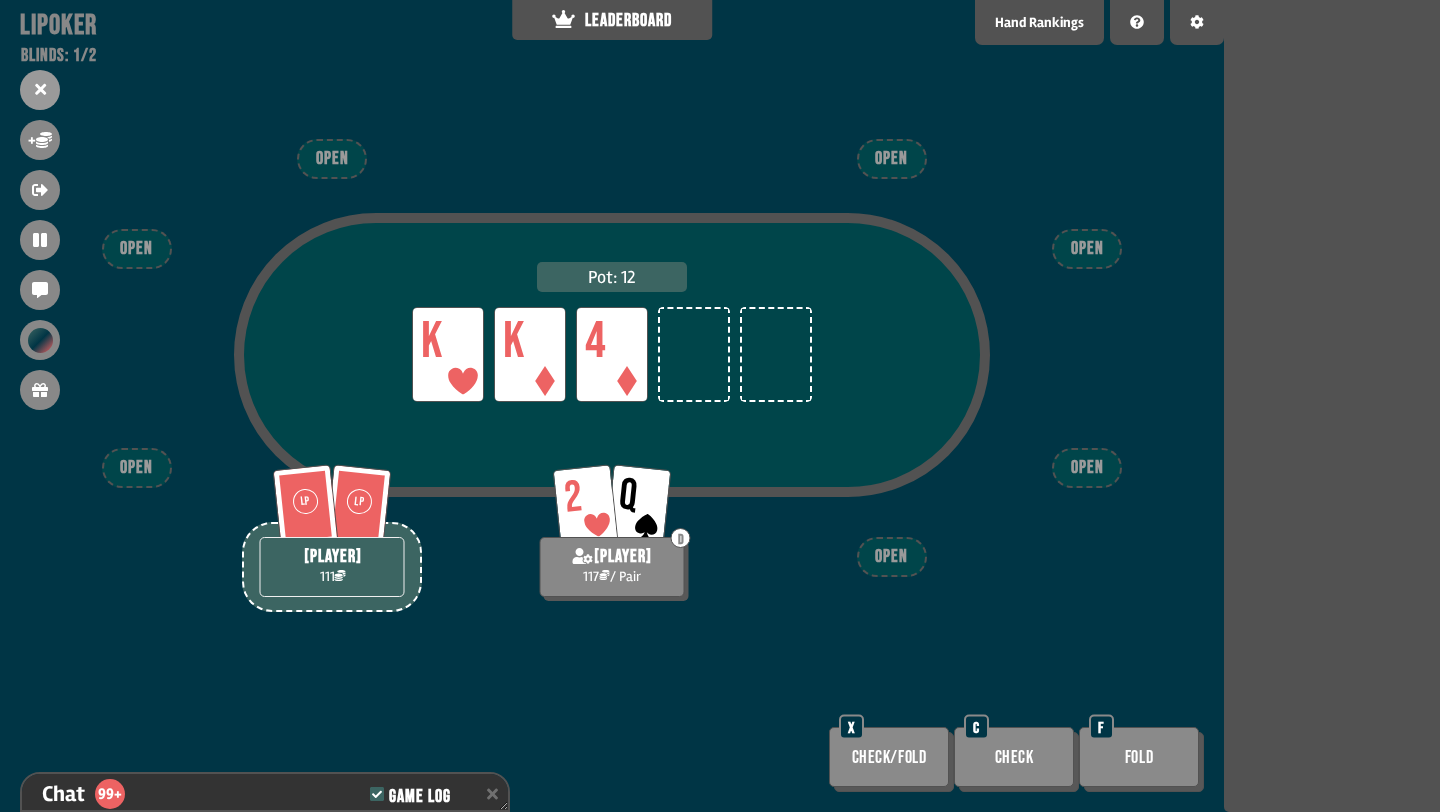 click on "Check" at bounding box center [1014, 757] 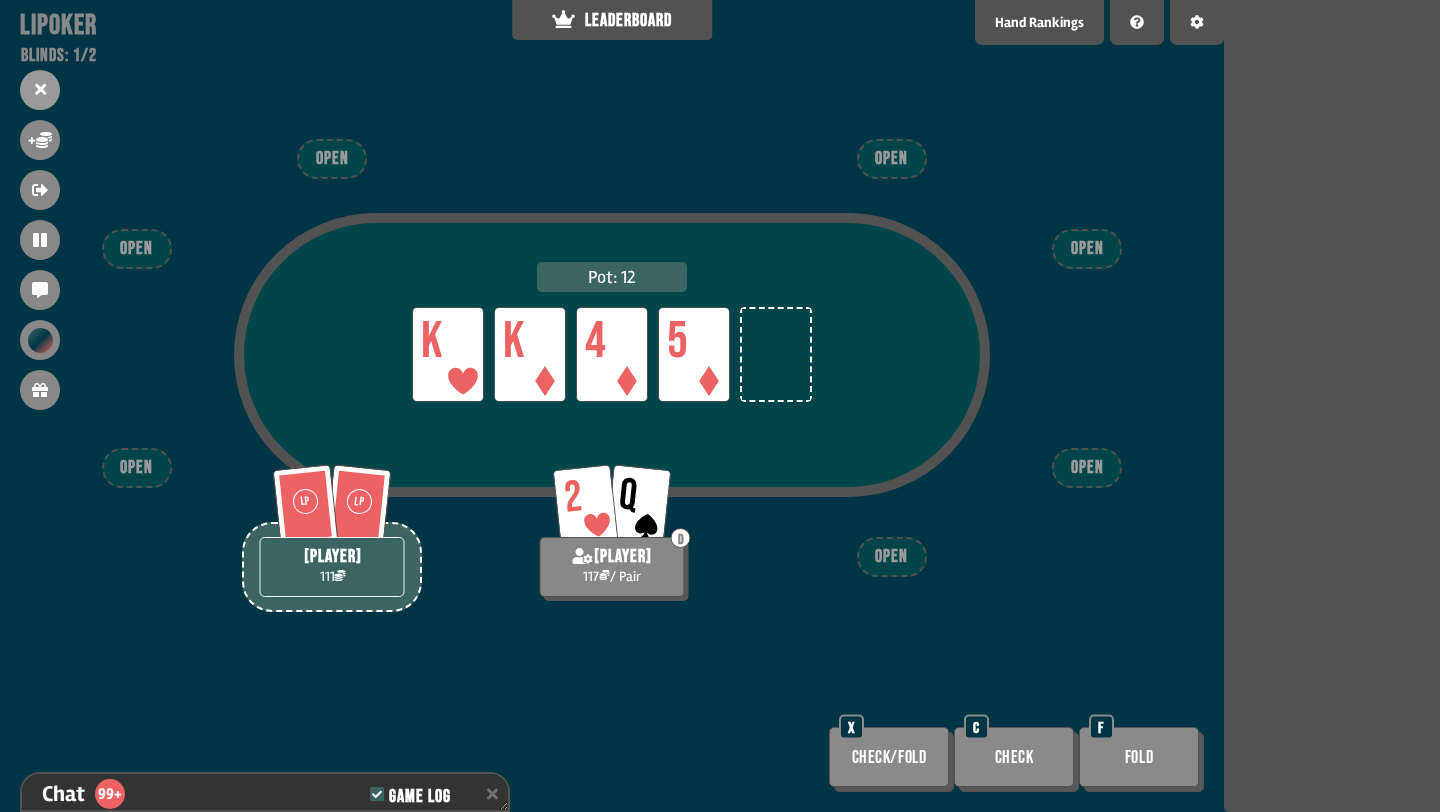 scroll, scrollTop: 15992, scrollLeft: 0, axis: vertical 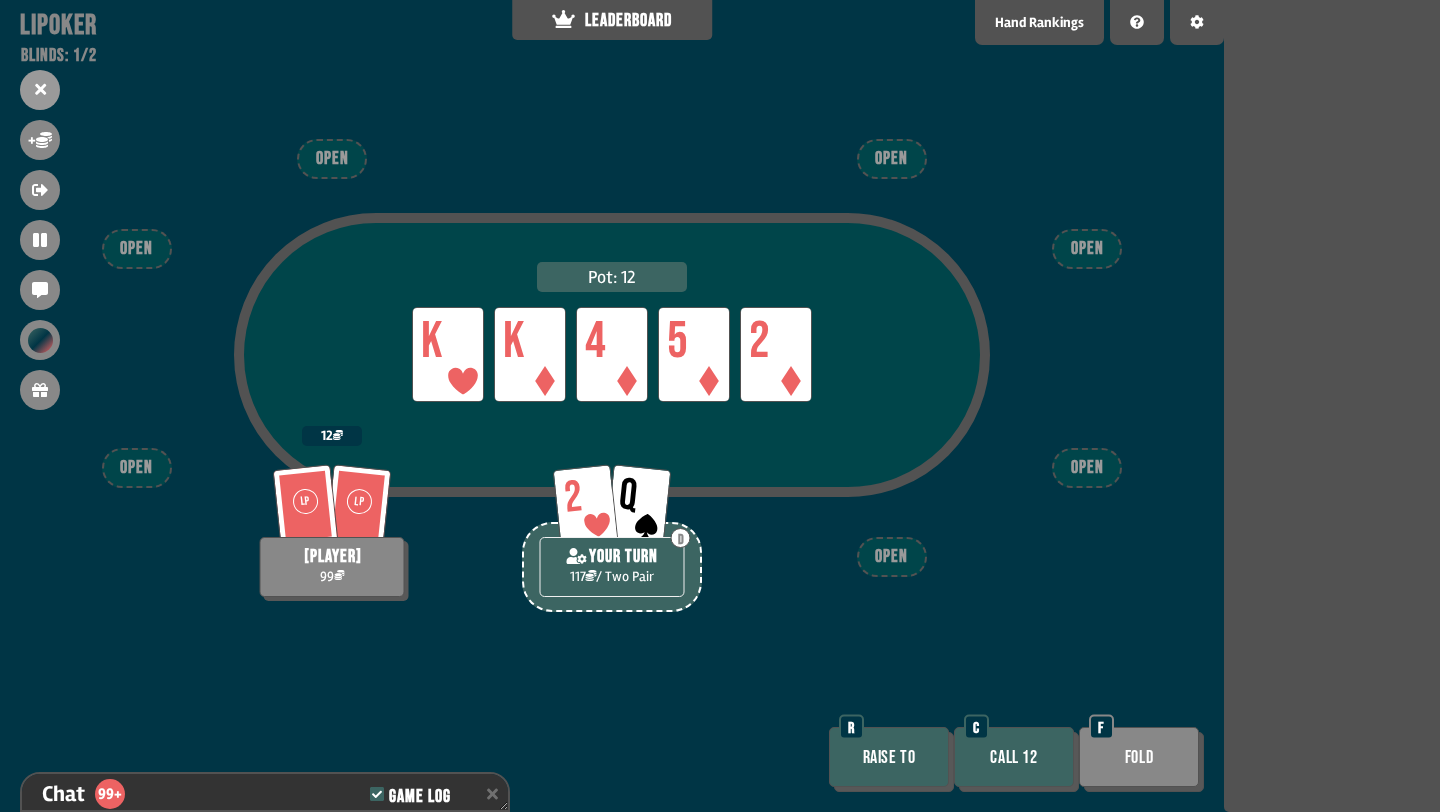 click on "Fold" at bounding box center (1139, 757) 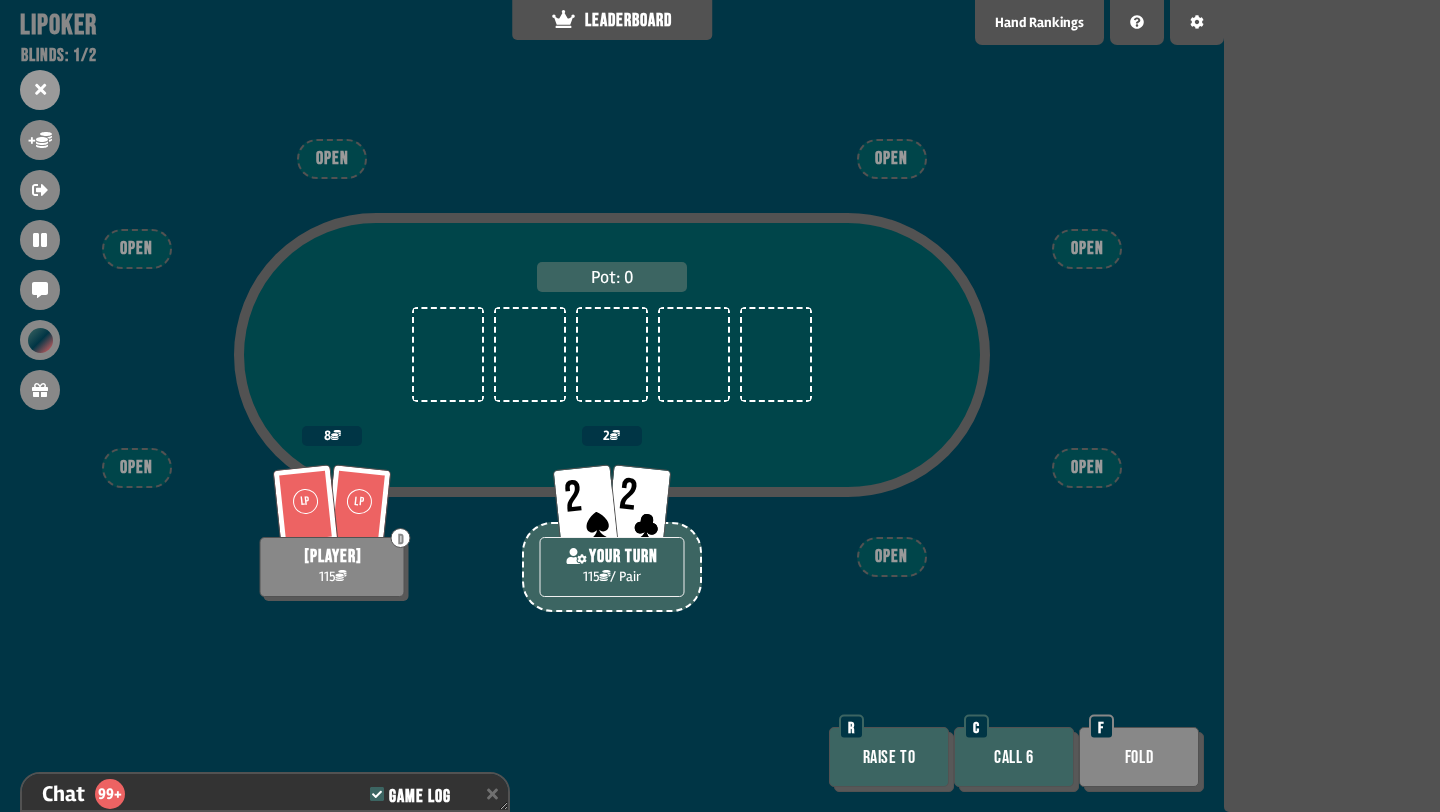 scroll, scrollTop: 16311, scrollLeft: 0, axis: vertical 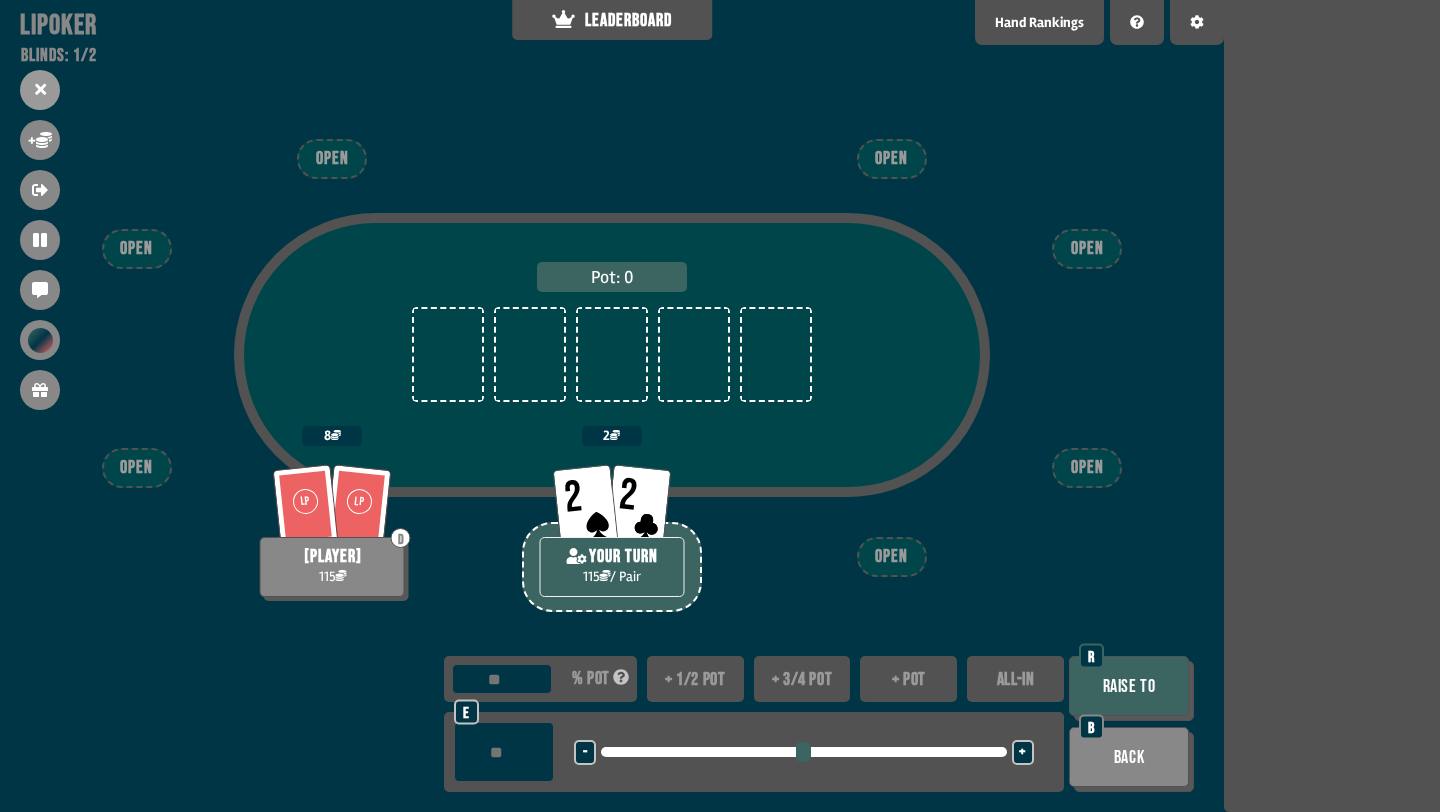click on "+ pot" at bounding box center (908, 679) 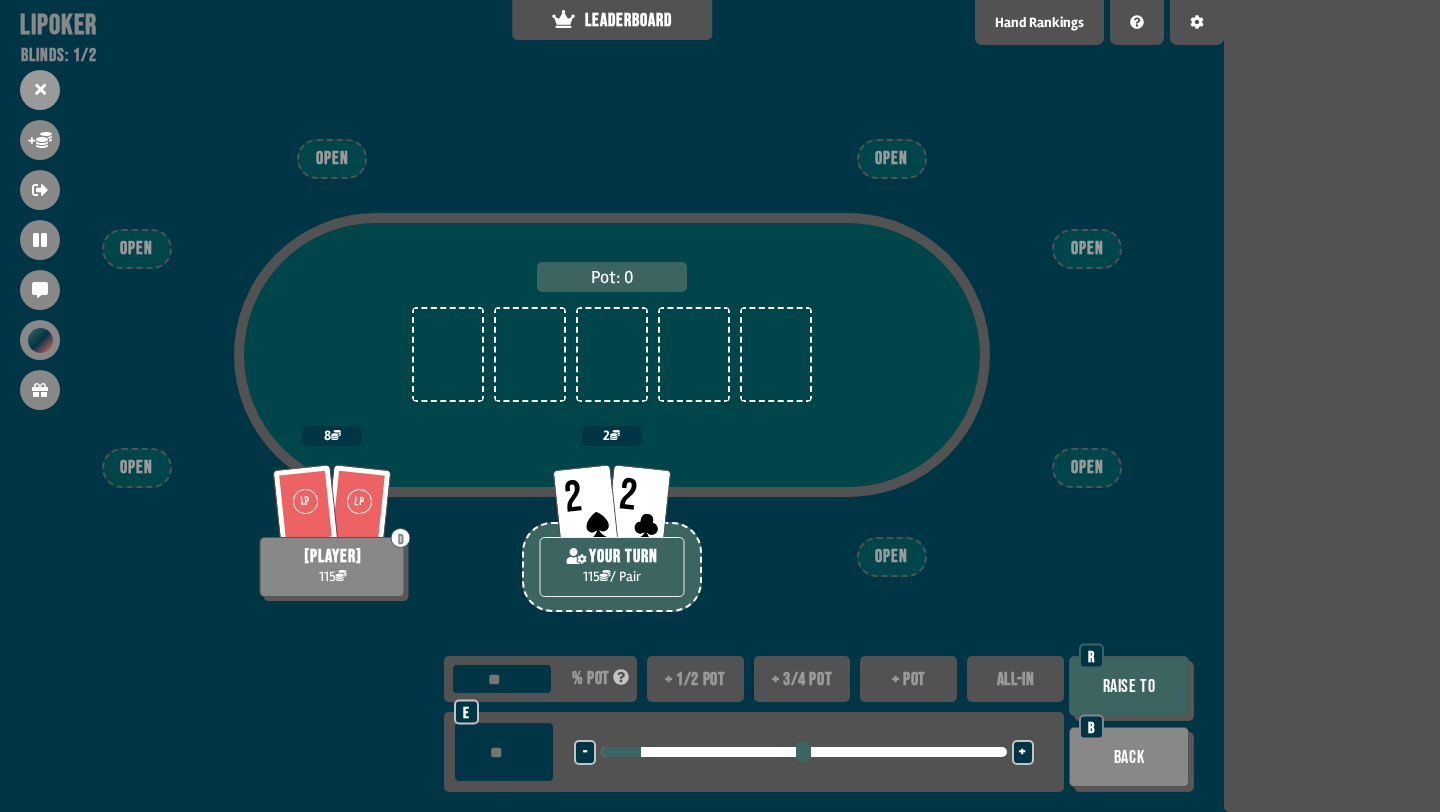 click on "+ 3/4 pot" at bounding box center (802, 679) 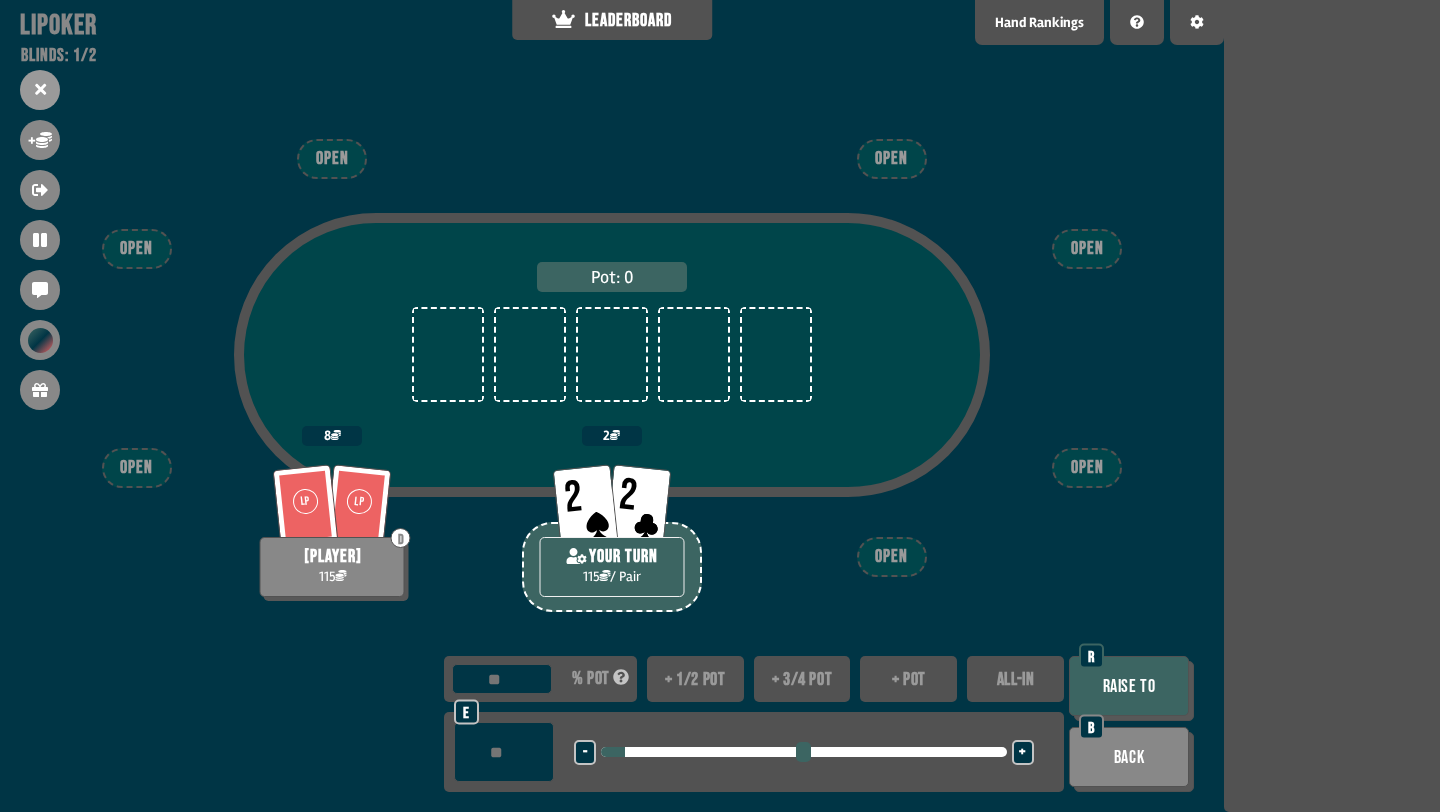 click on "+ 1/2 pot" at bounding box center (695, 679) 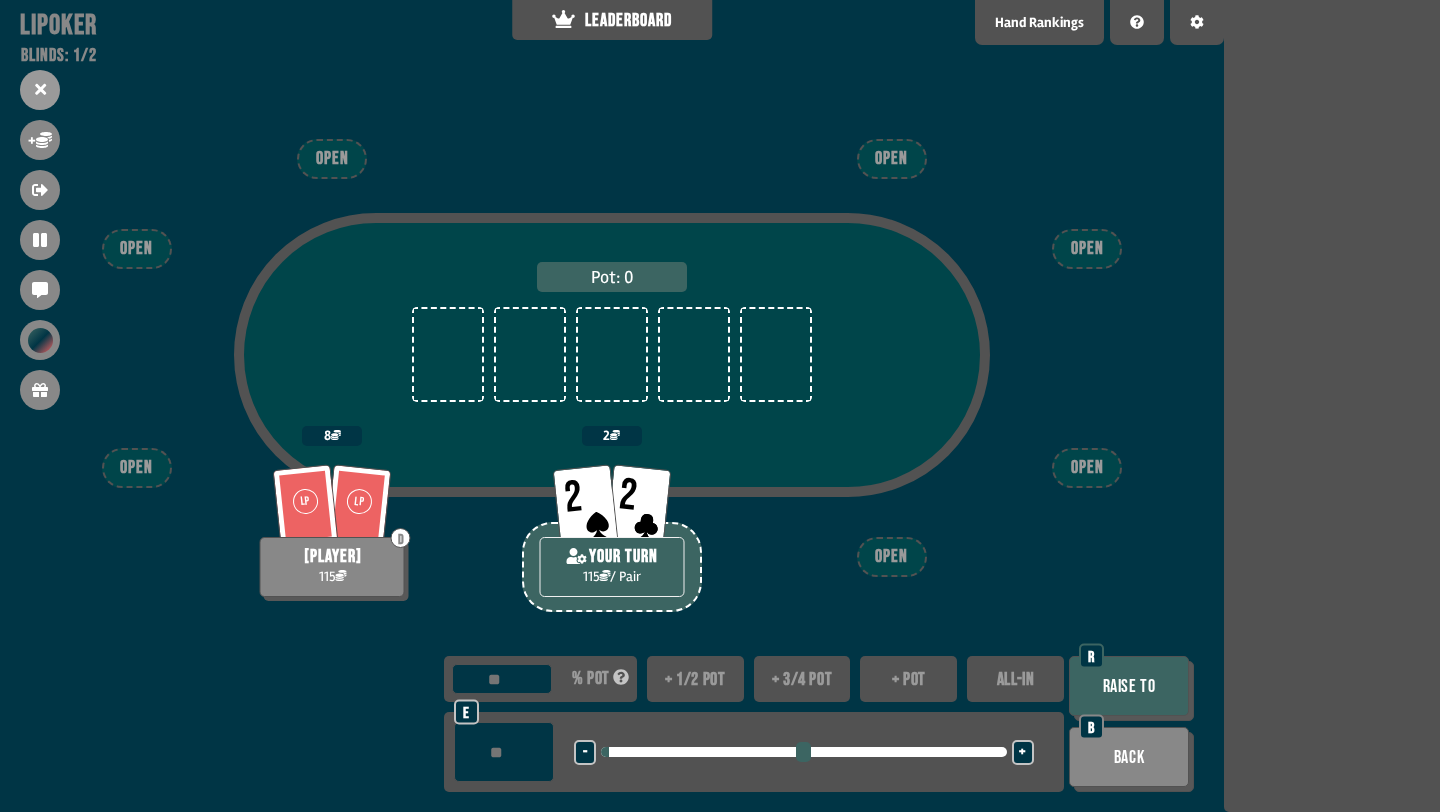 click on "Raise to" at bounding box center (1129, 686) 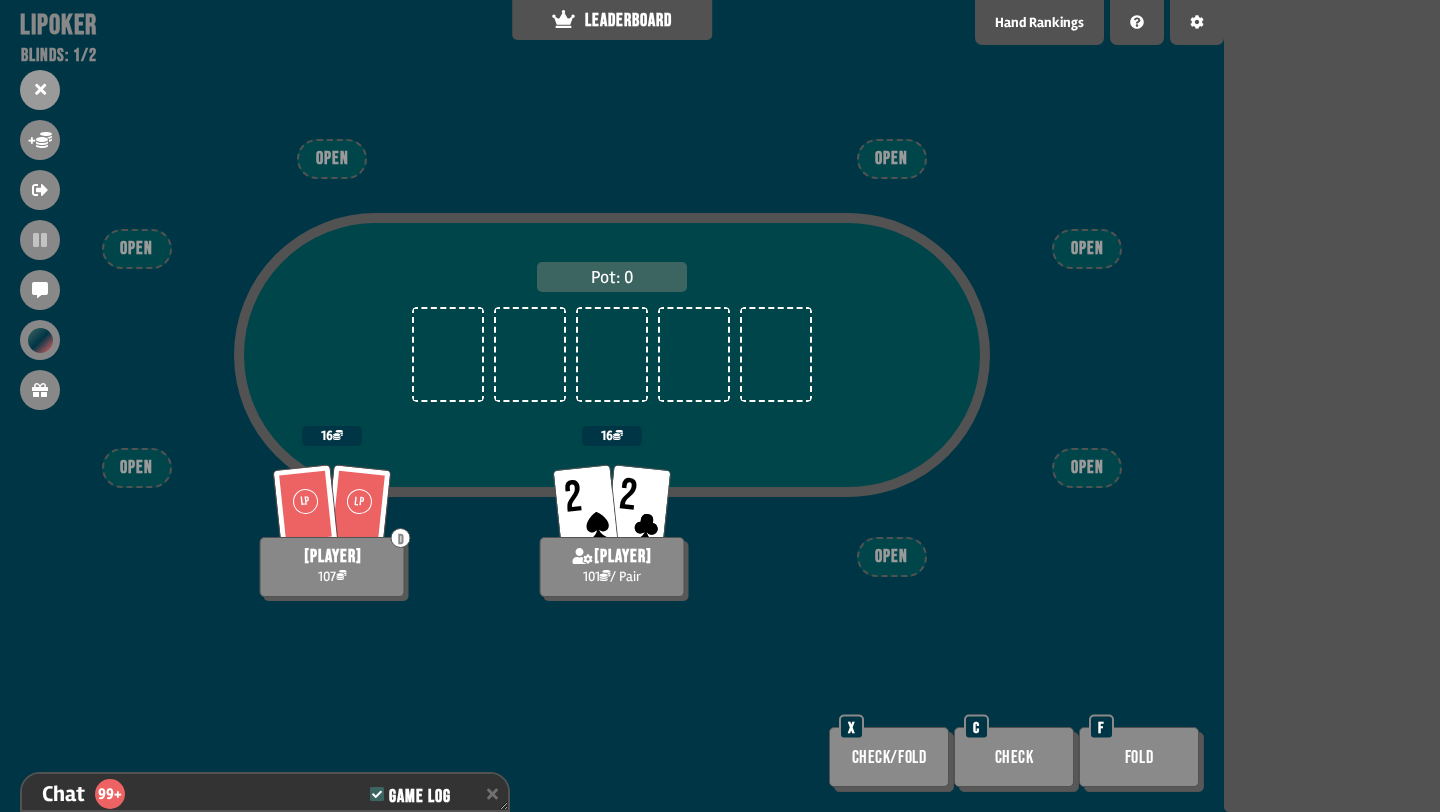 scroll, scrollTop: 16398, scrollLeft: 0, axis: vertical 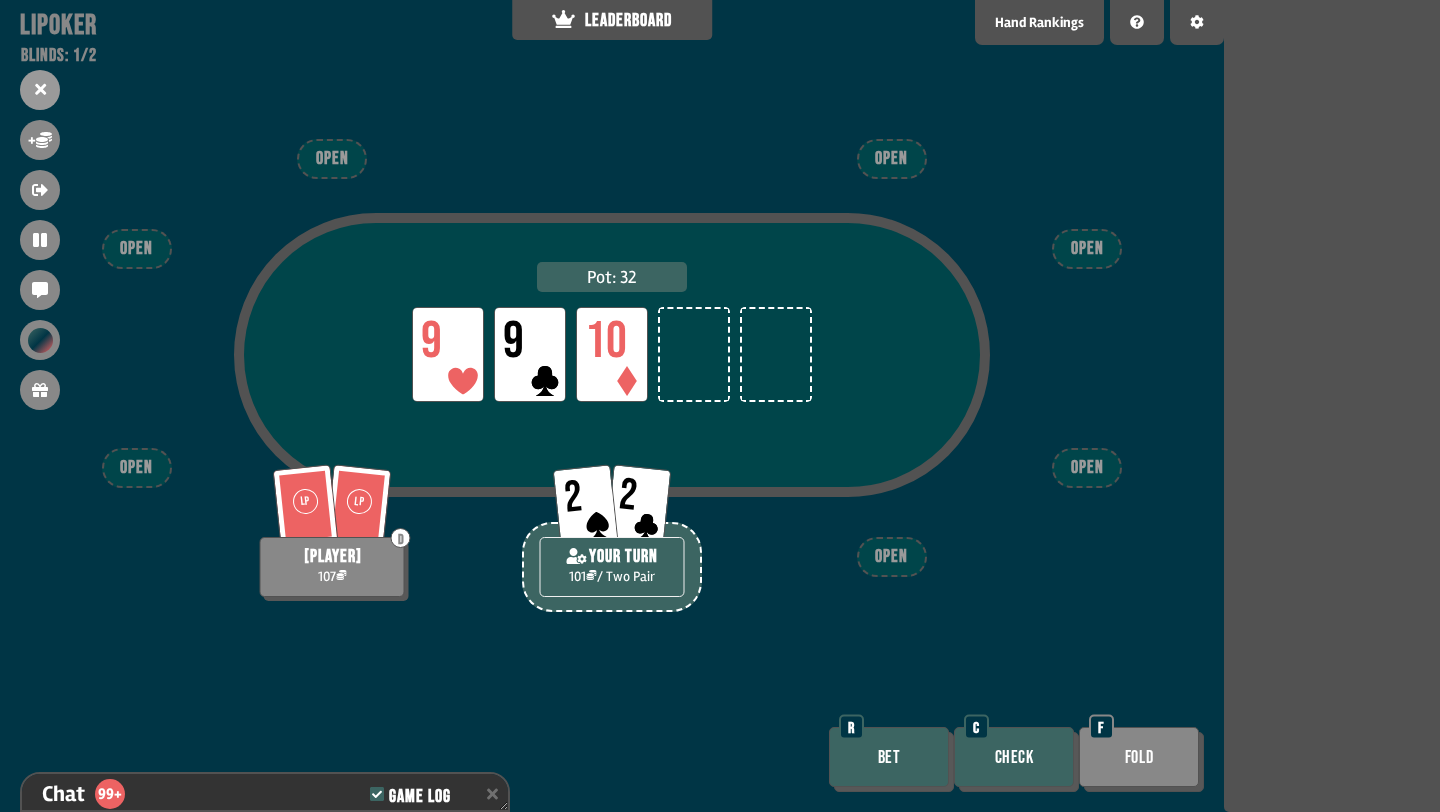 click on "Bet" at bounding box center [889, 757] 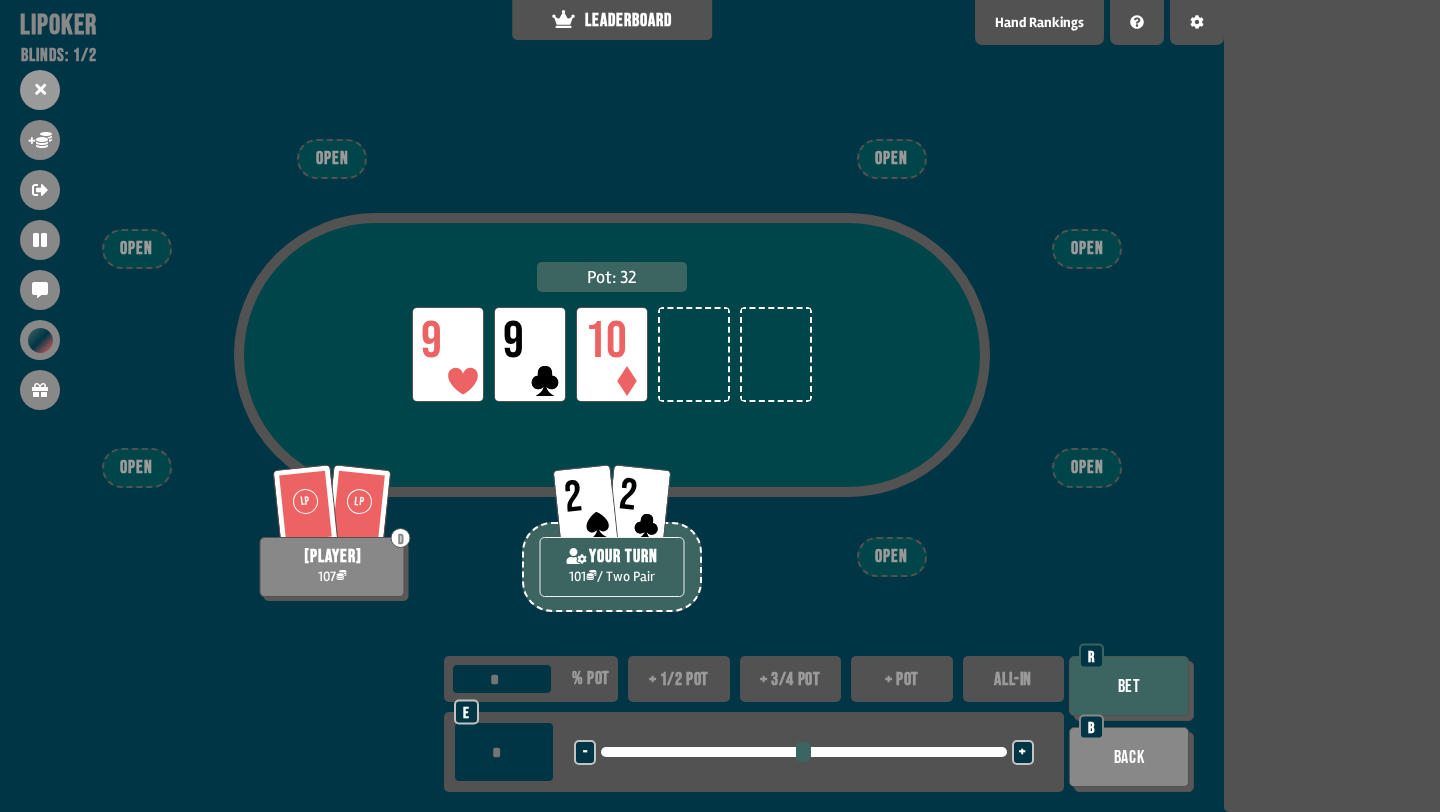click on "+ 1/2 pot" at bounding box center [679, 679] 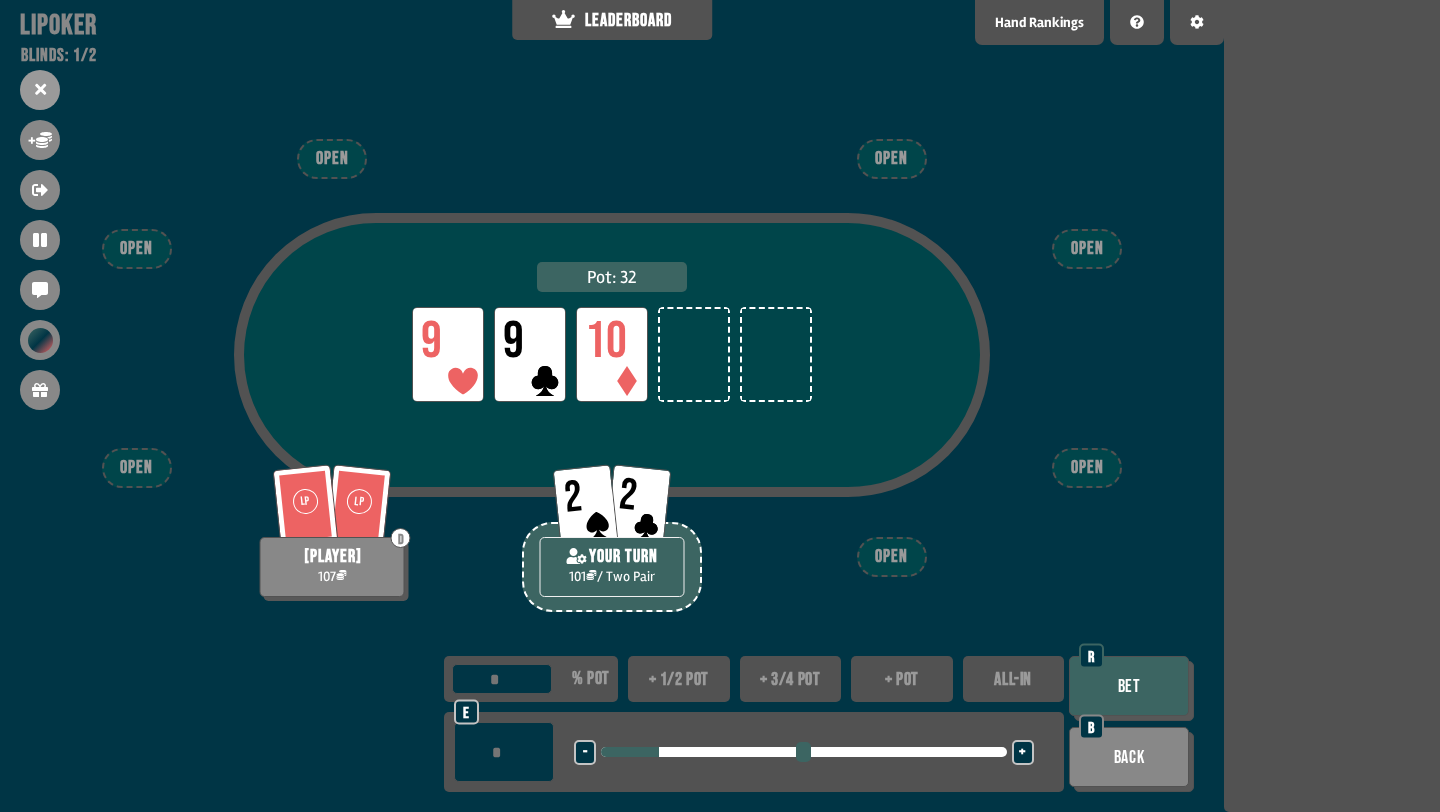 click on "Bet" at bounding box center [1129, 686] 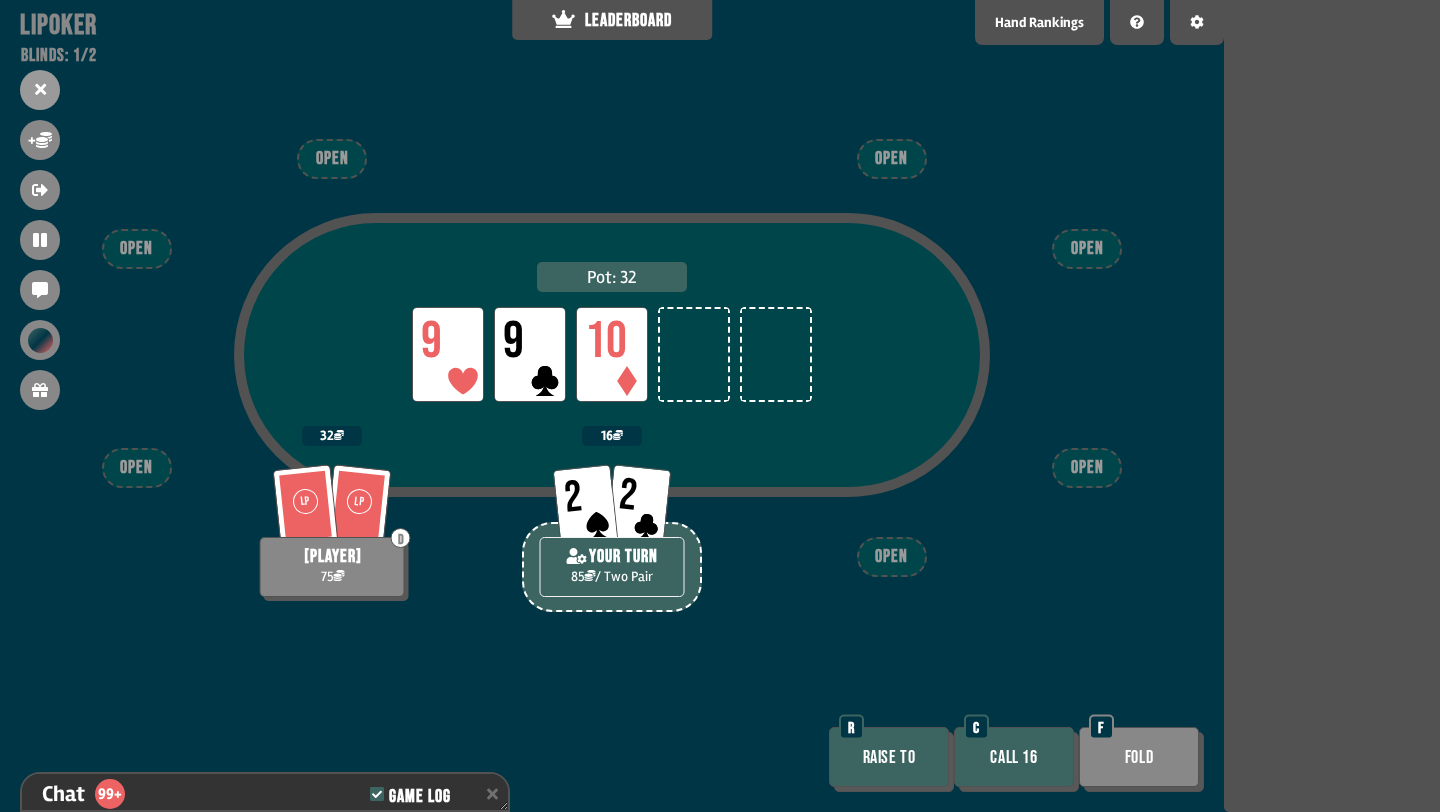 scroll, scrollTop: 16514, scrollLeft: 0, axis: vertical 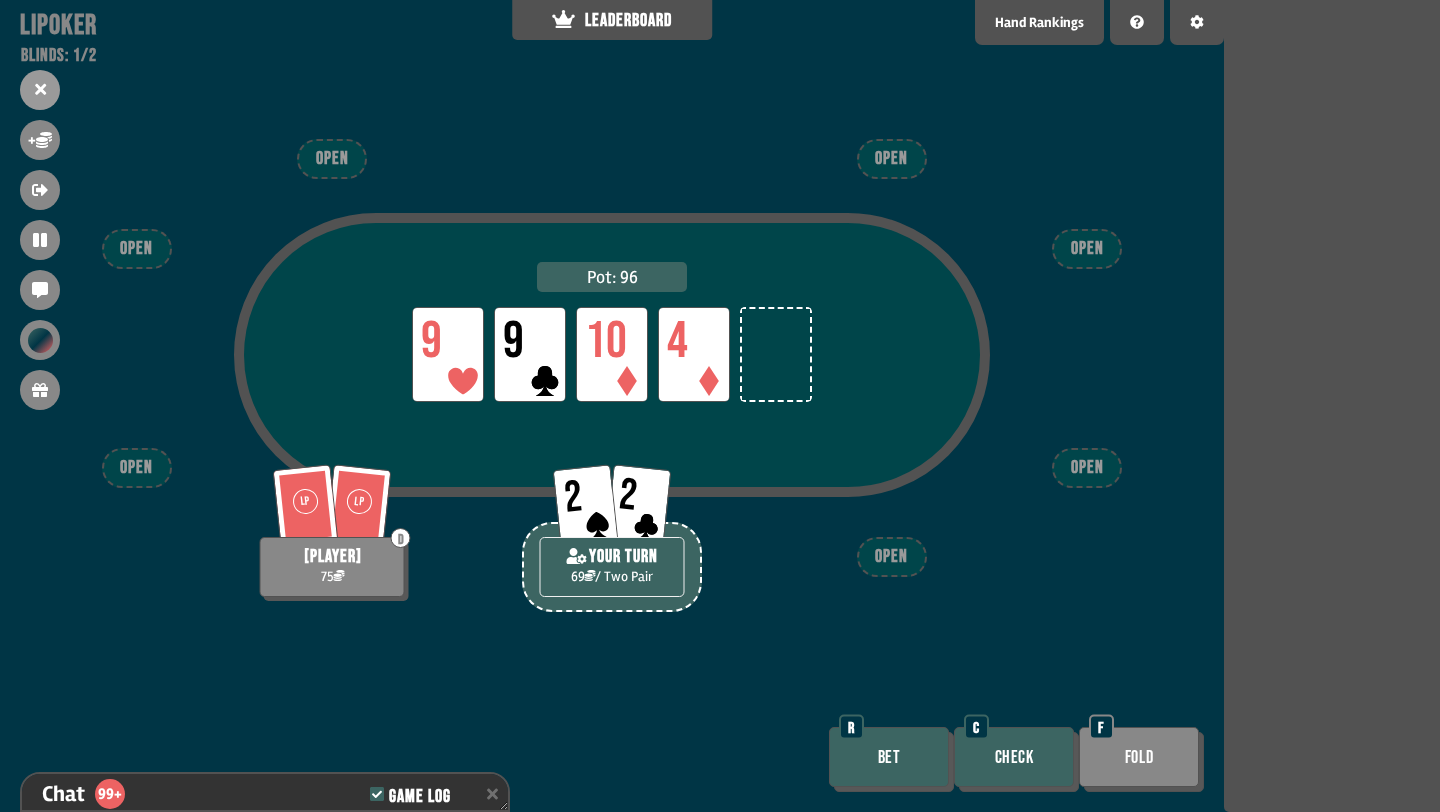 click on "Bet" at bounding box center (889, 757) 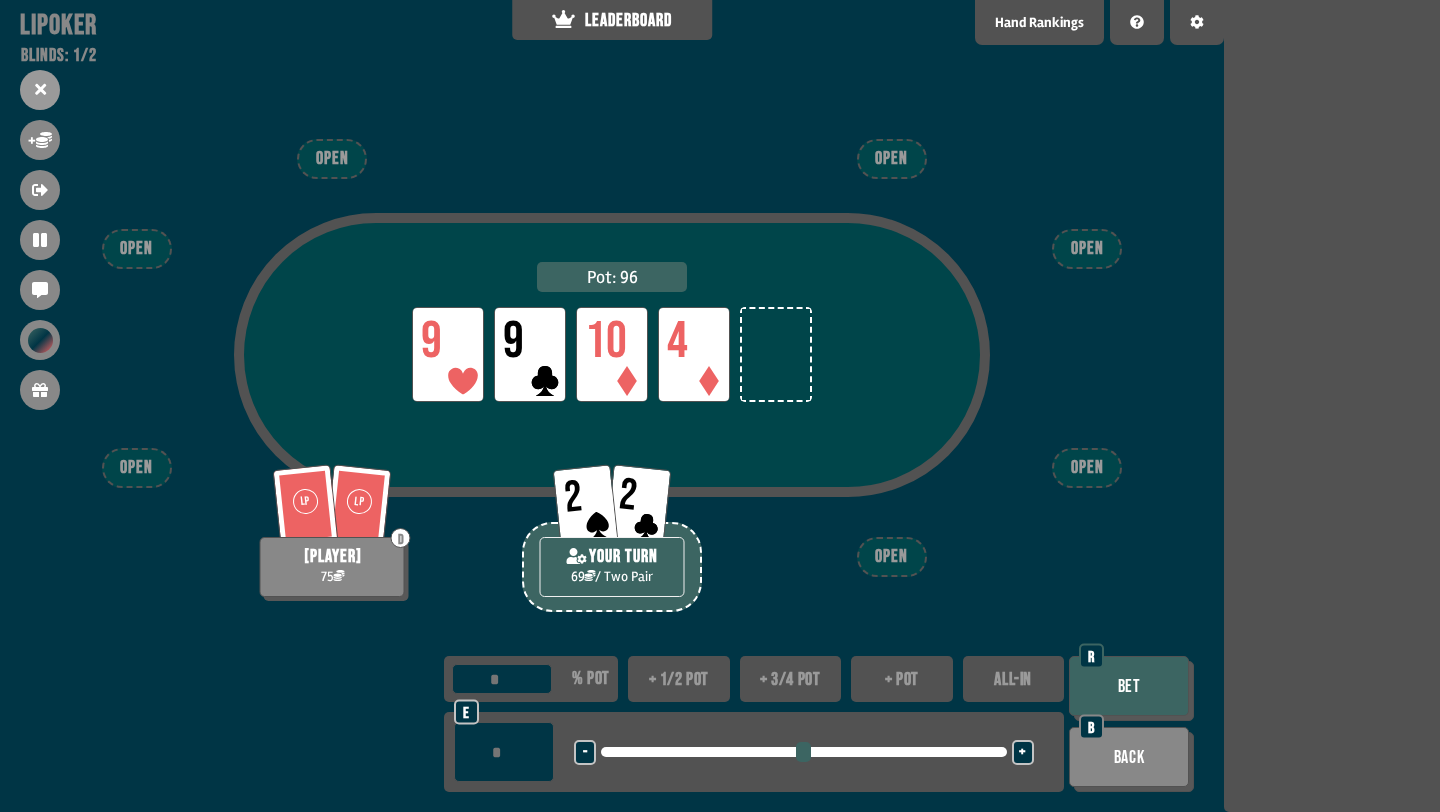 click on "+ 1/2 pot" at bounding box center [679, 679] 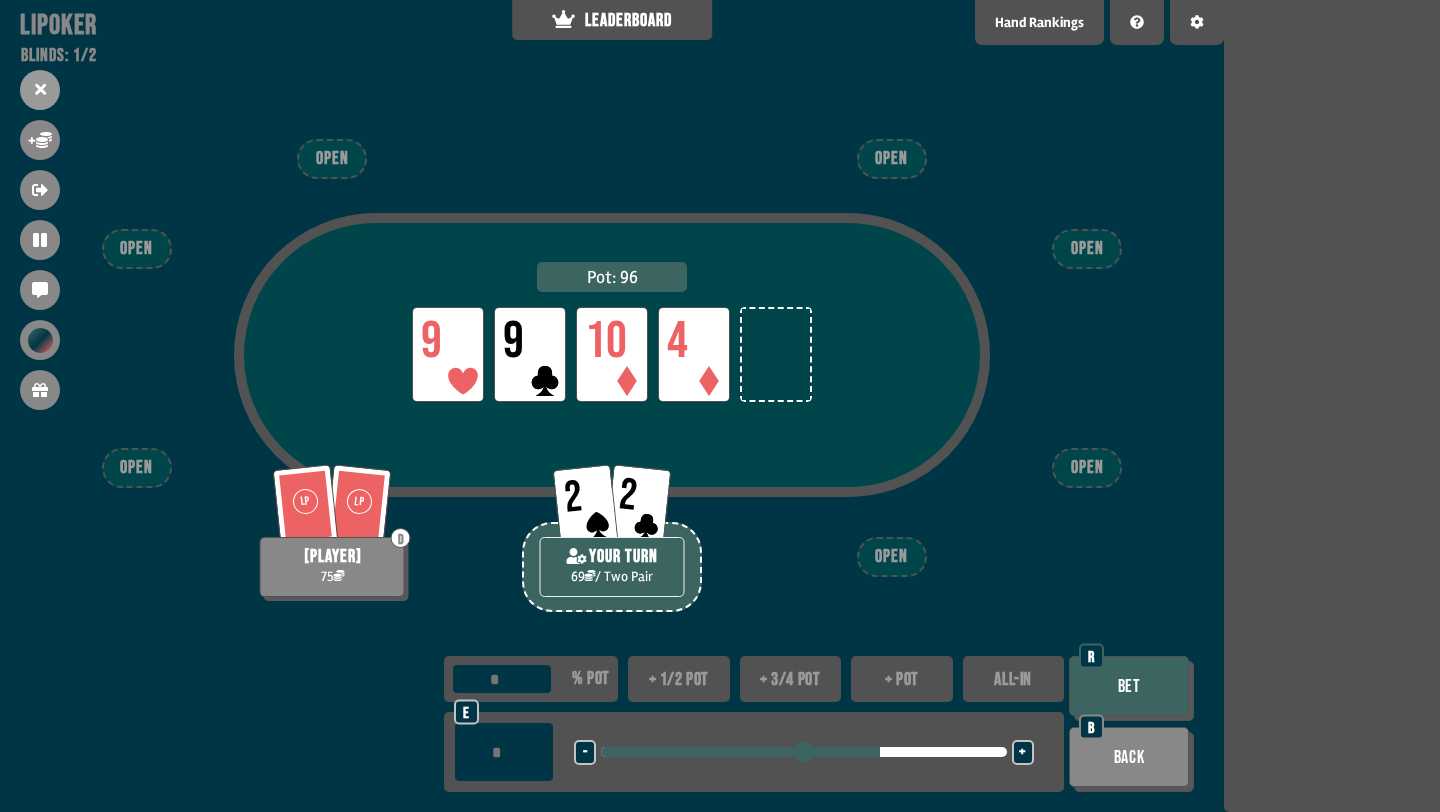 type on "**" 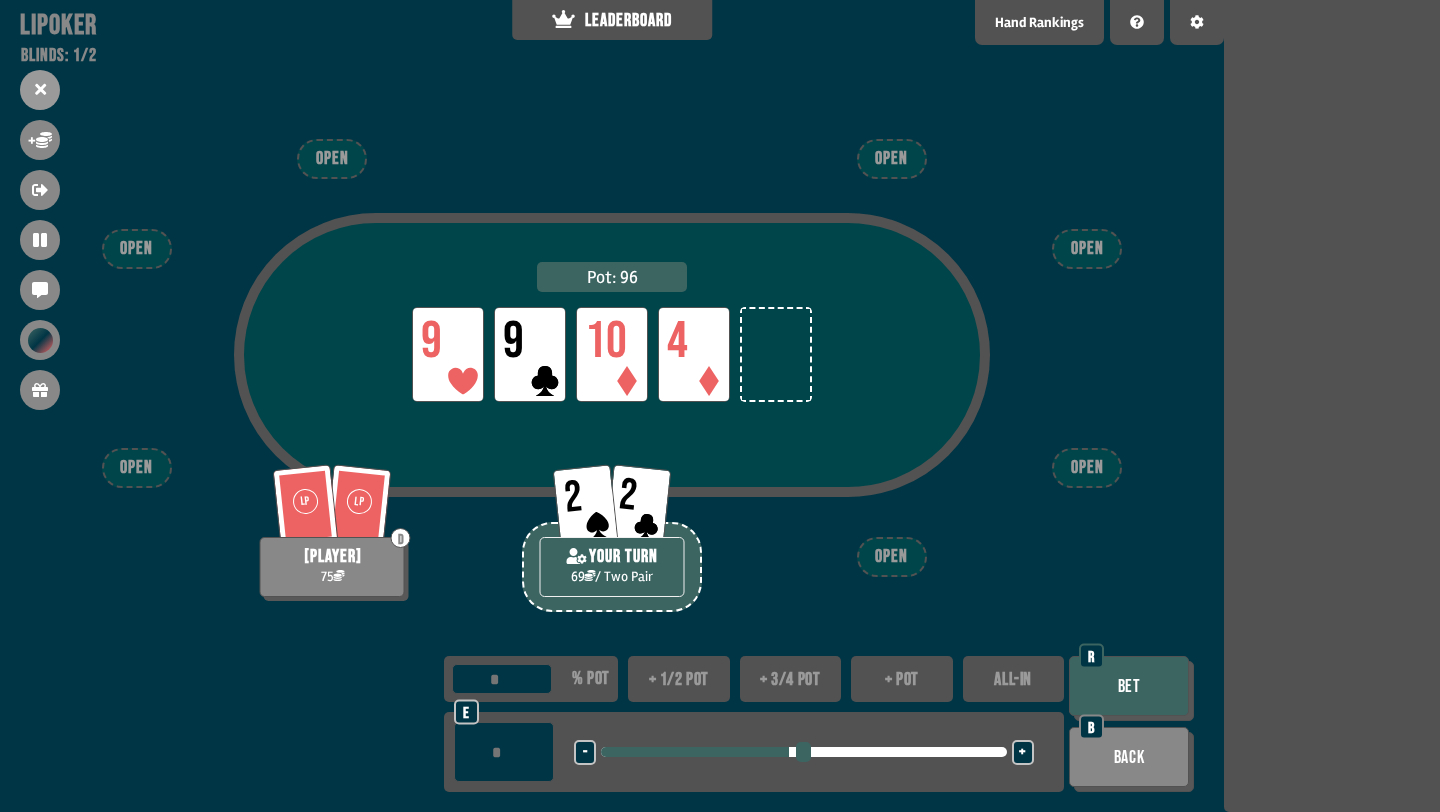 click on "Bet" at bounding box center [1129, 686] 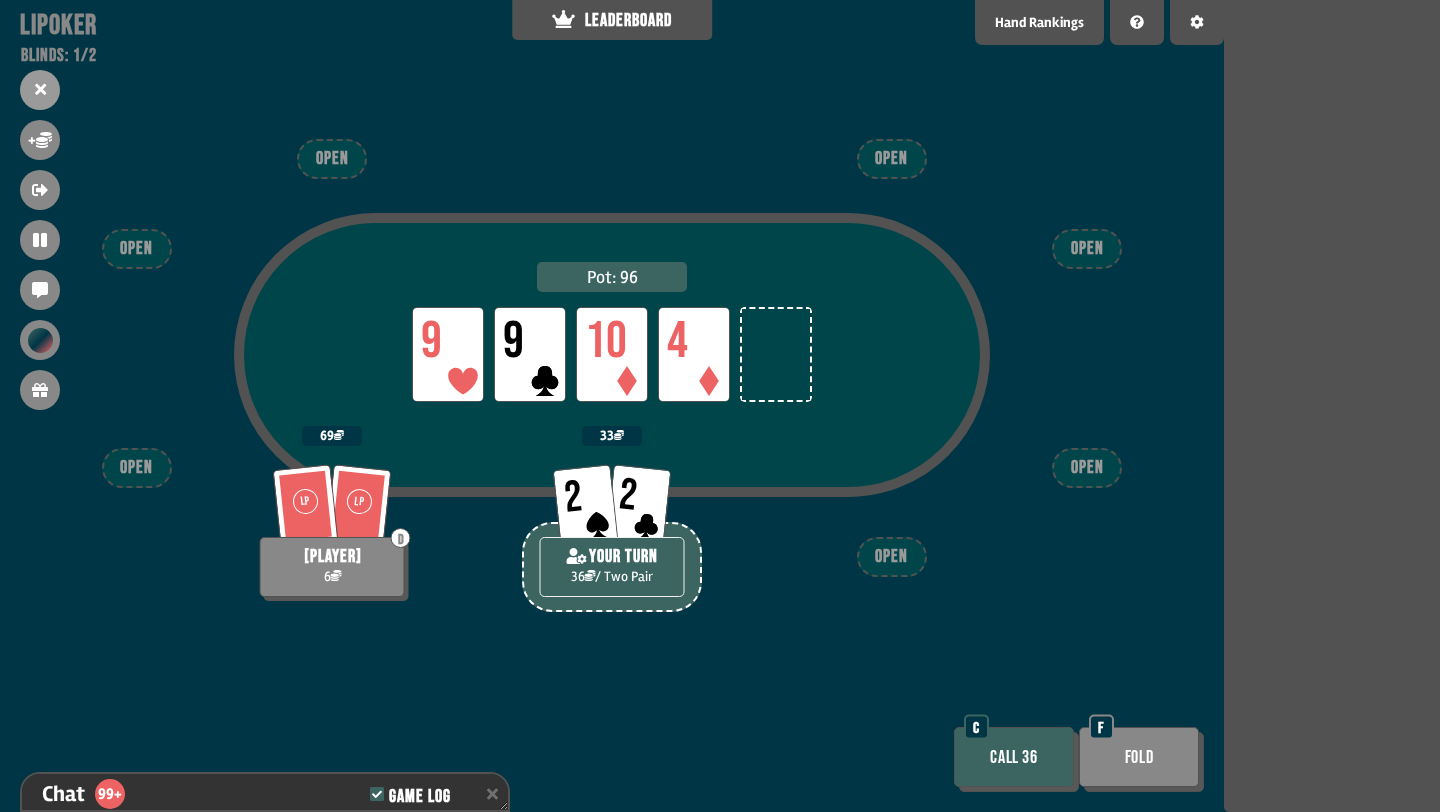 scroll, scrollTop: 16688, scrollLeft: 0, axis: vertical 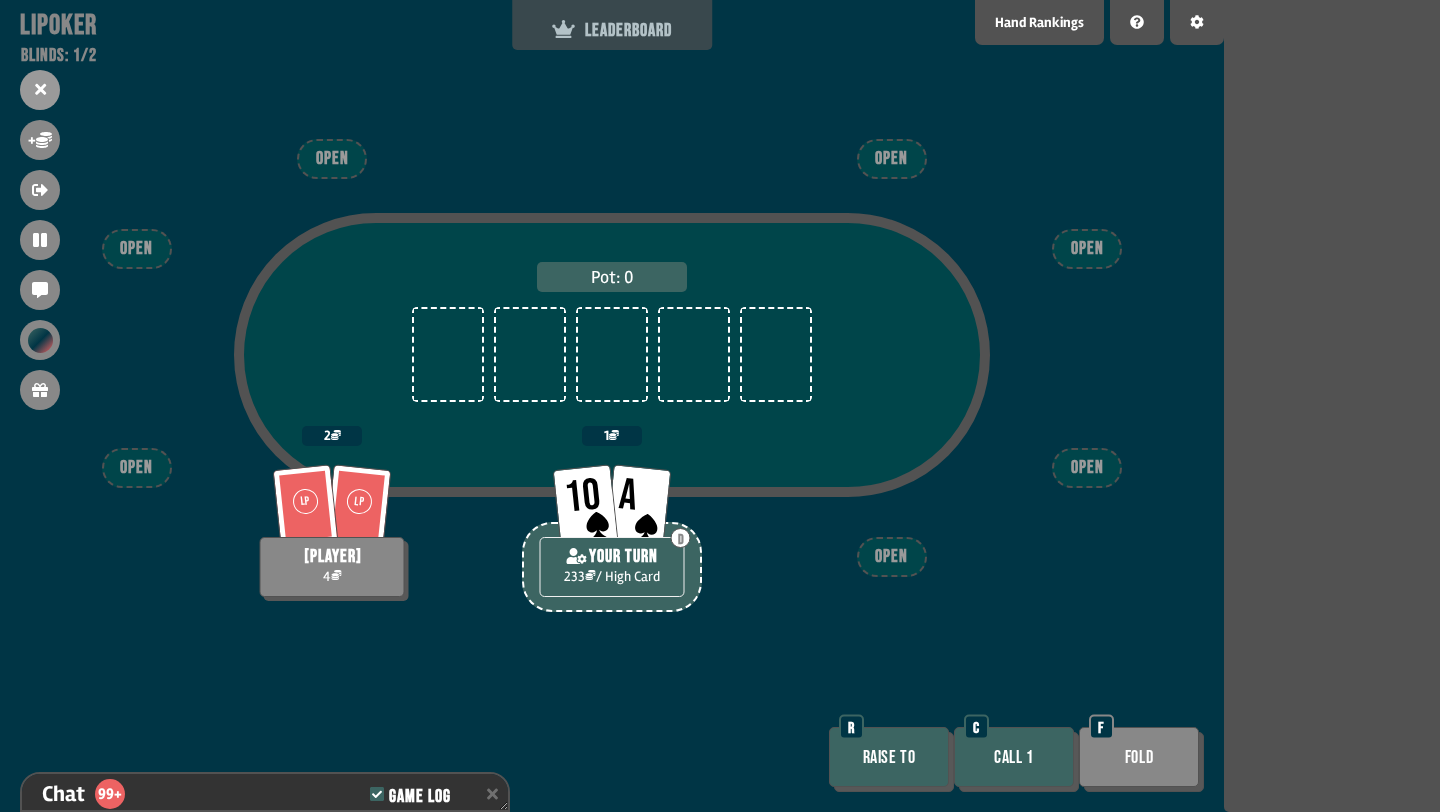 click on "LEADERBOARD" at bounding box center [612, 25] 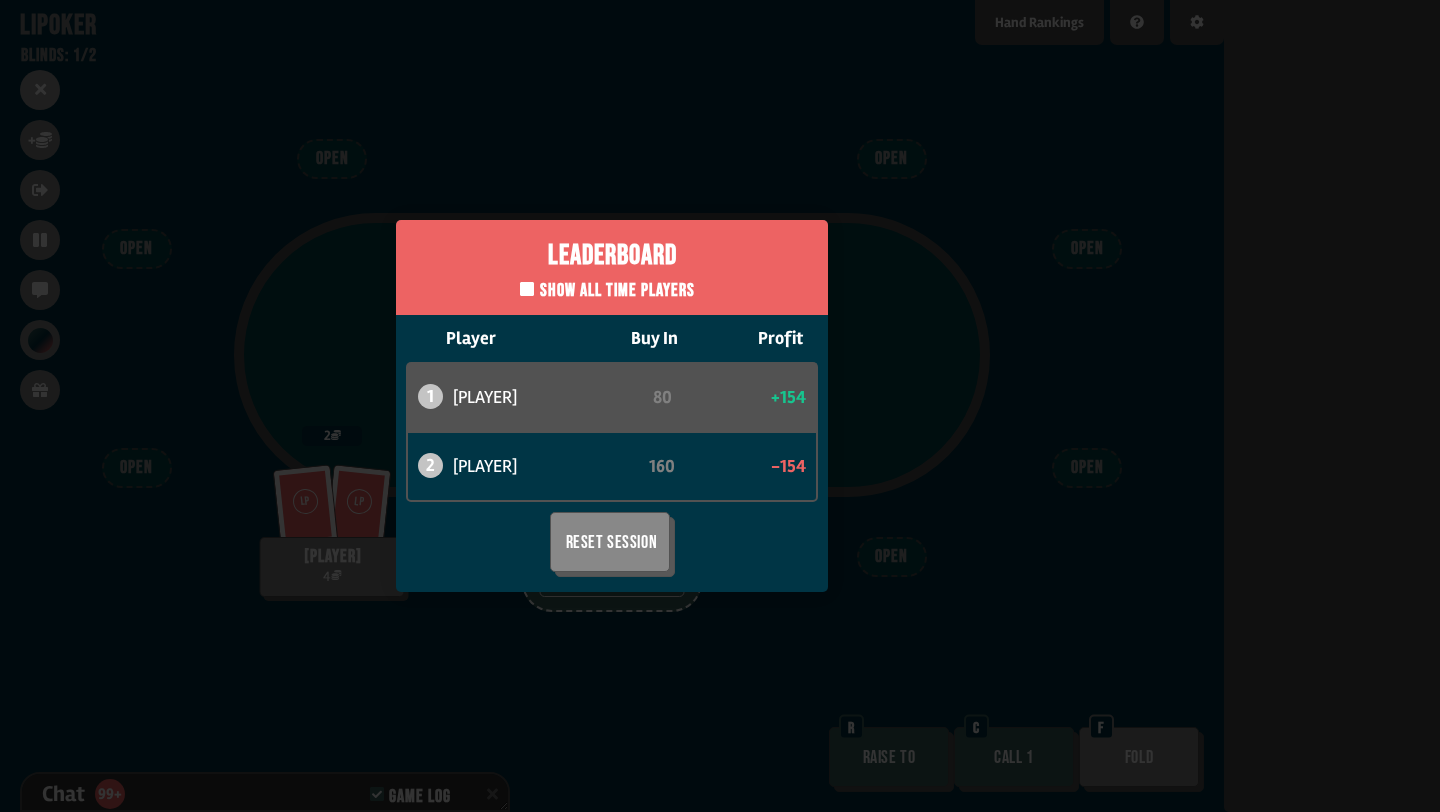 click on "Leaderboard   Show all time players Player Buy In Profit 1 bob 80 +154 2 can 160 -154 Reset Session" at bounding box center (612, 406) 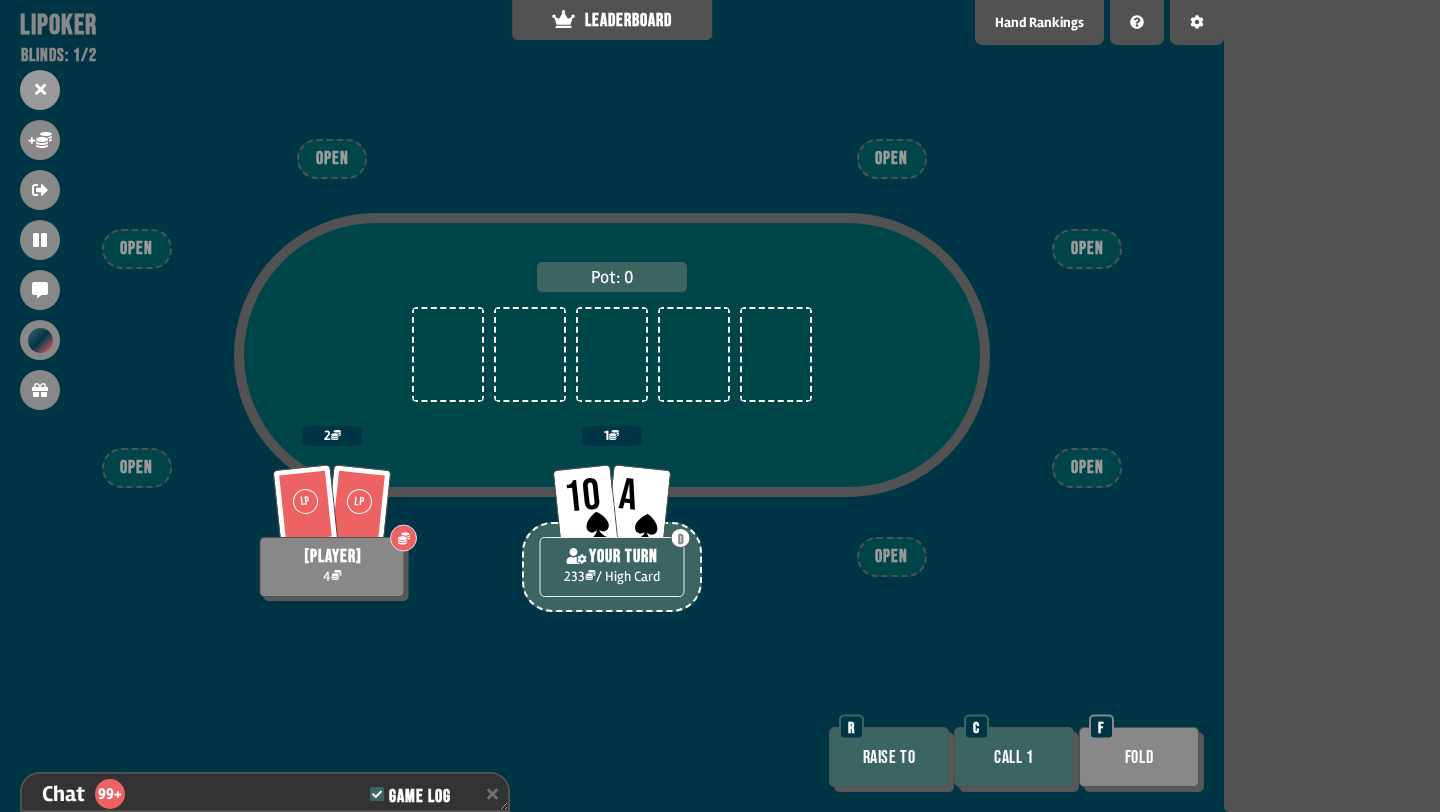 click on "Raise to" at bounding box center [889, 757] 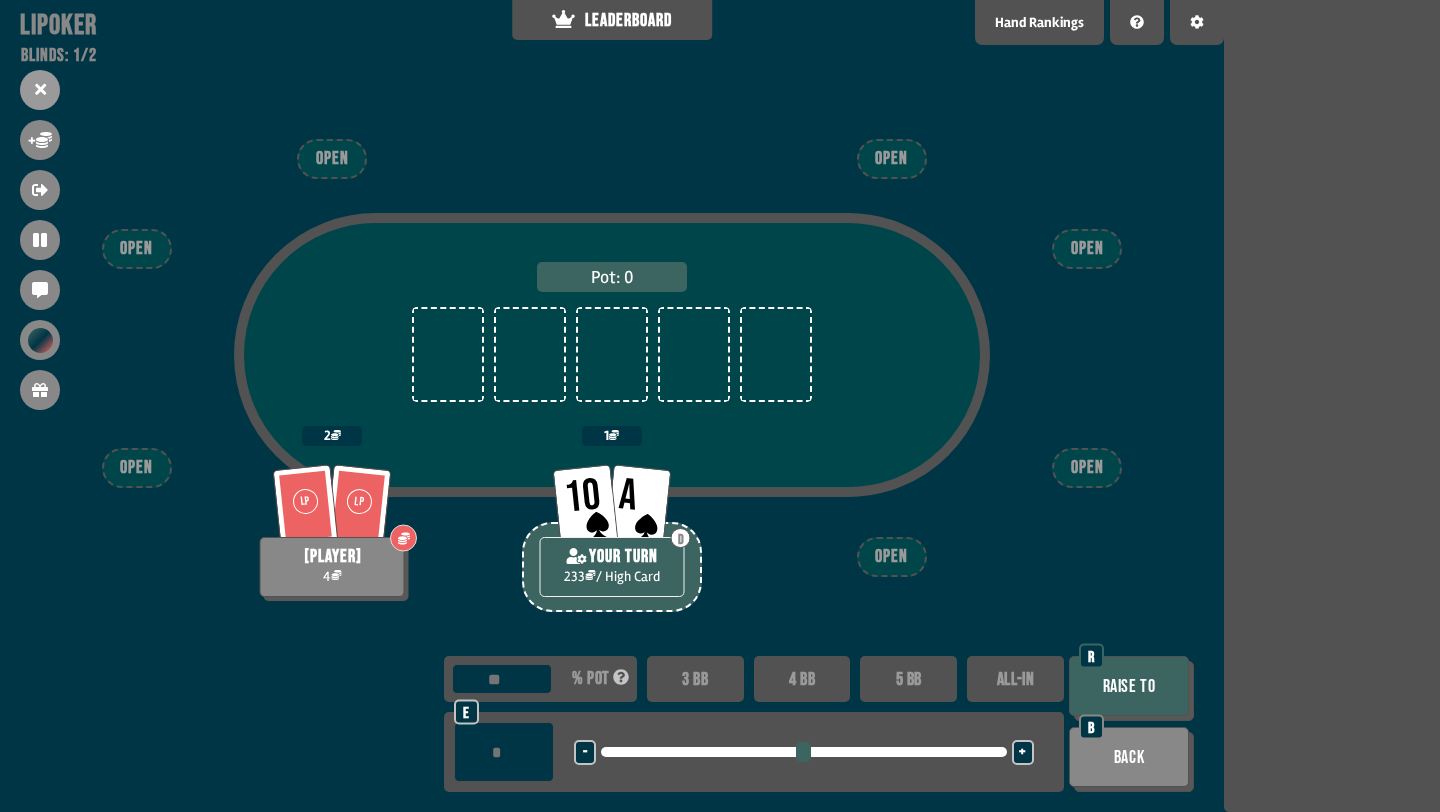 click on "4 BB" at bounding box center (802, 679) 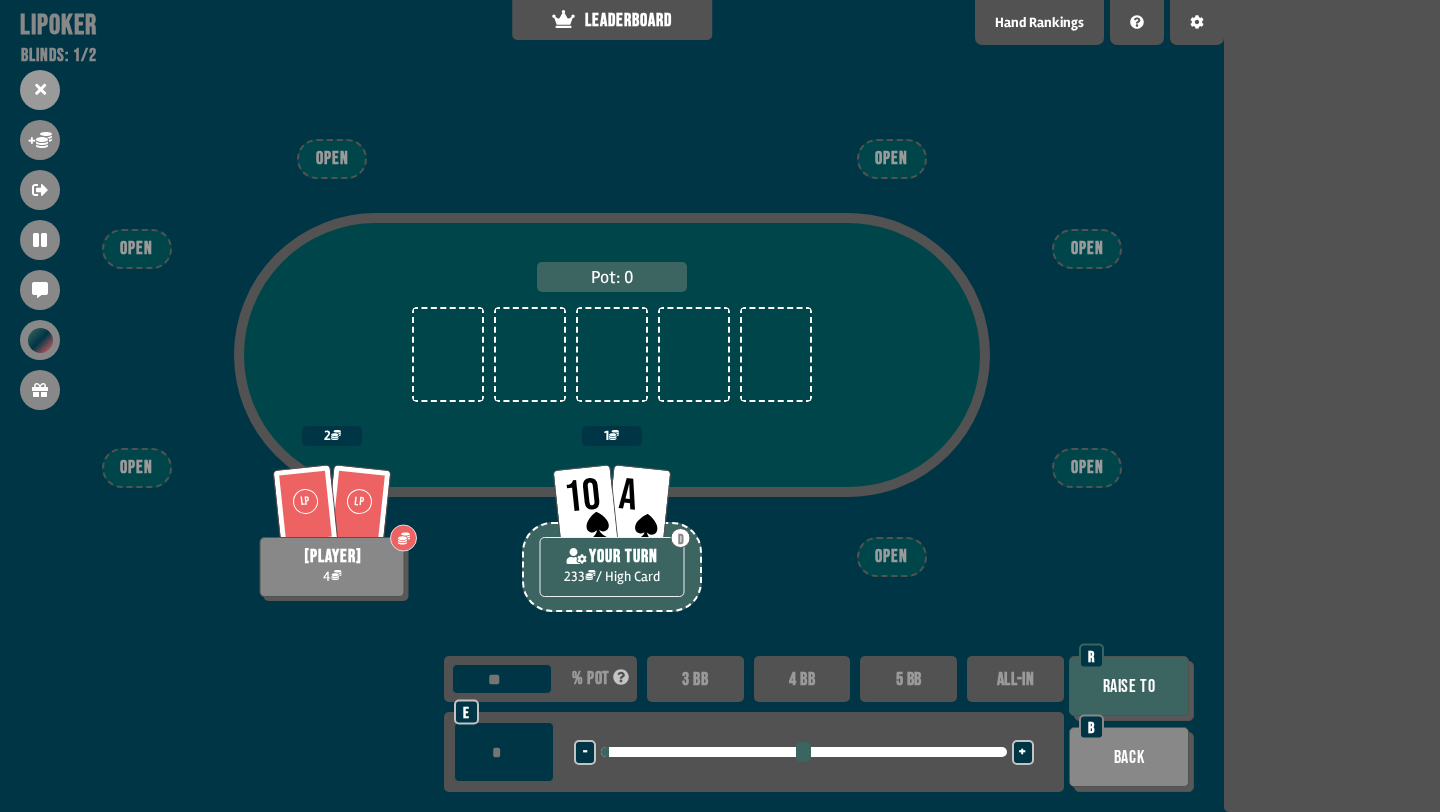 click on "5 BB" at bounding box center (908, 679) 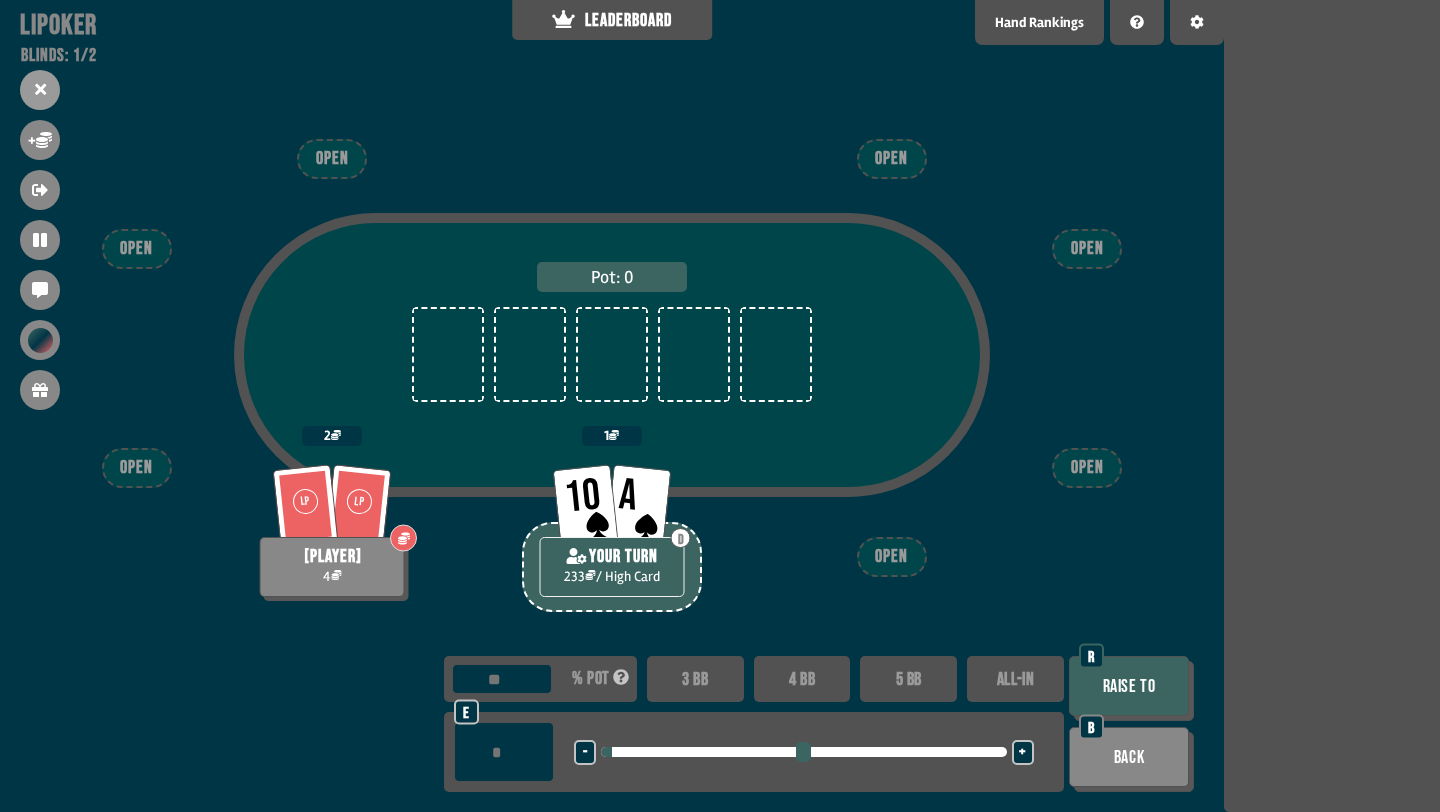 click on "Raise to" at bounding box center (1129, 686) 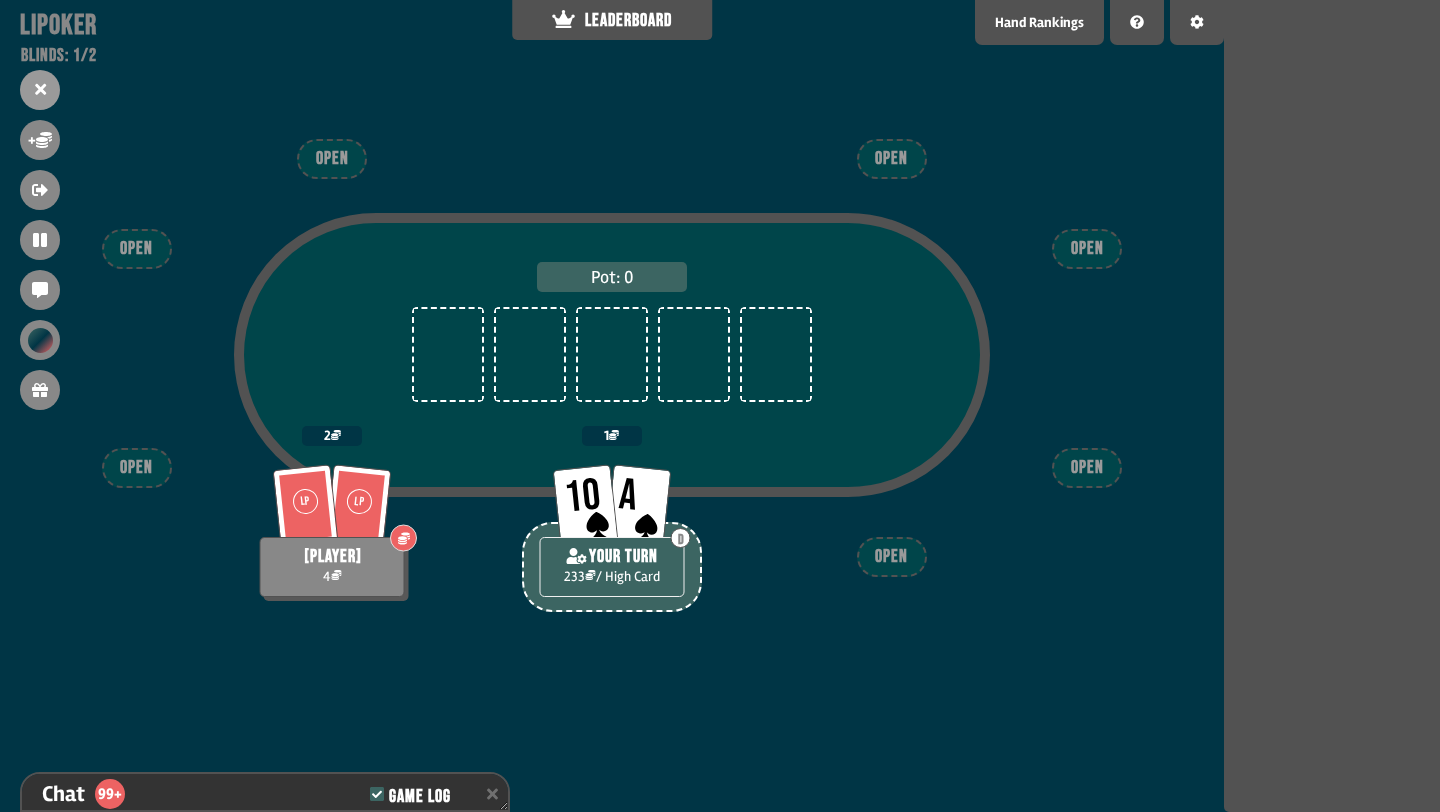 scroll, scrollTop: 16891, scrollLeft: 0, axis: vertical 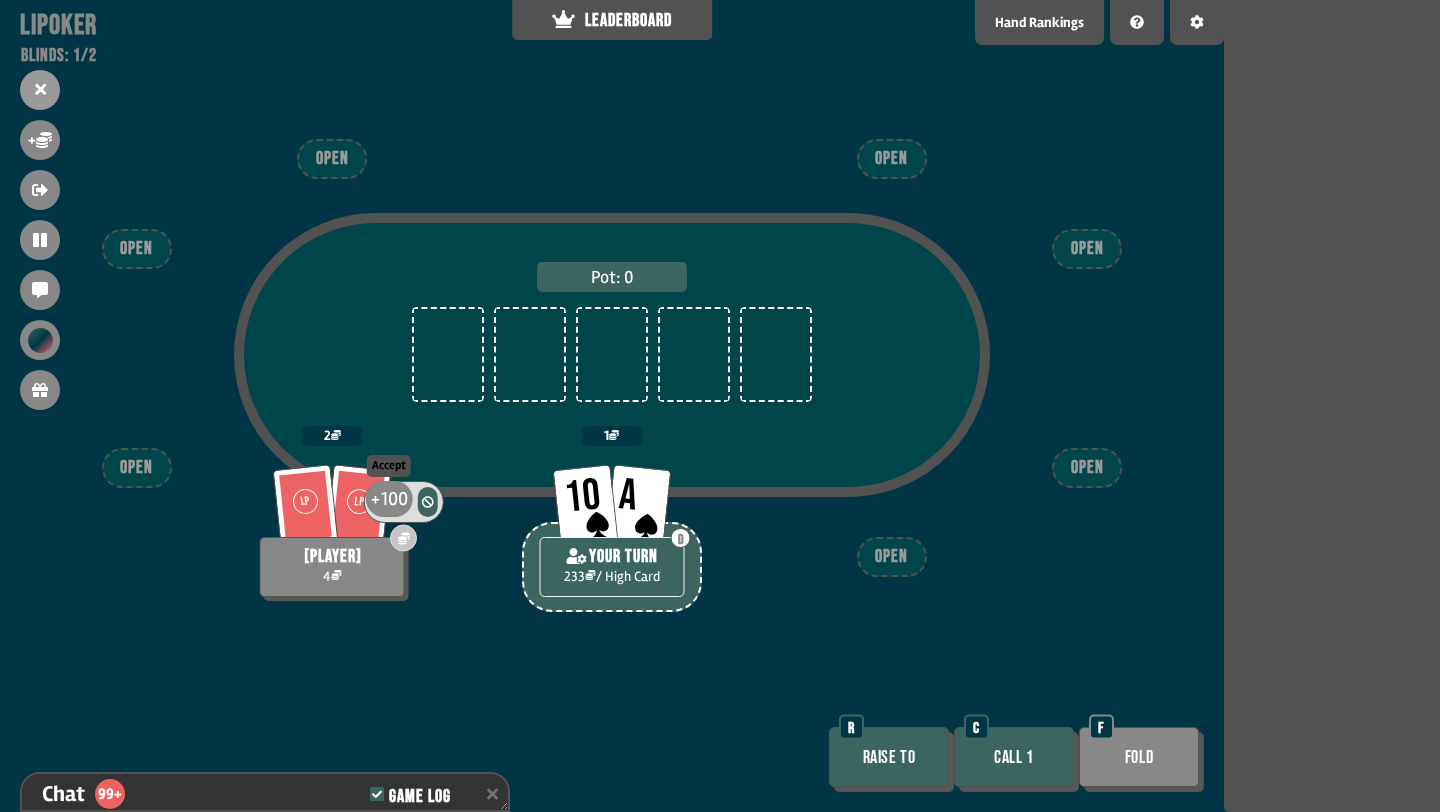 click on "100" at bounding box center (394, 499) 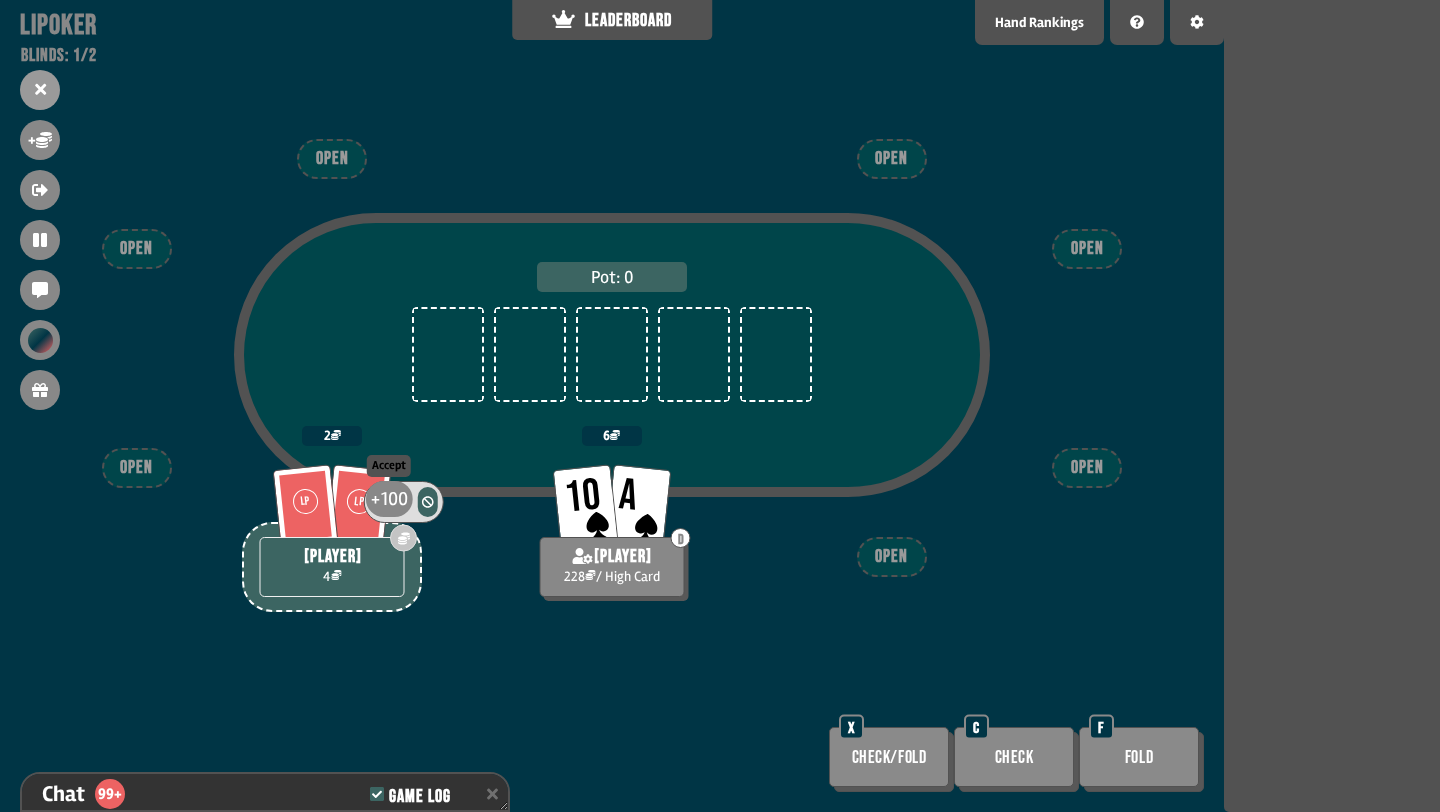 click on "100" at bounding box center (394, 499) 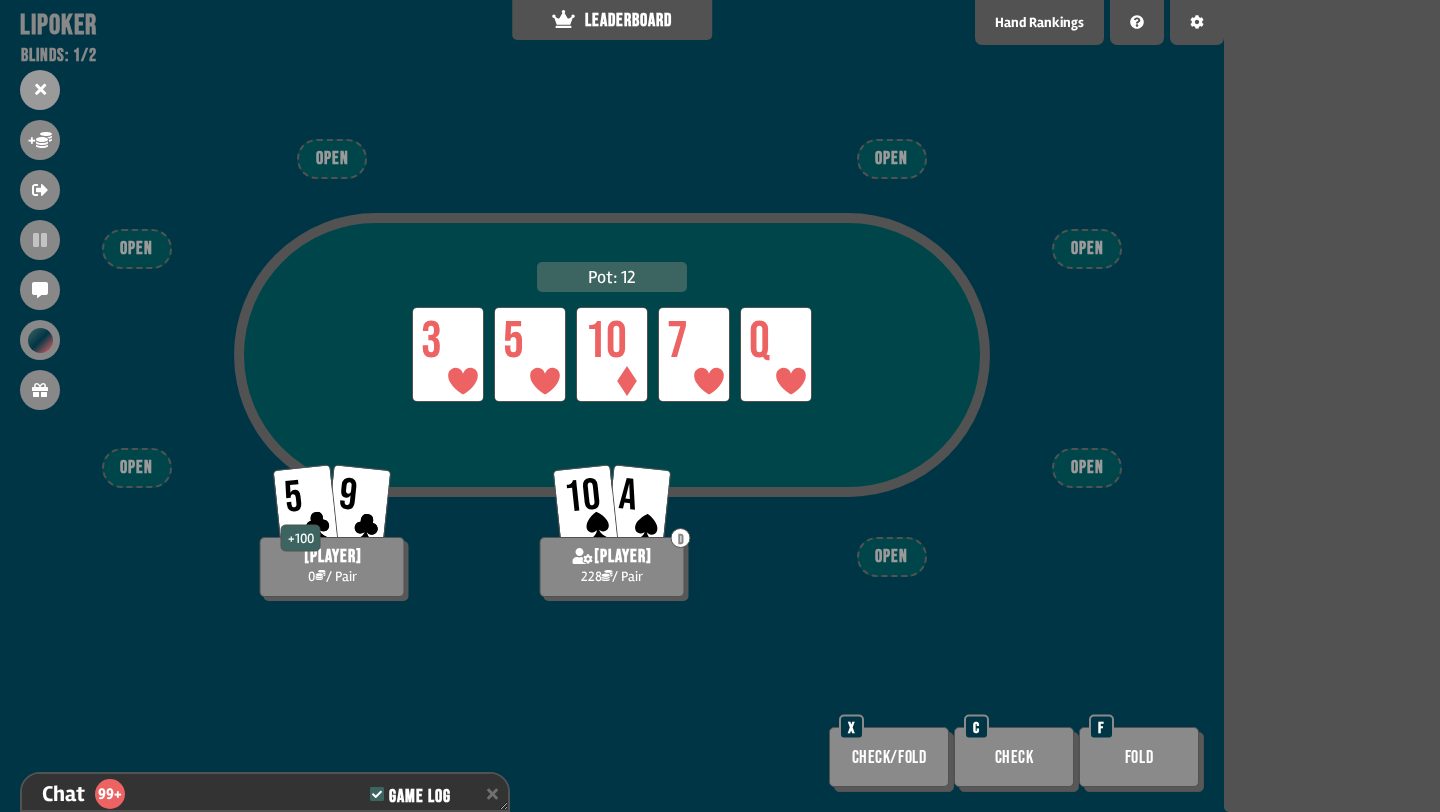 scroll, scrollTop: 17065, scrollLeft: 0, axis: vertical 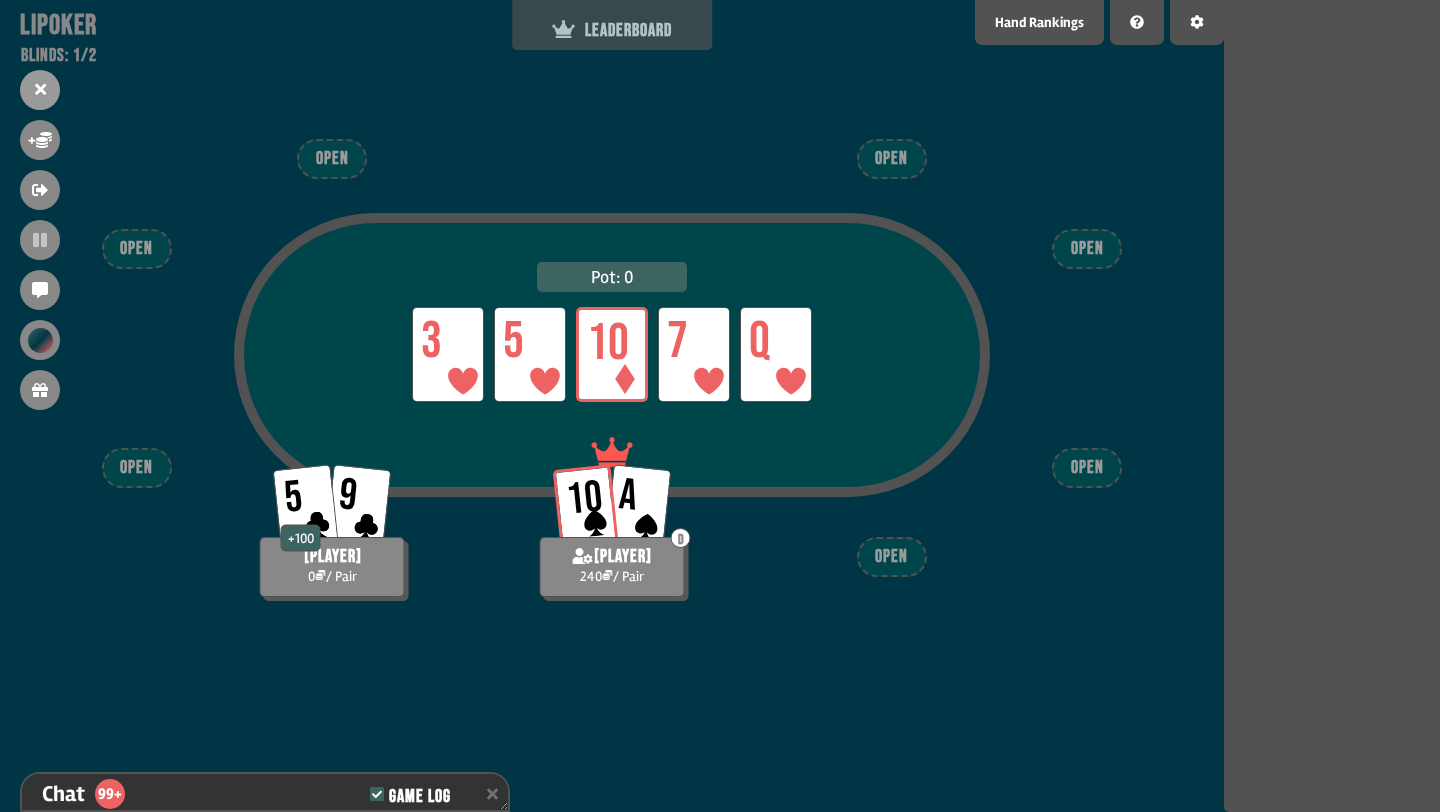click on "LEADERBOARD" at bounding box center [612, 30] 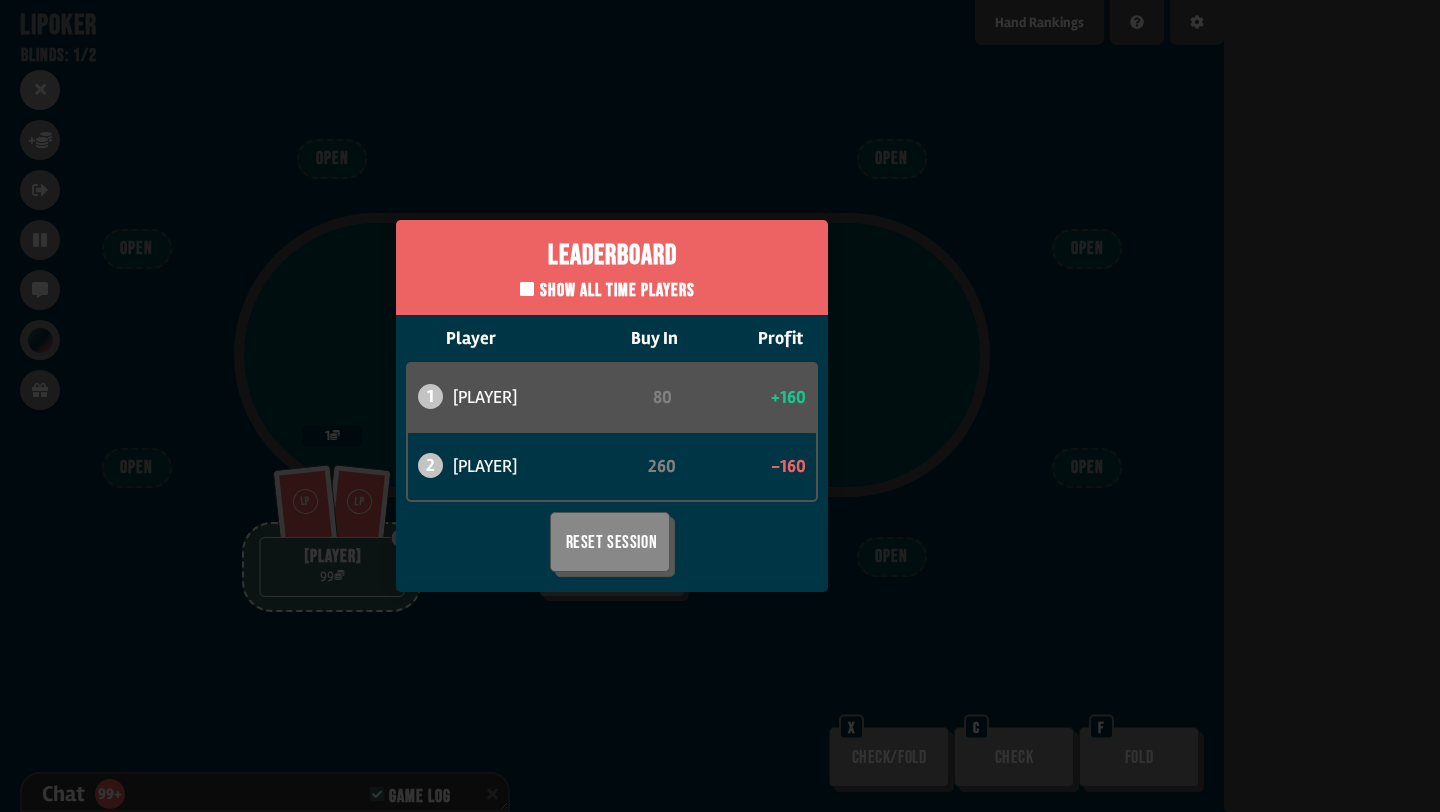 scroll, scrollTop: 17239, scrollLeft: 0, axis: vertical 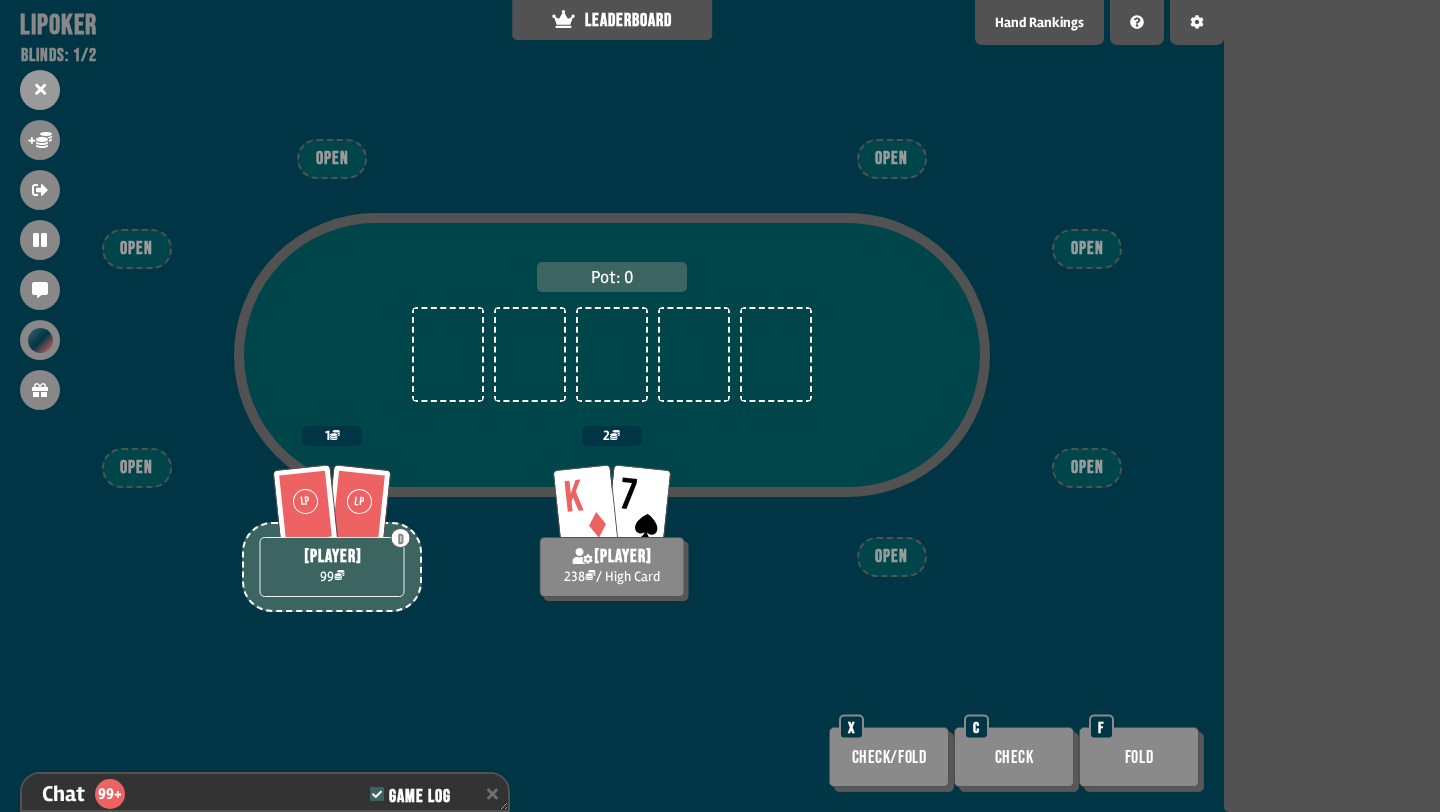 click on "Check" at bounding box center [1014, 757] 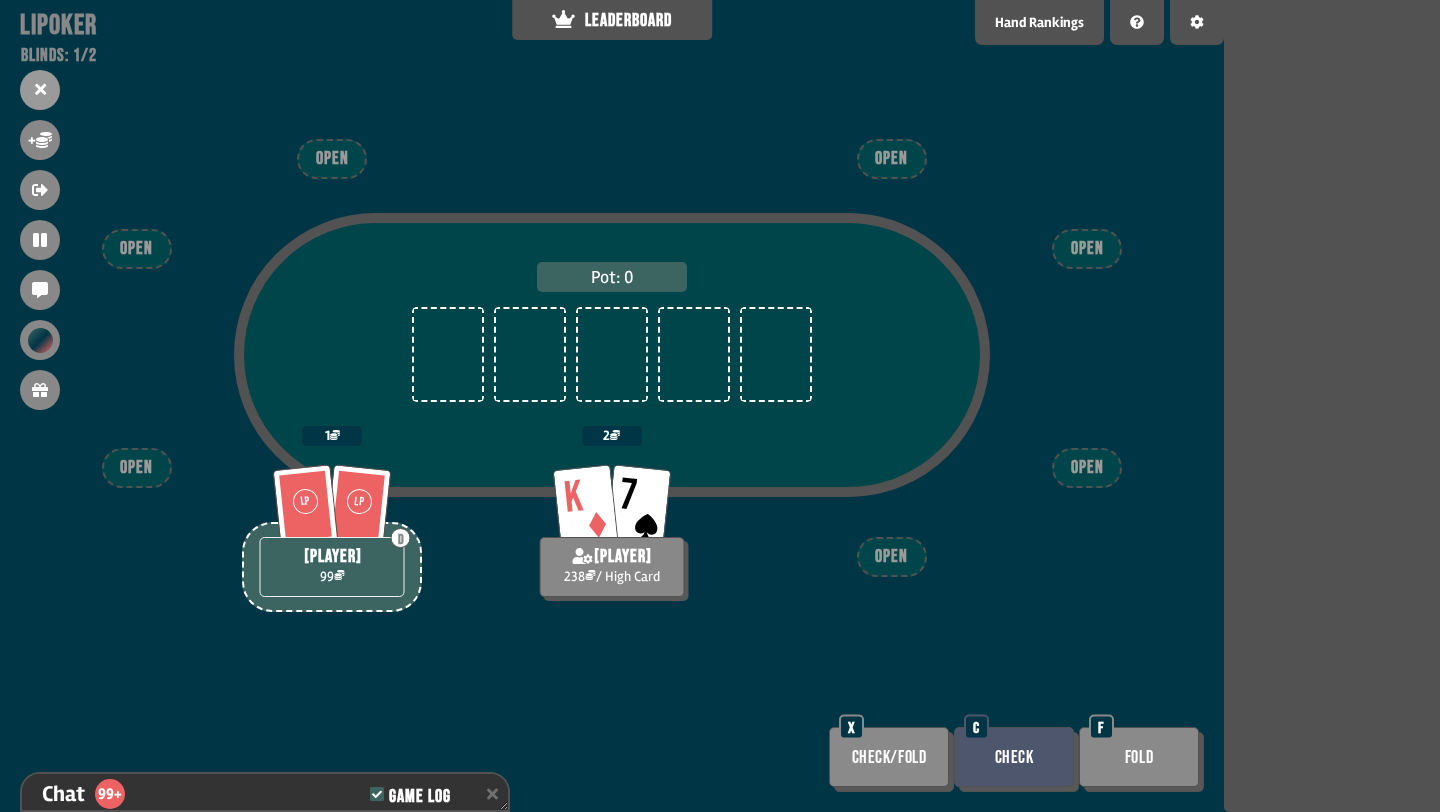 click on "Pot: 0   LP LP D can 99  1  K 7 bob 238   / High Card 2  OPEN OPEN OPEN OPEN OPEN OPEN OPEN Check/Fold X Check C Fold F" at bounding box center (612, 406) 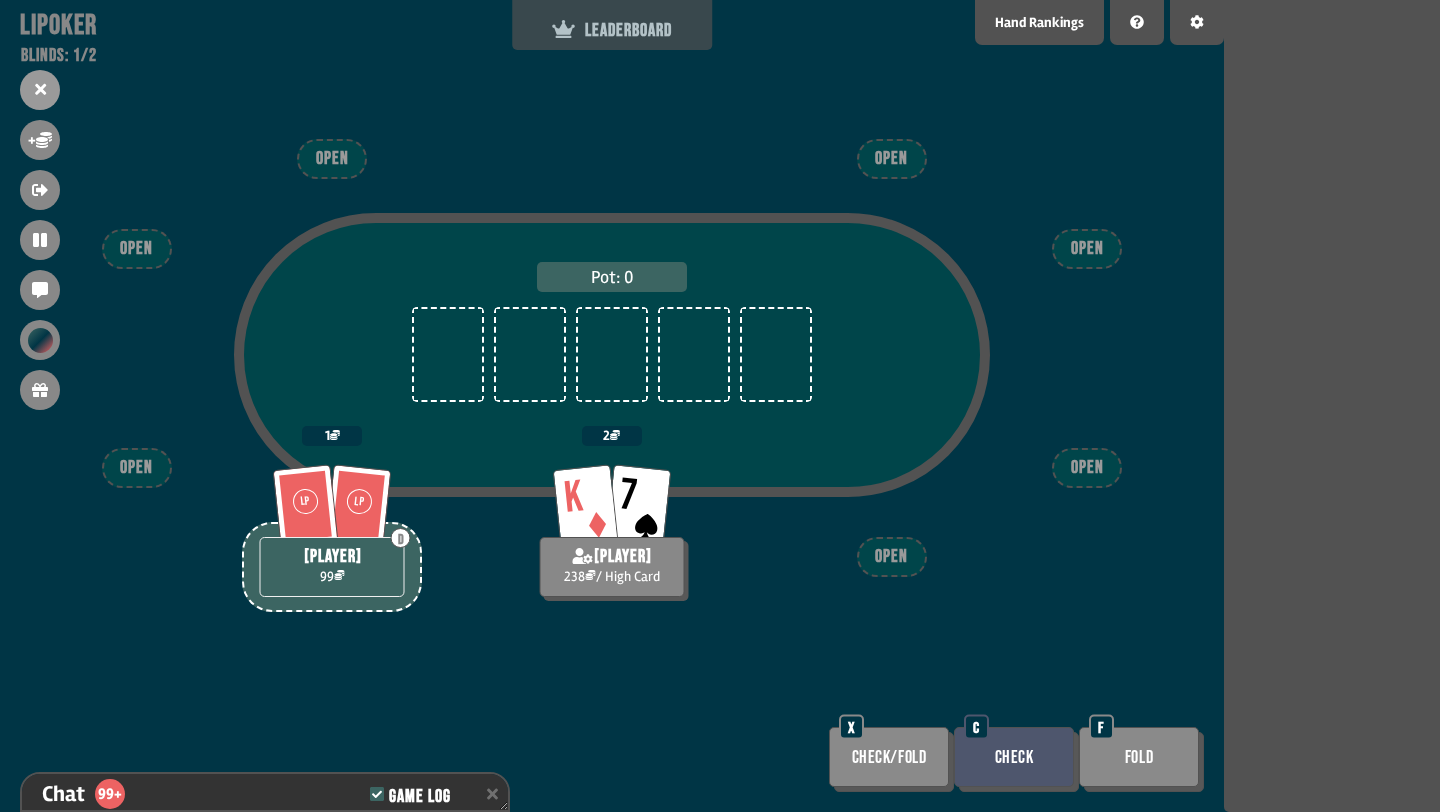 click on "LEADERBOARD" at bounding box center (612, 30) 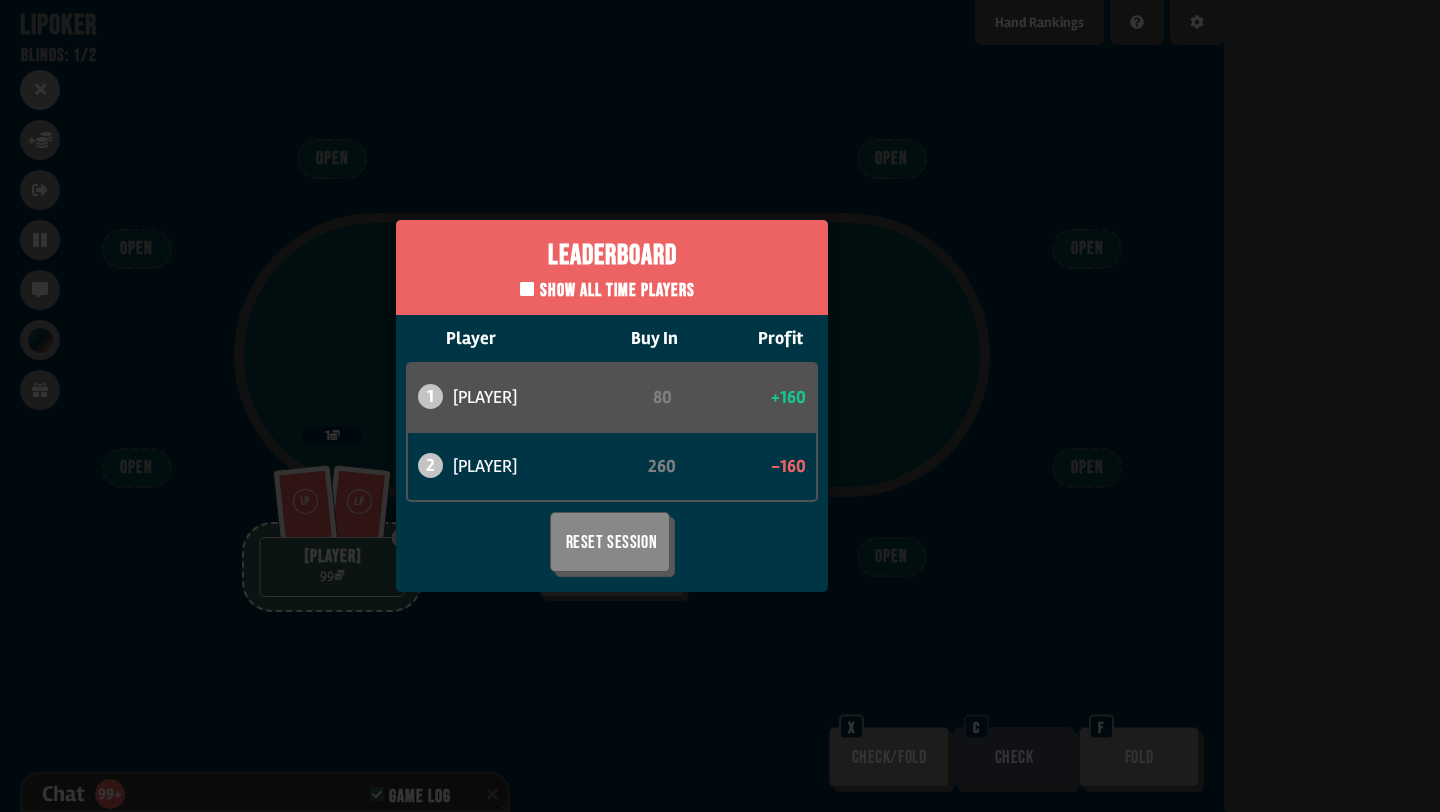 click on "Leaderboard   Show all time players Player Buy In Profit 1 bob 80 +160 2 can 260 -160 Reset Session" at bounding box center (612, 406) 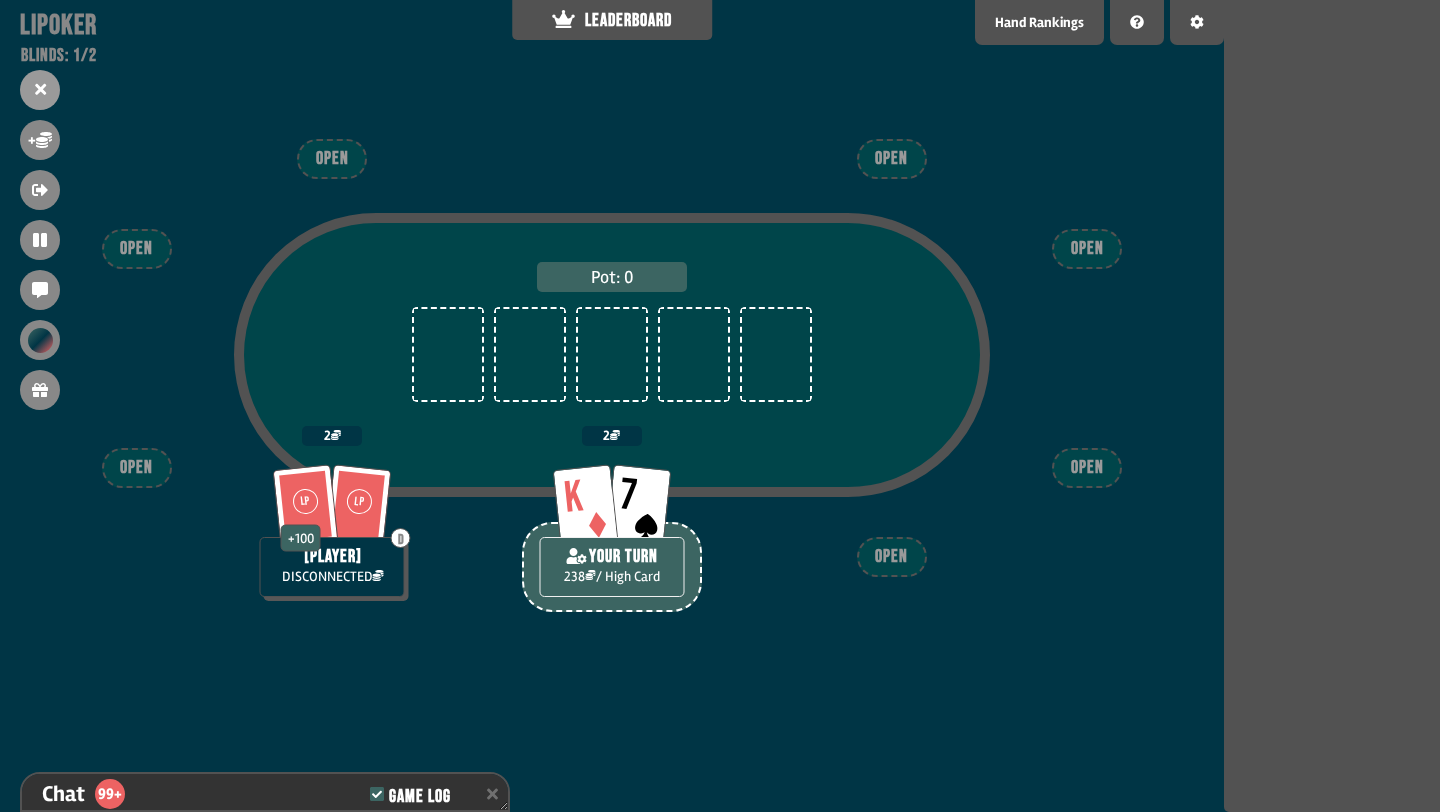 scroll, scrollTop: 17297, scrollLeft: 0, axis: vertical 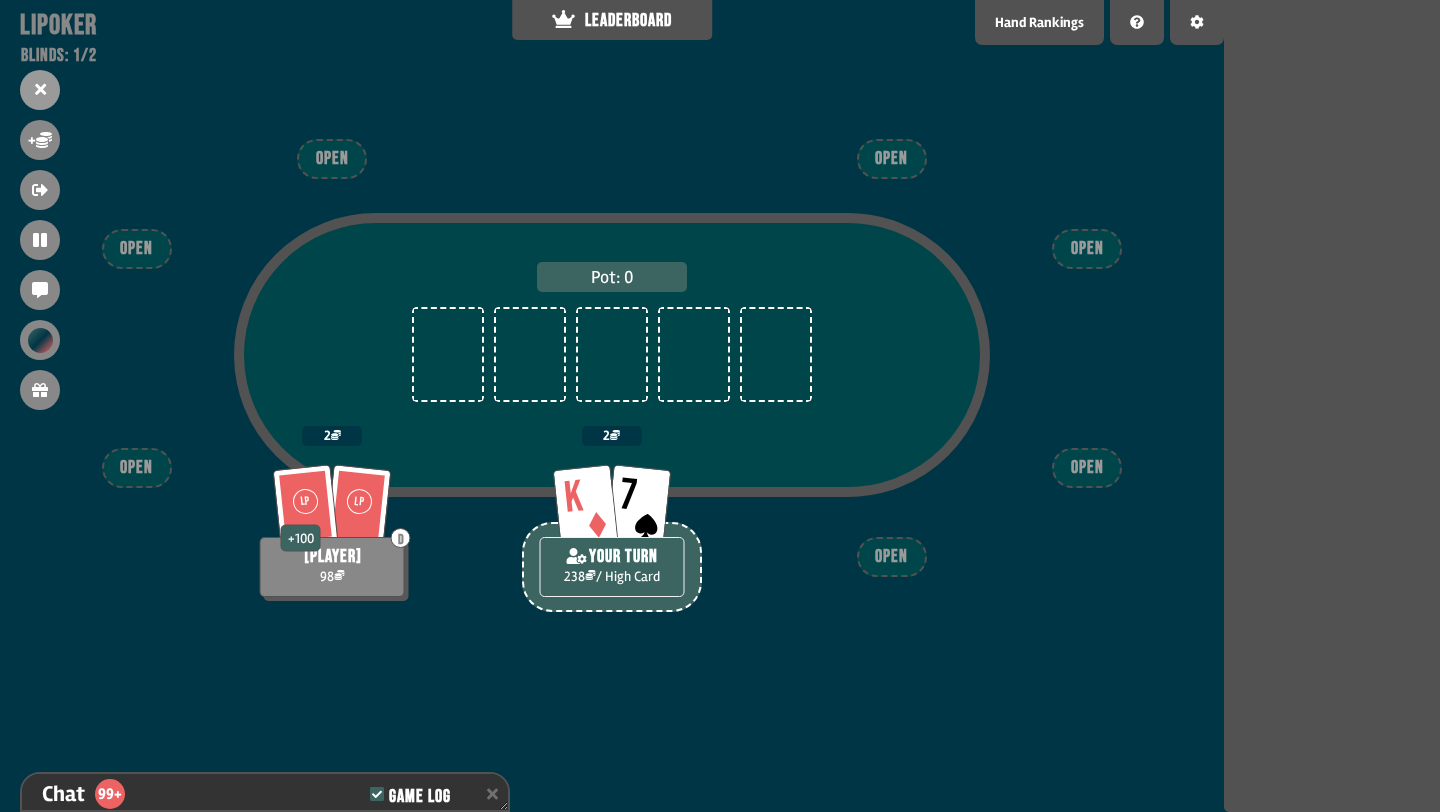 click on "Pot: 0   LP LP D + 100 can 98  2  K 7 YOUR TURN 238   / High Card 2  OPEN OPEN OPEN OPEN OPEN OPEN OPEN" at bounding box center (612, 406) 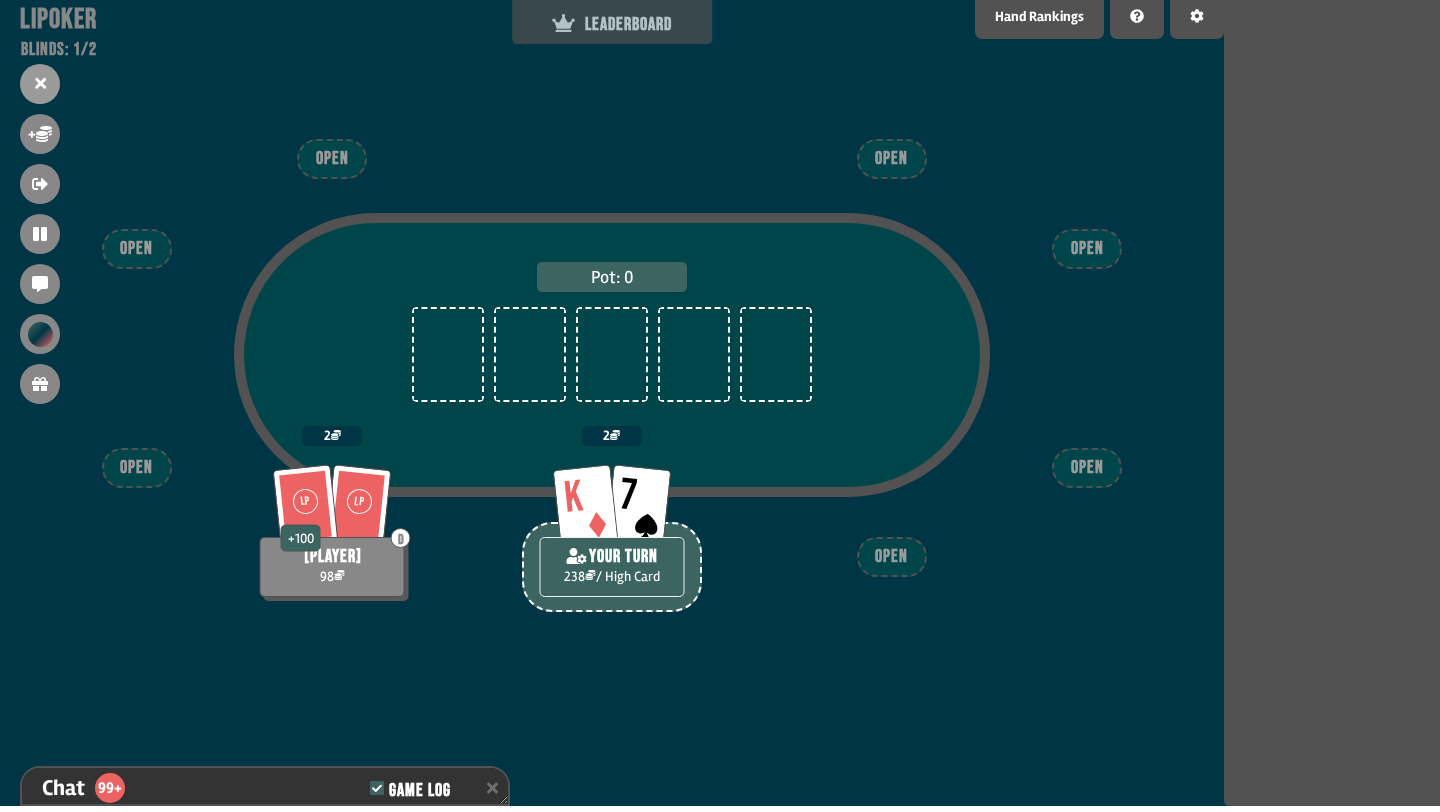 click 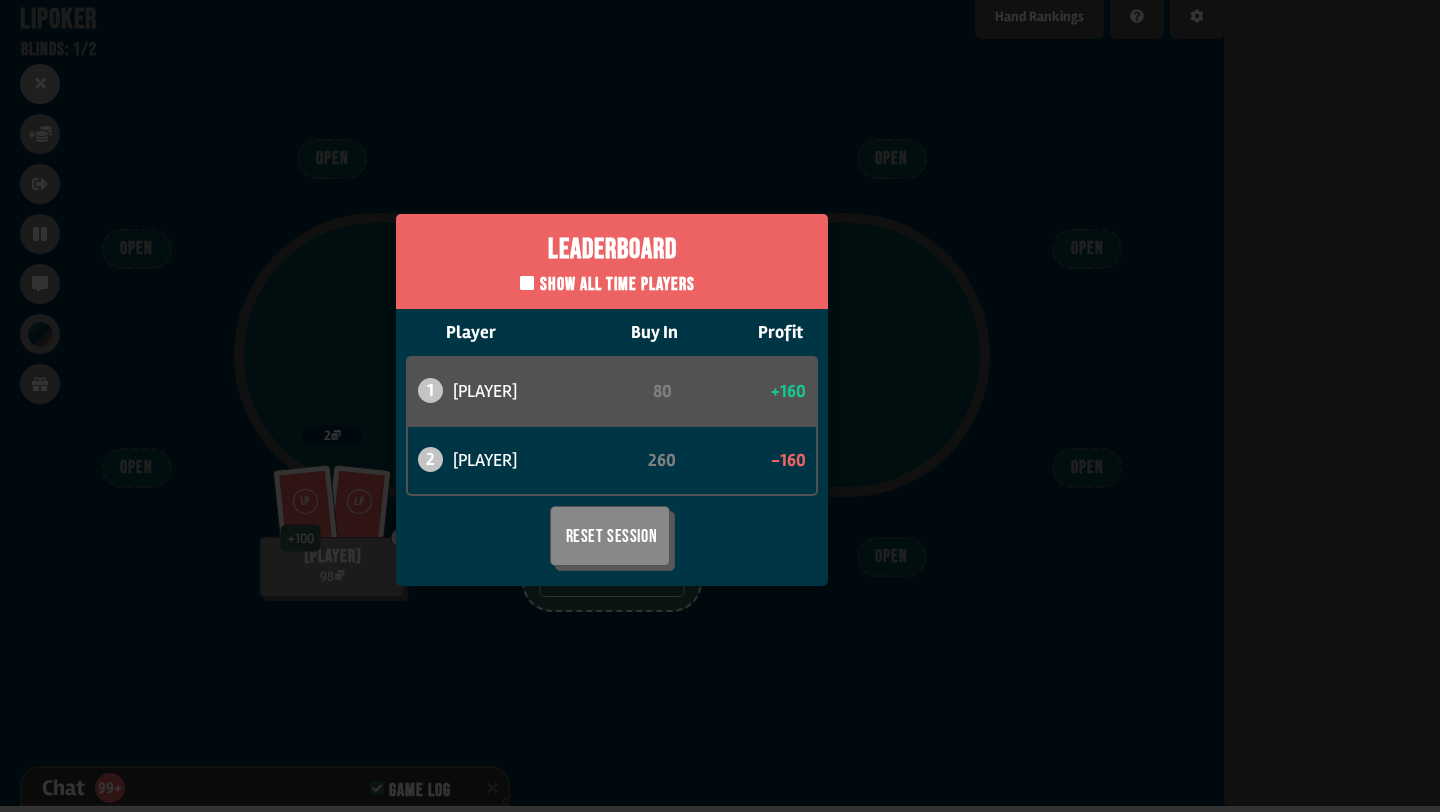 click on "Leaderboard   Show all time players Player Buy In Profit 1 bob 80 +160 2 can 260 -160 Reset Session" at bounding box center [612, 400] 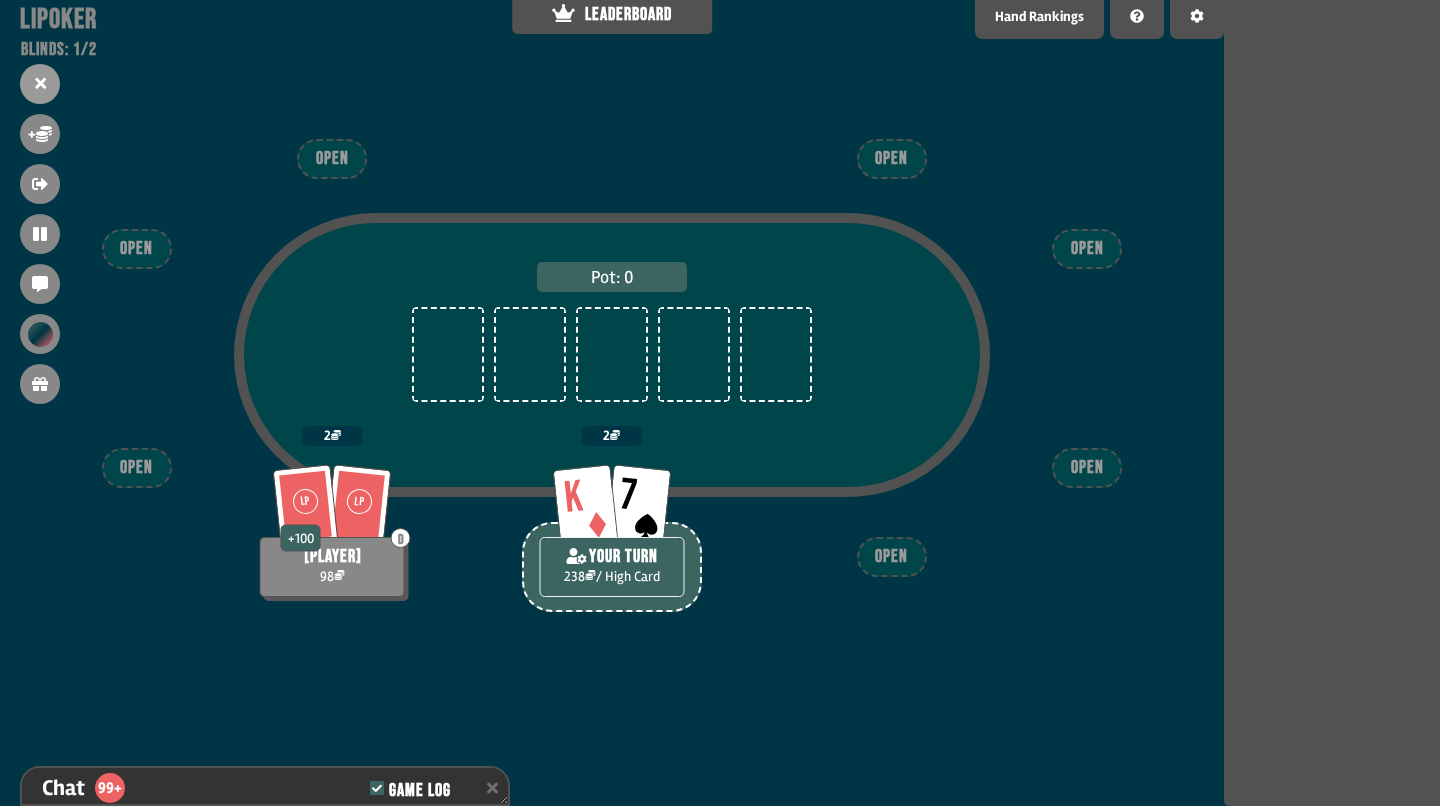 click on "Pot: 0   LP LP D + 100 can 98  2  K 7 YOUR TURN 238   / High Card 2  OPEN OPEN OPEN OPEN OPEN OPEN OPEN" at bounding box center [612, 406] 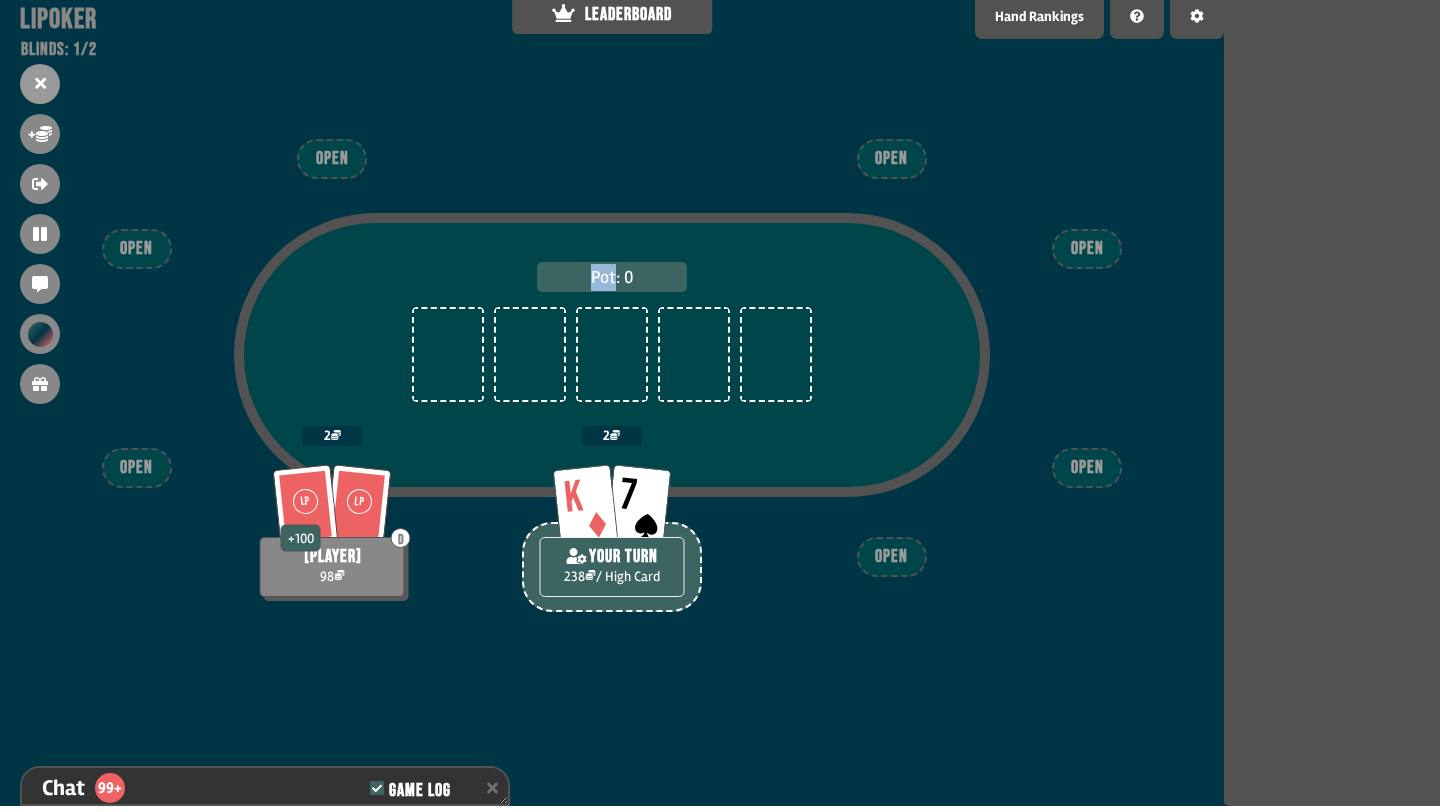 click on "Pot: 0   LP LP D + 100 can 98  2  K 7 YOUR TURN 238   / High Card 2  OPEN OPEN OPEN OPEN OPEN OPEN OPEN" at bounding box center [612, 406] 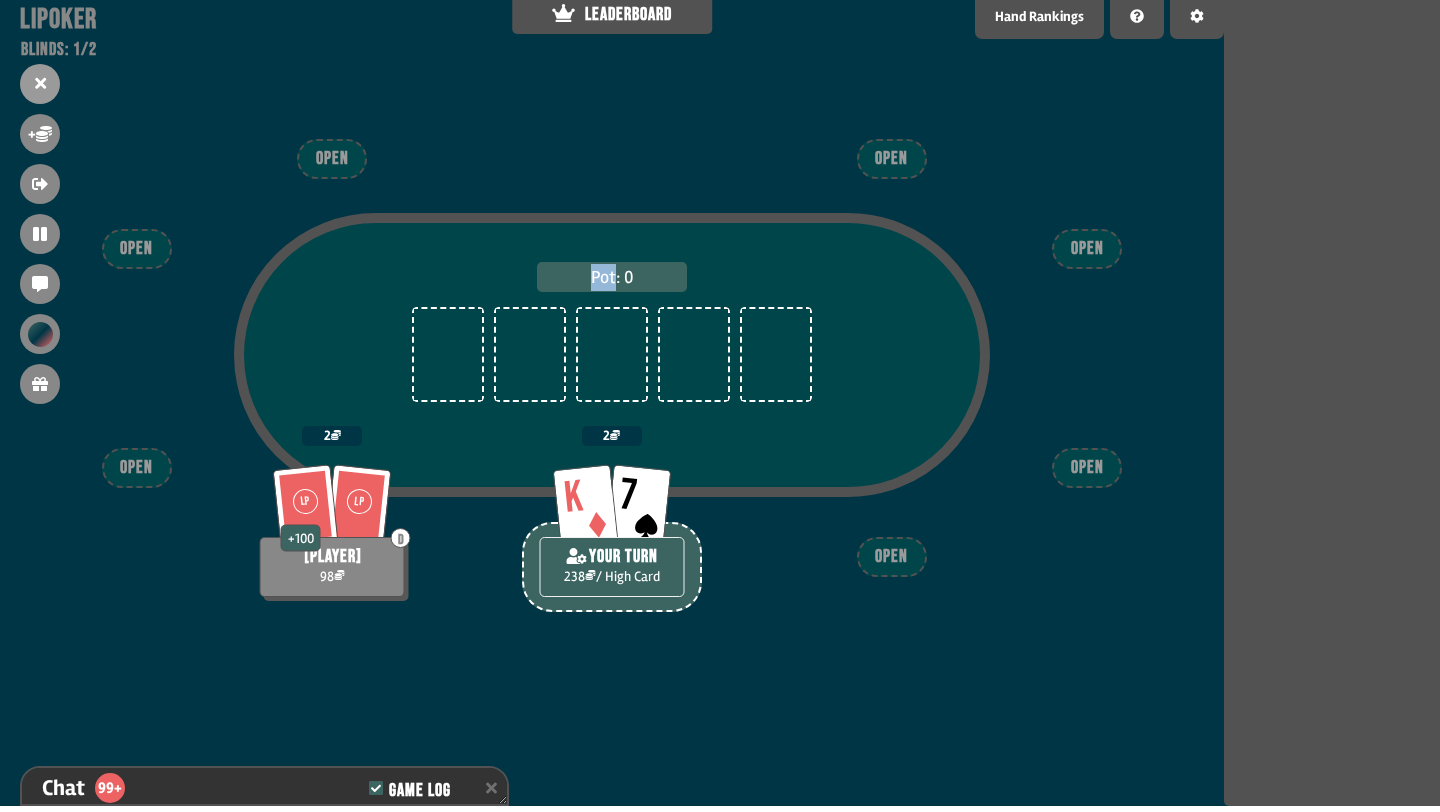 click on "Chat   99+ Game Log Join the game video call using the sidebar or at  https://jitsi.member.fsf.org/lipoker-93806340 Request features and see updates at  https://twitter.com/lipoker_io/ . Lipoker is sustained by people like you. Please consider making a donation at  https://www.patreon.com/lipoker . ❤️ can bought in for 80 Starting new hand! bob, you've been dealt J♡, 7♡ can called bob, it's your turn! bob raised to 6 can called Dealer flopped 5♢, 3♤, J♢ bob, it's your turn! bob bet 6 can folded bob won the 18 pot bob, it's your turn! bob, you've been dealt 5♡, 9♢ Starting new hand! bob called can raised to 8 bob, it's your turn! bob folded can won the 10 pot bob, you've been dealt 7♡, 3♢ Starting new hand! can raised to 6 bob, it's your turn! bob folded can won the 8 pot Starting new hand! bob, you've been dealt 8♤, 9♡ bob, it's your turn! bob called can checked Dealer flopped Q♡, 5♧, 6♢ can checked bob, it's your turn! bob checked Dealer dealt 3♢ can checked bob checked m" at bounding box center (264, 786) 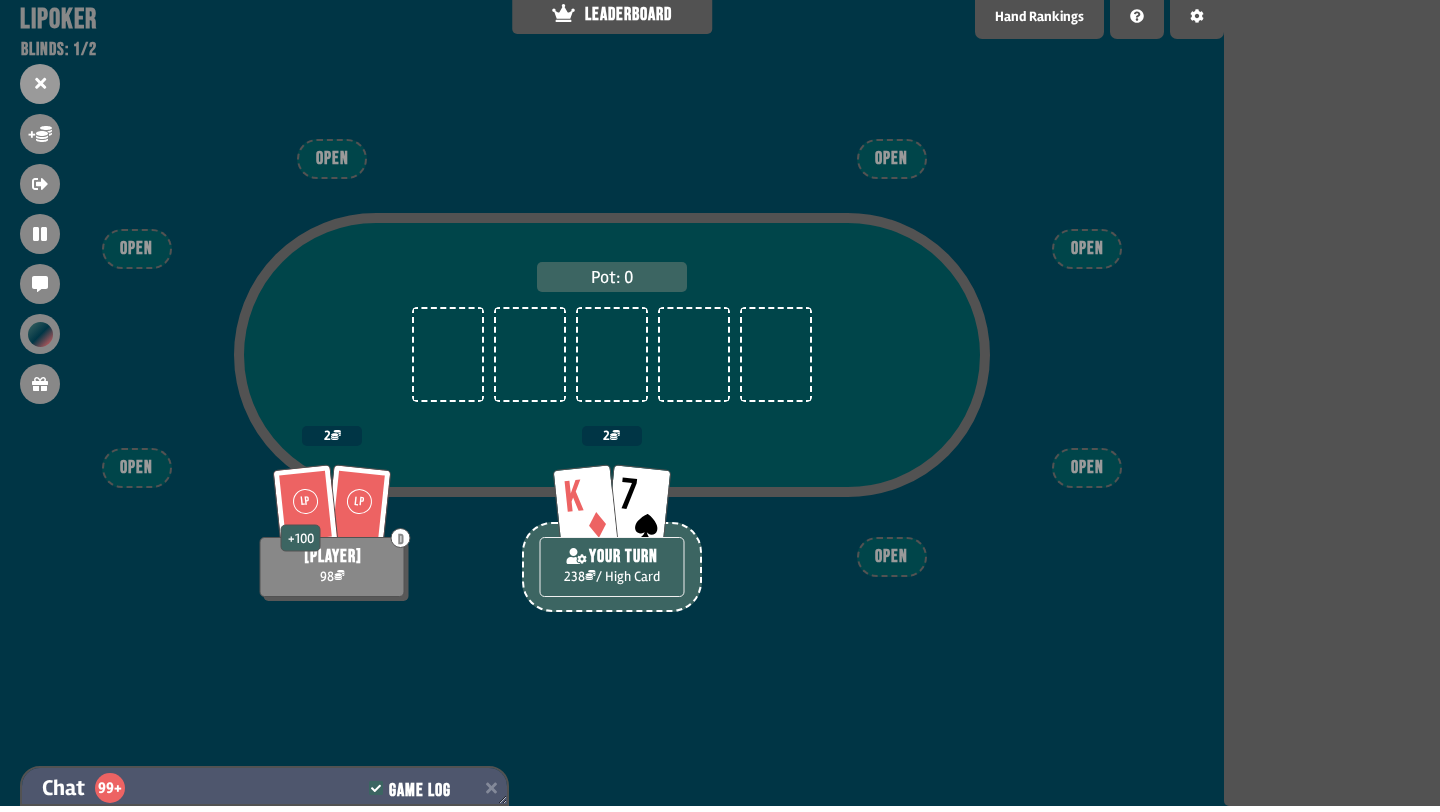click on "Game Log" at bounding box center (419, 791) 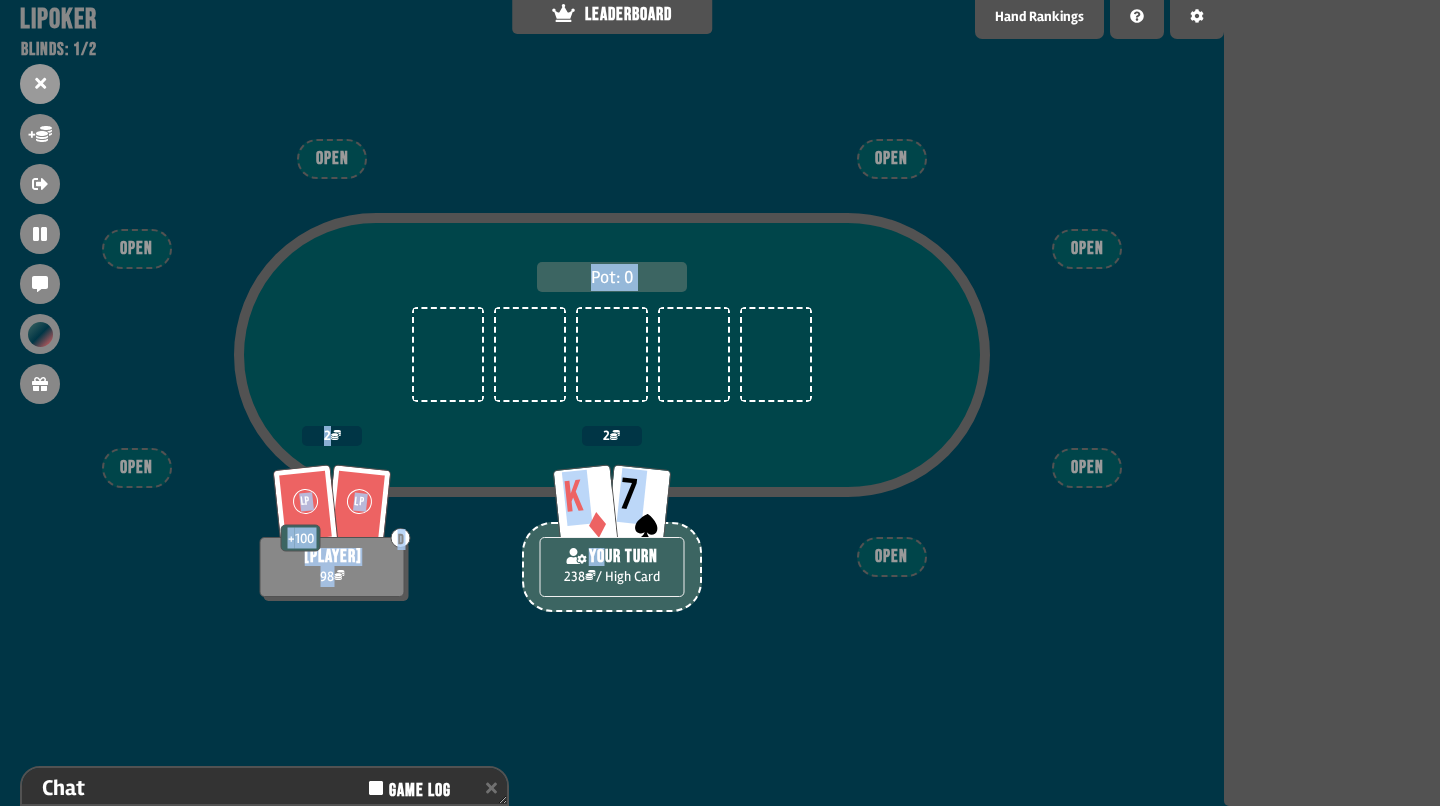 drag, startPoint x: 631, startPoint y: 544, endPoint x: 1064, endPoint y: 634, distance: 442.25446 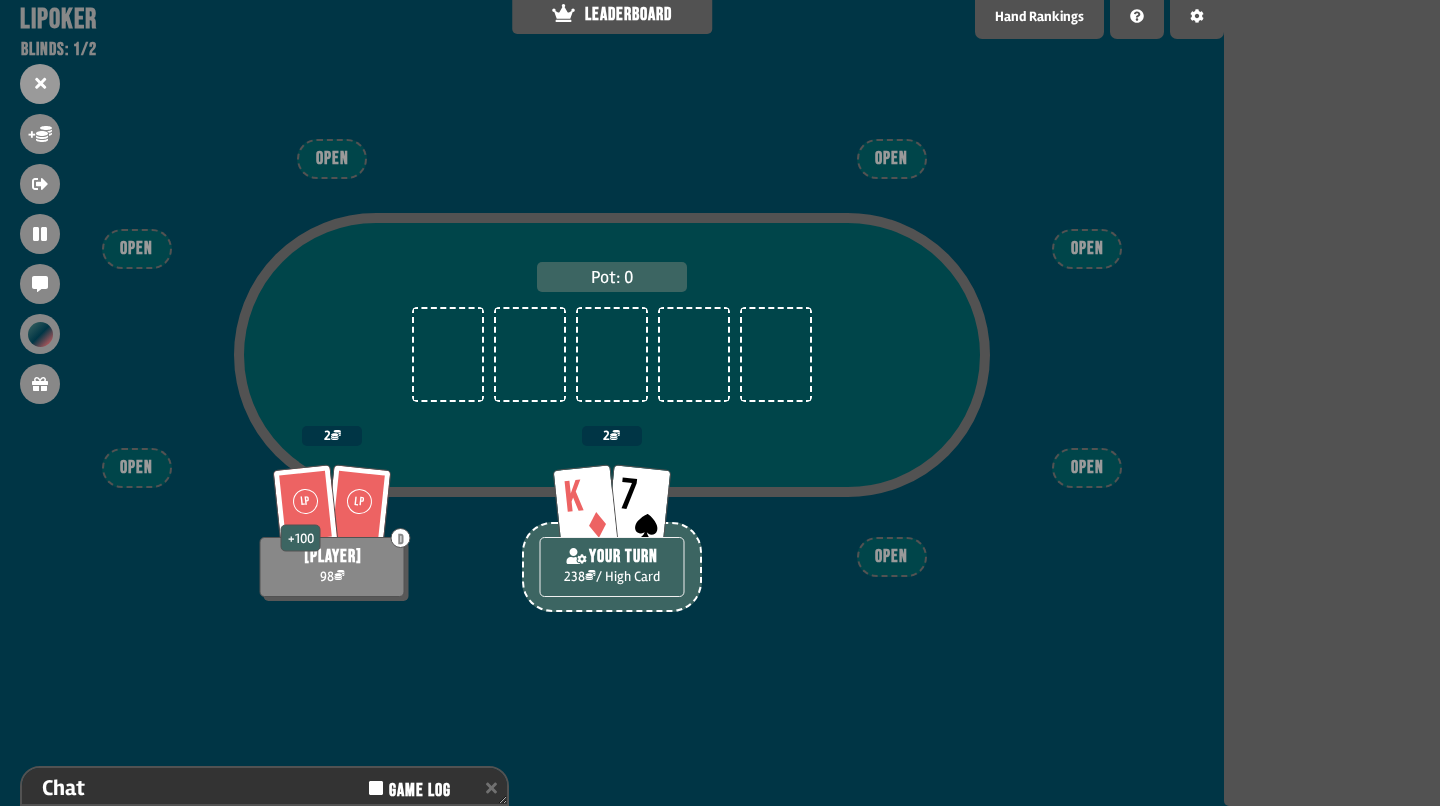 click on "Pot: 0   LP LP D + 100 can 98  2  K 7 YOUR TURN 238   / High Card 2  OPEN OPEN OPEN OPEN OPEN OPEN OPEN" at bounding box center (612, 406) 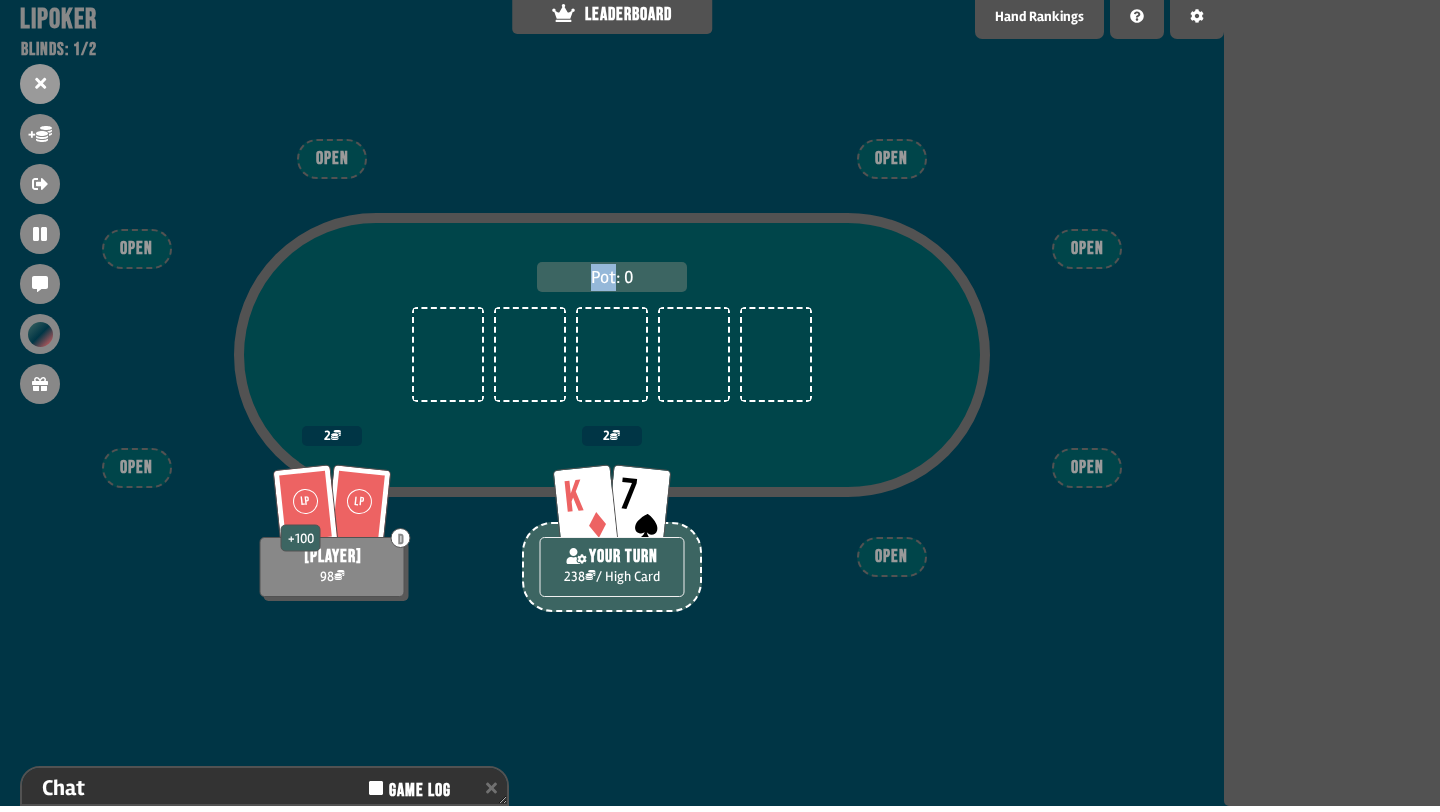 click on "Pot: 0   LP LP D + 100 can 98  2  K 7 YOUR TURN 238   / High Card 2  OPEN OPEN OPEN OPEN OPEN OPEN OPEN" at bounding box center [612, 406] 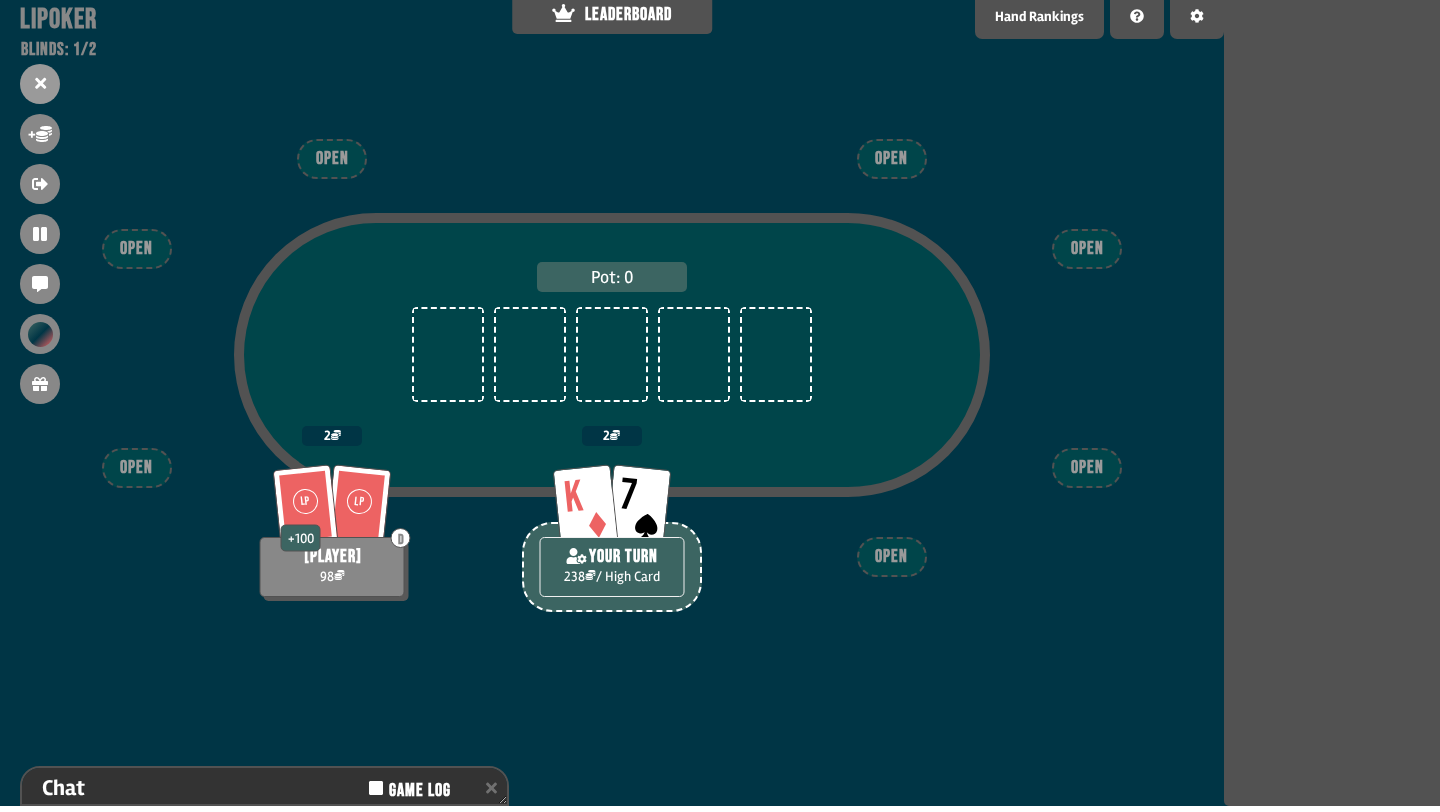 click on "Pot: 0   LP LP D + 100 can 98  2  K 7 YOUR TURN 238   / High Card 2  OPEN OPEN OPEN OPEN OPEN OPEN OPEN" at bounding box center (612, 406) 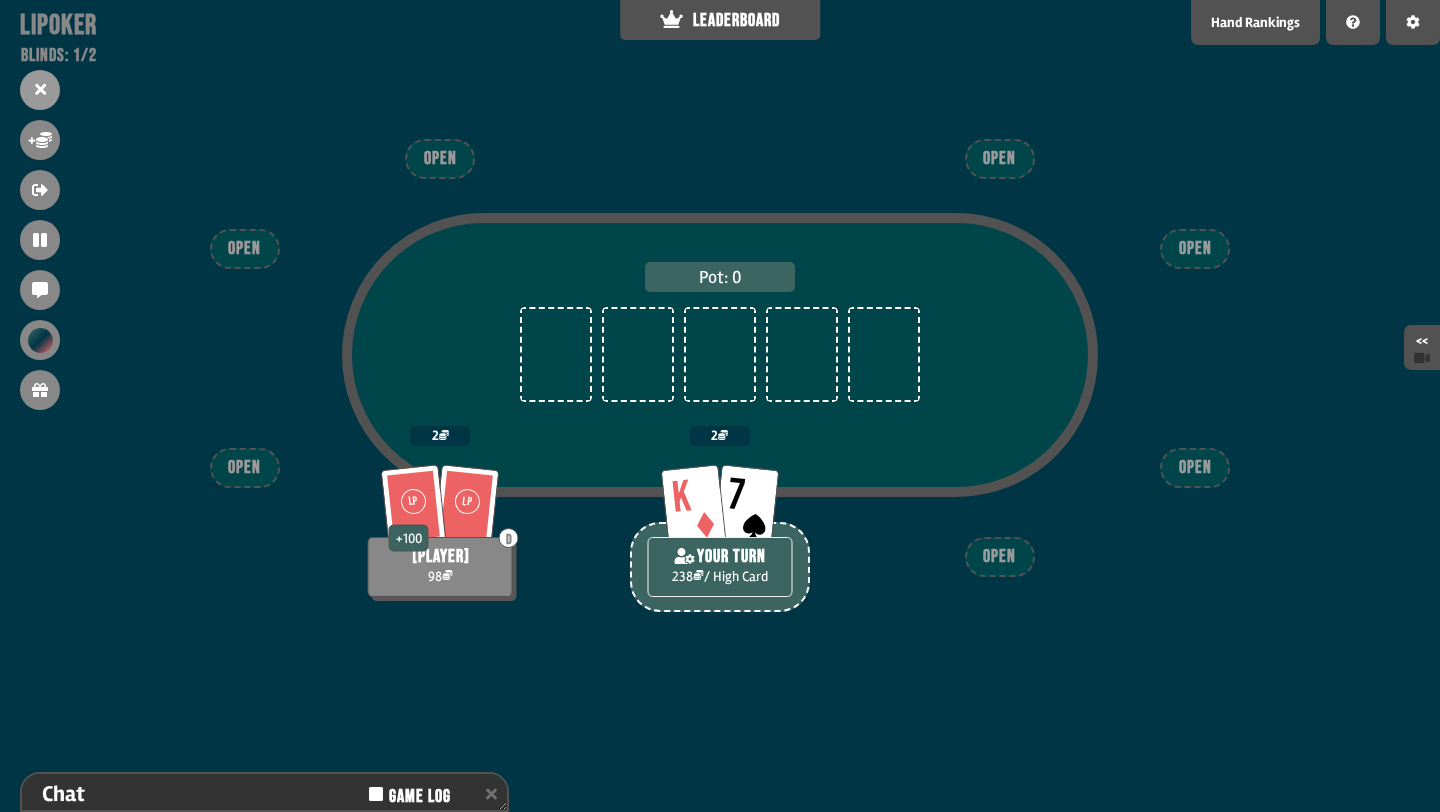scroll, scrollTop: 0, scrollLeft: 0, axis: both 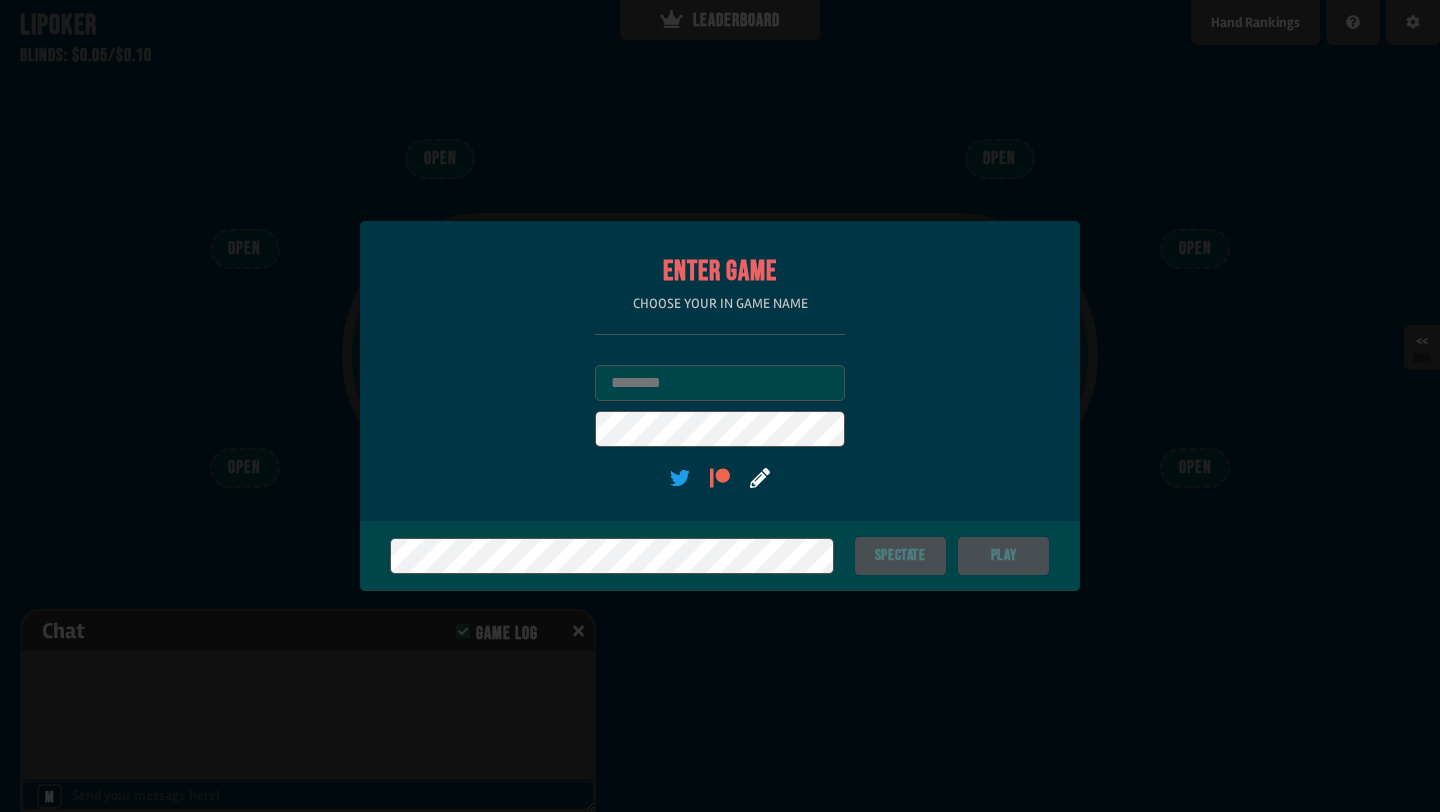 click on "Enter Game  Choose your in game name Username User Password (optional)" at bounding box center (720, 371) 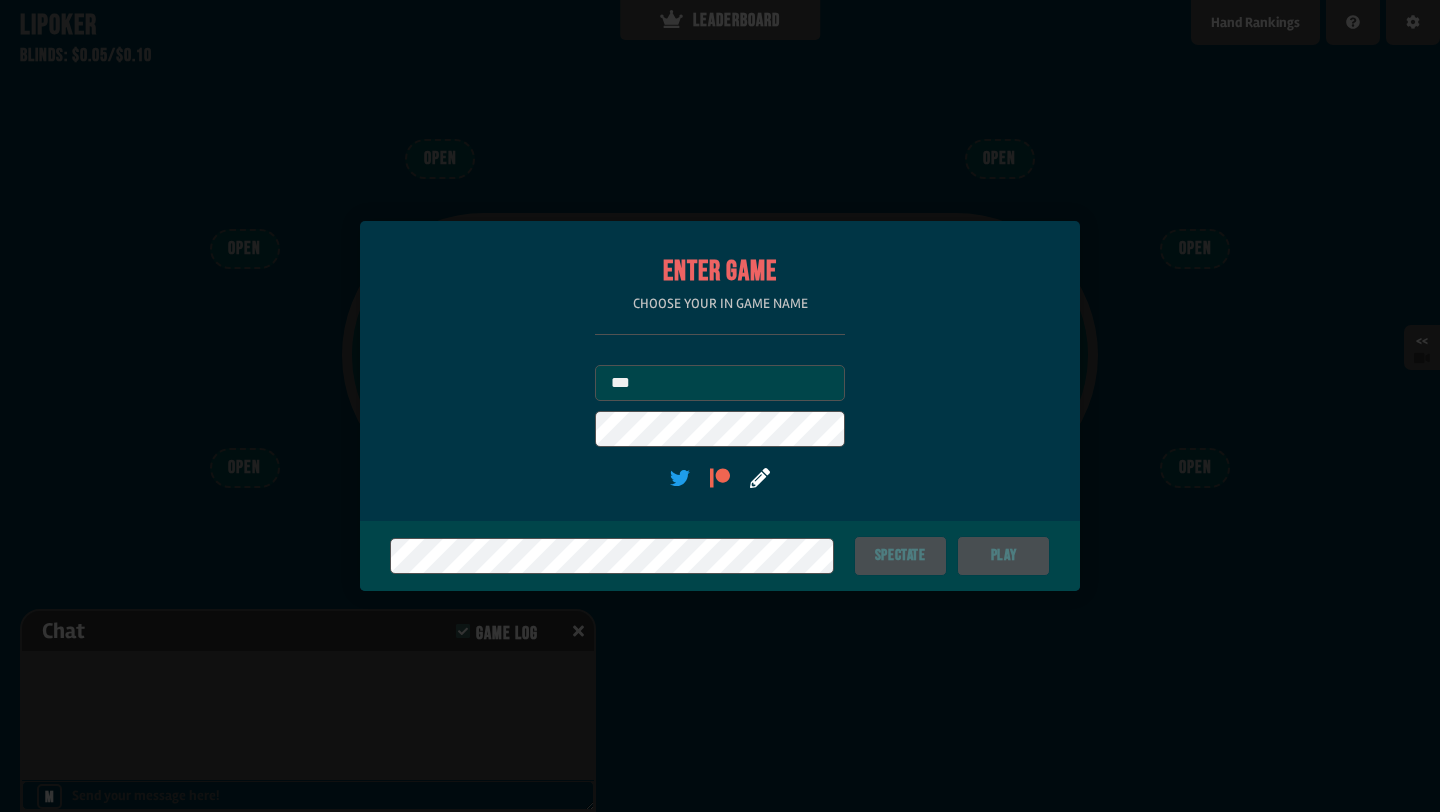 type on "***" 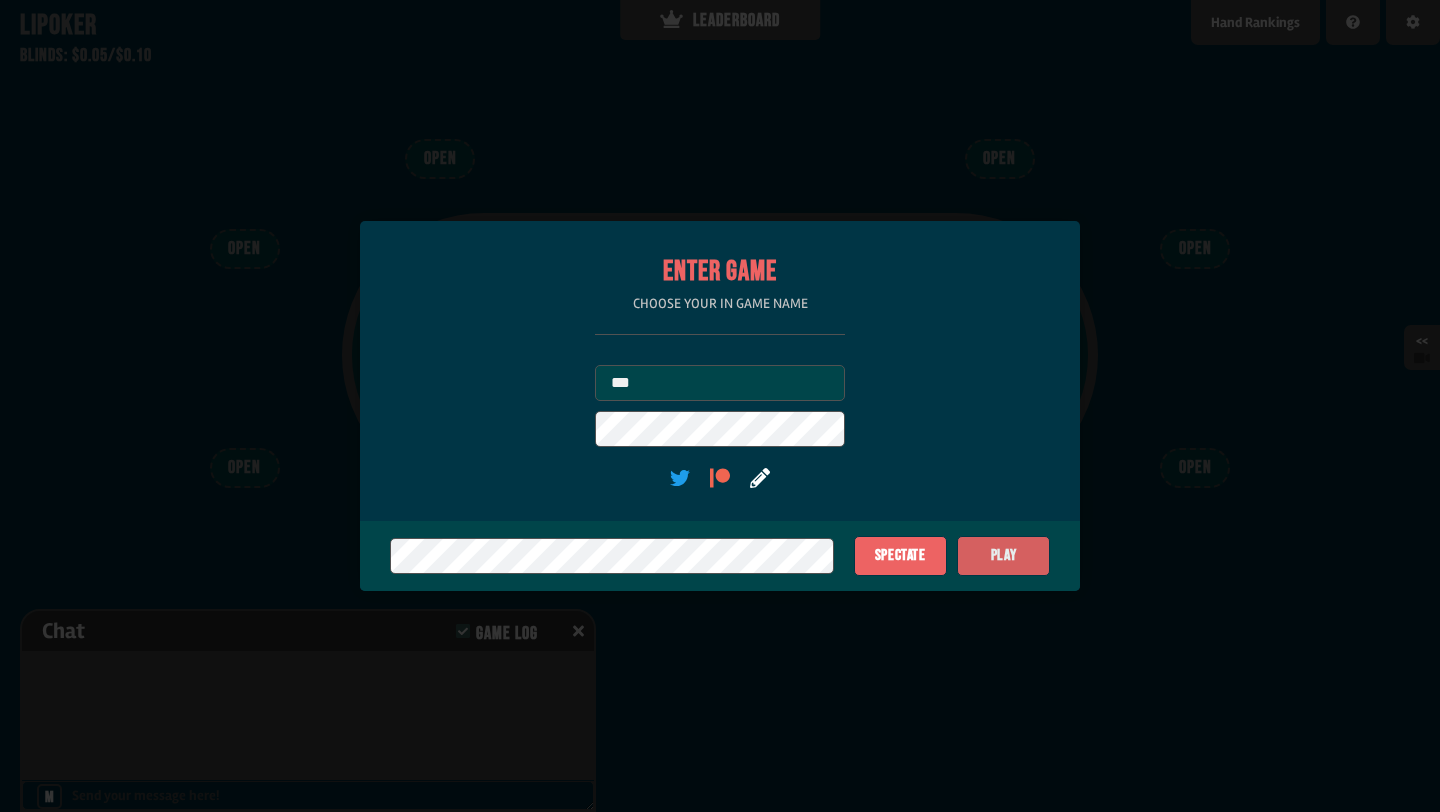 click on "Play" at bounding box center [1003, 556] 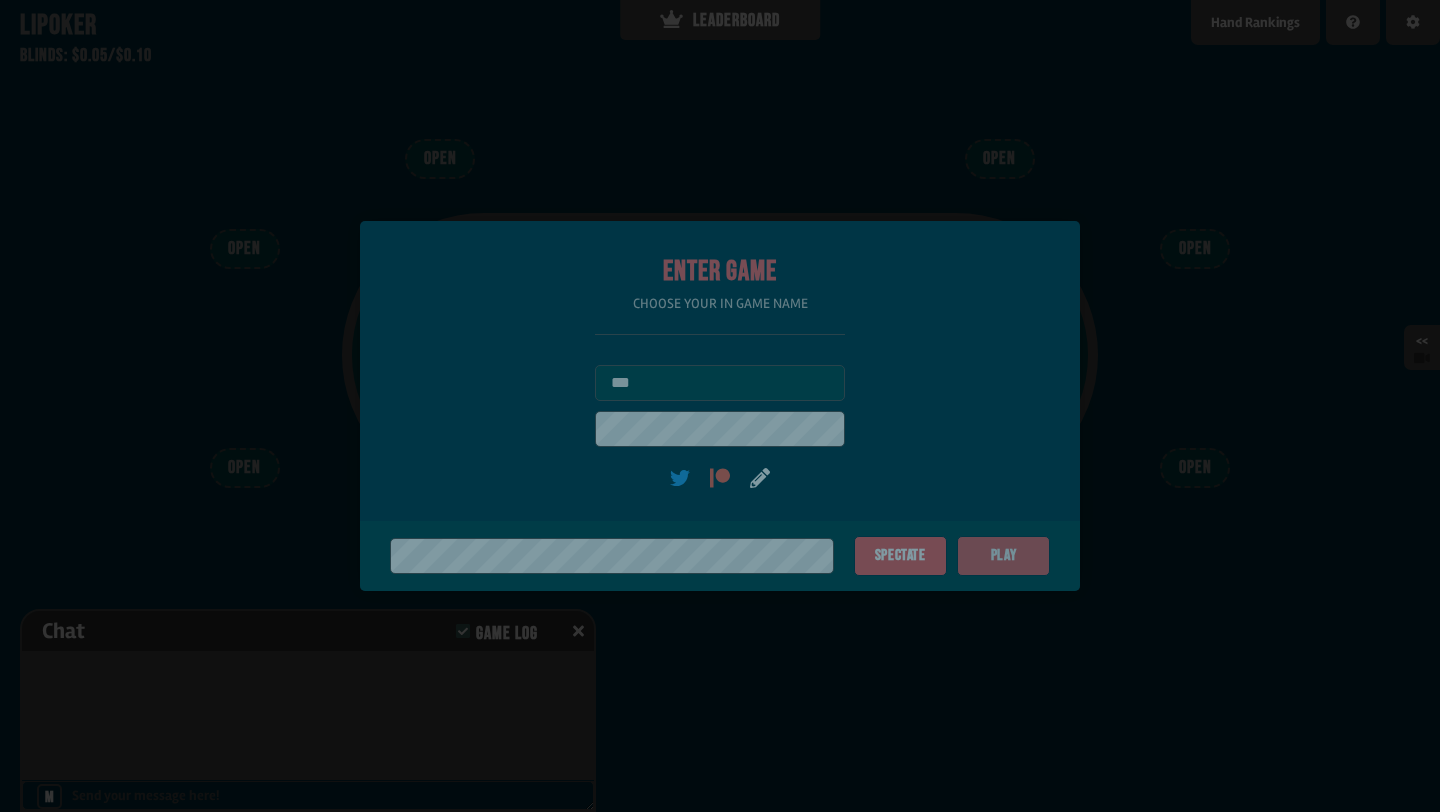 type on "*" 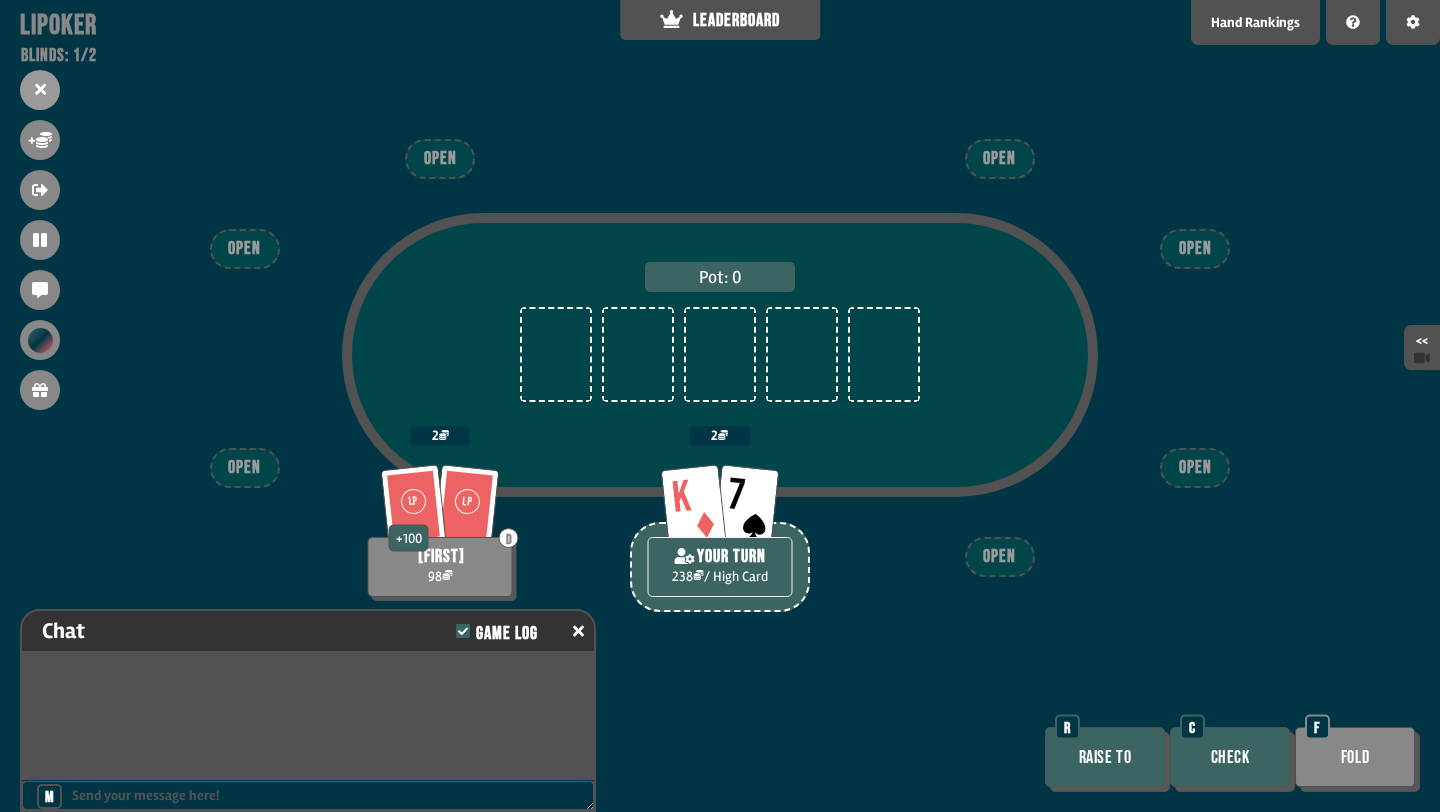 scroll, scrollTop: 5, scrollLeft: 0, axis: vertical 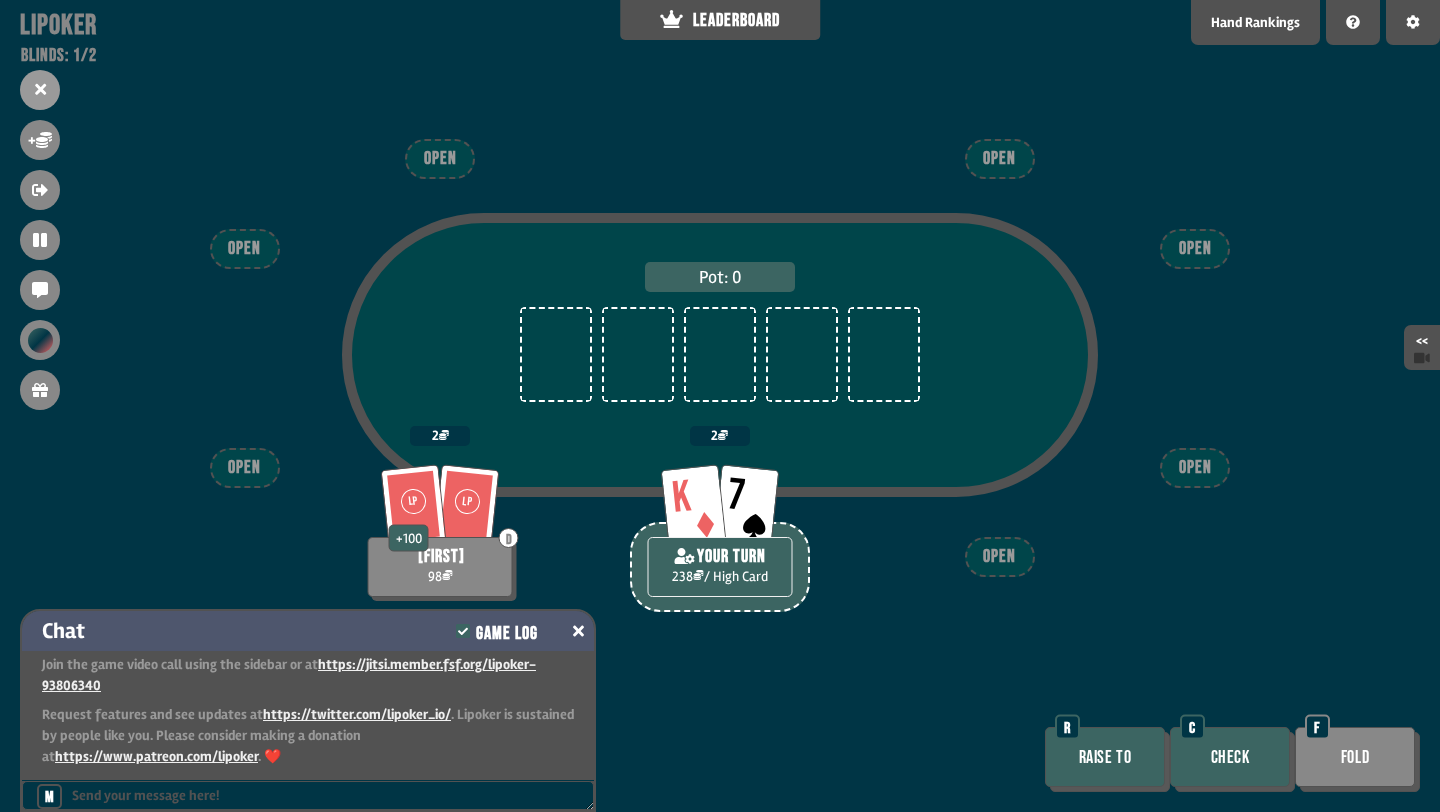 click 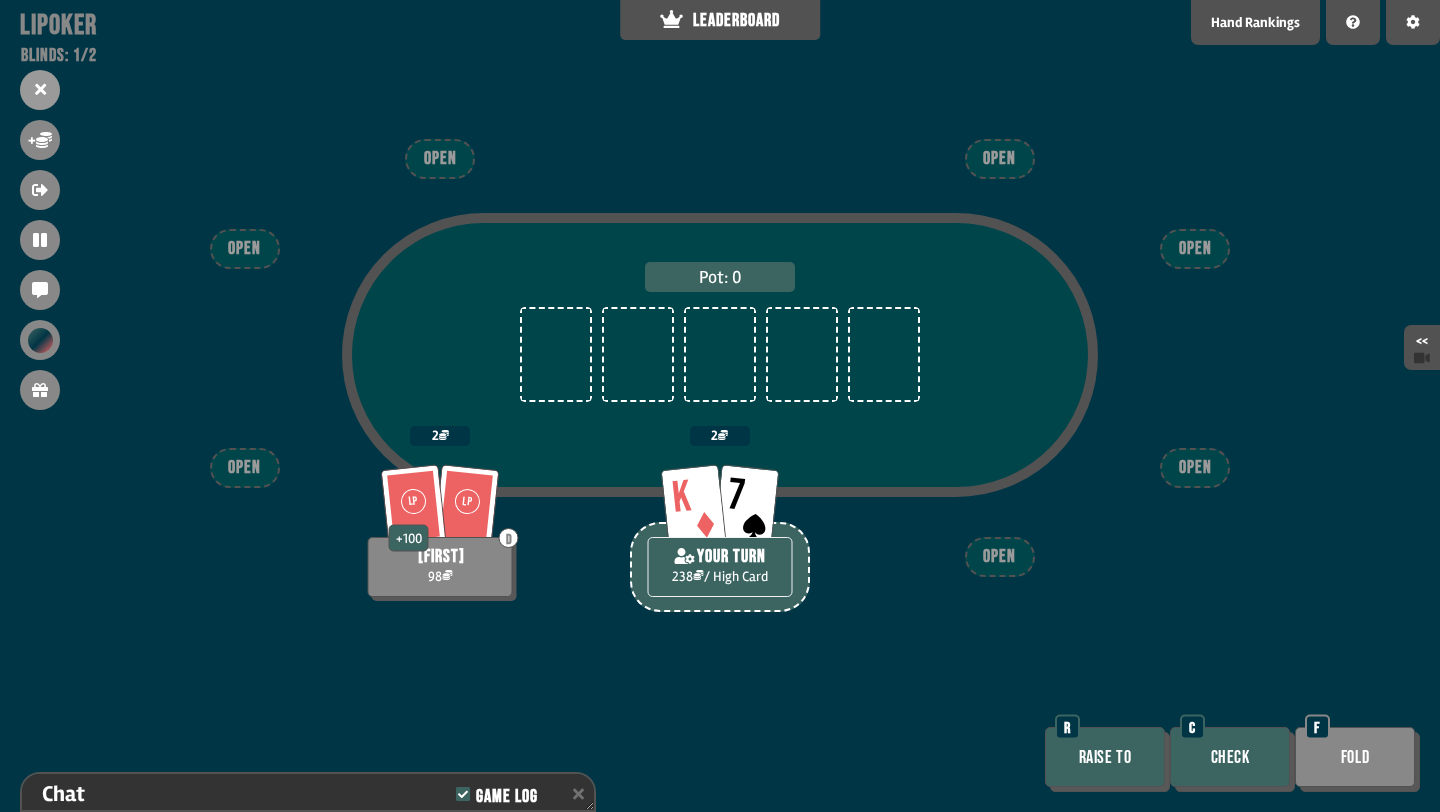 scroll, scrollTop: 129, scrollLeft: 0, axis: vertical 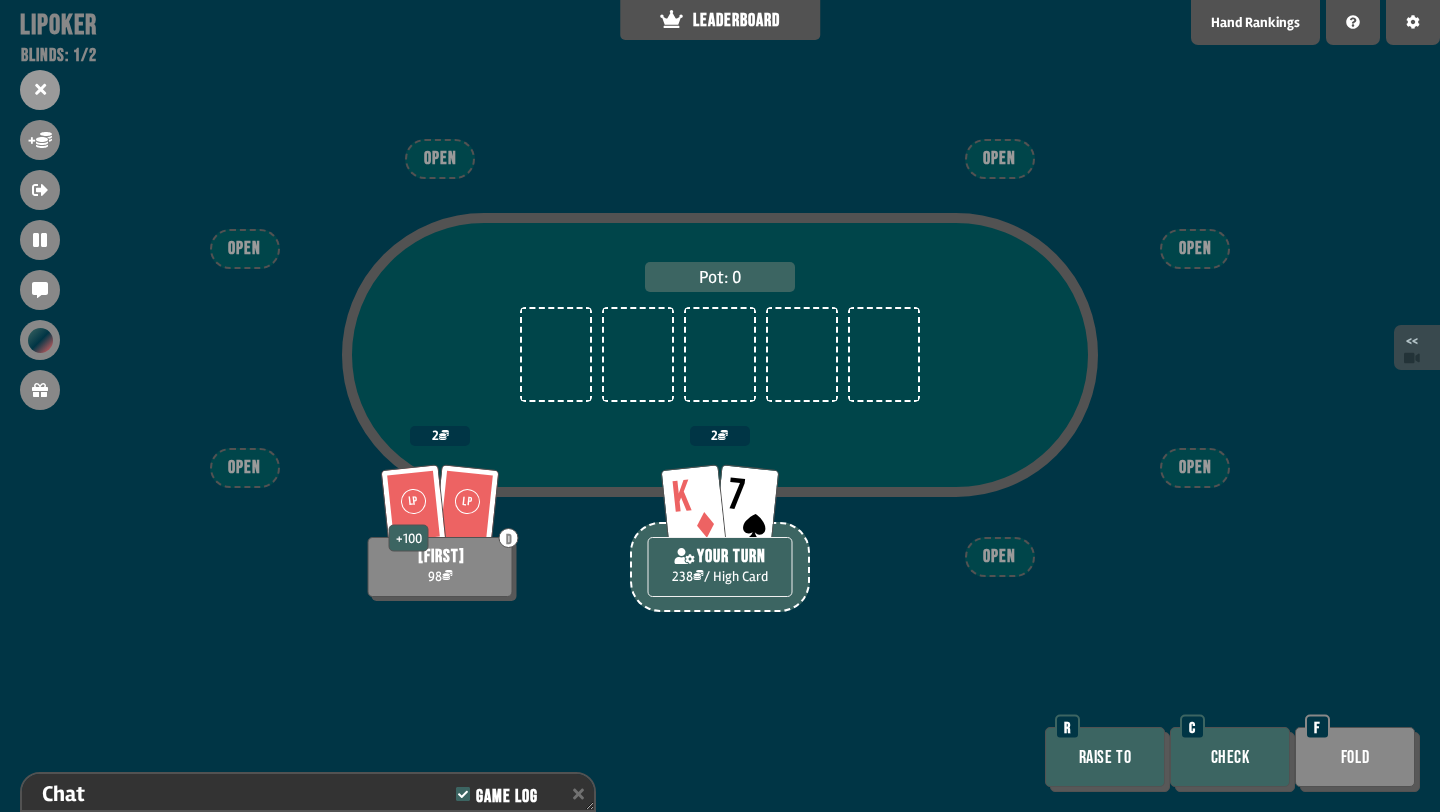 click on "<<" at bounding box center (1417, 347) 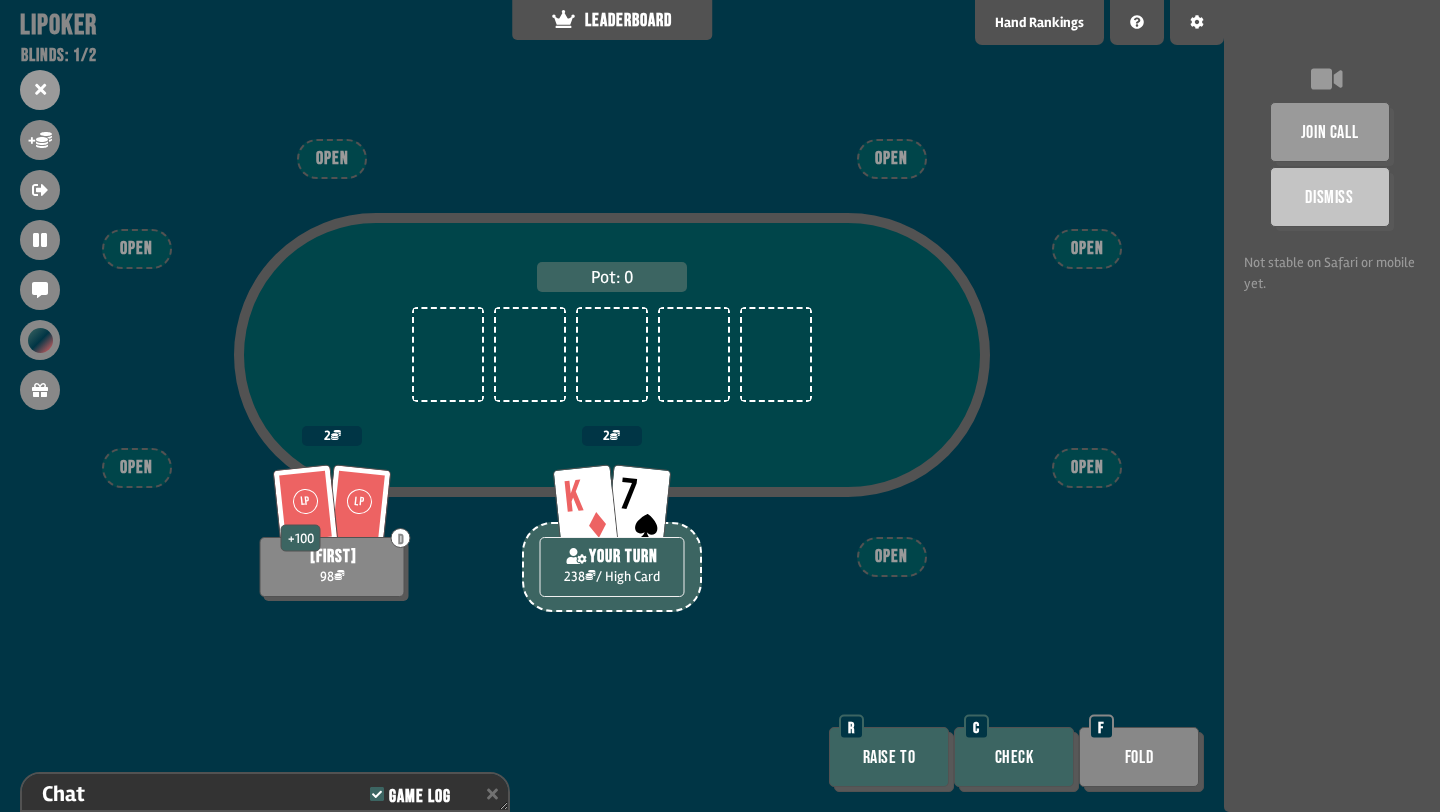 click on "join call" at bounding box center [1330, 132] 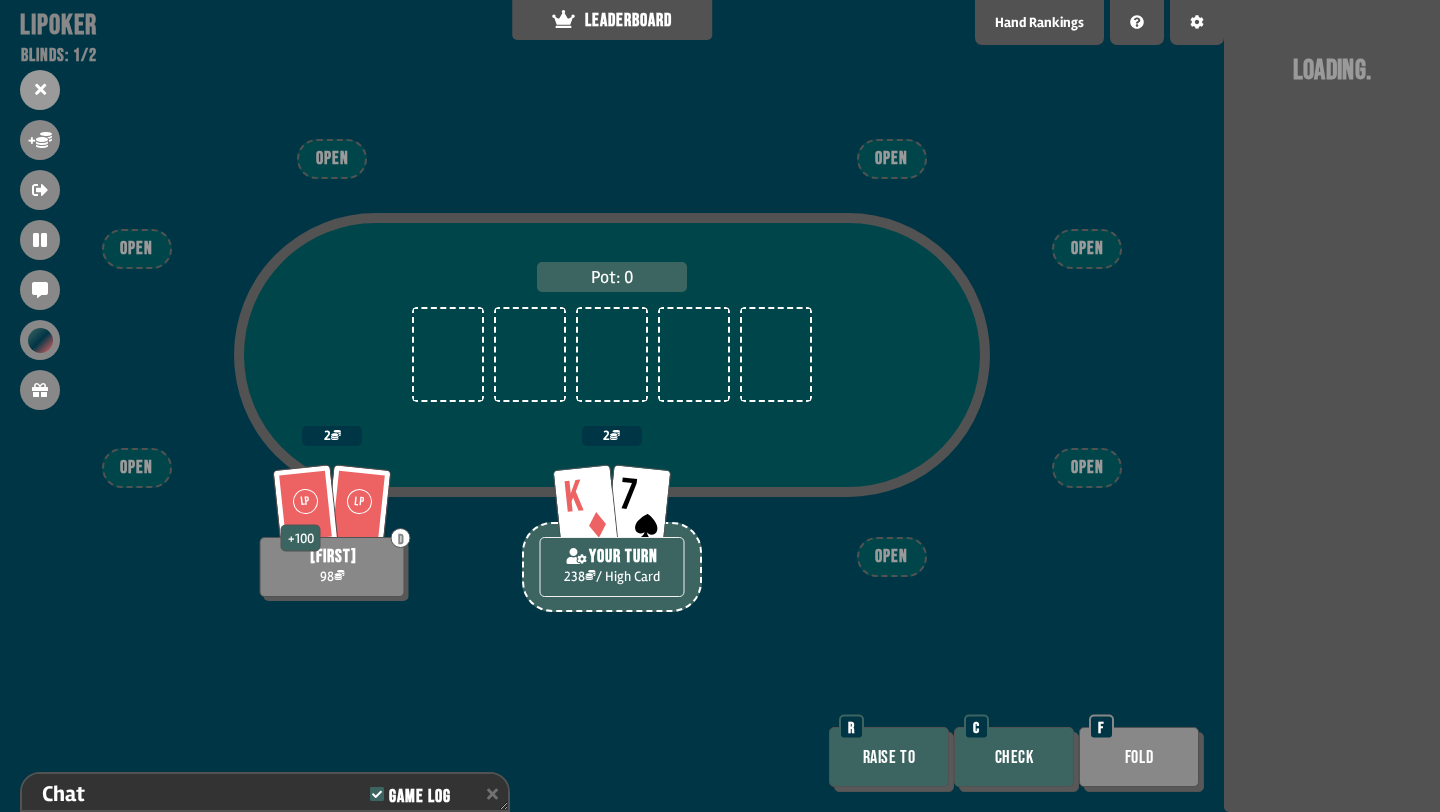 click on "Check" at bounding box center (1014, 757) 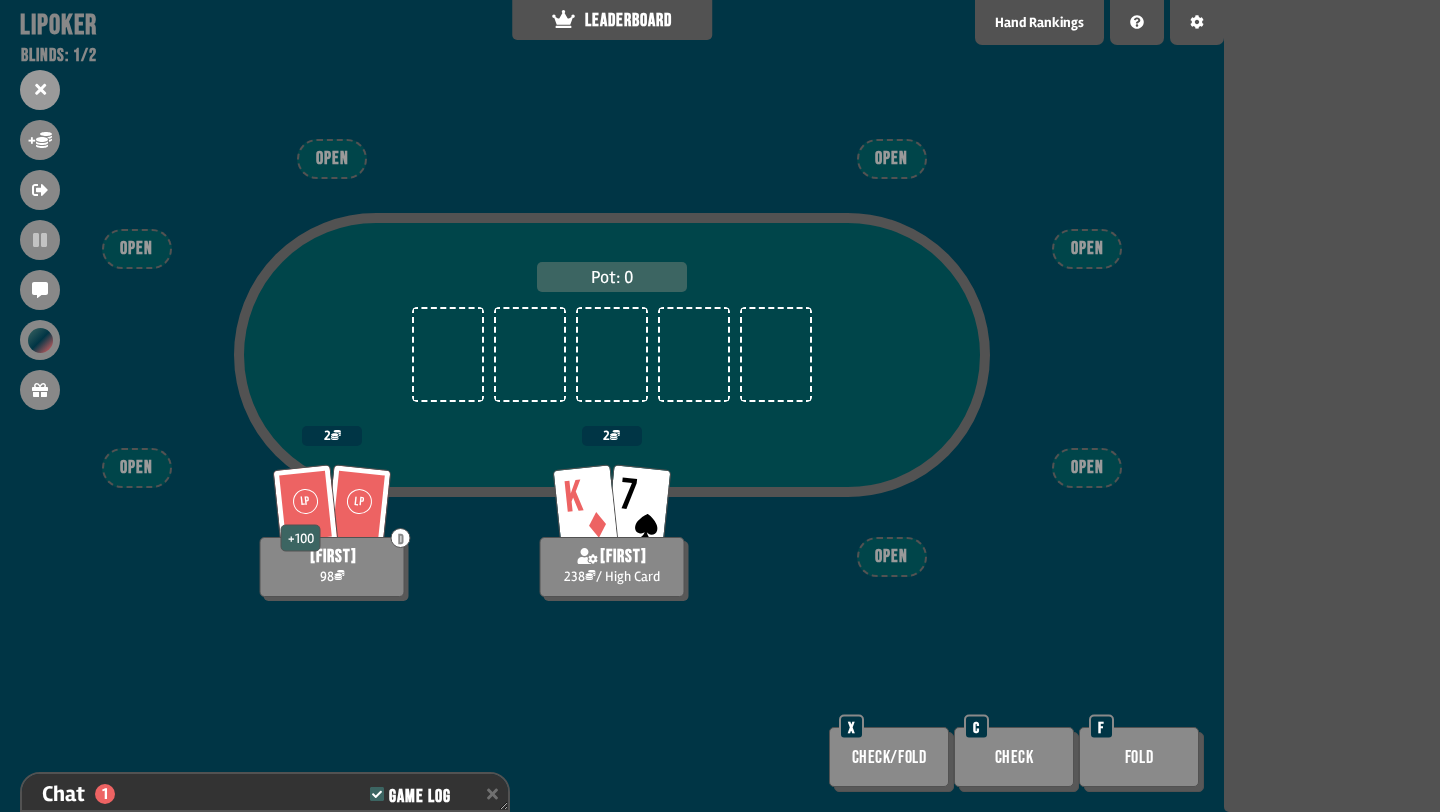 scroll, scrollTop: 187, scrollLeft: 0, axis: vertical 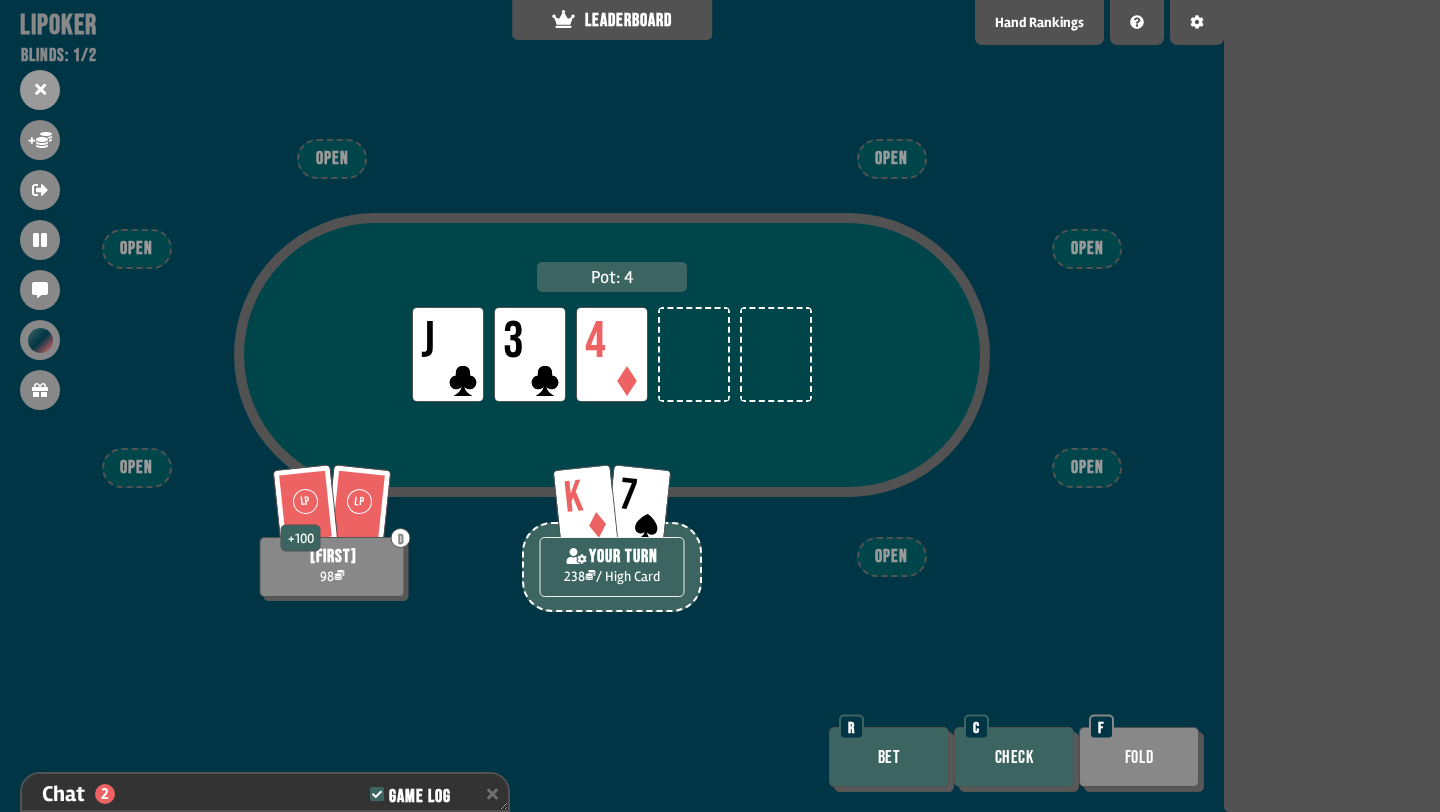 click on "Check" at bounding box center (1014, 757) 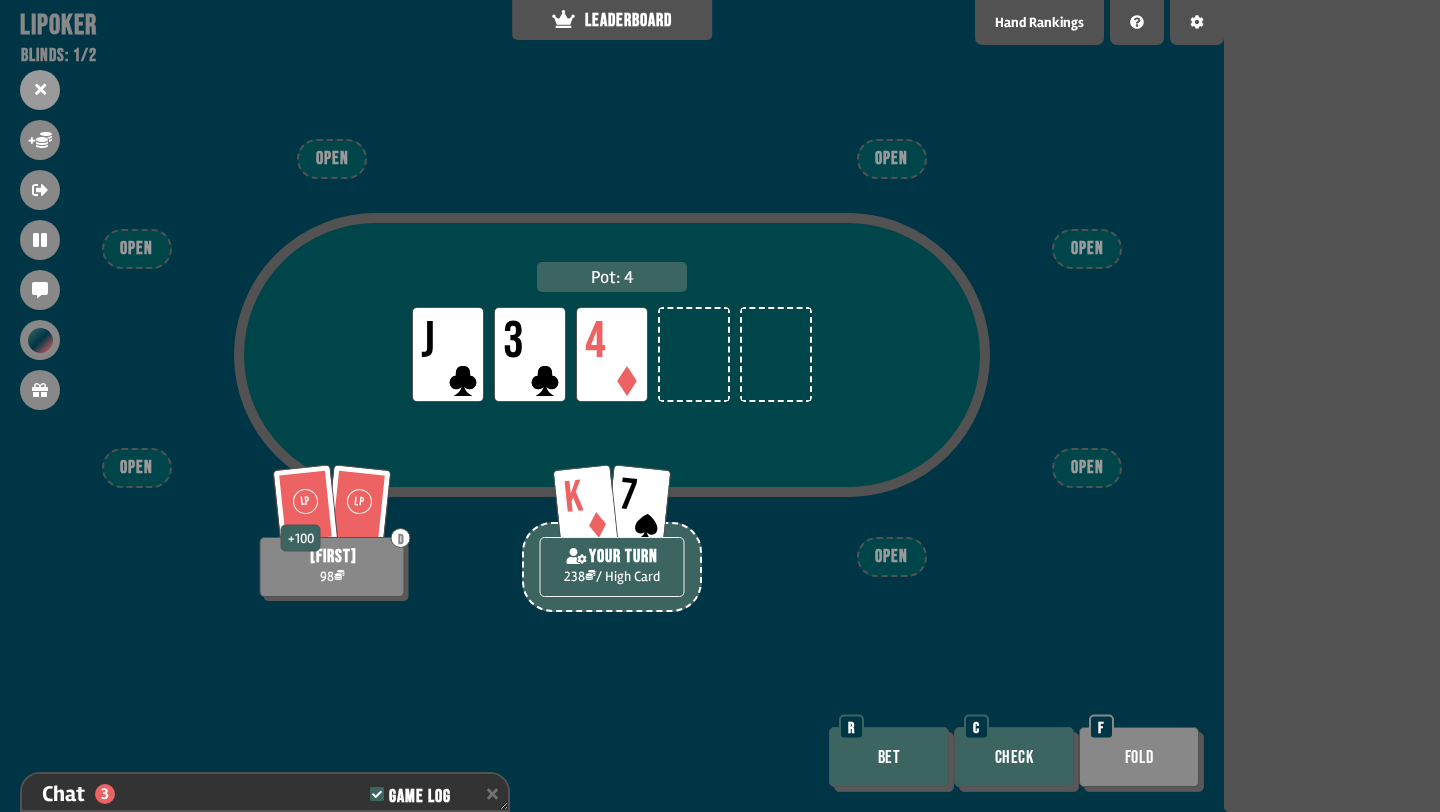 scroll, scrollTop: 245, scrollLeft: 0, axis: vertical 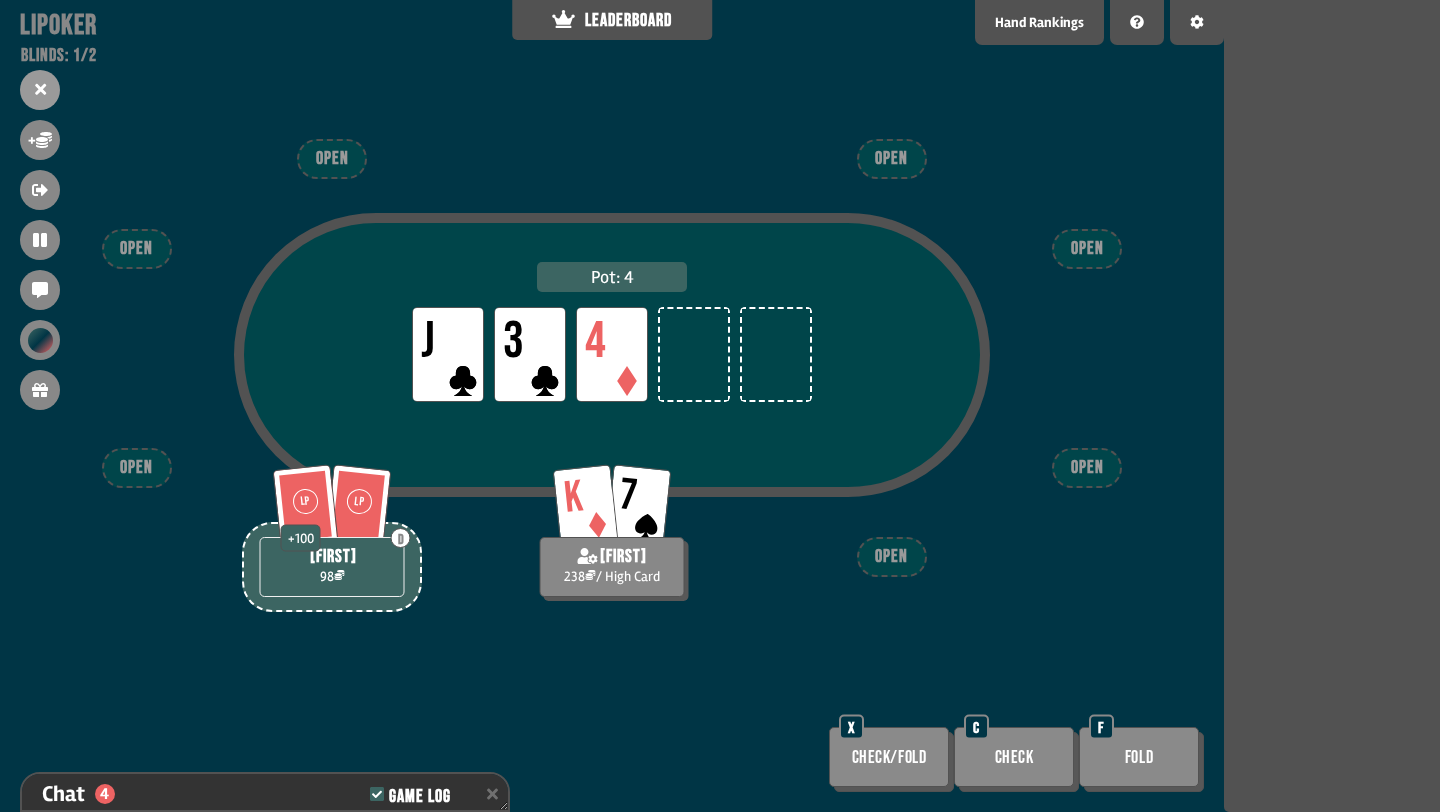 click on "+ 100" at bounding box center (301, 538) 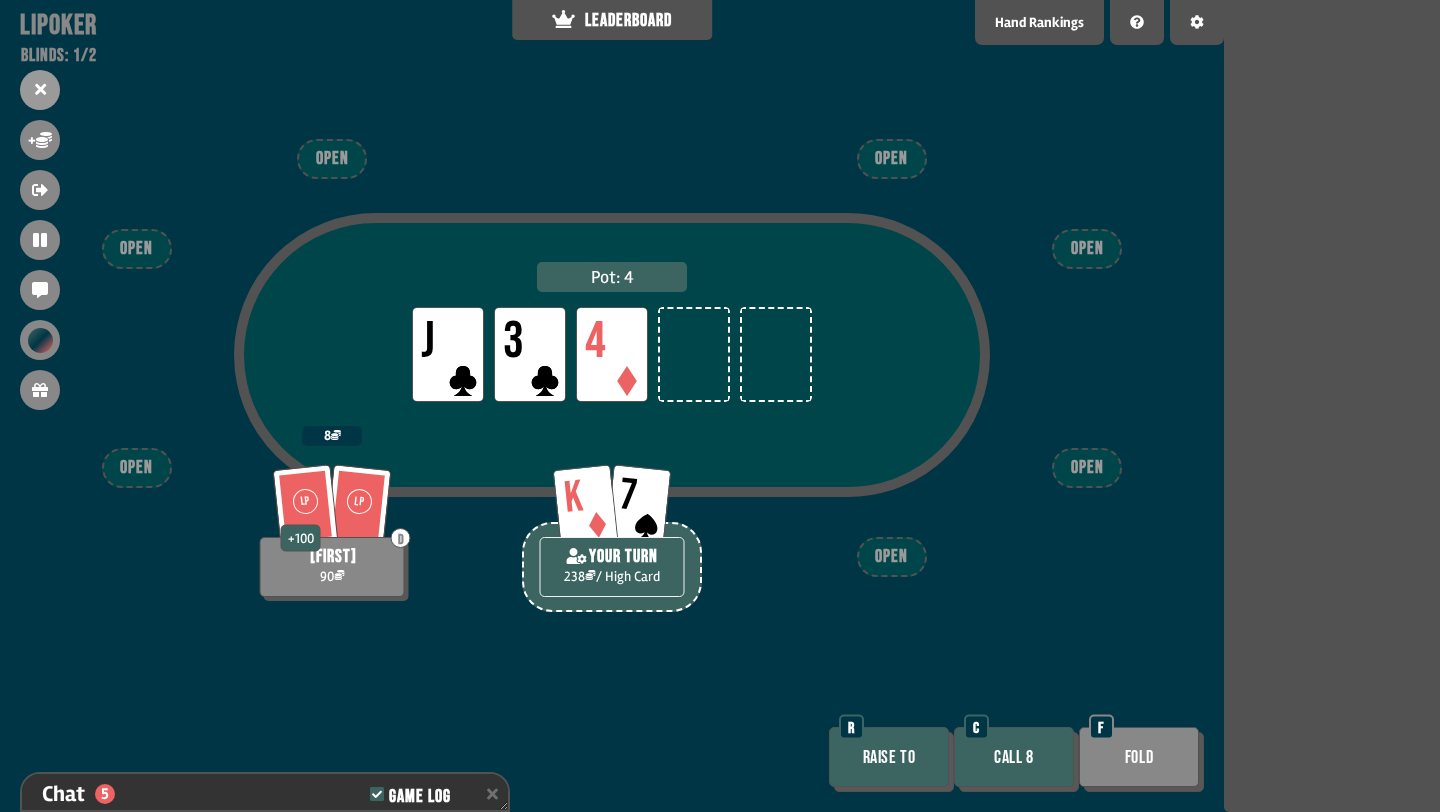 scroll, scrollTop: 303, scrollLeft: 0, axis: vertical 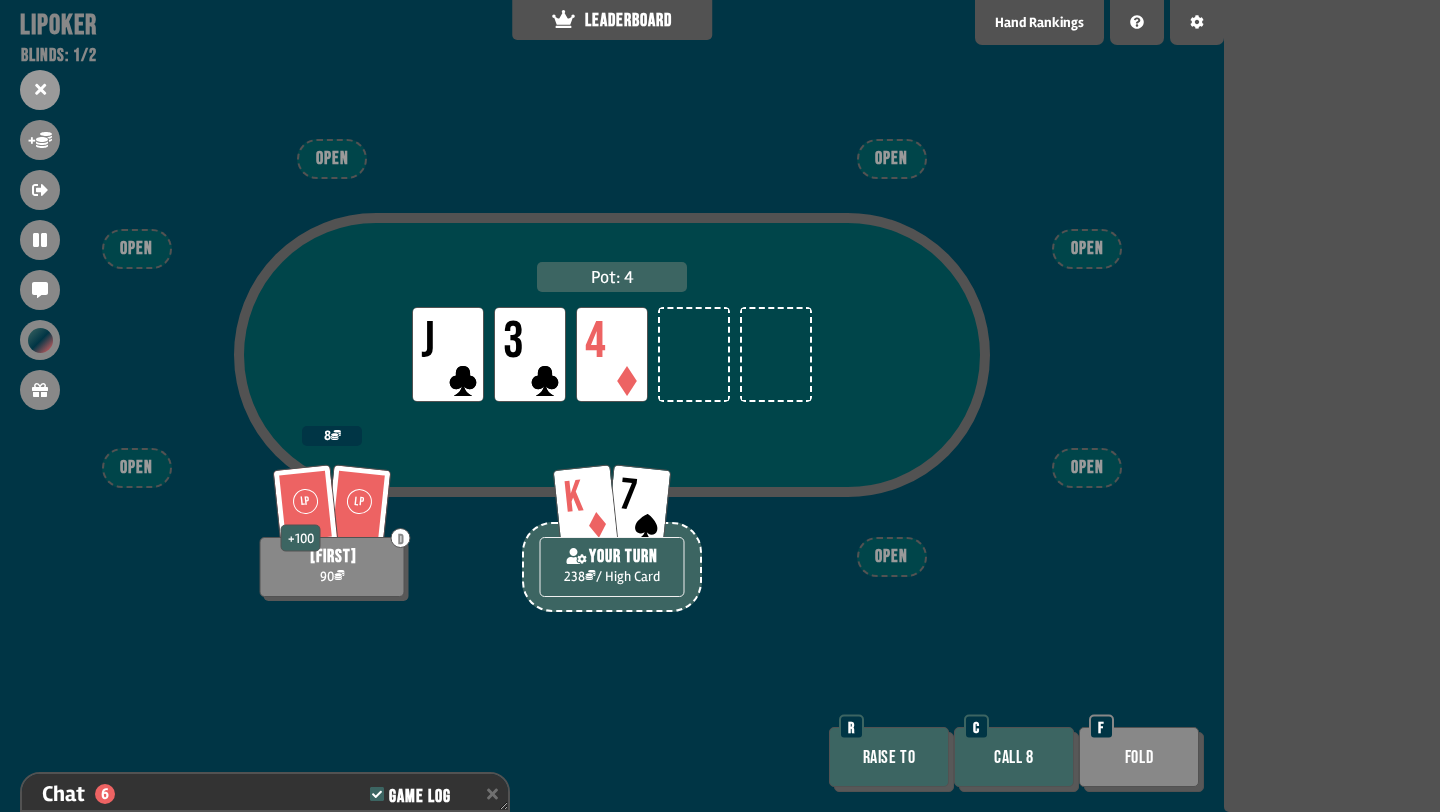 click on "Fold" at bounding box center [1139, 757] 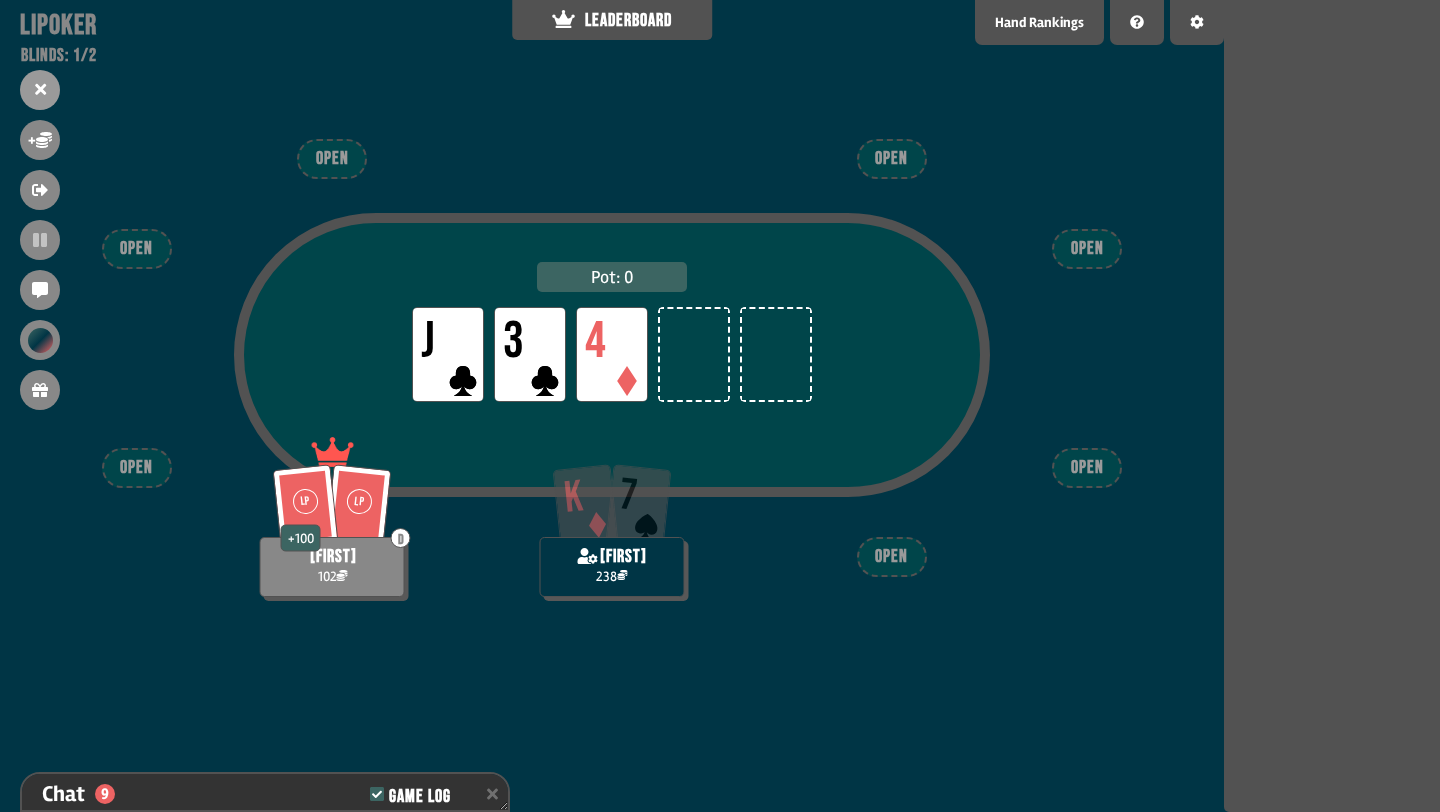 scroll, scrollTop: 477, scrollLeft: 0, axis: vertical 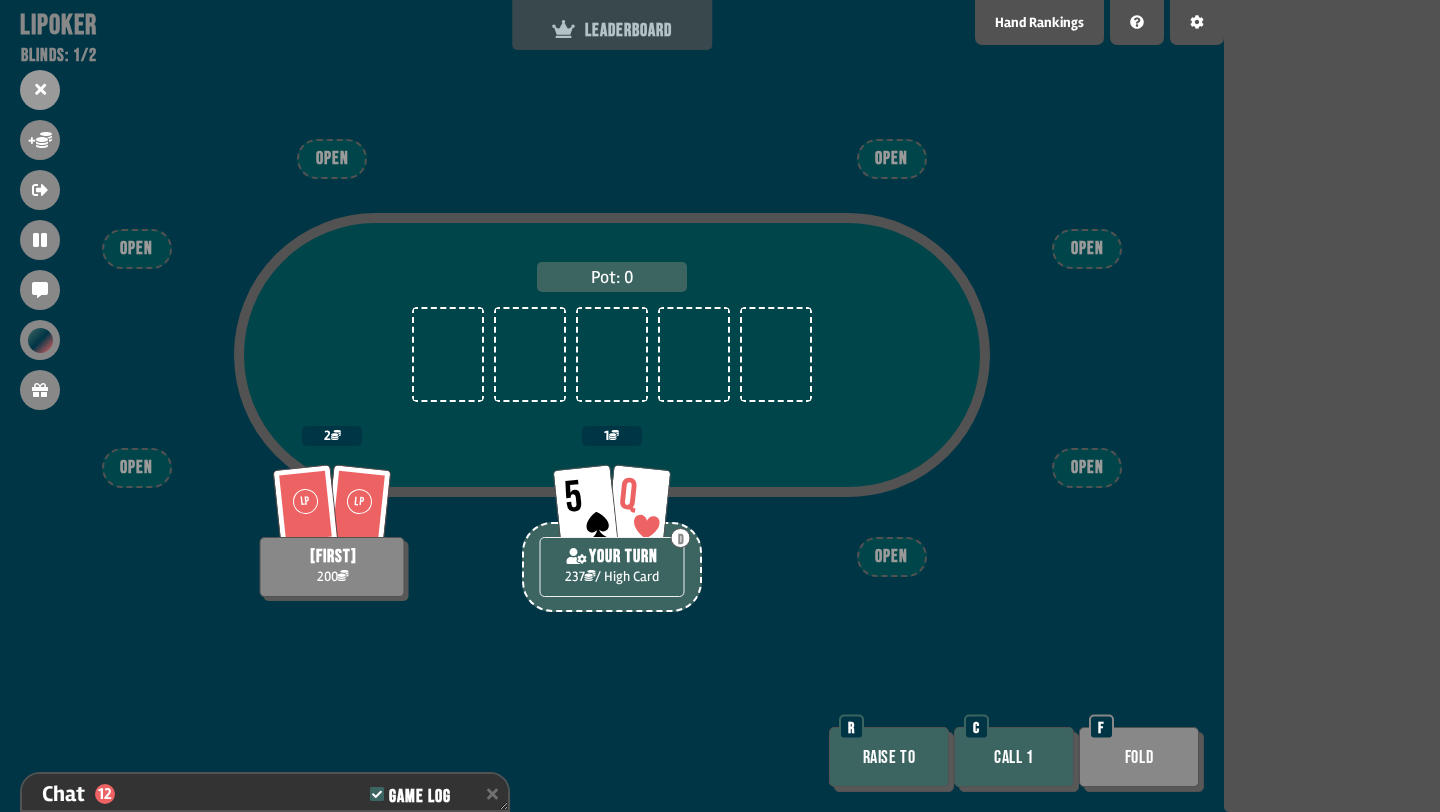 click on "LEADERBOARD" at bounding box center (612, 30) 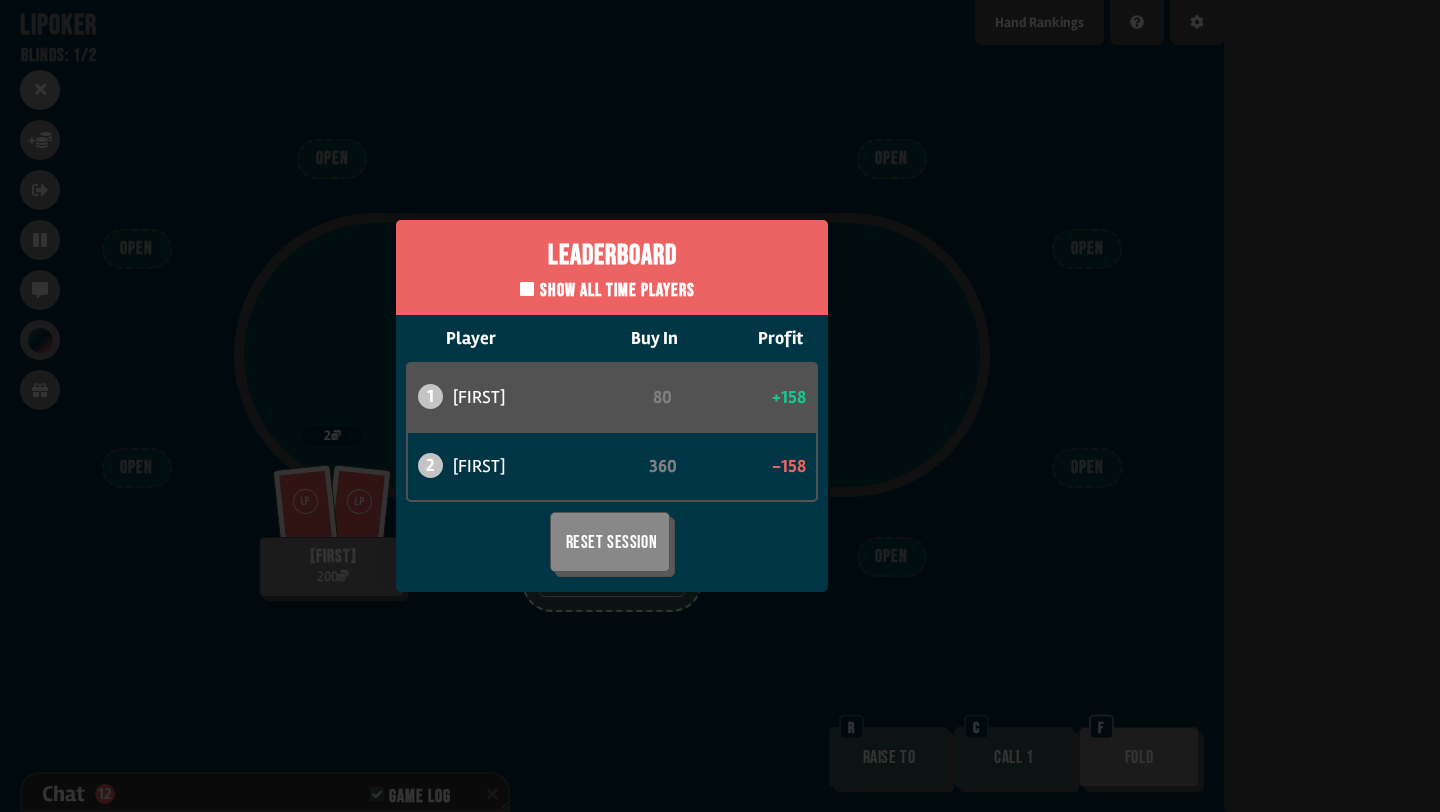 click on "Leaderboard   Show all time players Player Buy In Profit 1 [FIRST] [LAST] 80 +158 2 [FIRST] 360 -158 Reset Session" at bounding box center [612, 406] 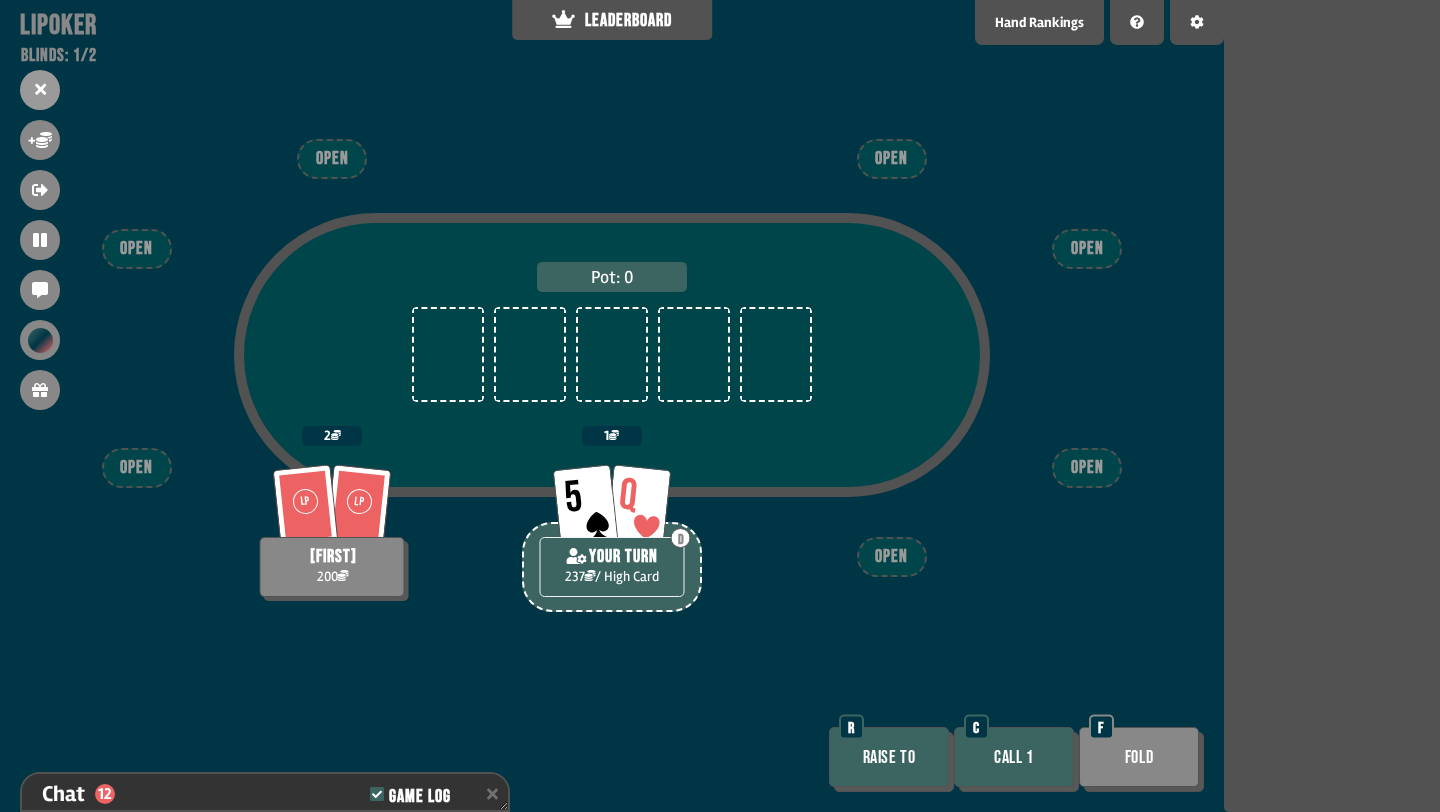 click on "Call 1" at bounding box center [1014, 757] 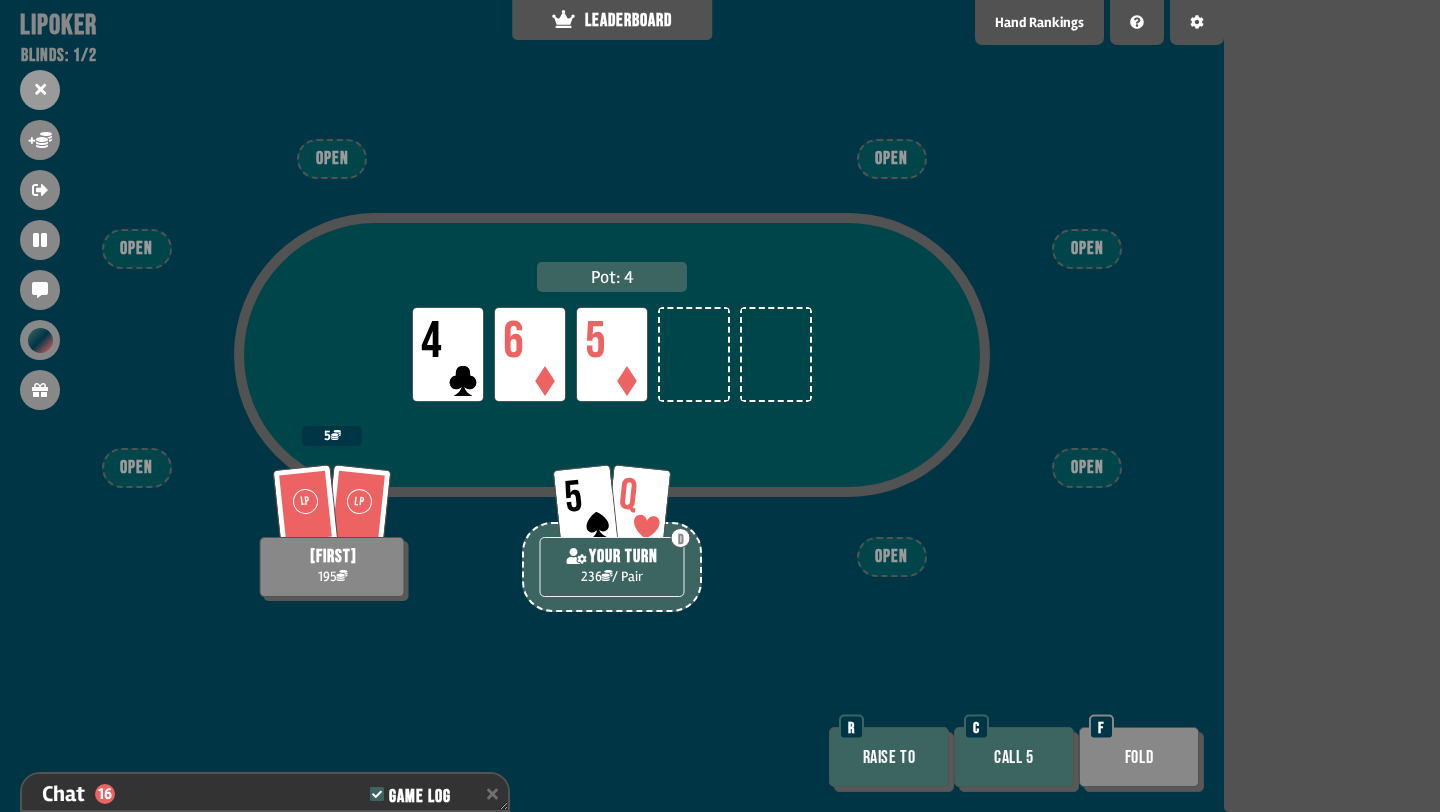 scroll, scrollTop: 622, scrollLeft: 0, axis: vertical 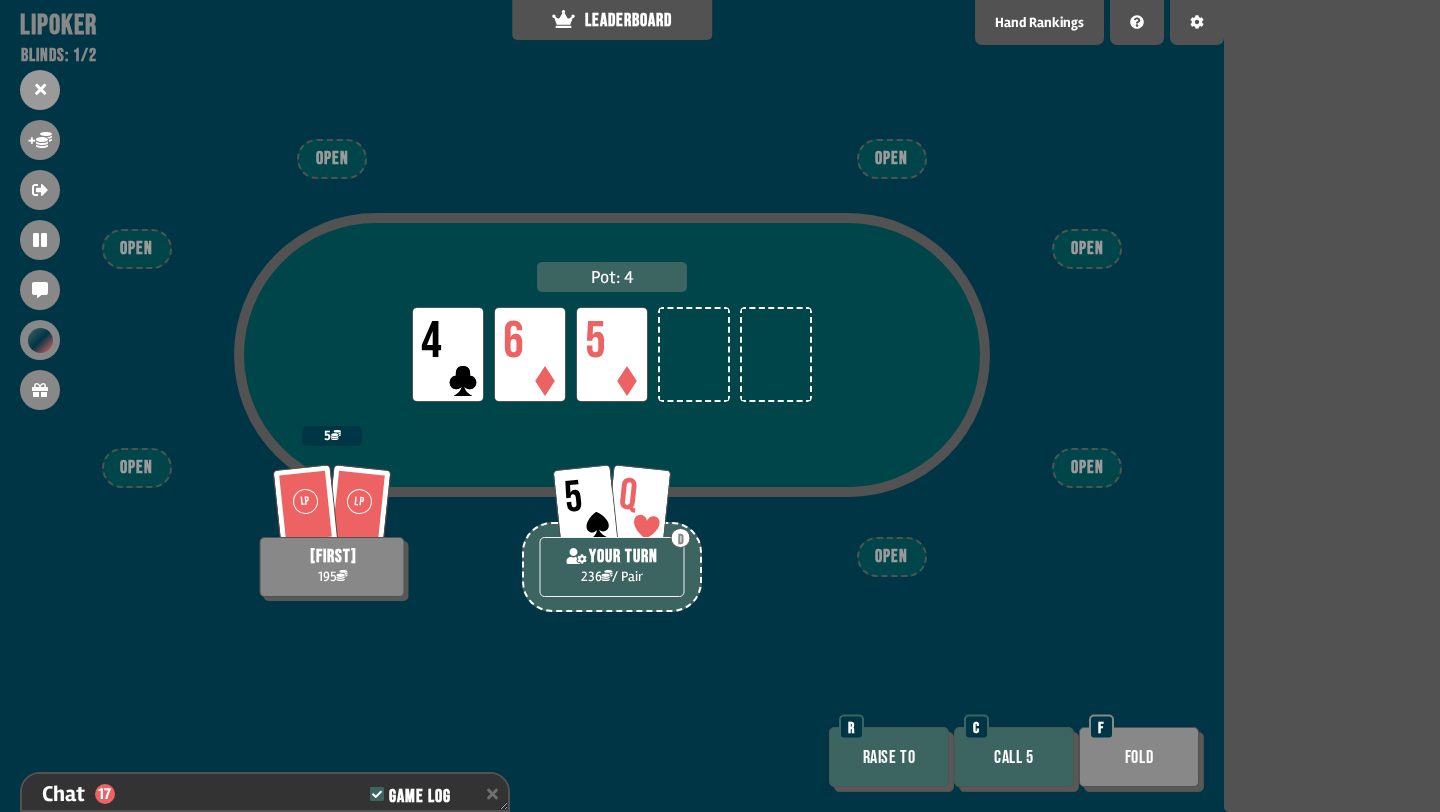 click on "Call 5" at bounding box center [1014, 757] 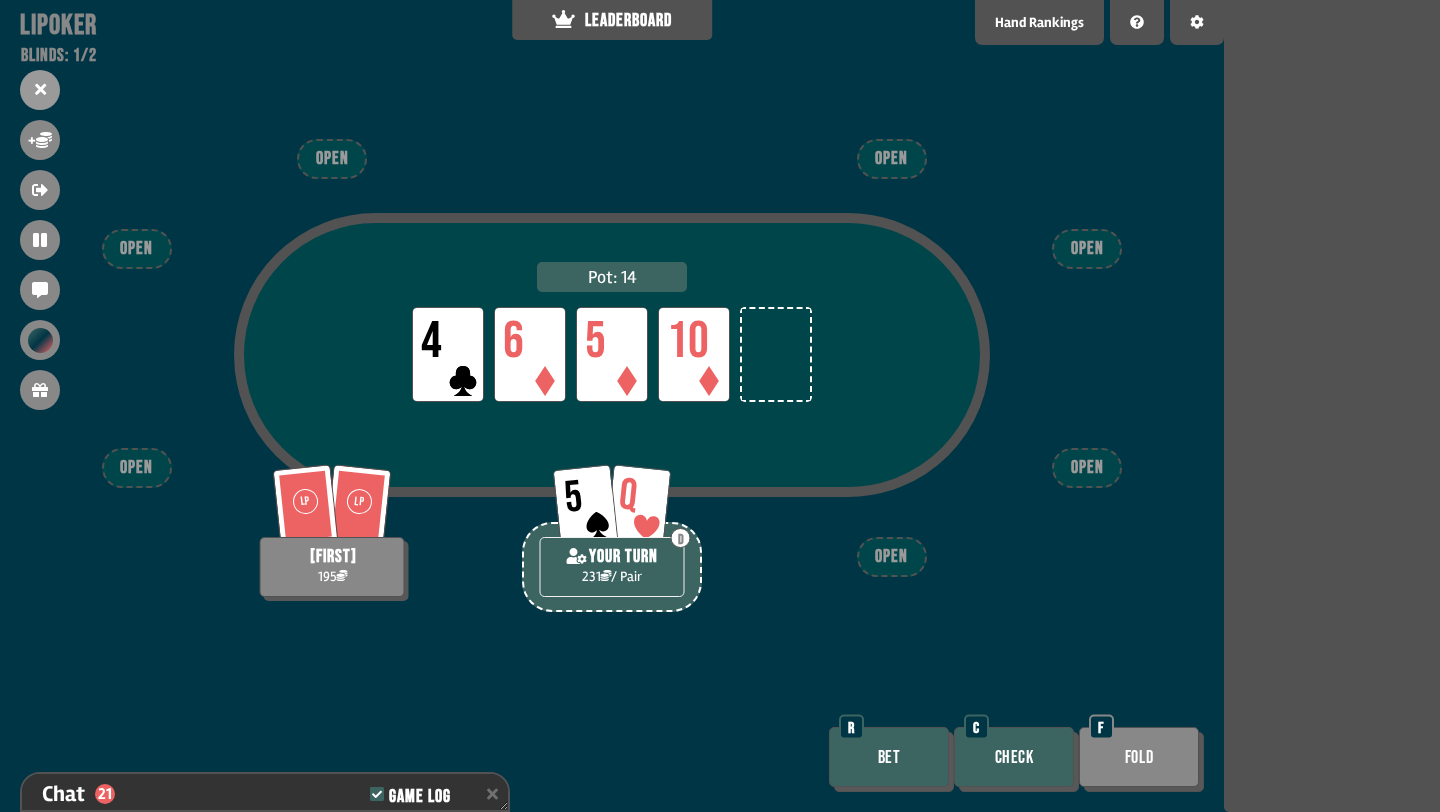 scroll, scrollTop: 738, scrollLeft: 0, axis: vertical 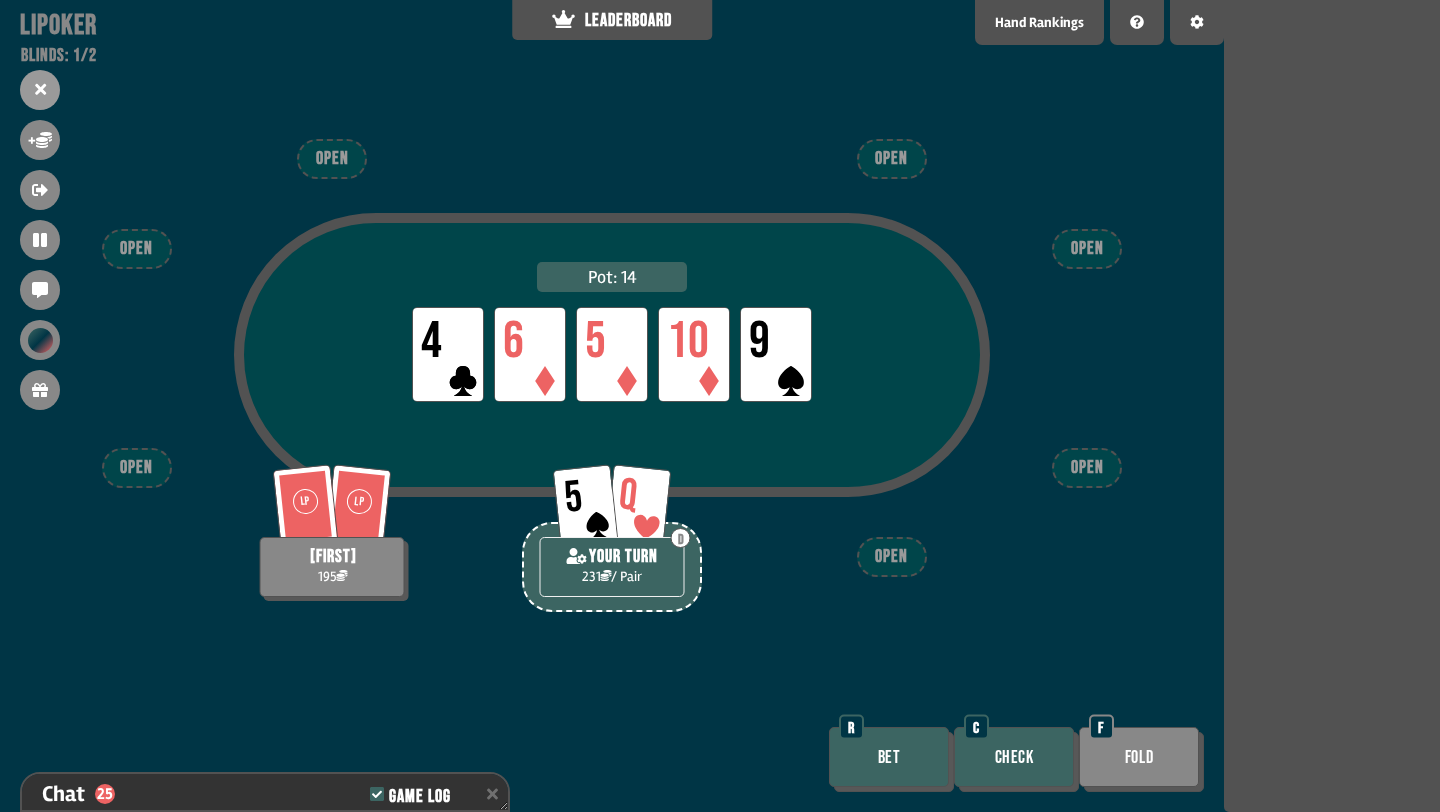 click on "Check" at bounding box center (1014, 757) 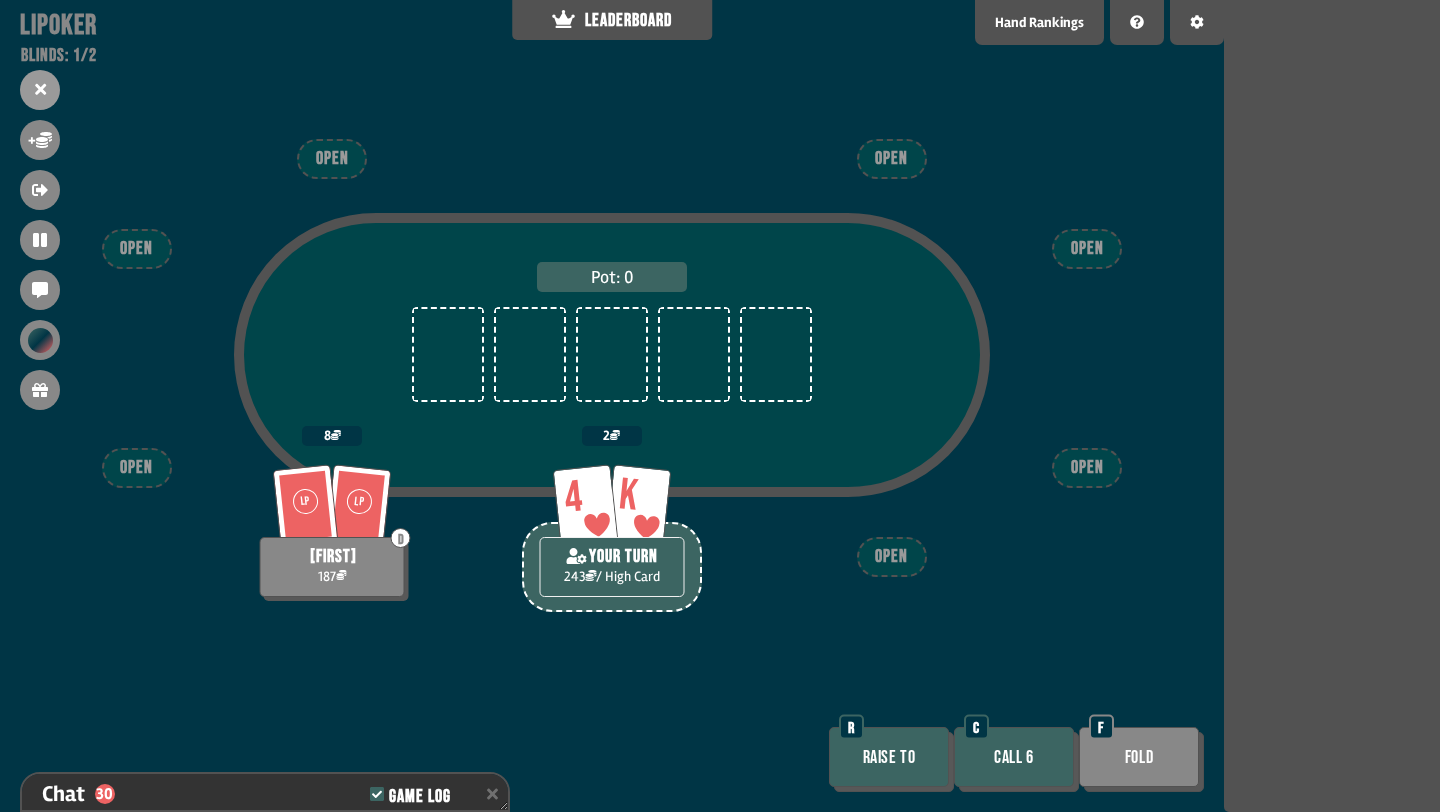 scroll, scrollTop: 1028, scrollLeft: 0, axis: vertical 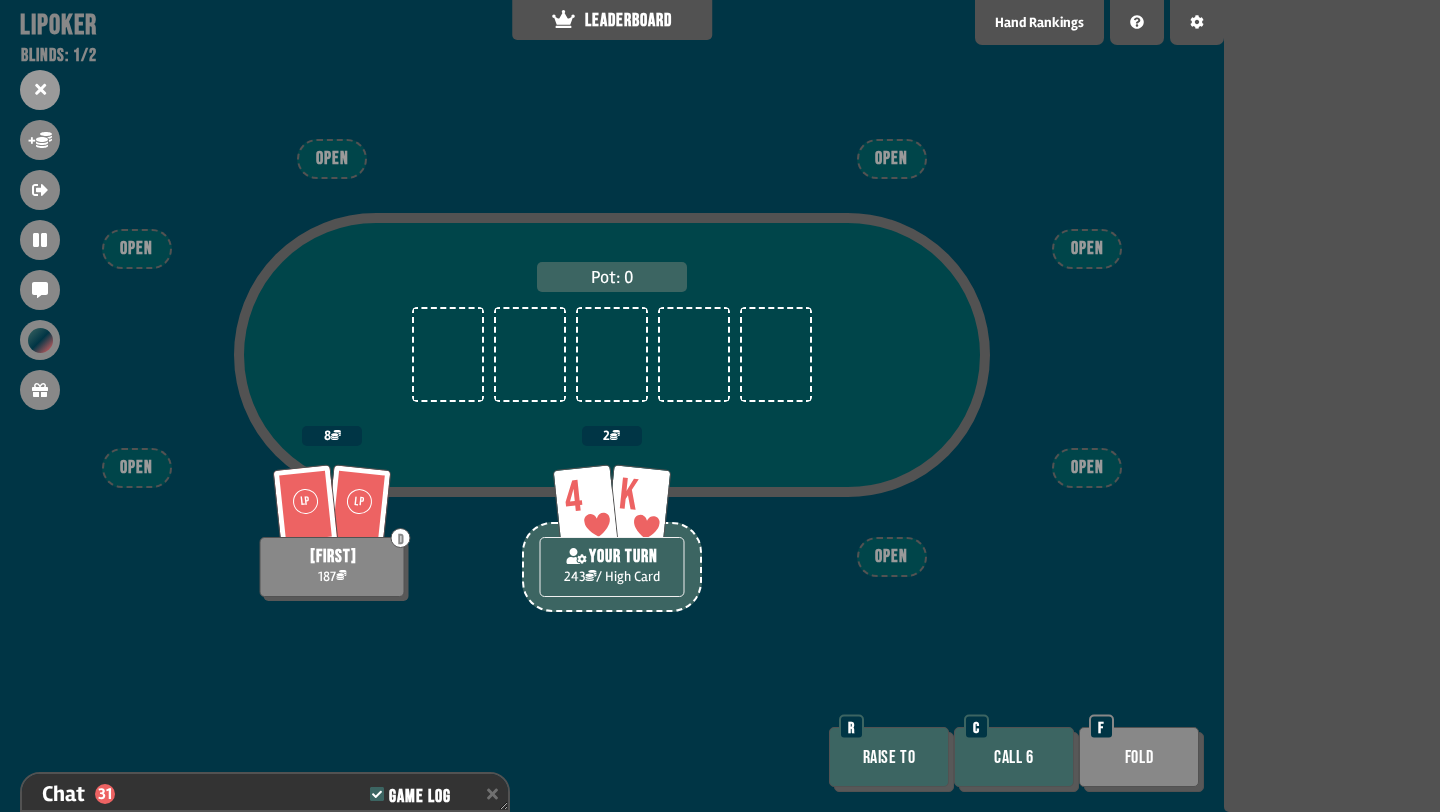 click on "Call 6" at bounding box center (1014, 757) 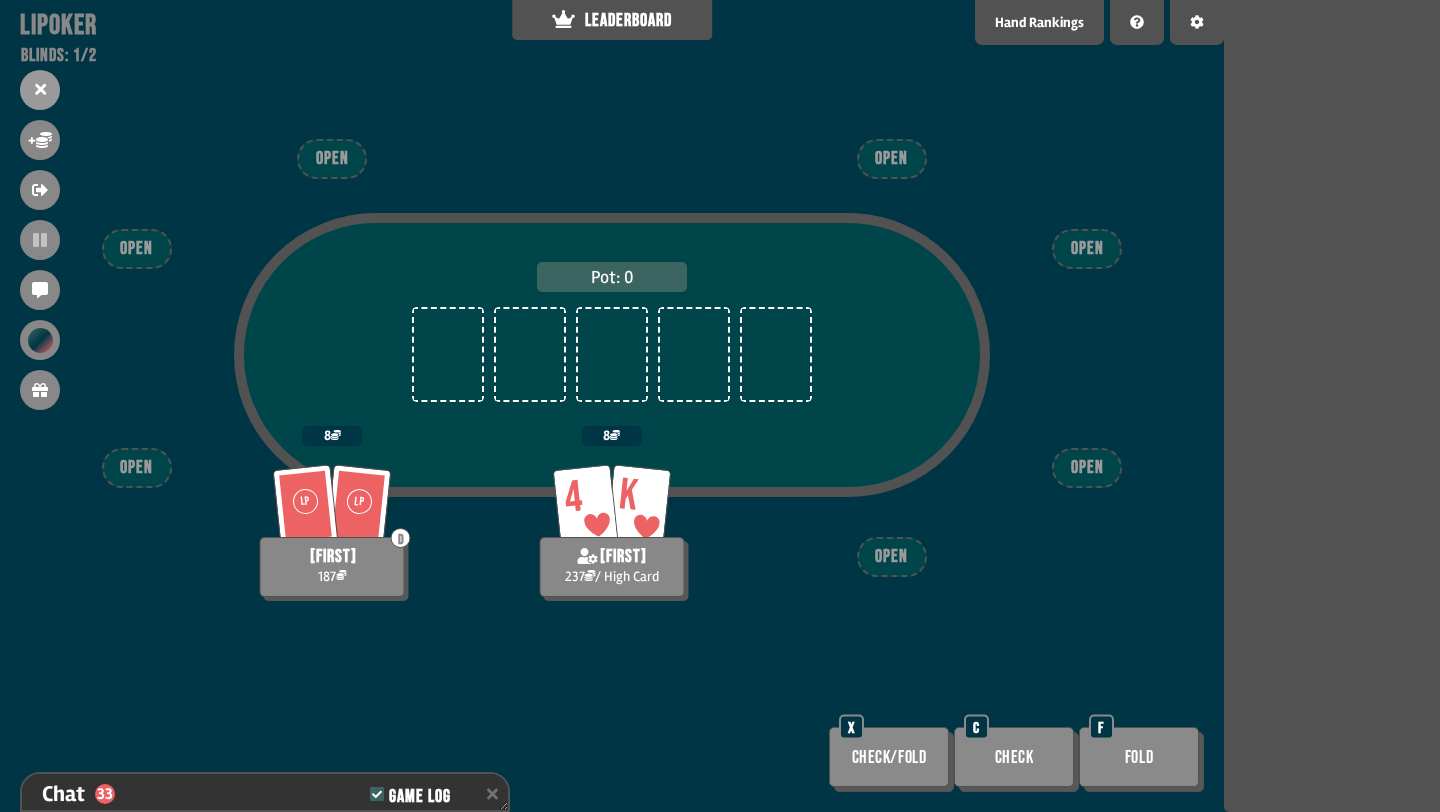 scroll, scrollTop: 1086, scrollLeft: 0, axis: vertical 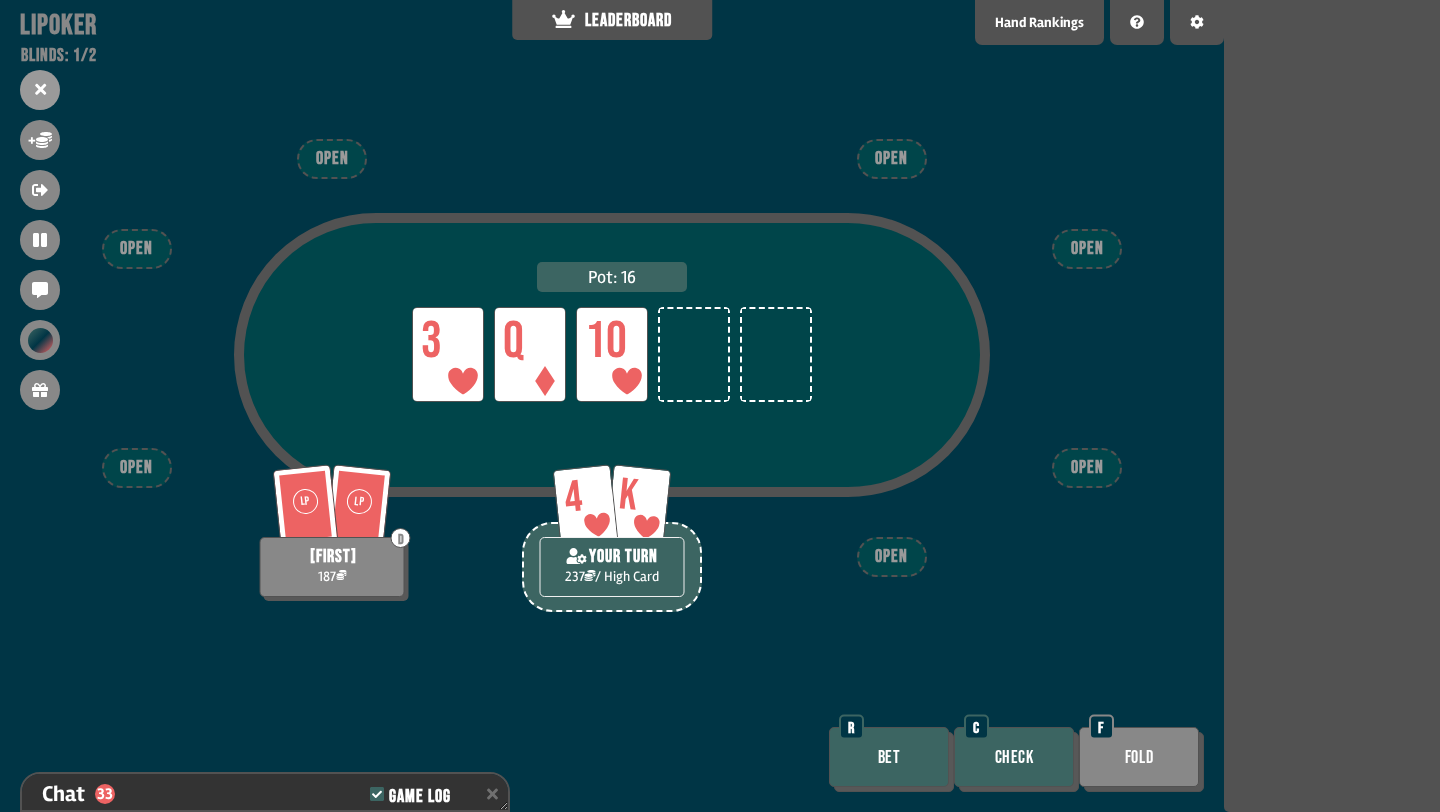 click on "Check" at bounding box center (1014, 757) 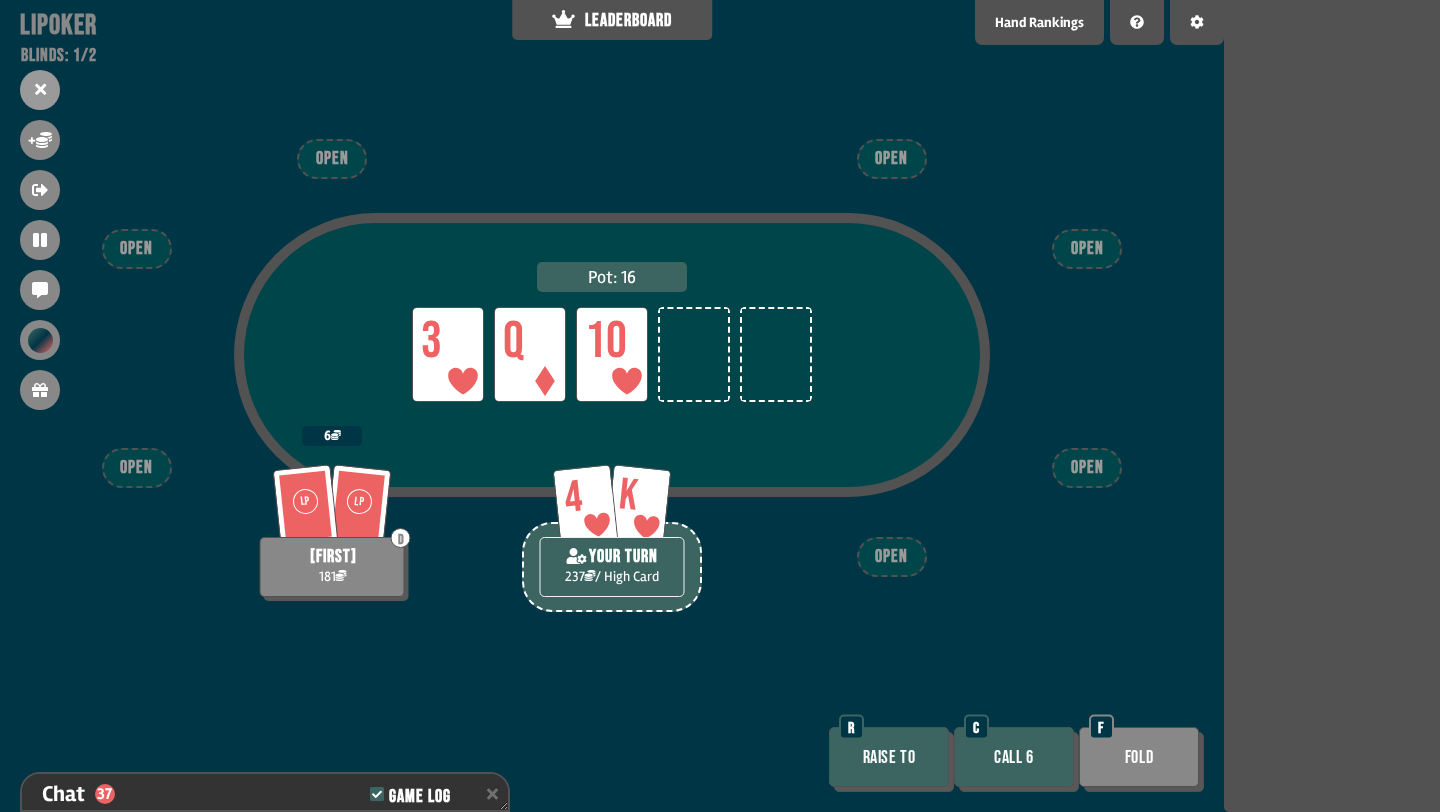scroll, scrollTop: 1202, scrollLeft: 0, axis: vertical 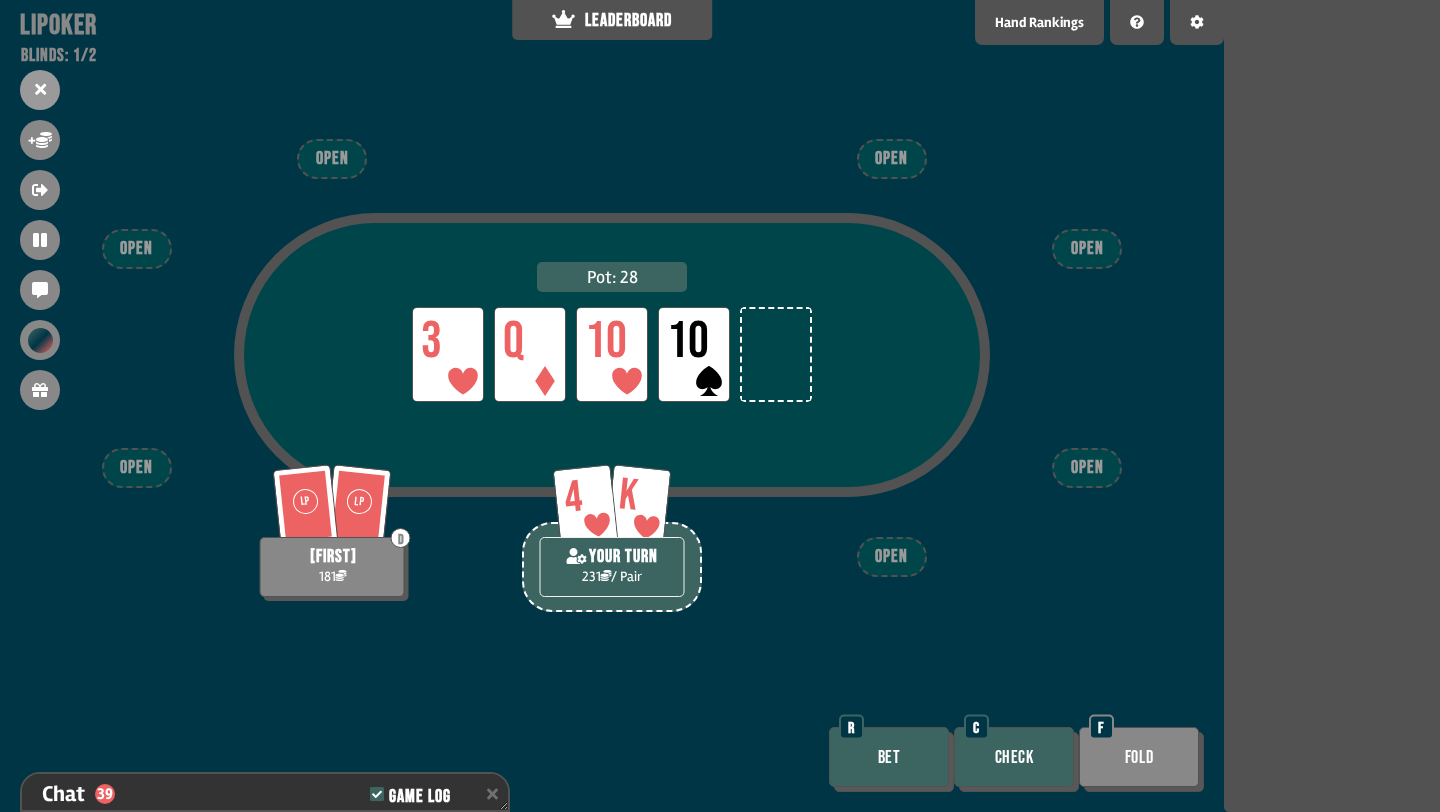 click on "Check" at bounding box center [1014, 757] 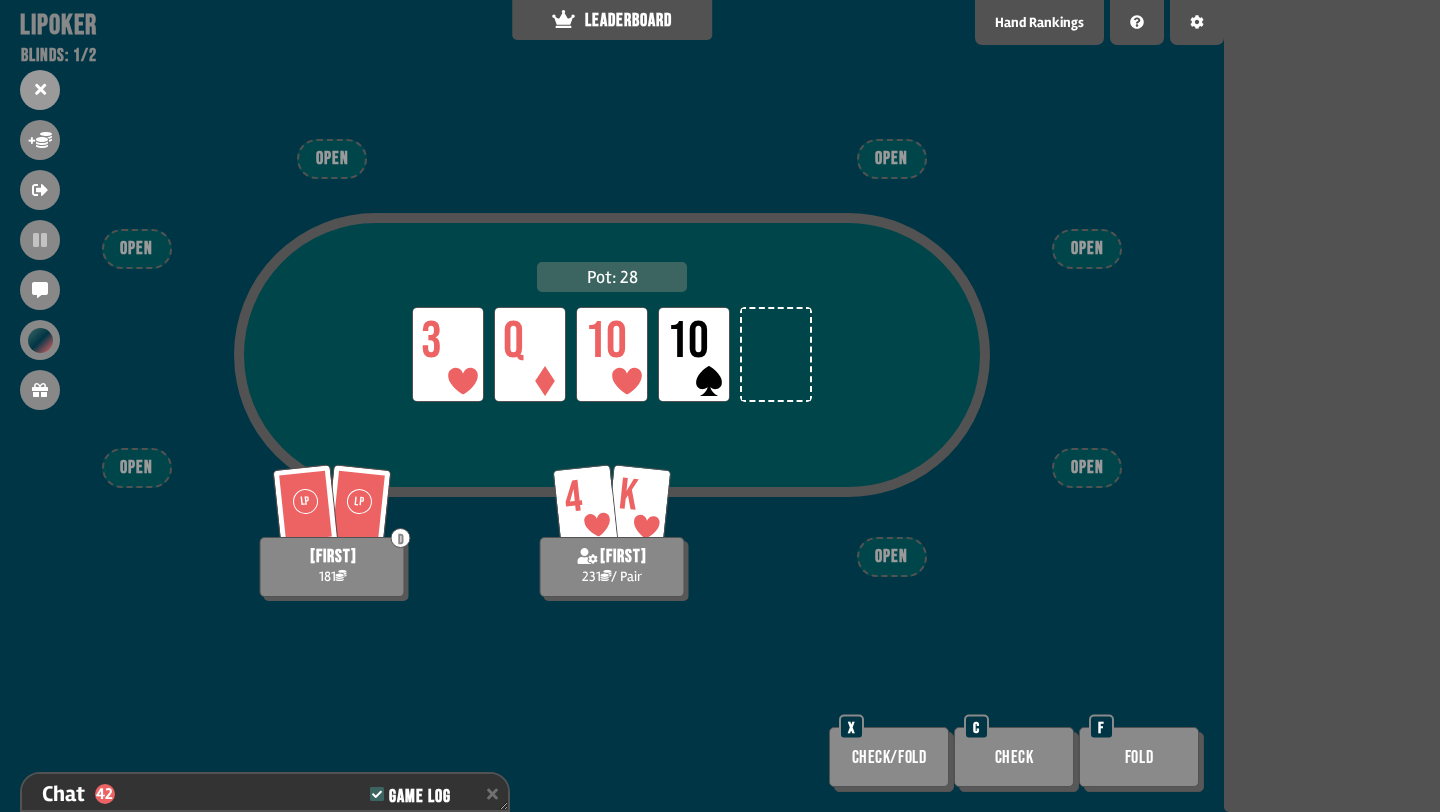 scroll, scrollTop: 1376, scrollLeft: 0, axis: vertical 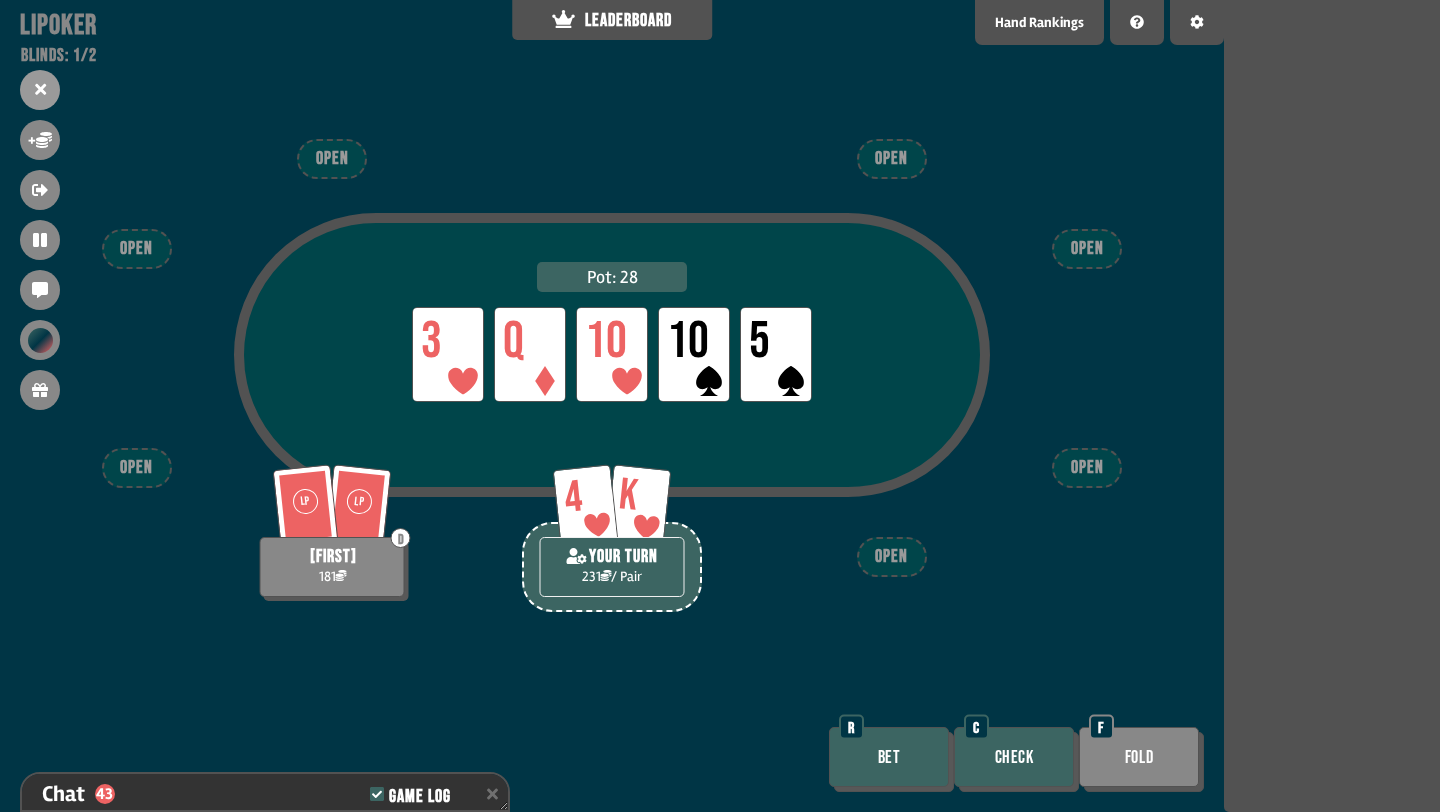 click on "Bet" at bounding box center (889, 757) 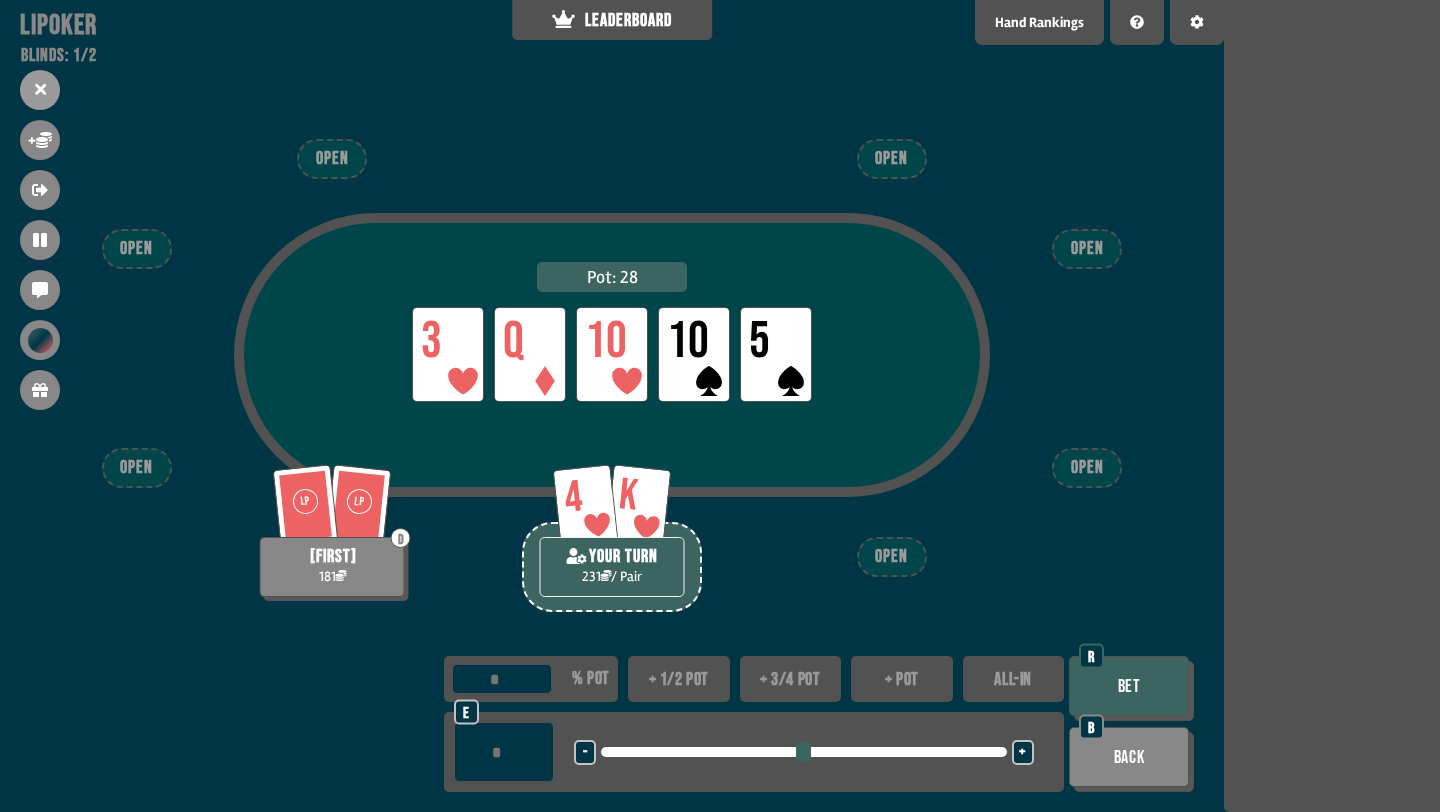 click on "+ 1/2 pot" at bounding box center (679, 679) 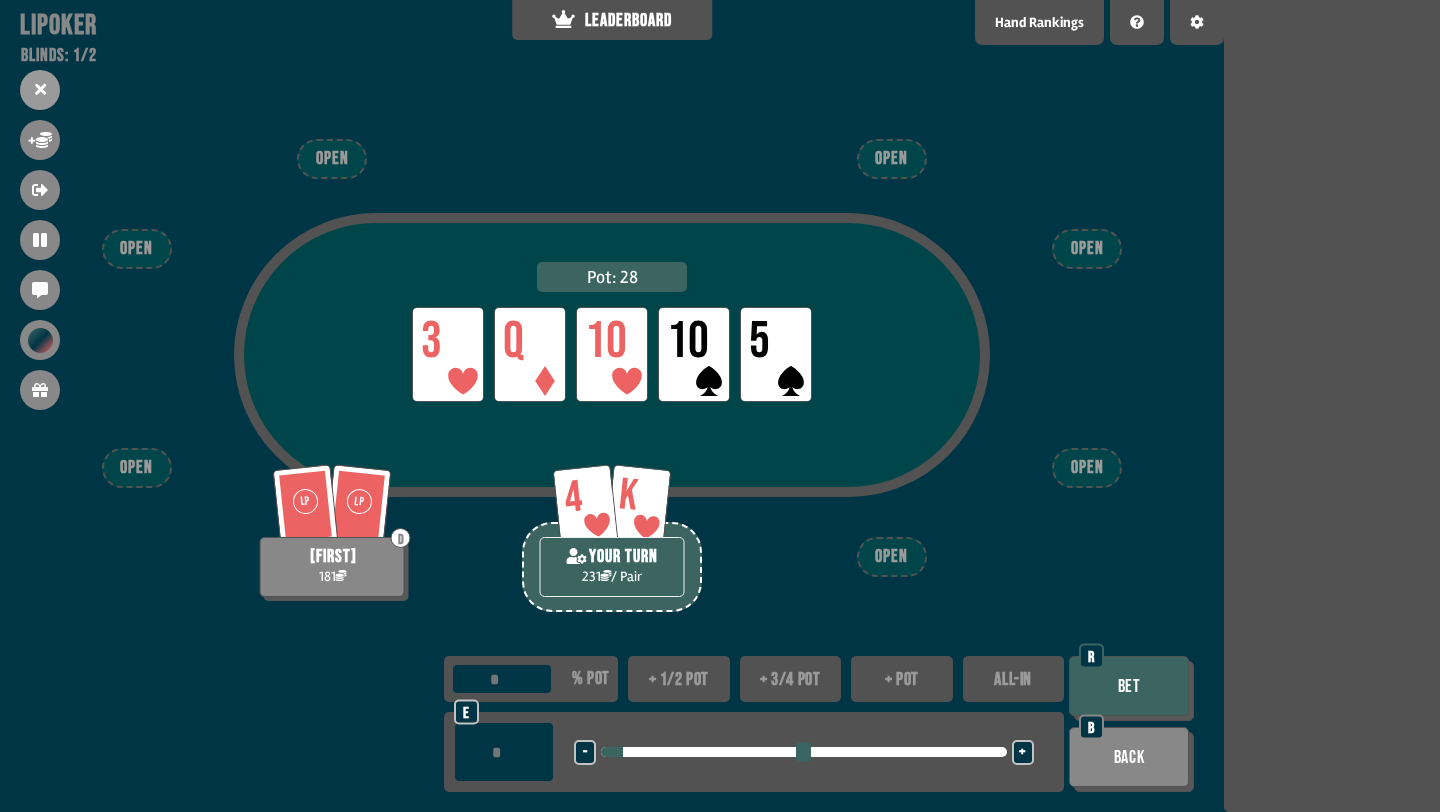 click on "Bet" at bounding box center (1129, 686) 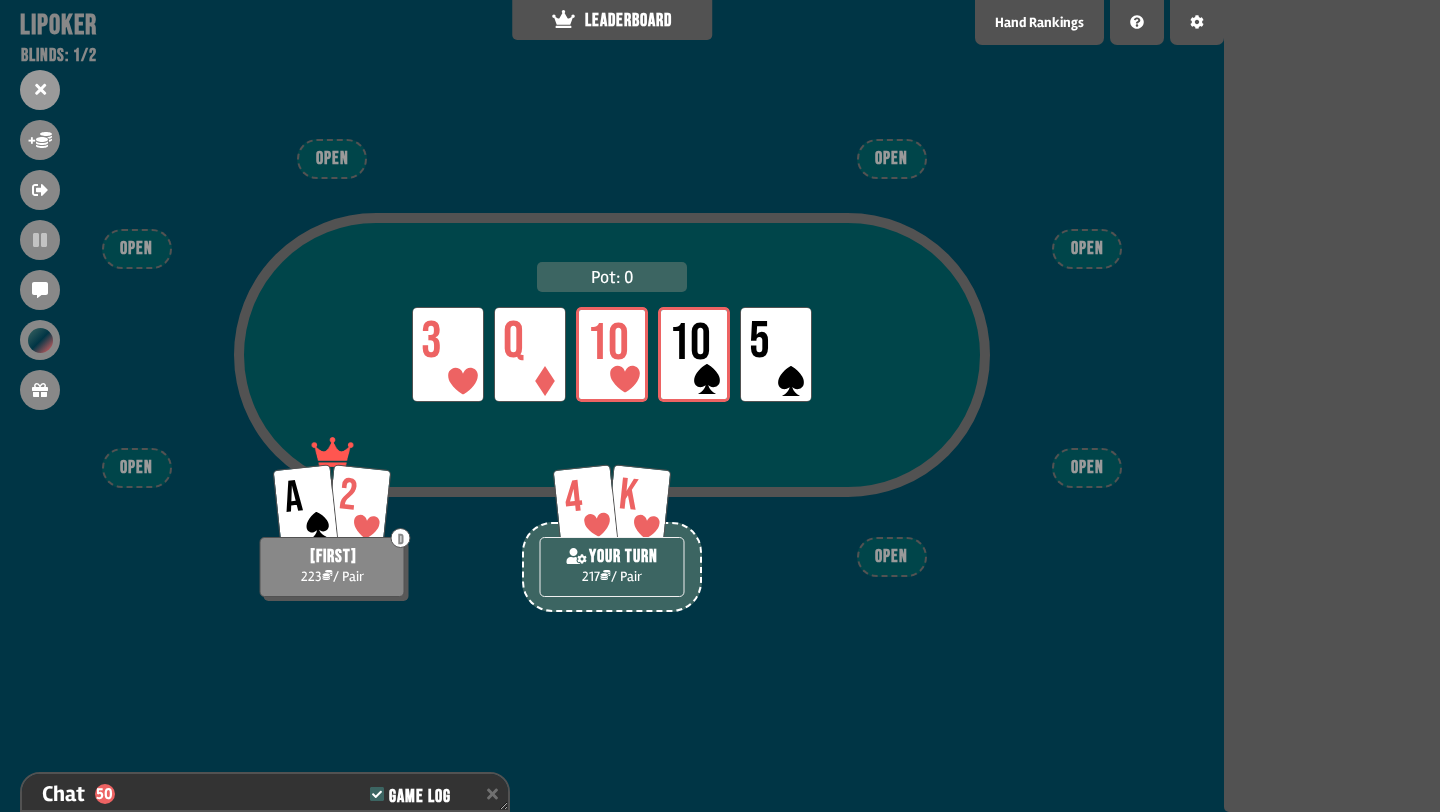 scroll, scrollTop: 1579, scrollLeft: 0, axis: vertical 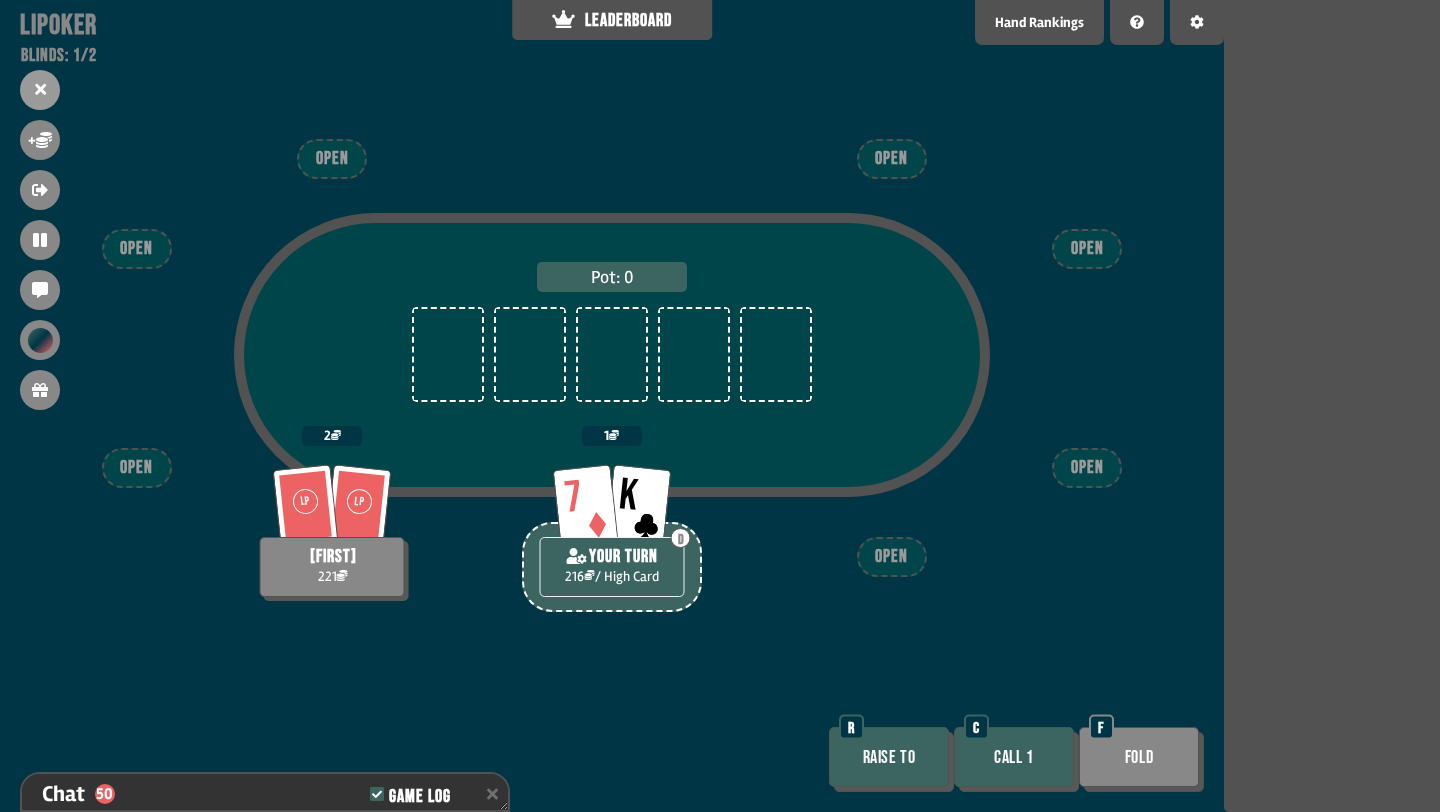 click on "Call 1" at bounding box center (1014, 757) 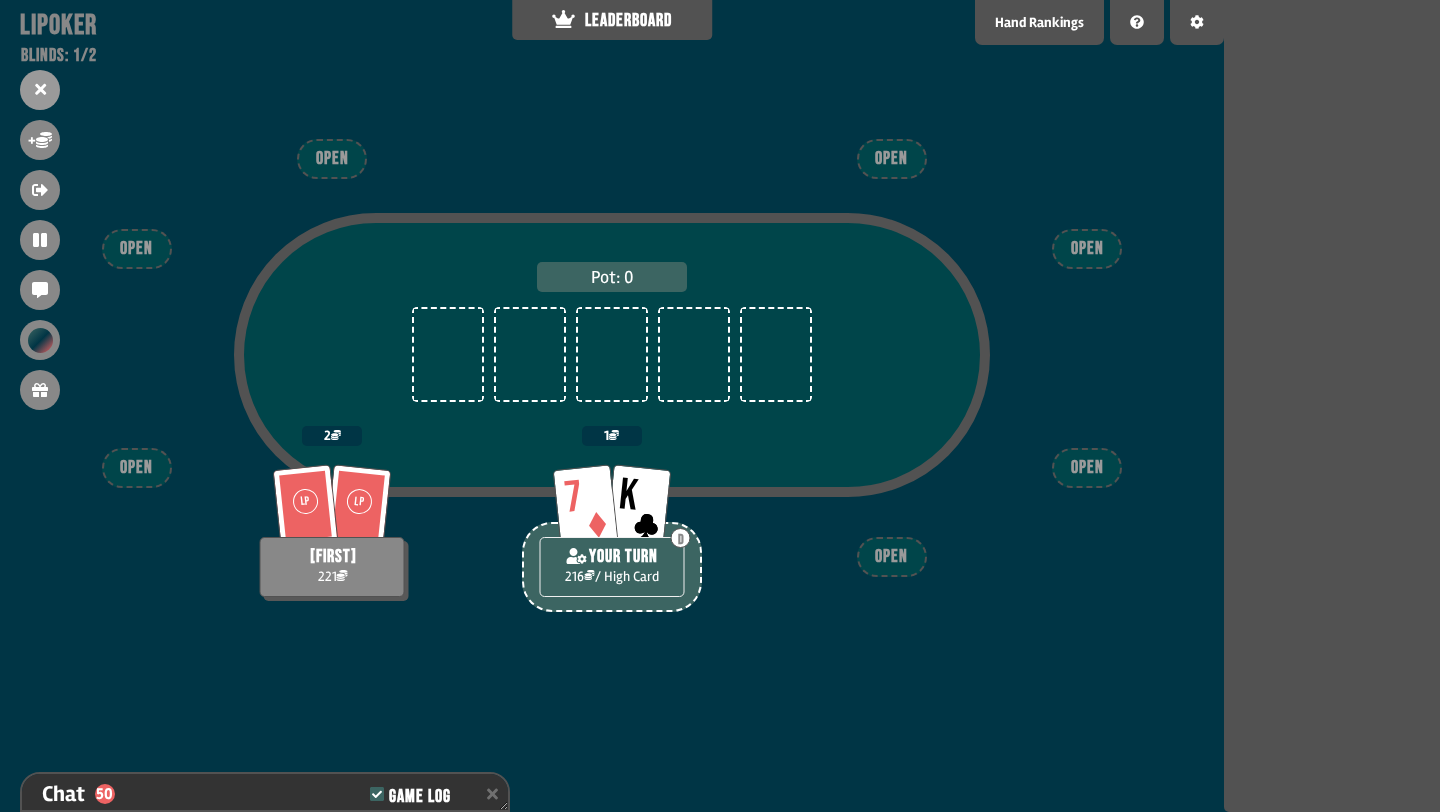 scroll, scrollTop: 1608, scrollLeft: 0, axis: vertical 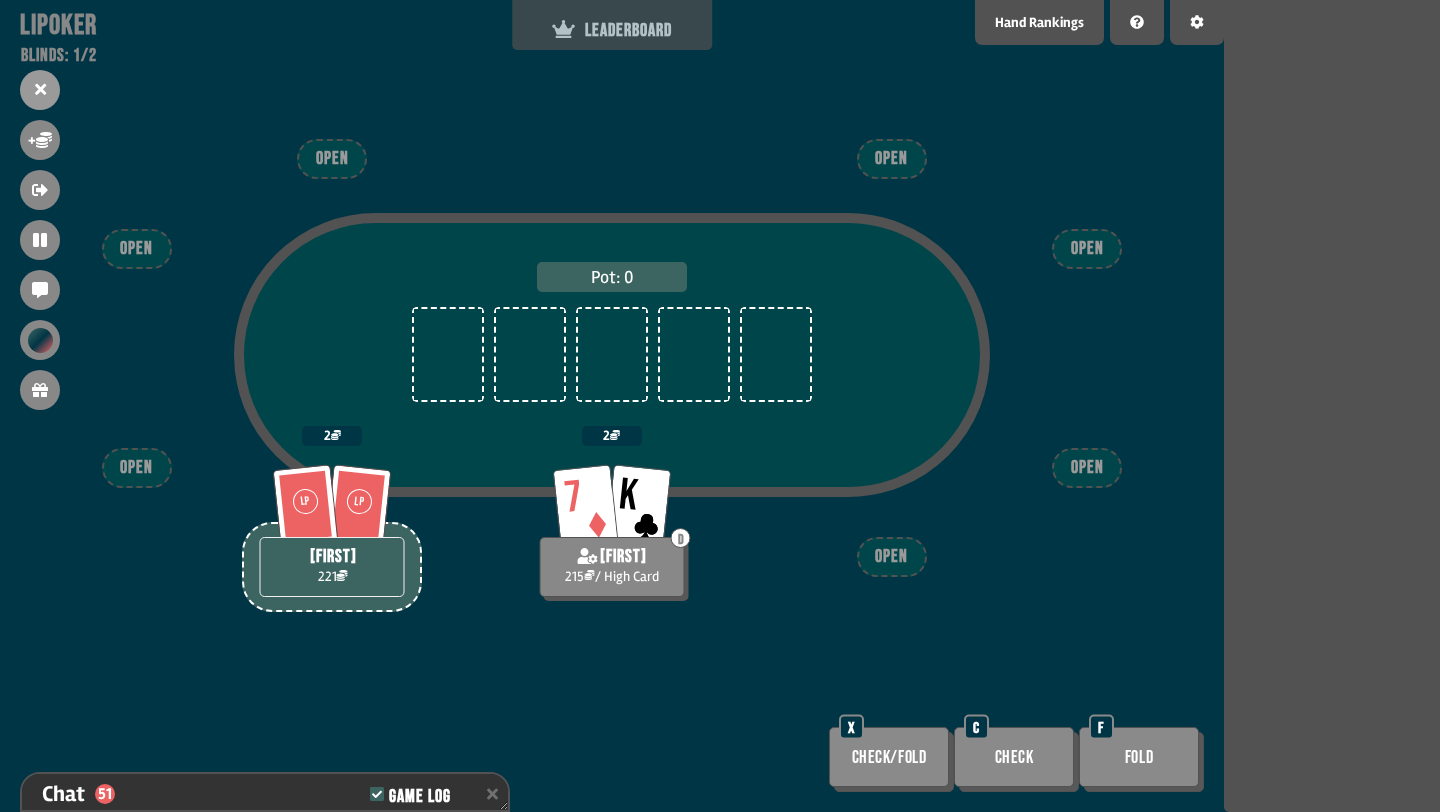 click on "LEADERBOARD" at bounding box center [612, 30] 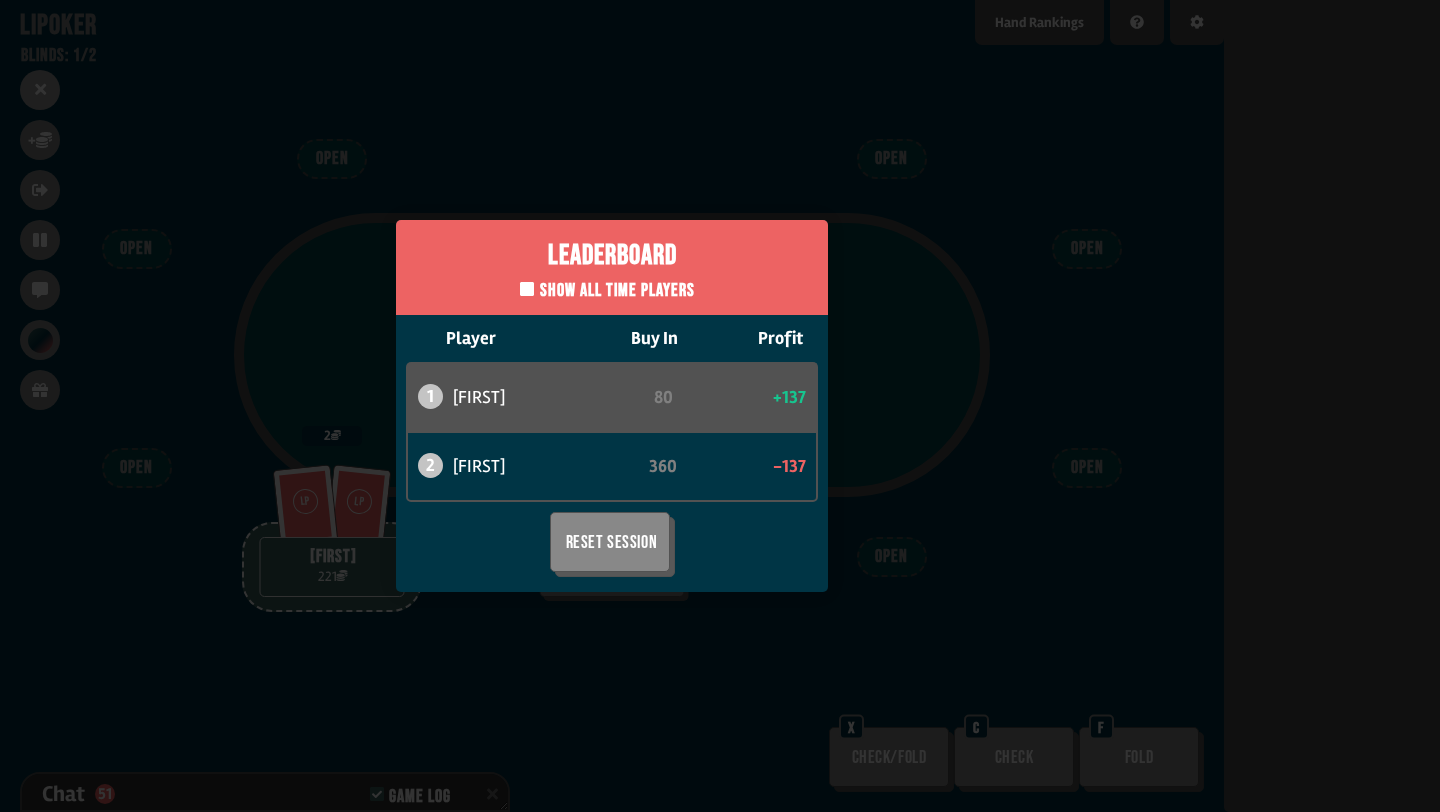 click on "Leaderboard   Show all time players Player Buy In Profit 1 [FIRST] [LAST] 80 +137 2 [FIRST] 360 -137 Reset Session" at bounding box center [612, 406] 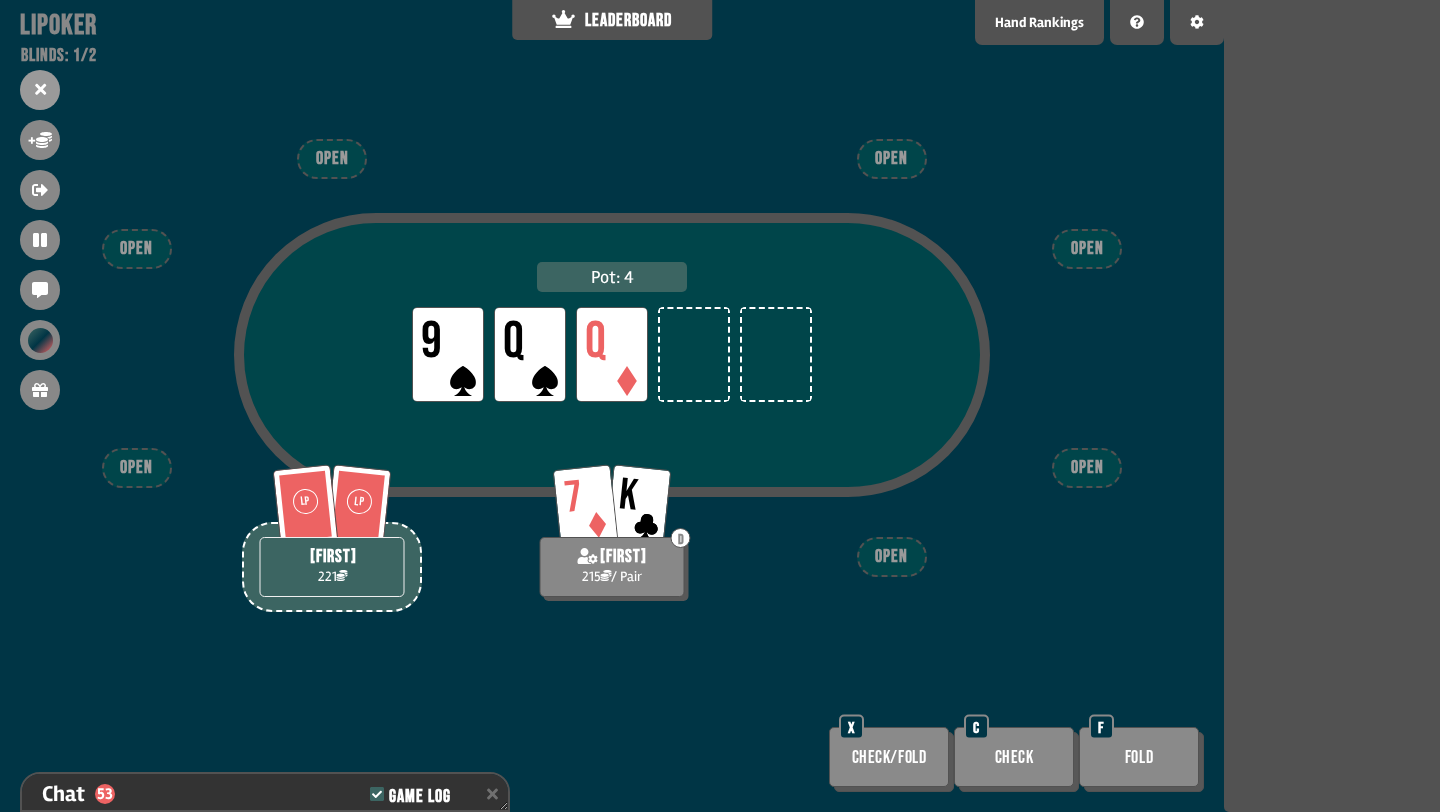 scroll, scrollTop: 1695, scrollLeft: 0, axis: vertical 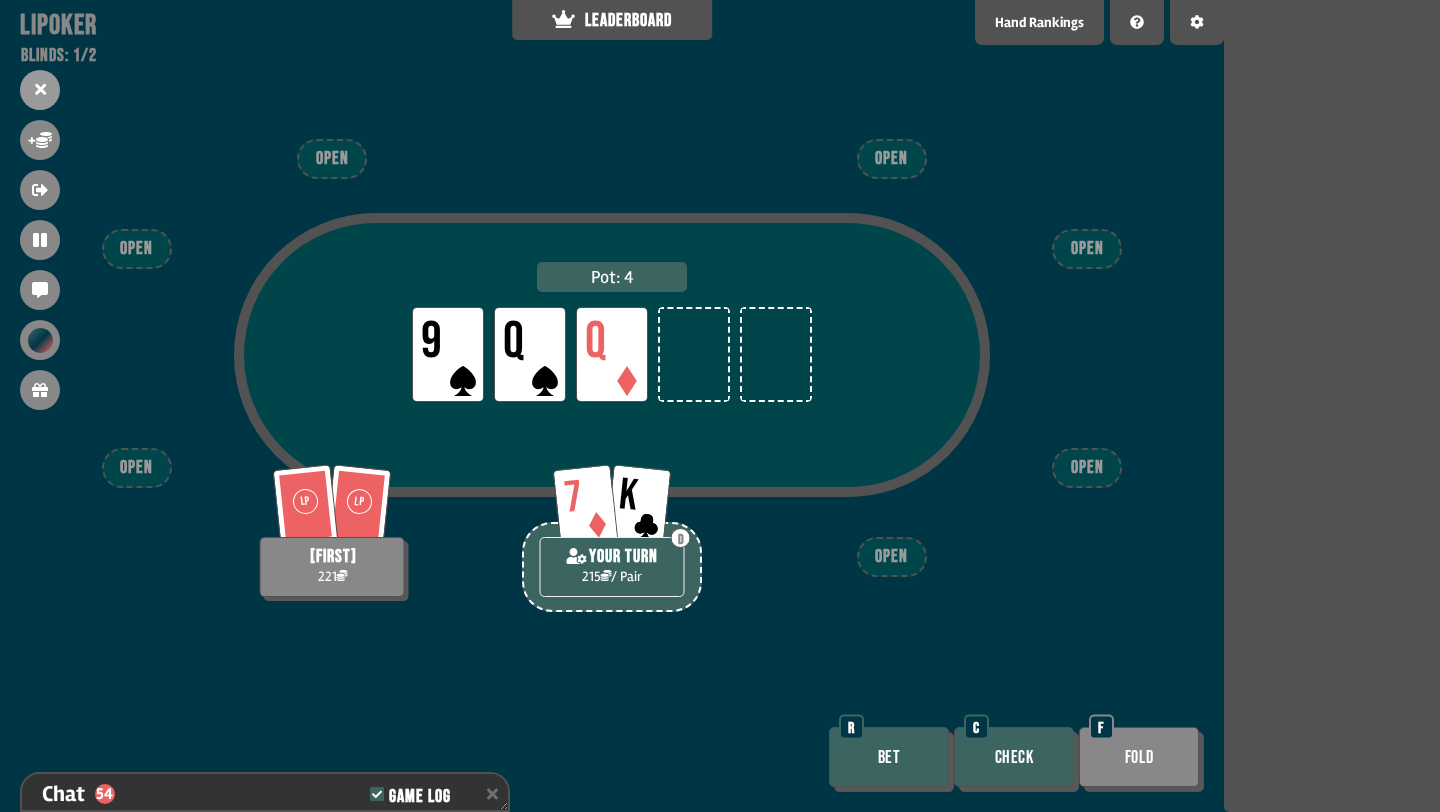 click on "Check" at bounding box center [1014, 757] 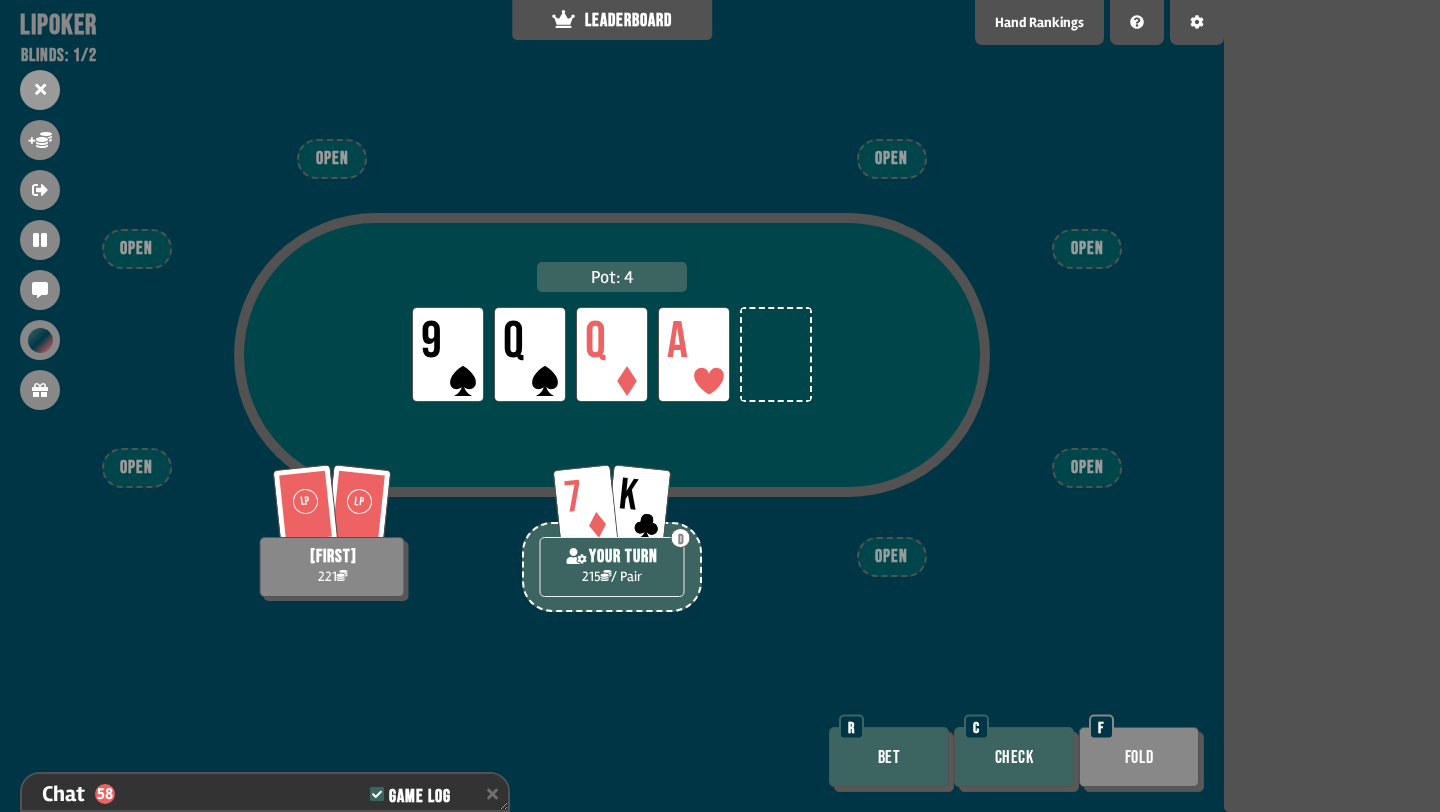 scroll, scrollTop: 1840, scrollLeft: 0, axis: vertical 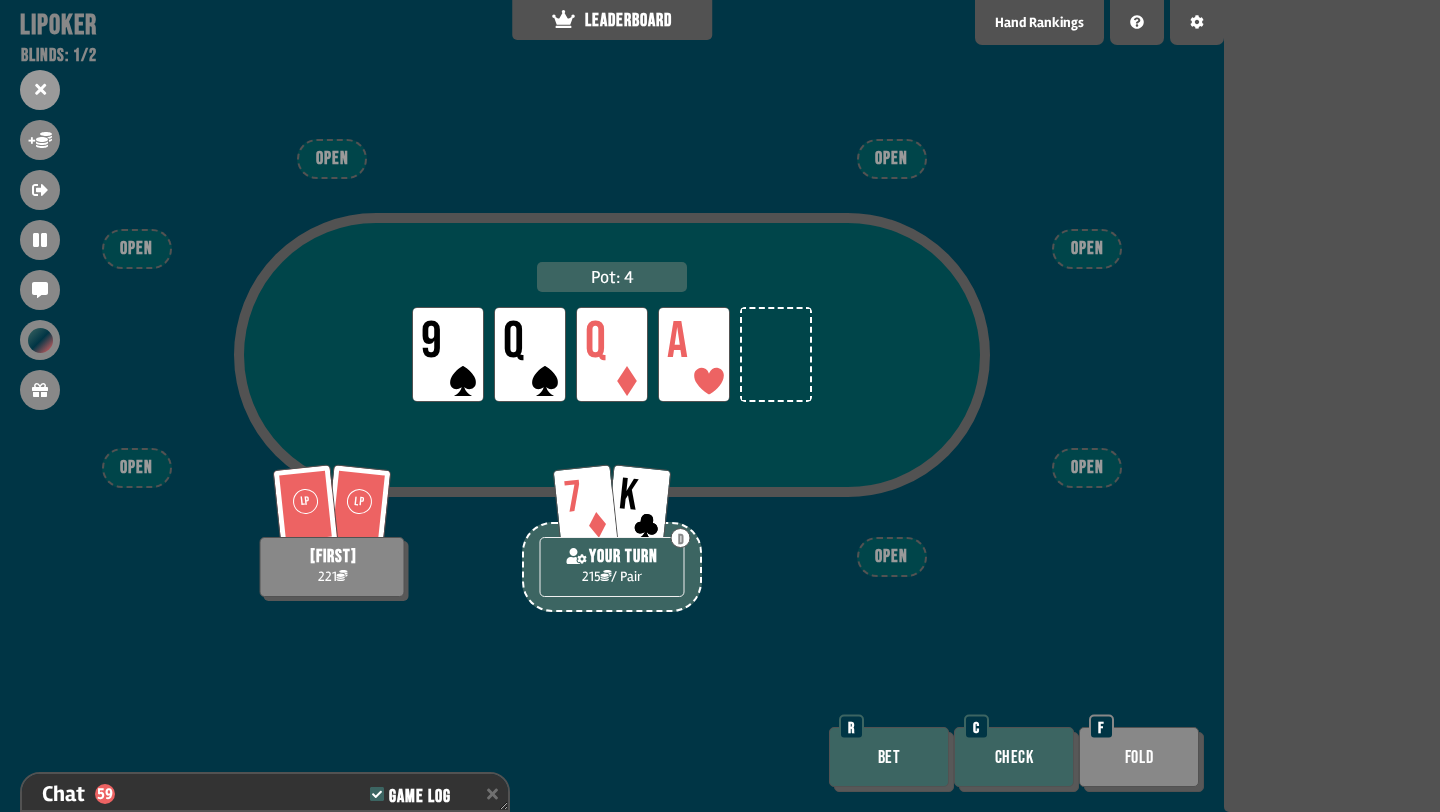 click on "Check" at bounding box center (1014, 757) 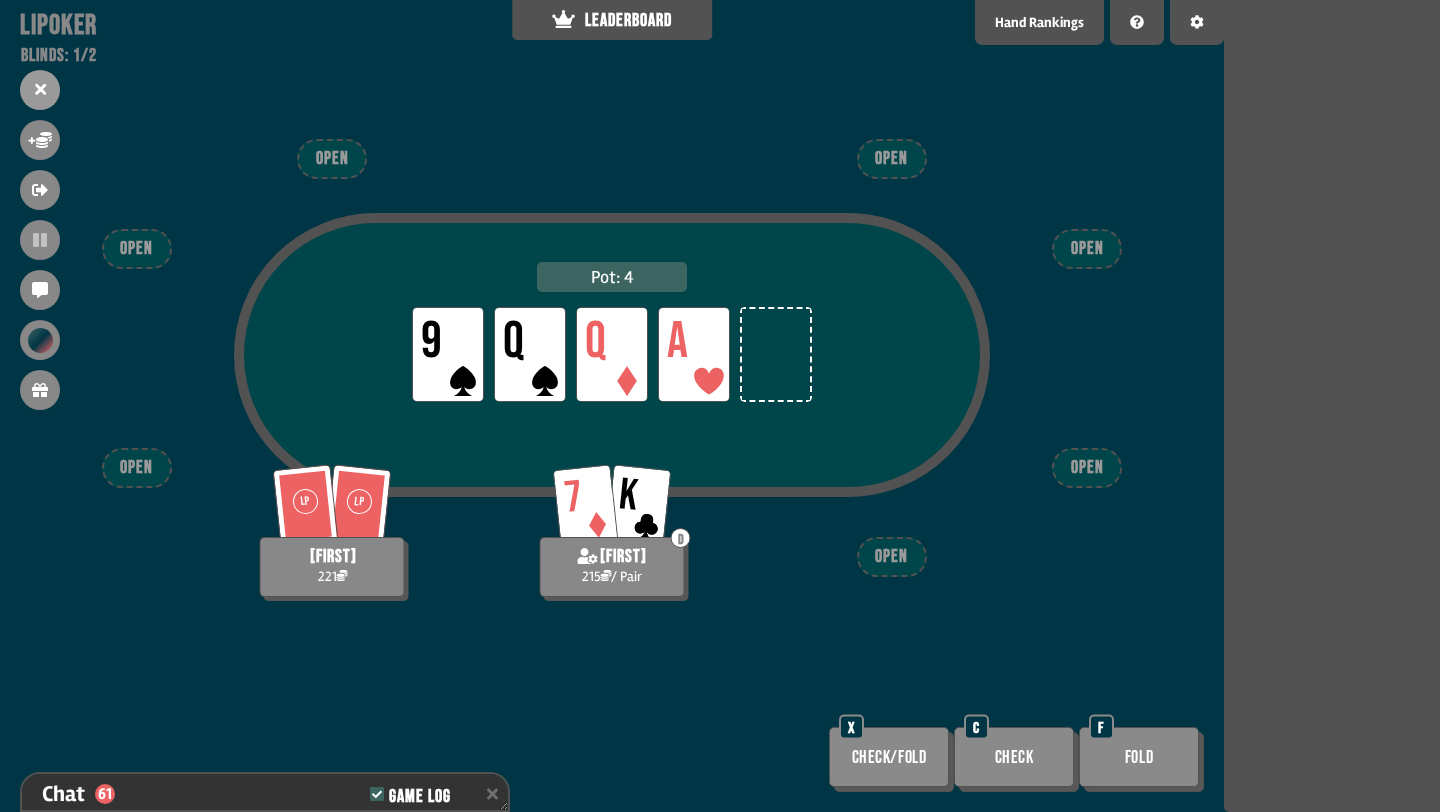 scroll, scrollTop: 1898, scrollLeft: 0, axis: vertical 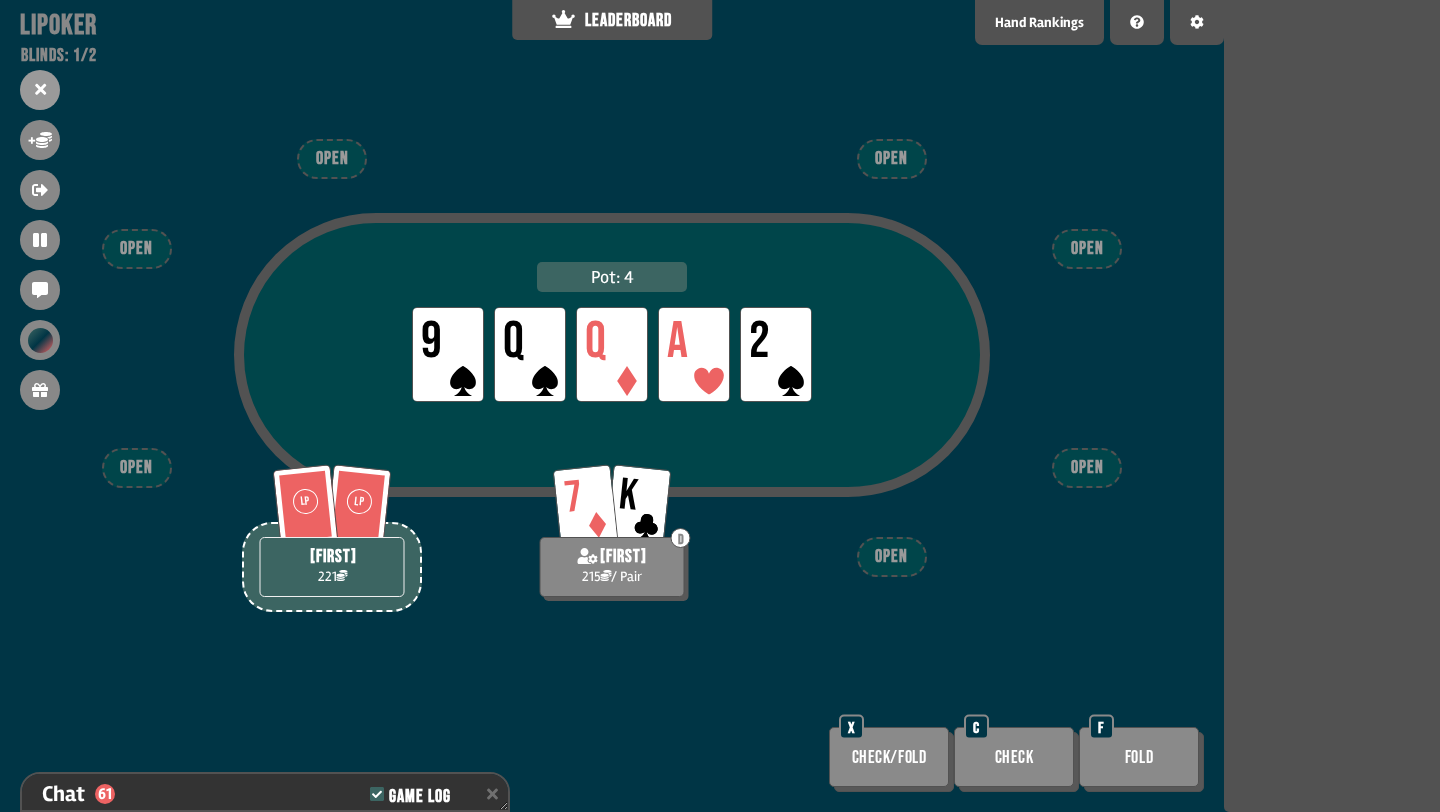 click on "Check" at bounding box center (1014, 757) 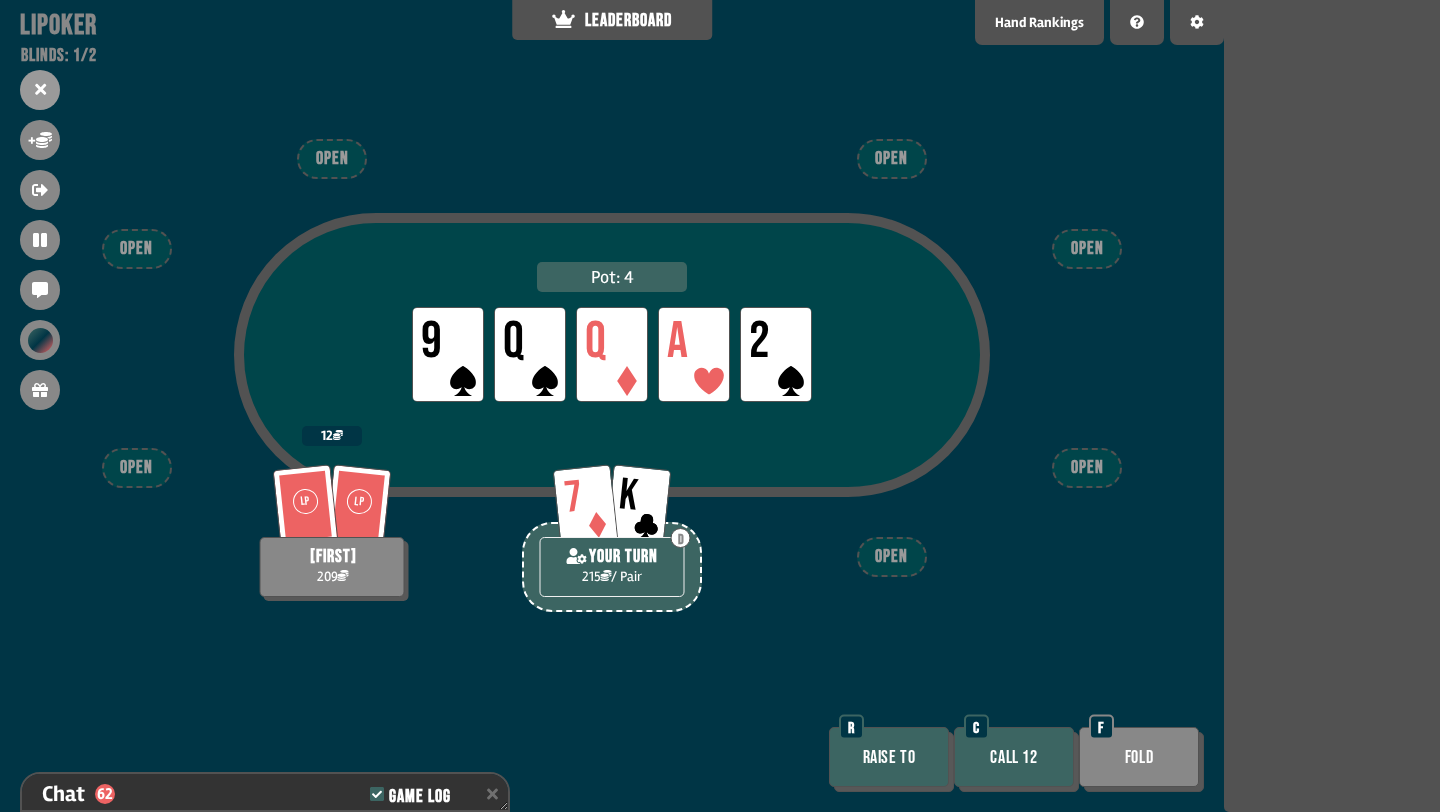 scroll, scrollTop: 1956, scrollLeft: 0, axis: vertical 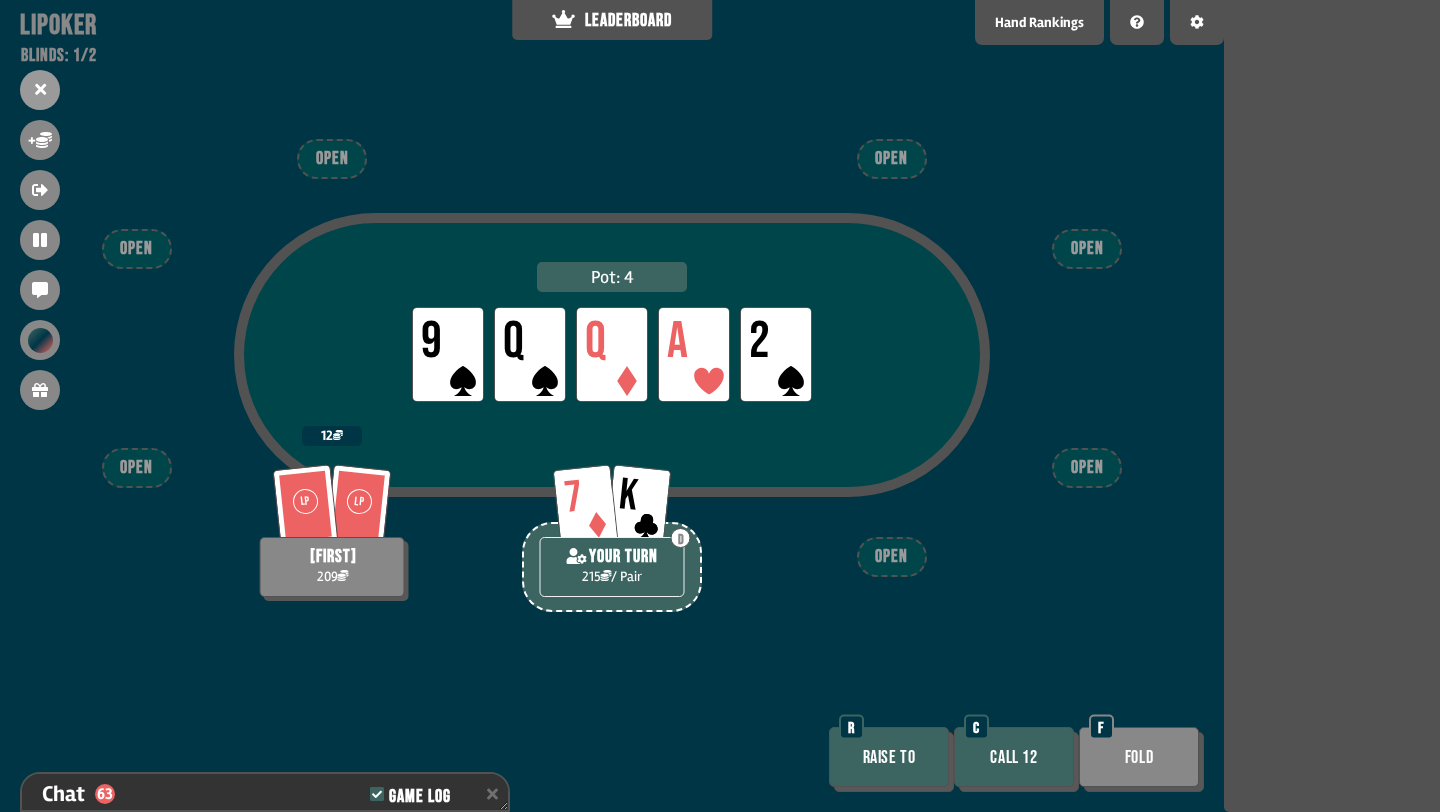click on "Fold" at bounding box center (1139, 757) 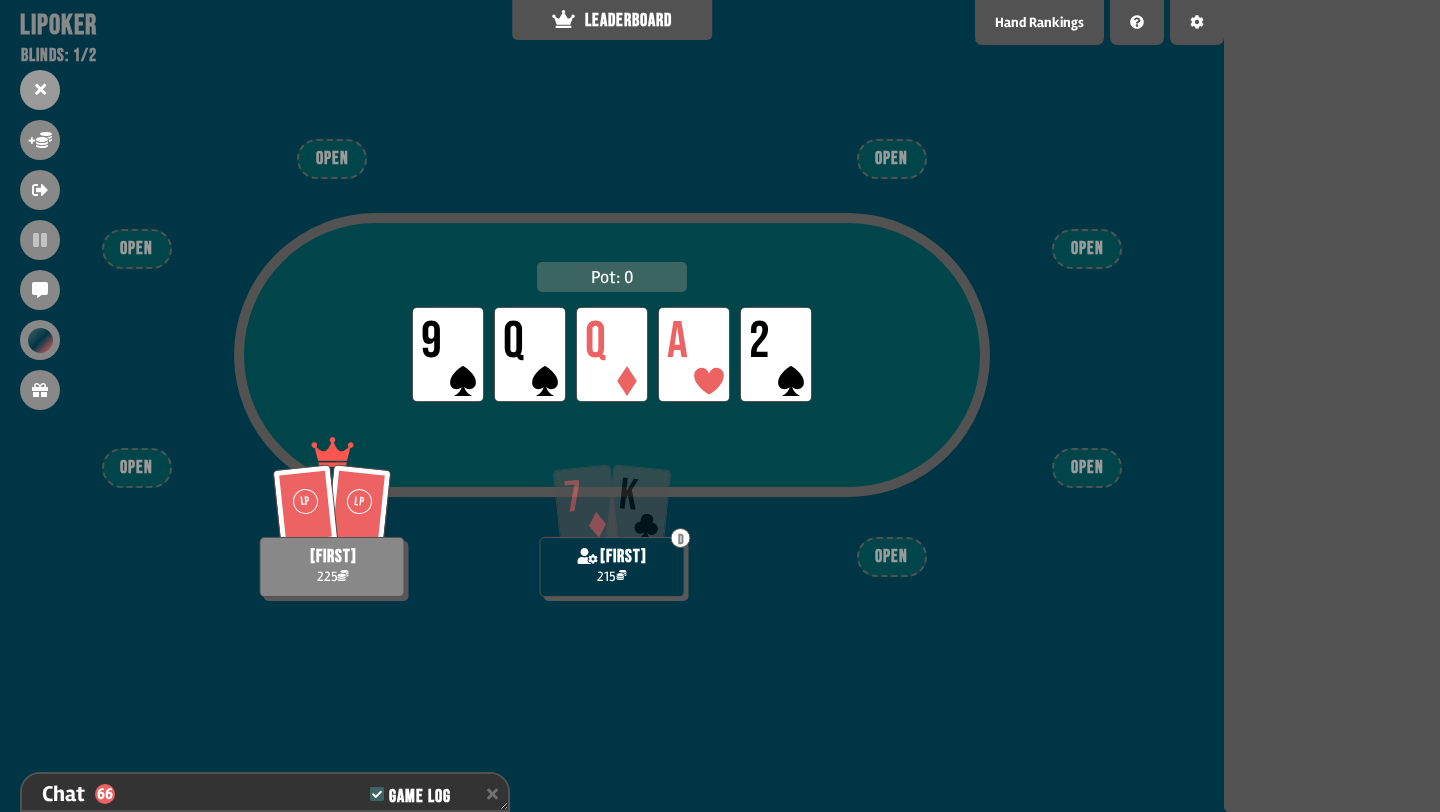 scroll, scrollTop: 2072, scrollLeft: 0, axis: vertical 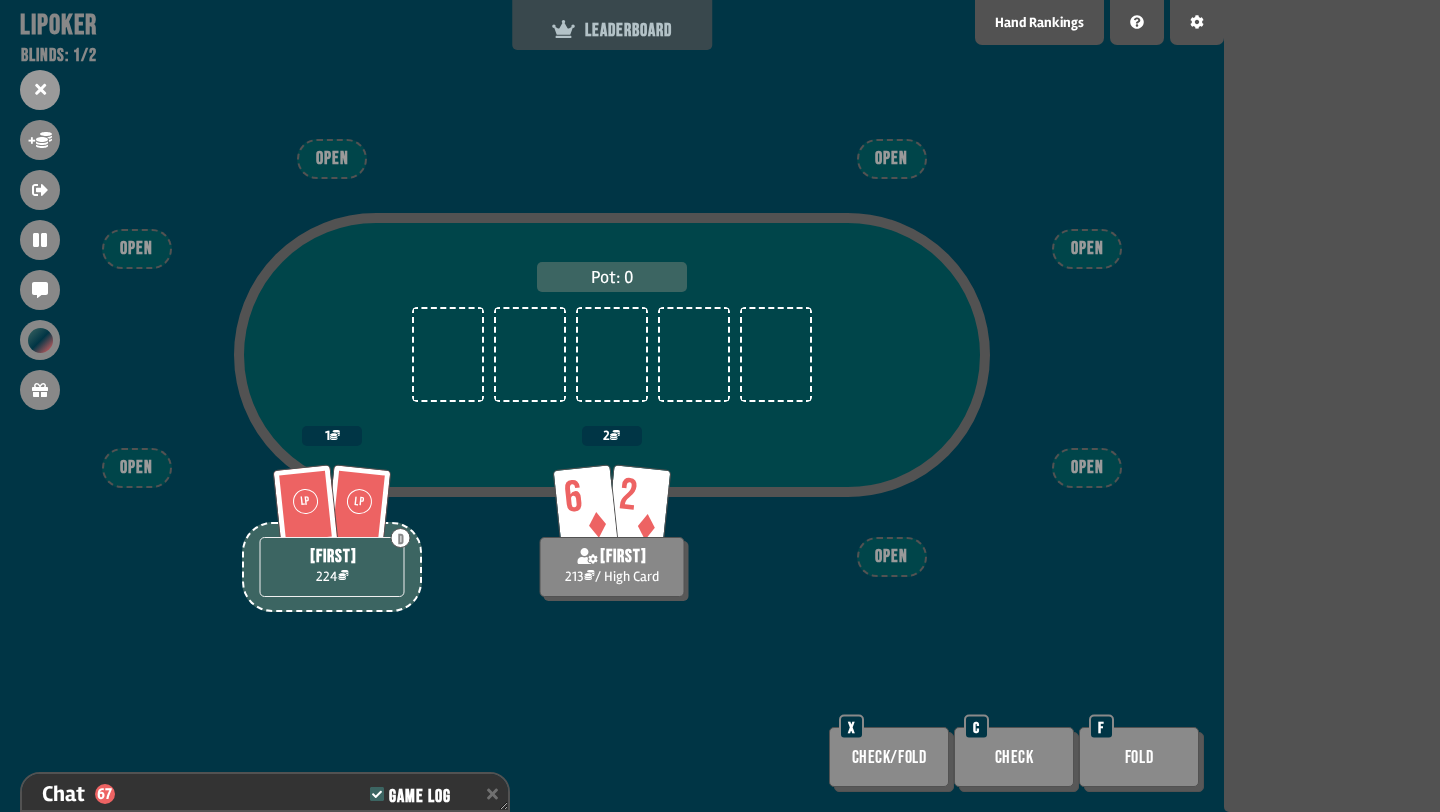 click on "LEADERBOARD" at bounding box center (612, 25) 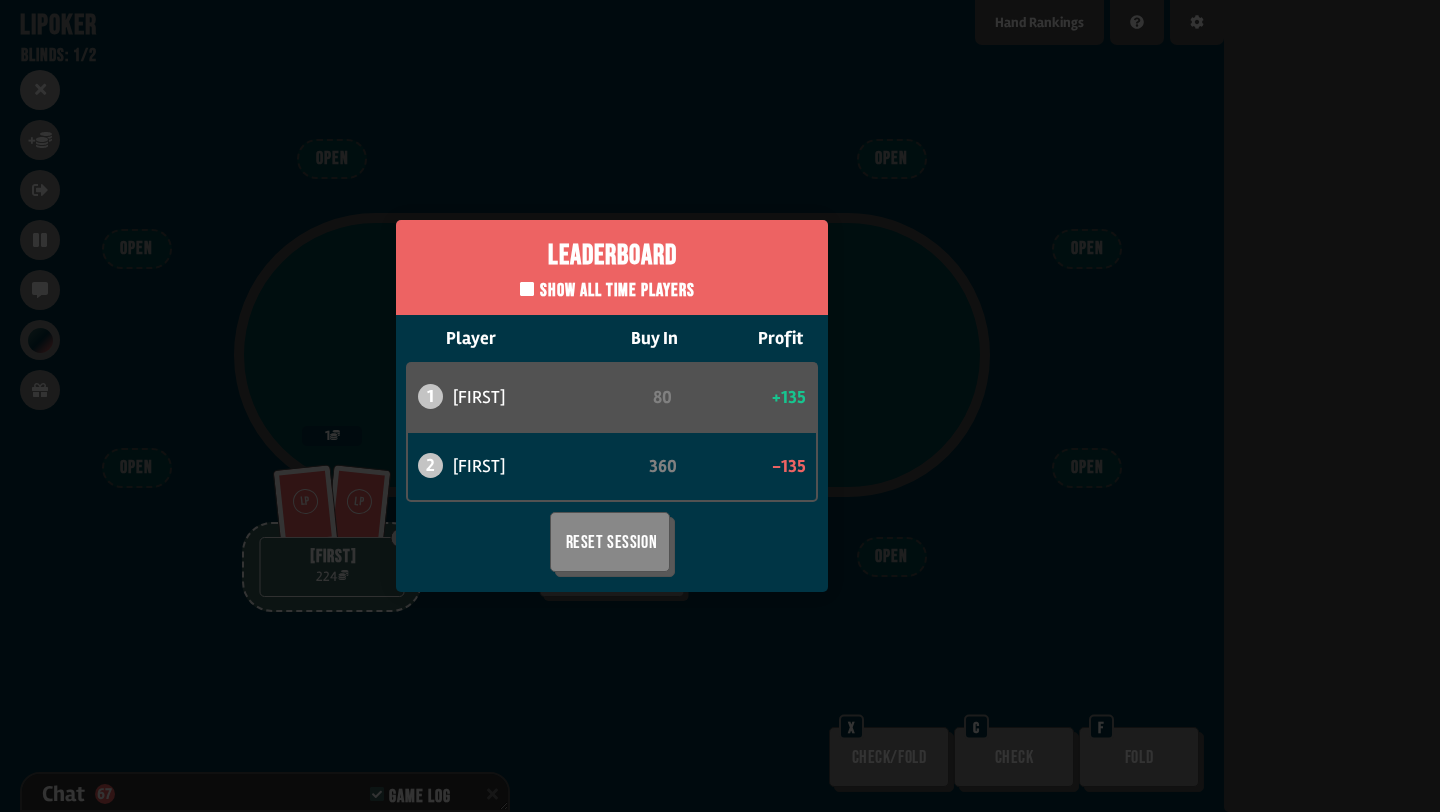 click on "Leaderboard   Show all time players Player Buy In Profit 1 [FIRST] [LAST] 80 +135 2 [FIRST] 360 -135 Reset Session" at bounding box center [612, 406] 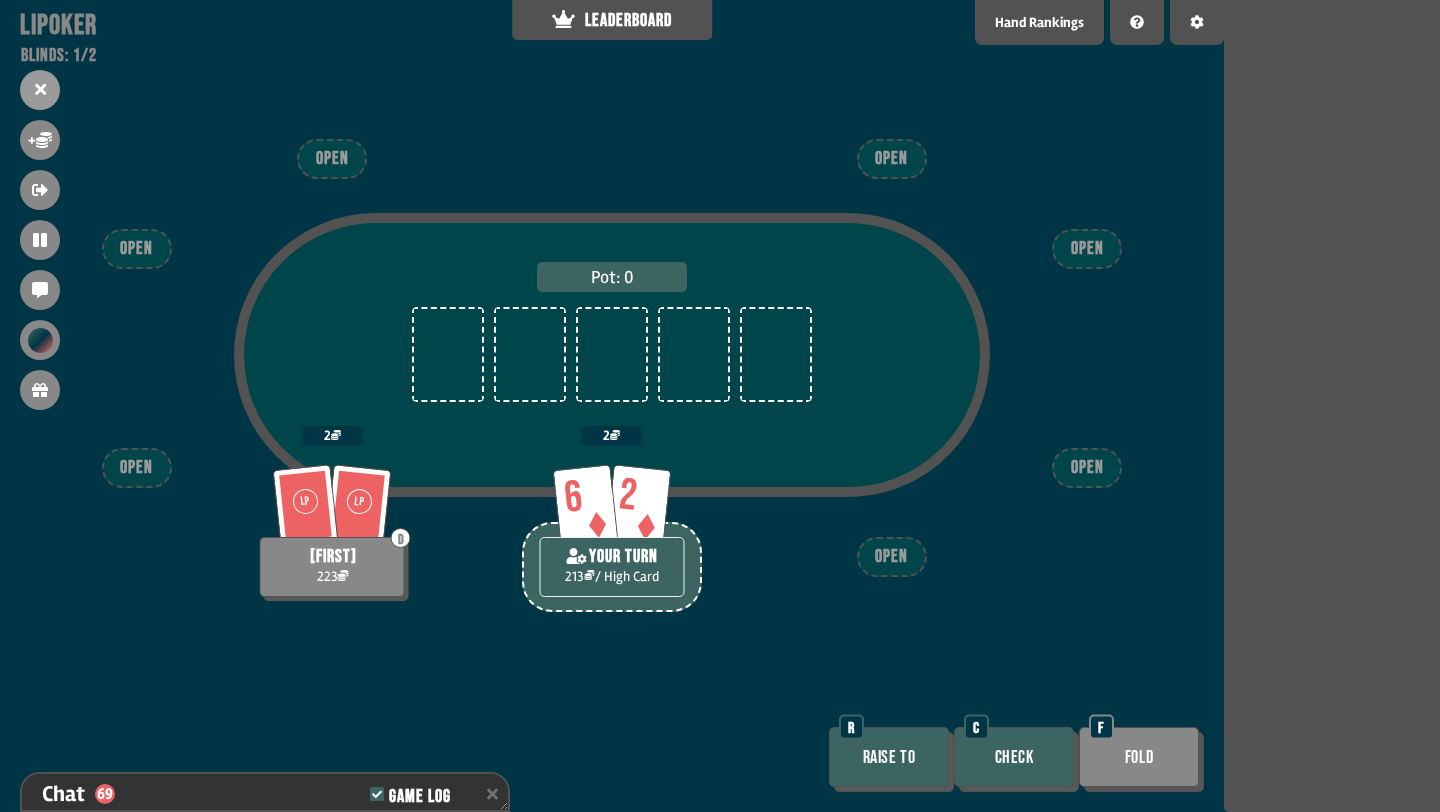 scroll, scrollTop: 2130, scrollLeft: 0, axis: vertical 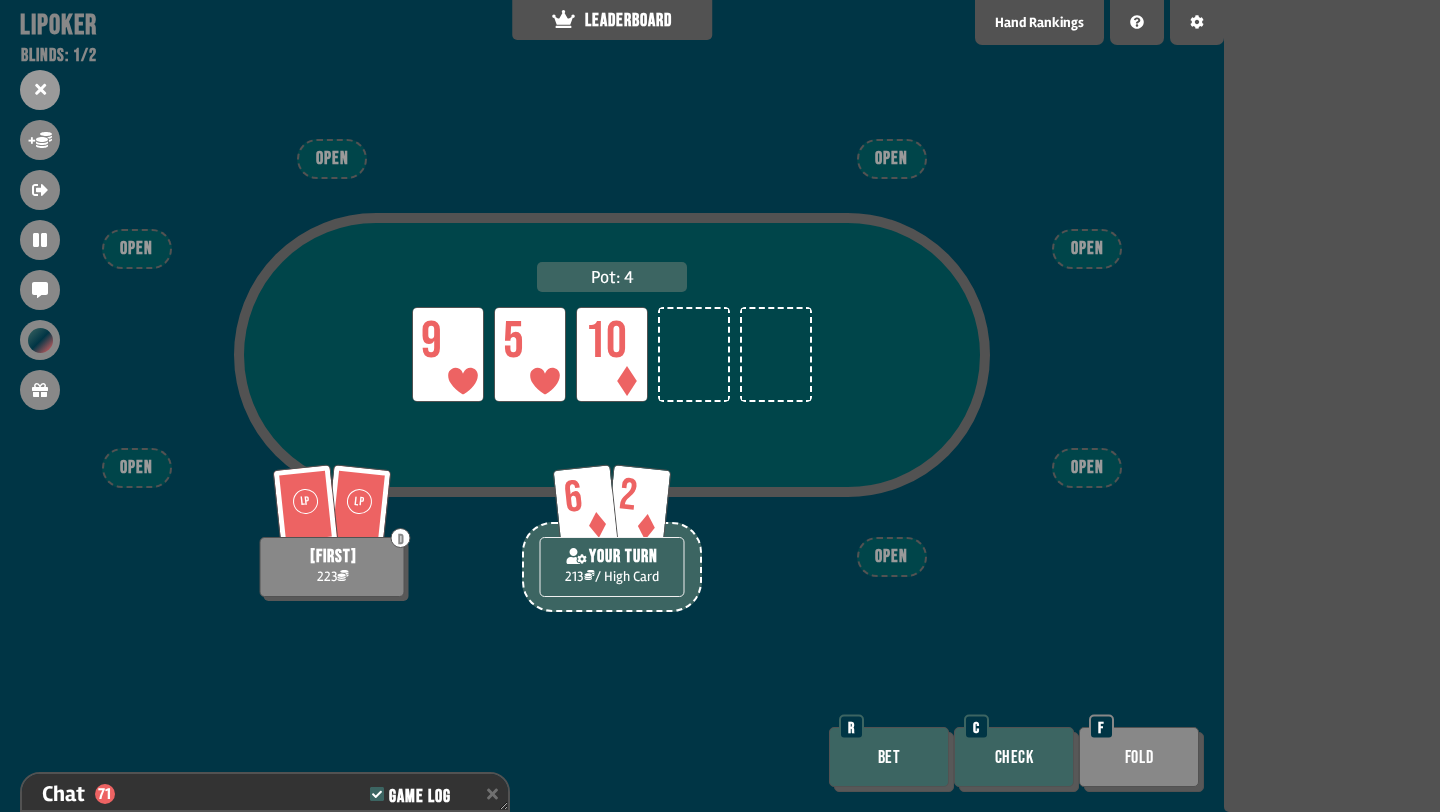 click on "Check" at bounding box center [1014, 757] 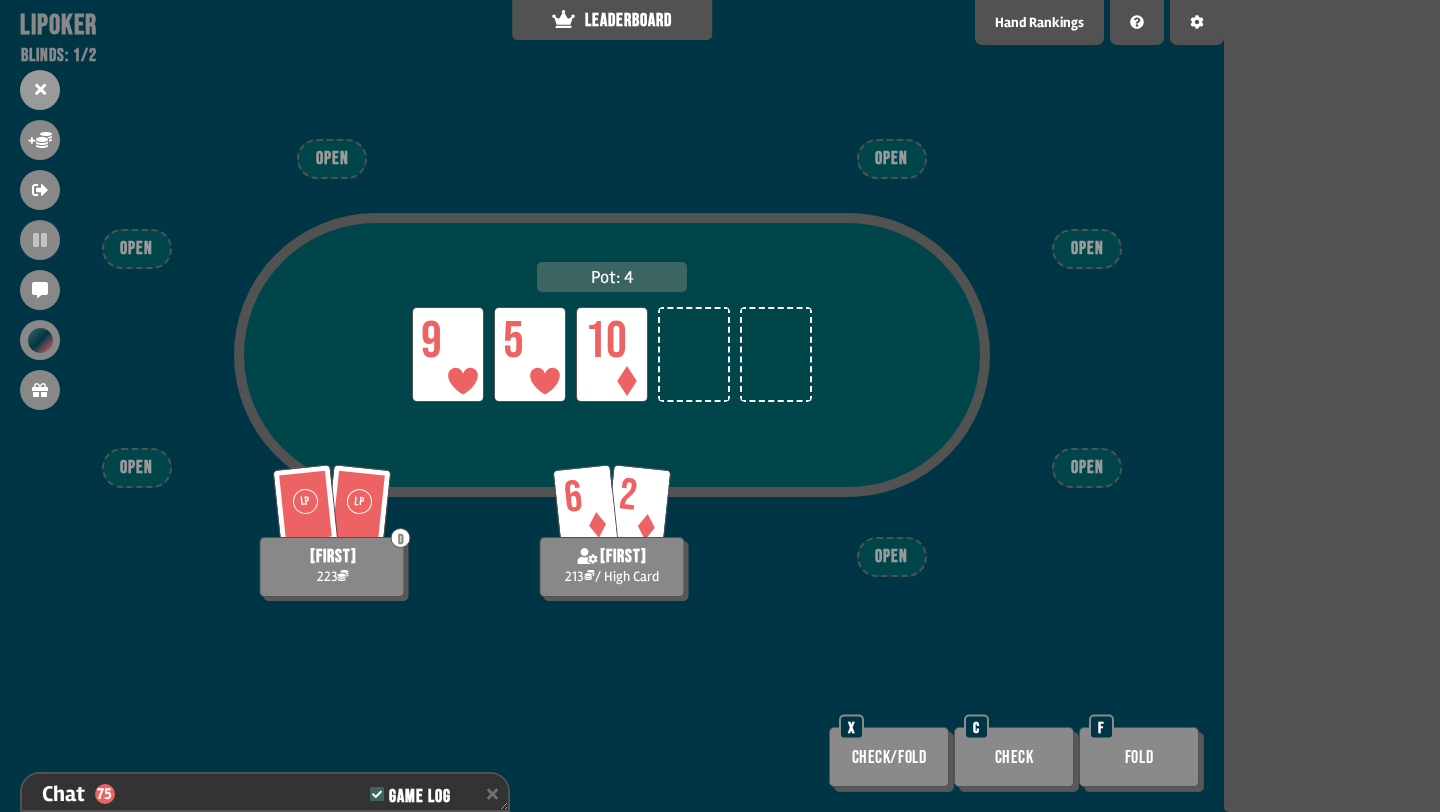 scroll, scrollTop: 2304, scrollLeft: 0, axis: vertical 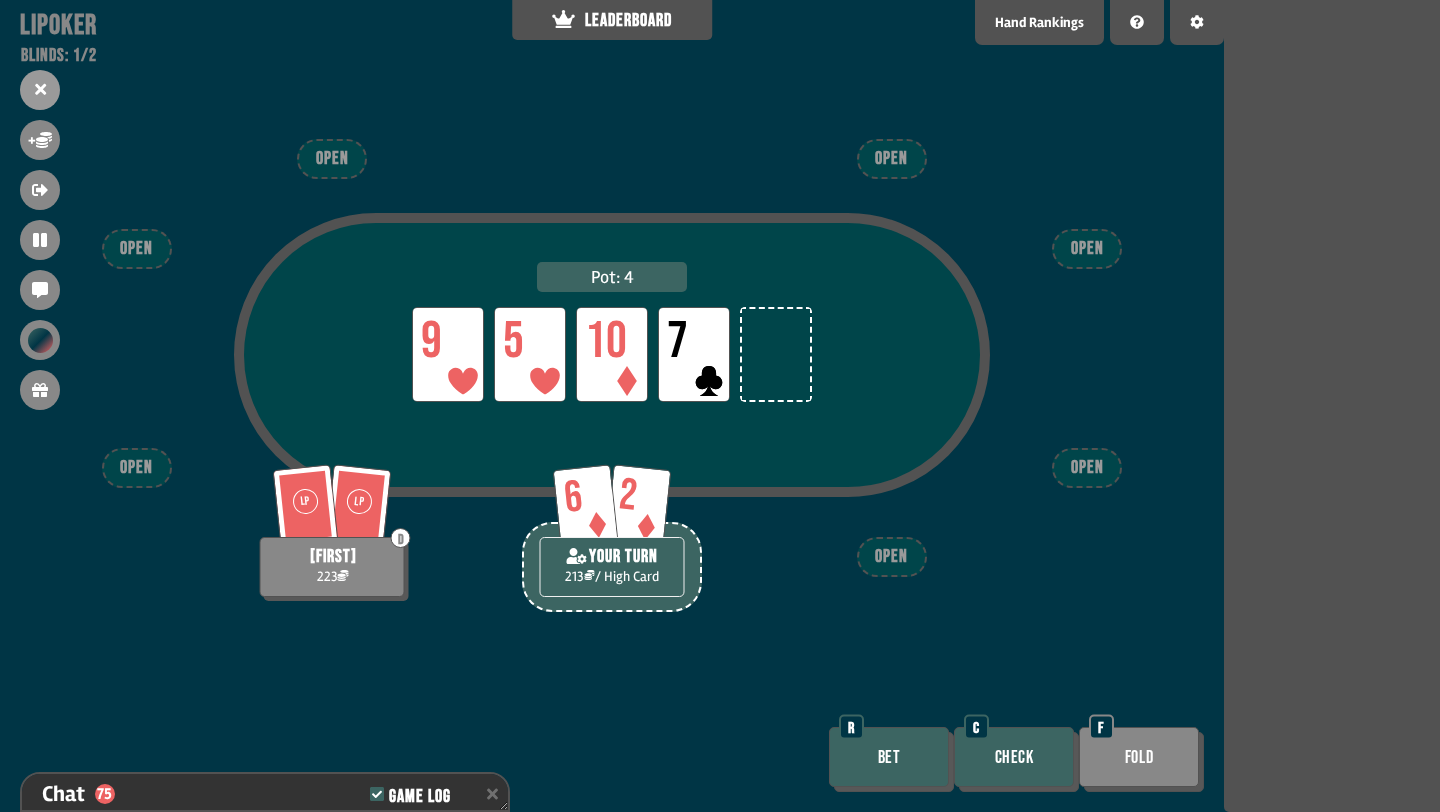 click on "Check" at bounding box center (1014, 757) 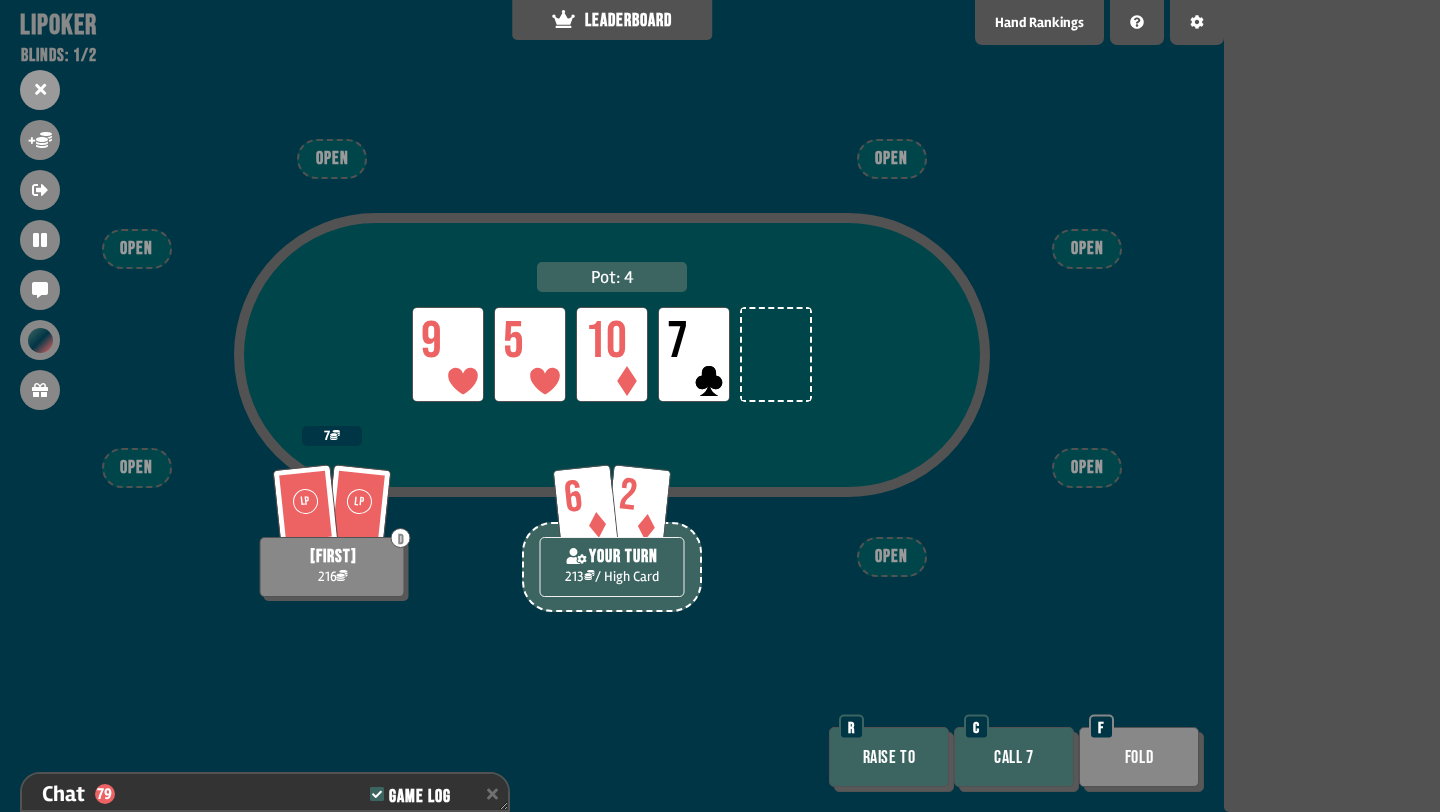 scroll, scrollTop: 2420, scrollLeft: 0, axis: vertical 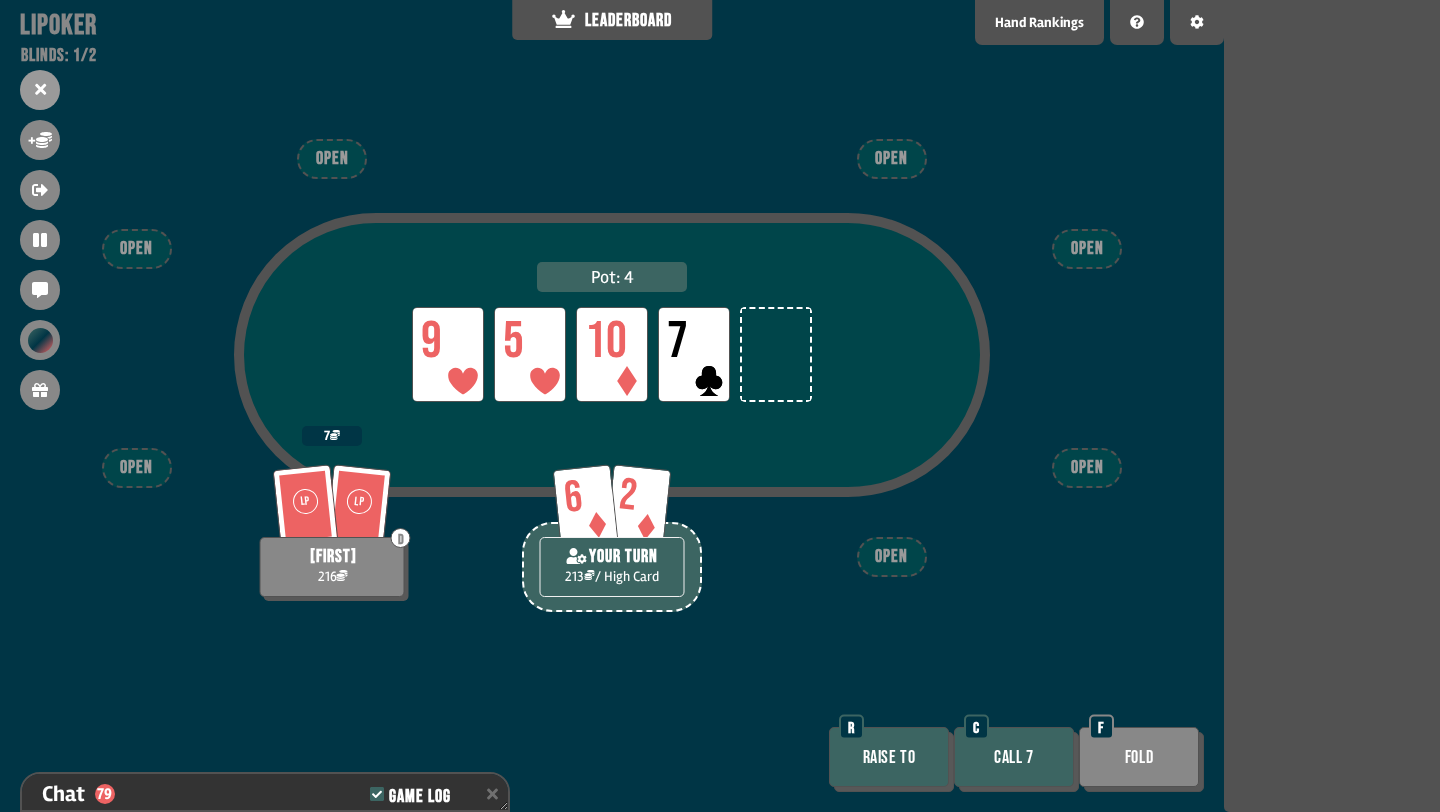 click on "Call 7" at bounding box center (1014, 757) 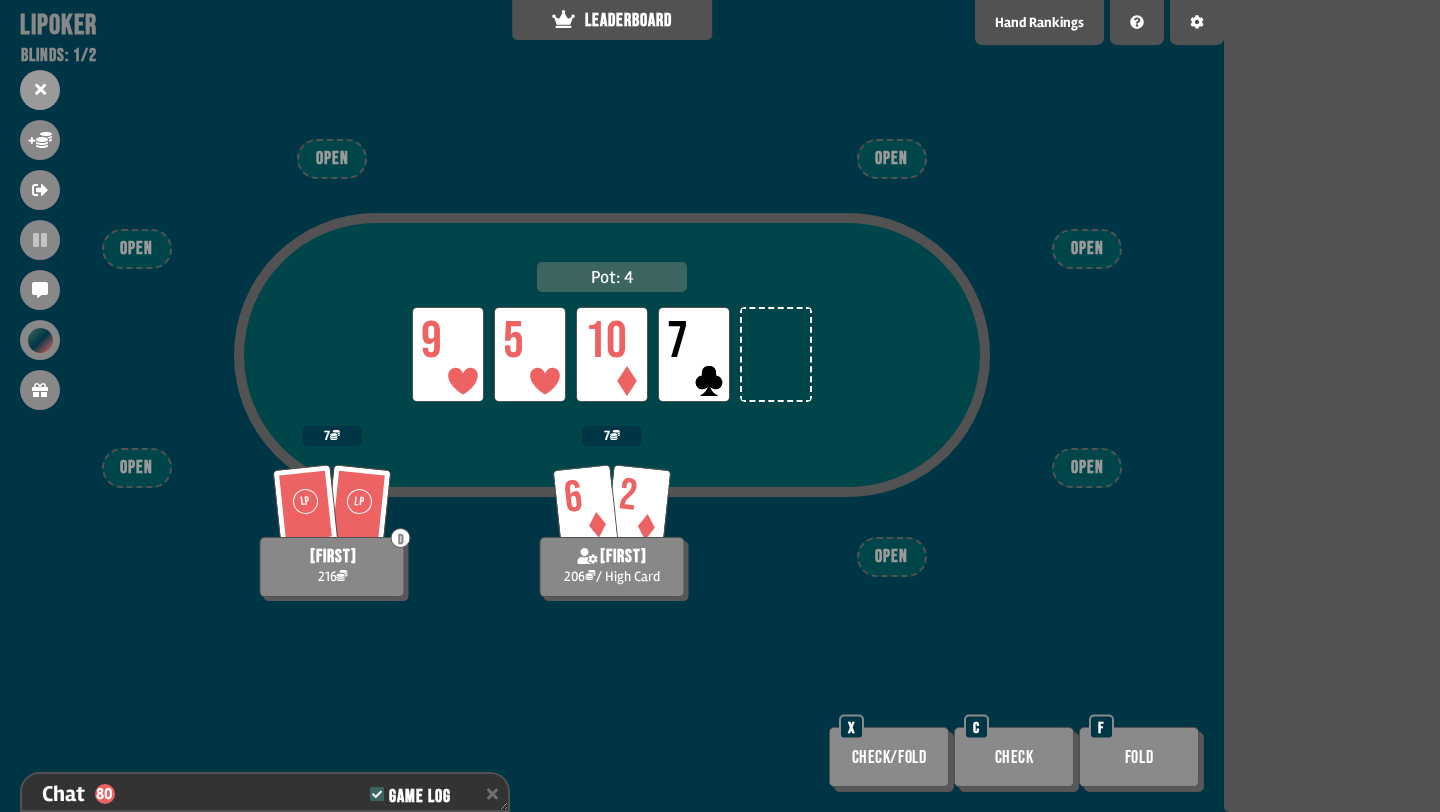 scroll, scrollTop: 2478, scrollLeft: 0, axis: vertical 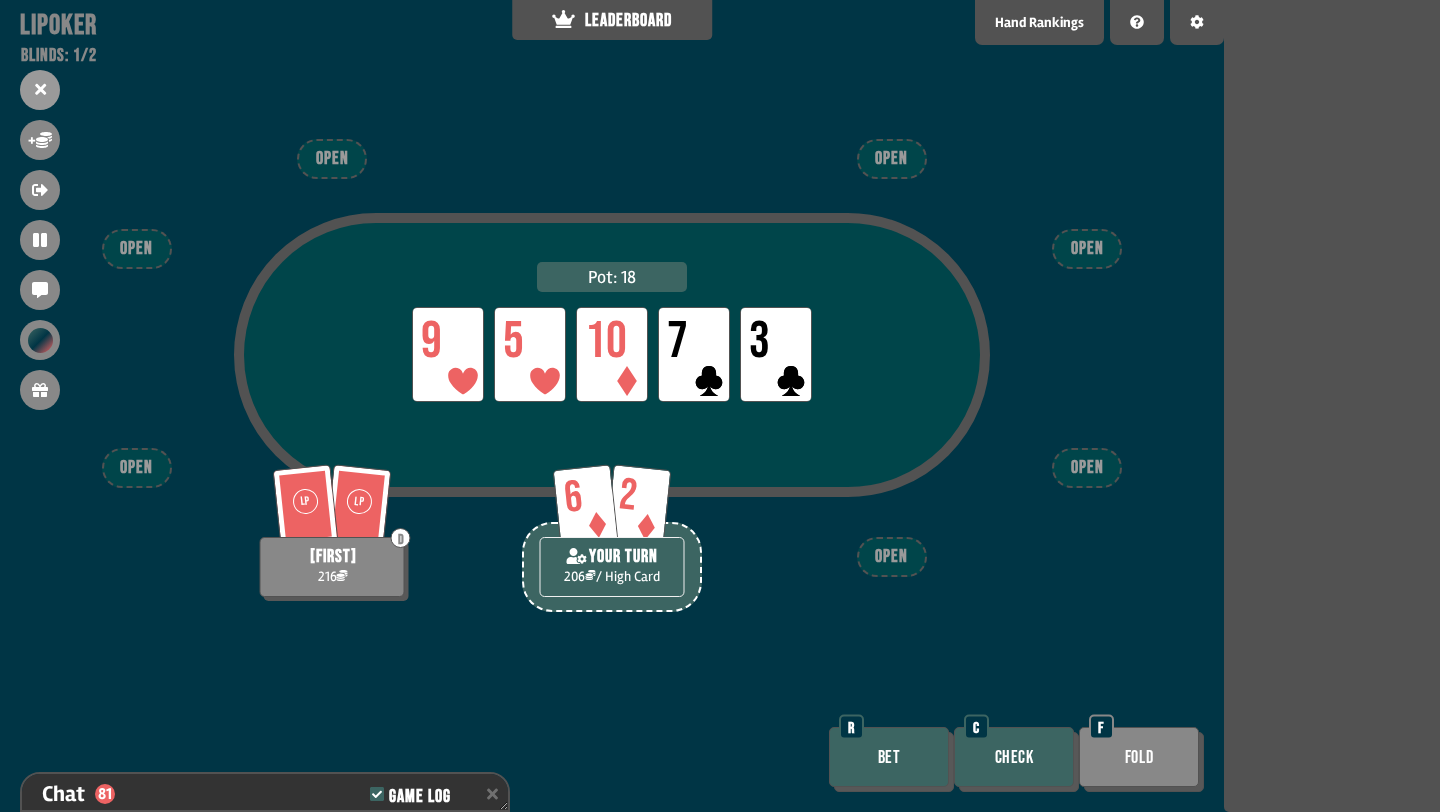 click on "Check" at bounding box center (1014, 757) 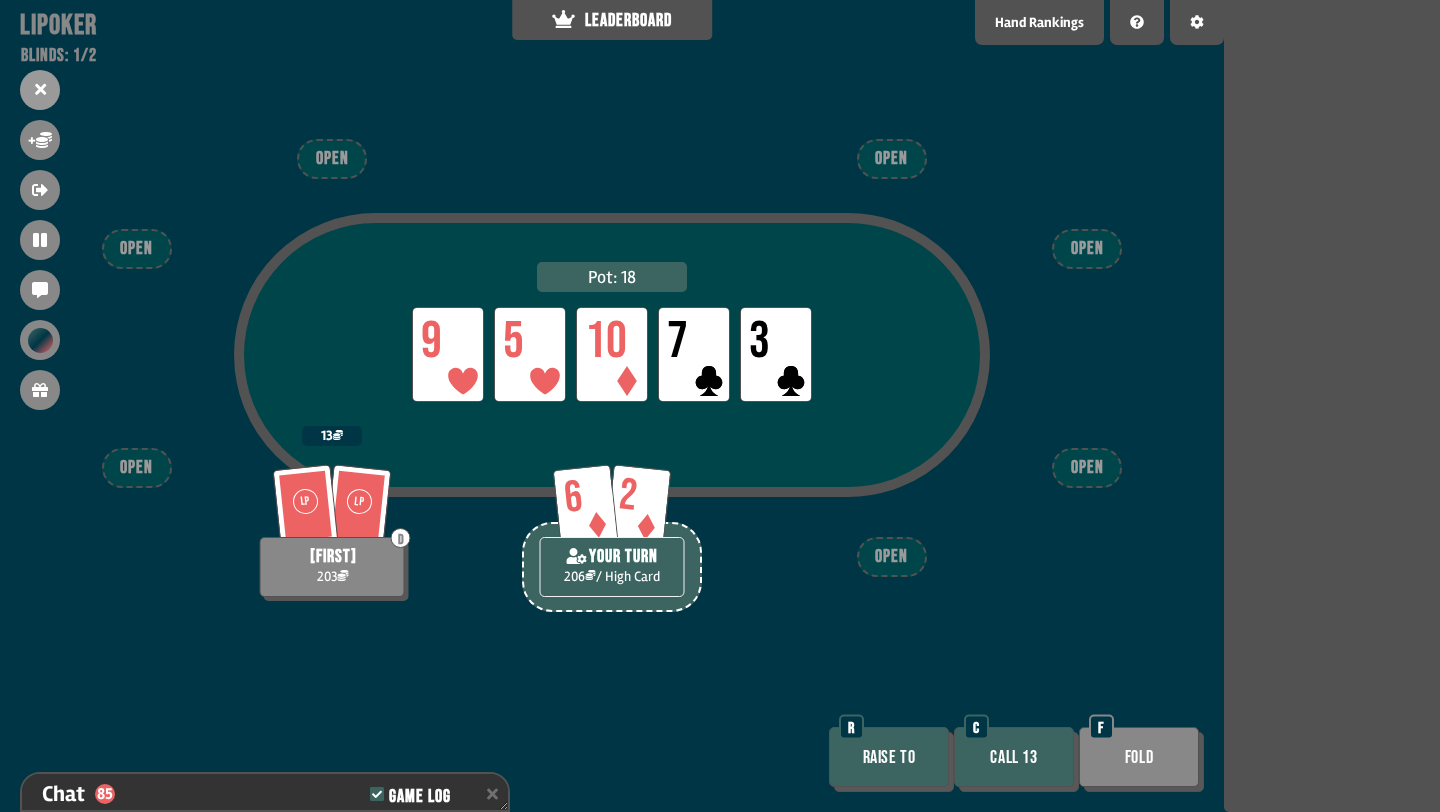scroll, scrollTop: 2594, scrollLeft: 0, axis: vertical 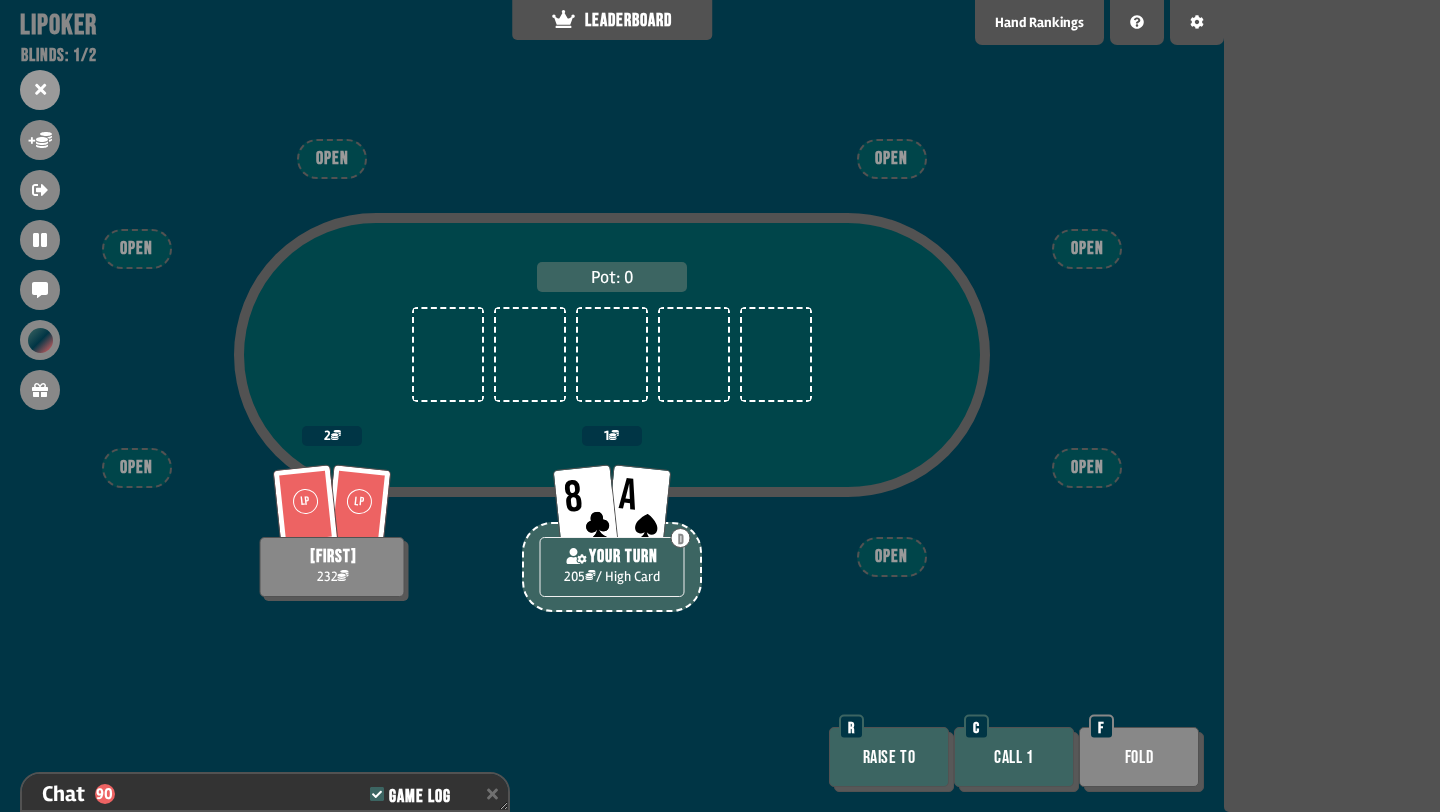click on "Raise to" at bounding box center [889, 757] 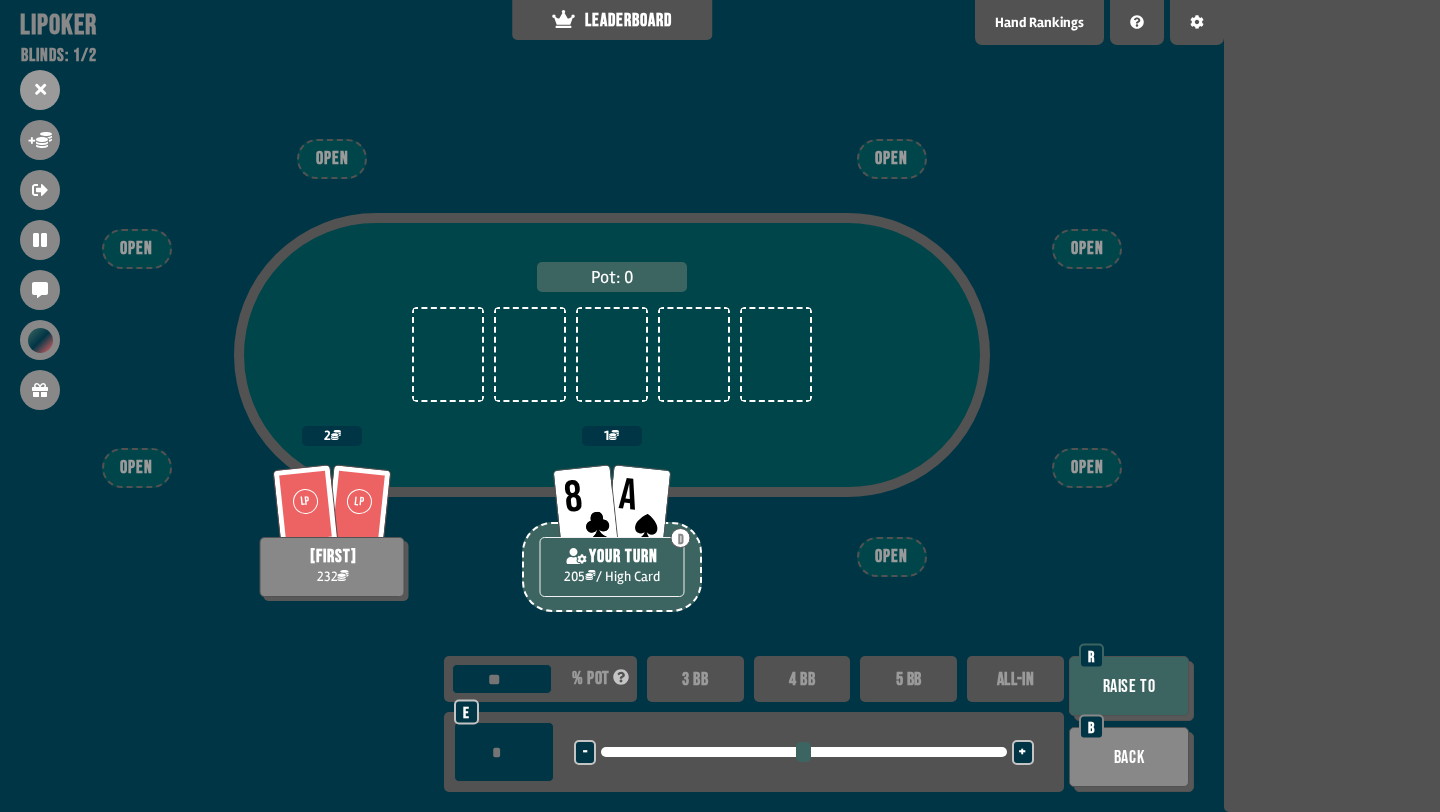 click on "3 BB" at bounding box center [695, 679] 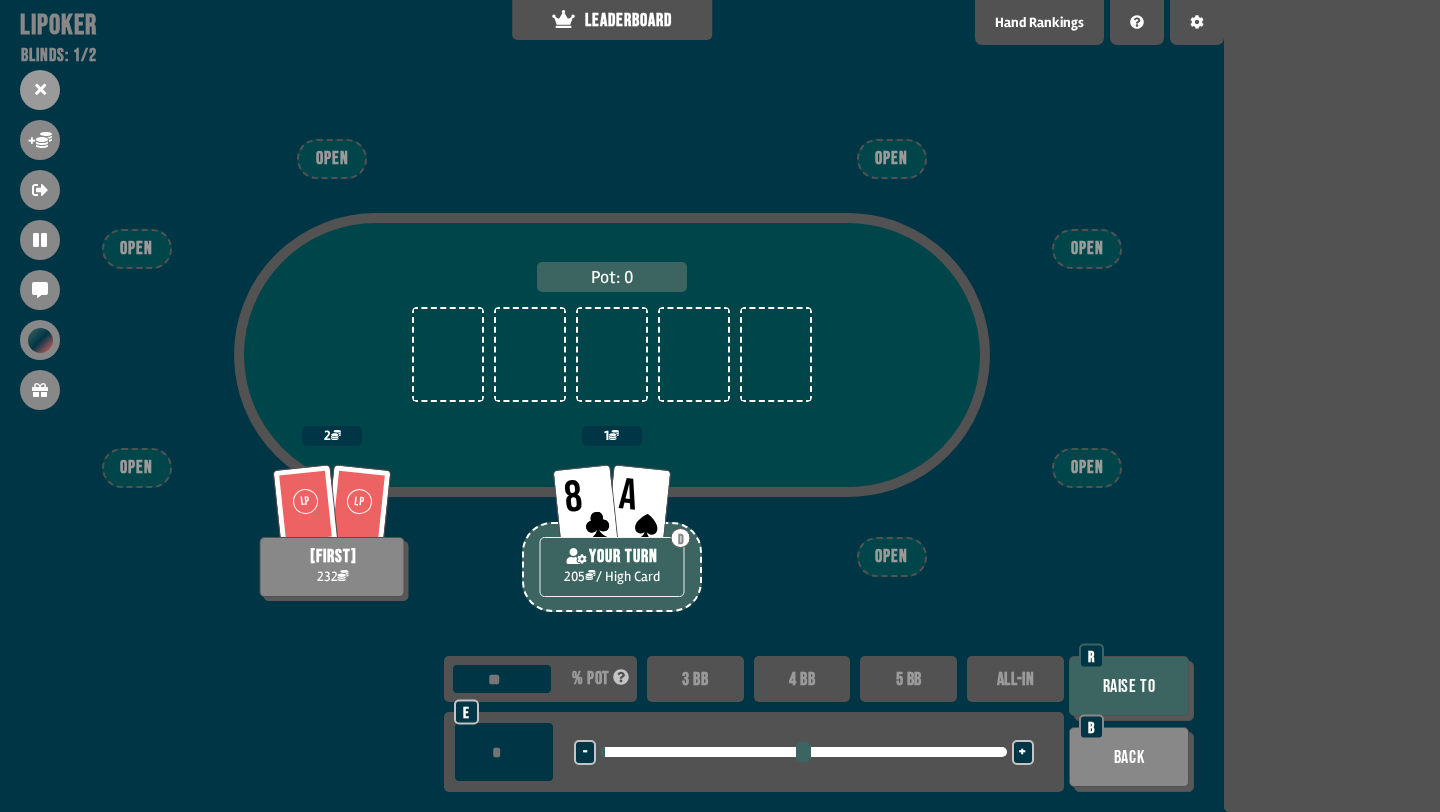 click on "Raise to" at bounding box center (1129, 686) 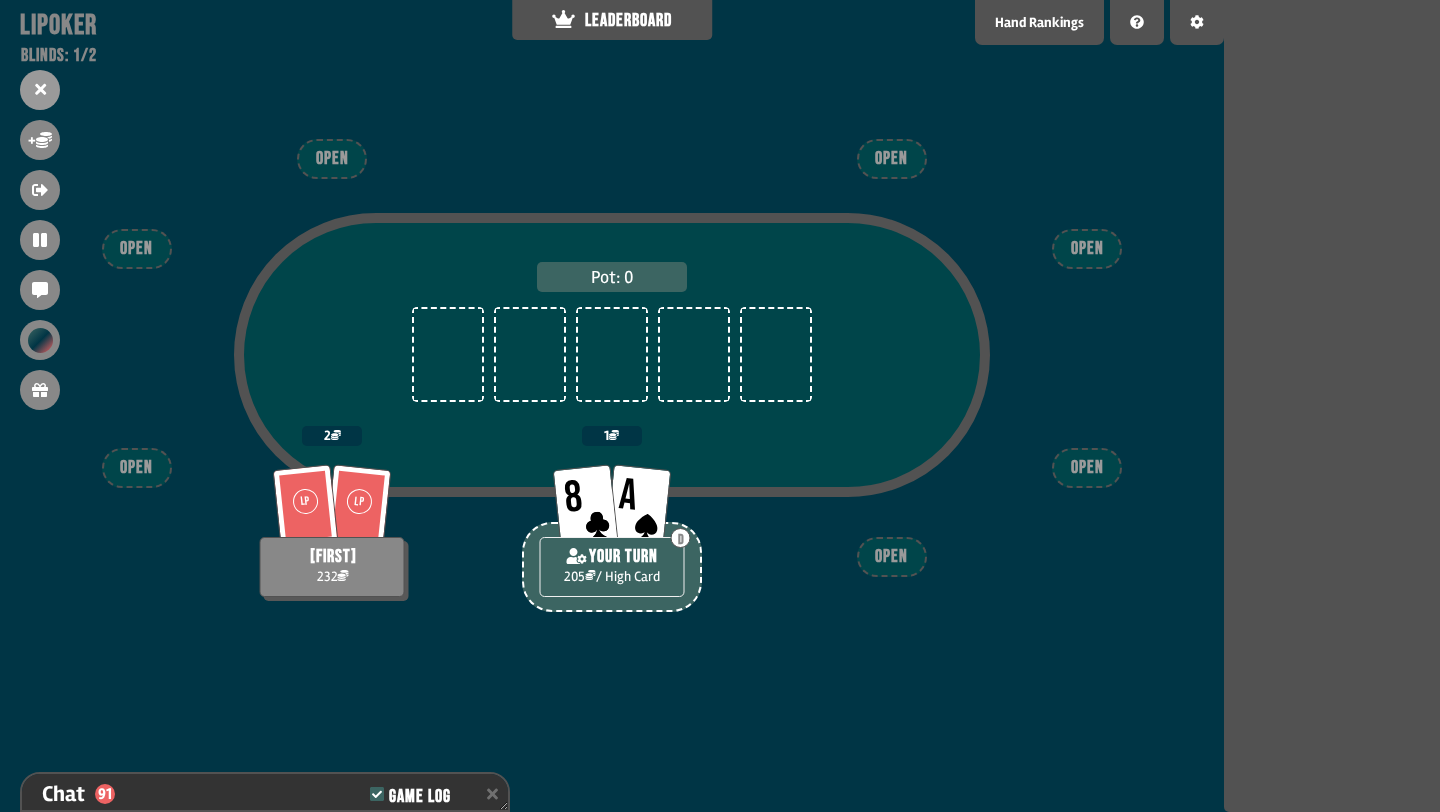 scroll, scrollTop: 2768, scrollLeft: 0, axis: vertical 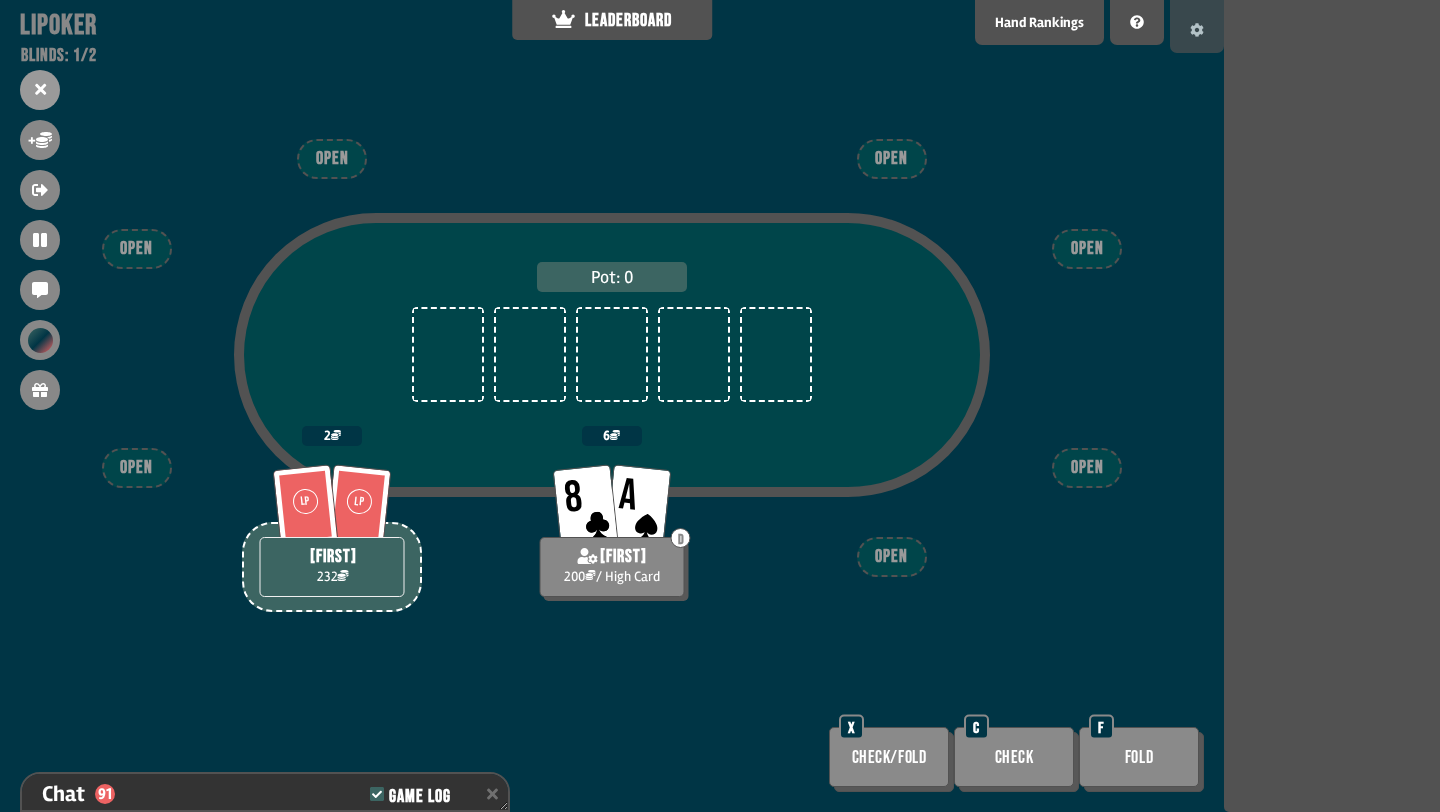 click at bounding box center (1197, 26) 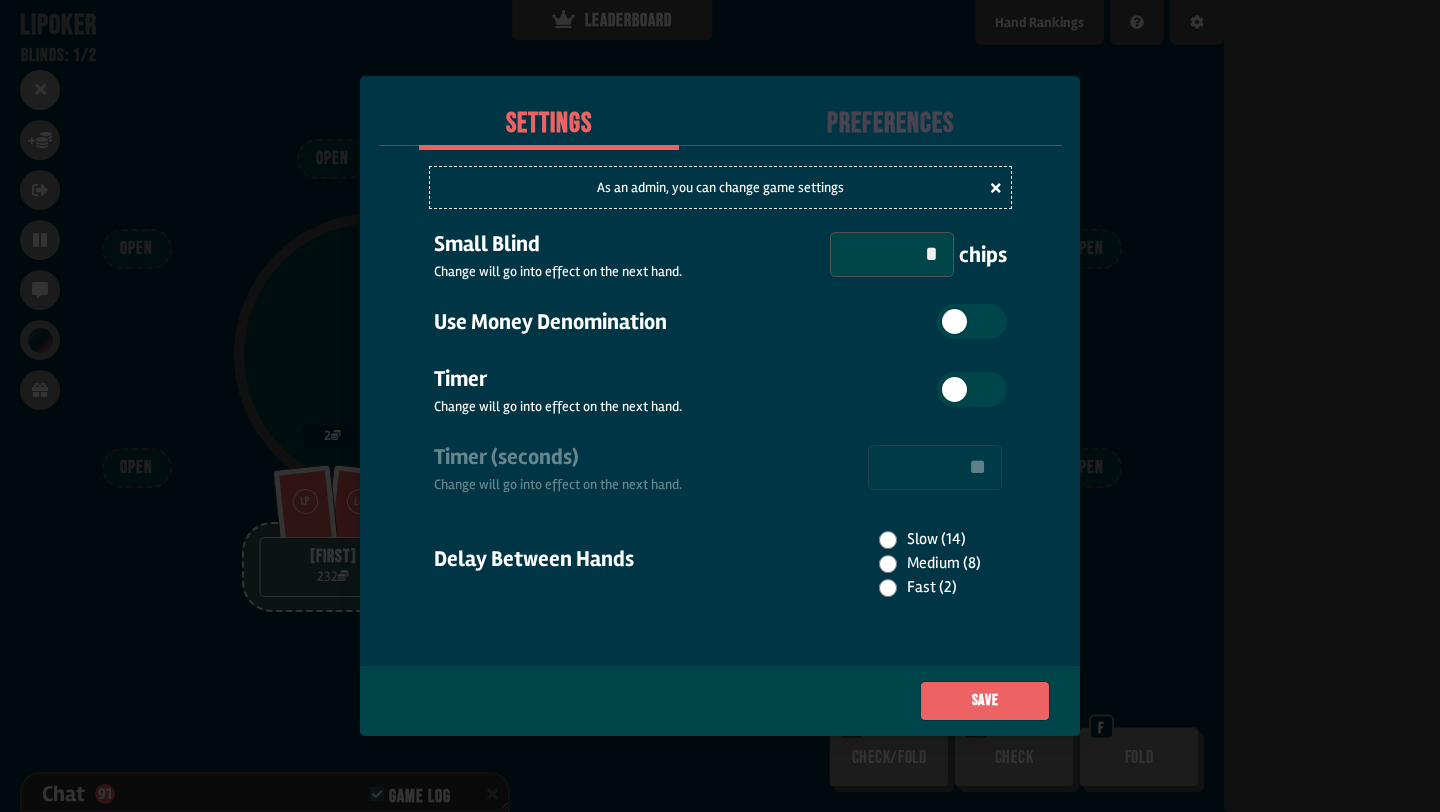 click on "*" at bounding box center [892, 254] 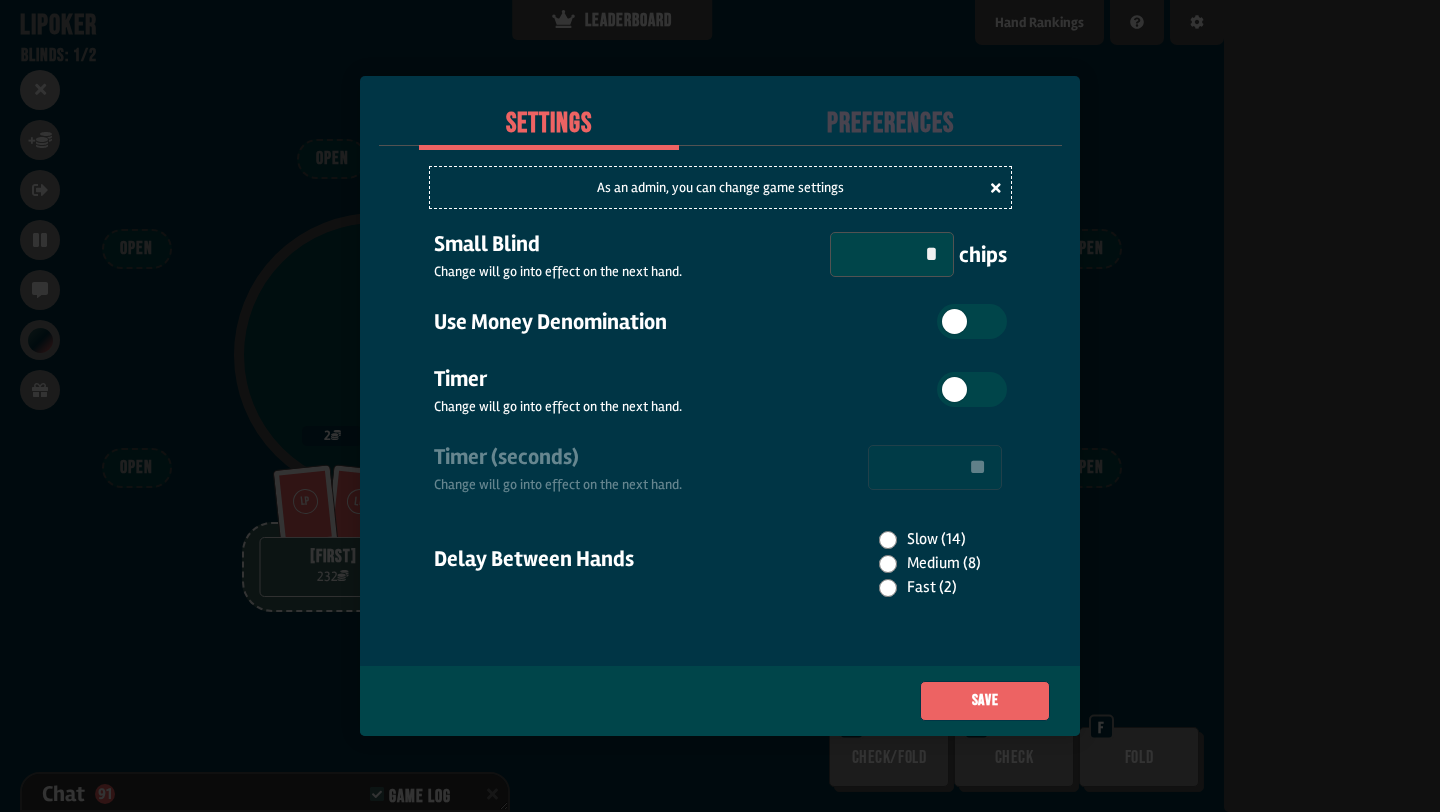 scroll, scrollTop: 2797, scrollLeft: 0, axis: vertical 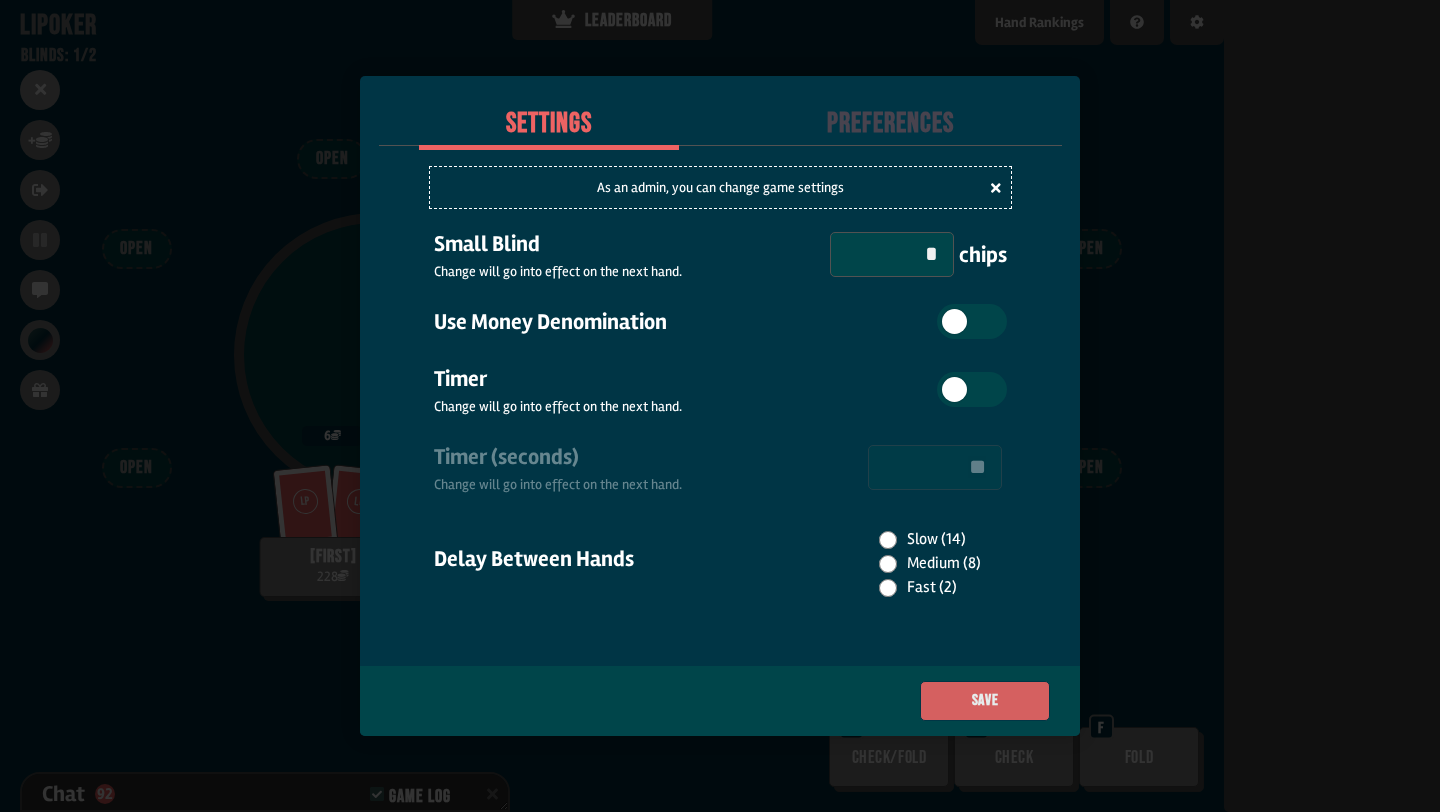 type on "*" 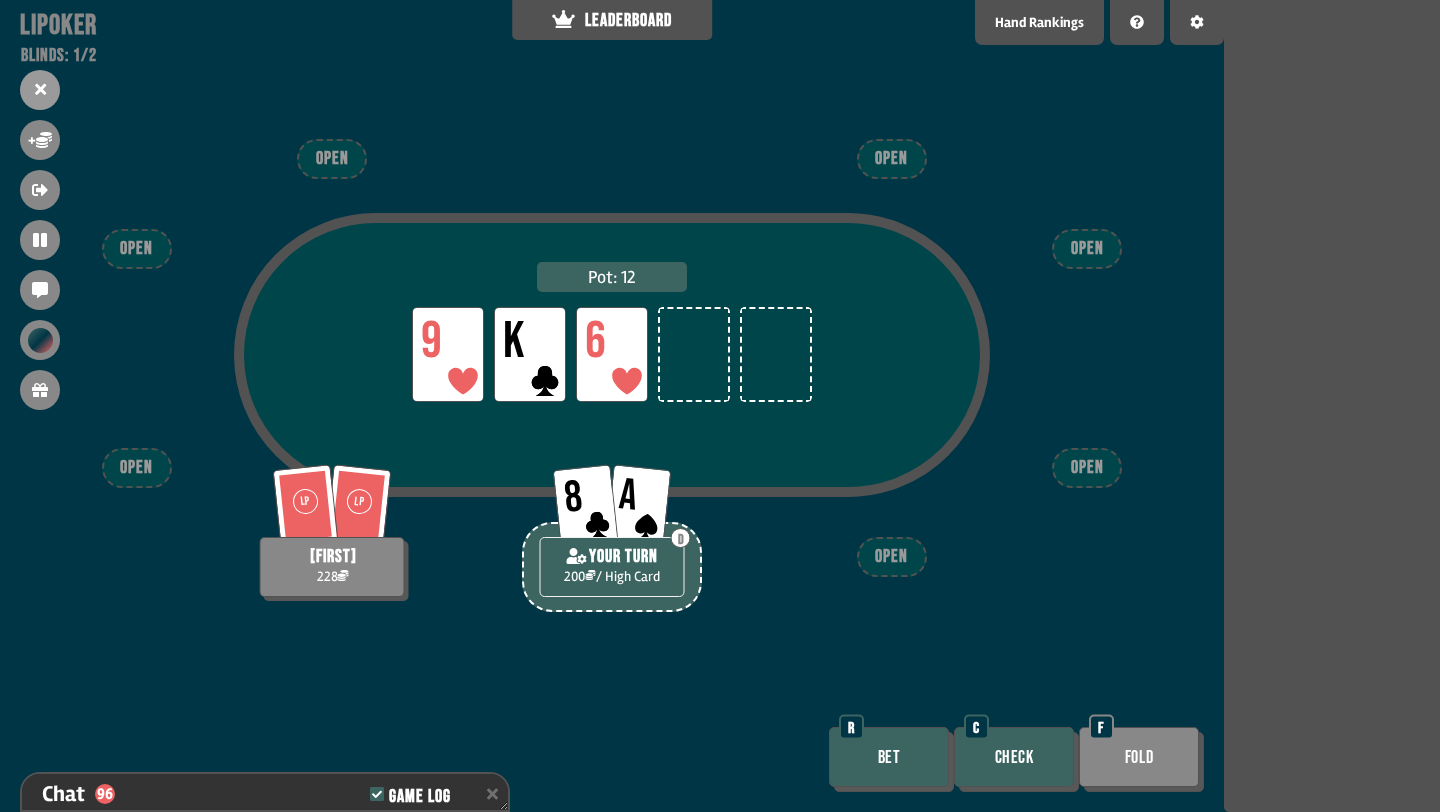 scroll, scrollTop: 2913, scrollLeft: 0, axis: vertical 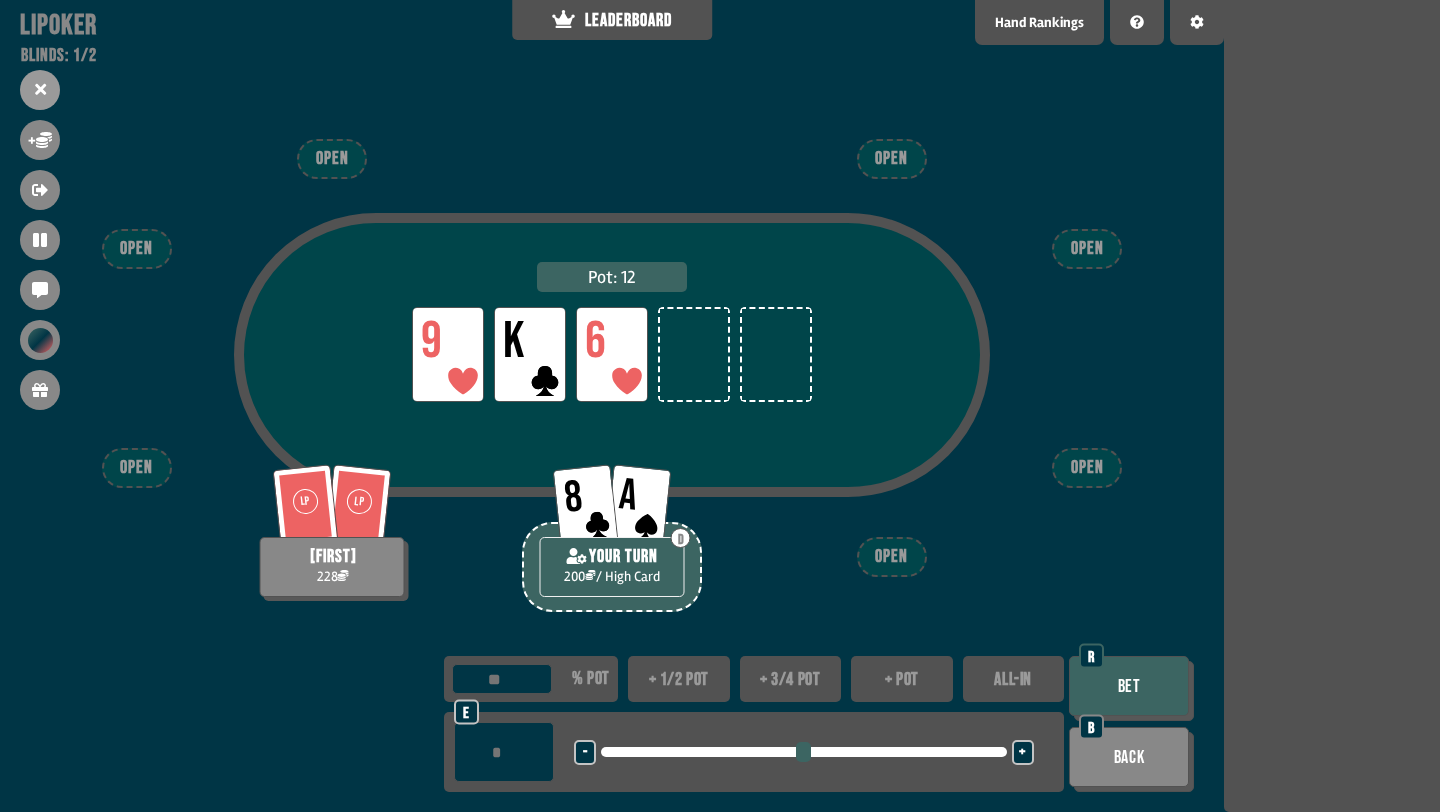 click on "+ 1/2 pot" at bounding box center [679, 679] 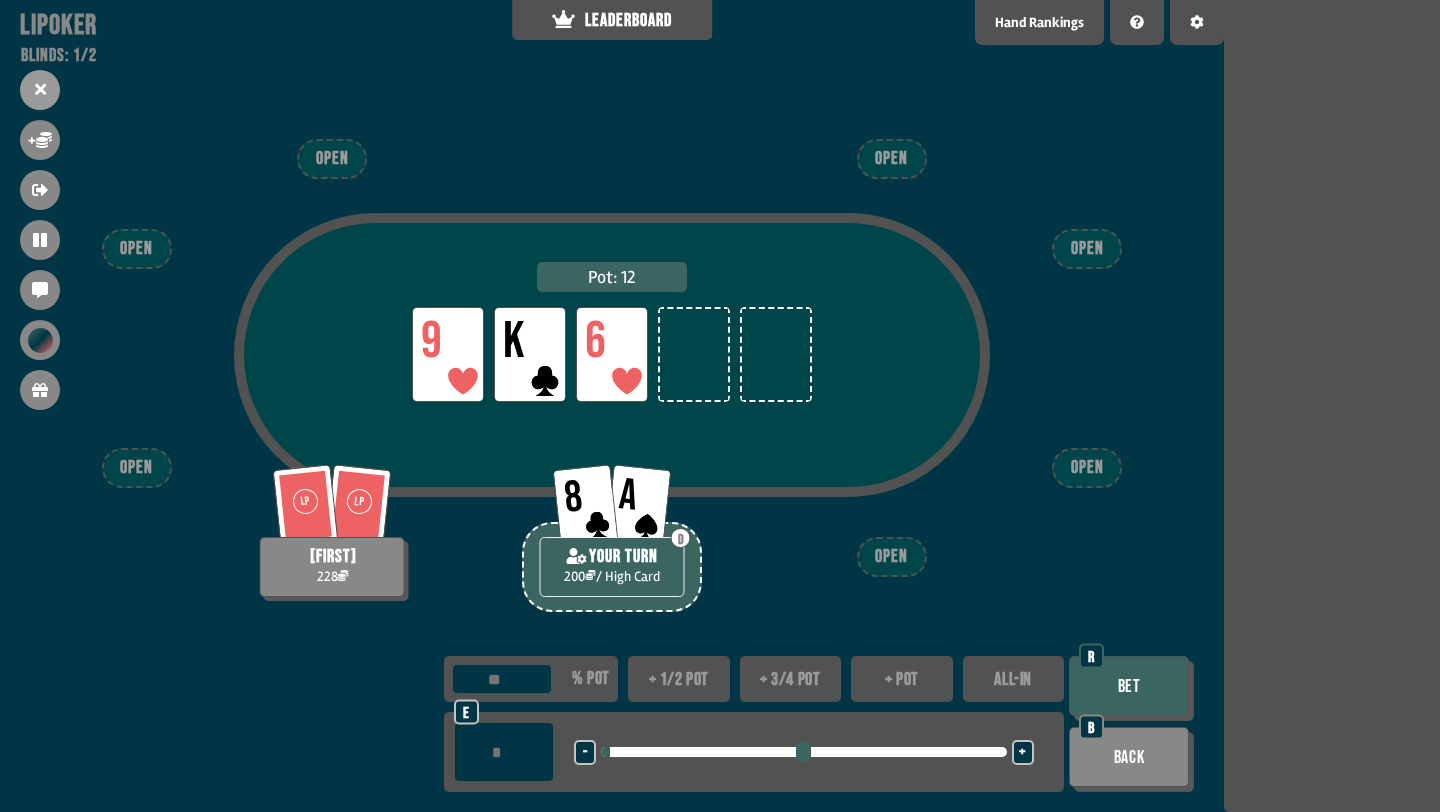click on "Bet" at bounding box center [1129, 686] 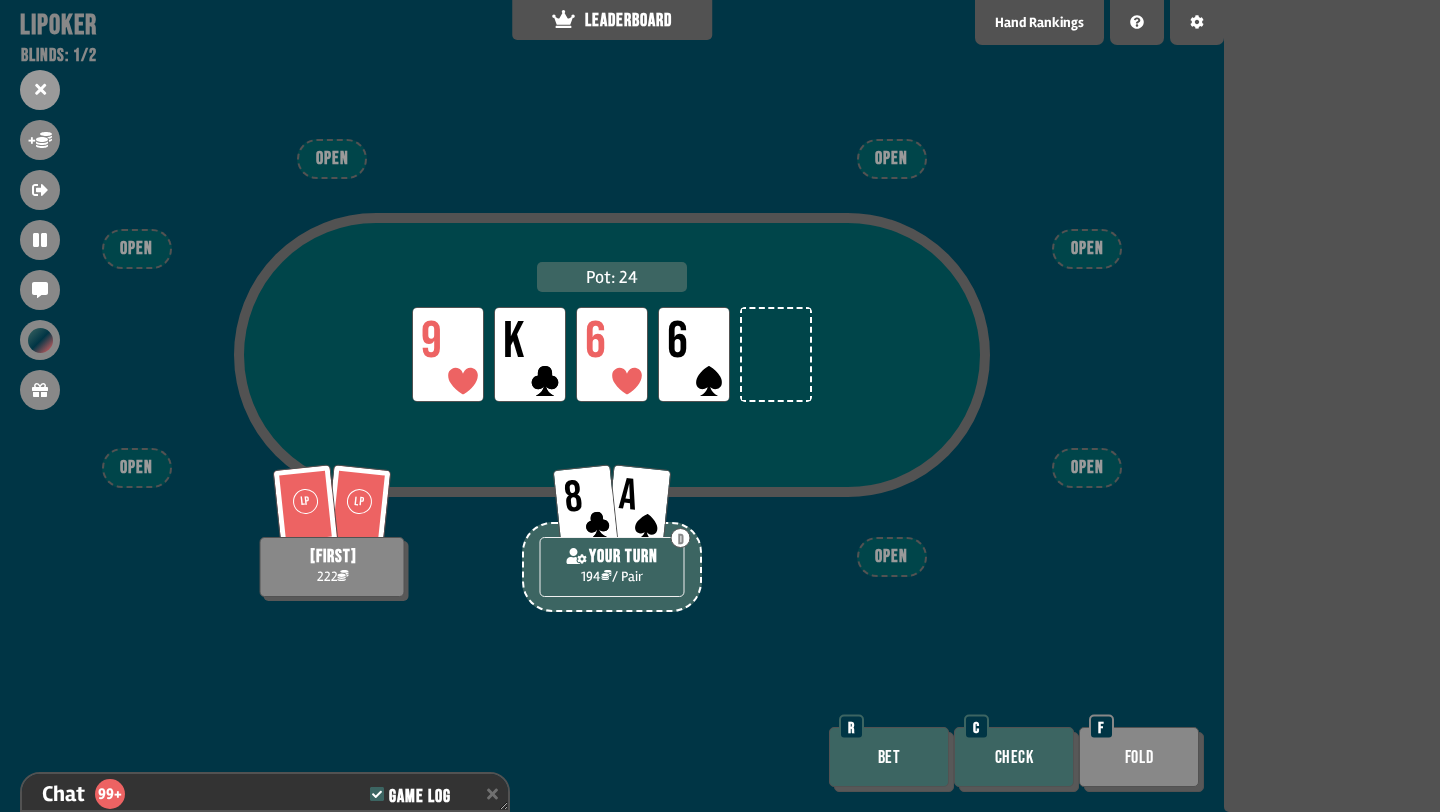scroll, scrollTop: 3058, scrollLeft: 0, axis: vertical 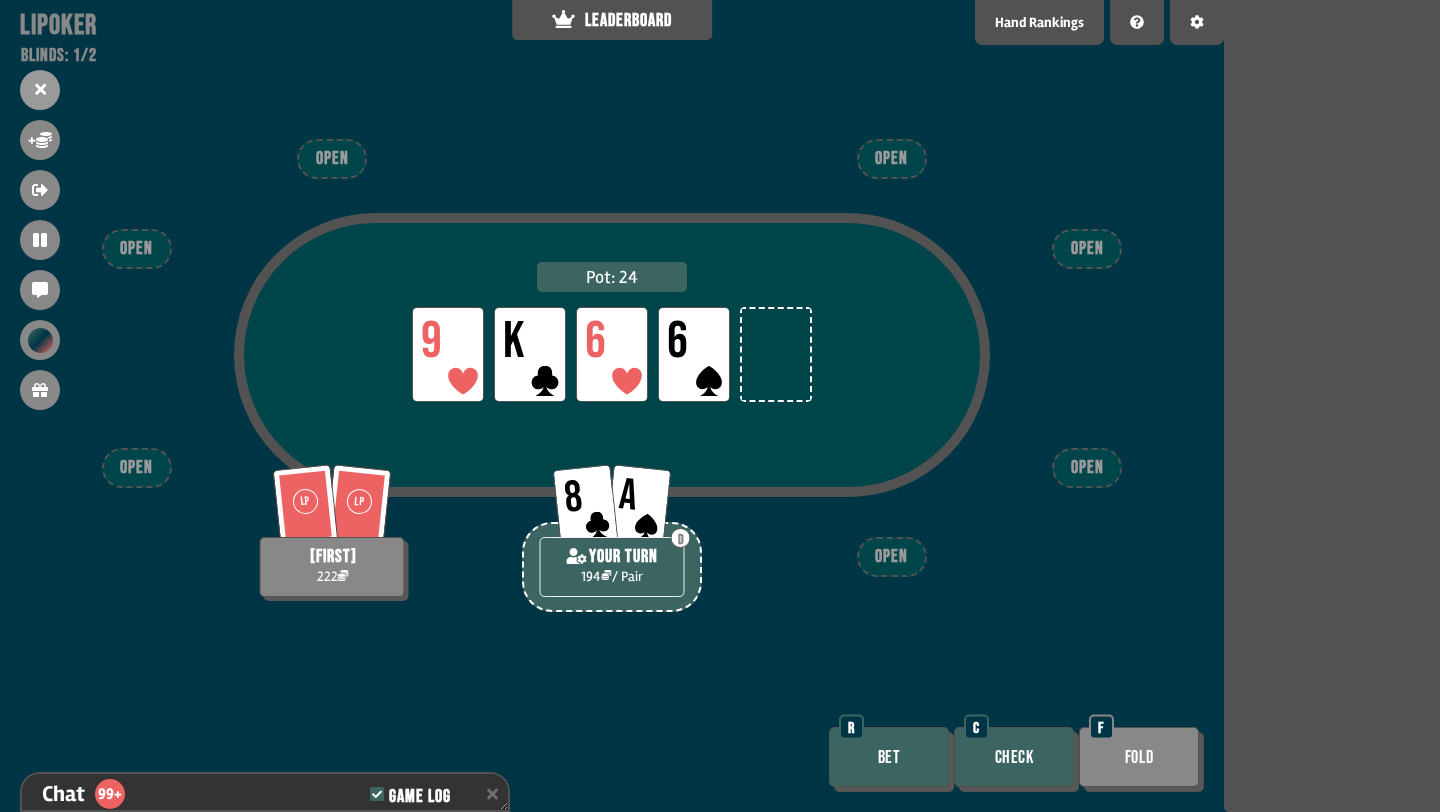 click on "Bet" at bounding box center (889, 757) 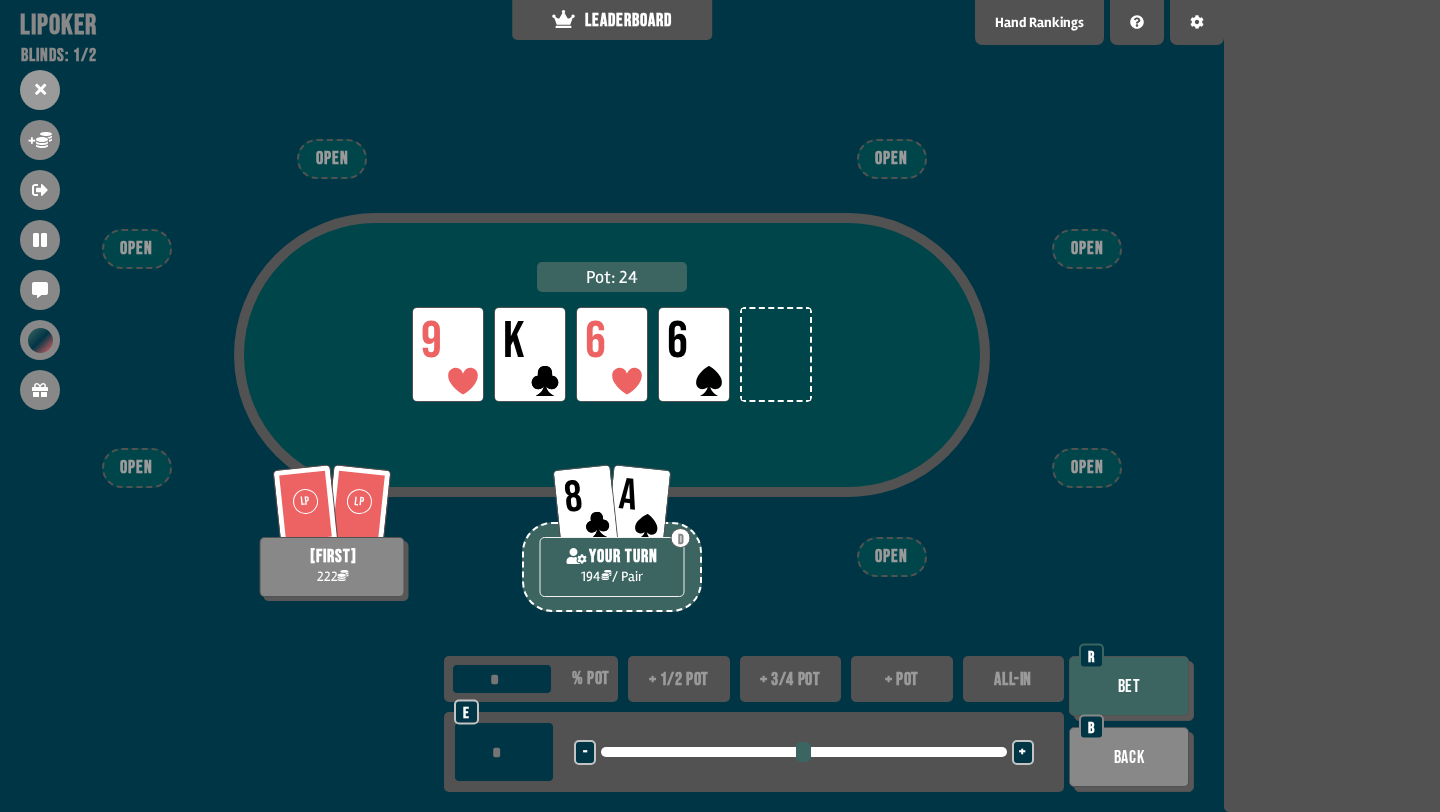 click on "+ 1/2 pot" at bounding box center (679, 679) 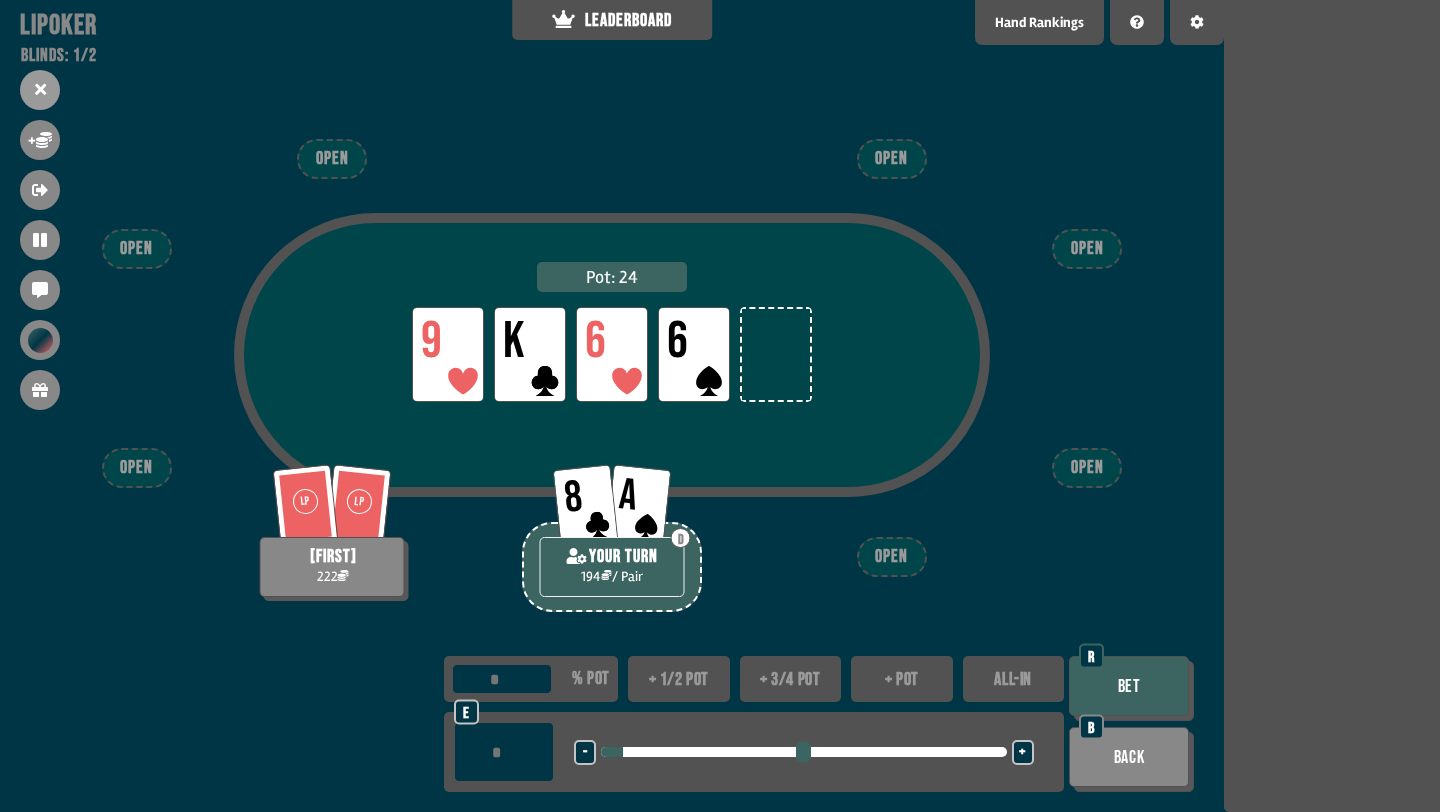 click on "Bet" at bounding box center (1129, 686) 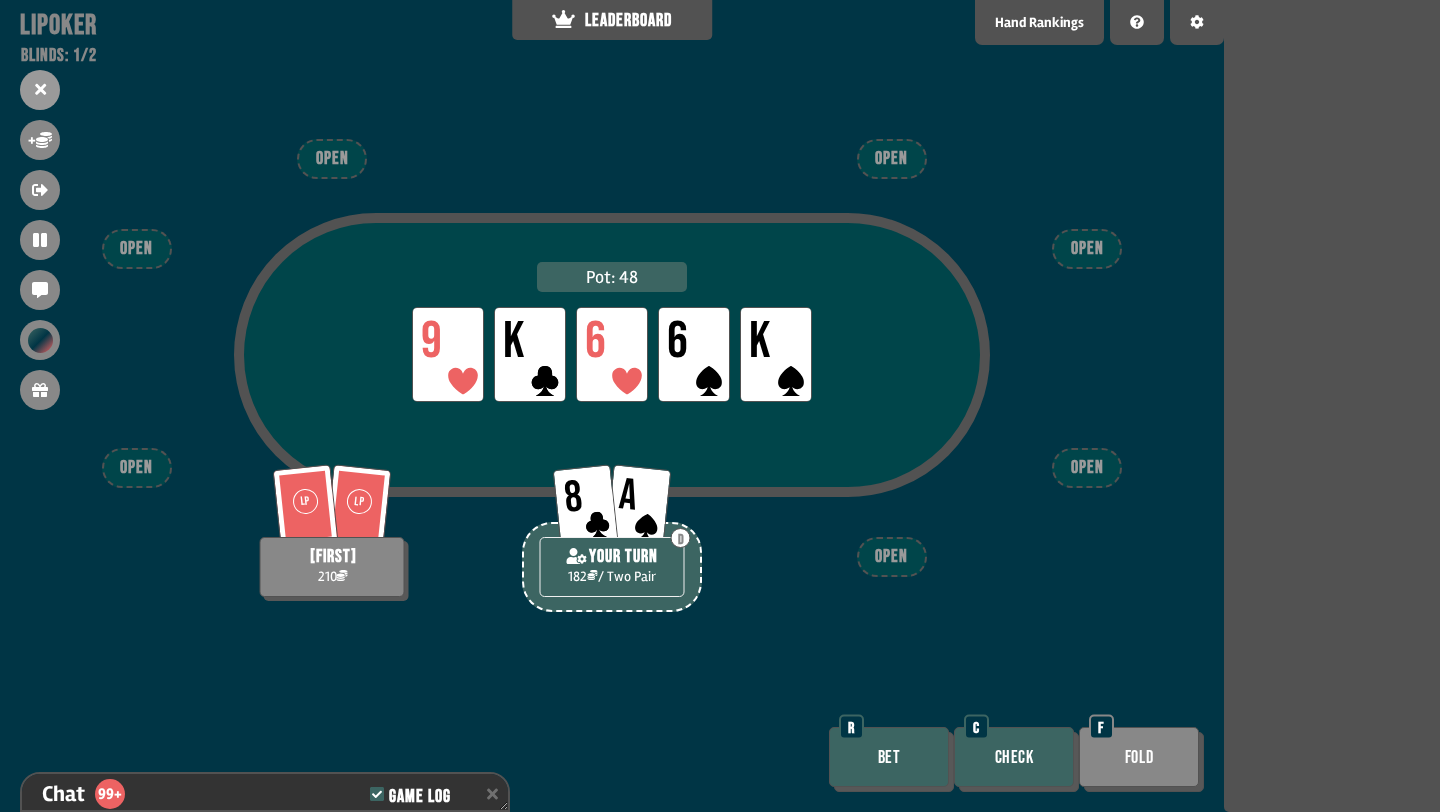 scroll, scrollTop: 3203, scrollLeft: 0, axis: vertical 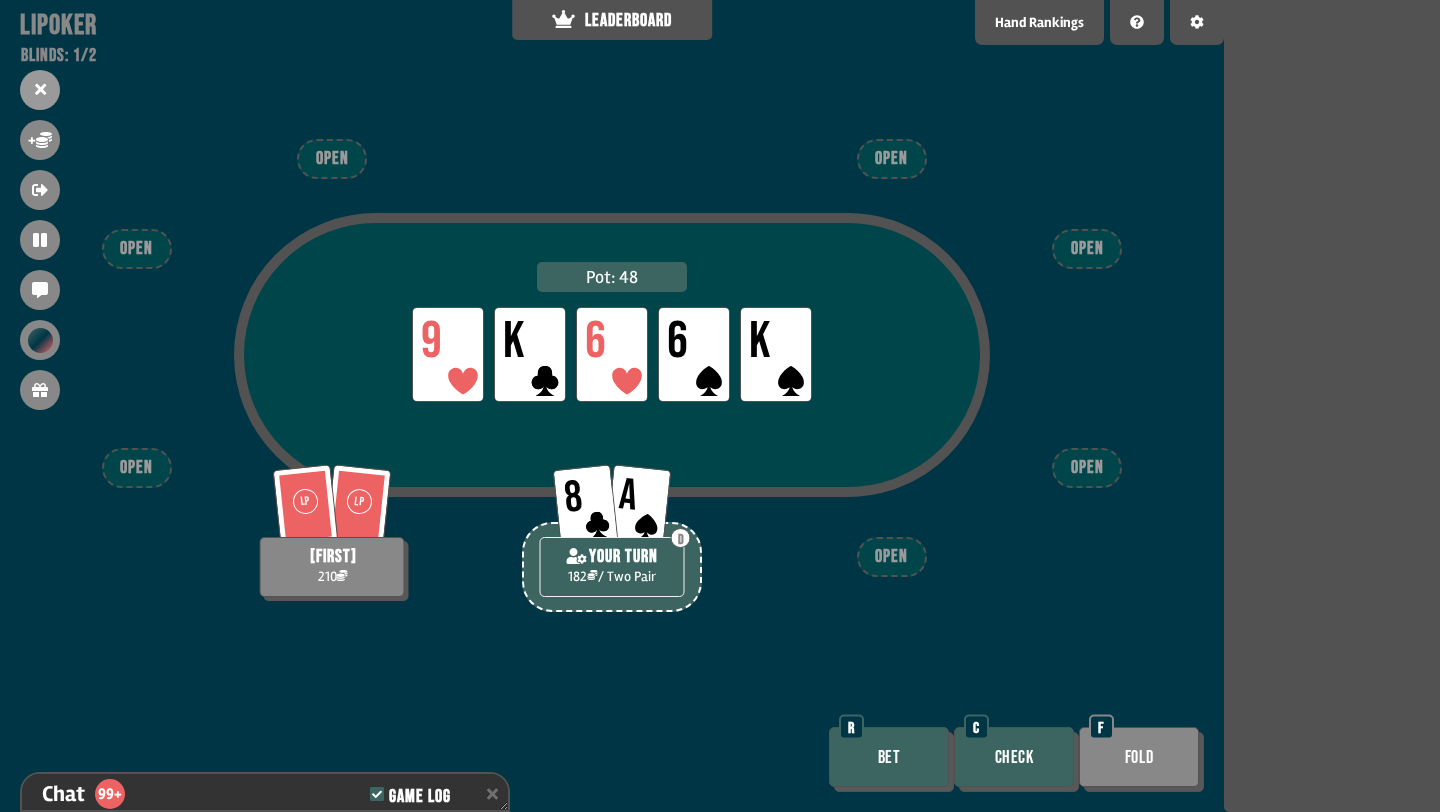 click on "Check" at bounding box center [1014, 757] 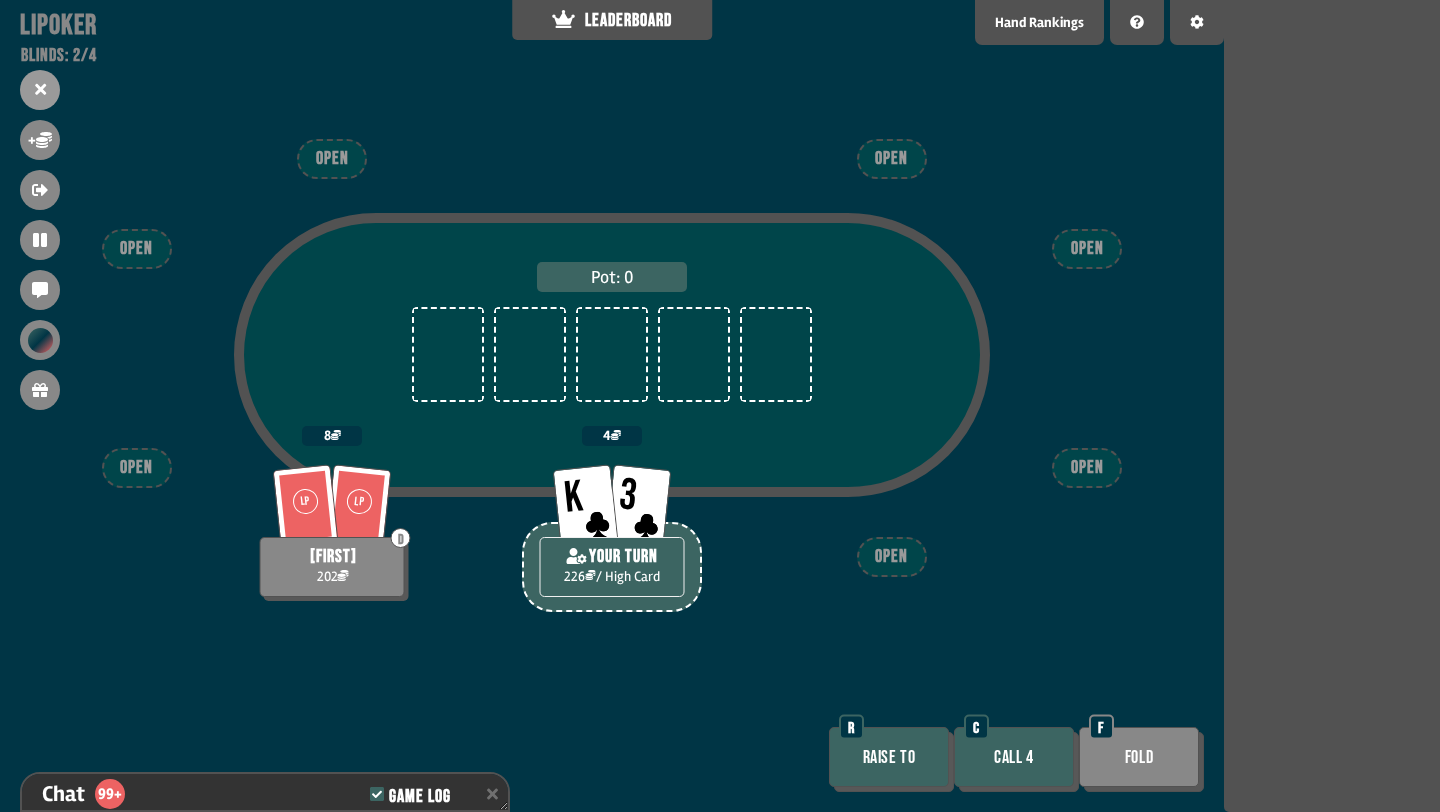 scroll, scrollTop: 3377, scrollLeft: 0, axis: vertical 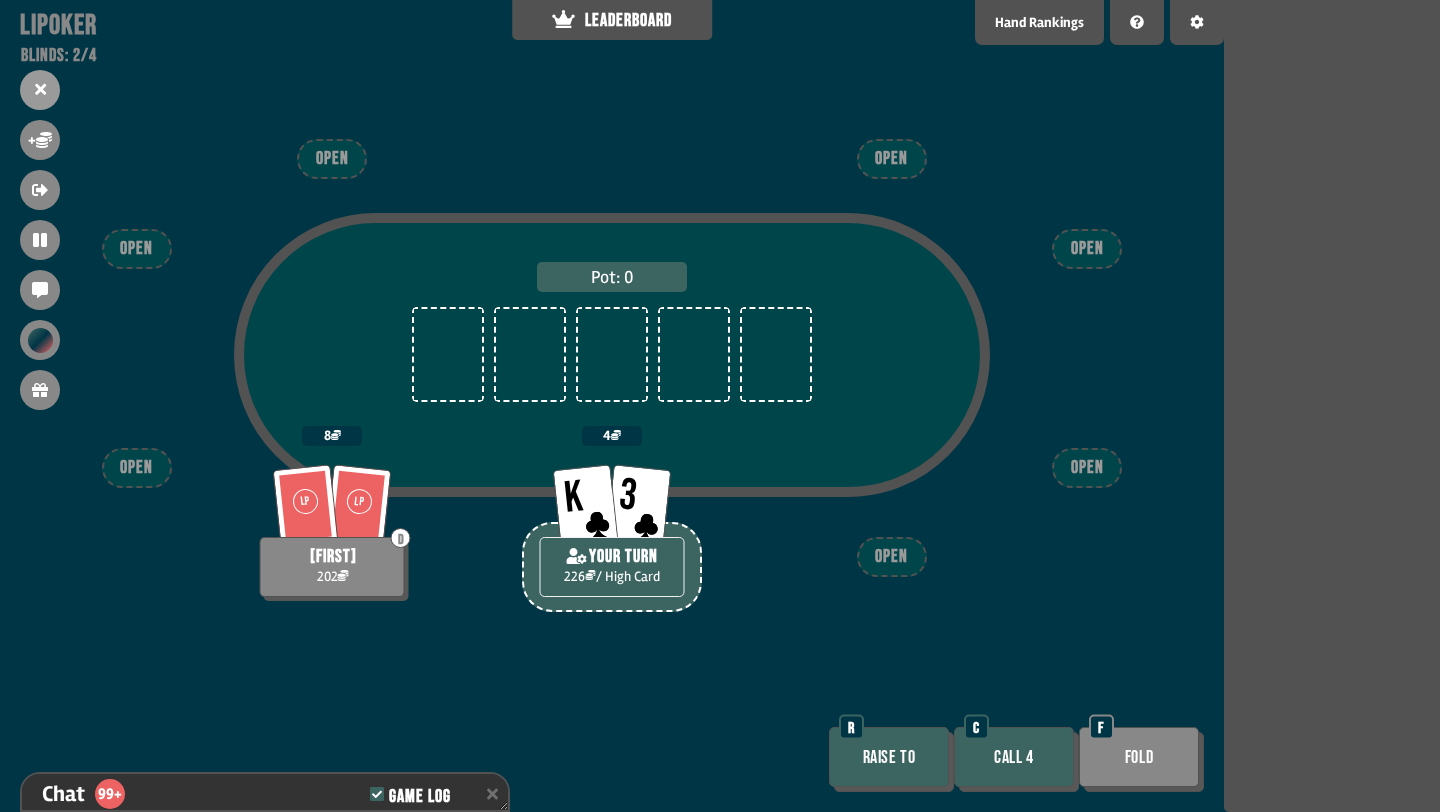 click on "Call 4" at bounding box center [1014, 757] 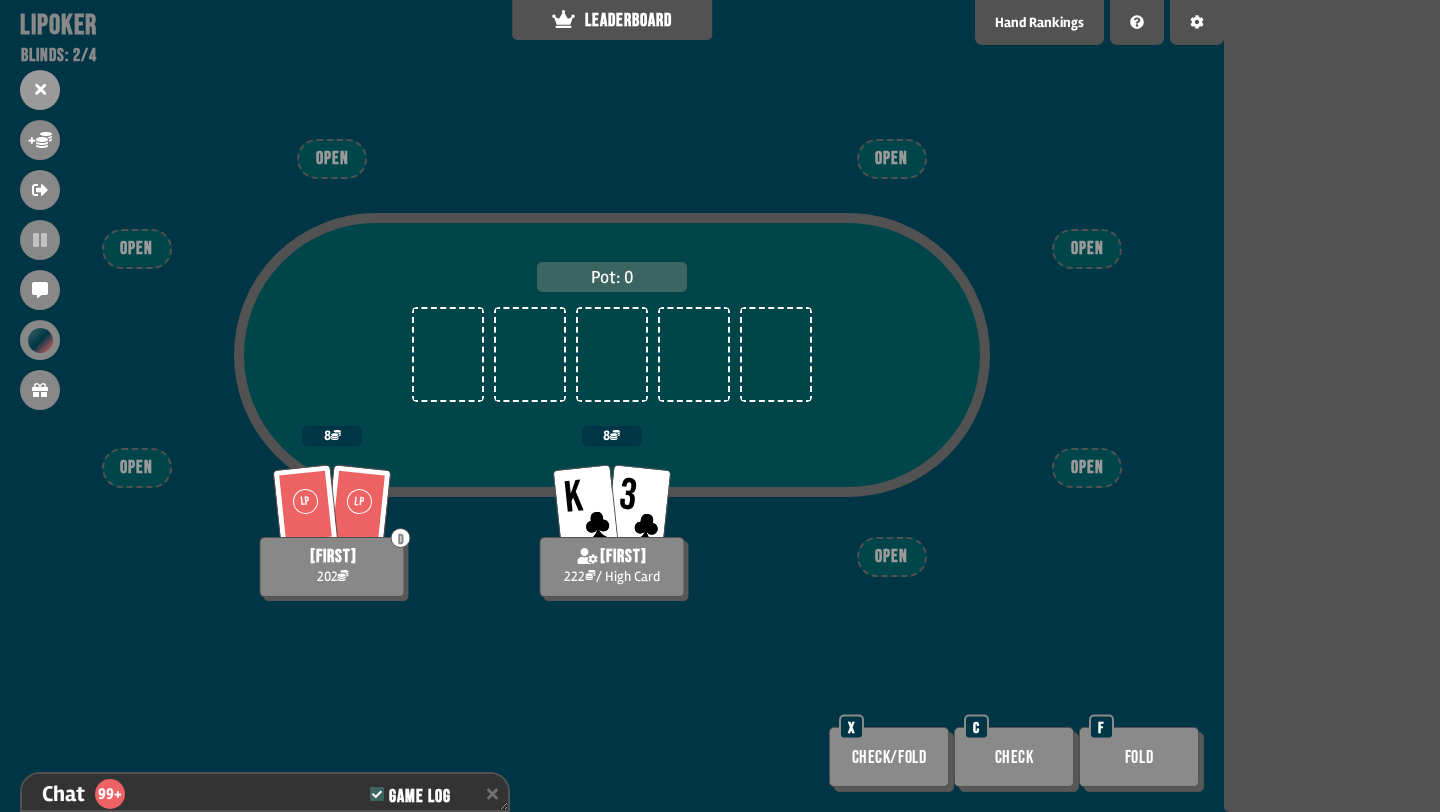 scroll, scrollTop: 3435, scrollLeft: 0, axis: vertical 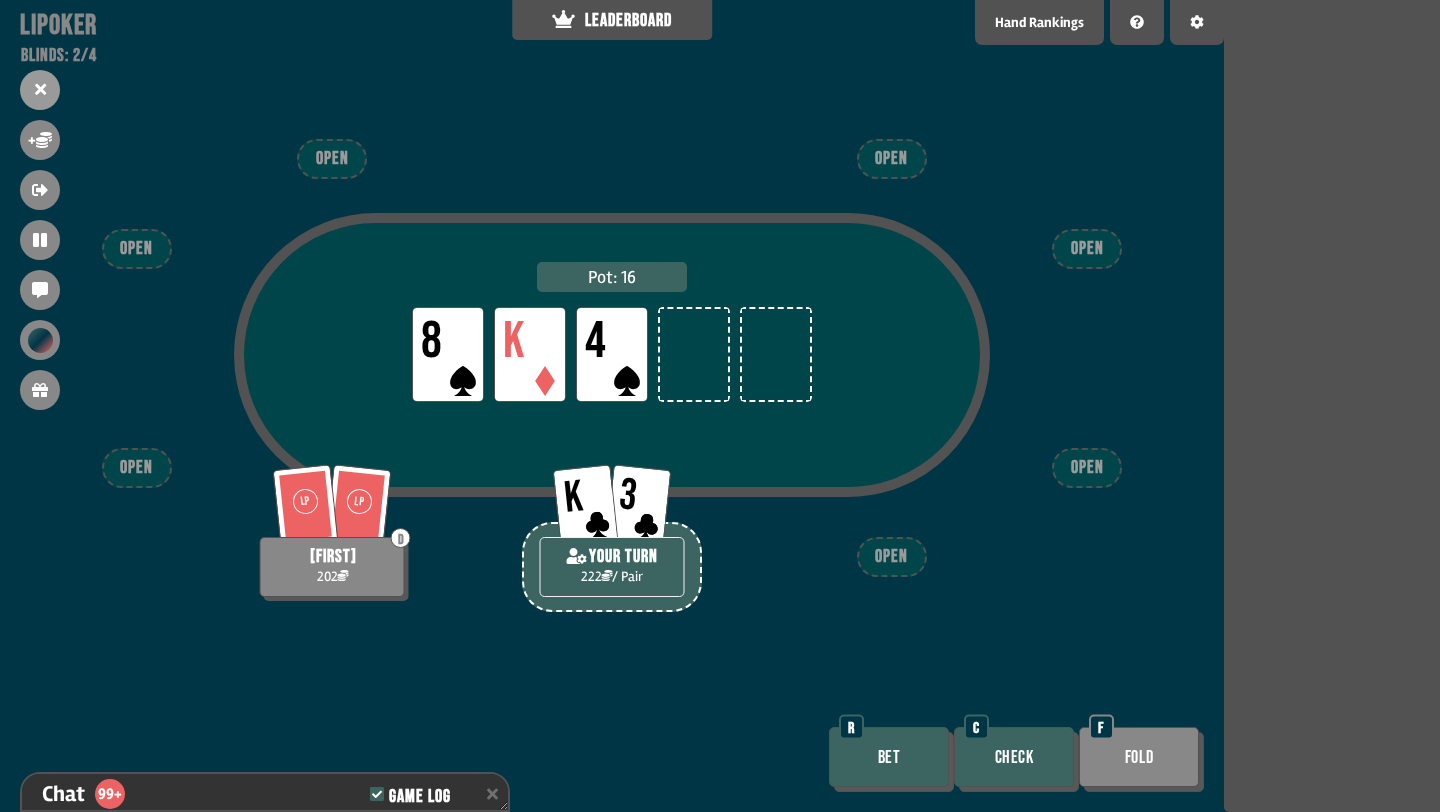 click on "Bet" at bounding box center [889, 757] 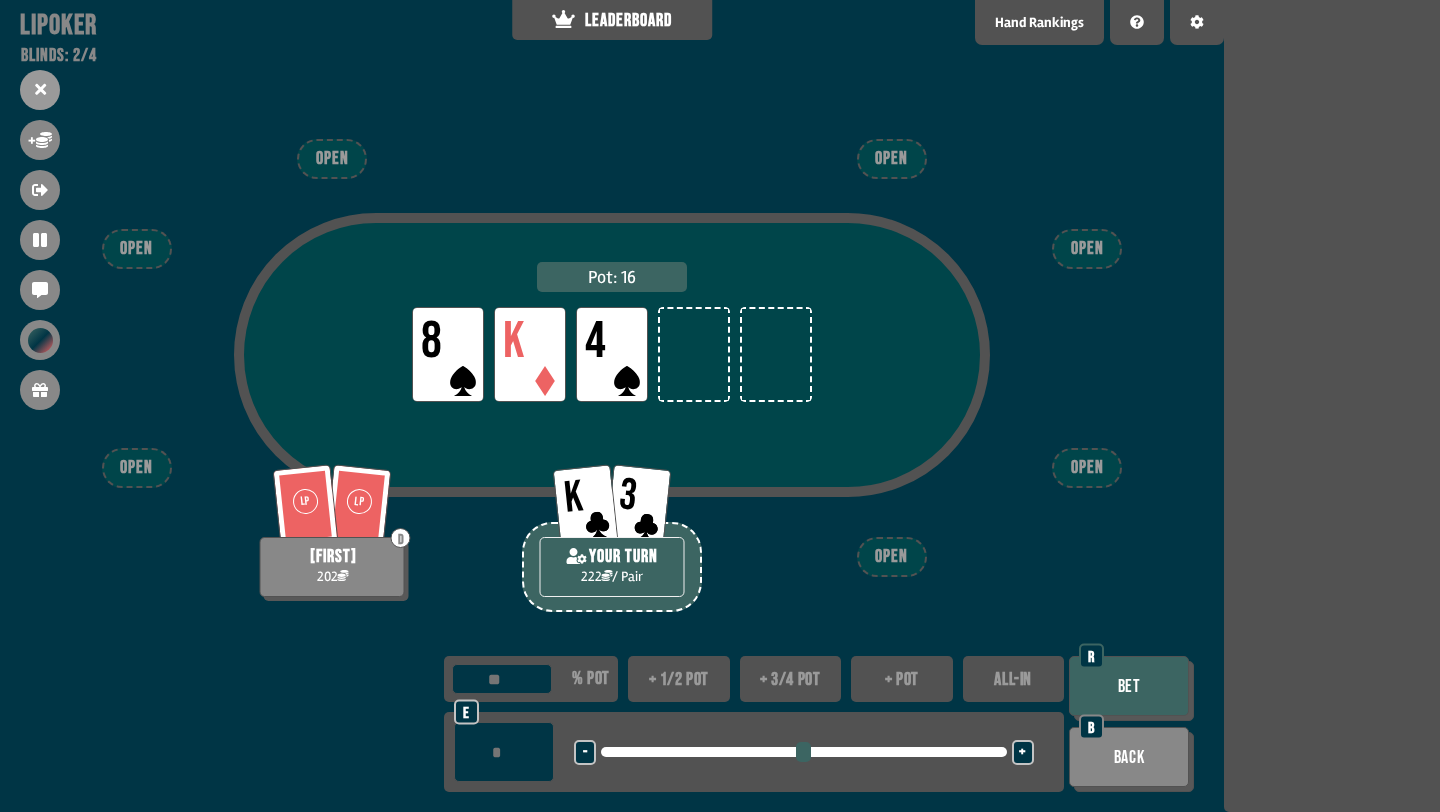 click on "+ 1/2 pot" at bounding box center (679, 679) 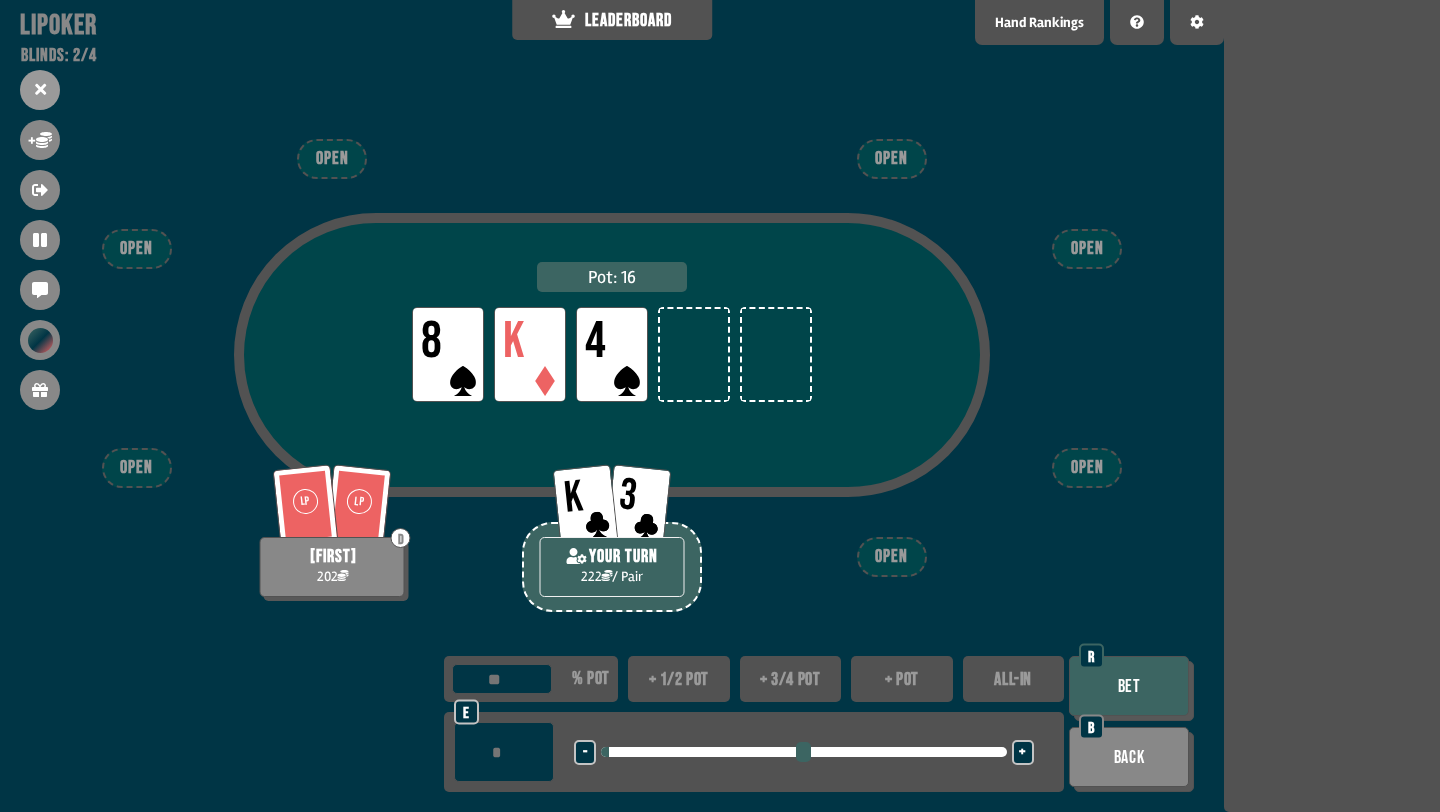 click on "Bet" at bounding box center [1129, 686] 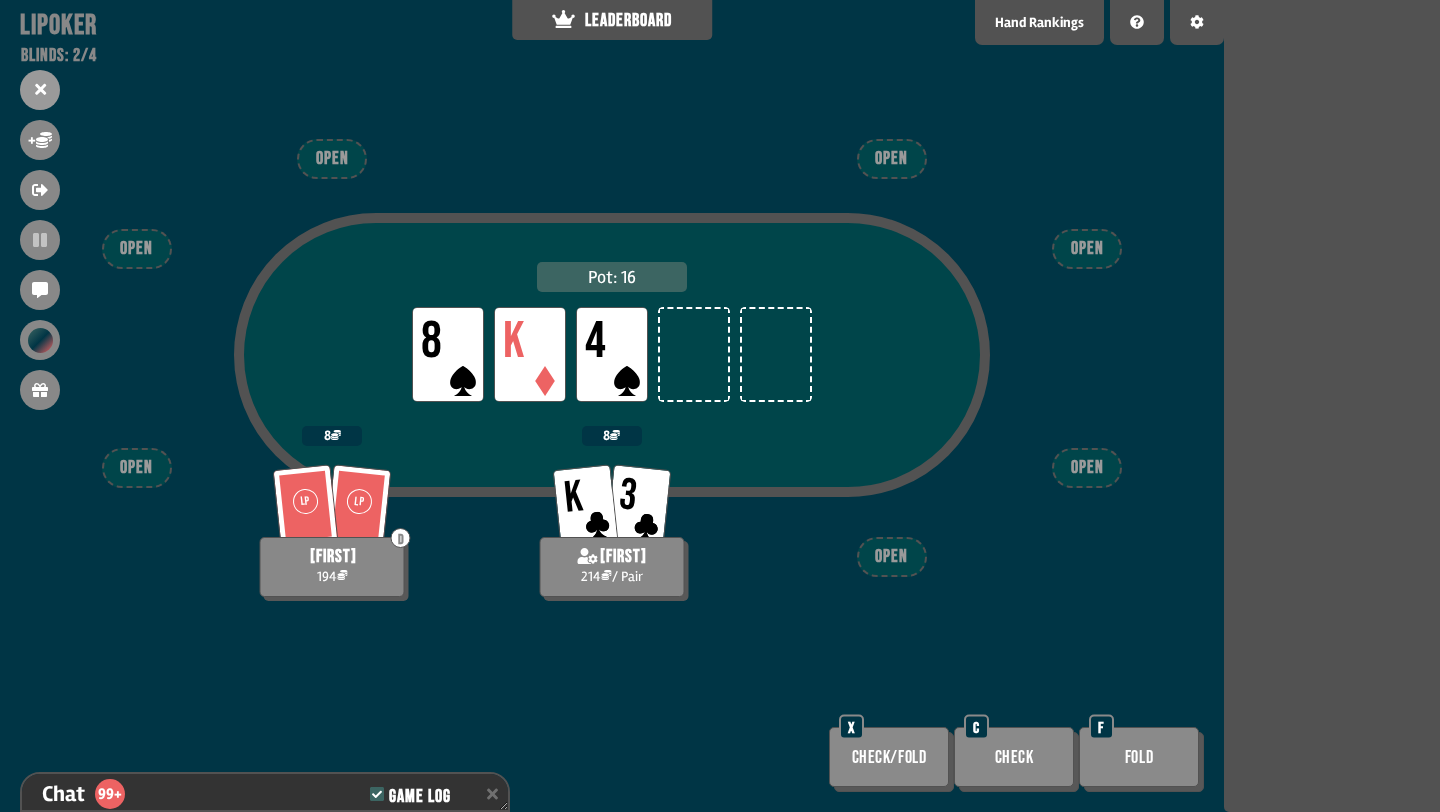 scroll, scrollTop: 3551, scrollLeft: 0, axis: vertical 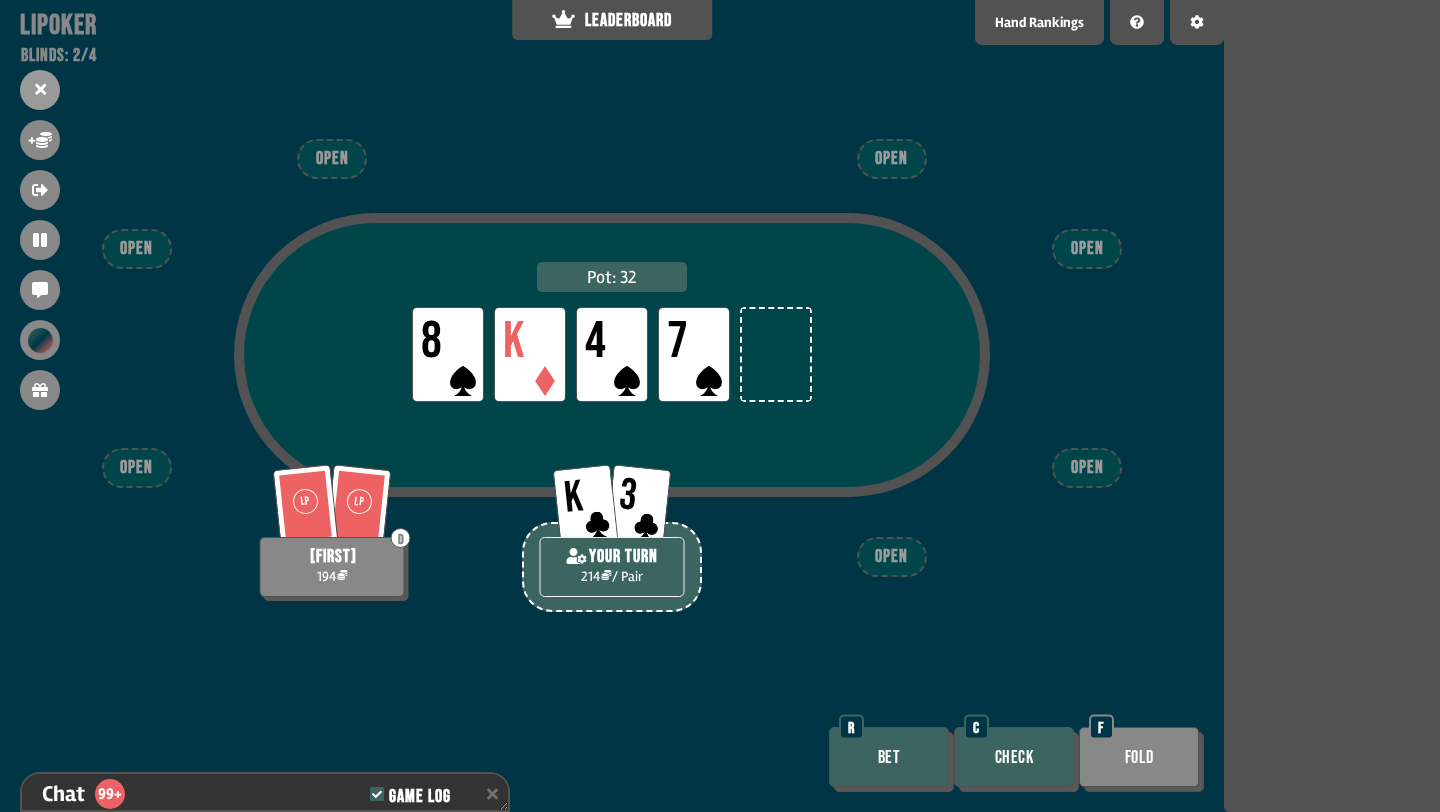 click on "Check" at bounding box center (1014, 757) 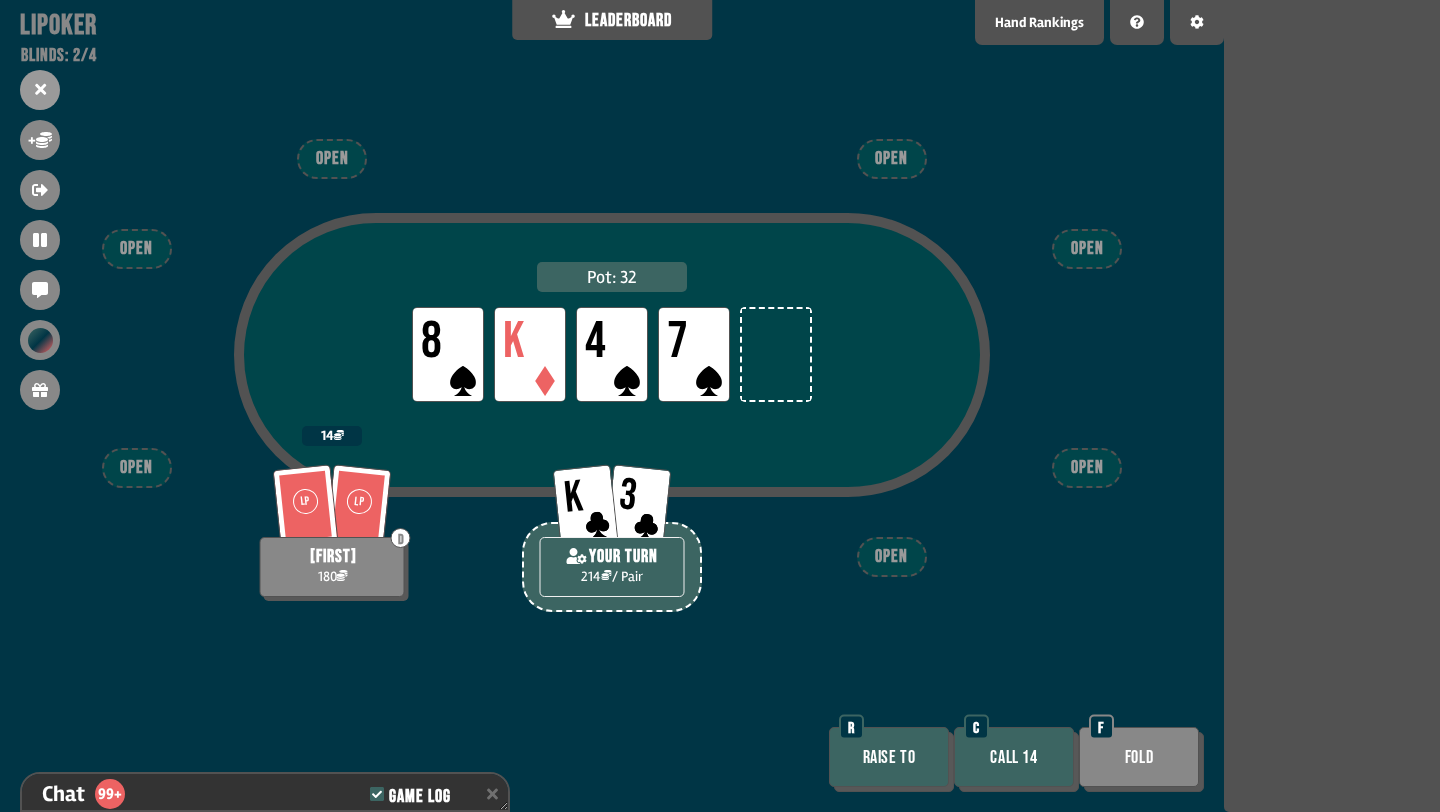 scroll, scrollTop: 3667, scrollLeft: 0, axis: vertical 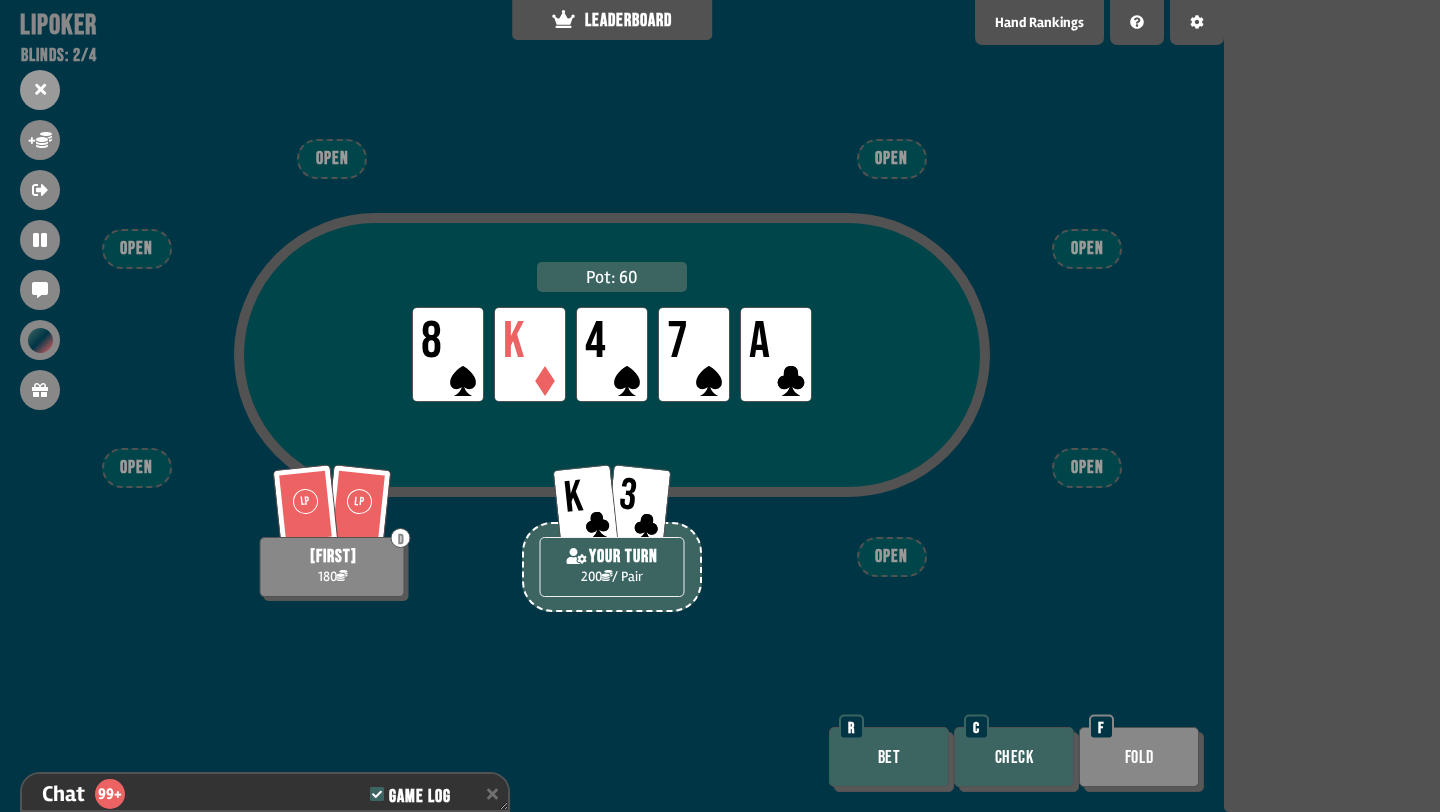 click on "Check" at bounding box center [1014, 757] 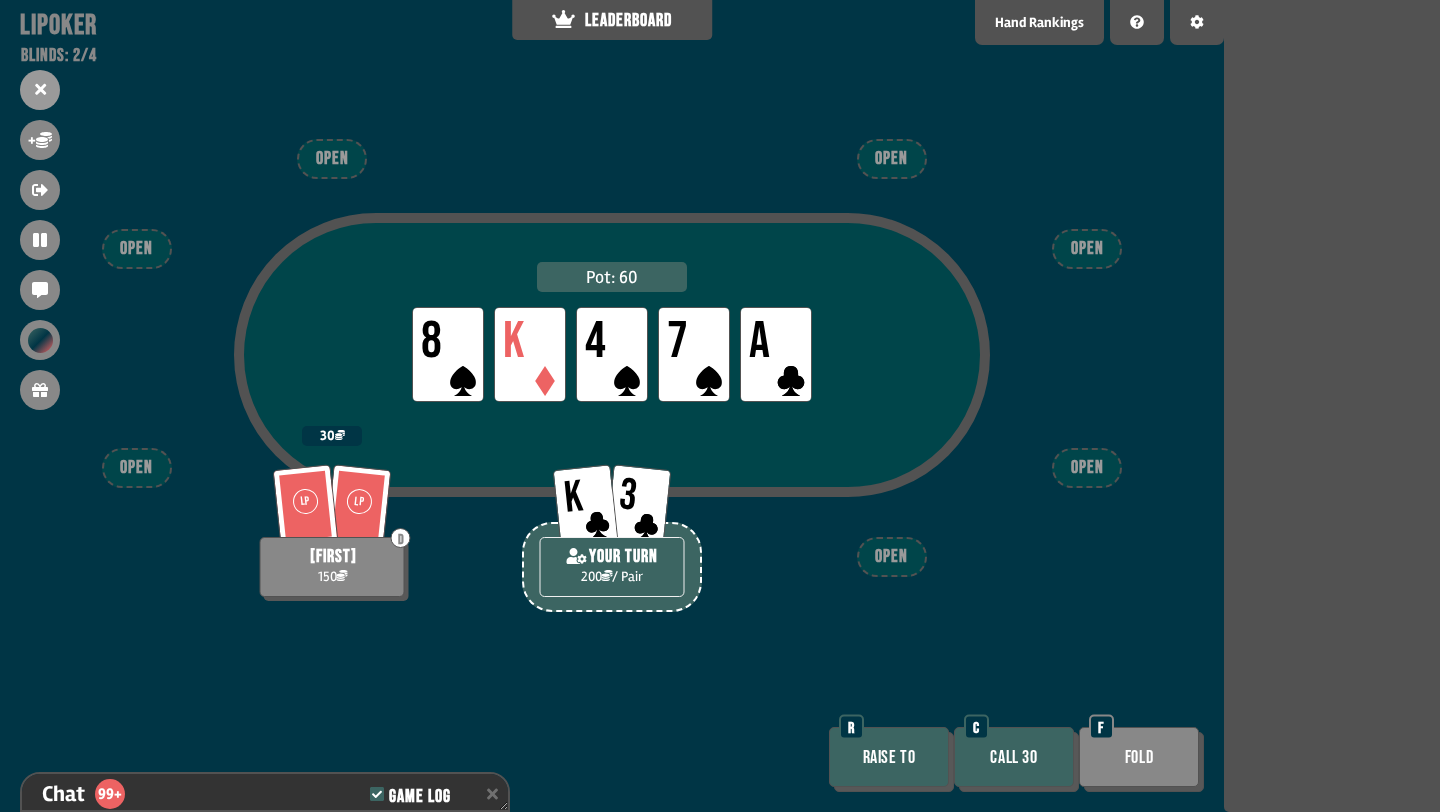 scroll, scrollTop: 3841, scrollLeft: 0, axis: vertical 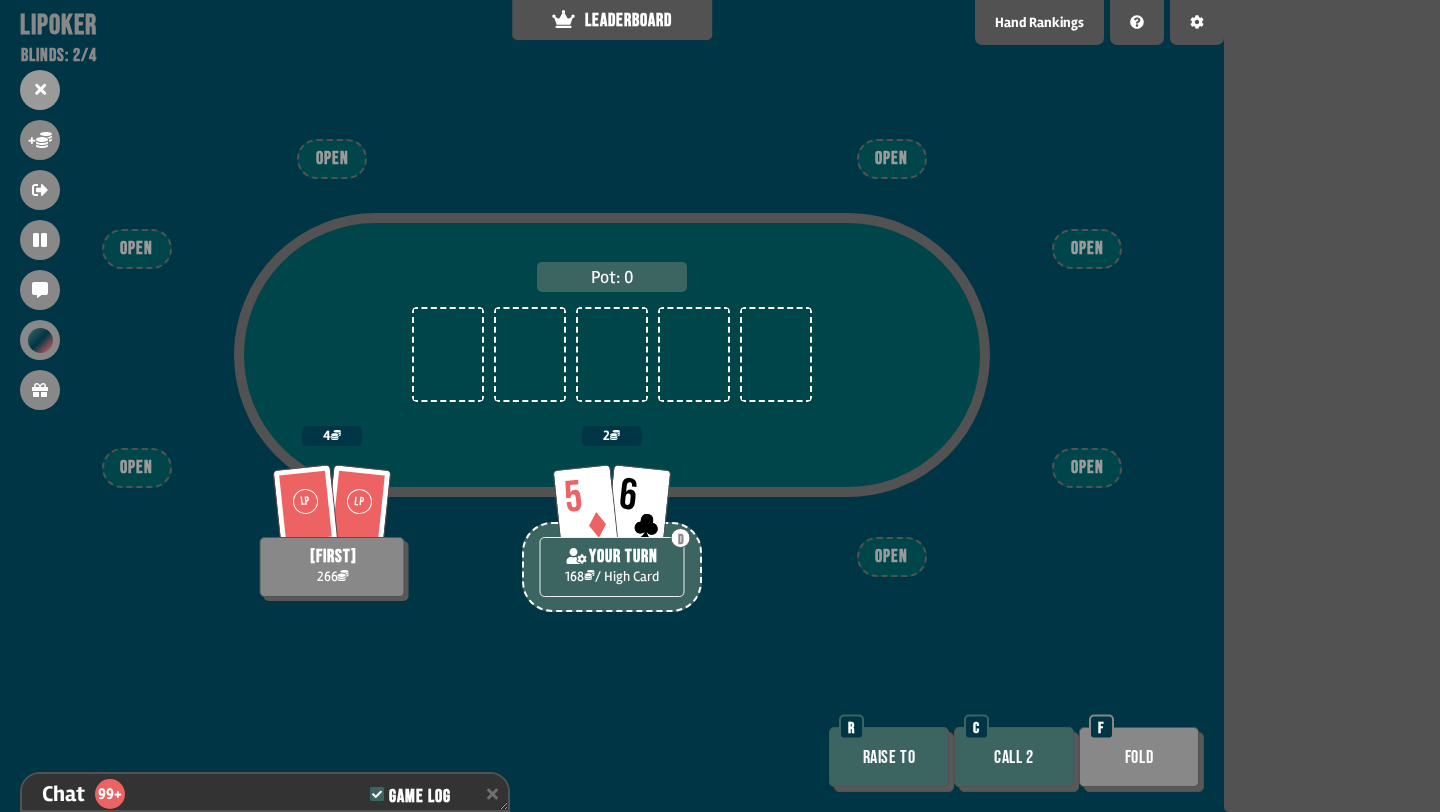 click on "Call 2" at bounding box center (1014, 757) 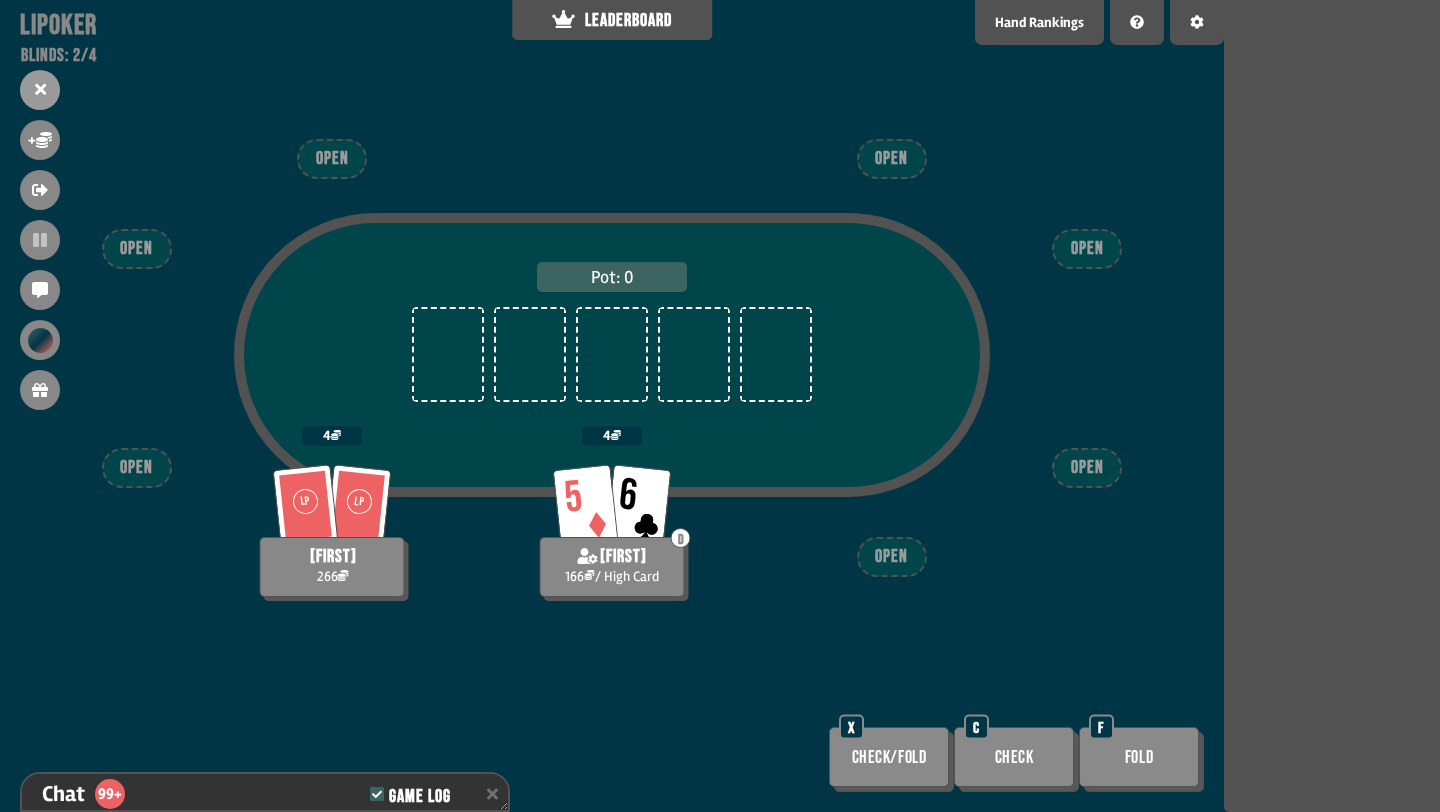scroll, scrollTop: 4073, scrollLeft: 0, axis: vertical 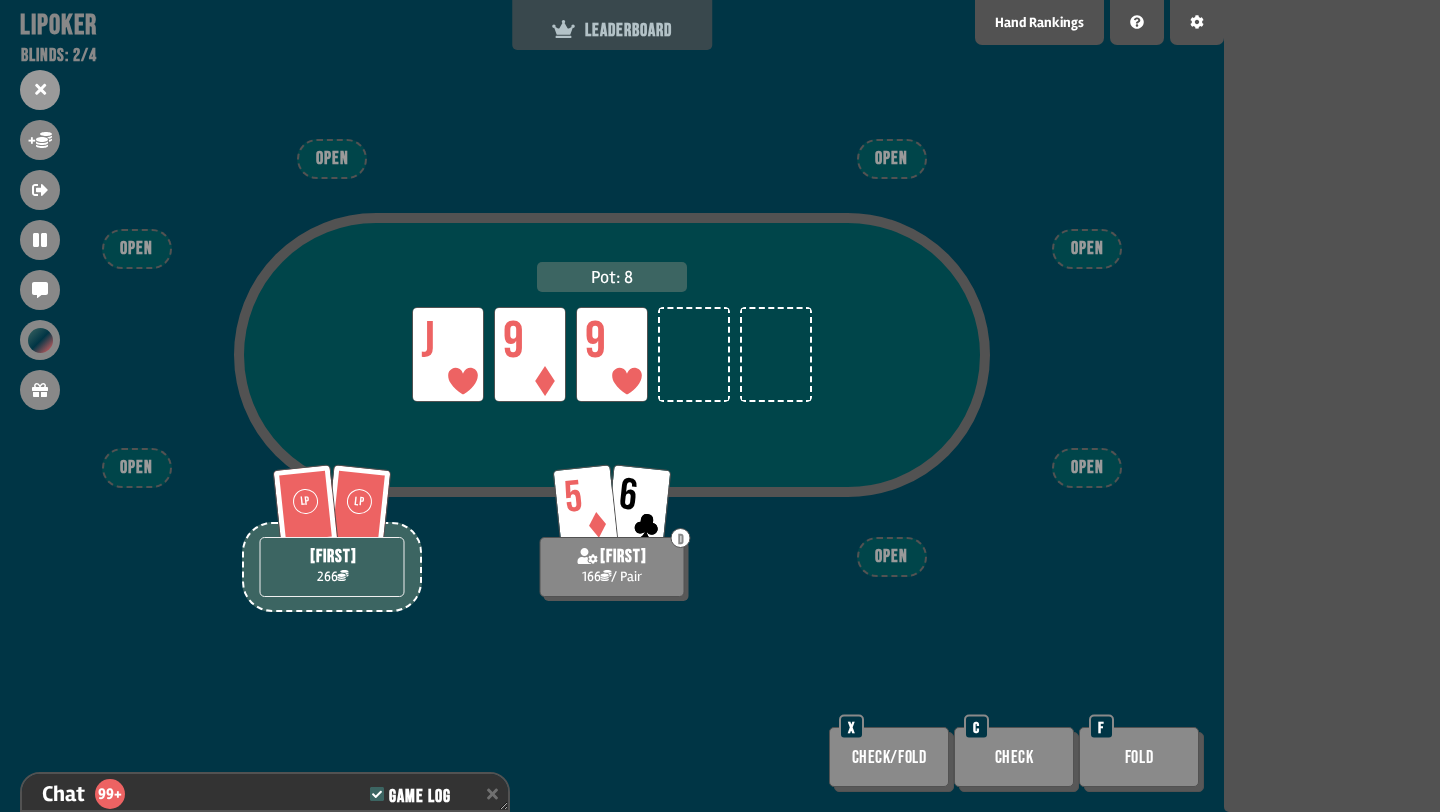 click on "LEADERBOARD" at bounding box center (612, 25) 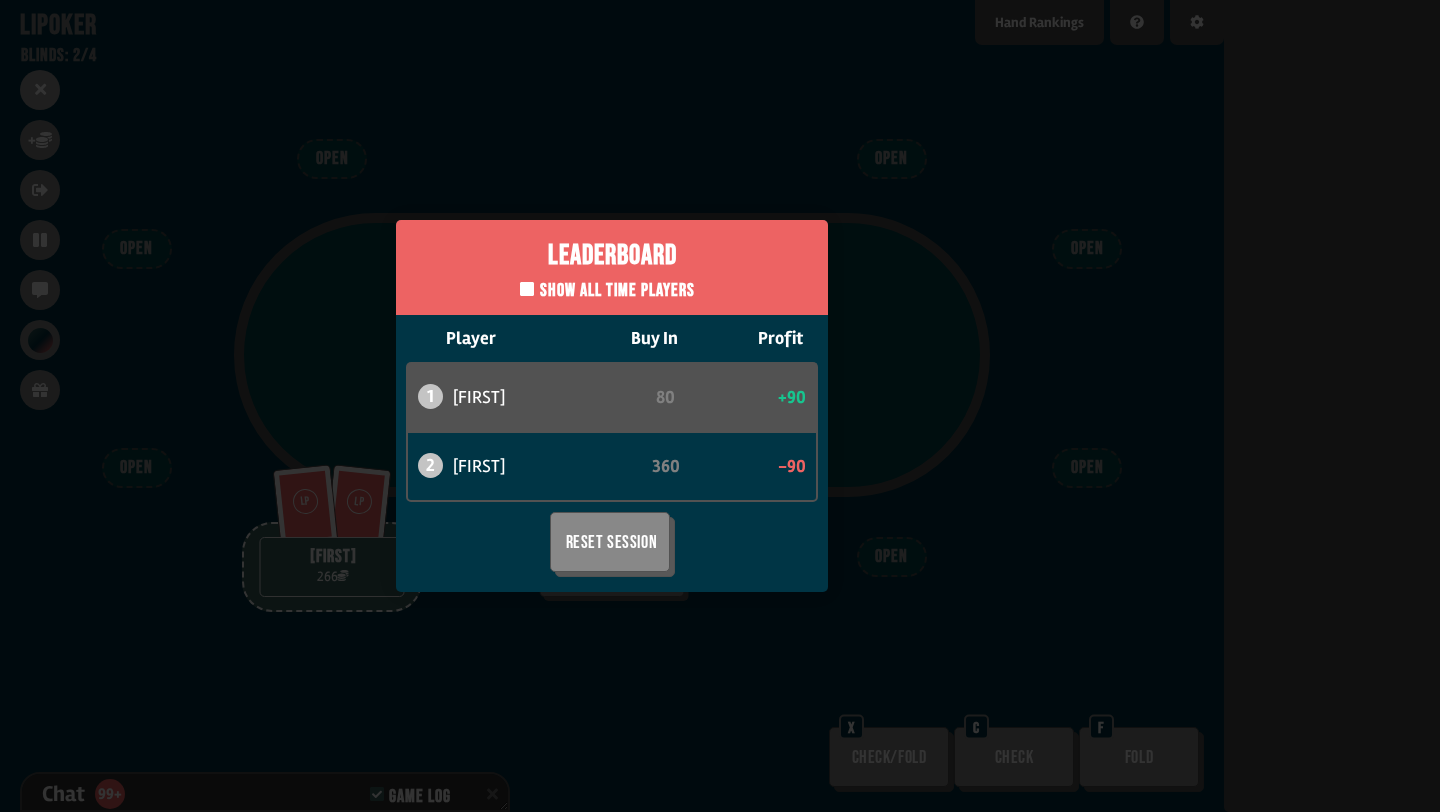 scroll, scrollTop: 4102, scrollLeft: 0, axis: vertical 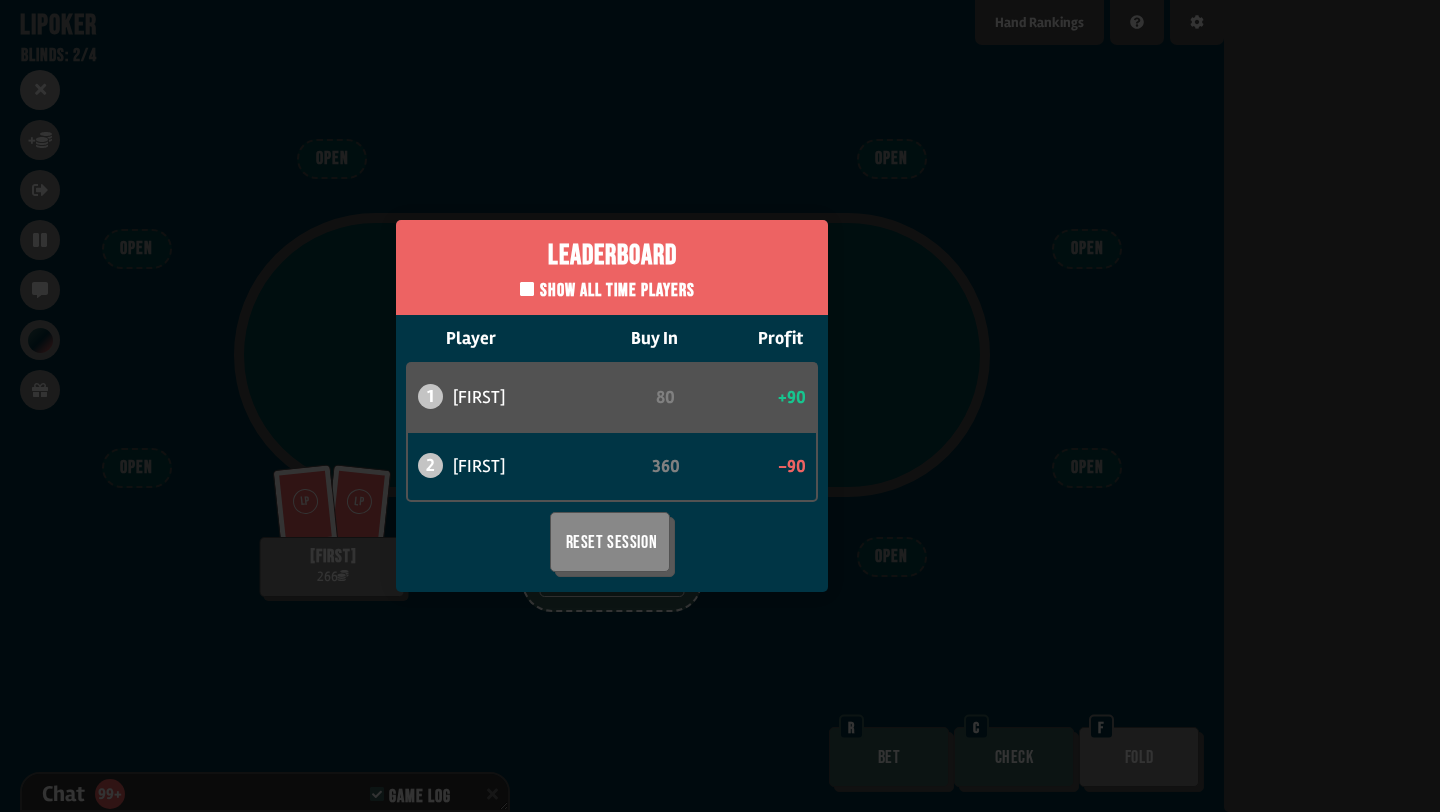 click on "Leaderboard   Show all time players Player Buy In Profit 1 [FIRST] [LAST] 80 +90 2 [FIRST] 360 -90 Reset Session" at bounding box center (612, 406) 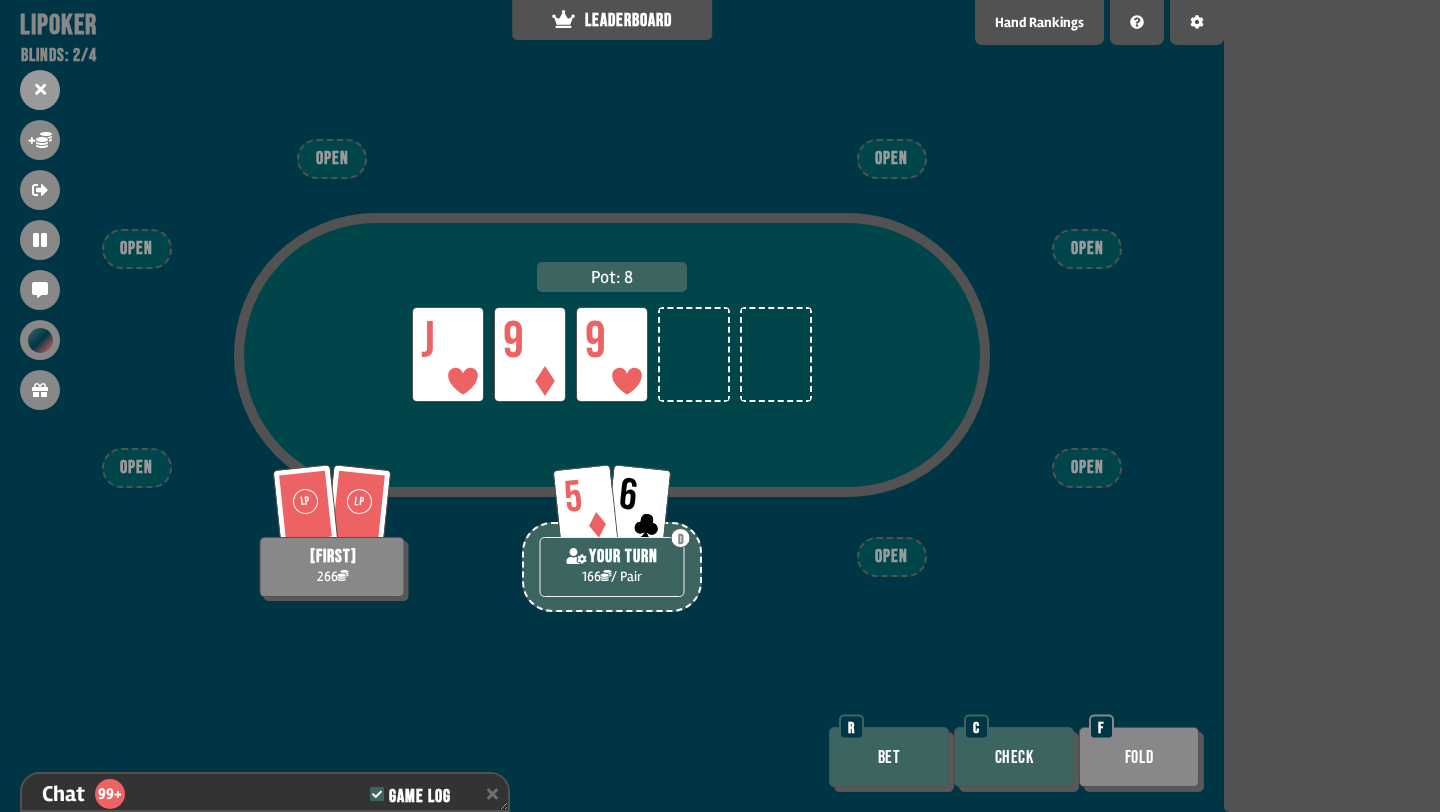 scroll, scrollTop: 4131, scrollLeft: 0, axis: vertical 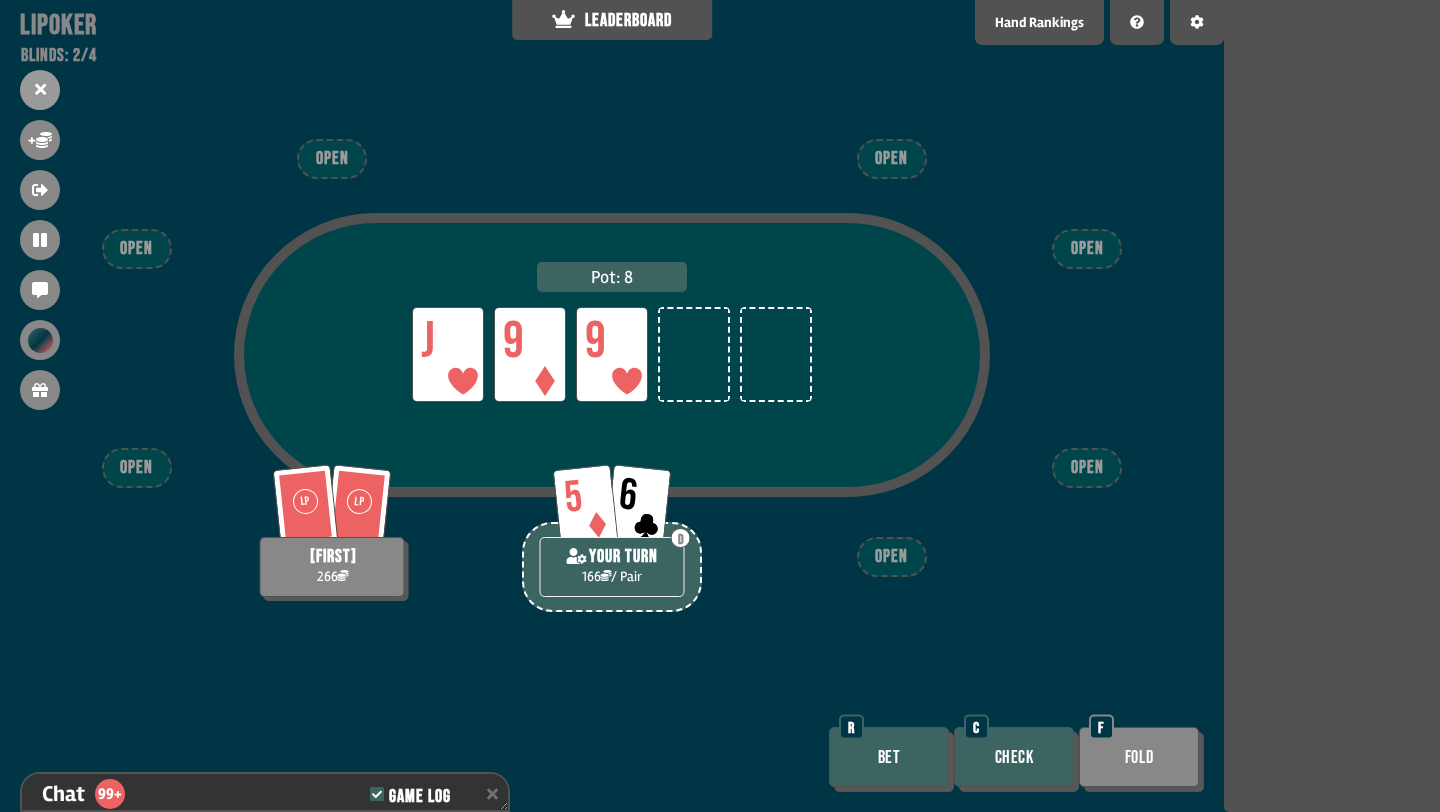 click on "Check" at bounding box center [1014, 757] 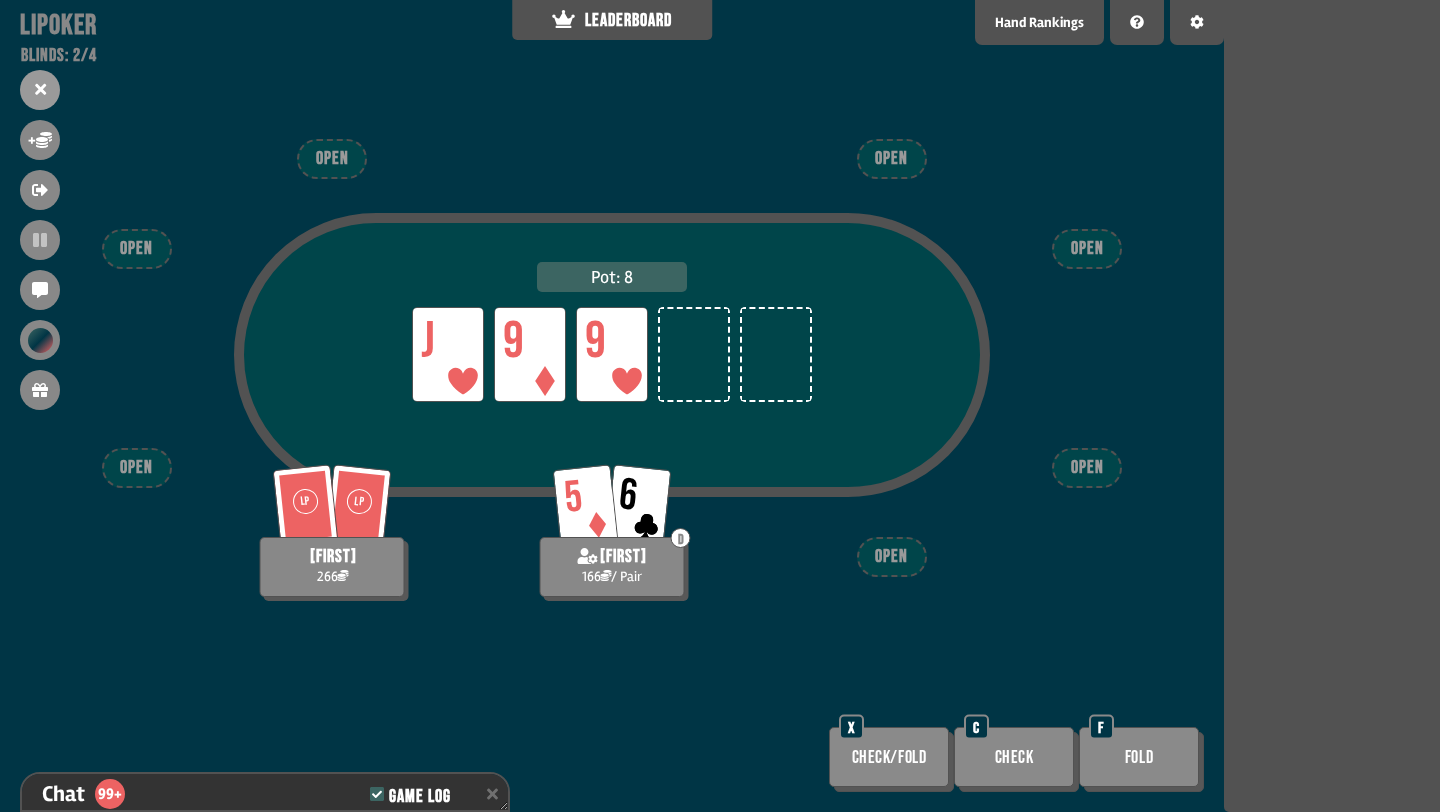 scroll, scrollTop: 4189, scrollLeft: 0, axis: vertical 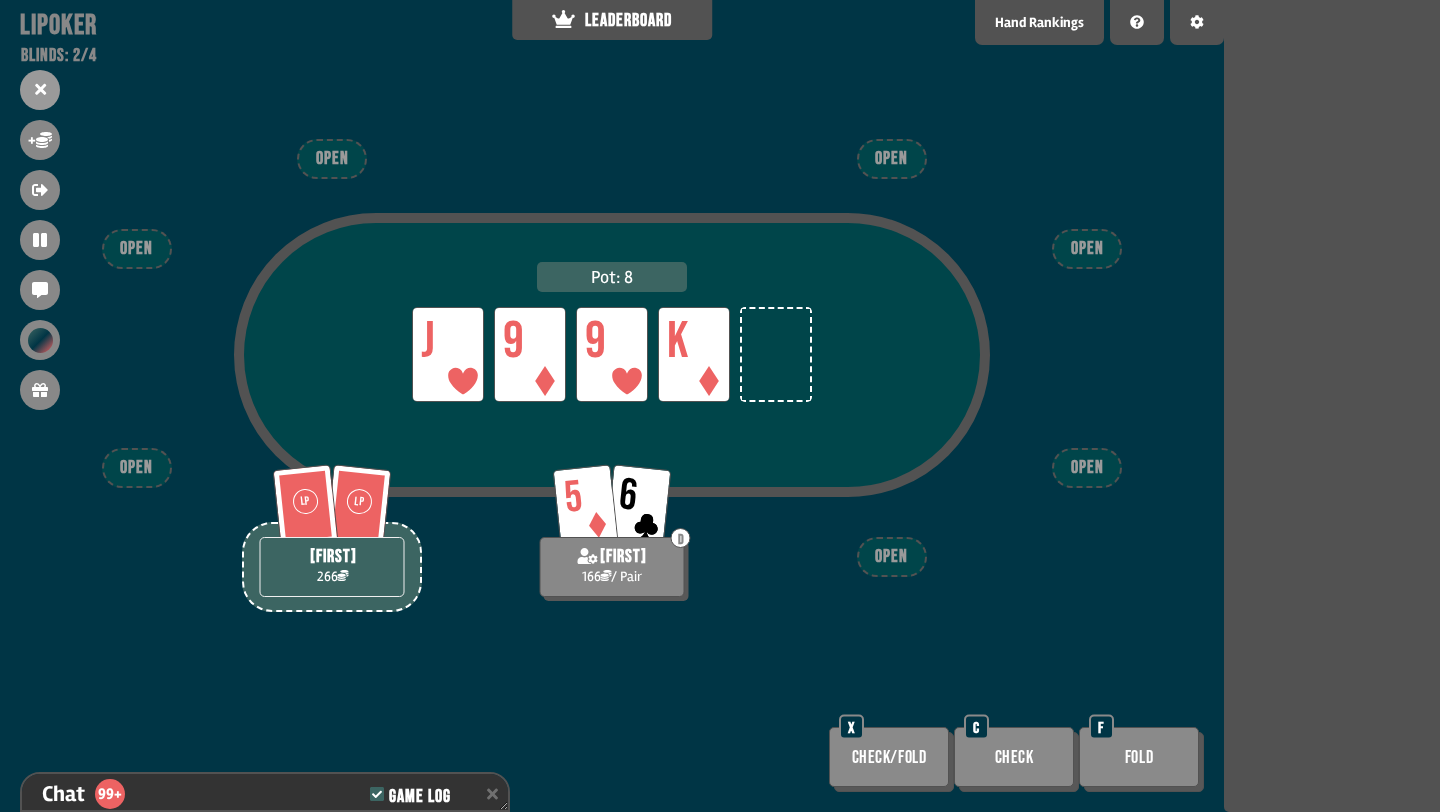 click on "Check/Fold" at bounding box center (889, 757) 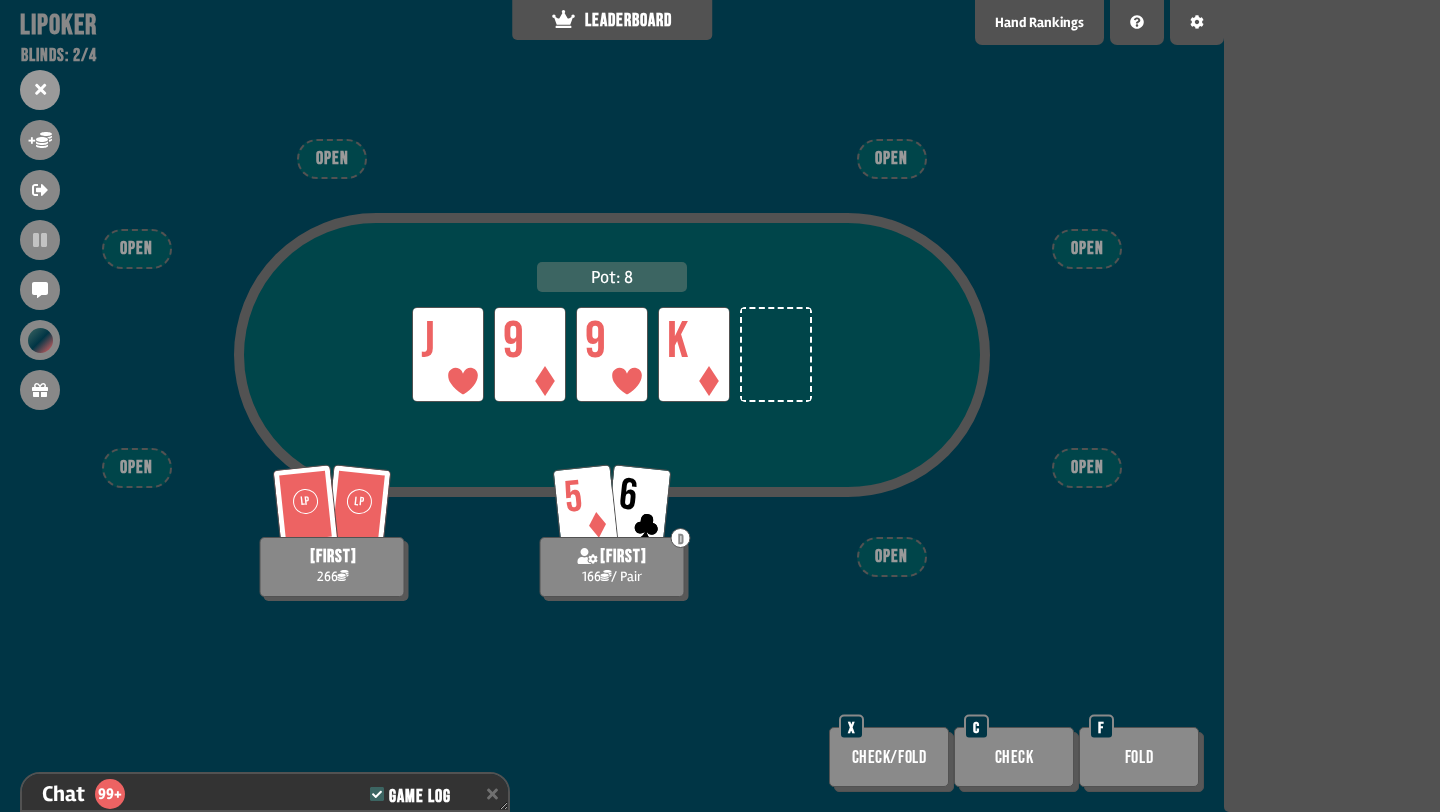scroll, scrollTop: 4305, scrollLeft: 0, axis: vertical 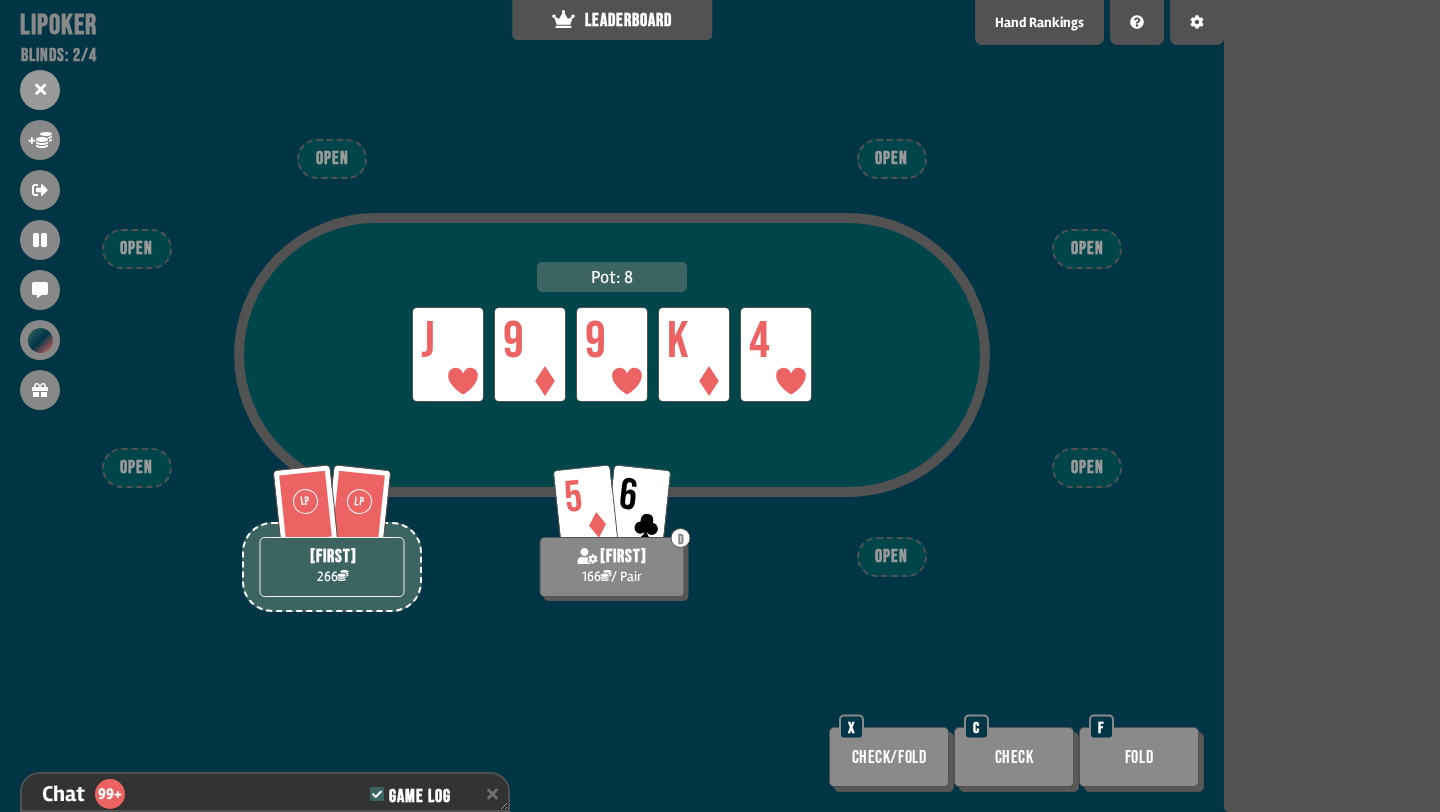 click on "Check/Fold" at bounding box center [889, 757] 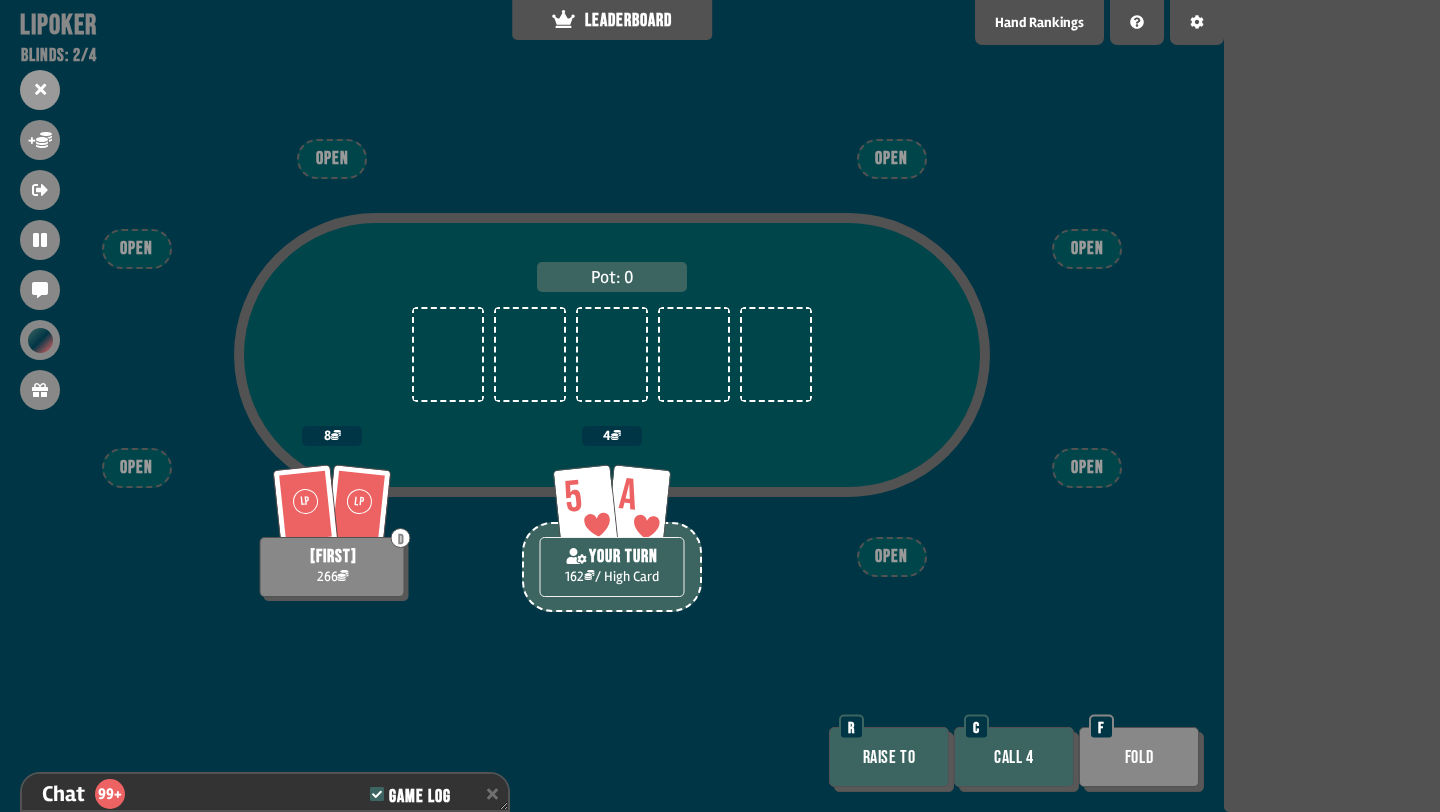 scroll, scrollTop: 4537, scrollLeft: 0, axis: vertical 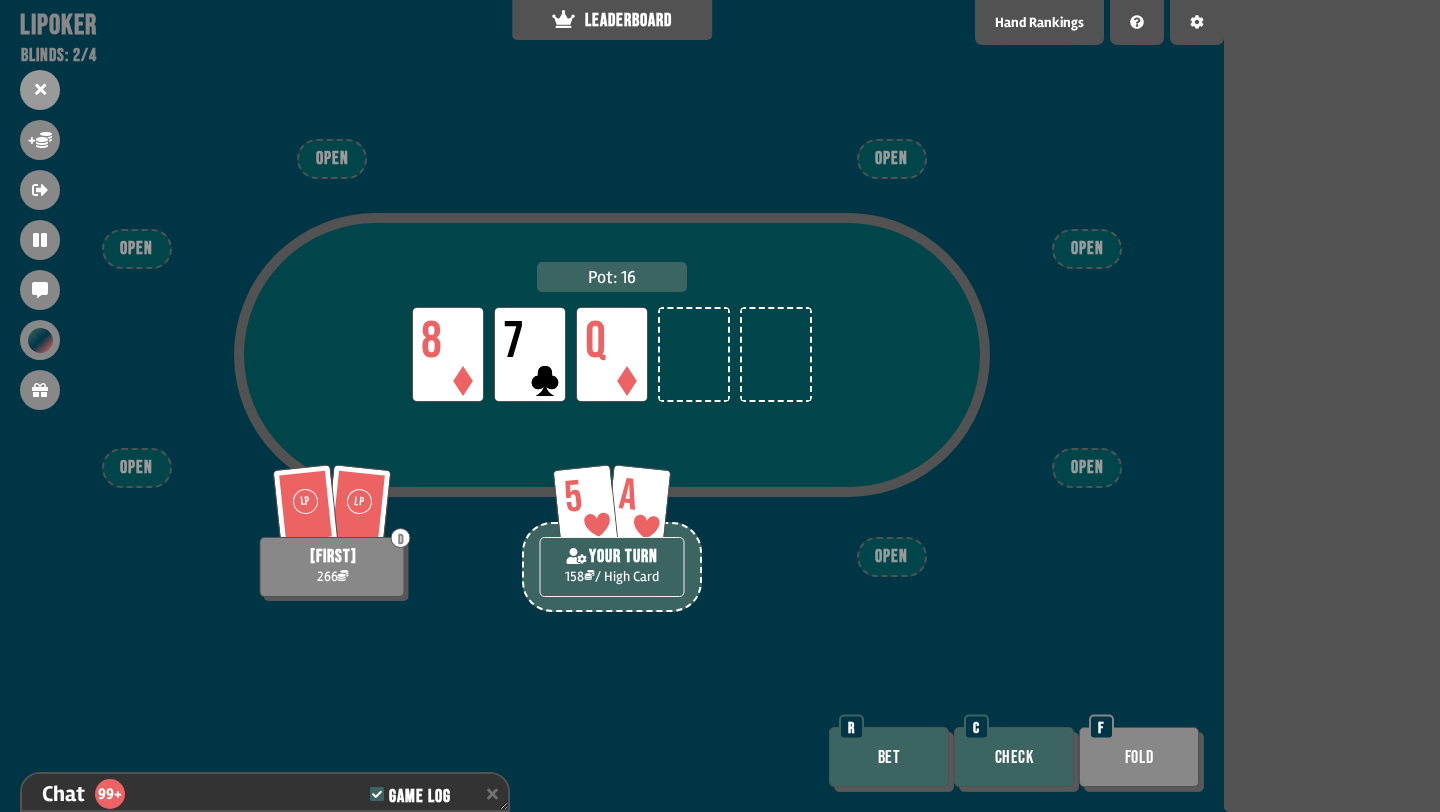 click on "Bet" at bounding box center (889, 757) 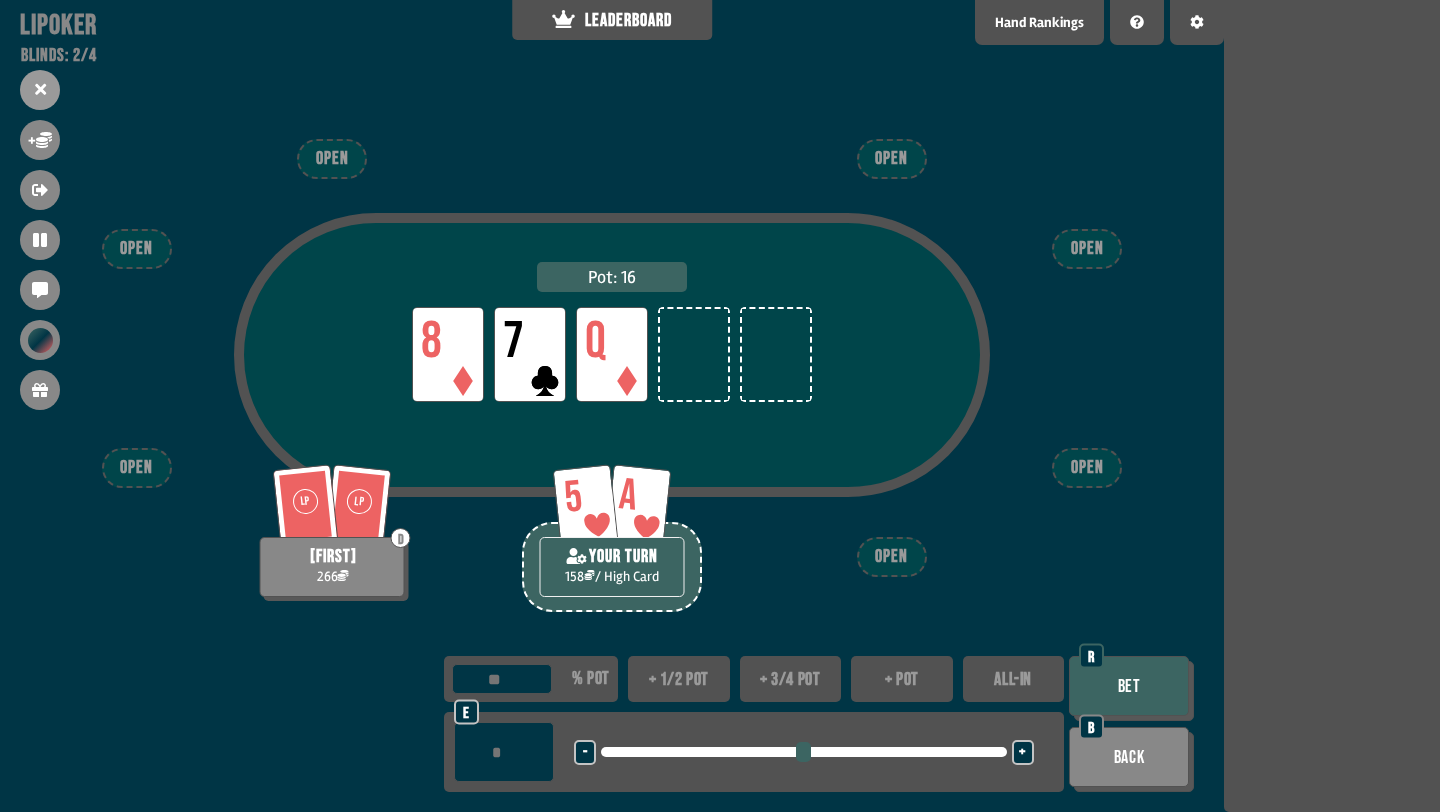 click on "+ 1/2 pot" at bounding box center [679, 679] 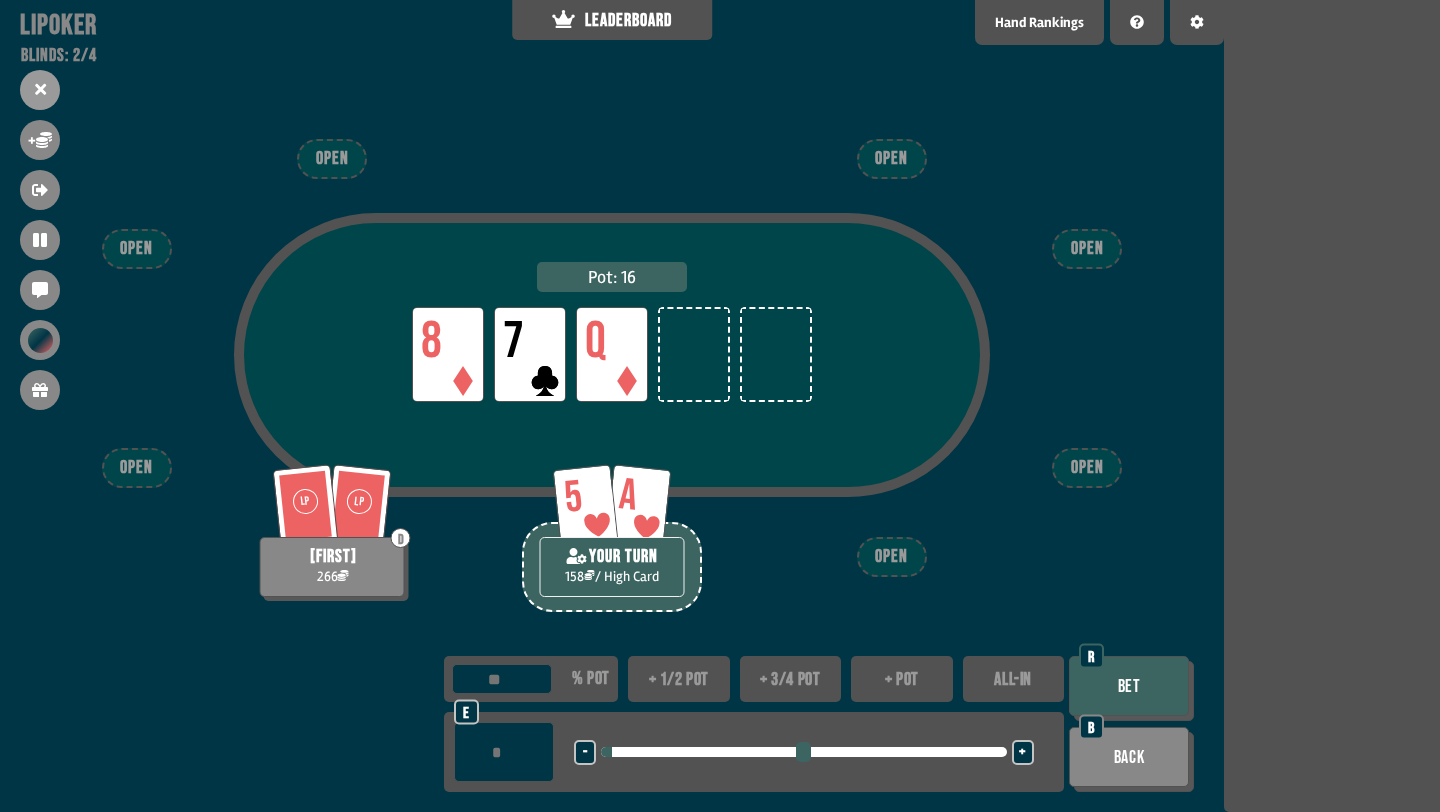 click on "Bet" at bounding box center [1129, 686] 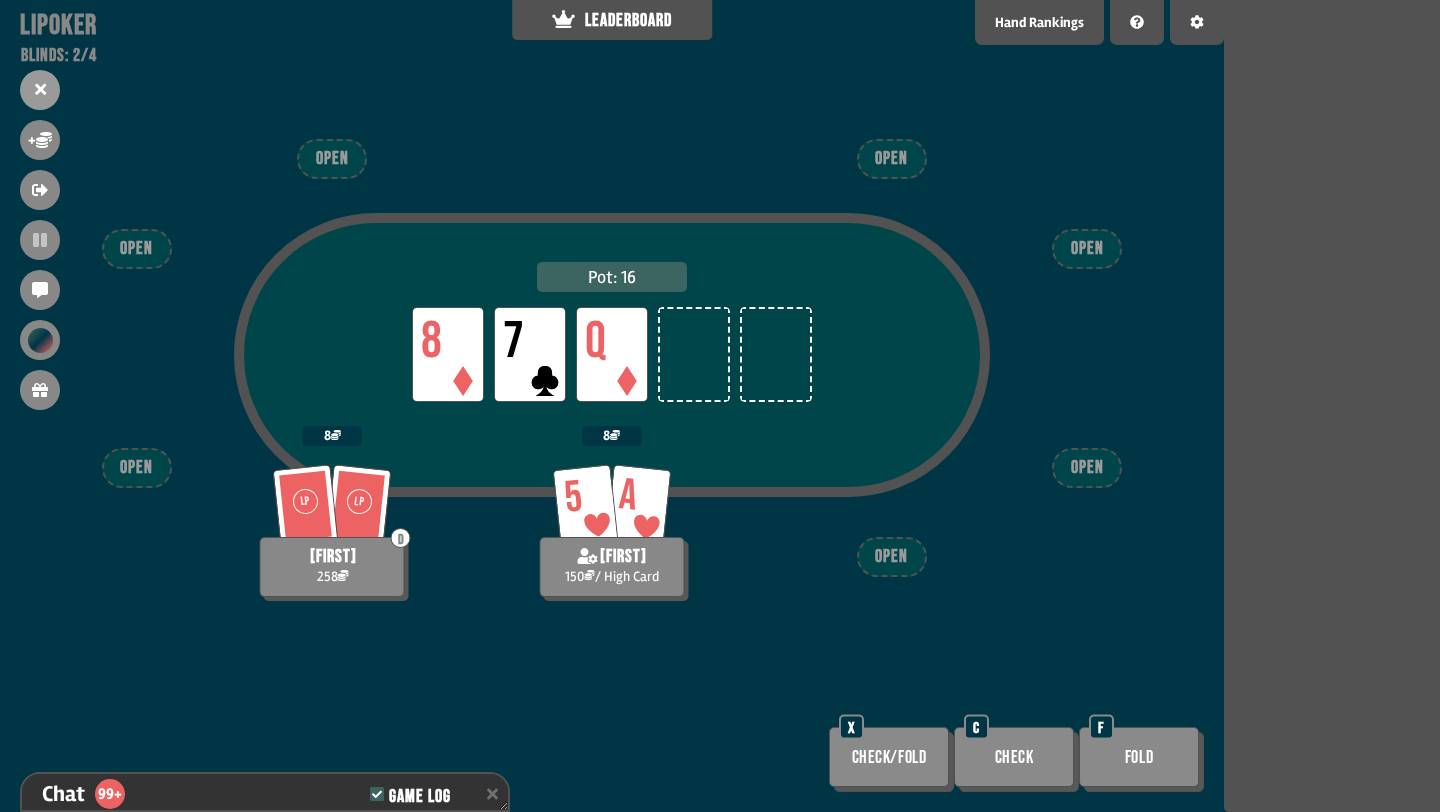 scroll, scrollTop: 4711, scrollLeft: 0, axis: vertical 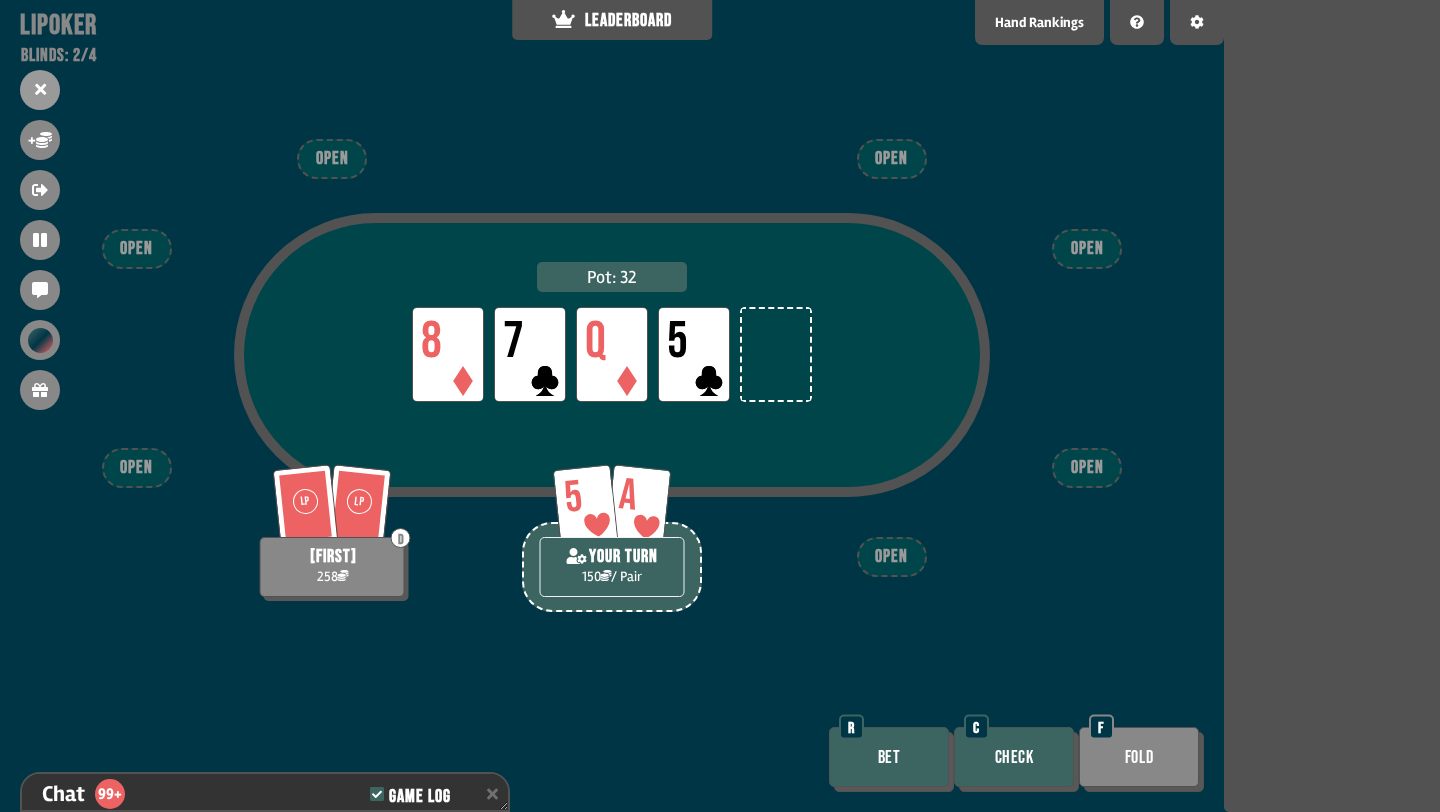 click on "Bet" at bounding box center [889, 757] 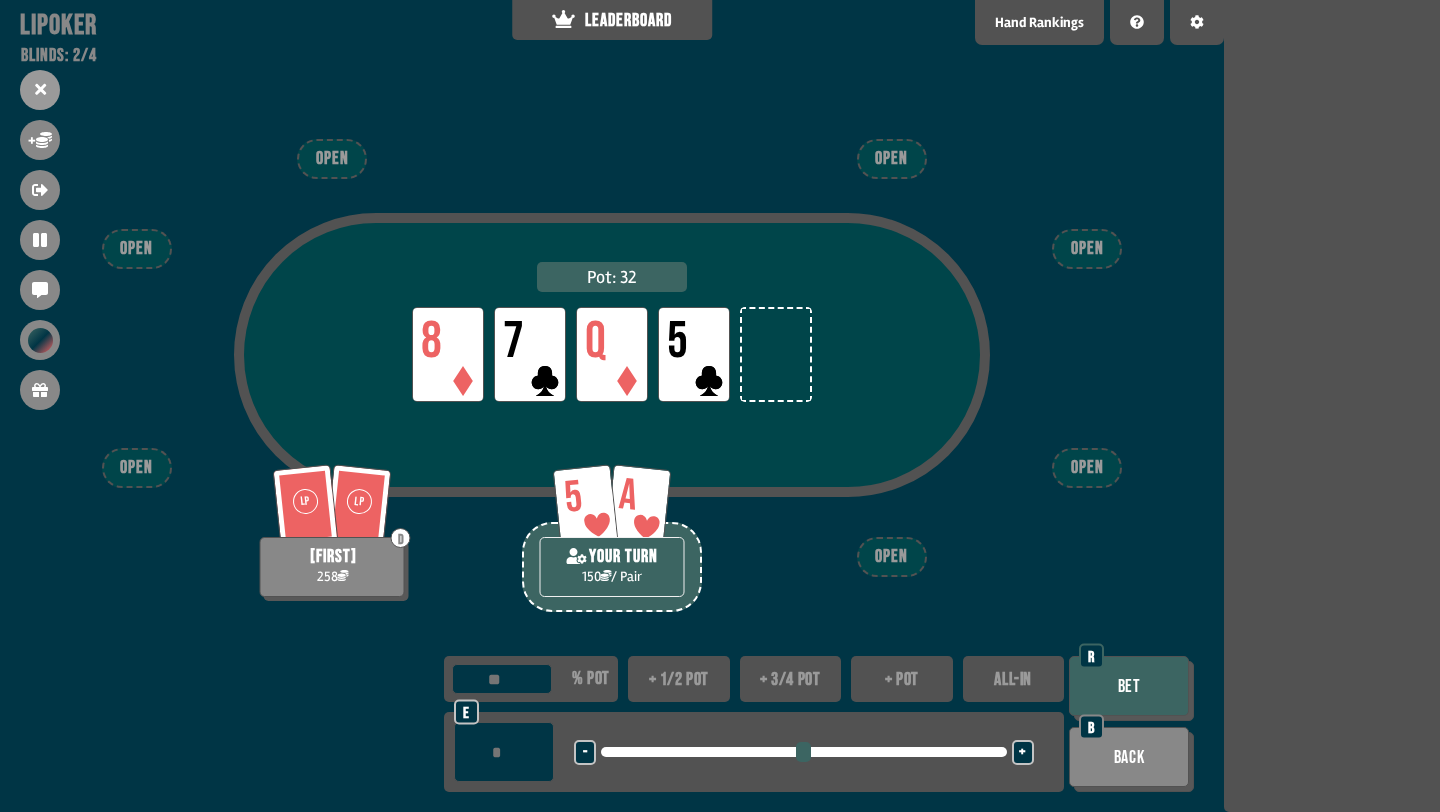 click on "+ 3/4 pot" at bounding box center (791, 679) 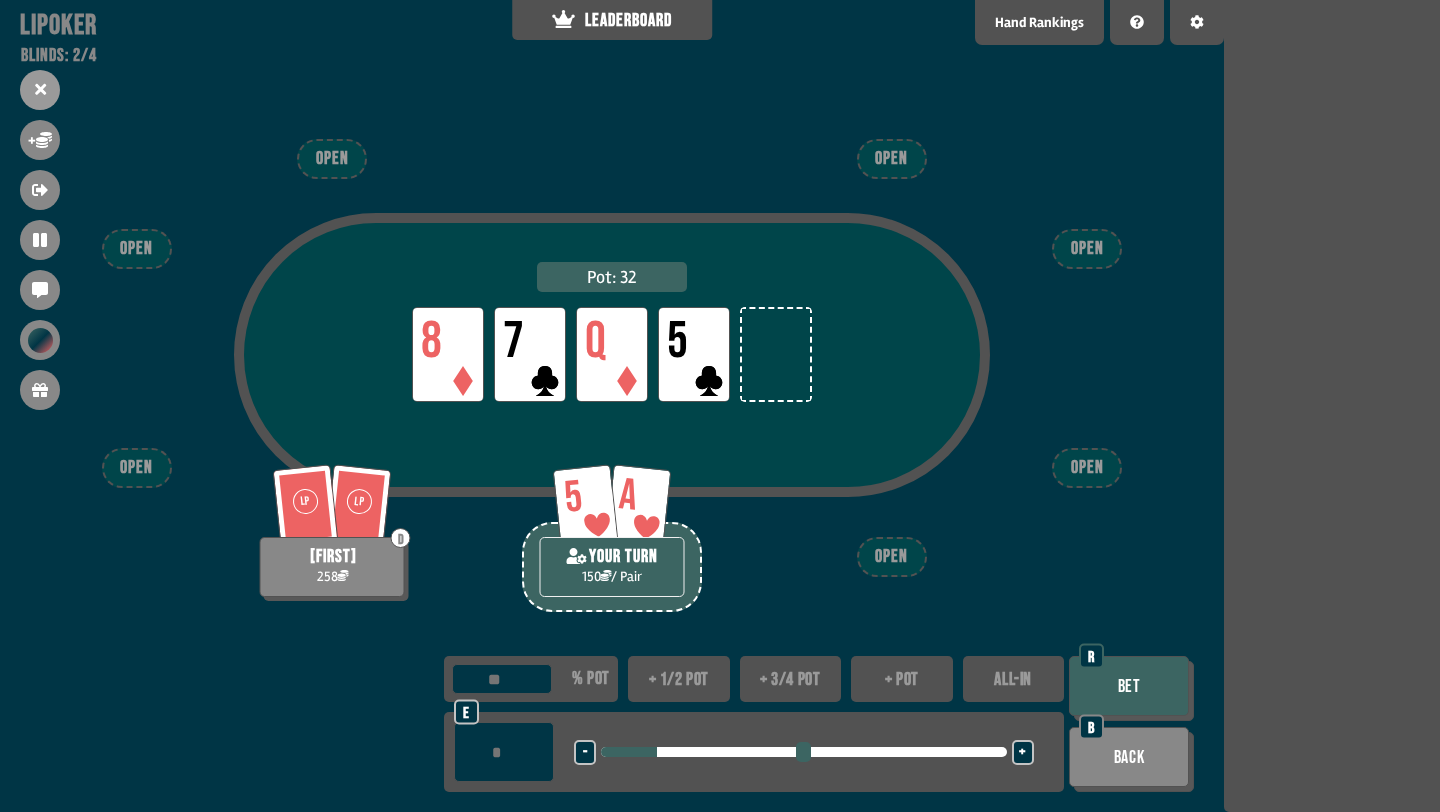 click on "+ 1/2 pot" at bounding box center [679, 679] 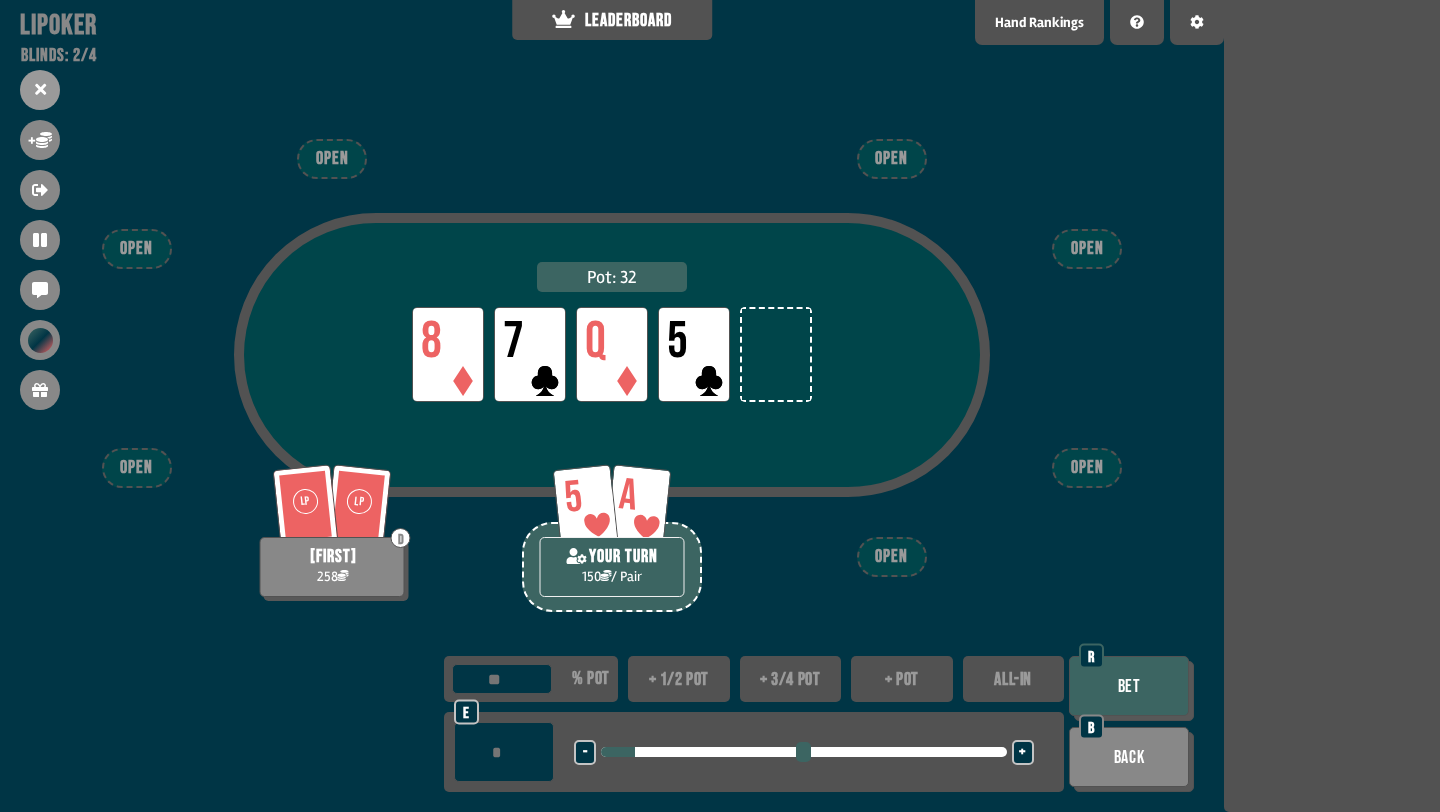 click on "Bet" at bounding box center [1129, 686] 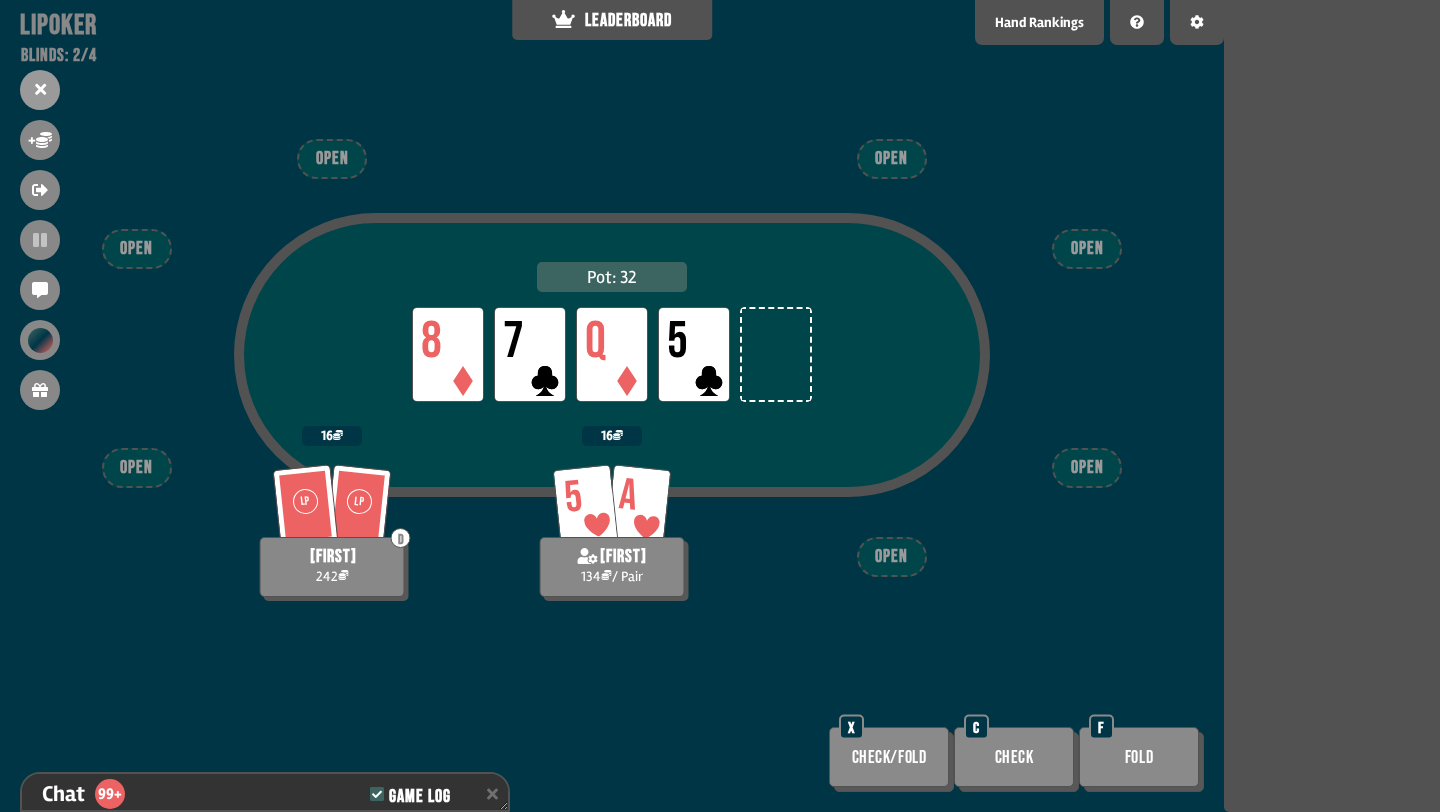 scroll, scrollTop: 4827, scrollLeft: 0, axis: vertical 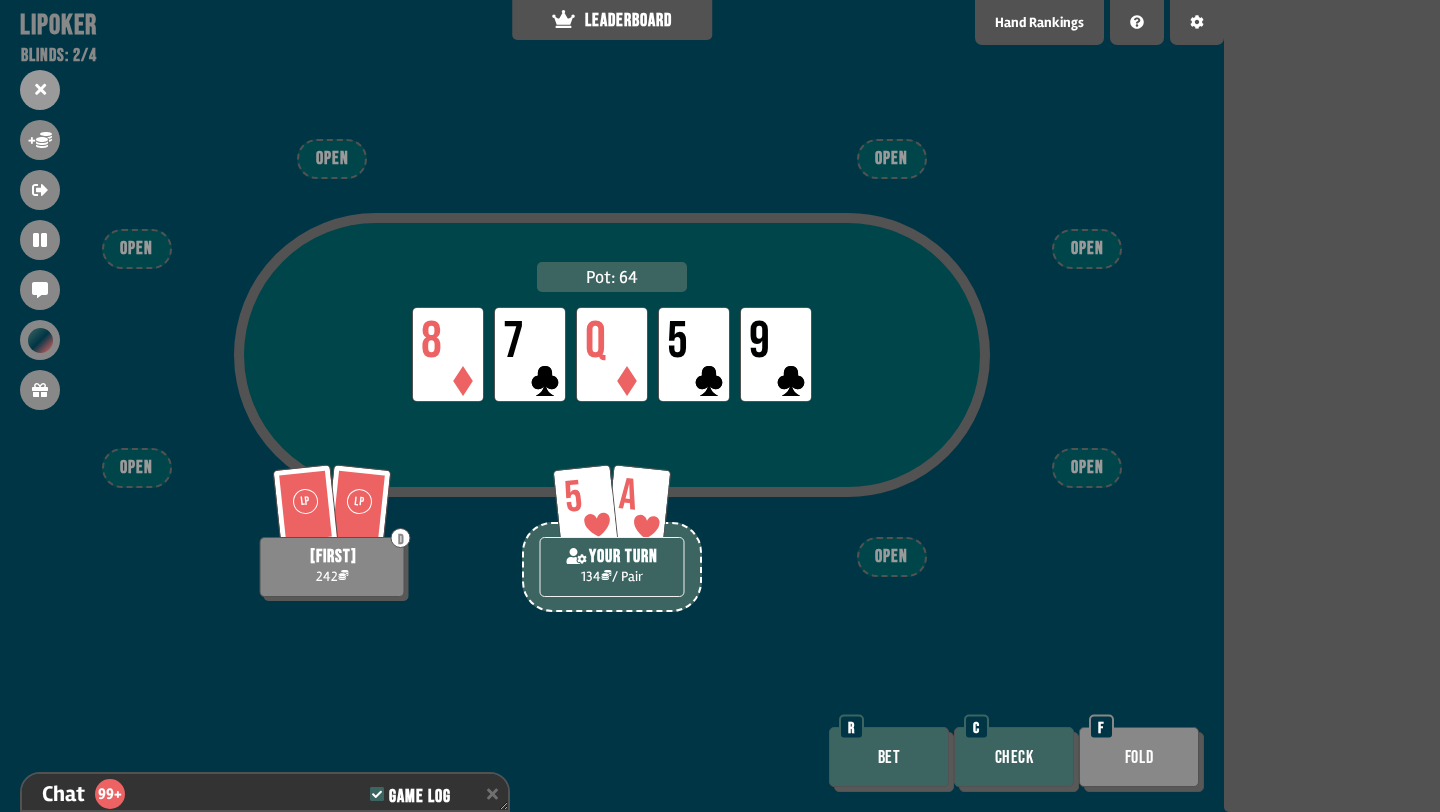 click on "Bet" at bounding box center (889, 757) 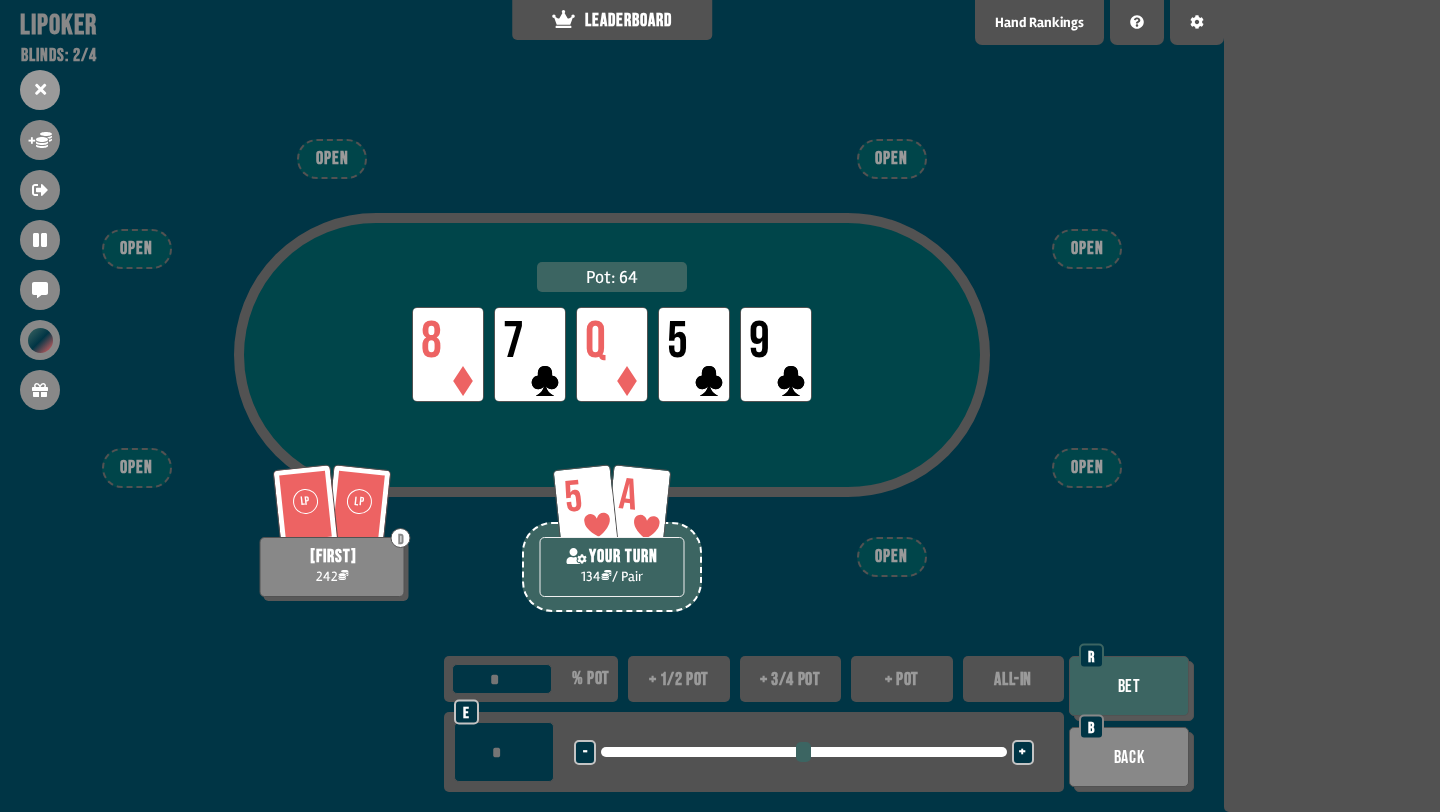 click on "+ pot" at bounding box center [902, 679] 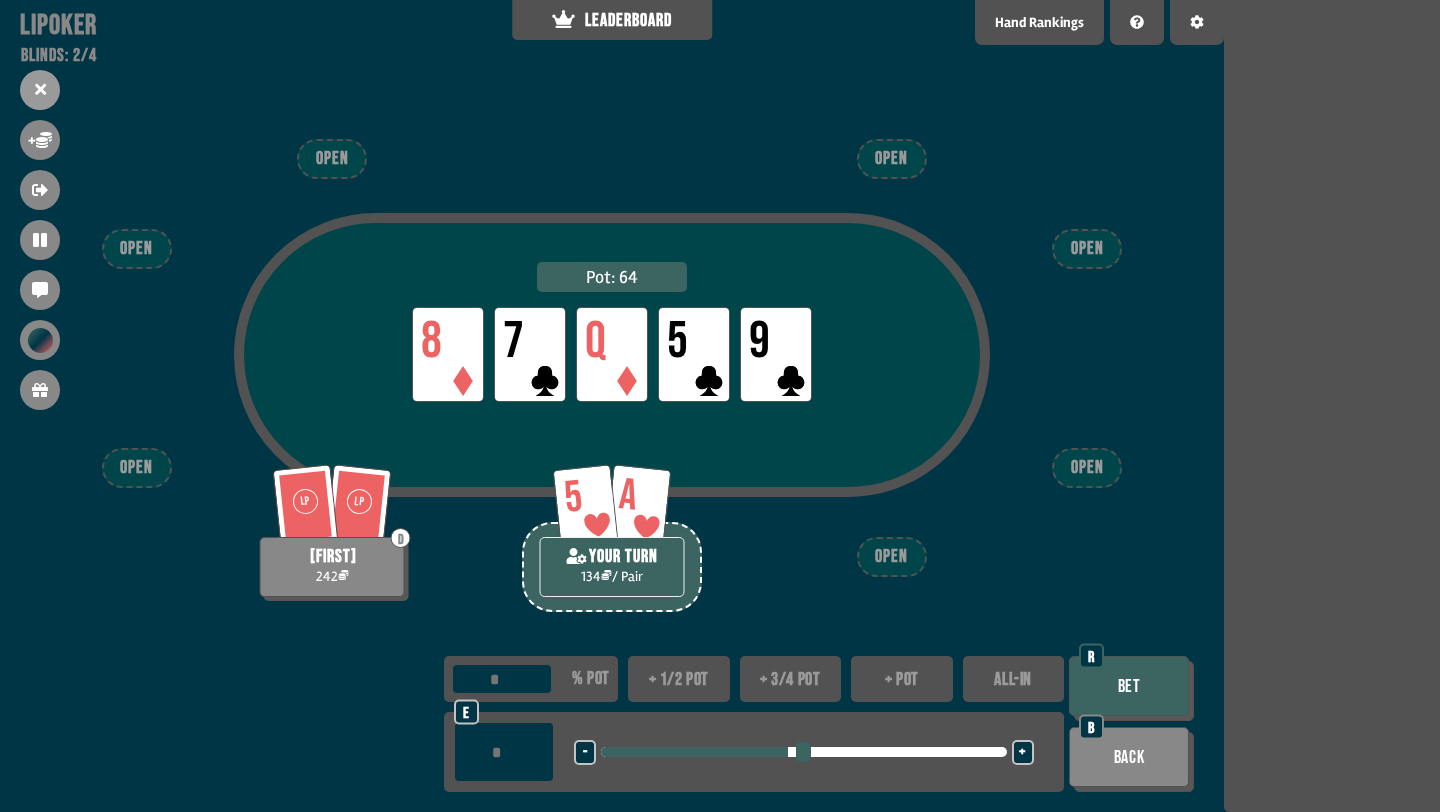 click on "+ 3/4 pot" at bounding box center [791, 679] 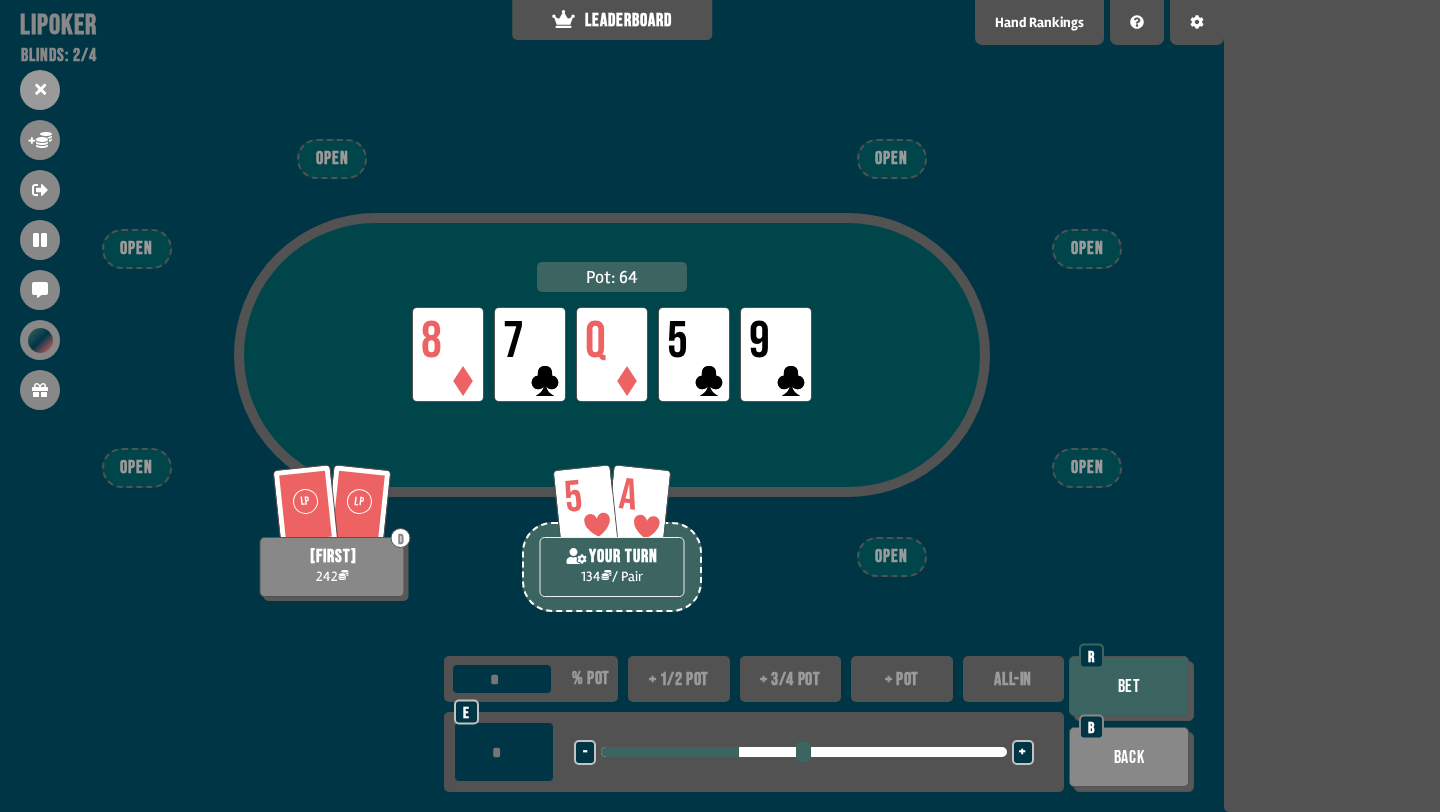 click on "+ 1/2 pot" at bounding box center [679, 679] 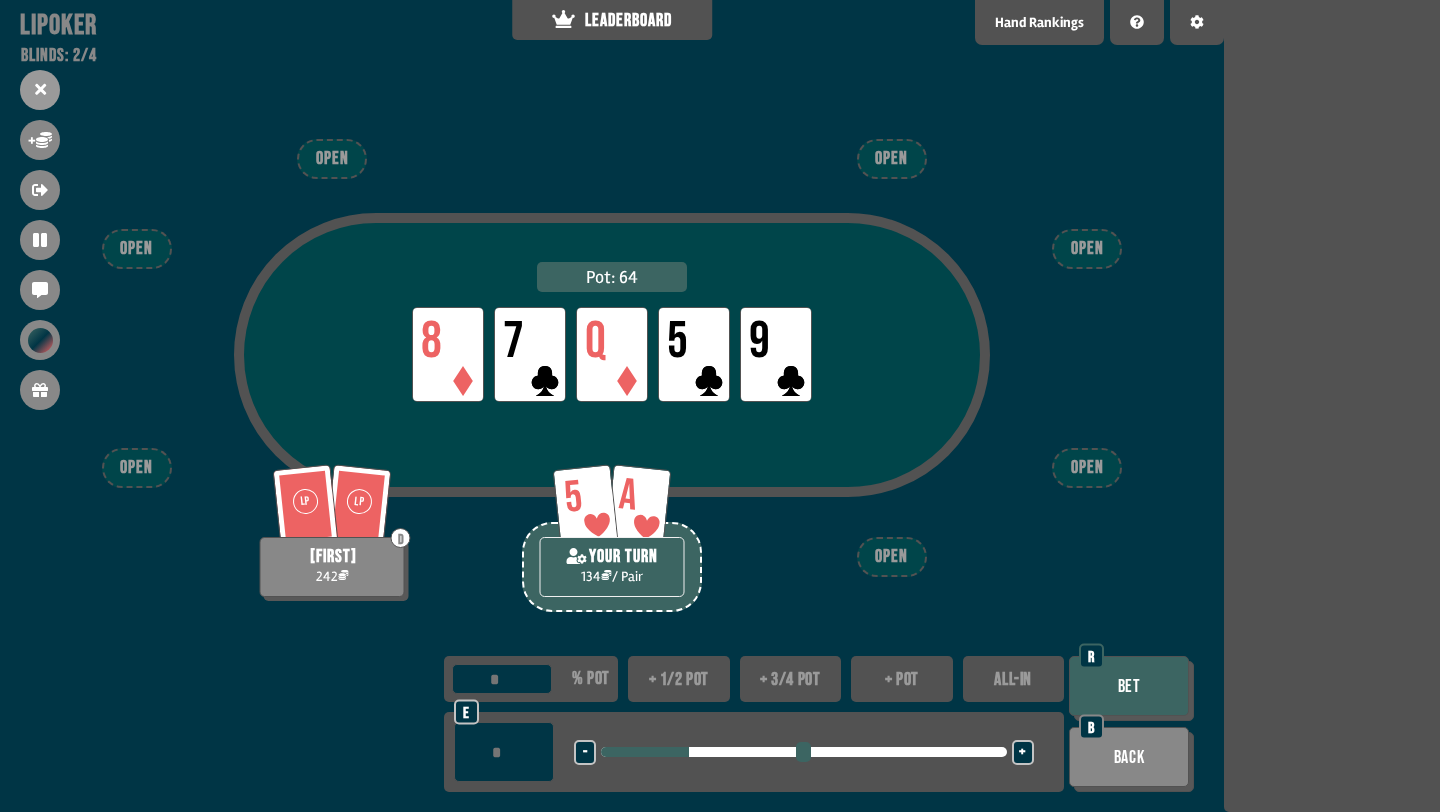 click on "Bet" at bounding box center (1129, 686) 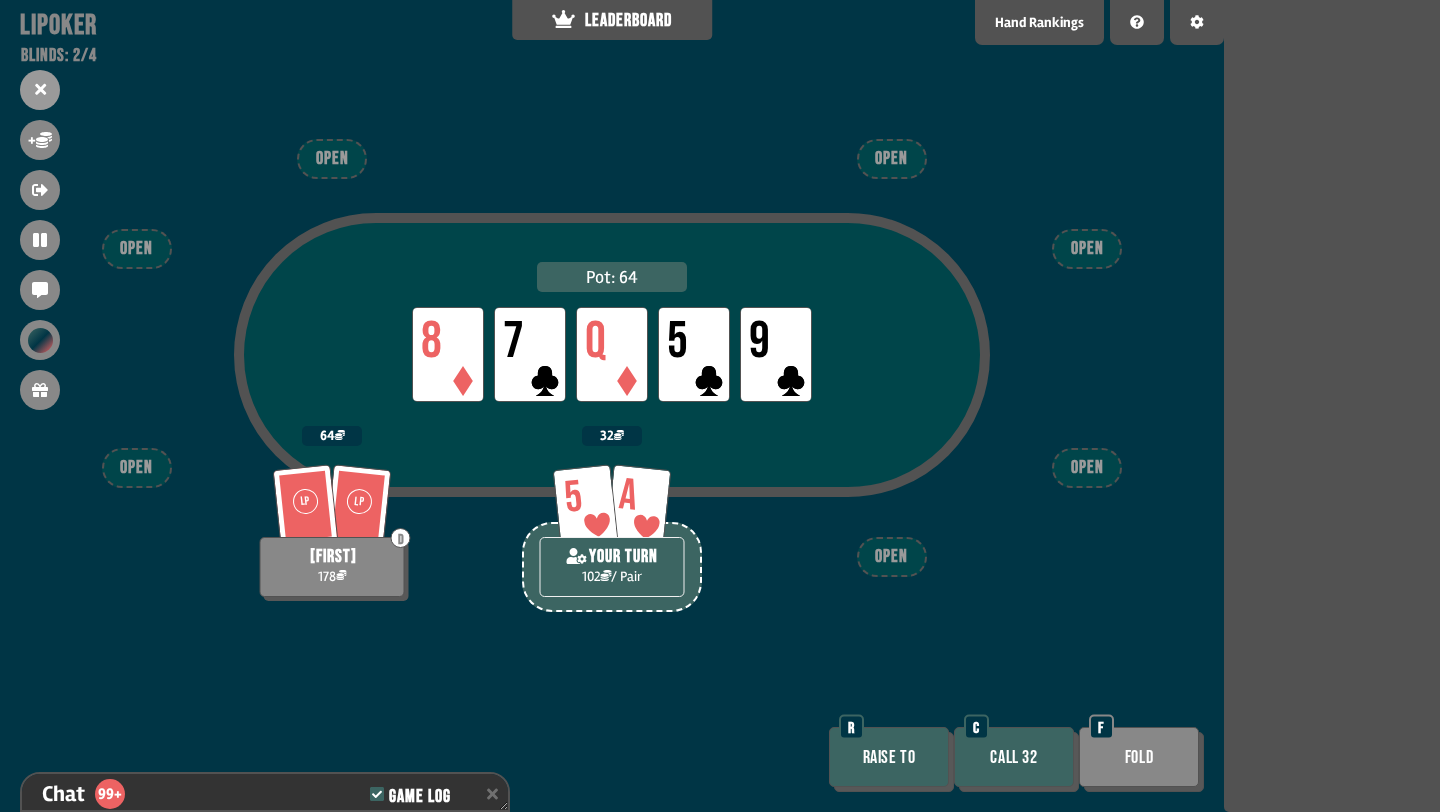 scroll, scrollTop: 4943, scrollLeft: 0, axis: vertical 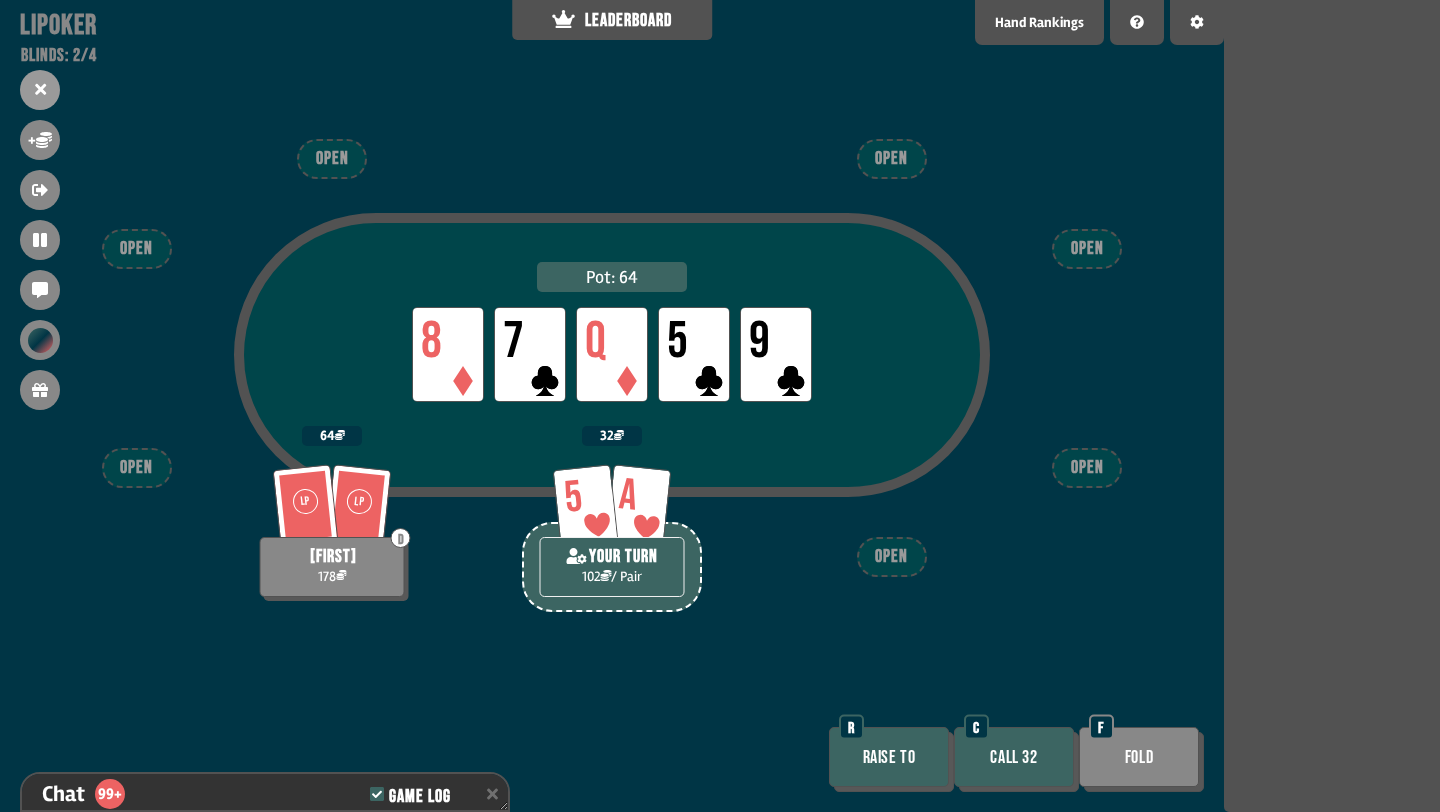 click on "Raise to" at bounding box center [889, 757] 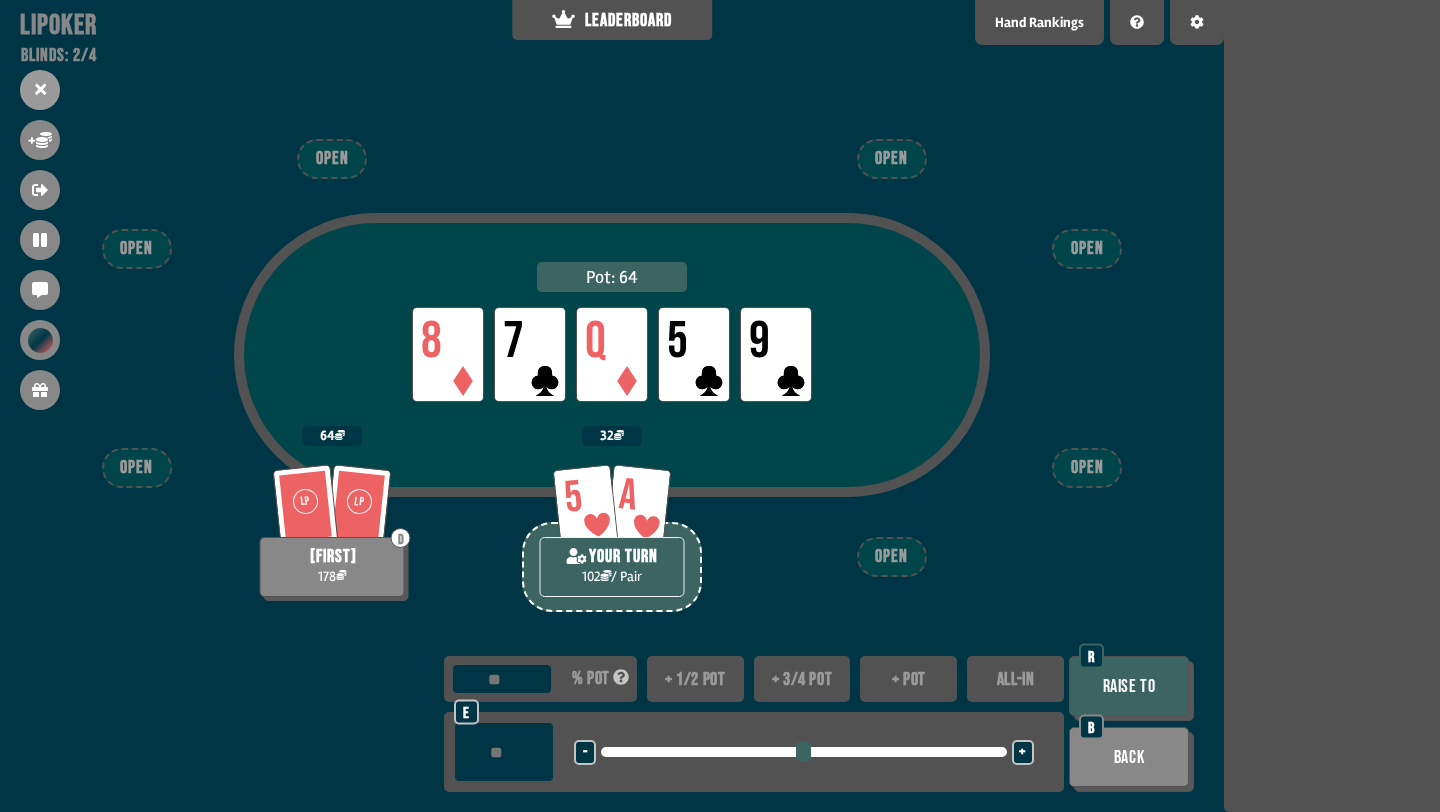 click on "ALL-IN" at bounding box center [1015, 679] 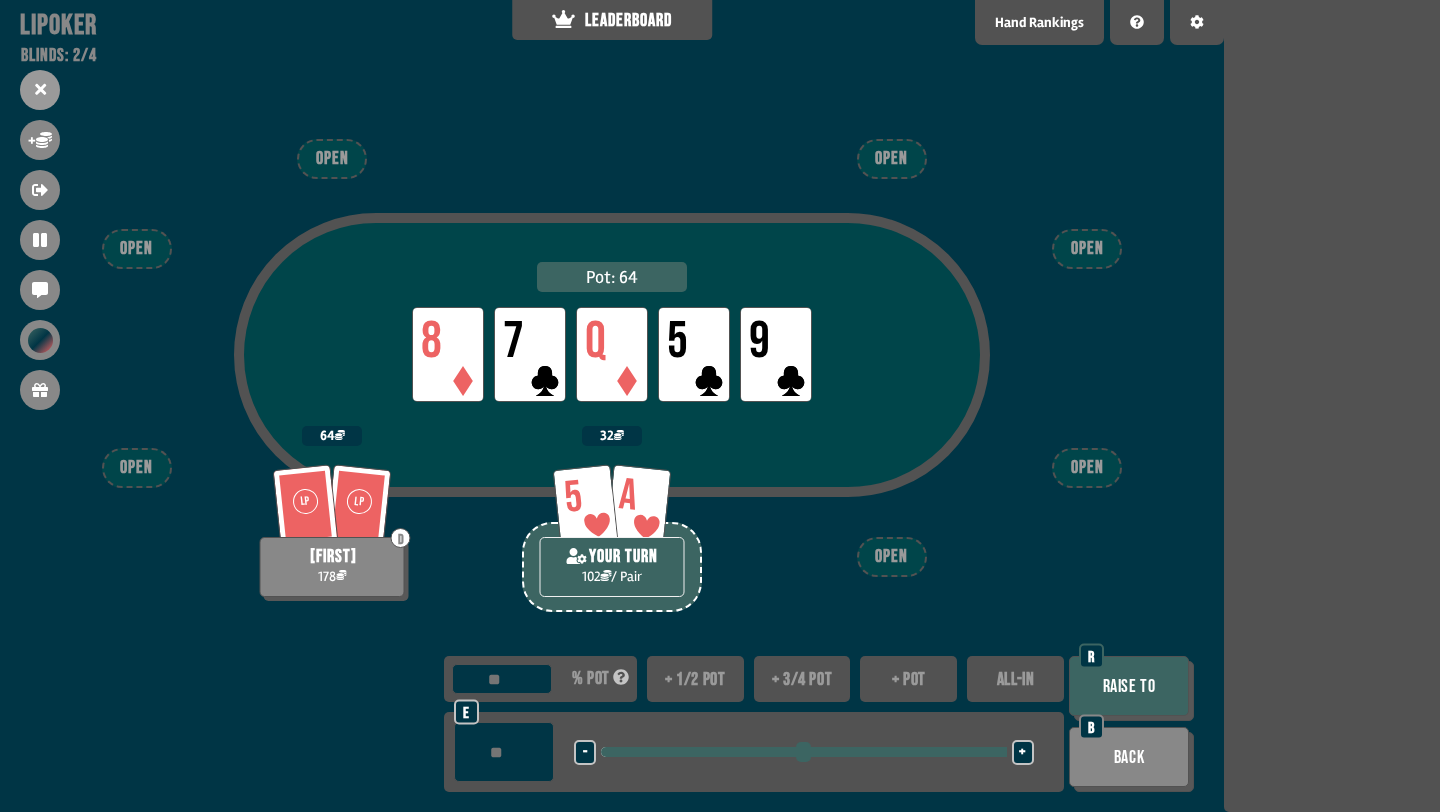 click on "Back" at bounding box center (1129, 757) 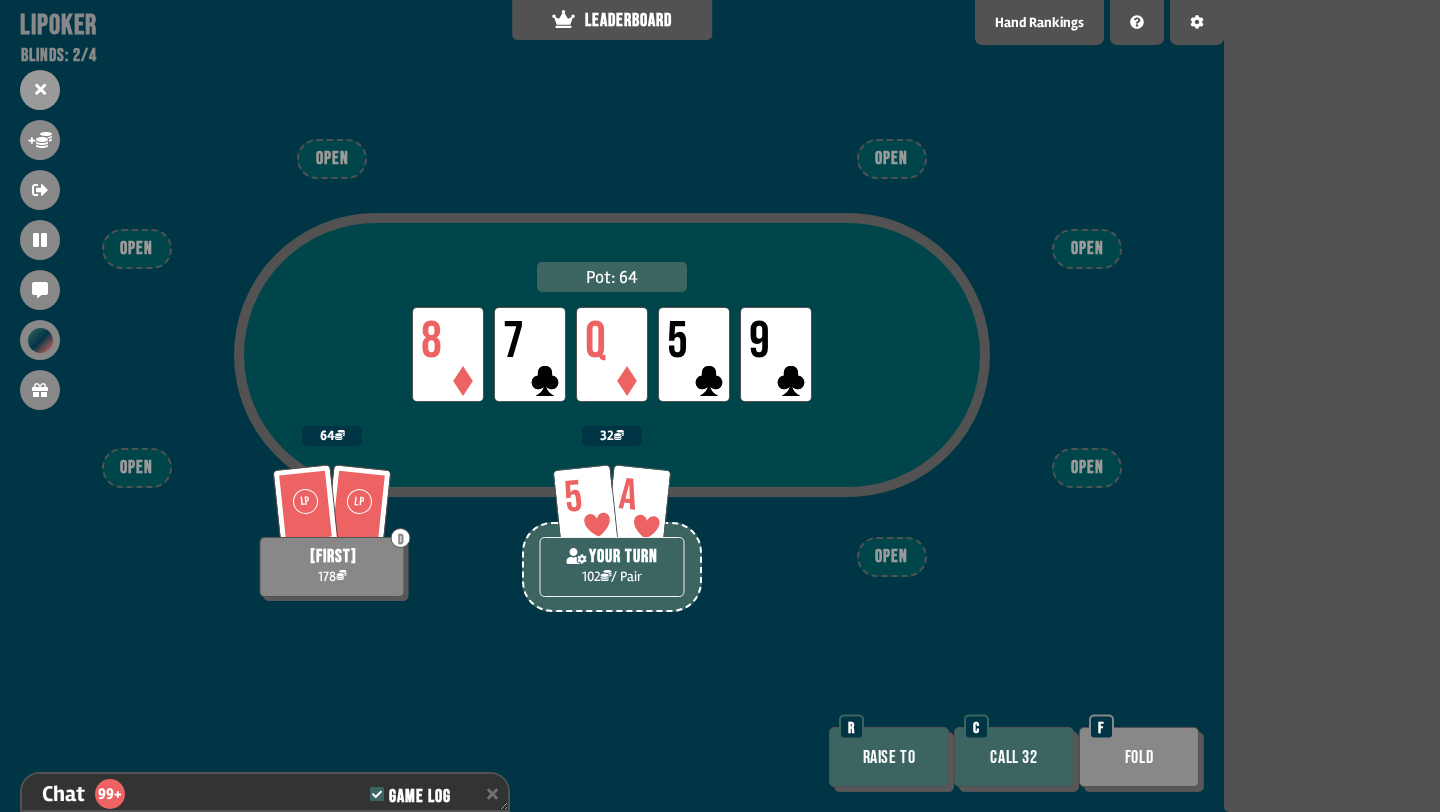 scroll, scrollTop: 4943, scrollLeft: 0, axis: vertical 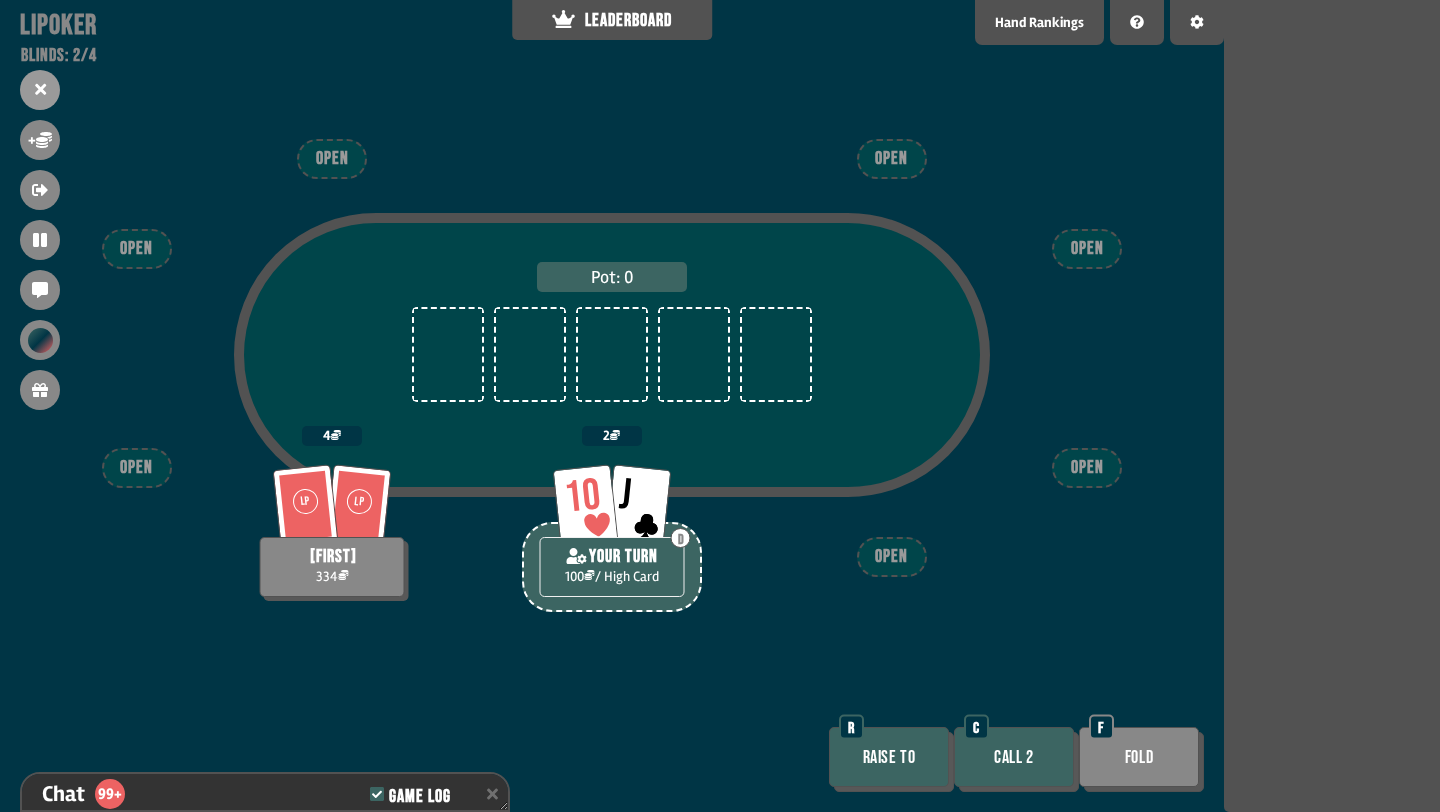 click on "Raise to" at bounding box center [889, 757] 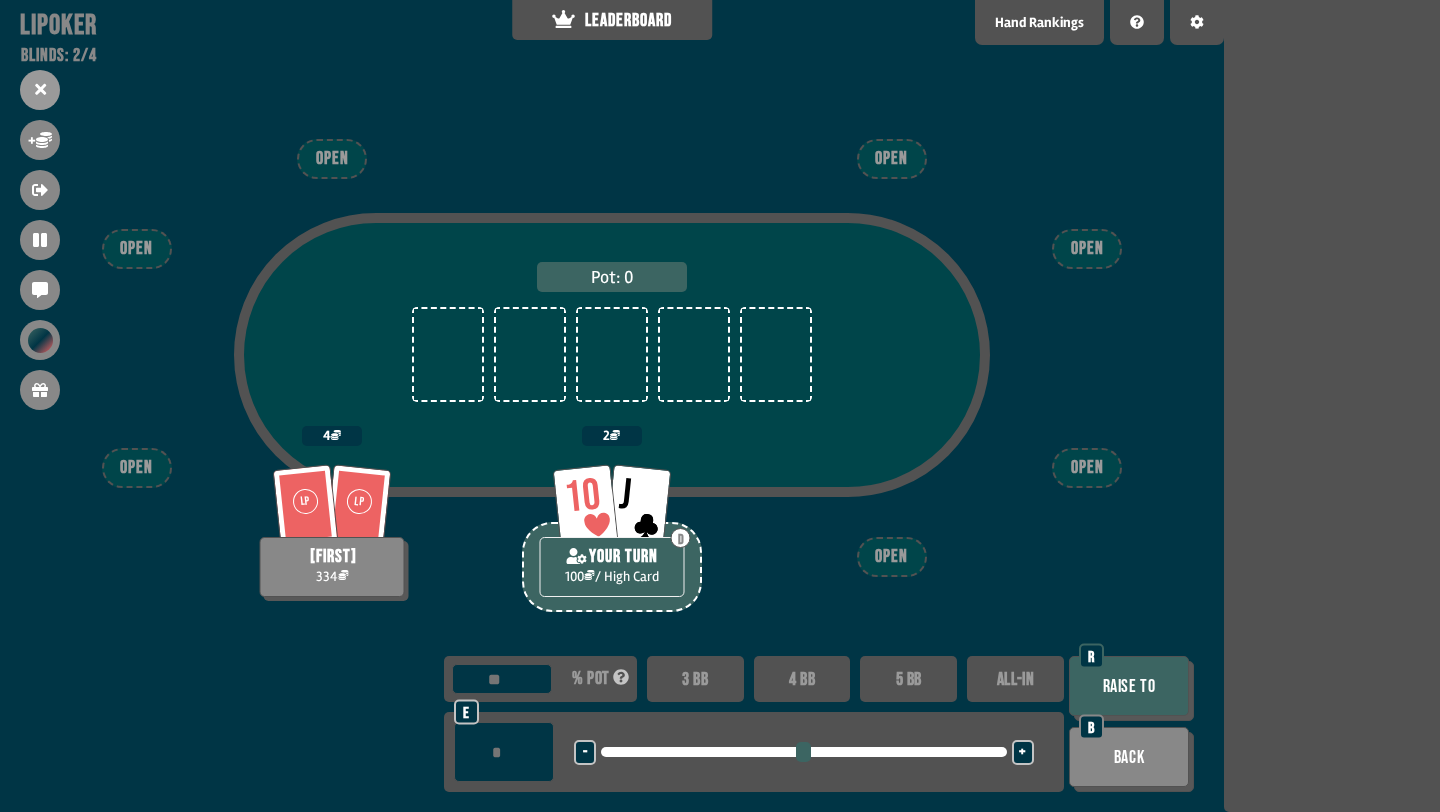 click on "Raise to" at bounding box center [1129, 686] 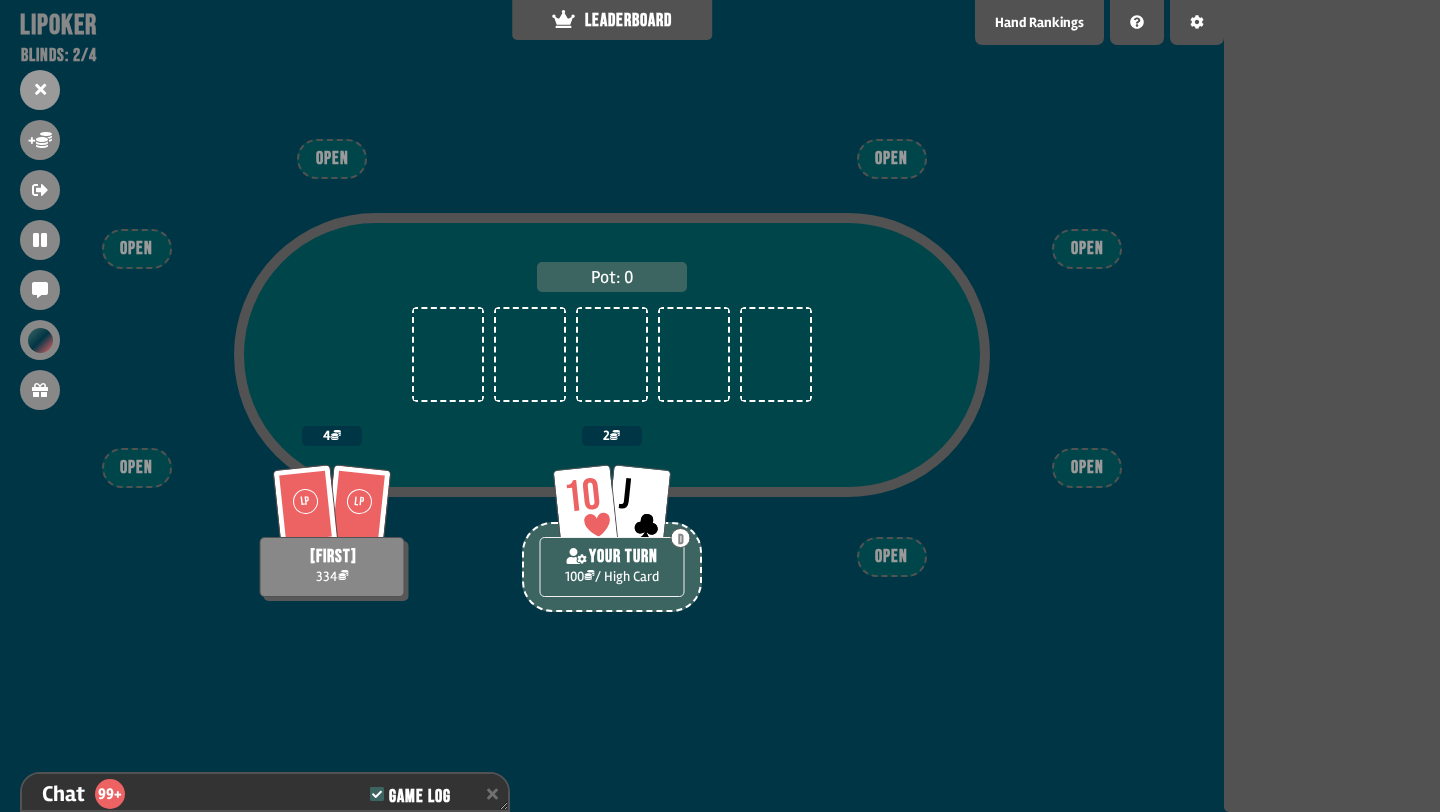 scroll, scrollTop: 5117, scrollLeft: 0, axis: vertical 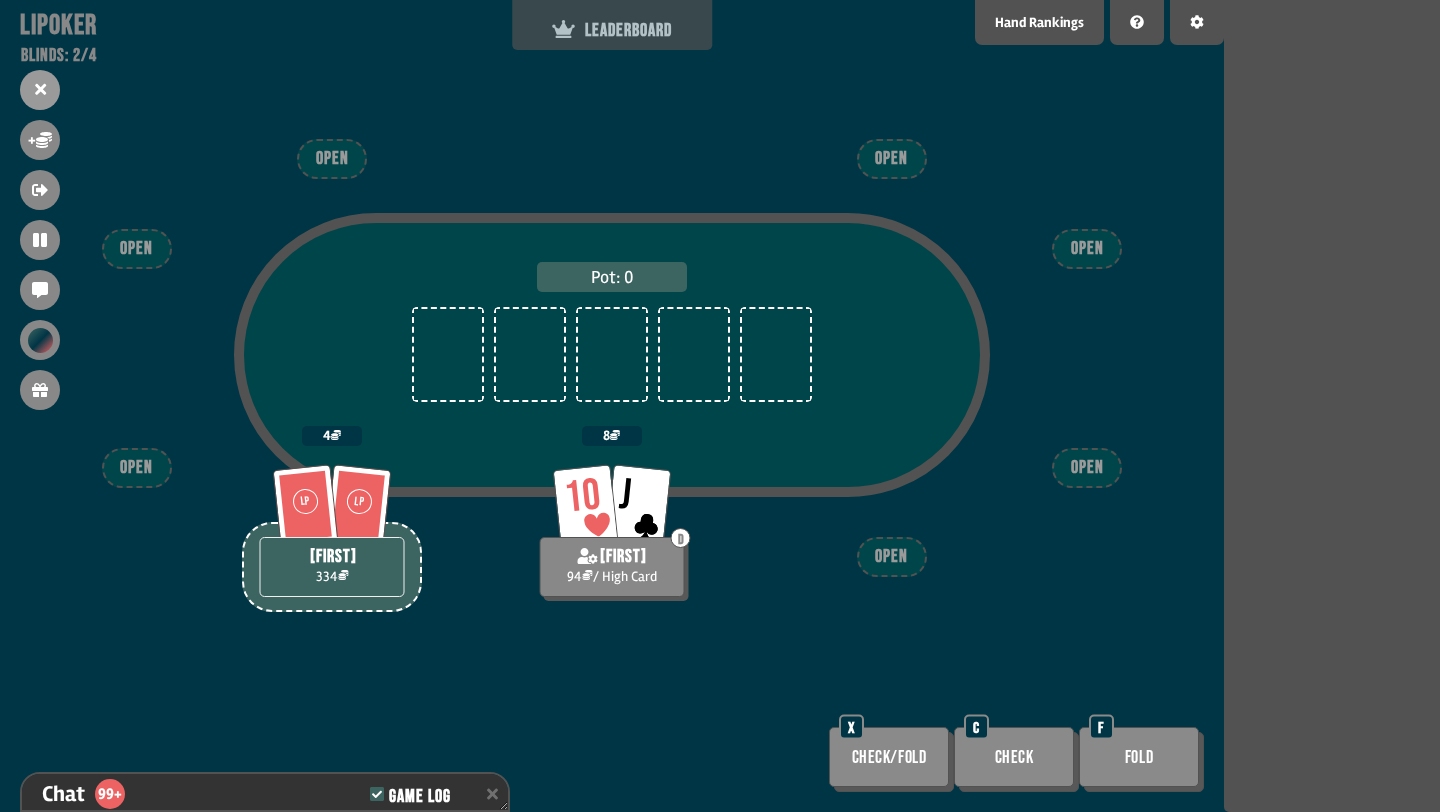click on "LEADERBOARD" at bounding box center (612, 30) 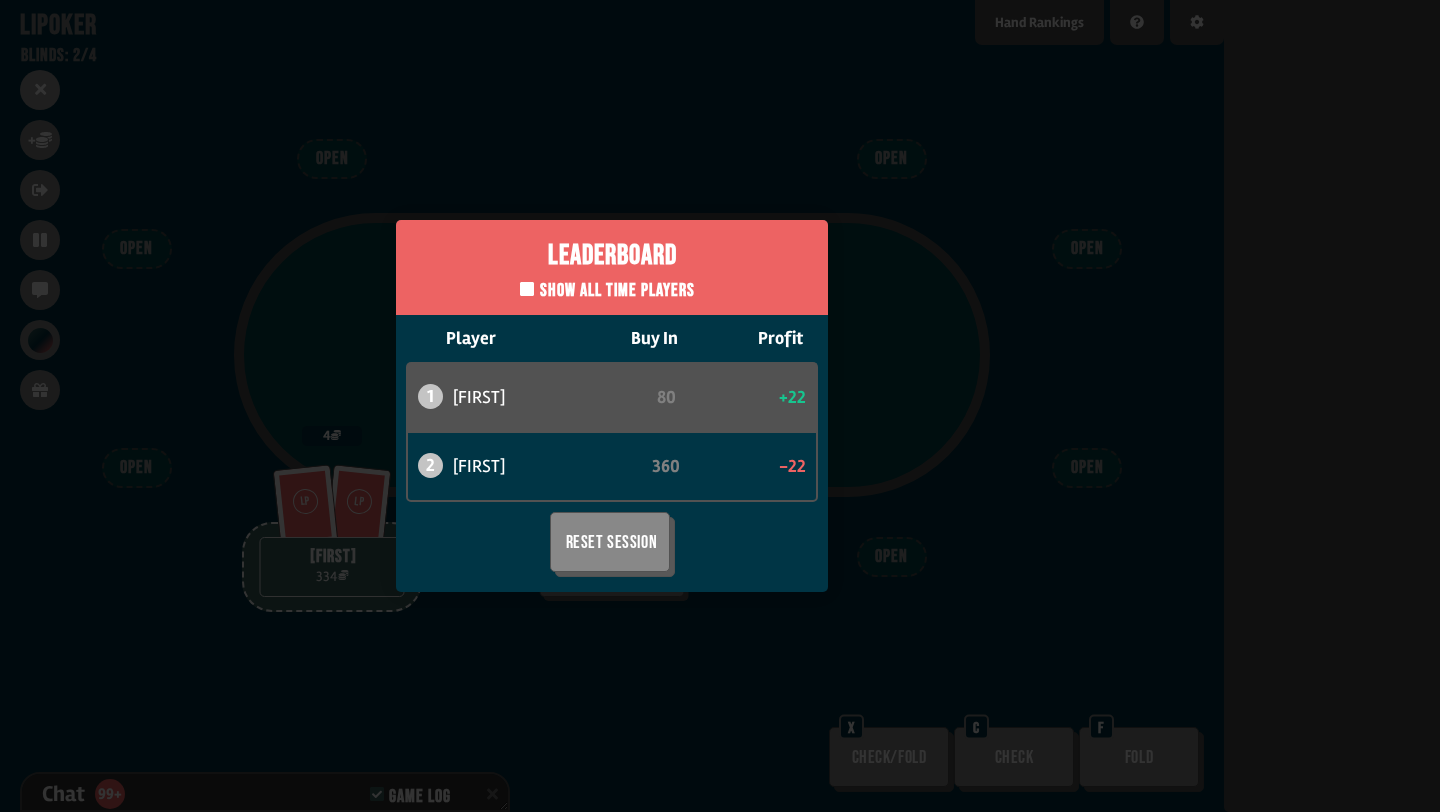 click on "Leaderboard   Show all time players Player Buy In Profit 1 [FIRST] [LAST] 80 +22 2 [FIRST] 360 -22 Reset Session" at bounding box center [612, 406] 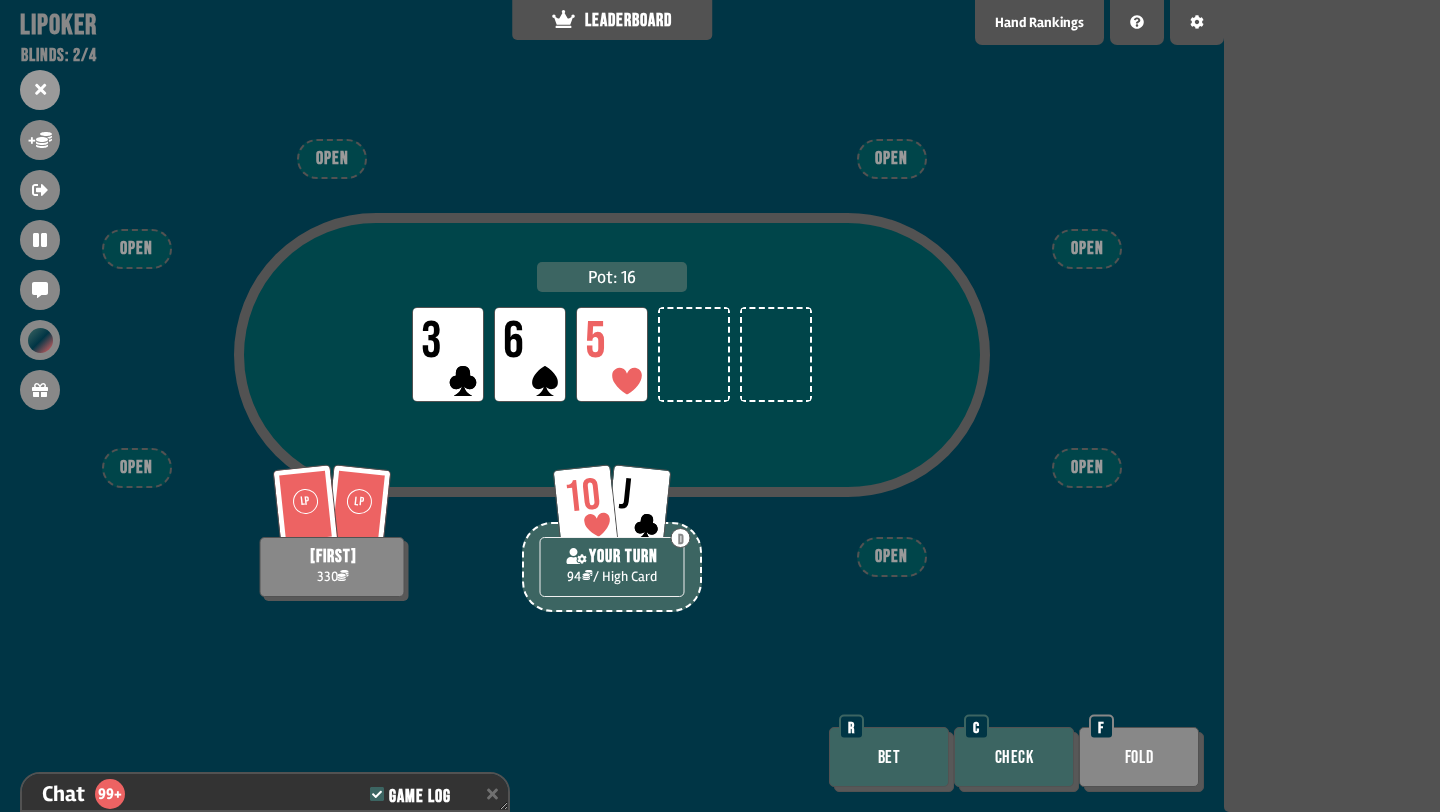 scroll, scrollTop: 5233, scrollLeft: 0, axis: vertical 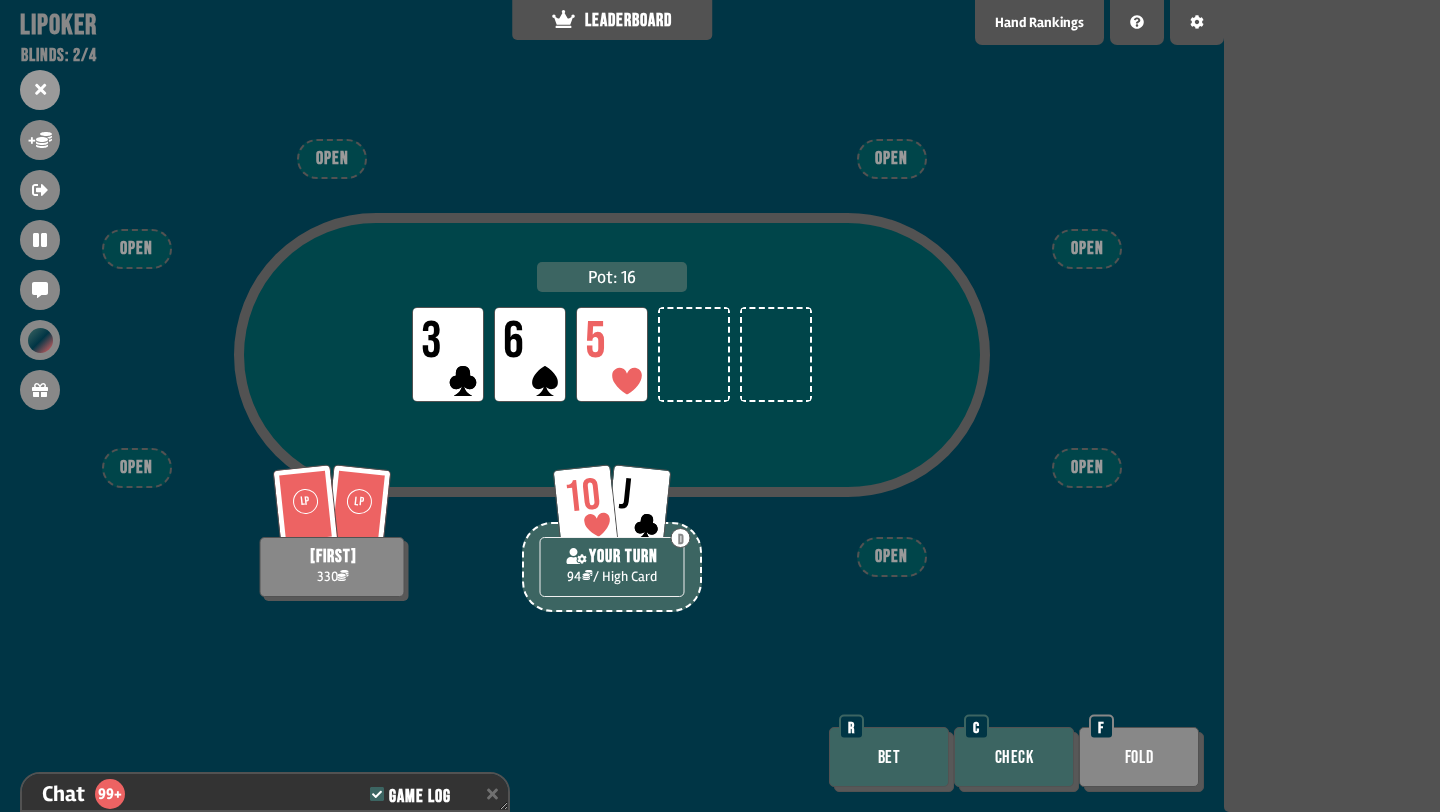 click on "Check" at bounding box center [1014, 757] 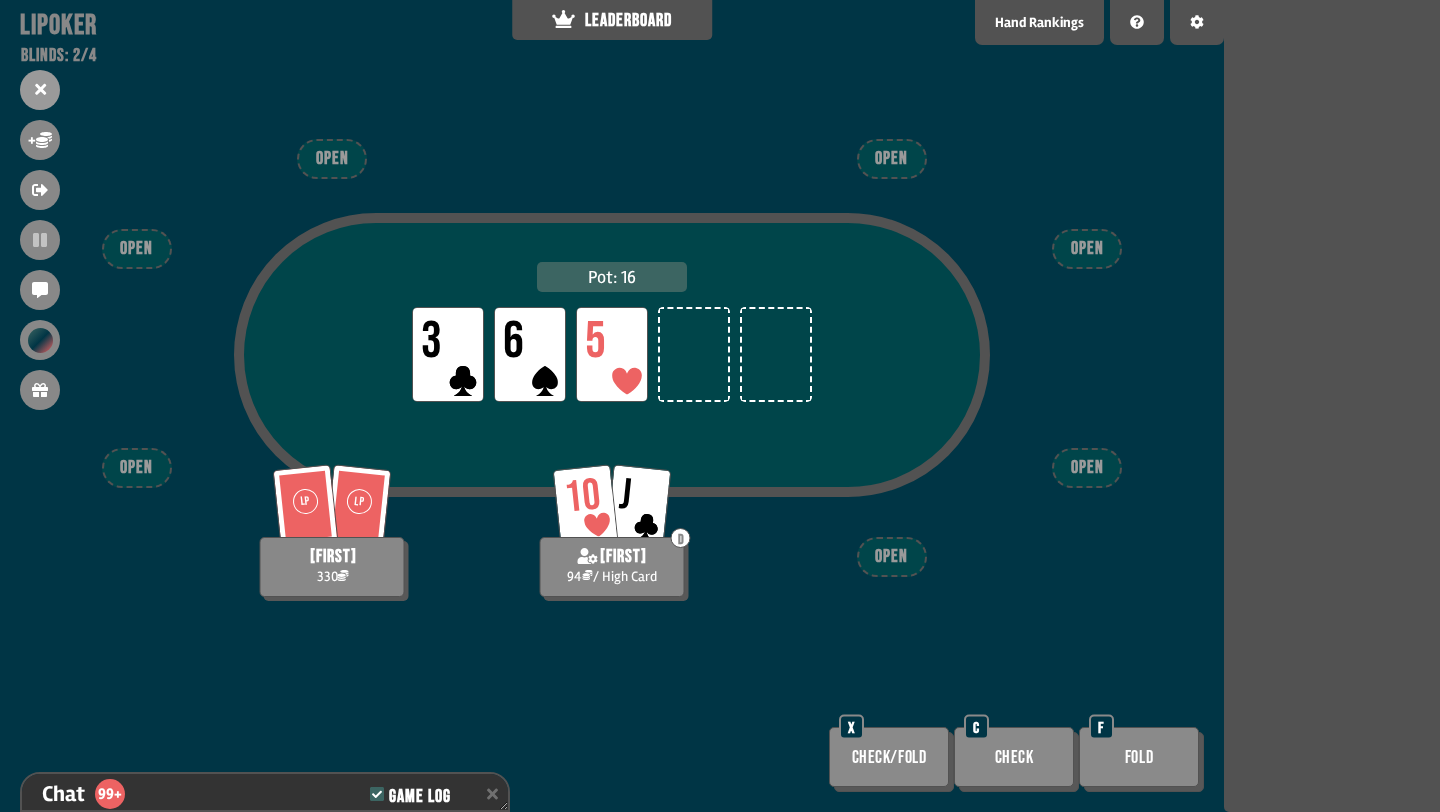scroll, scrollTop: 5291, scrollLeft: 0, axis: vertical 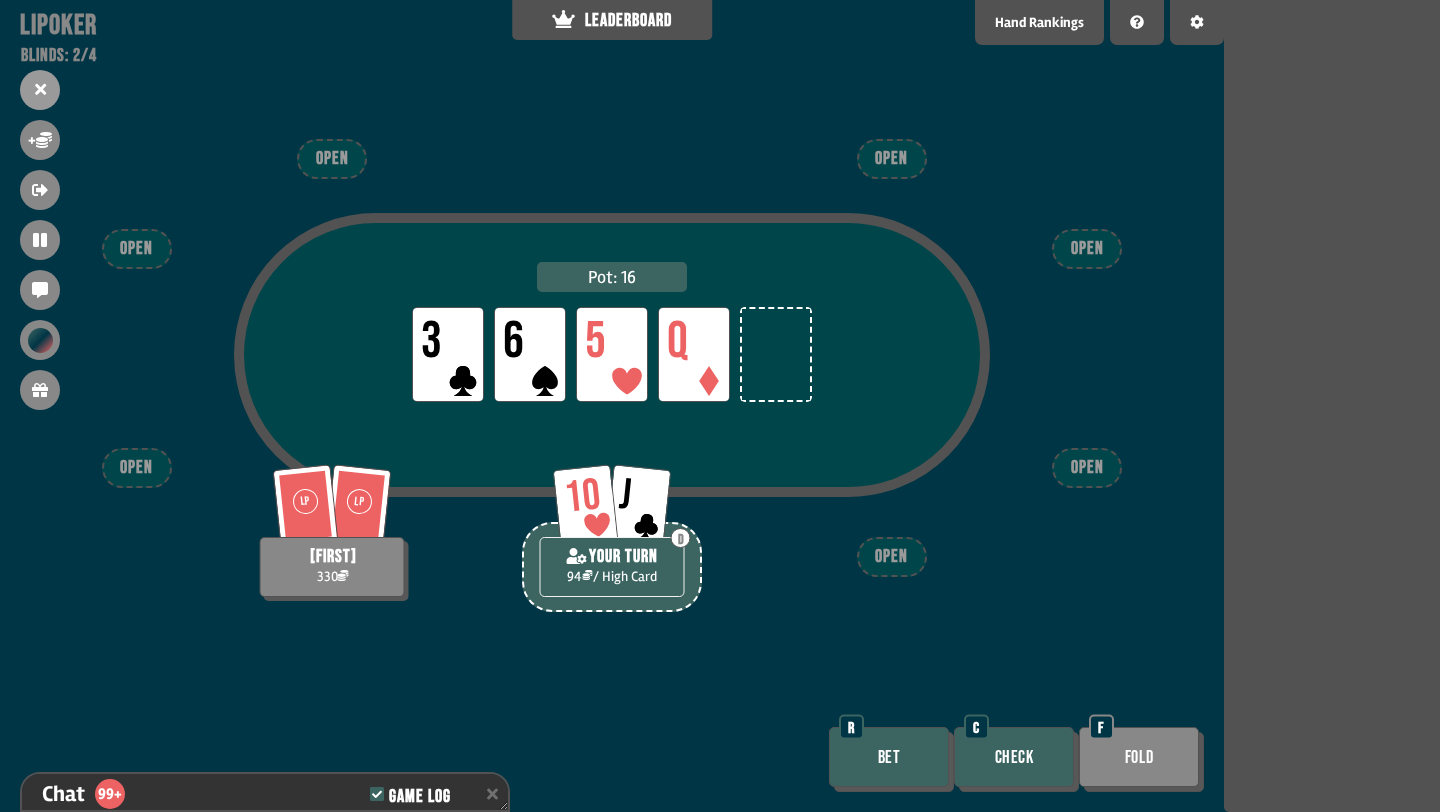 click on "Check" at bounding box center [1014, 757] 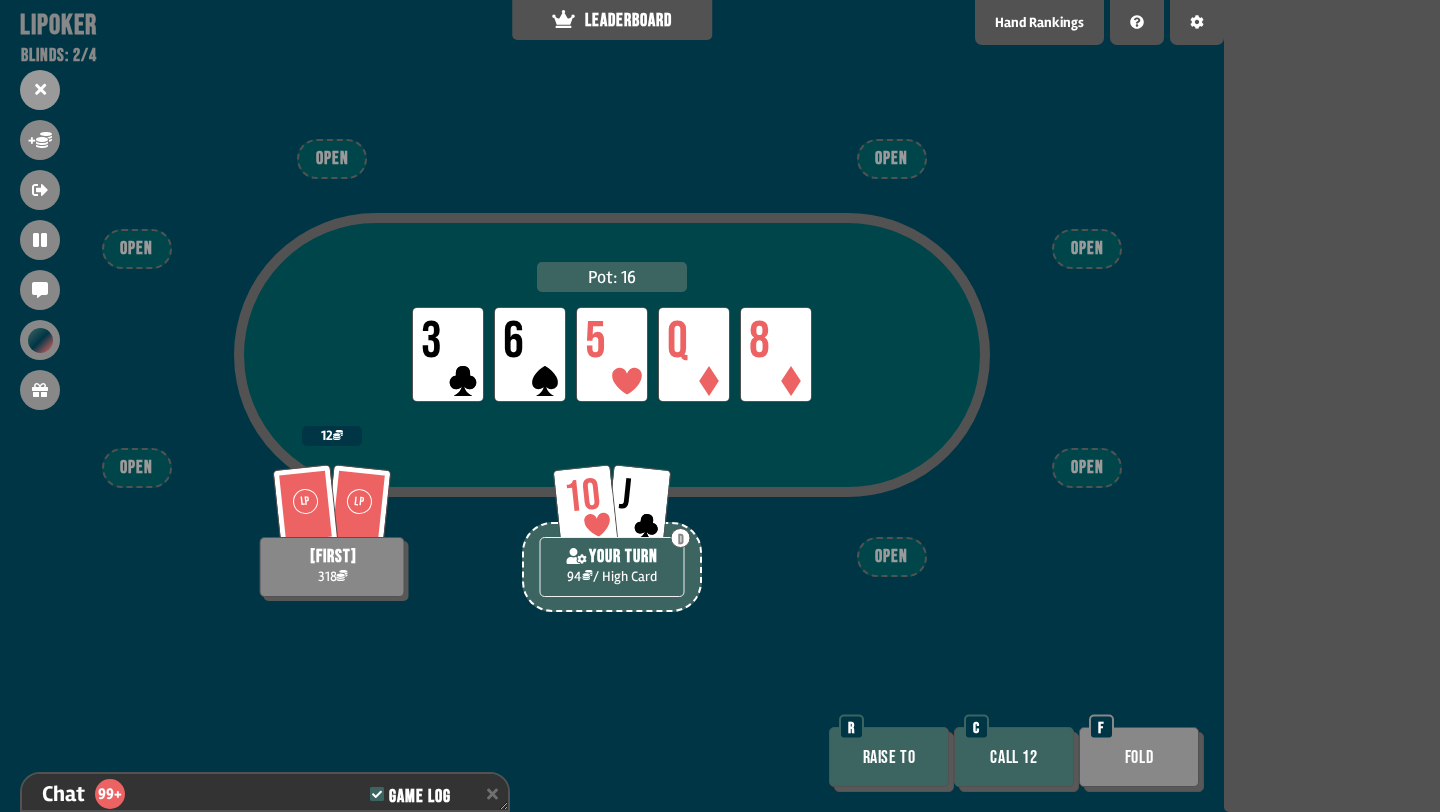 scroll, scrollTop: 5465, scrollLeft: 0, axis: vertical 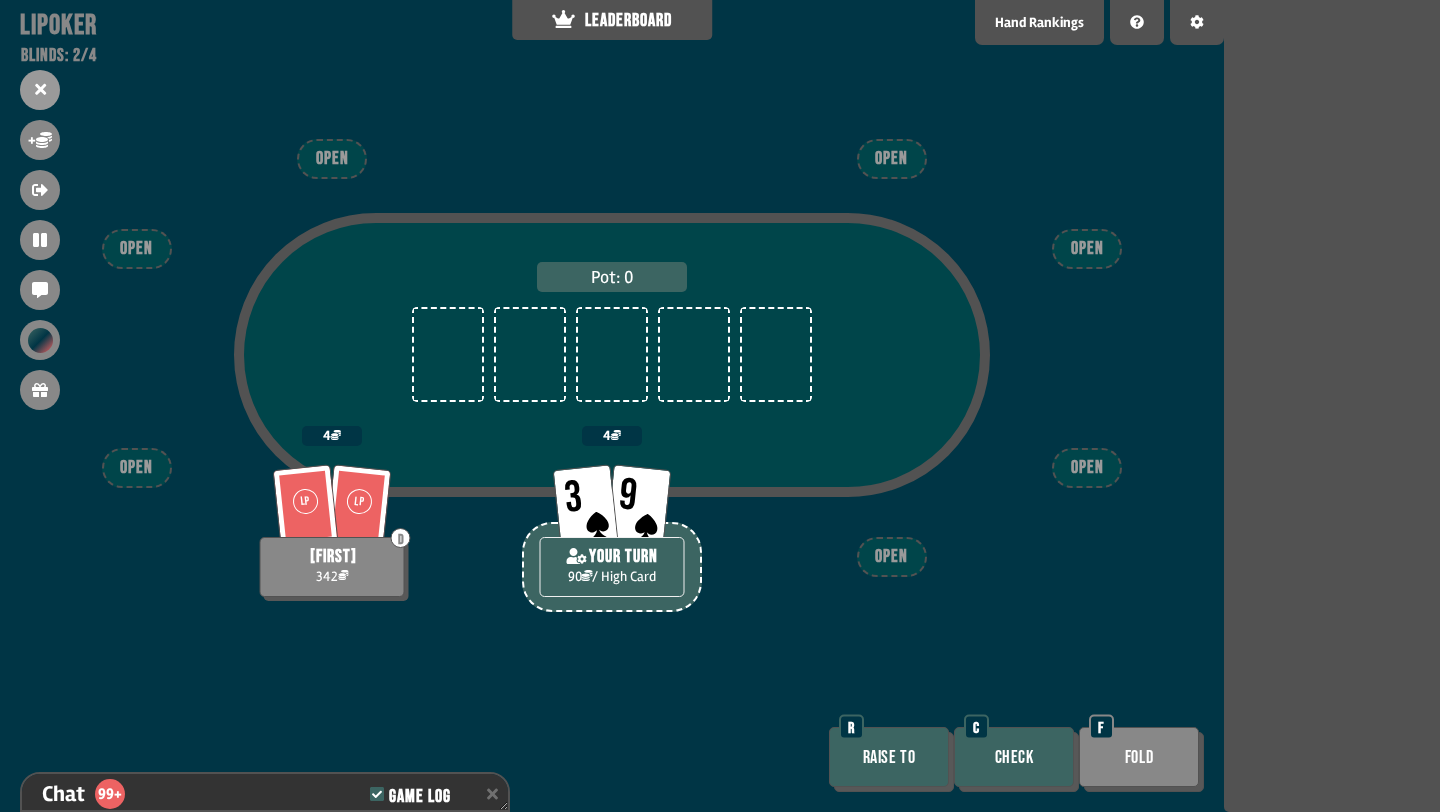 click on "Check" at bounding box center (1014, 757) 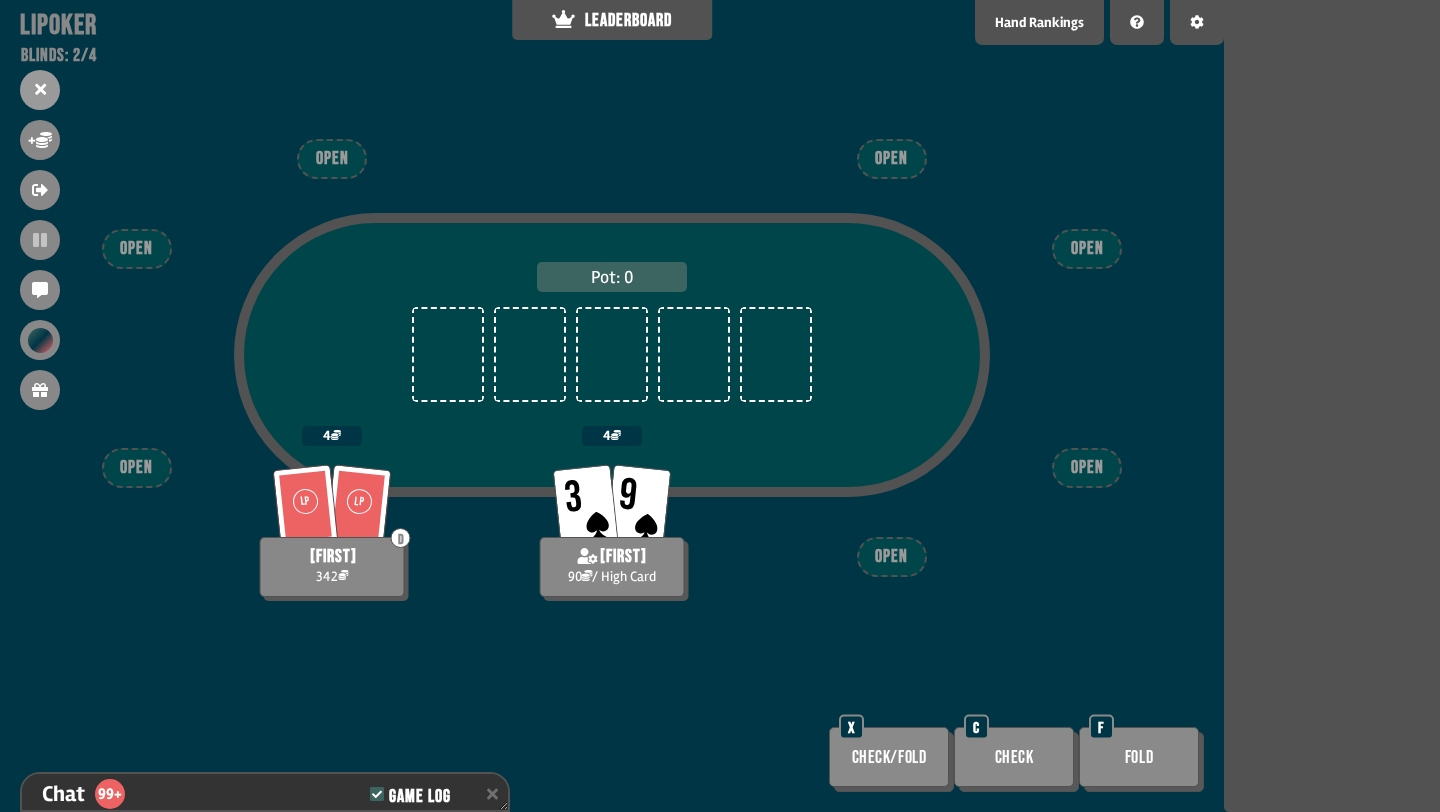 scroll, scrollTop: 5697, scrollLeft: 0, axis: vertical 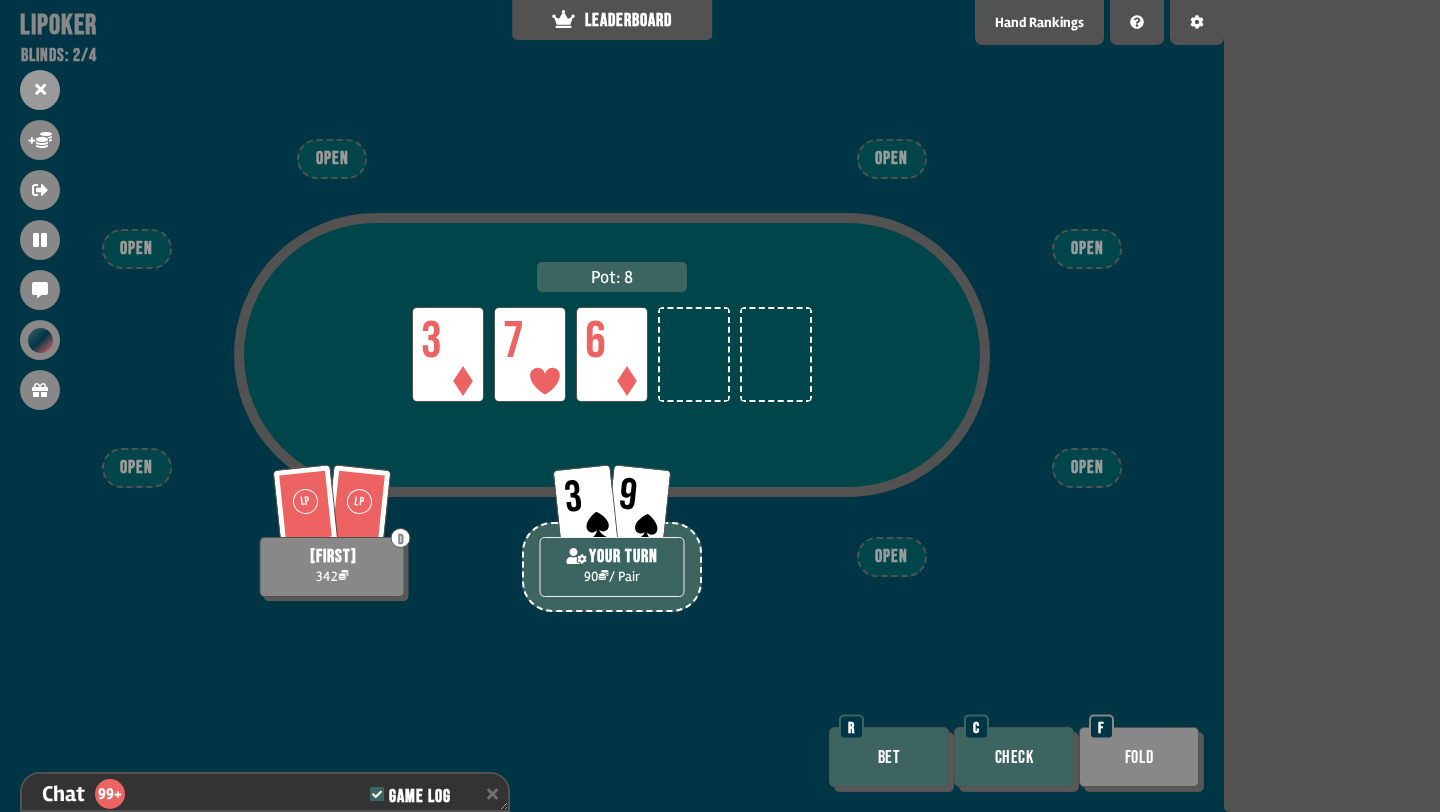 click on "Check" at bounding box center [1014, 757] 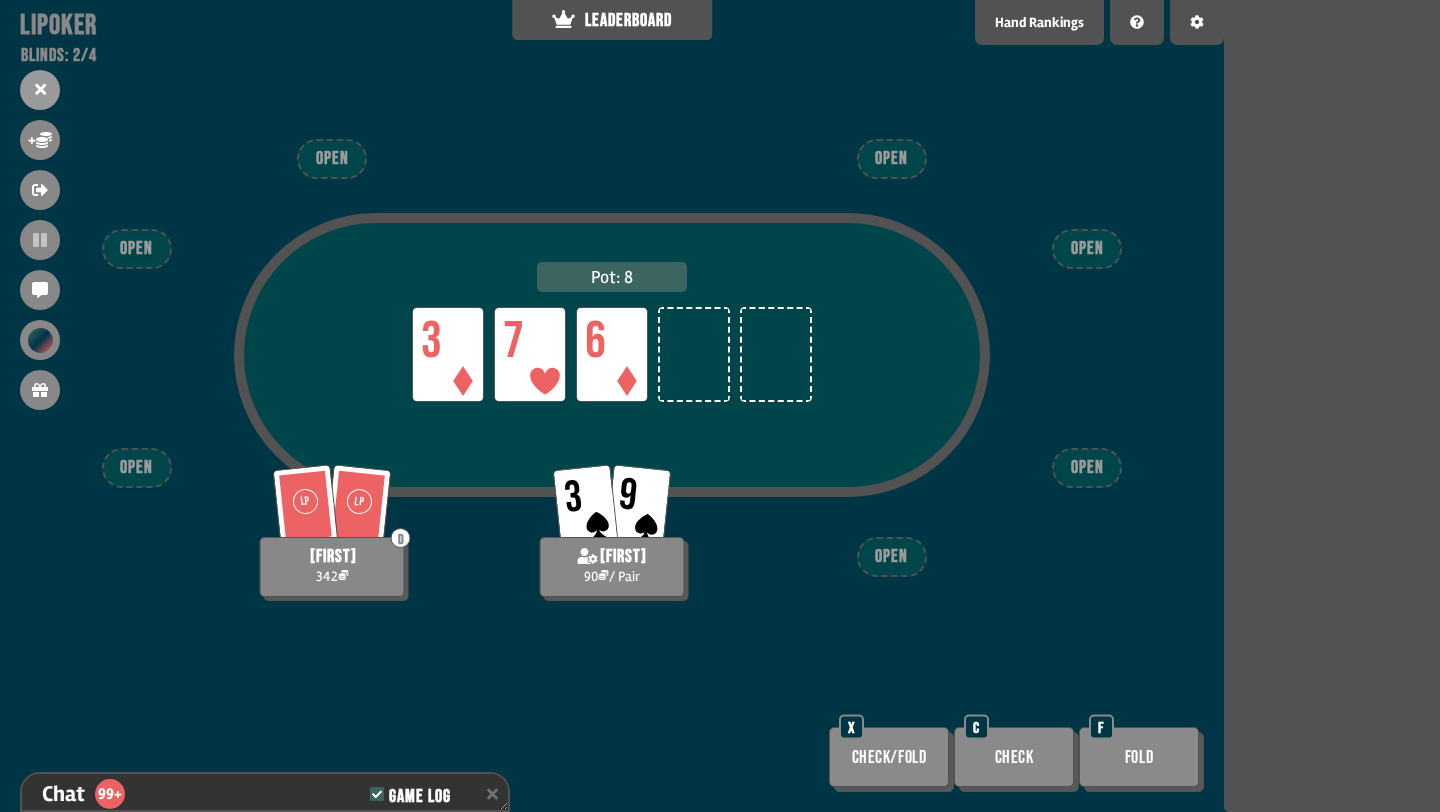 scroll, scrollTop: 5813, scrollLeft: 0, axis: vertical 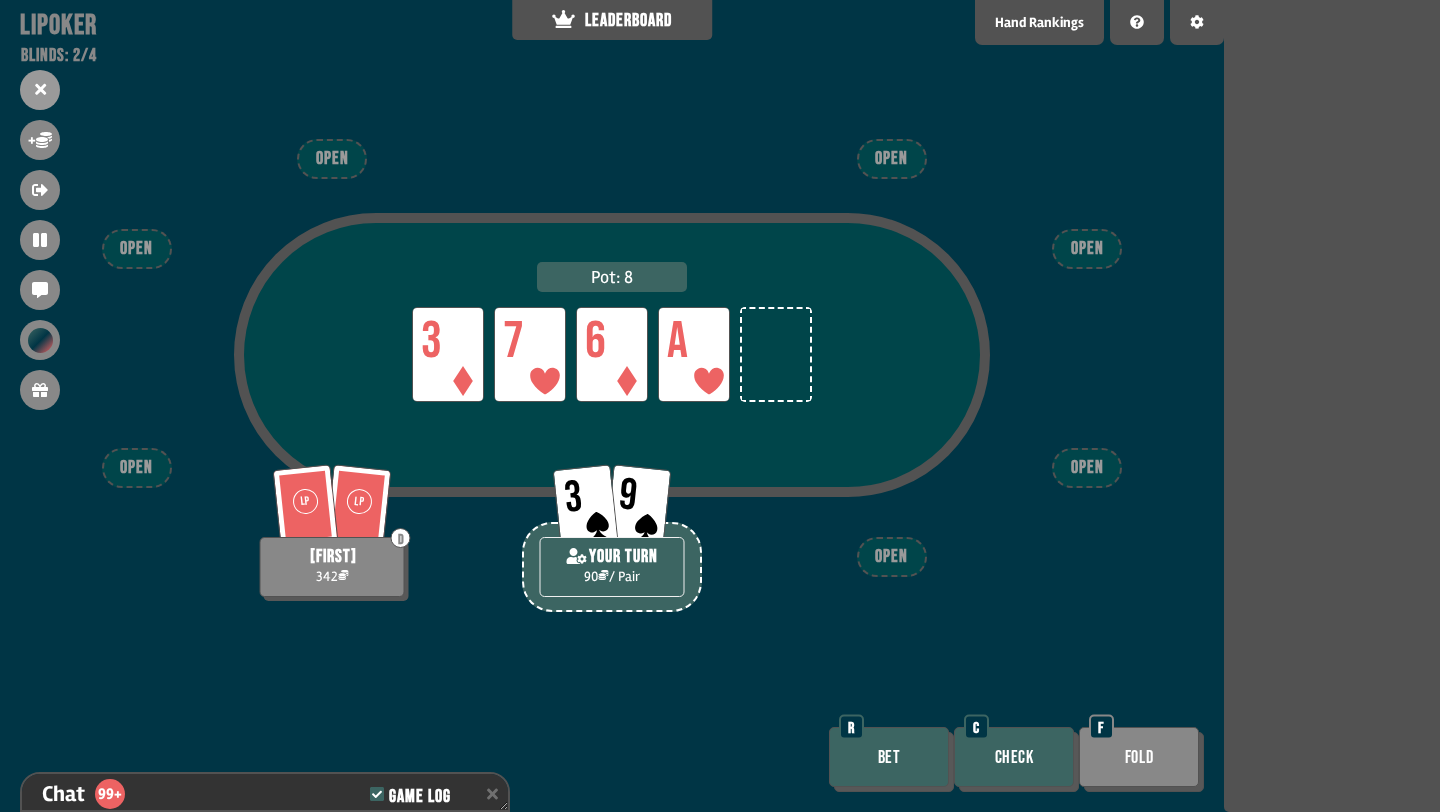 click on "Check" at bounding box center (1014, 757) 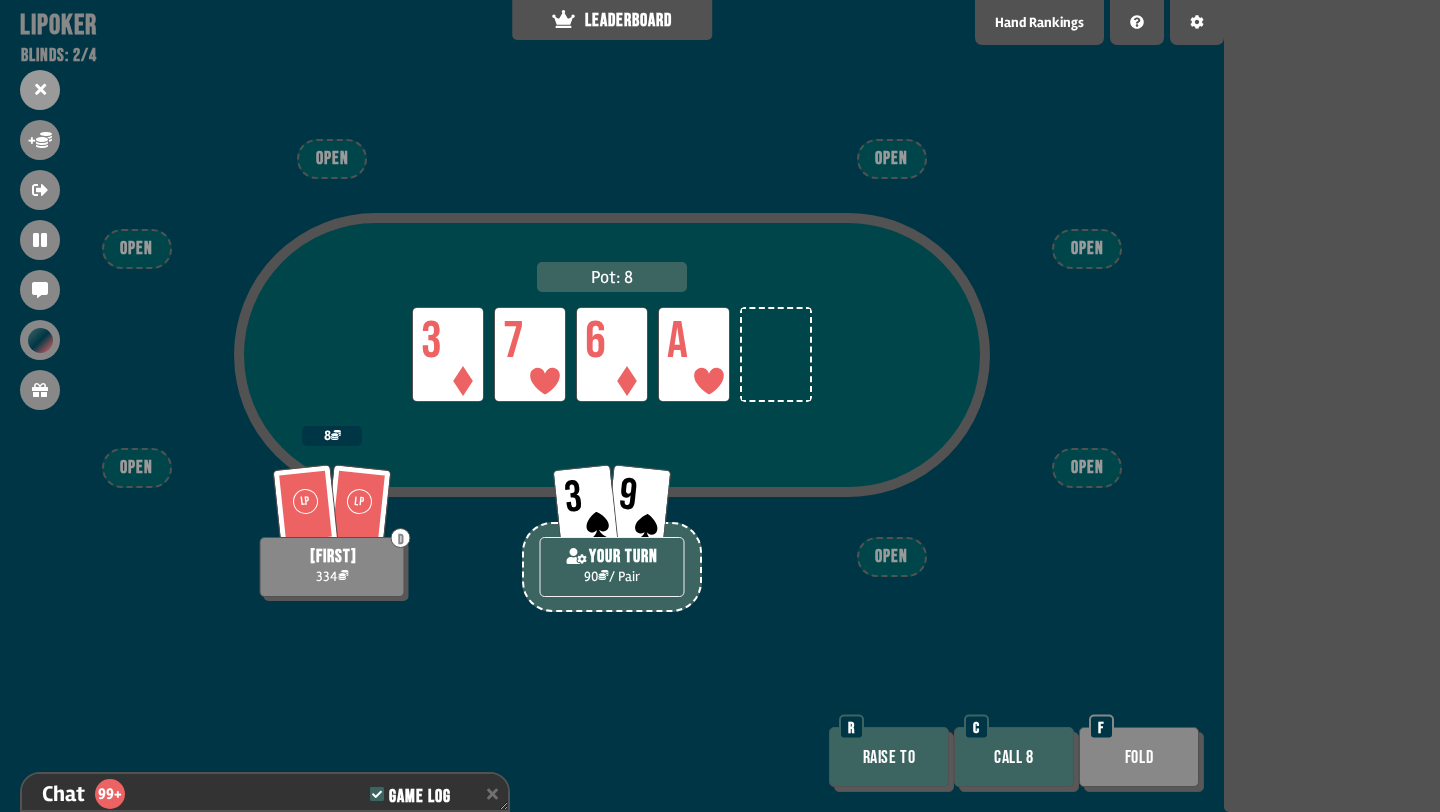 scroll, scrollTop: 5929, scrollLeft: 0, axis: vertical 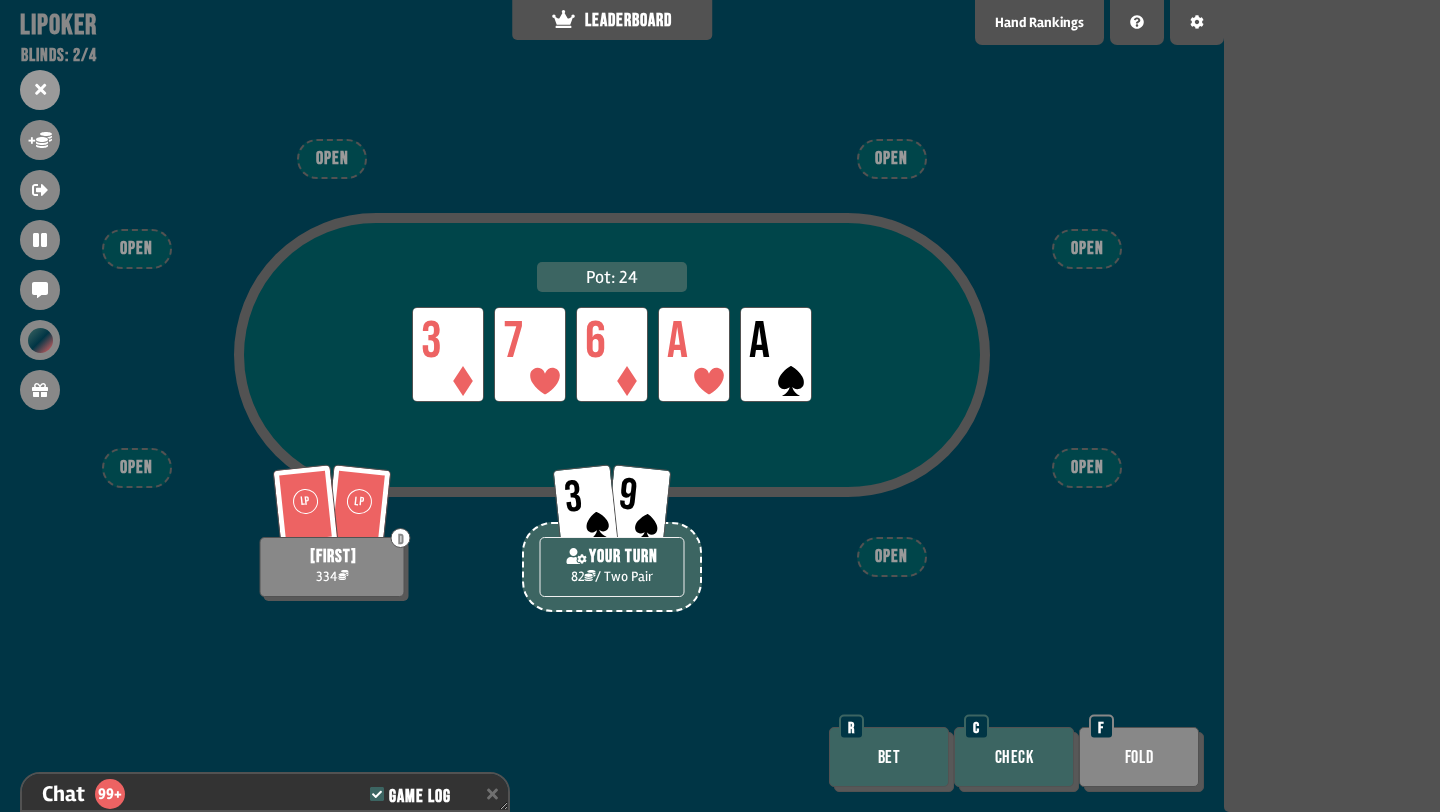 click on "Check" at bounding box center (1014, 757) 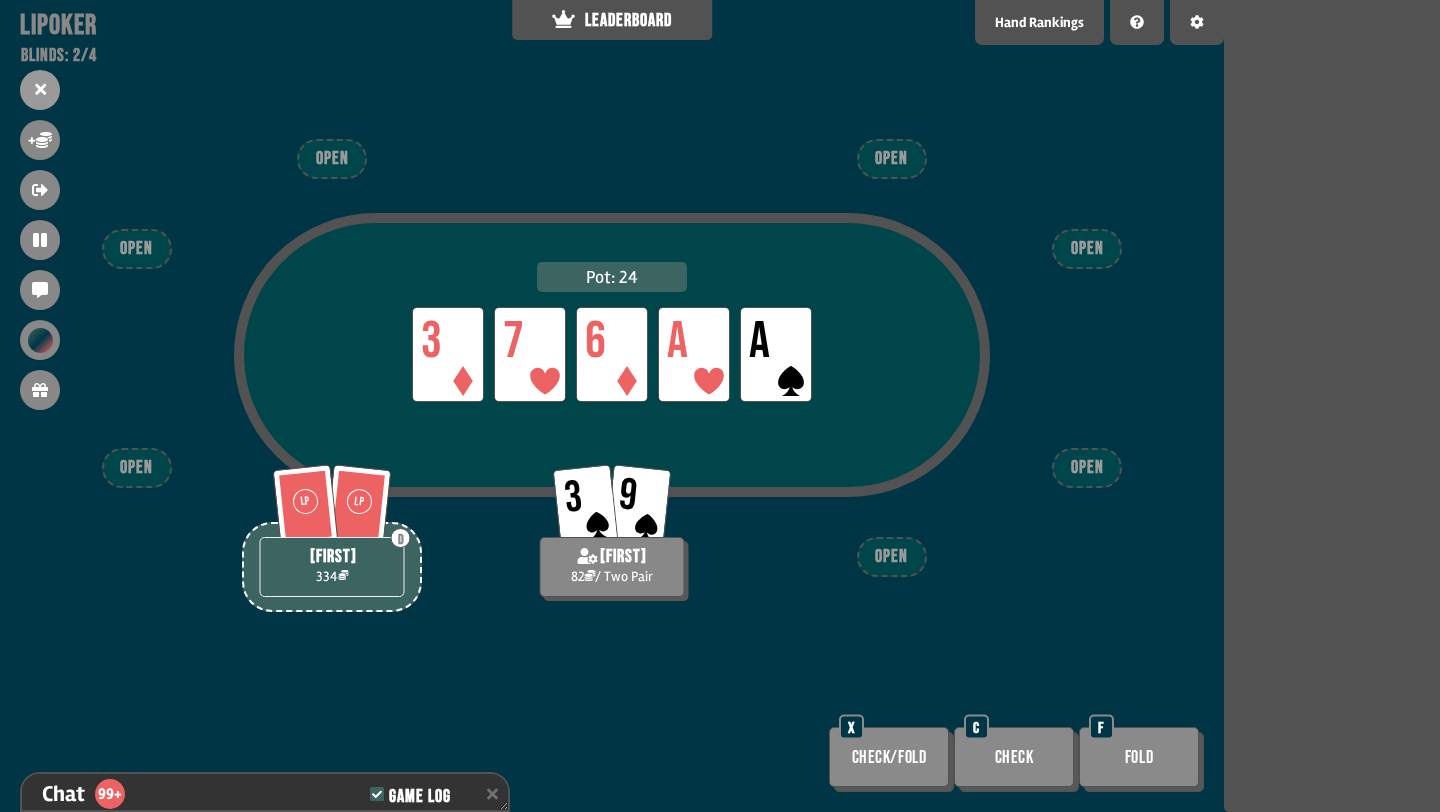 scroll, scrollTop: 6074, scrollLeft: 0, axis: vertical 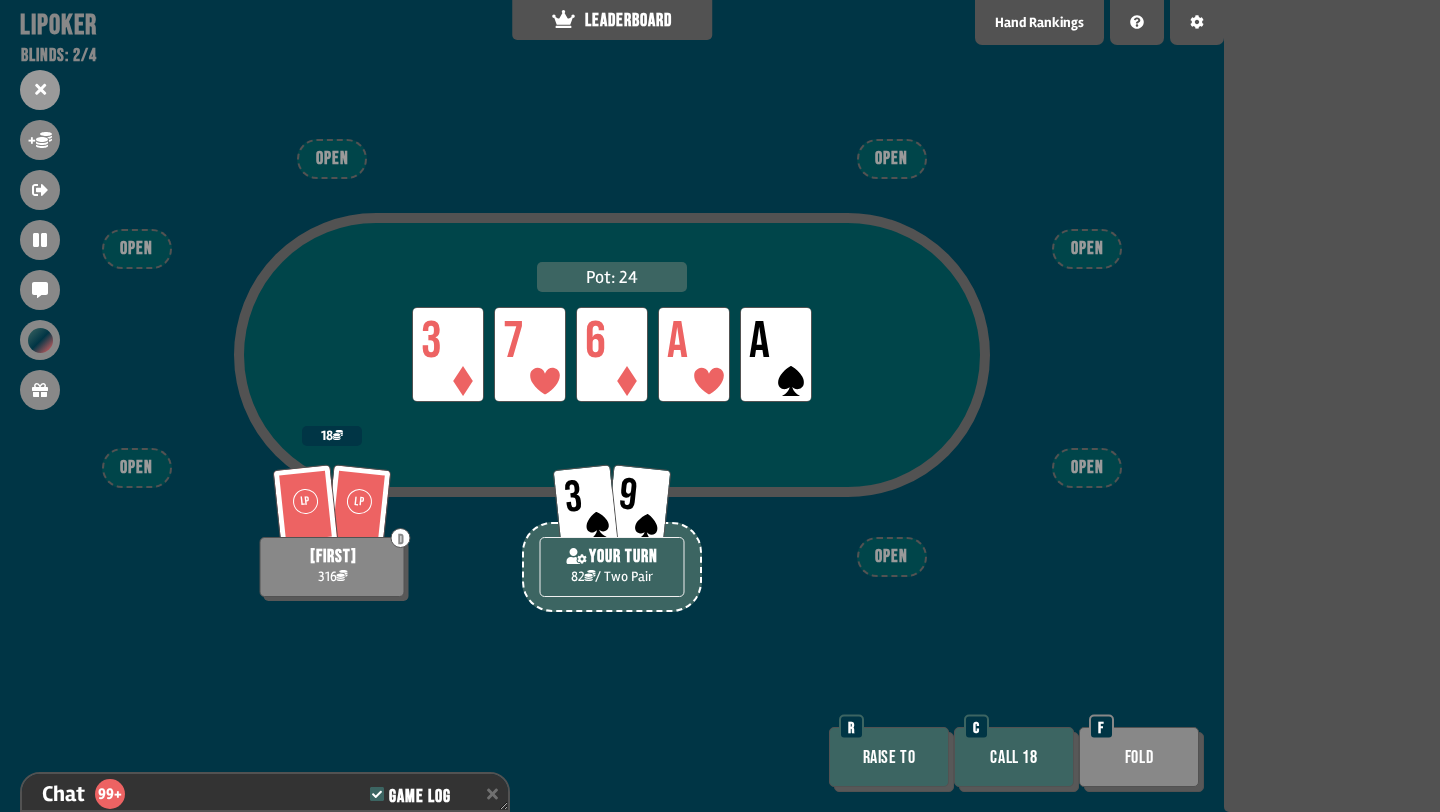 click on "Call 18" at bounding box center (1014, 757) 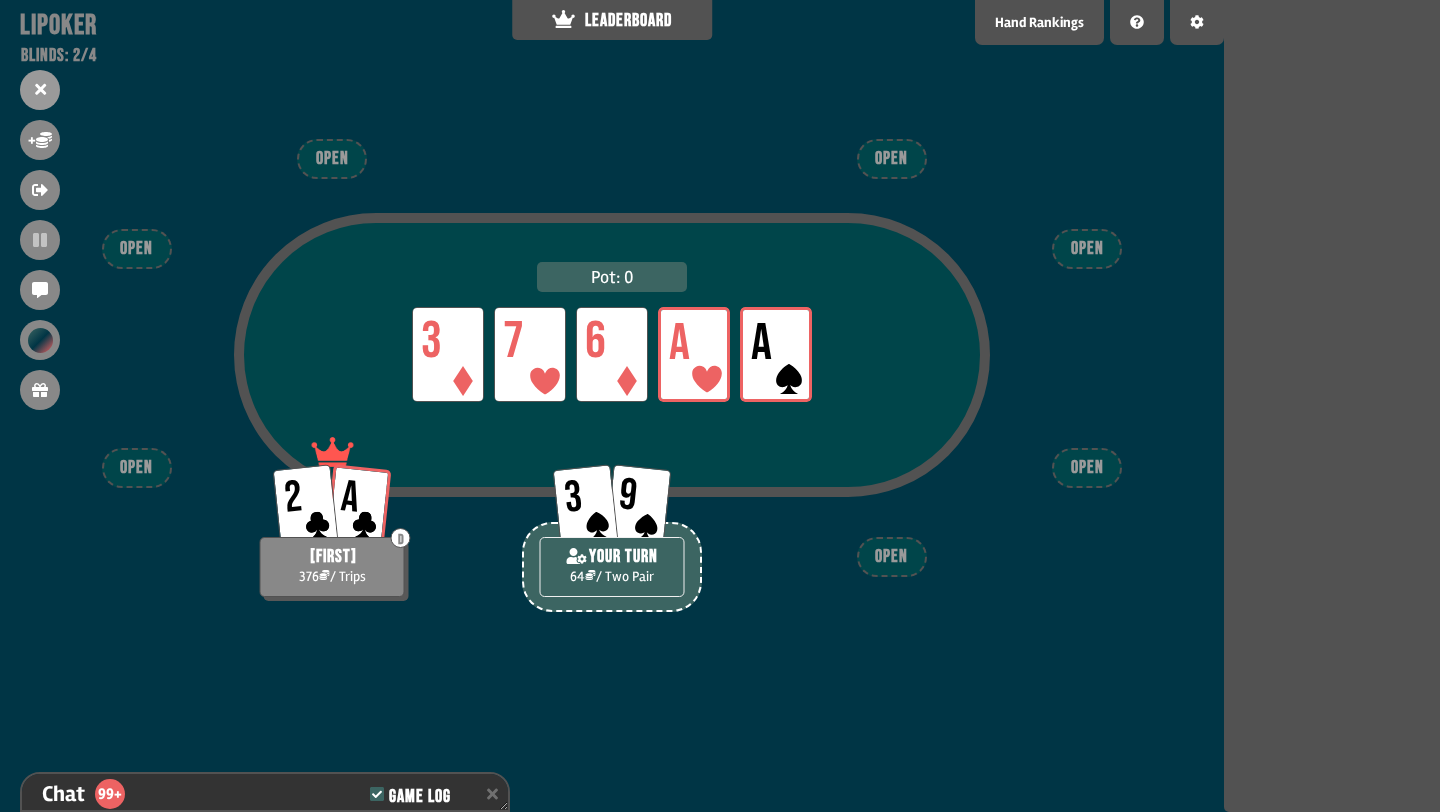 scroll, scrollTop: 6248, scrollLeft: 0, axis: vertical 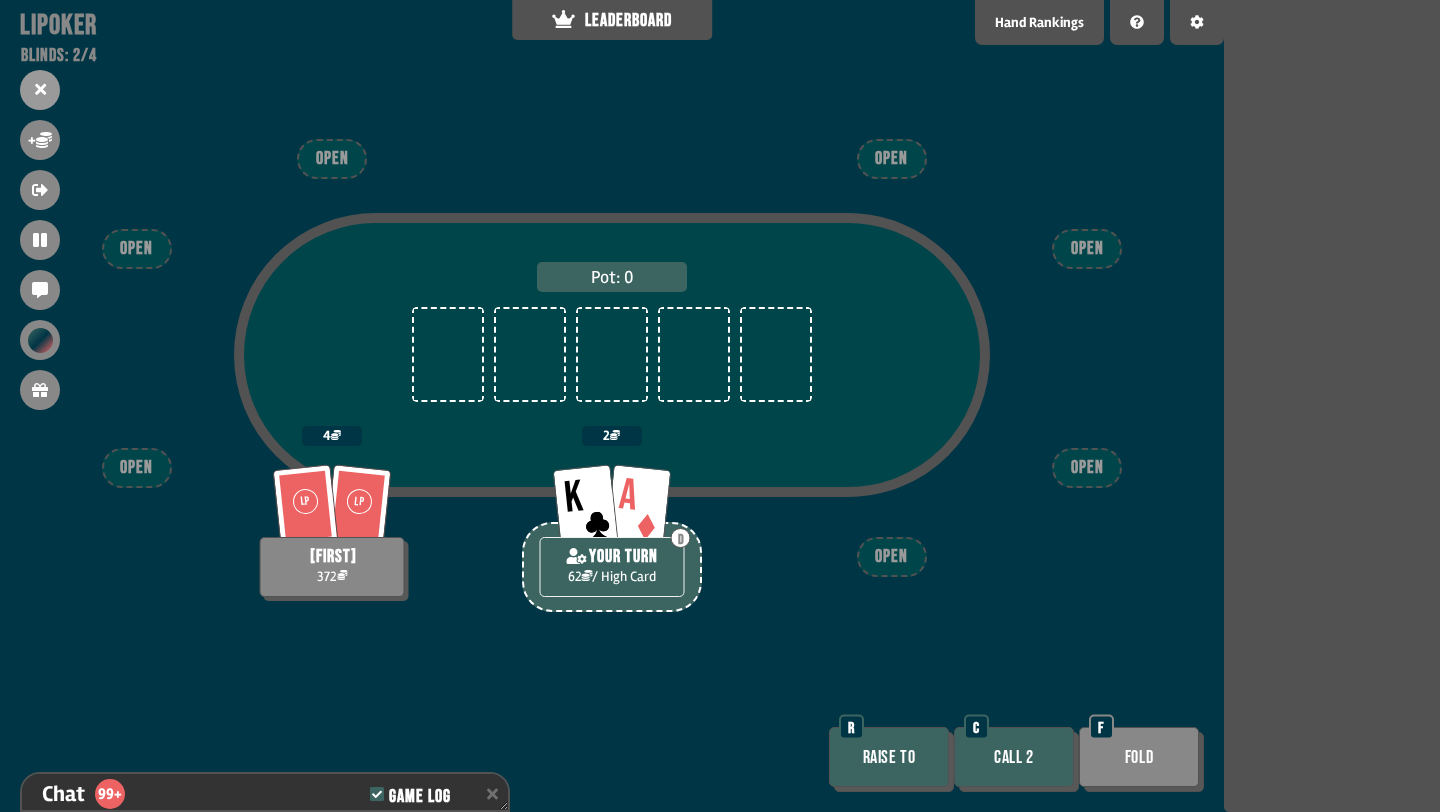 click on "Raise to" at bounding box center [889, 757] 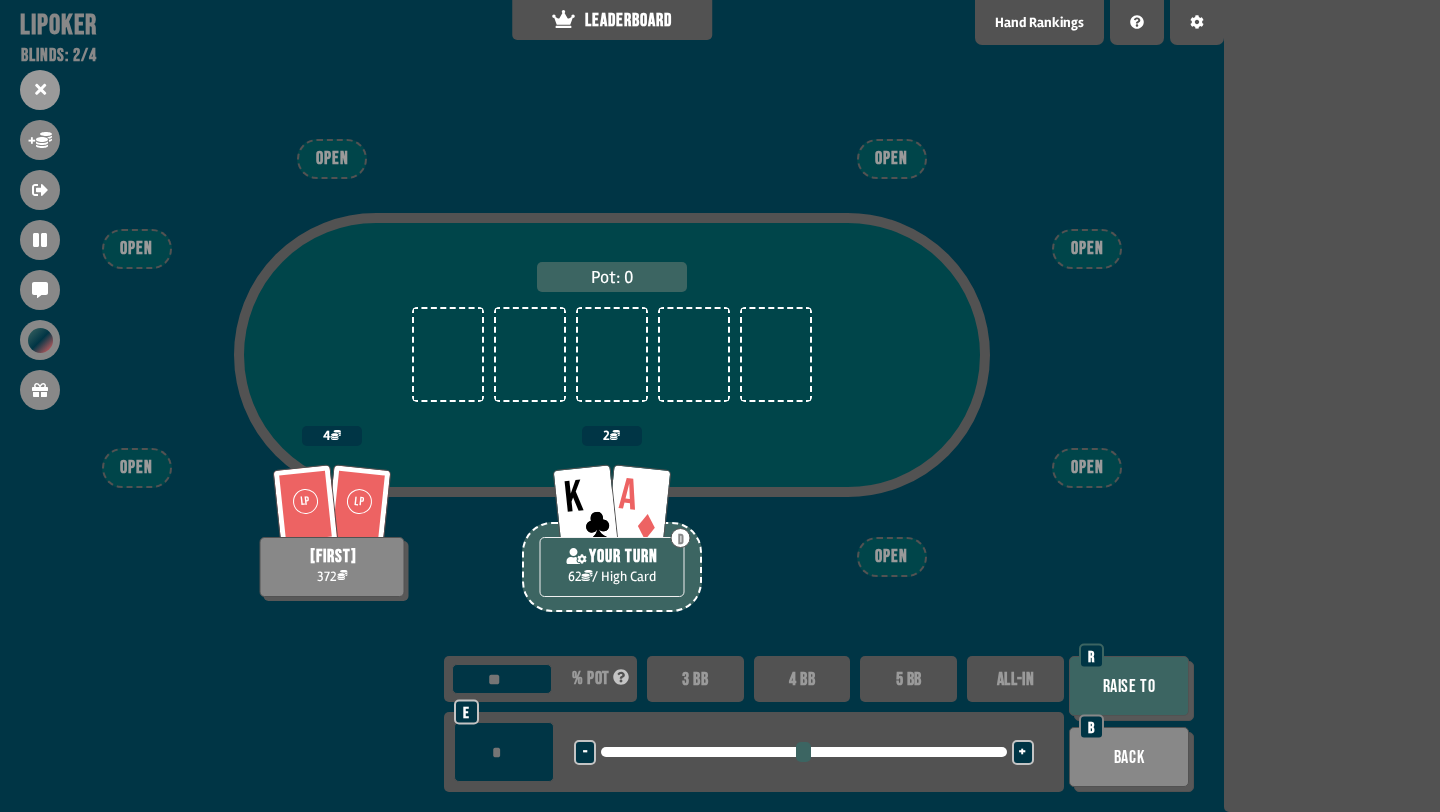click on "ALL-IN" at bounding box center [1015, 679] 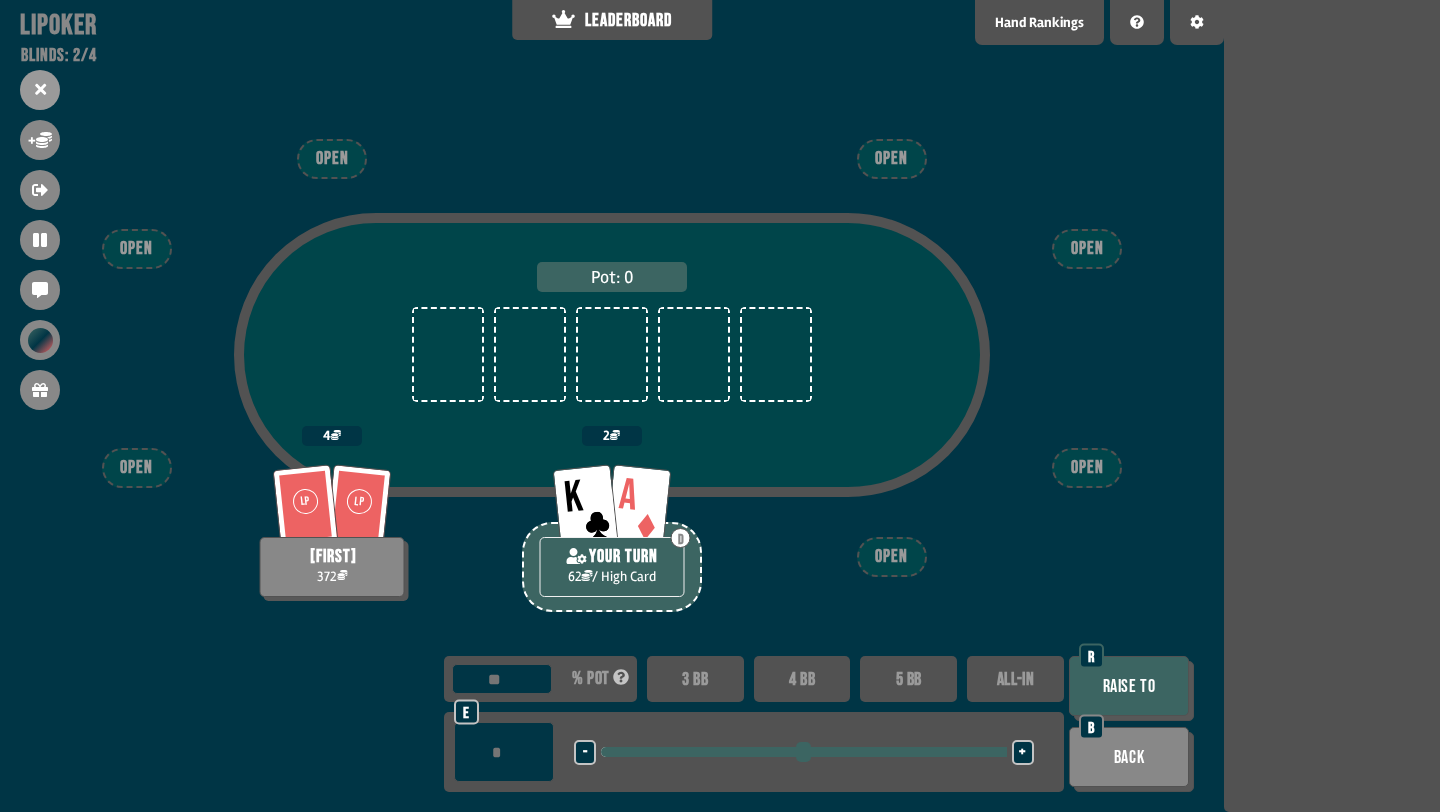click on "Raise to" at bounding box center (1129, 686) 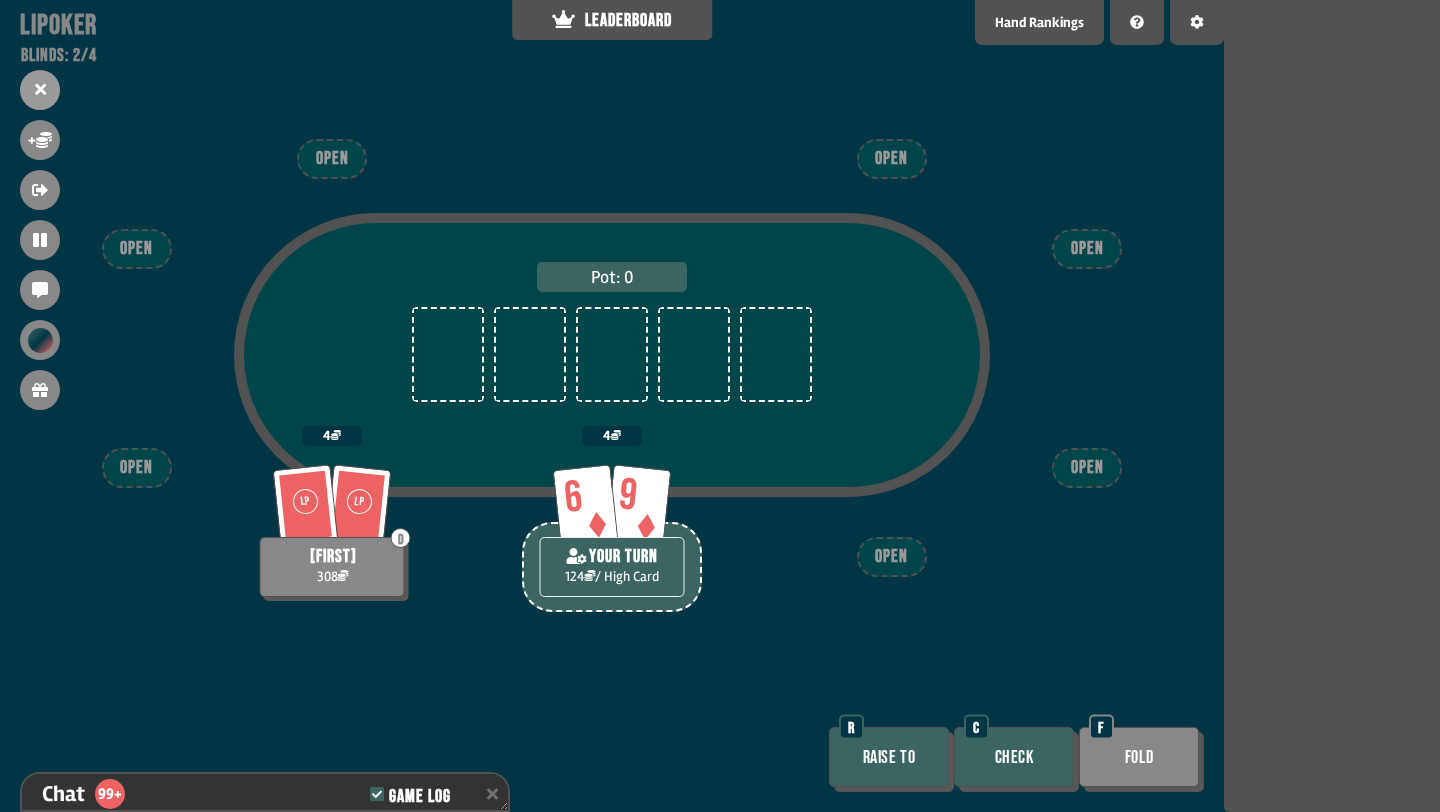 scroll, scrollTop: 6538, scrollLeft: 0, axis: vertical 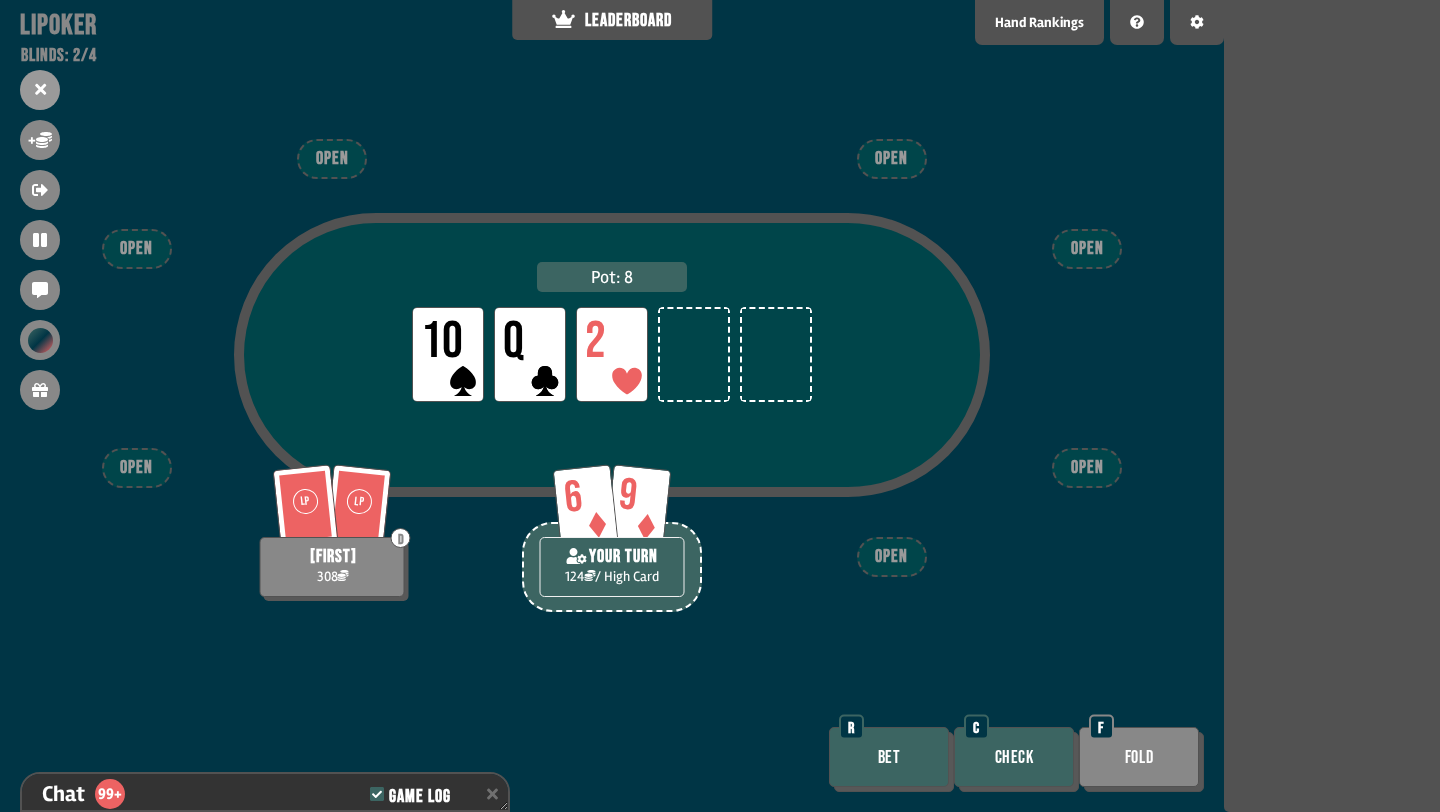 click on "Check" at bounding box center (1014, 757) 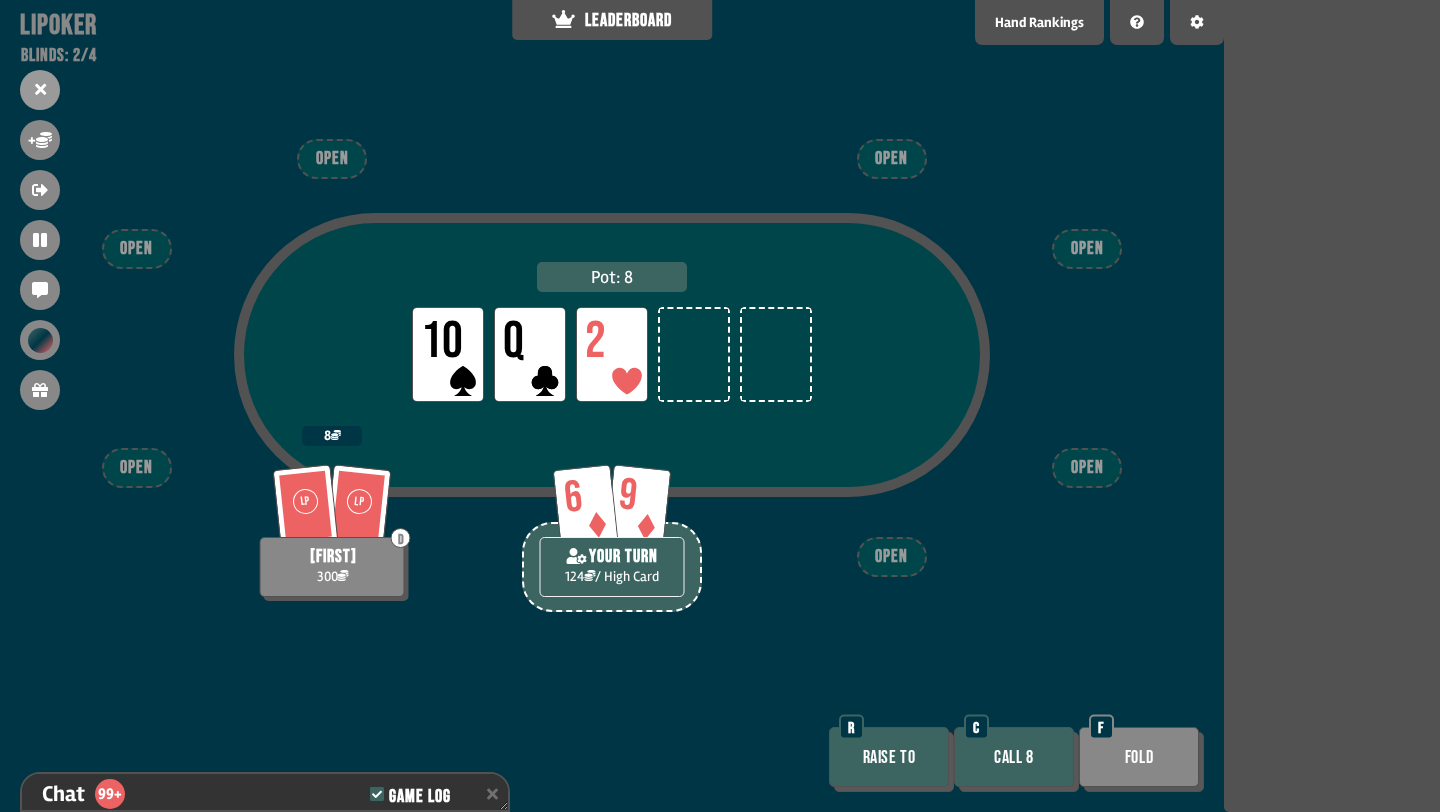 scroll, scrollTop: 6712, scrollLeft: 0, axis: vertical 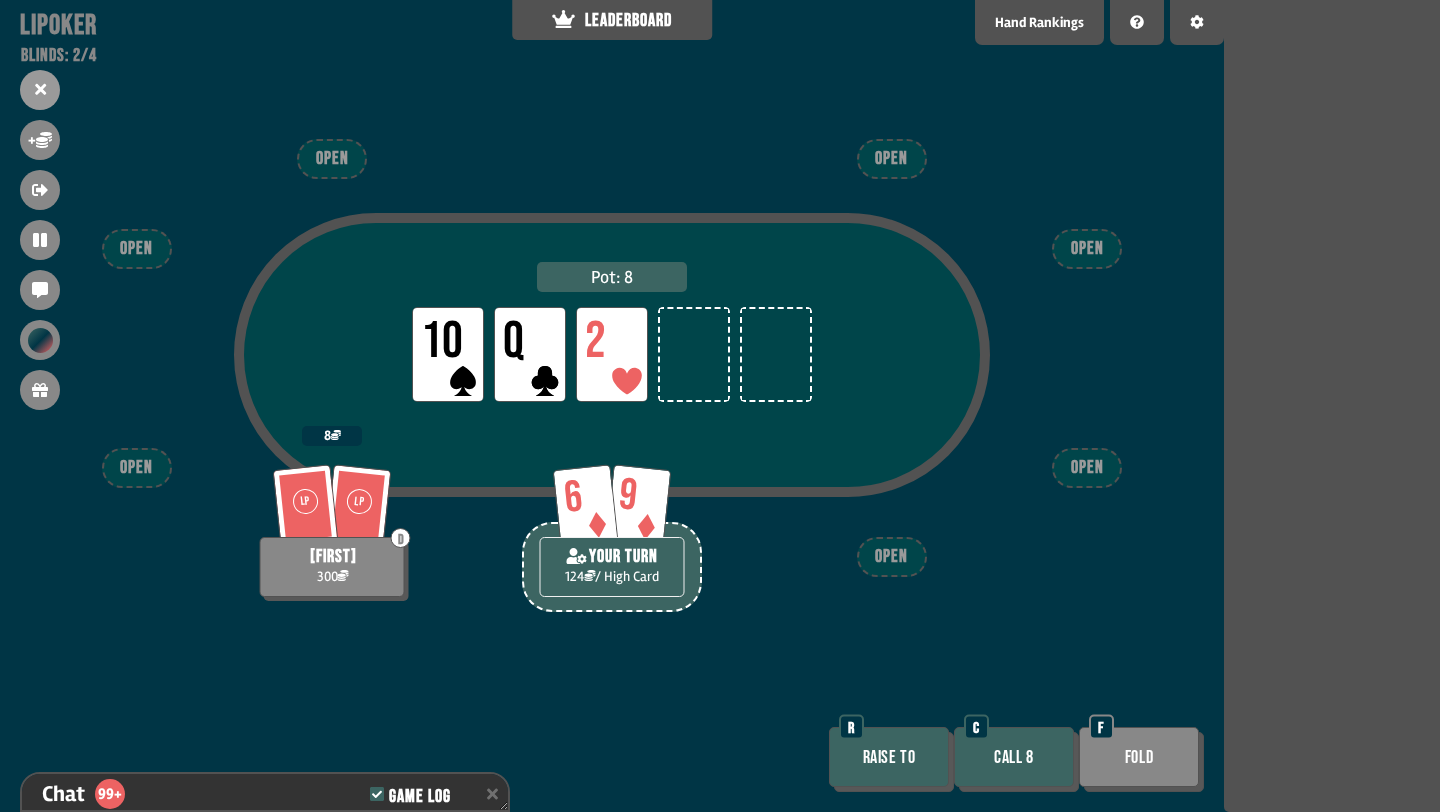 click on "Fold" at bounding box center (1139, 757) 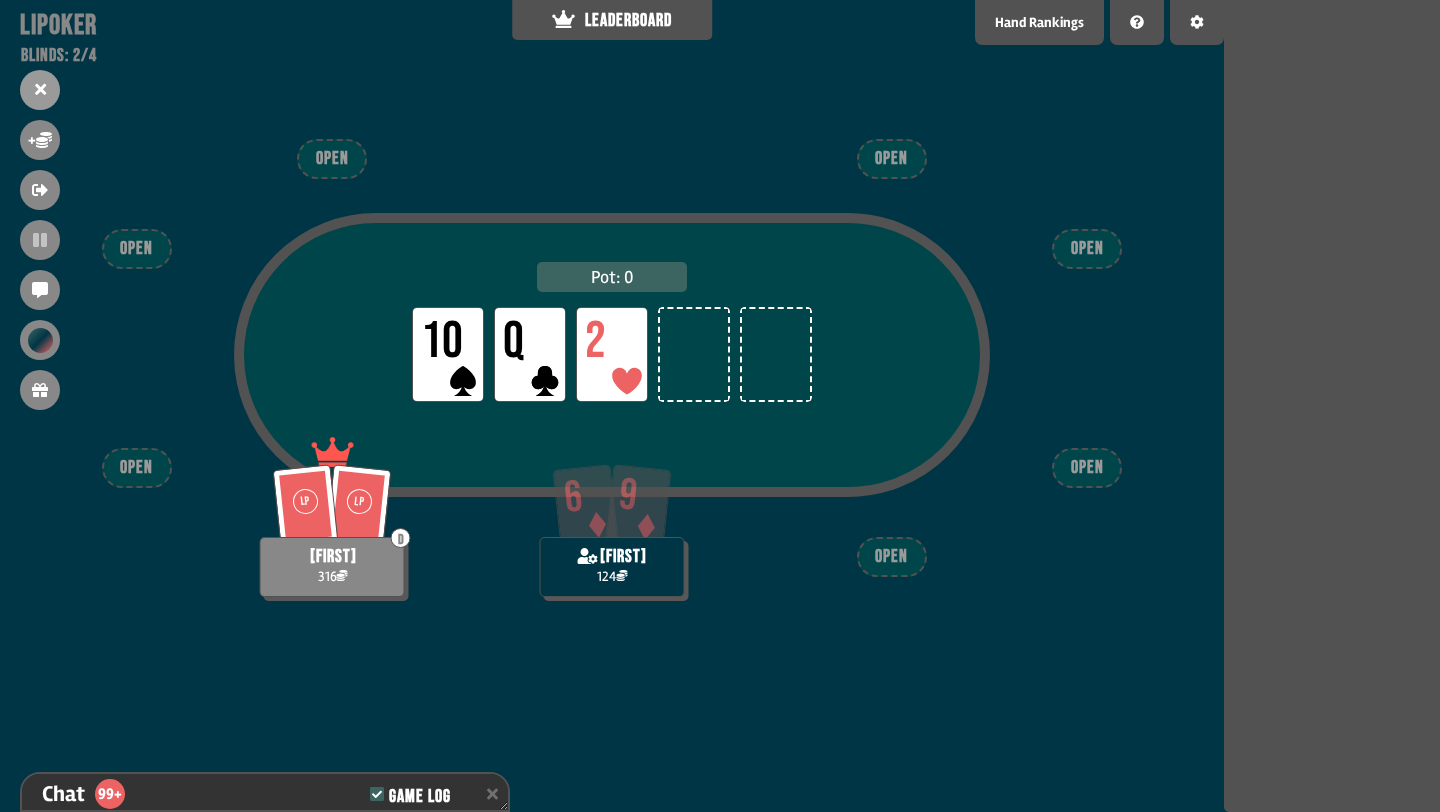 scroll, scrollTop: 6857, scrollLeft: 0, axis: vertical 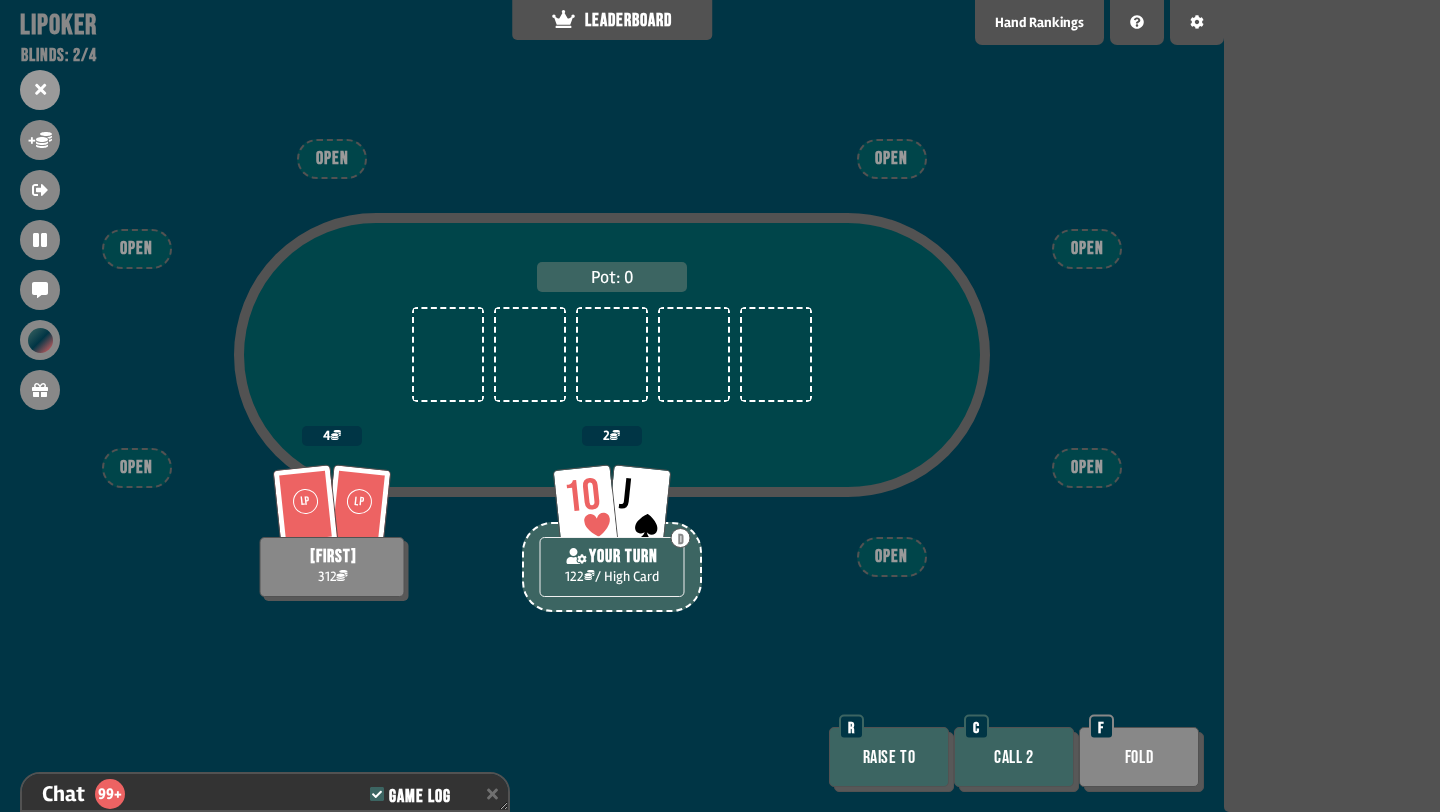 click on "Call 2" at bounding box center (1014, 757) 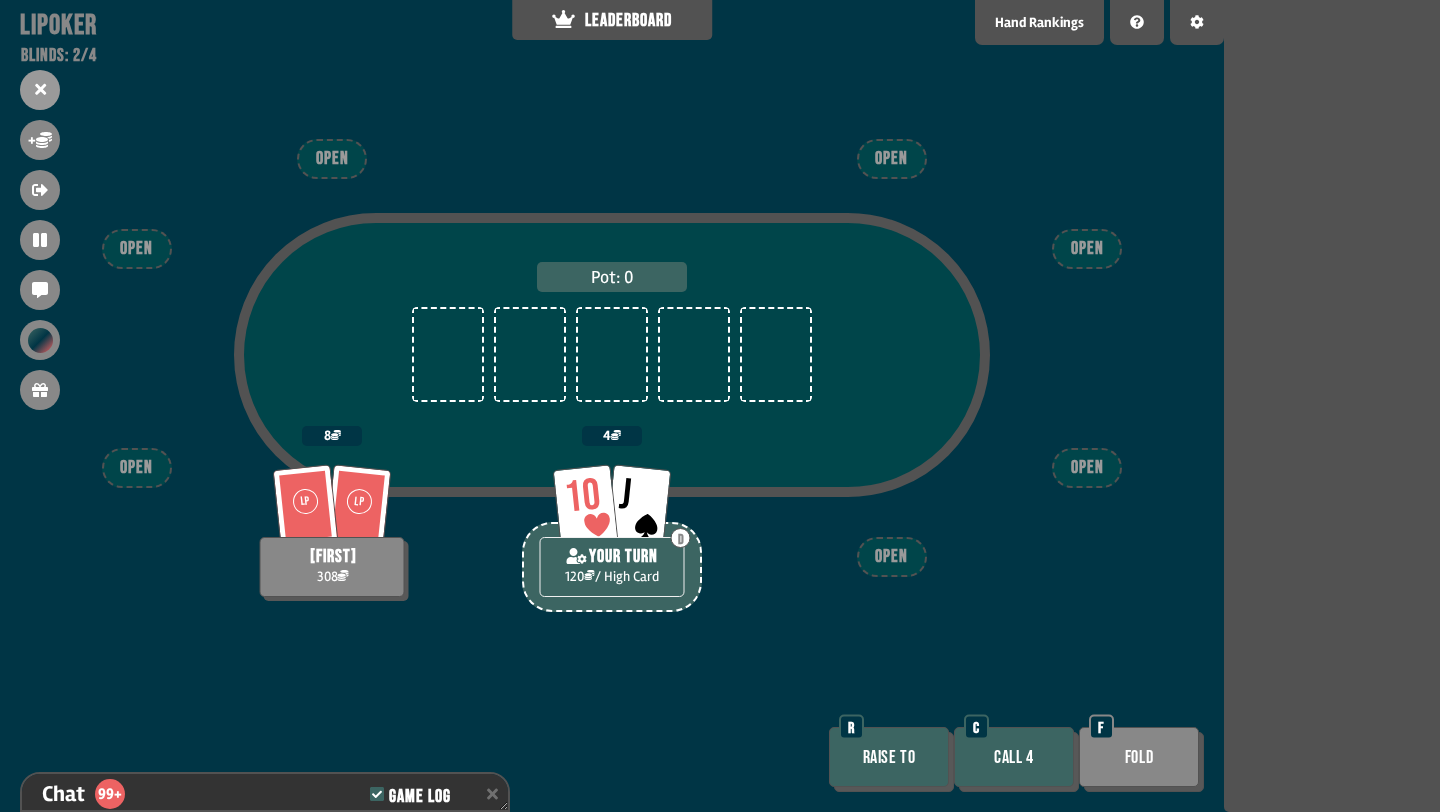 scroll, scrollTop: 6944, scrollLeft: 0, axis: vertical 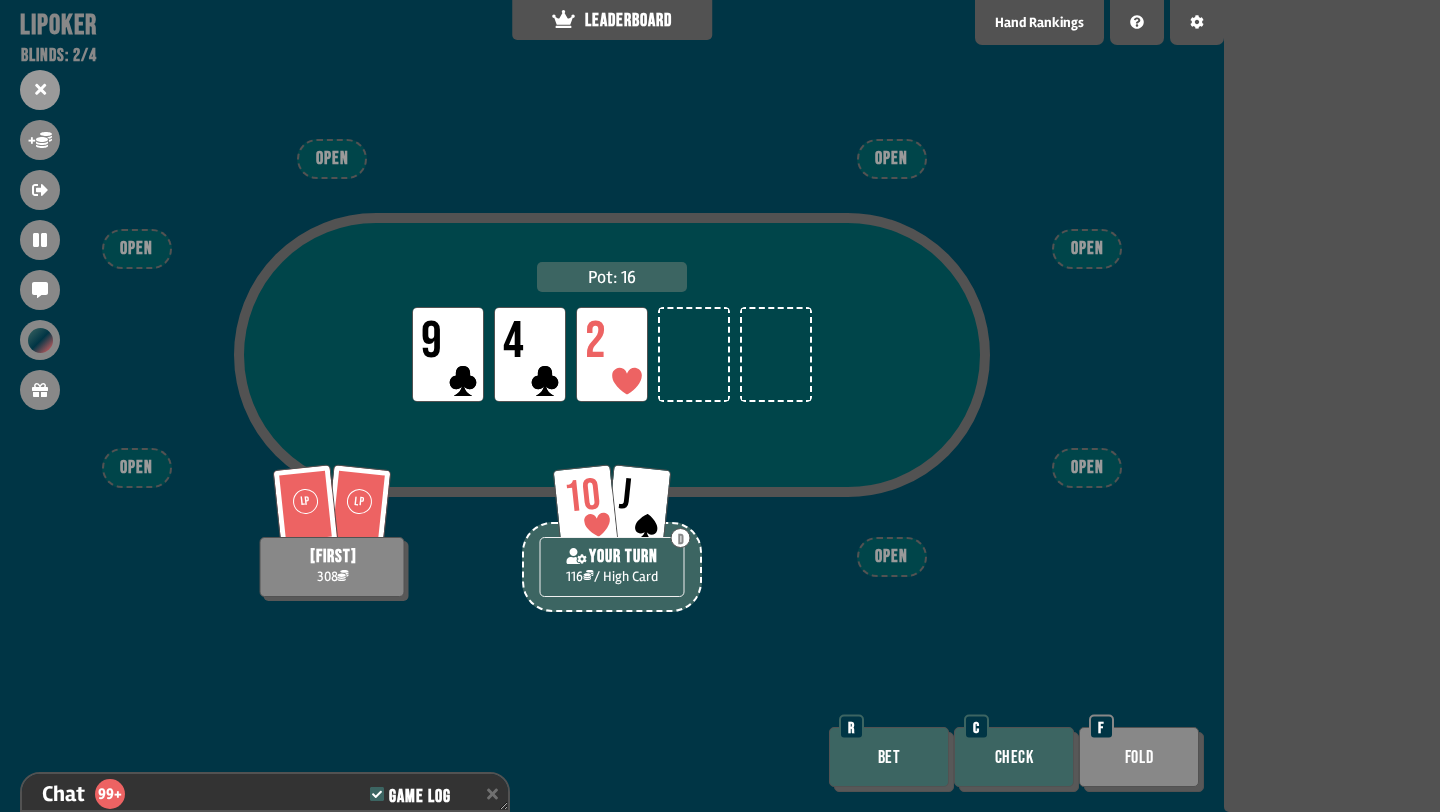 click on "Check" at bounding box center (1014, 757) 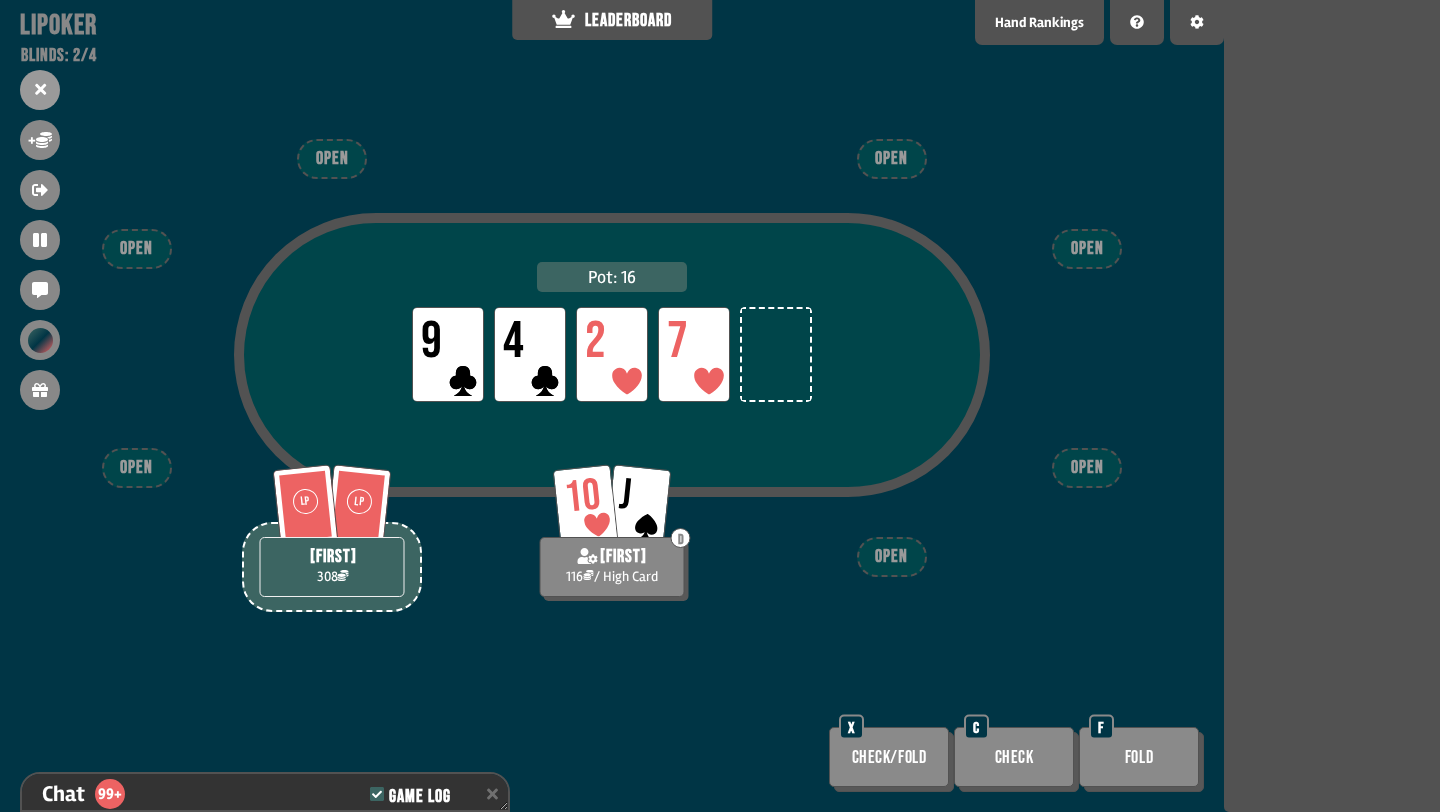 scroll, scrollTop: 7147, scrollLeft: 0, axis: vertical 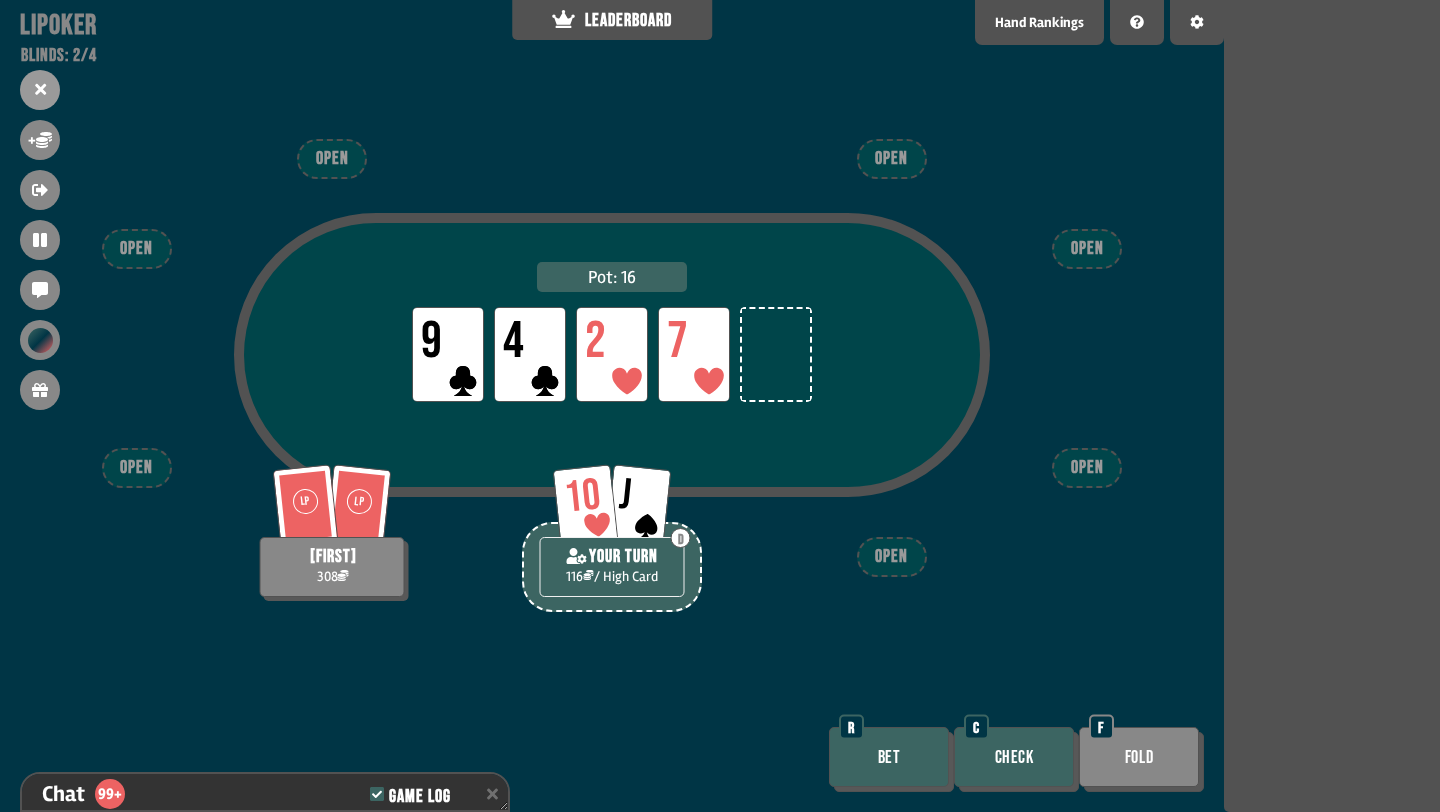 click on "Check" at bounding box center [1014, 757] 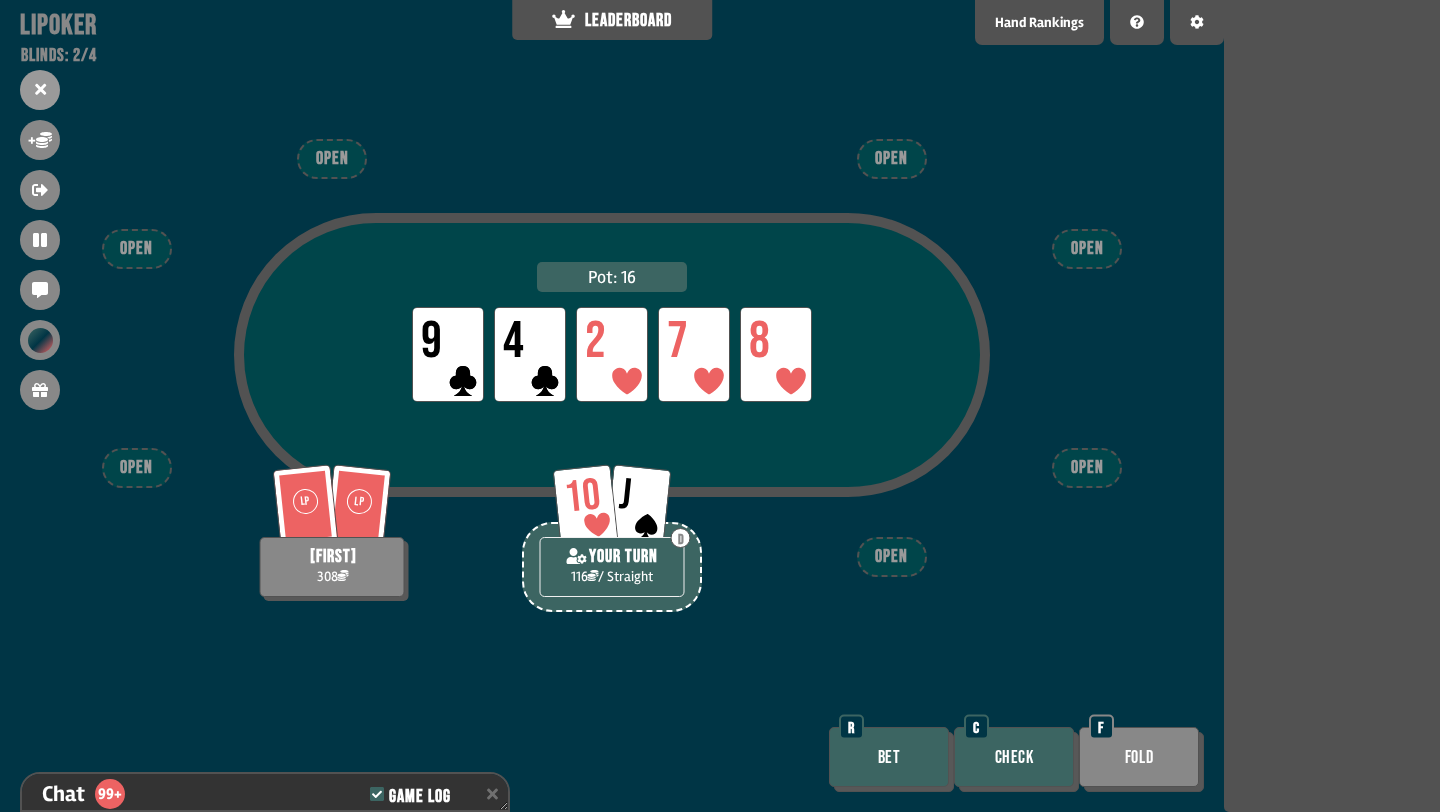 scroll, scrollTop: 7292, scrollLeft: 0, axis: vertical 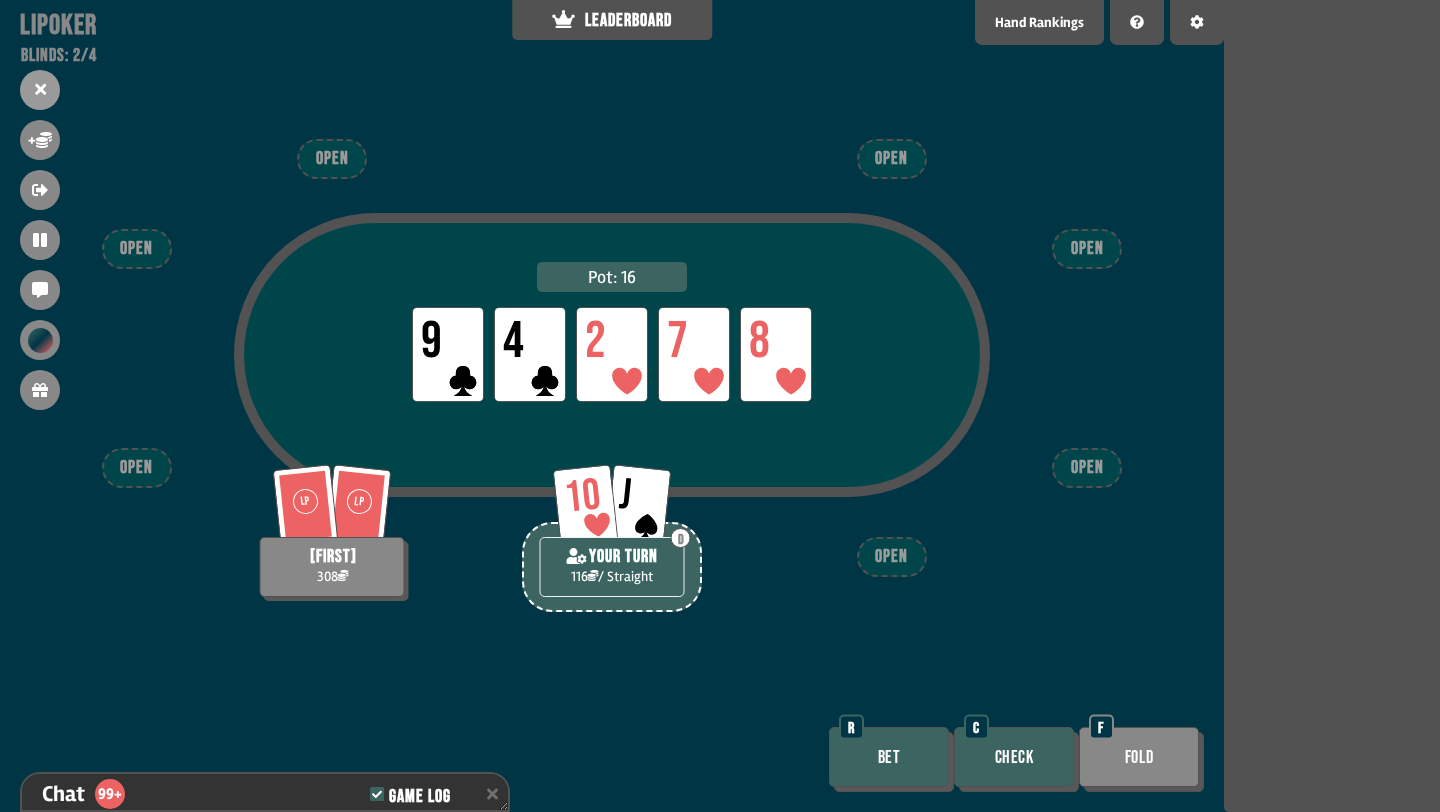 click on "Pot: 16   LP 9 LP 4 LP 2 LP 7 LP 8 LP LP [FIRST] 308  10 J D YOUR TURN 116   / Straight OPEN OPEN OPEN OPEN OPEN OPEN OPEN Bet R Check C Fold F" at bounding box center (612, 406) 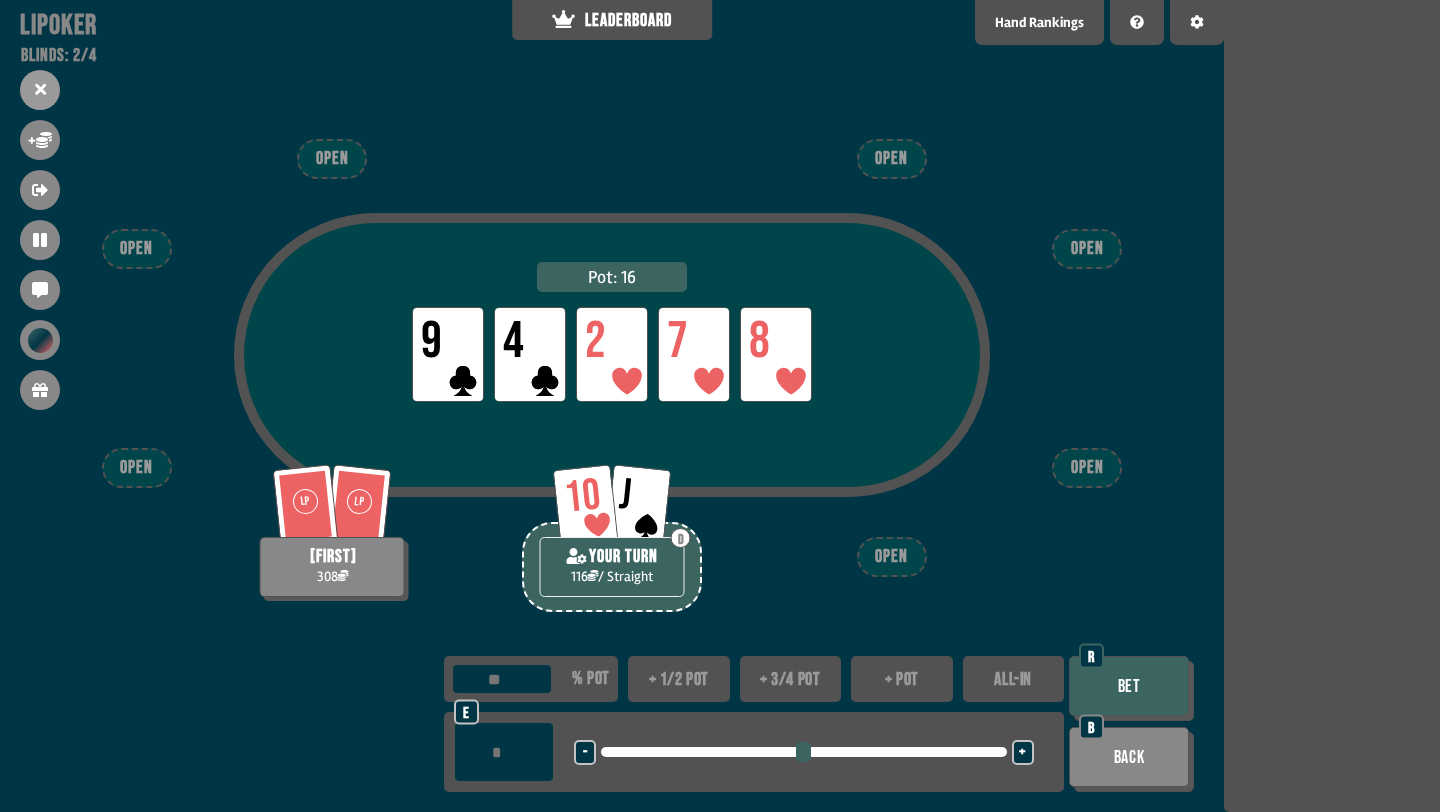 click on "+ pot" at bounding box center [902, 679] 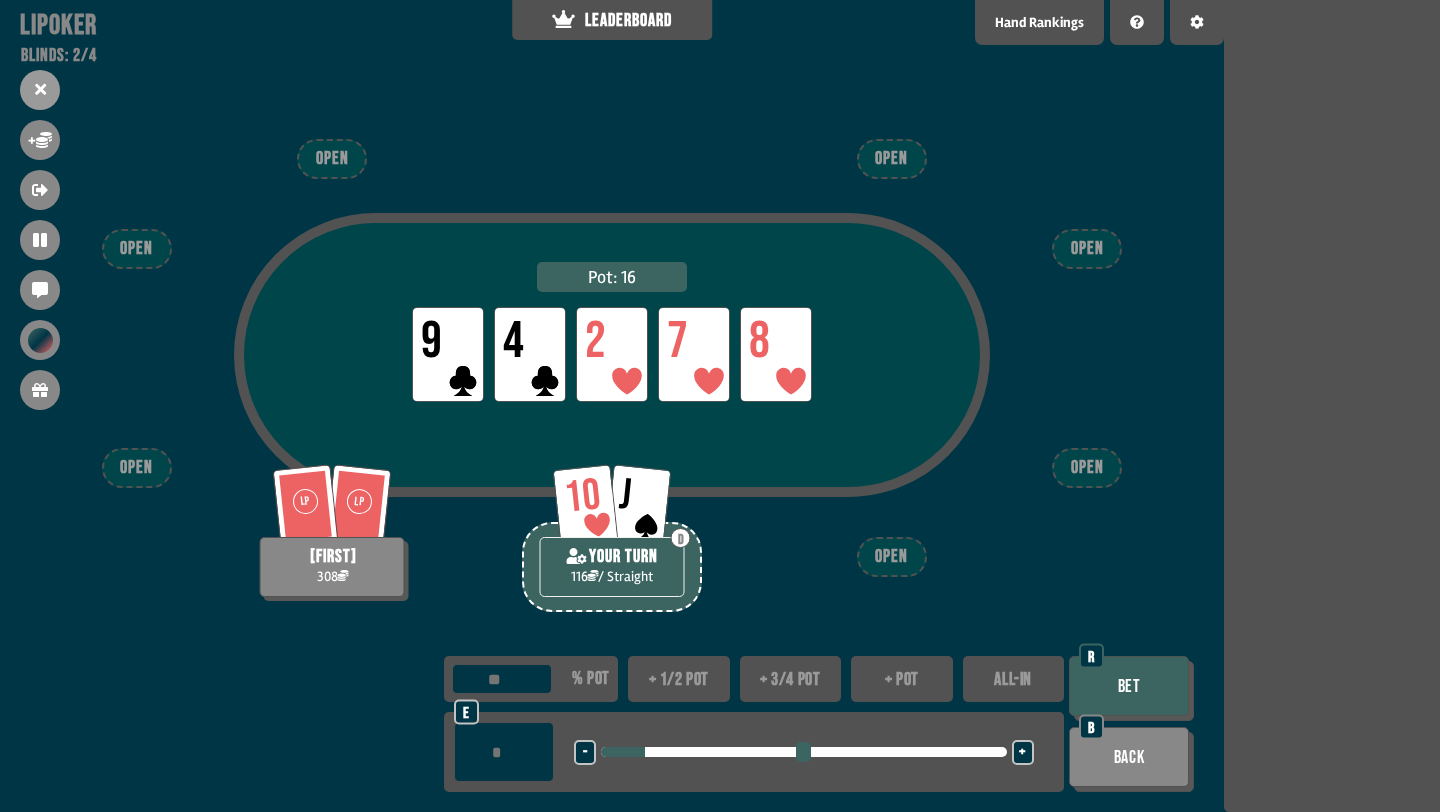 click on "Bet" at bounding box center [1129, 686] 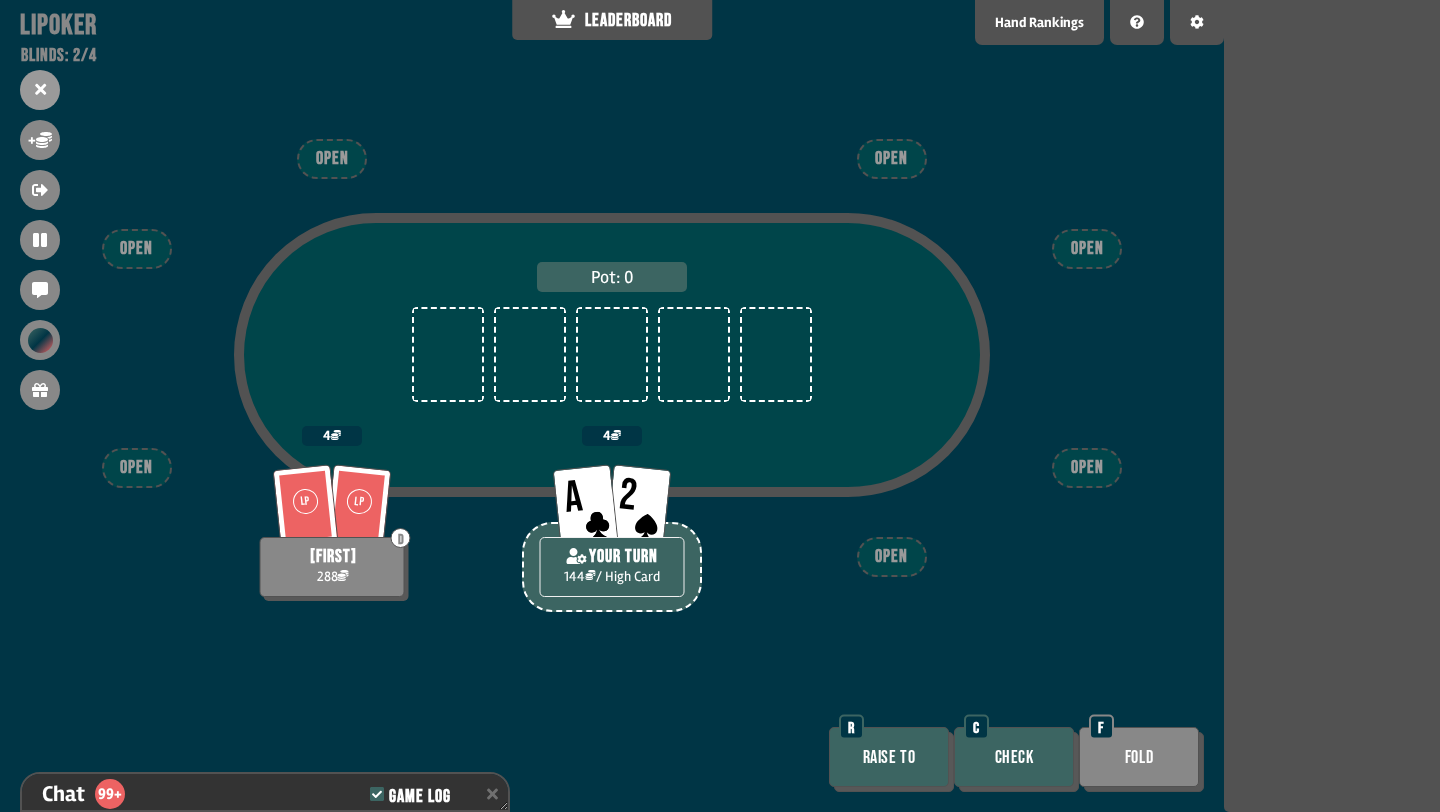 scroll, scrollTop: 7495, scrollLeft: 0, axis: vertical 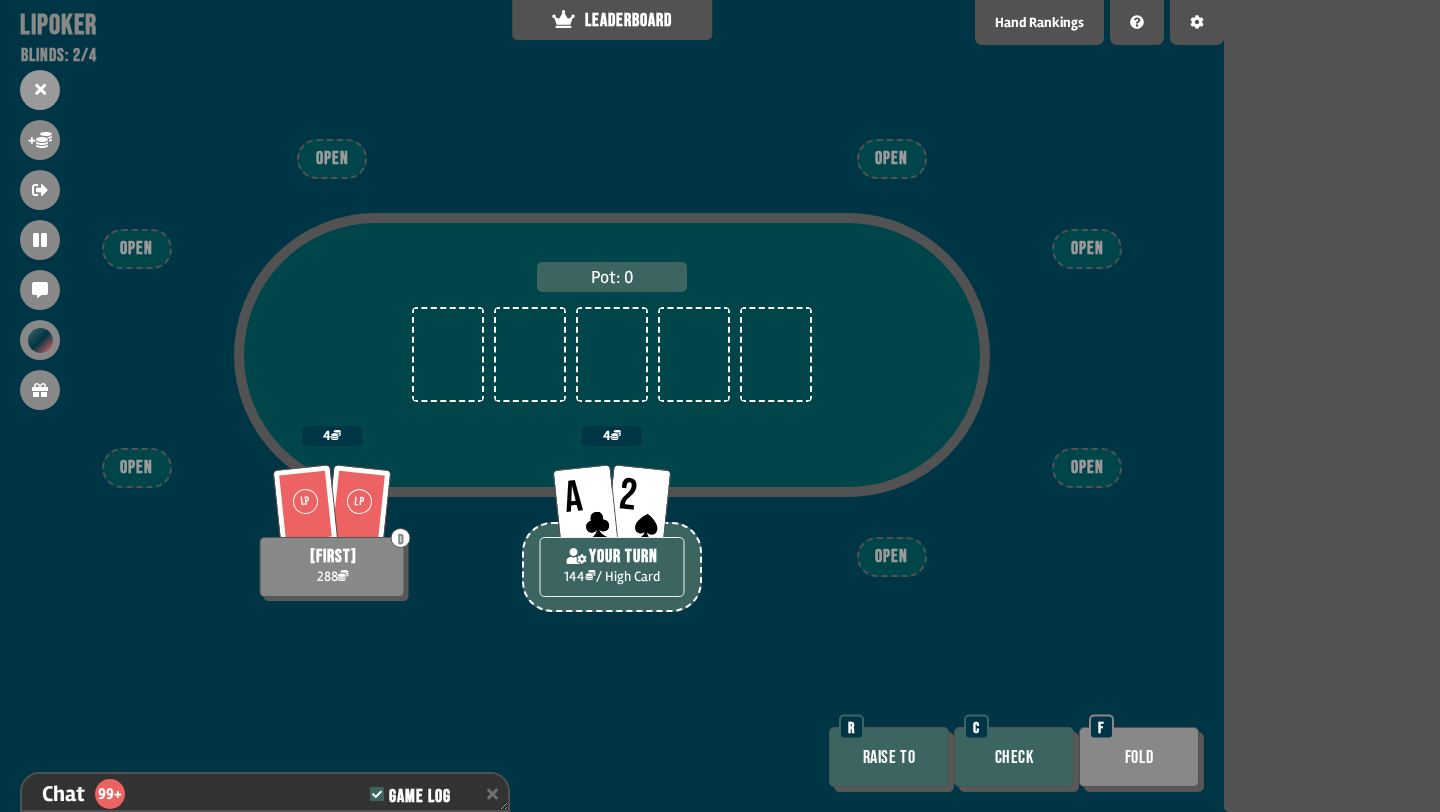click on "Check" at bounding box center (1014, 757) 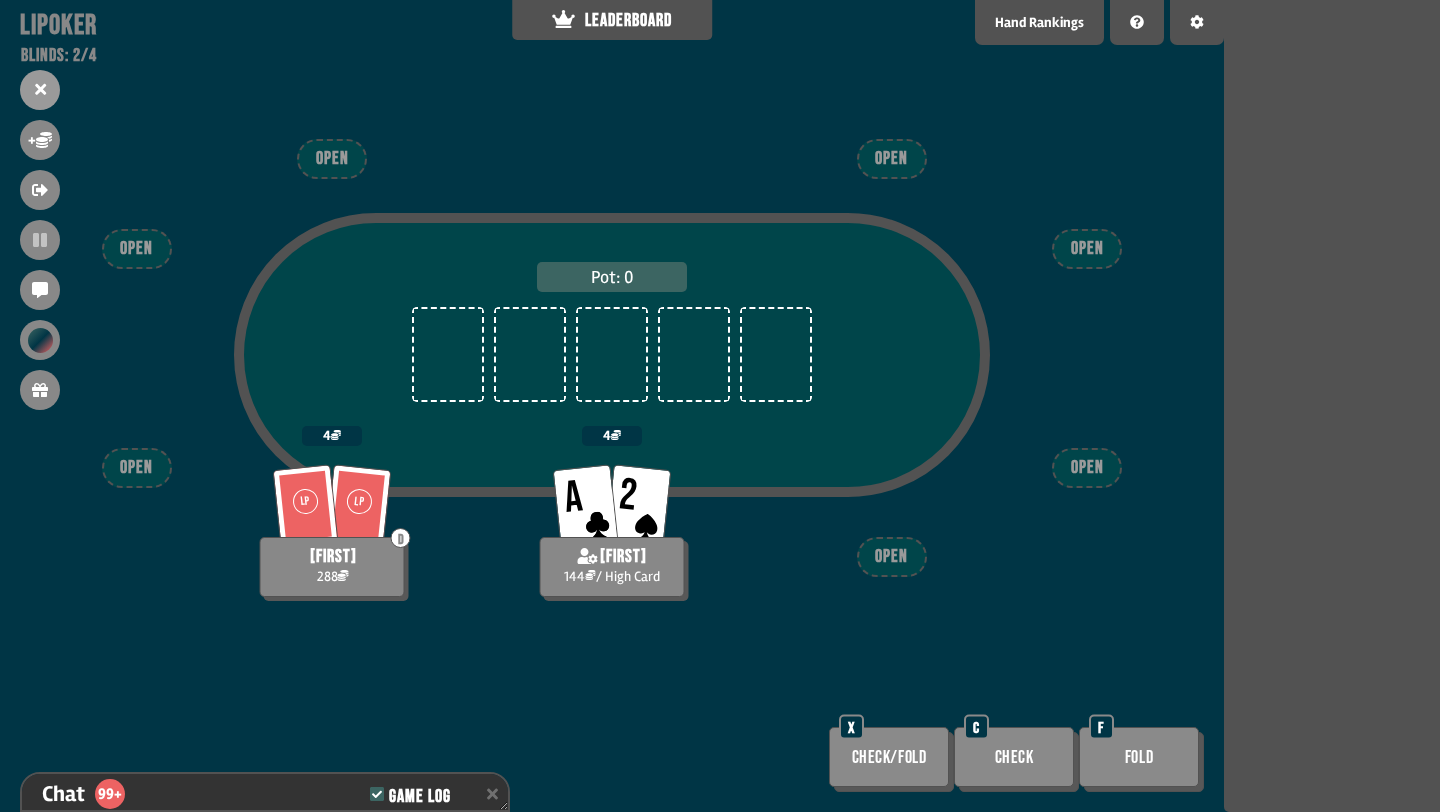 scroll, scrollTop: 7553, scrollLeft: 0, axis: vertical 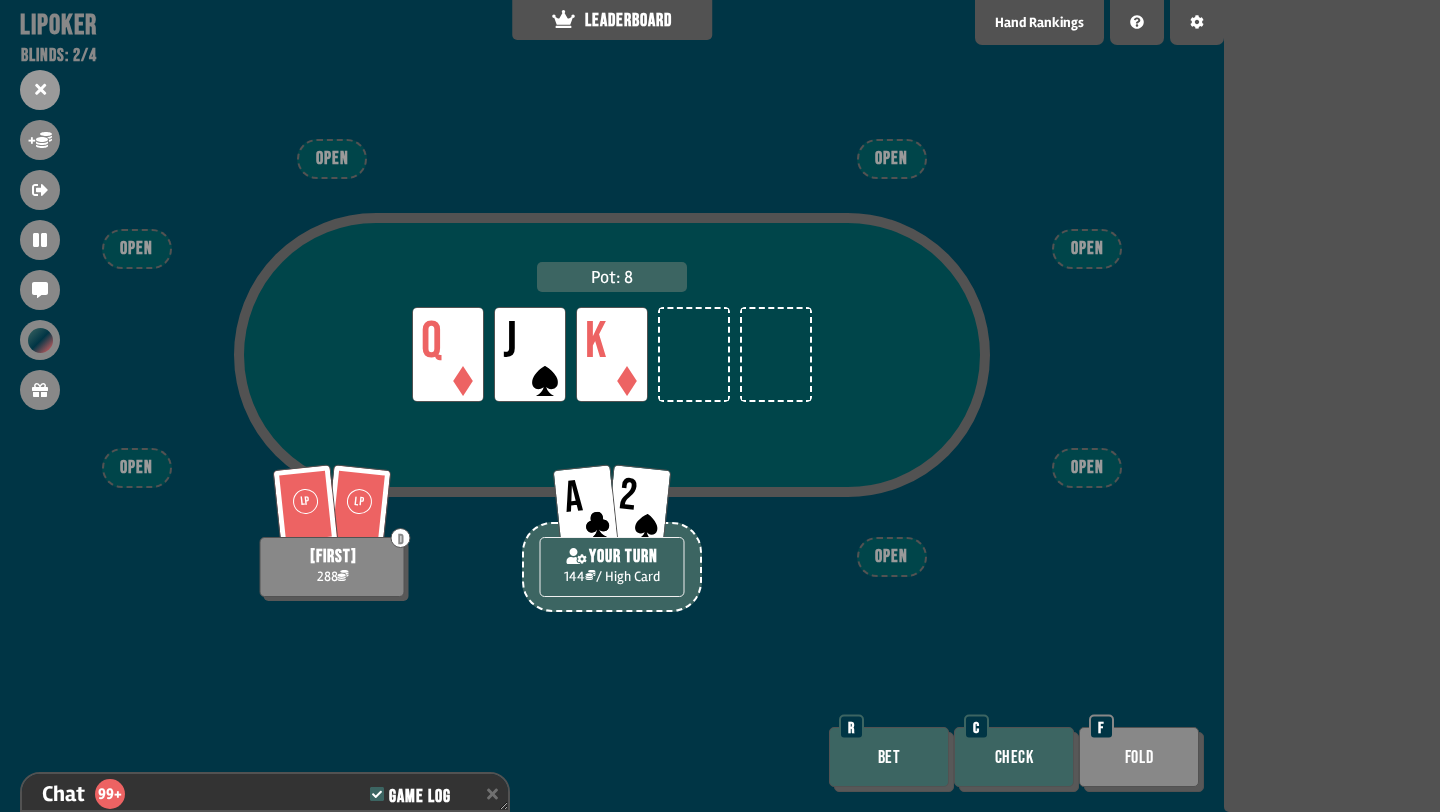 click on "Check" at bounding box center [1014, 757] 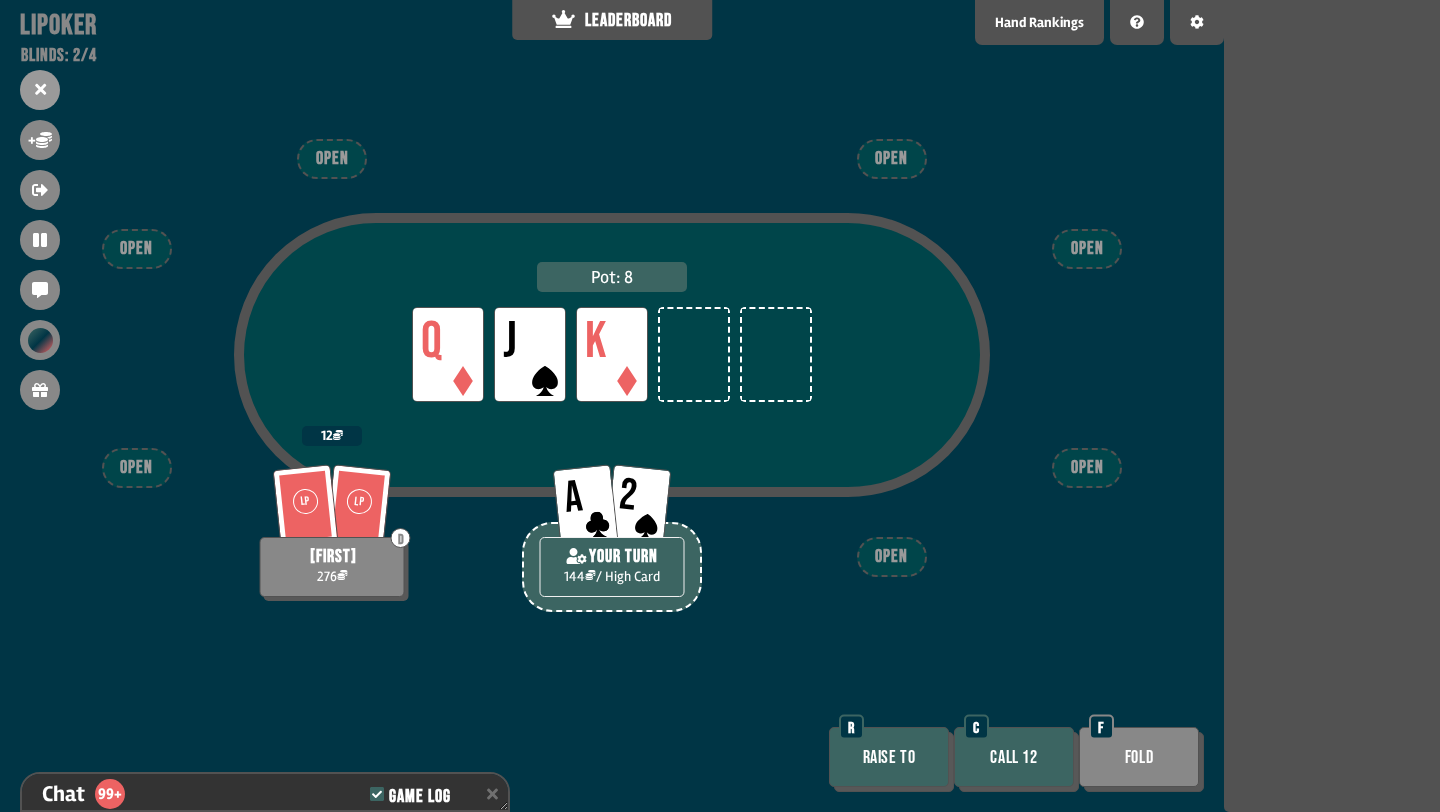 scroll, scrollTop: 7669, scrollLeft: 0, axis: vertical 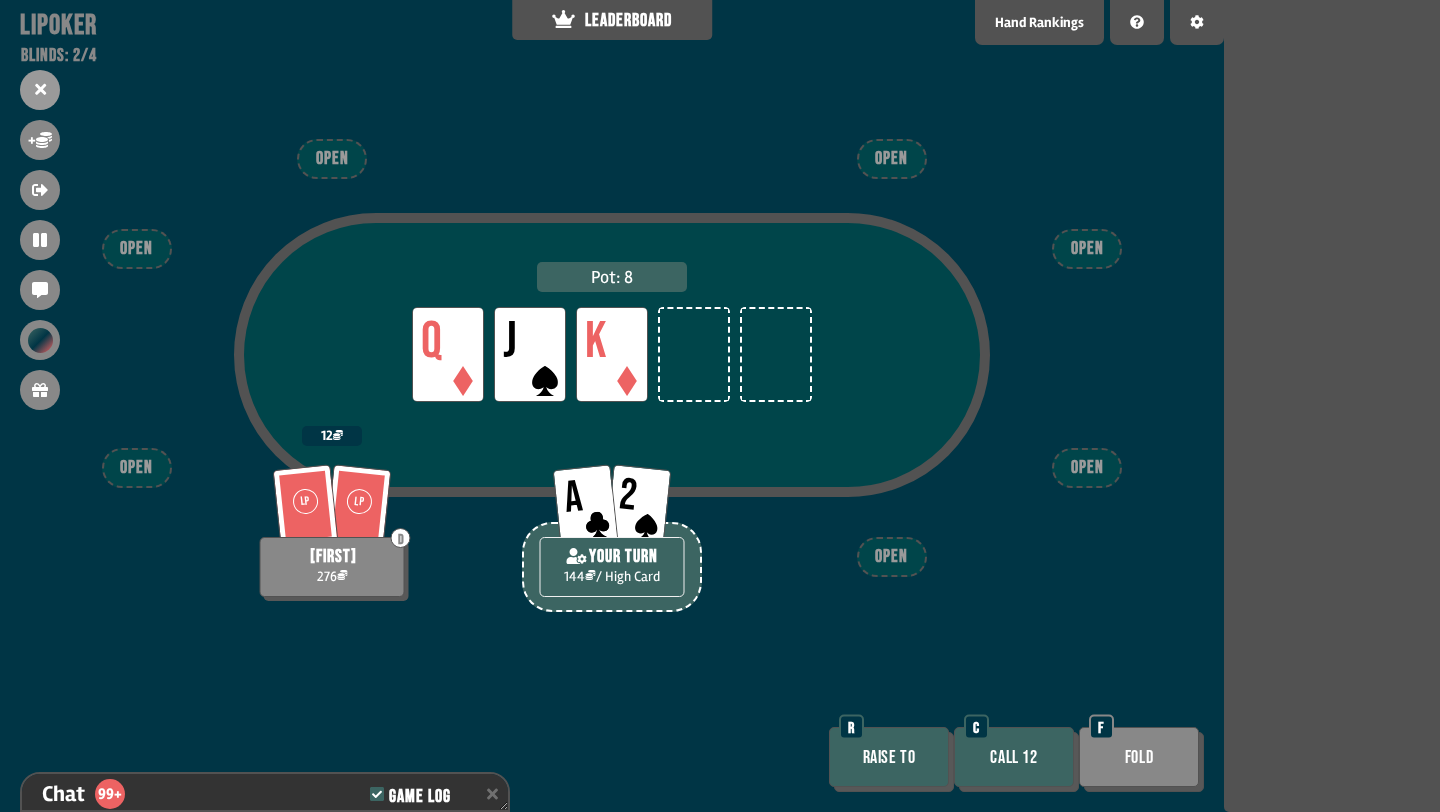click on "Fold" at bounding box center (1139, 757) 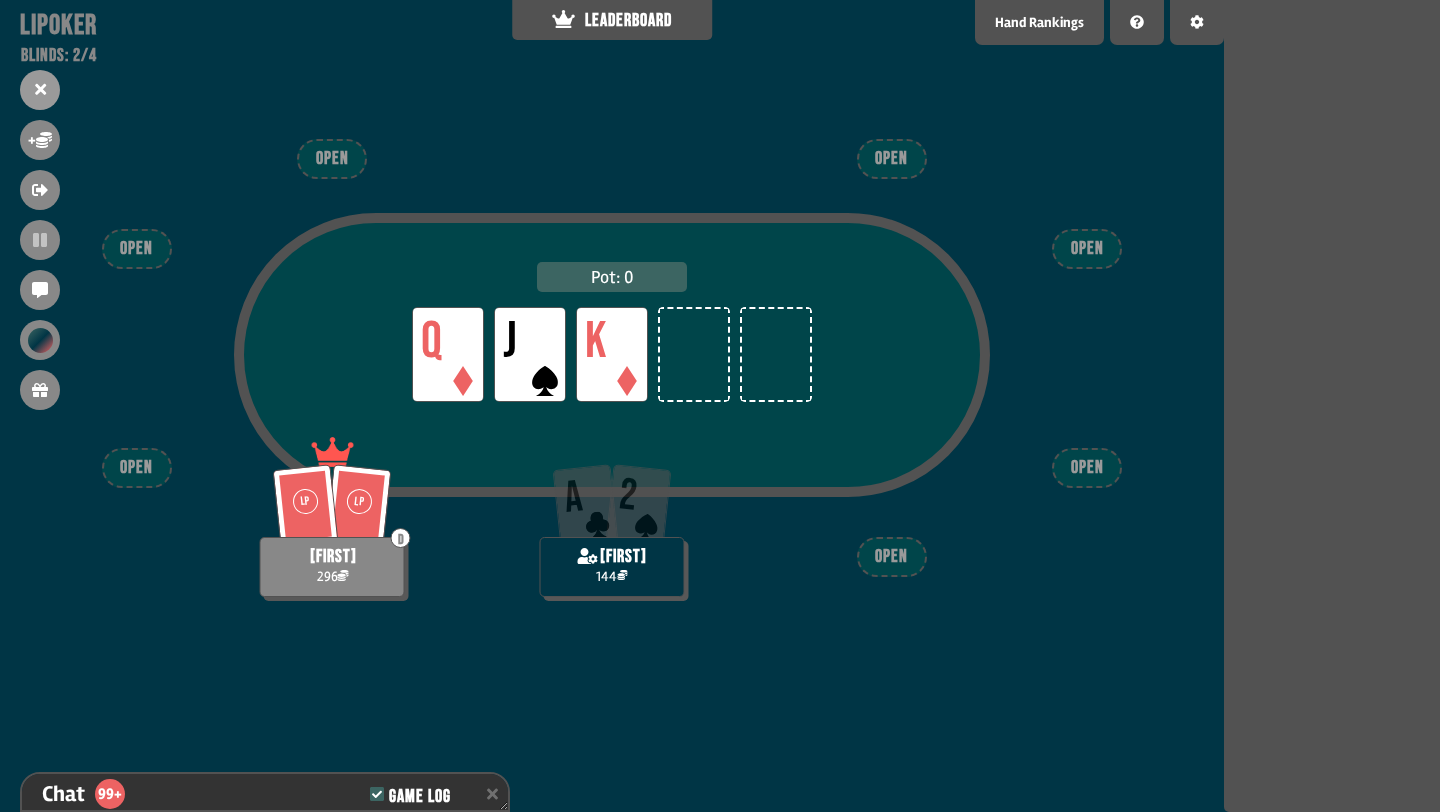 scroll, scrollTop: 7814, scrollLeft: 0, axis: vertical 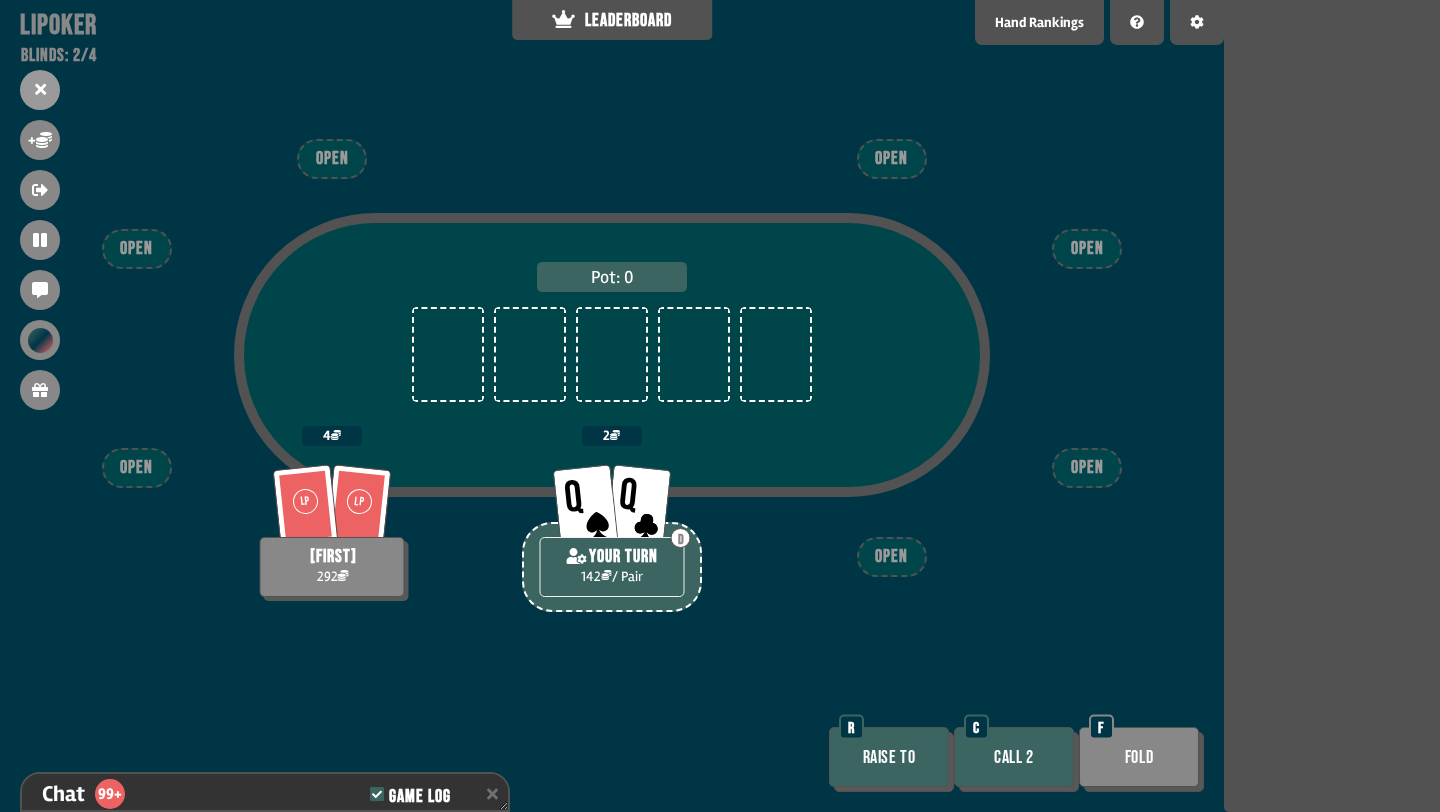 click on "Raise to" at bounding box center (889, 757) 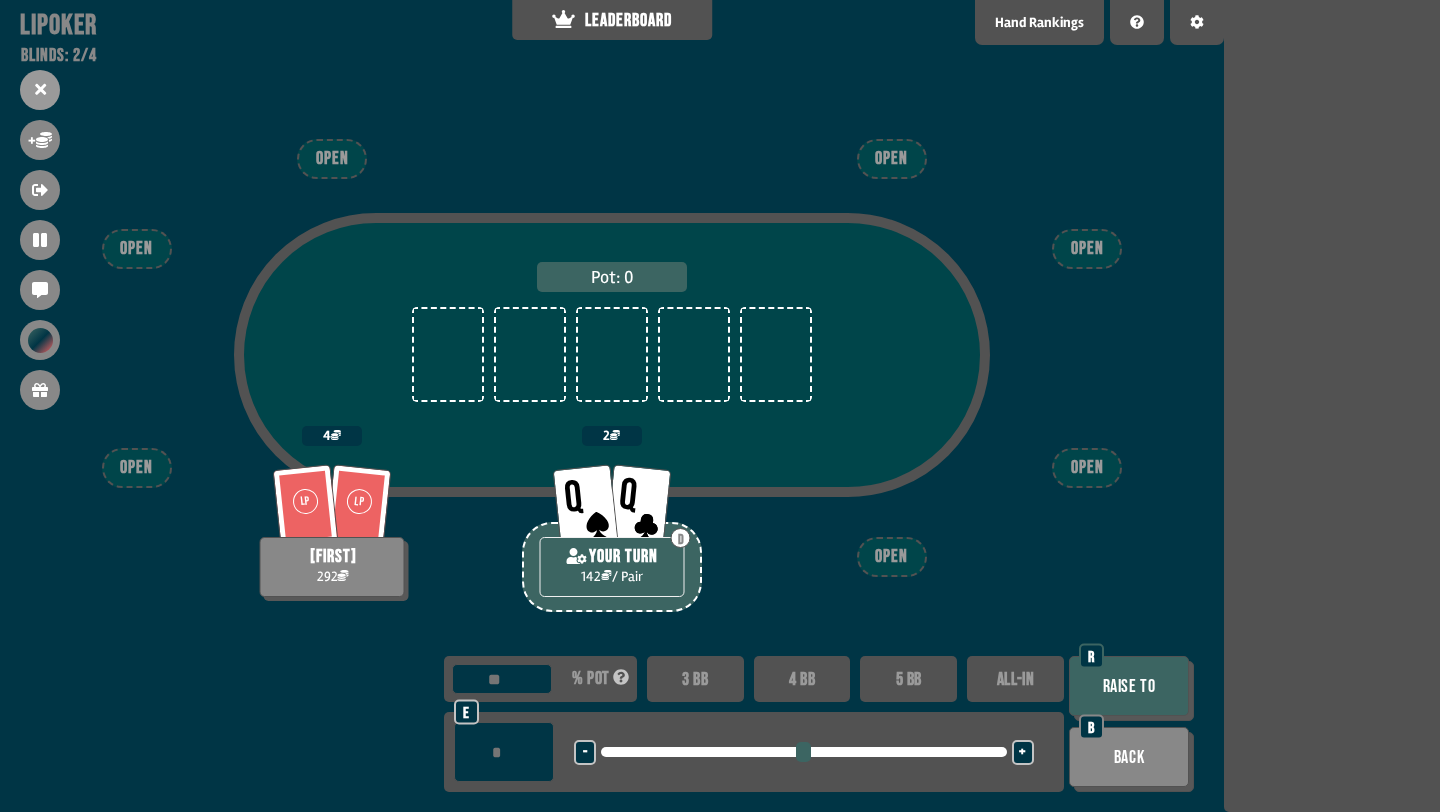click on "4 BB" at bounding box center [802, 679] 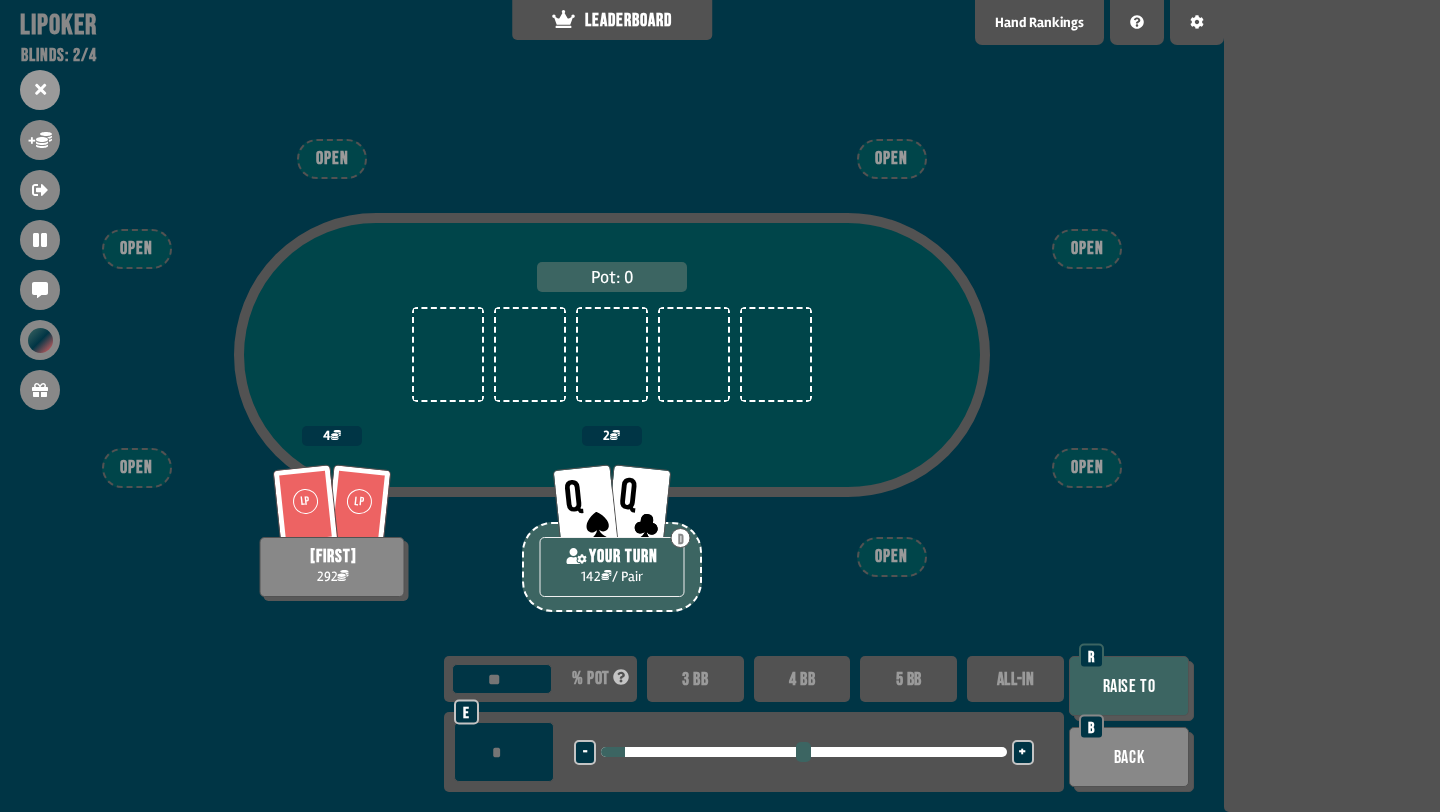 click on "3 BB" at bounding box center [695, 679] 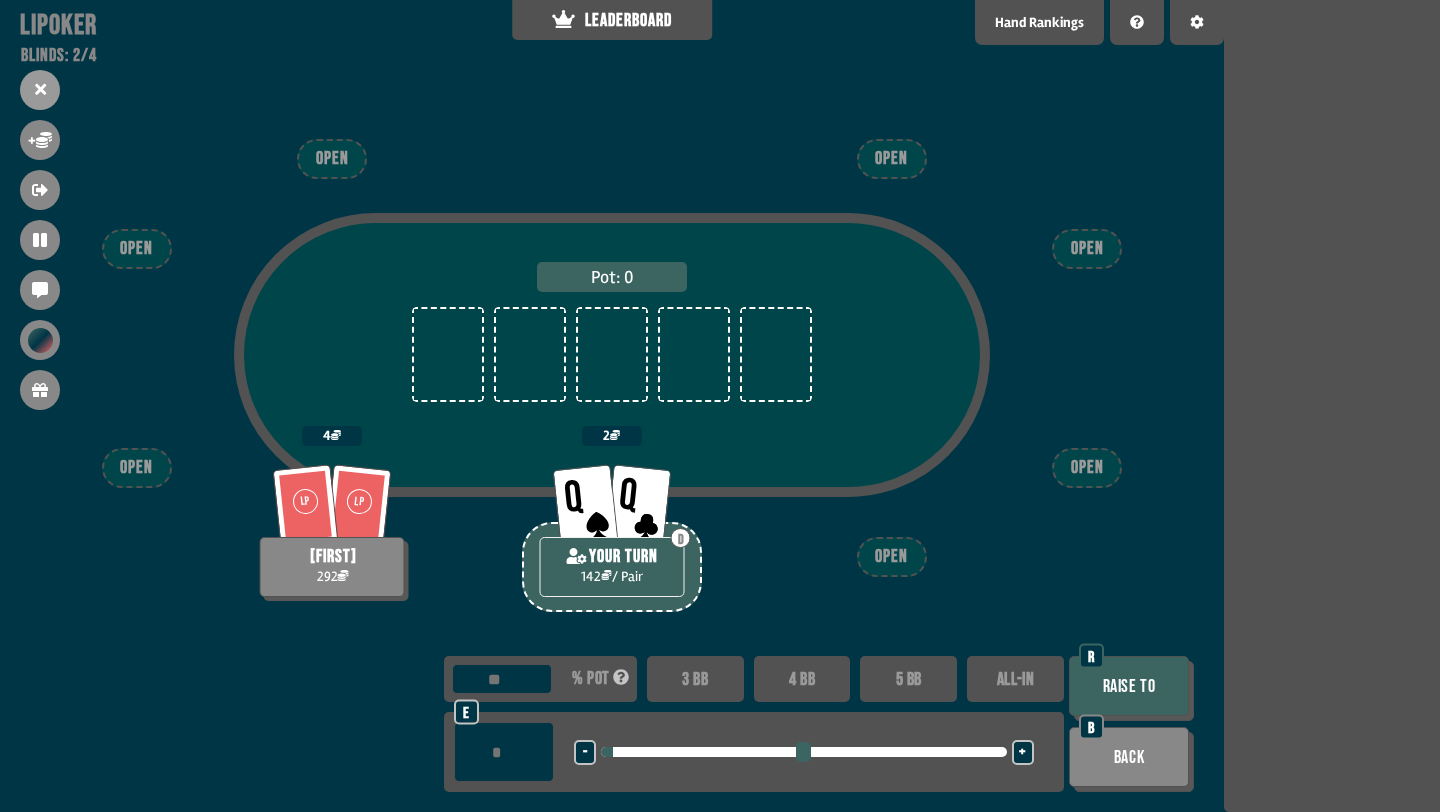 click on "Raise to" at bounding box center (1129, 686) 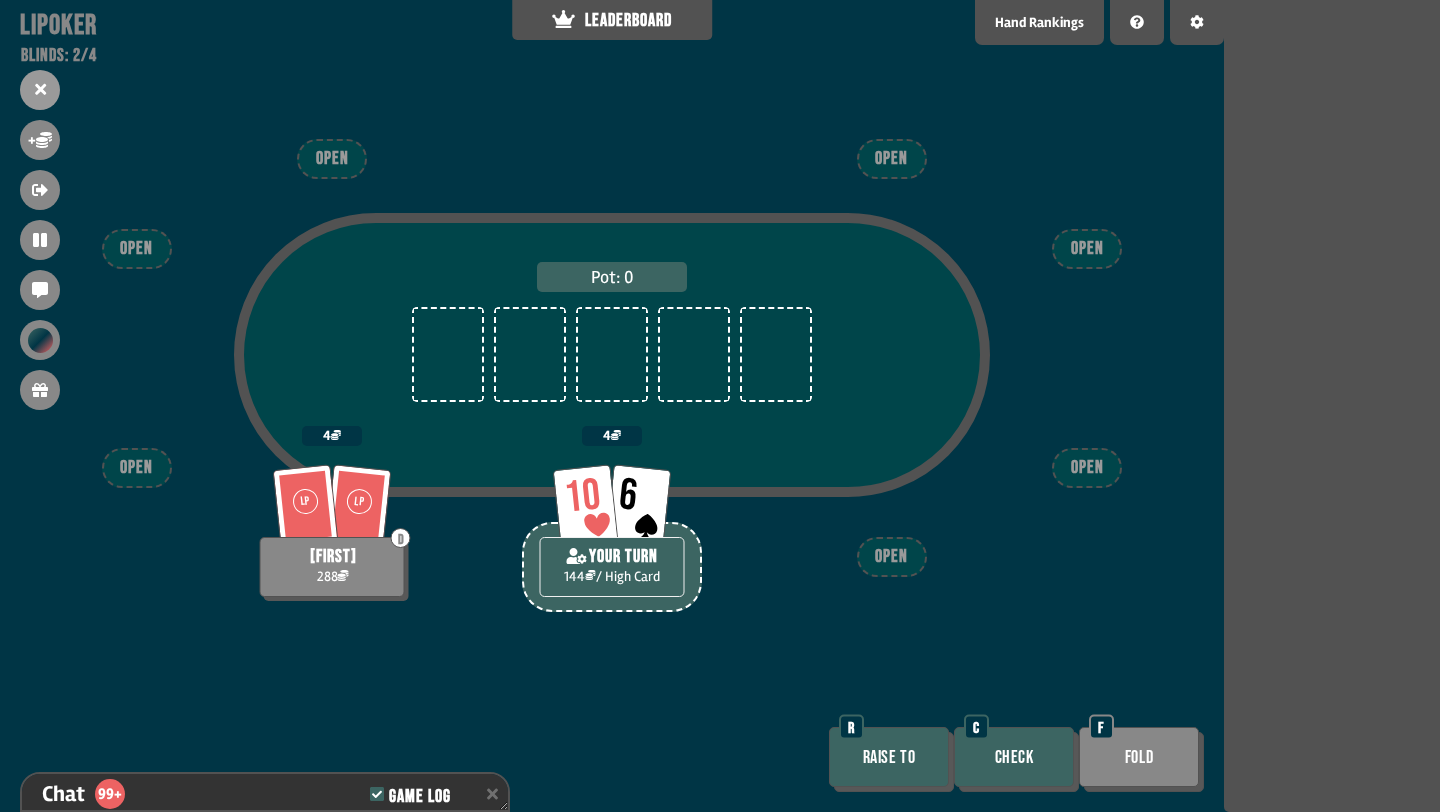 scroll, scrollTop: 8017, scrollLeft: 0, axis: vertical 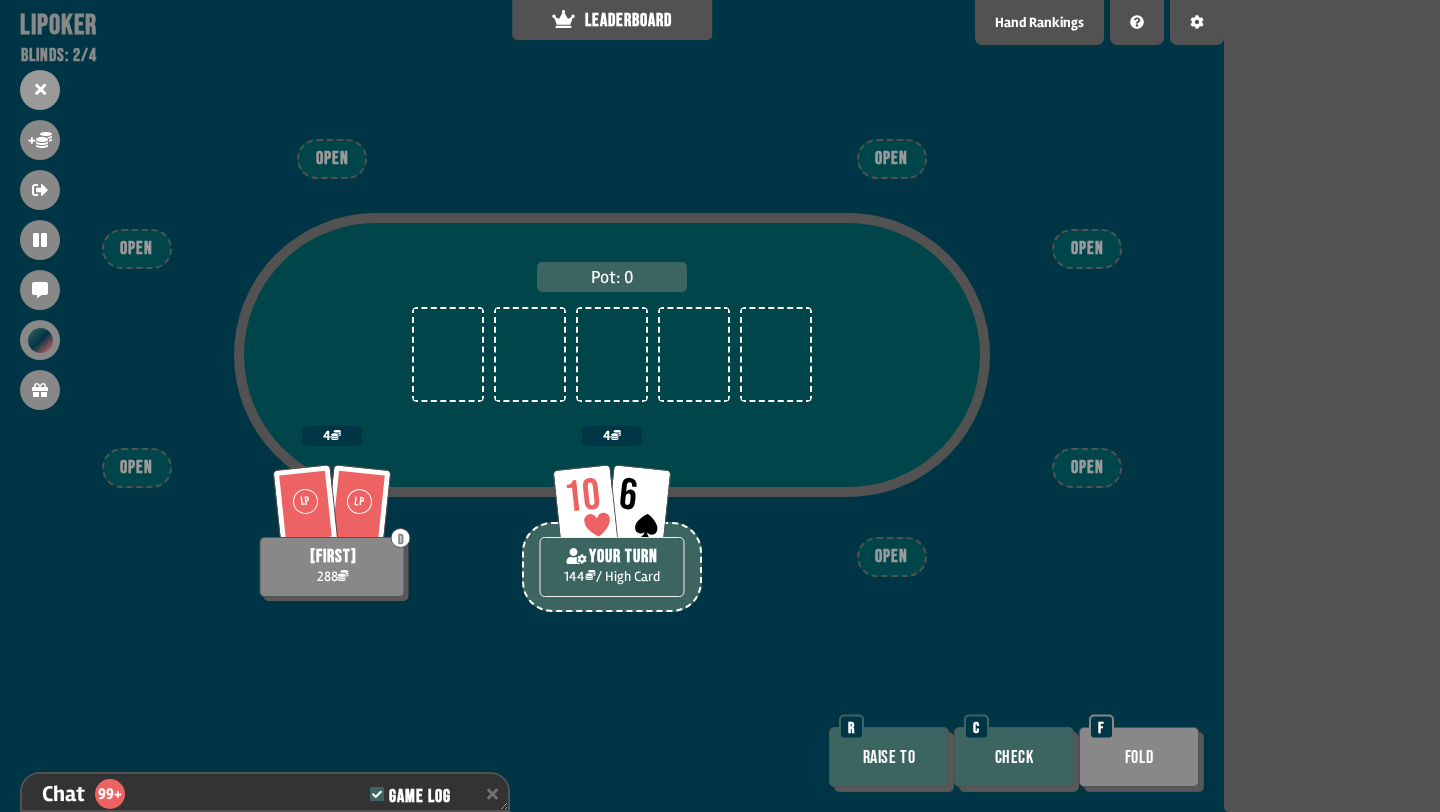 click on "Check" at bounding box center [1014, 757] 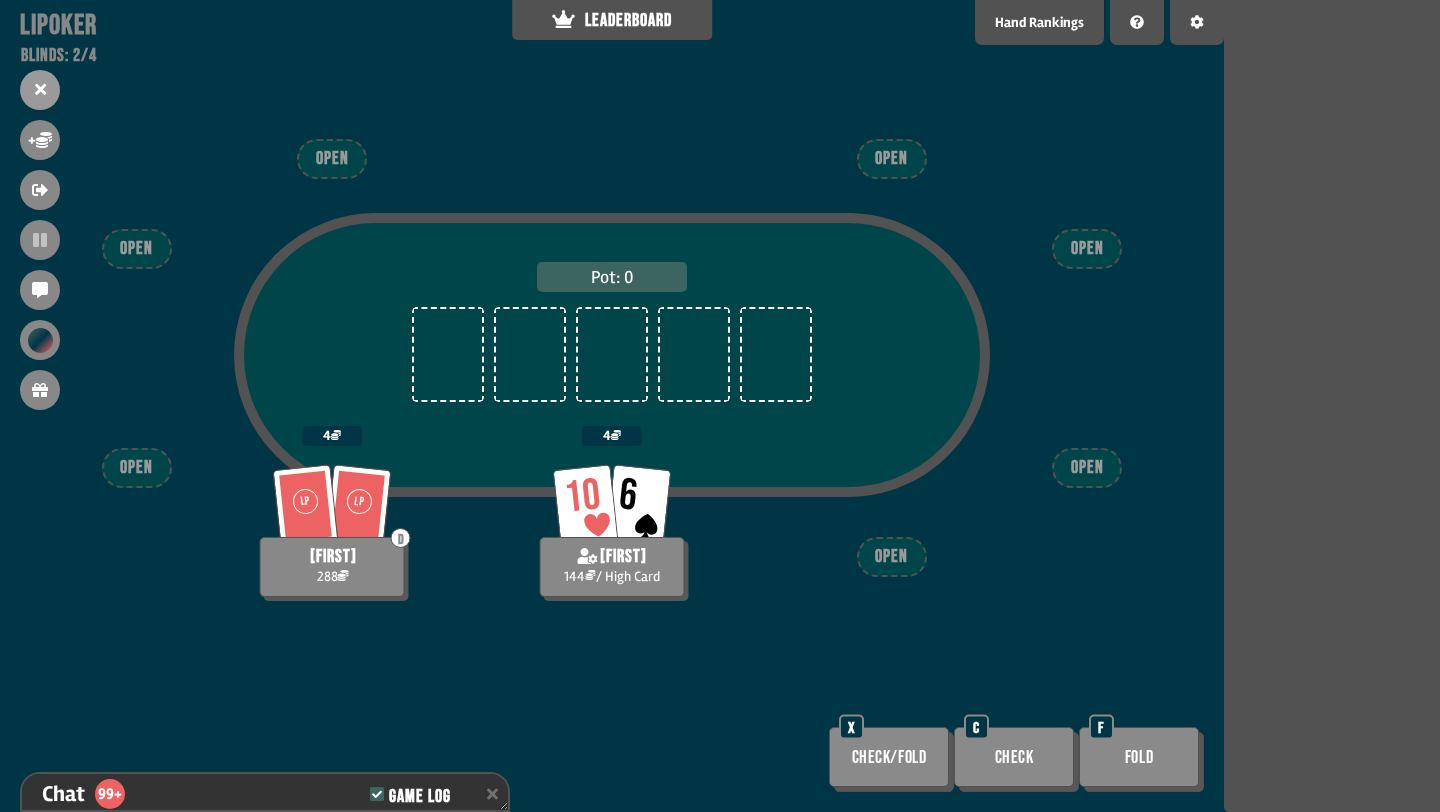 scroll, scrollTop: 8075, scrollLeft: 0, axis: vertical 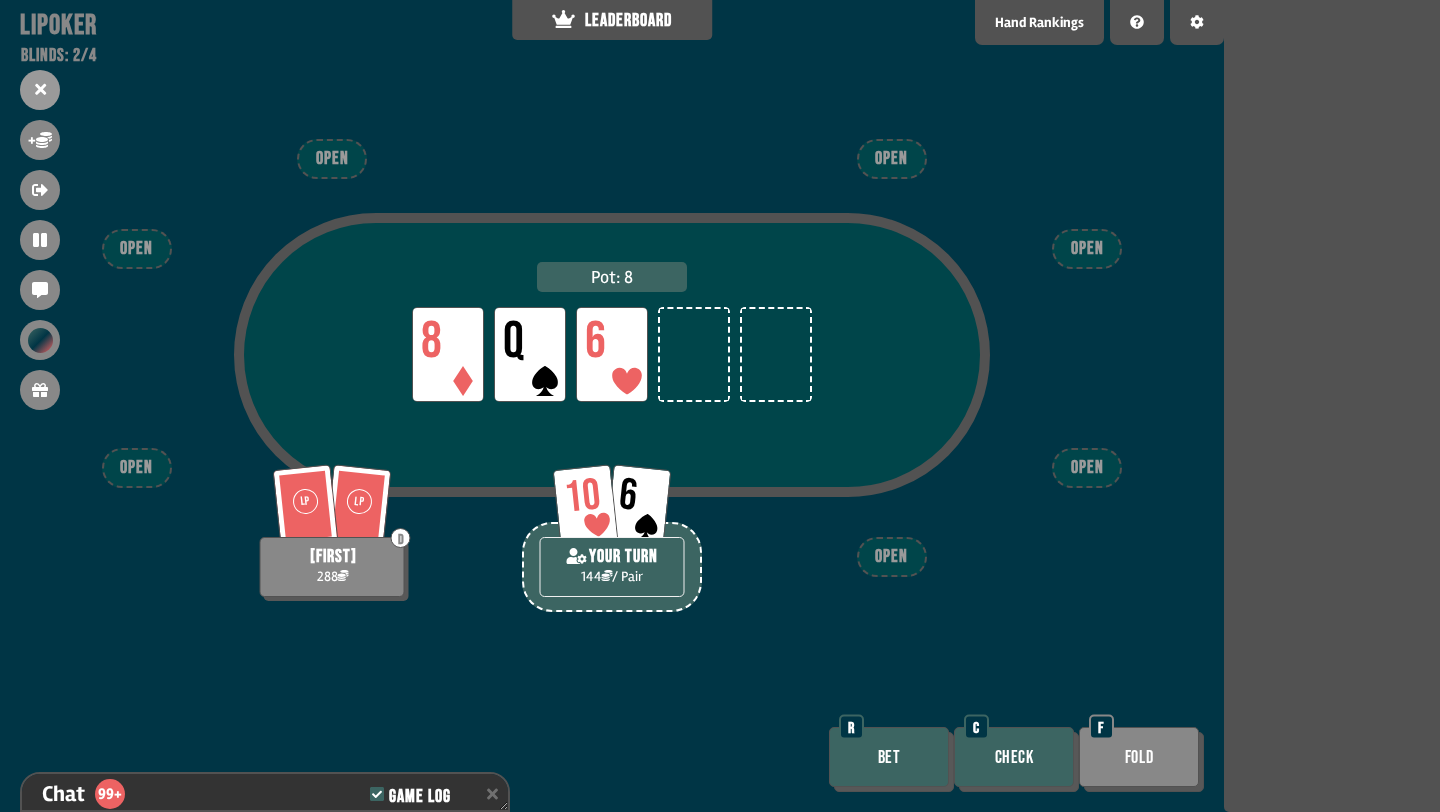 click on "Check" at bounding box center [1014, 757] 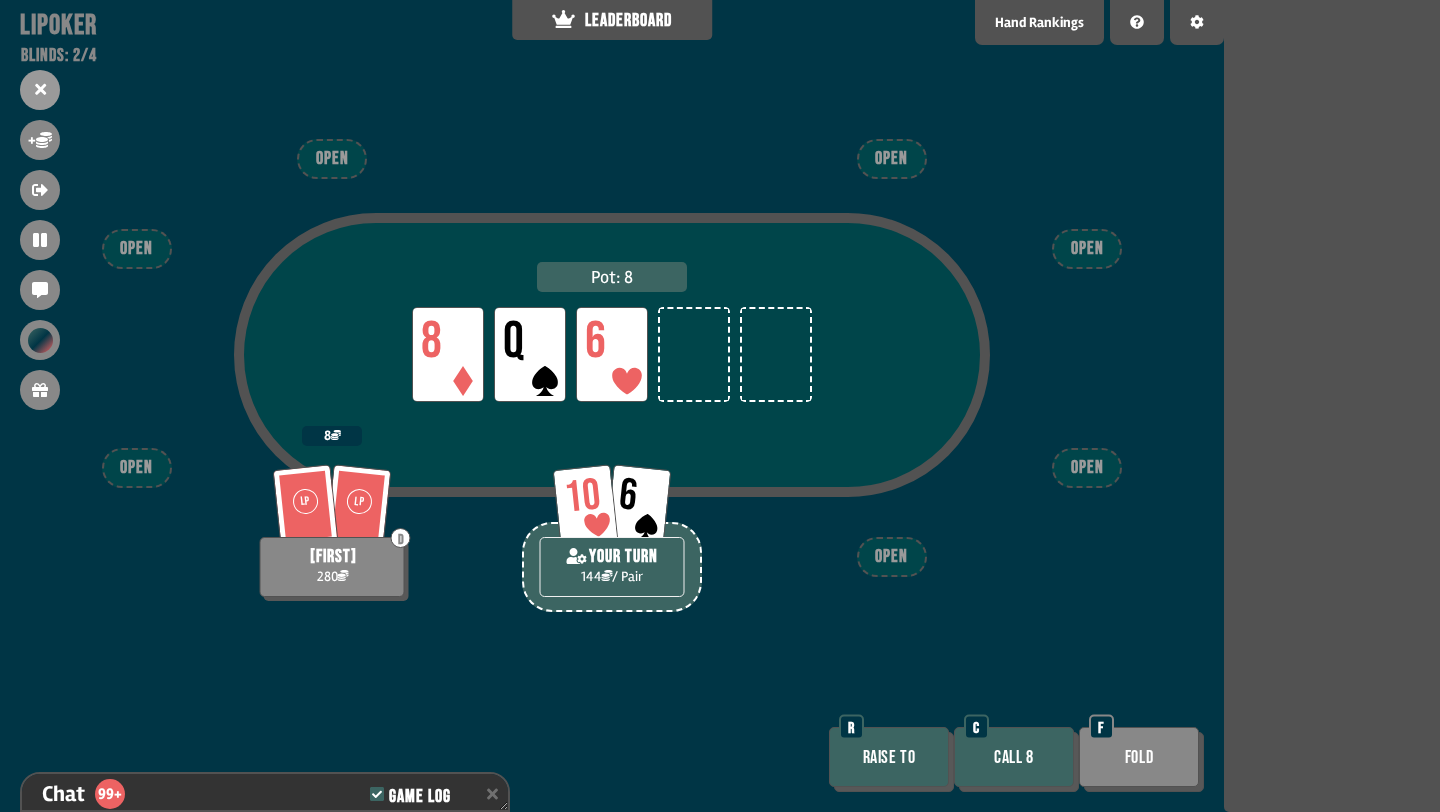 scroll, scrollTop: 8191, scrollLeft: 0, axis: vertical 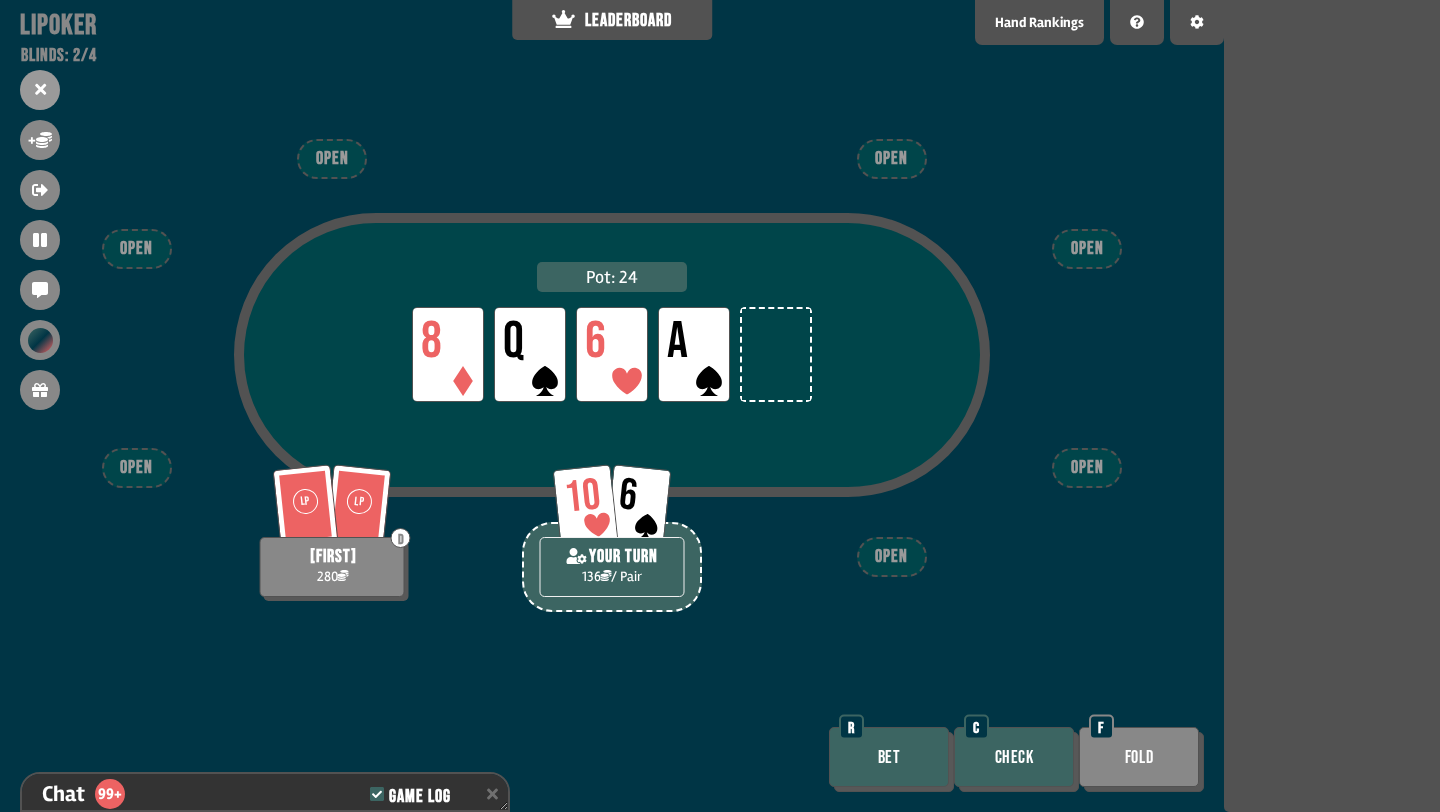 click on "Check" at bounding box center [1014, 757] 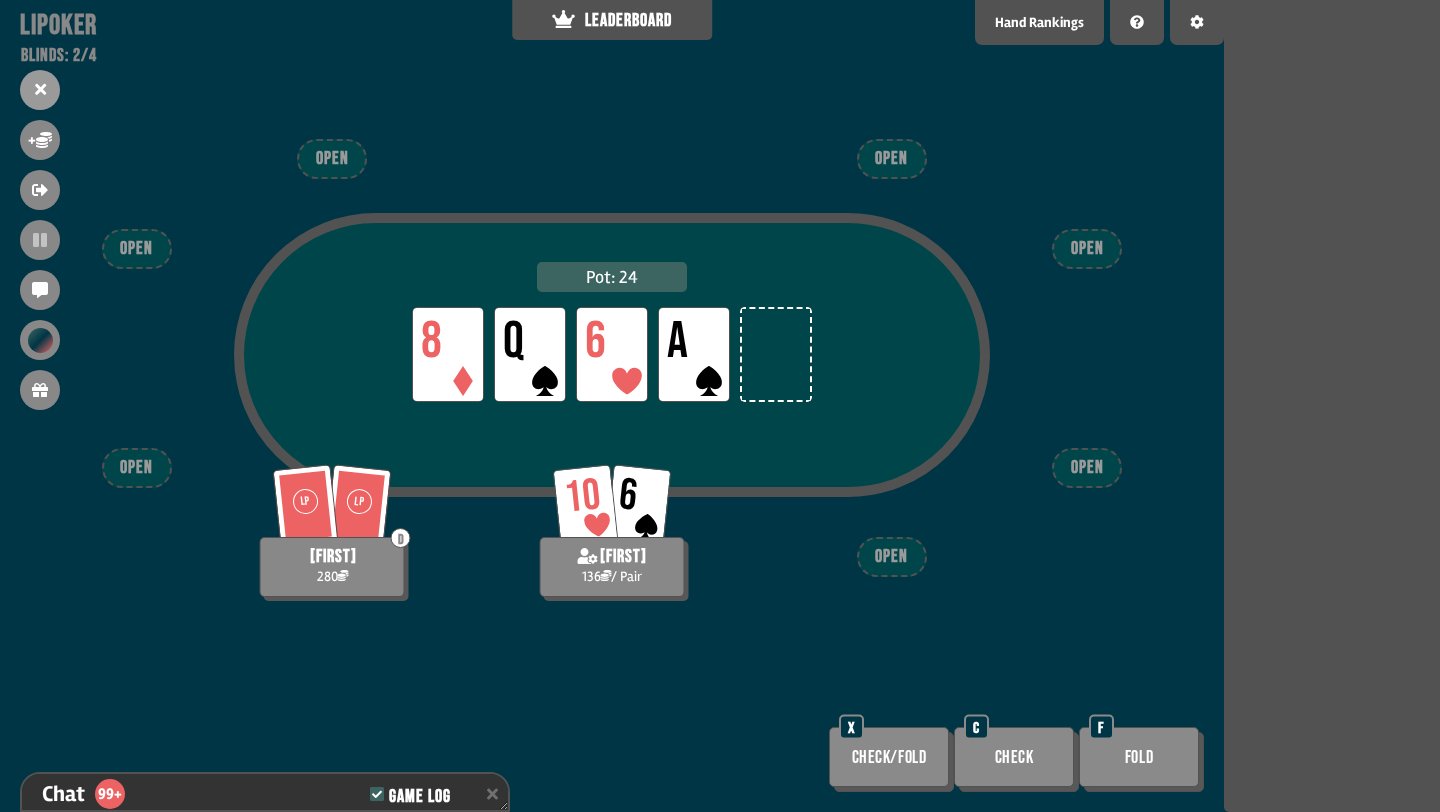 scroll, scrollTop: 8365, scrollLeft: 0, axis: vertical 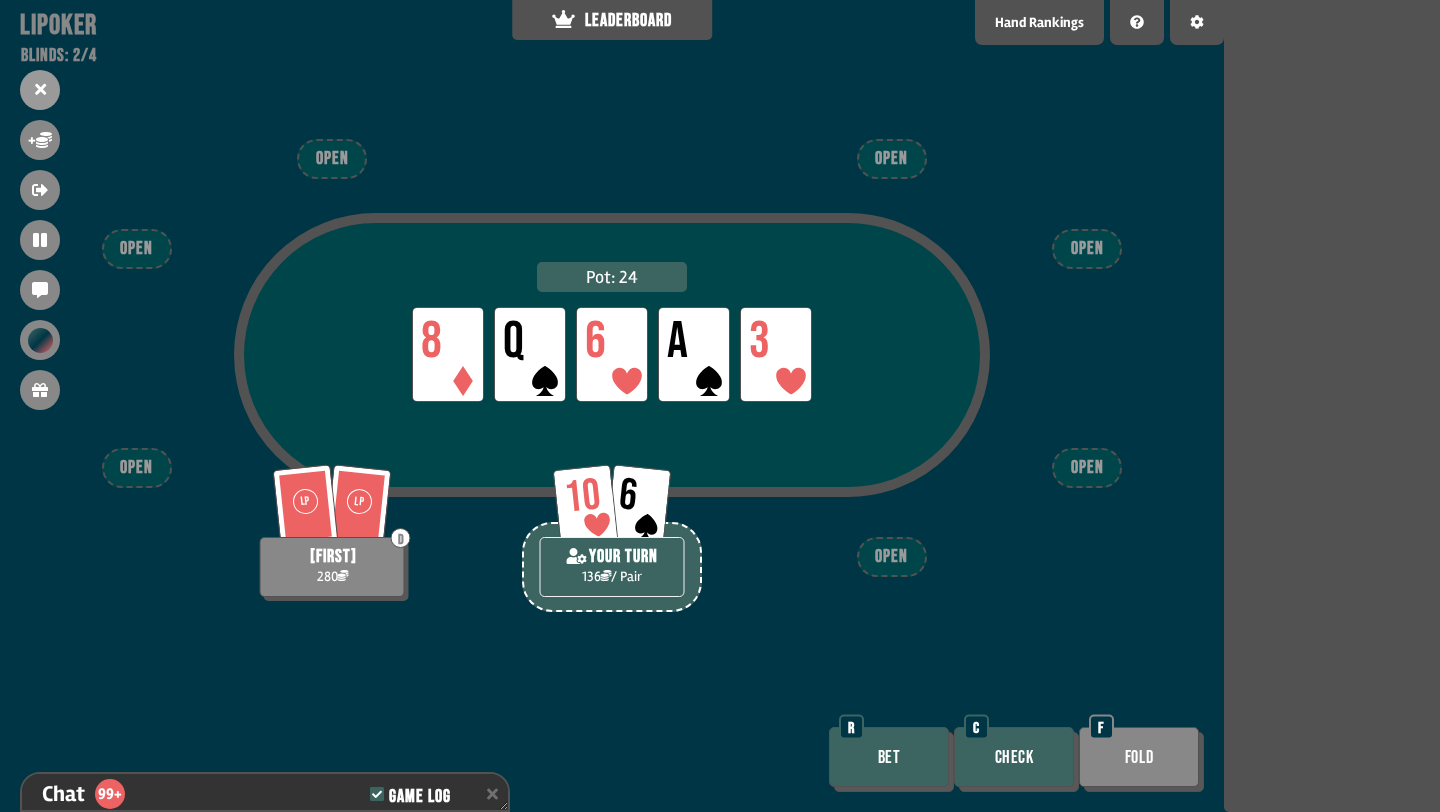 click on "Check" at bounding box center [1014, 757] 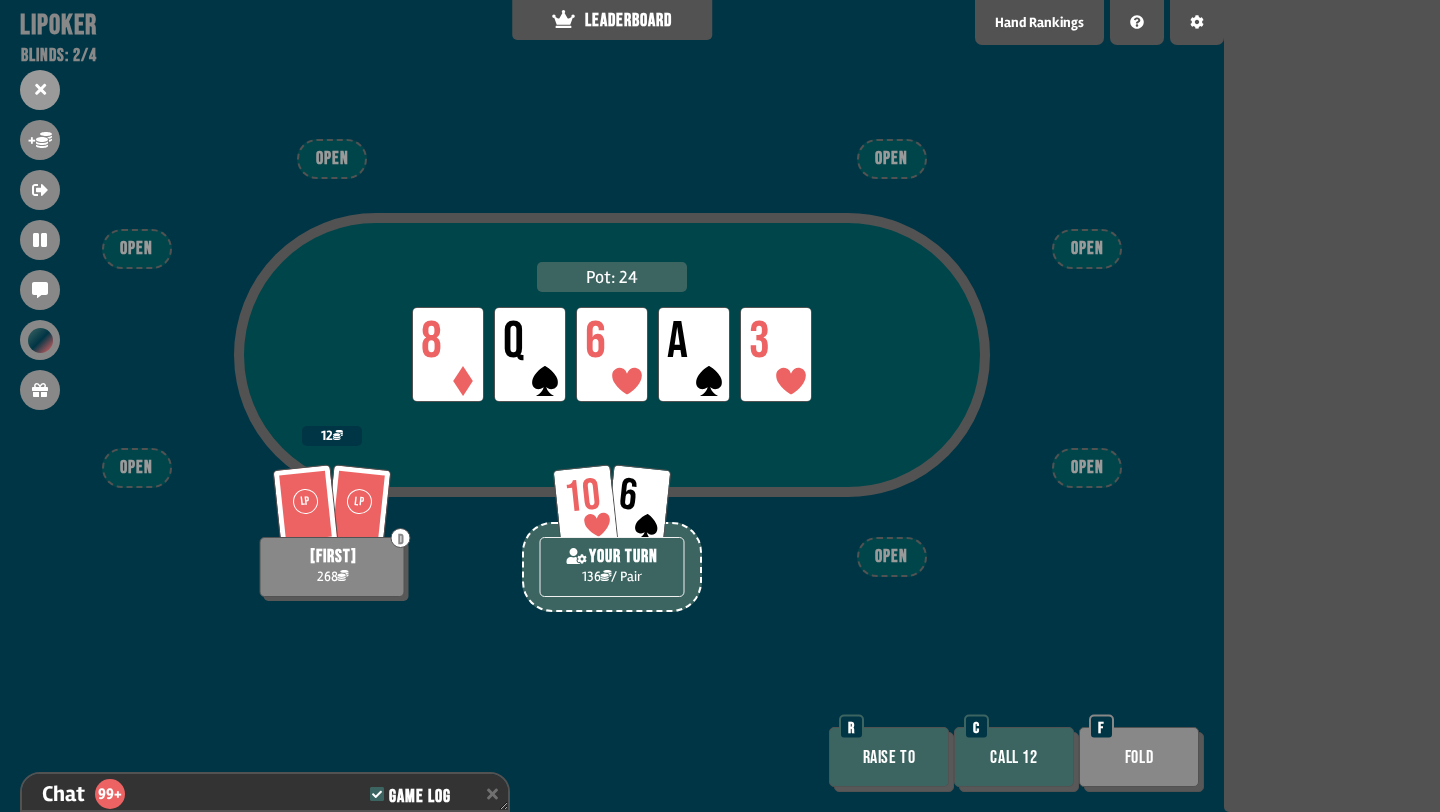 scroll, scrollTop: 8481, scrollLeft: 0, axis: vertical 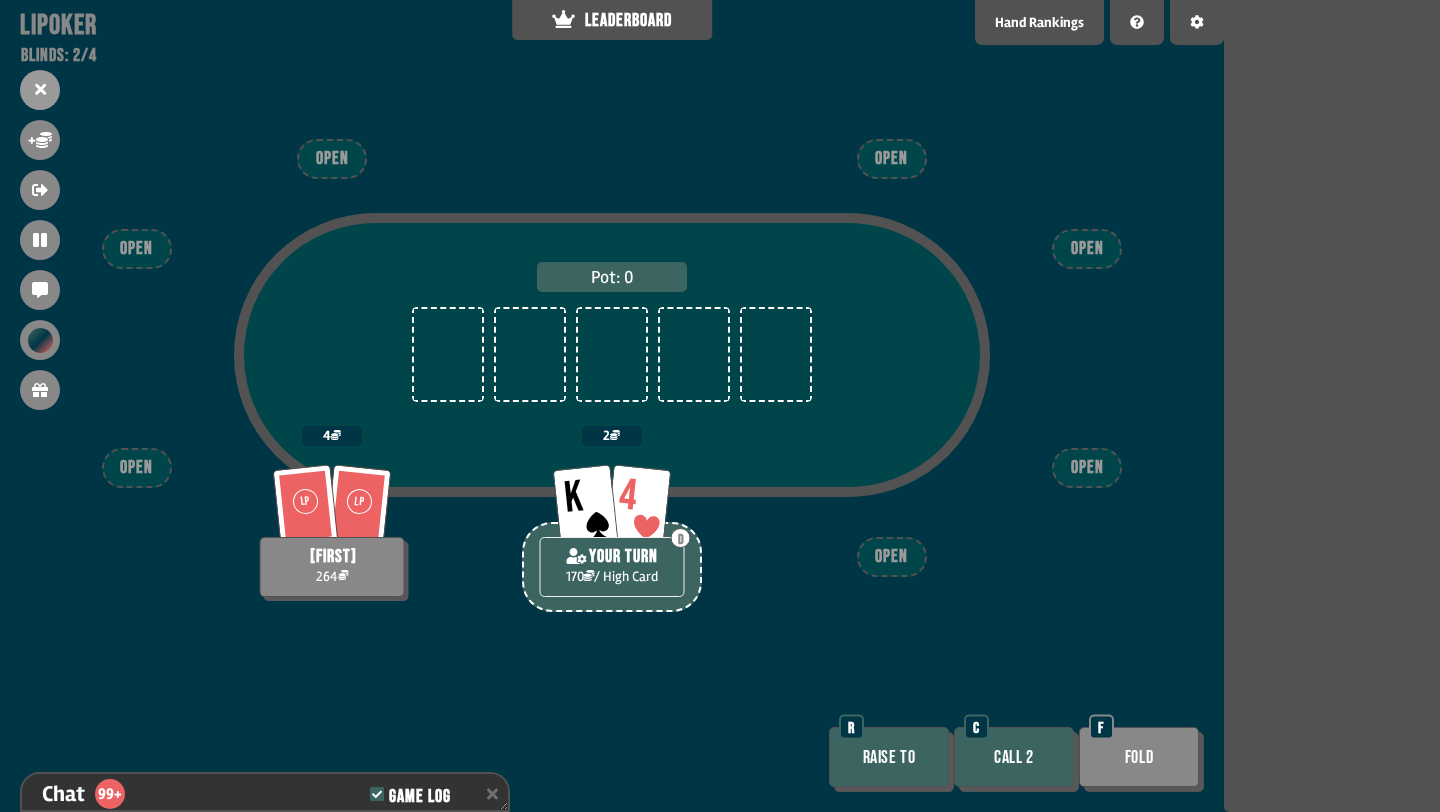 click on "Call 2" at bounding box center [1014, 757] 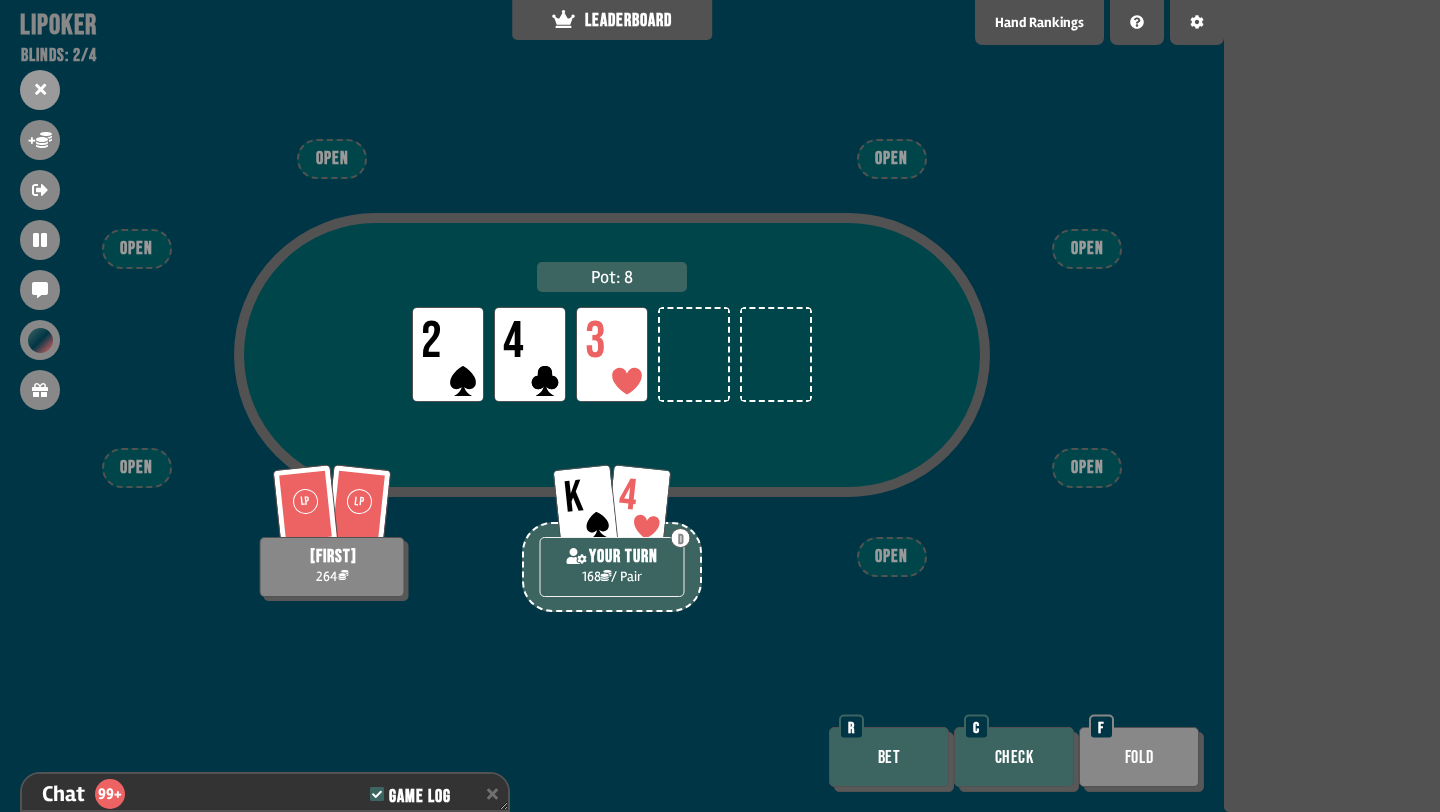 scroll, scrollTop: 8771, scrollLeft: 0, axis: vertical 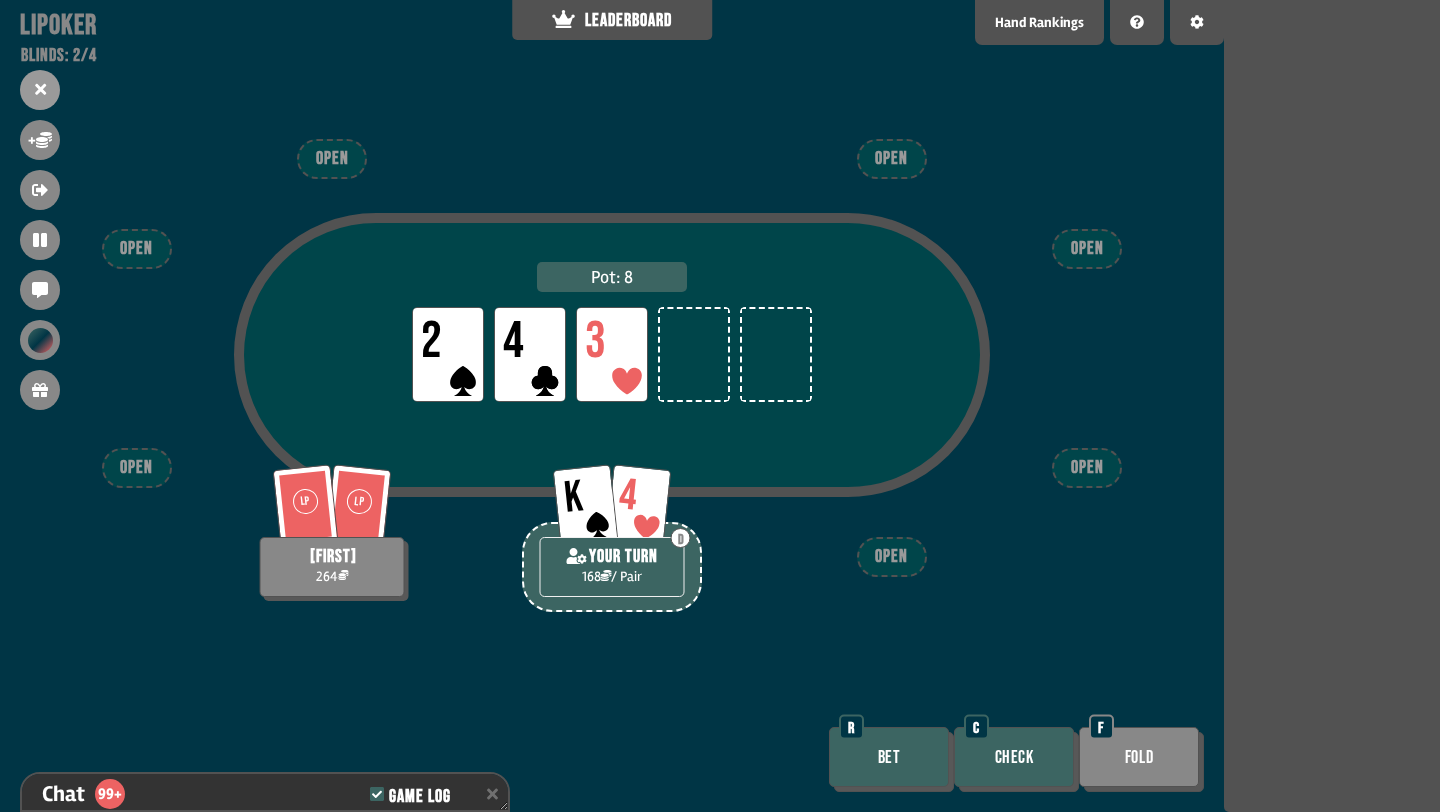 click on "Bet" at bounding box center (889, 757) 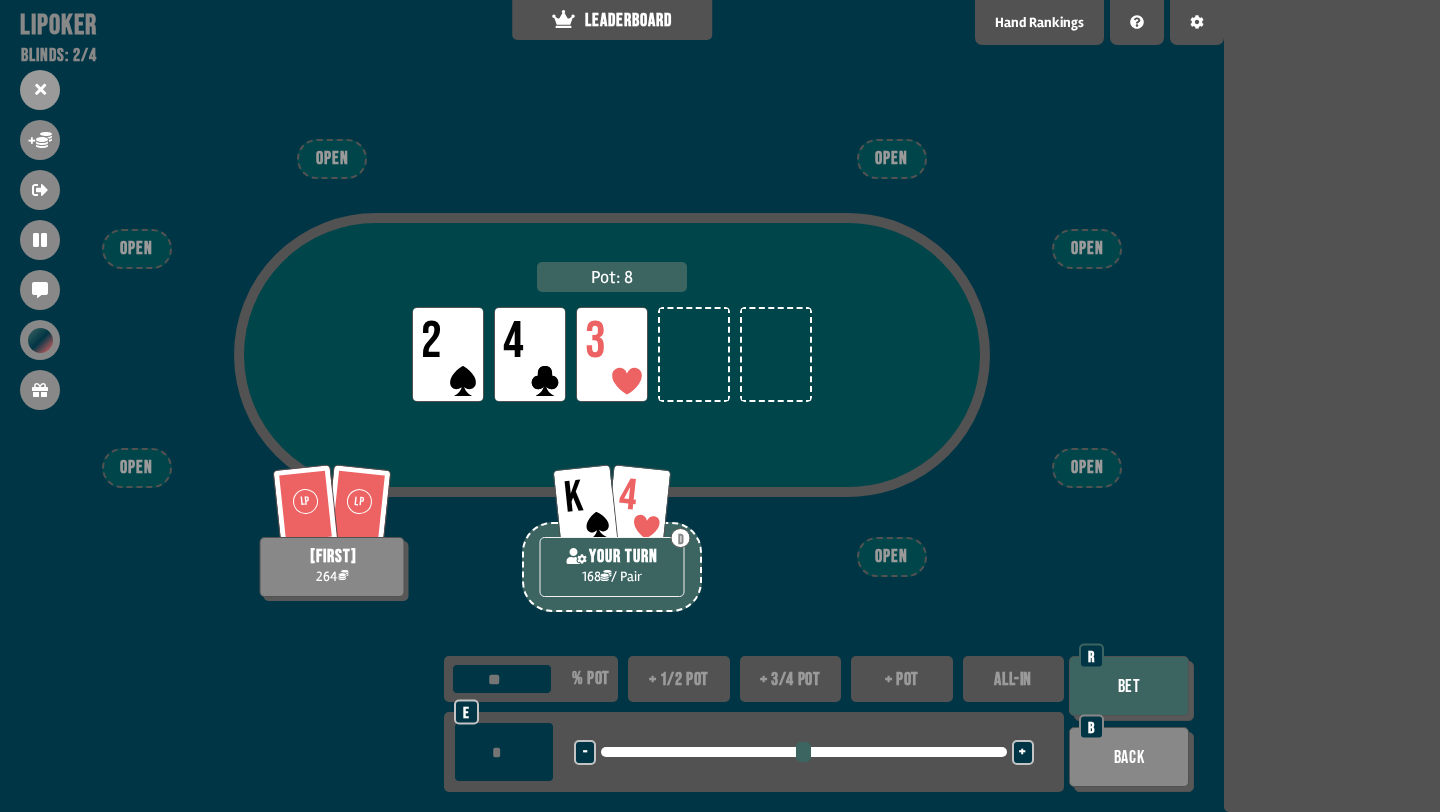 click on "+ 1/2 pot" at bounding box center (679, 679) 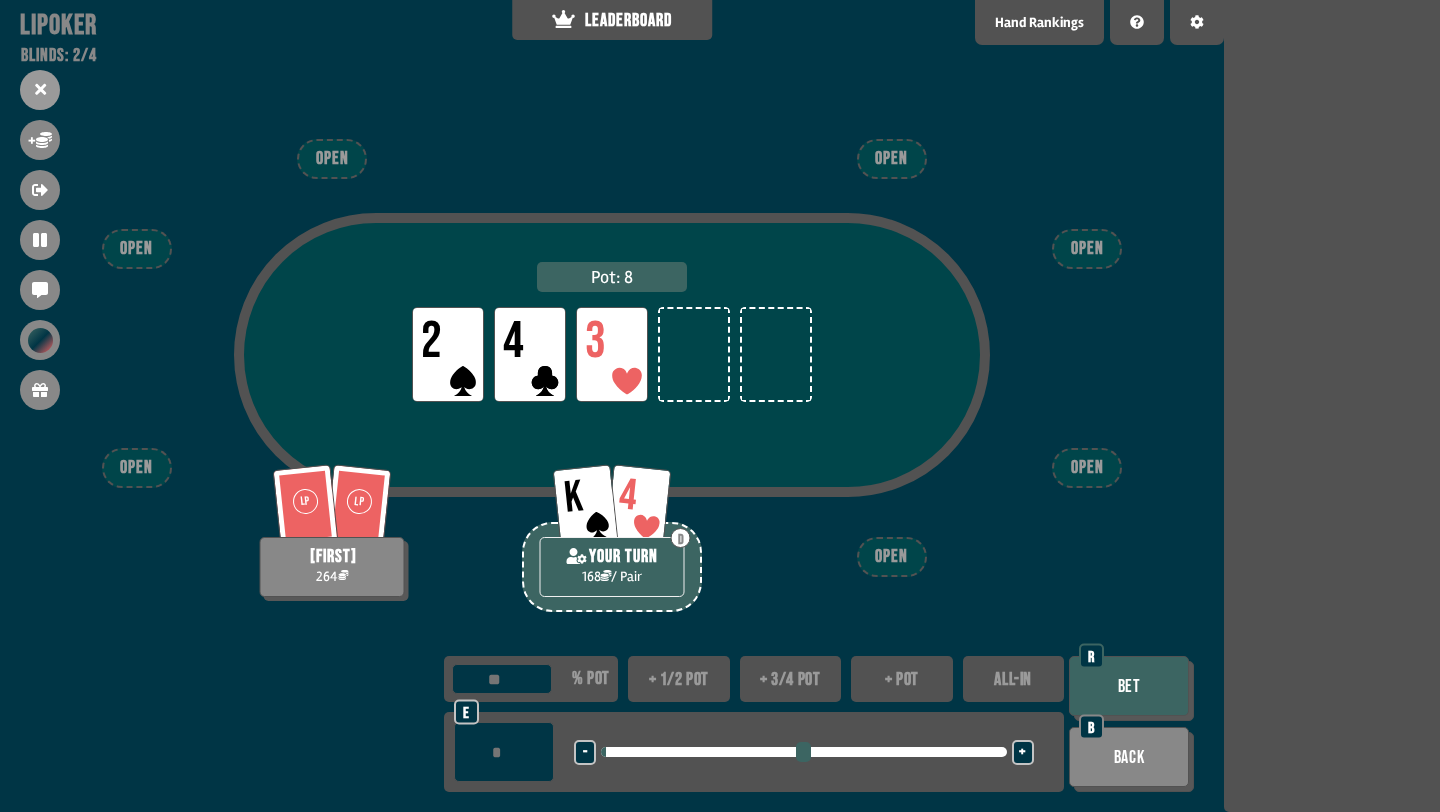 click on "Bet" at bounding box center (1129, 686) 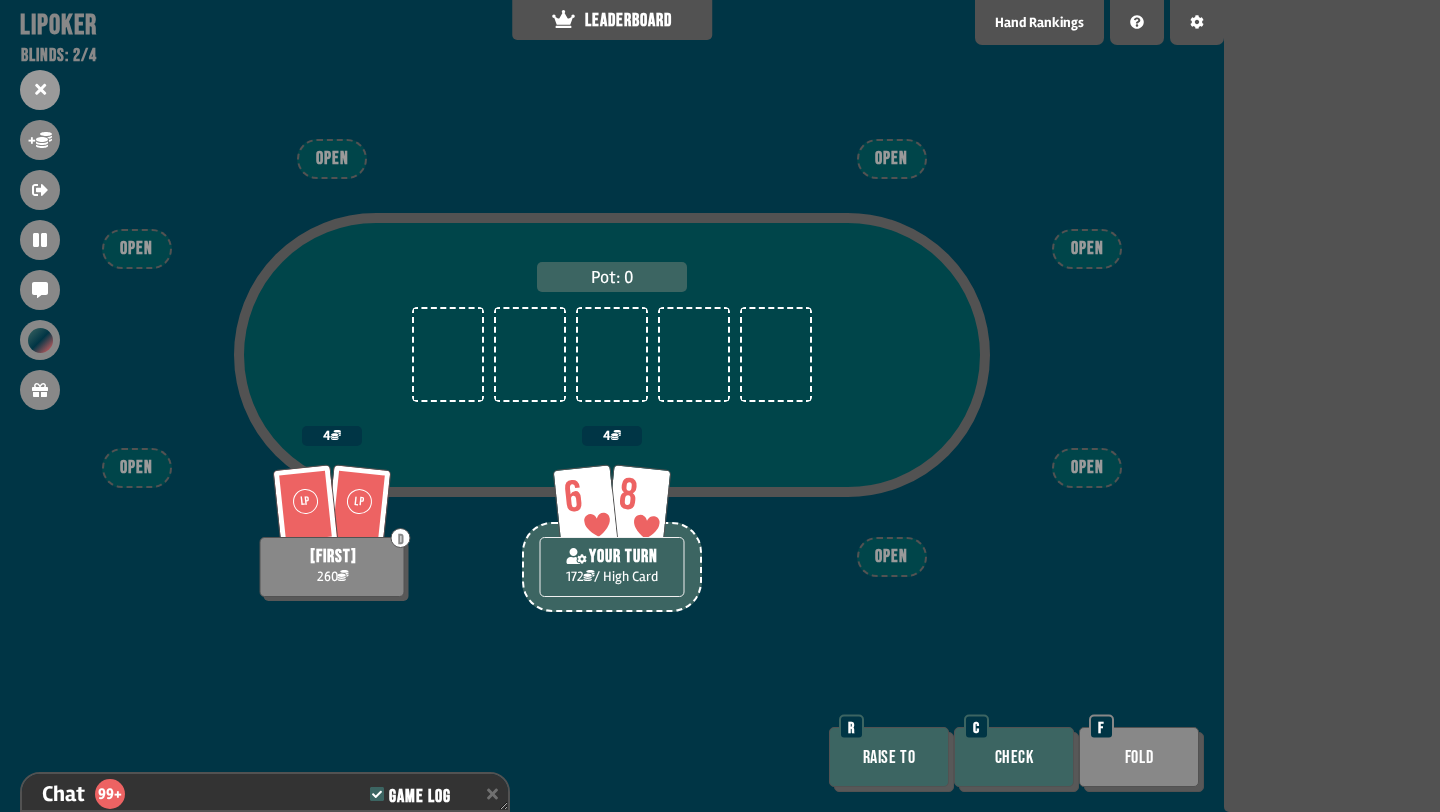 scroll, scrollTop: 8974, scrollLeft: 0, axis: vertical 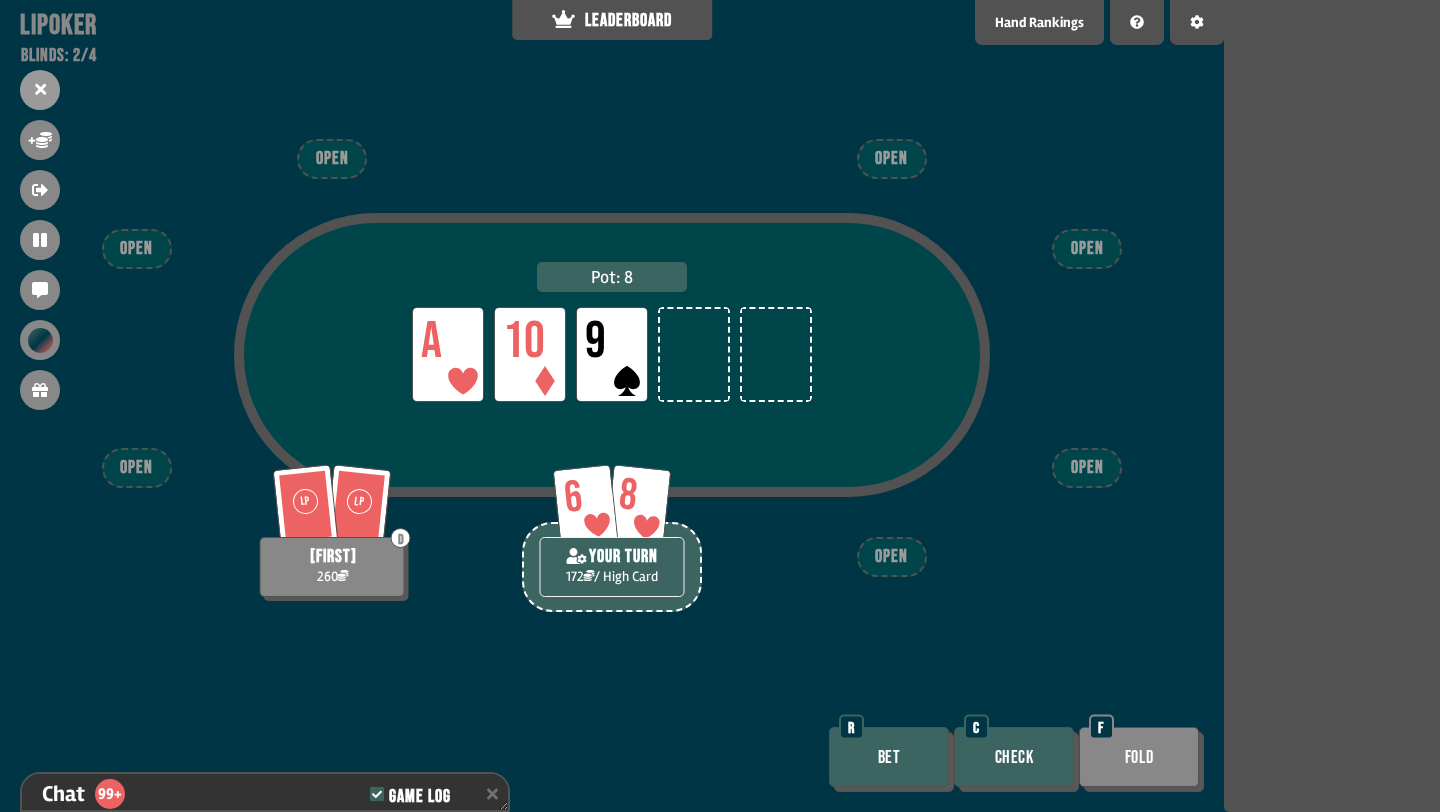 click on "Check" at bounding box center (1014, 757) 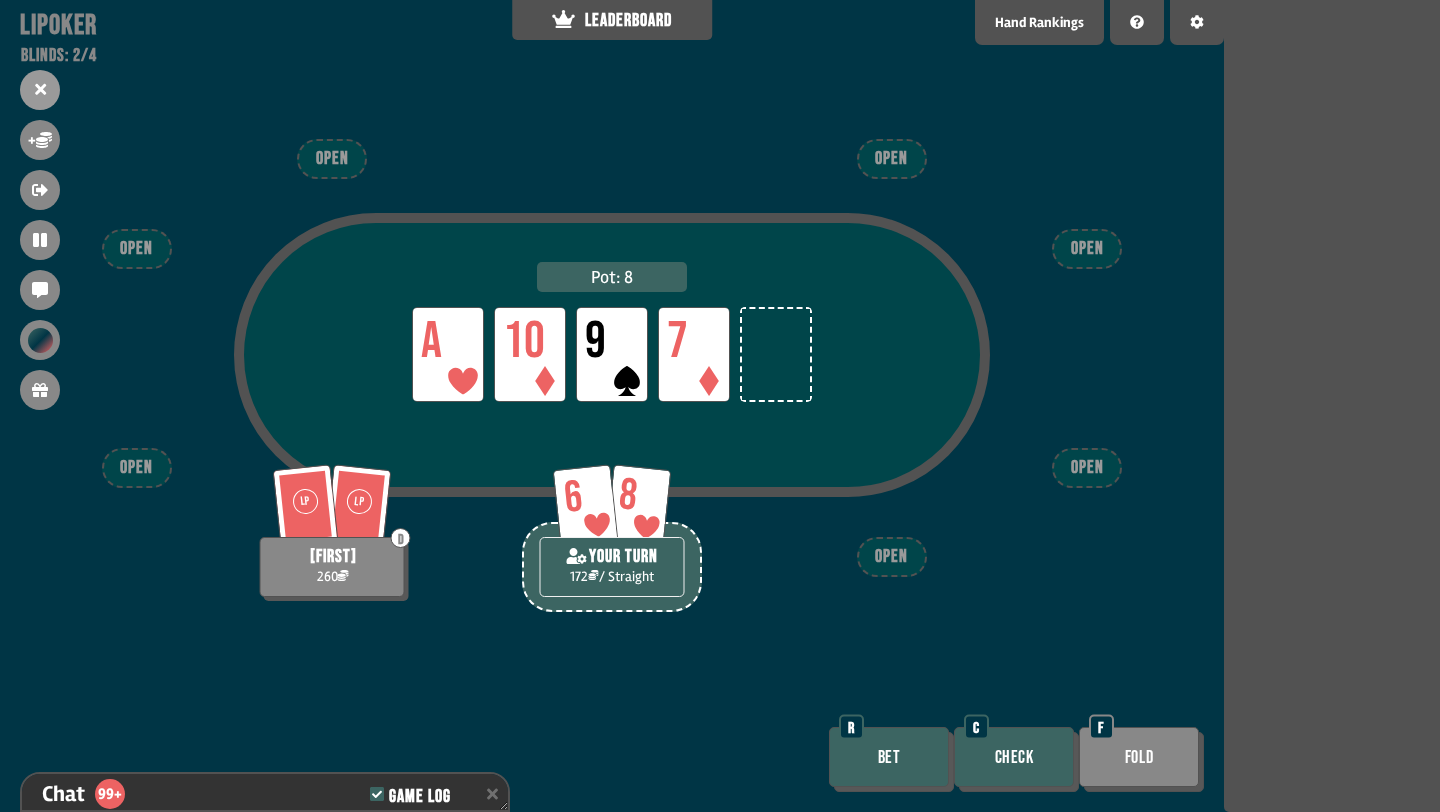 scroll, scrollTop: 9177, scrollLeft: 0, axis: vertical 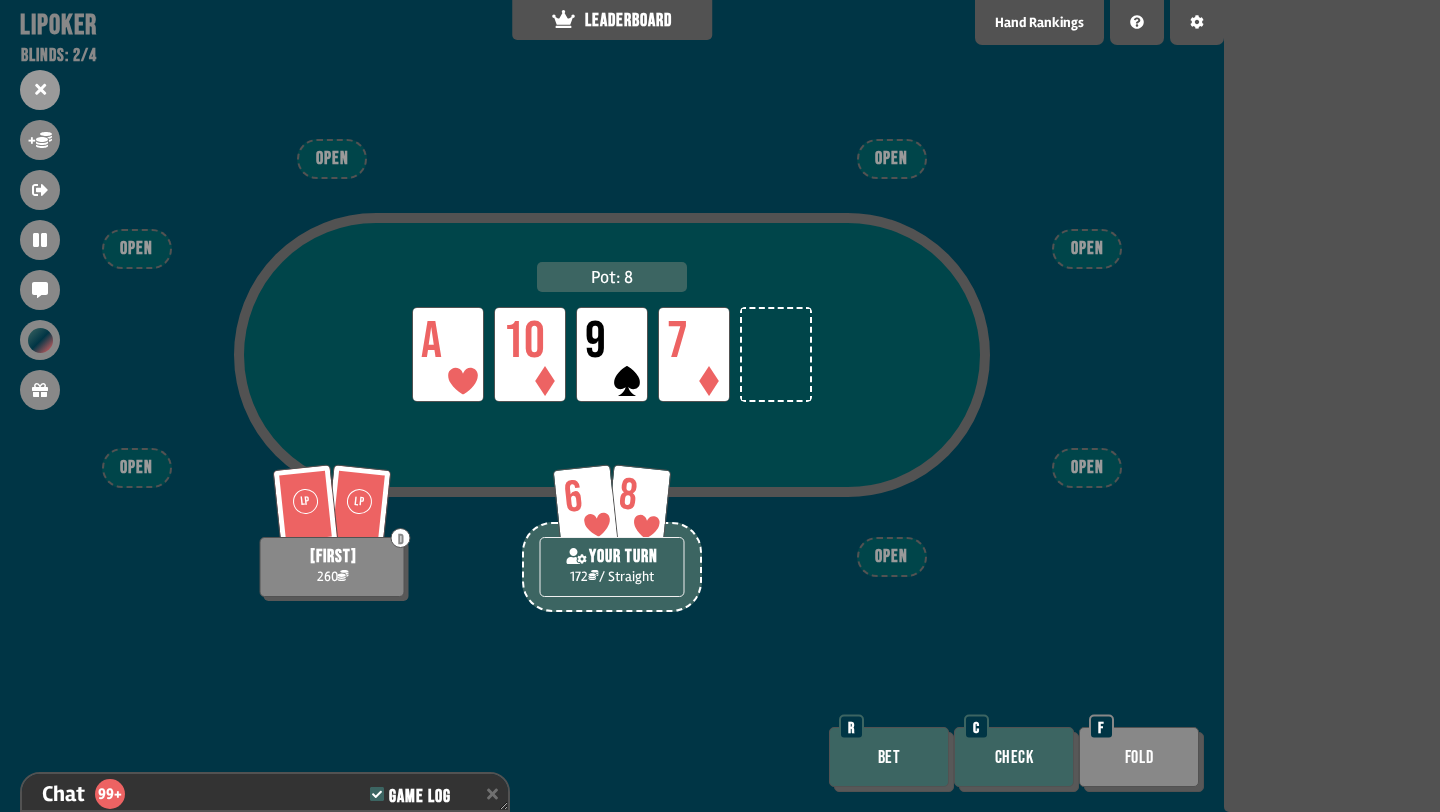 click on "Check" at bounding box center [1014, 757] 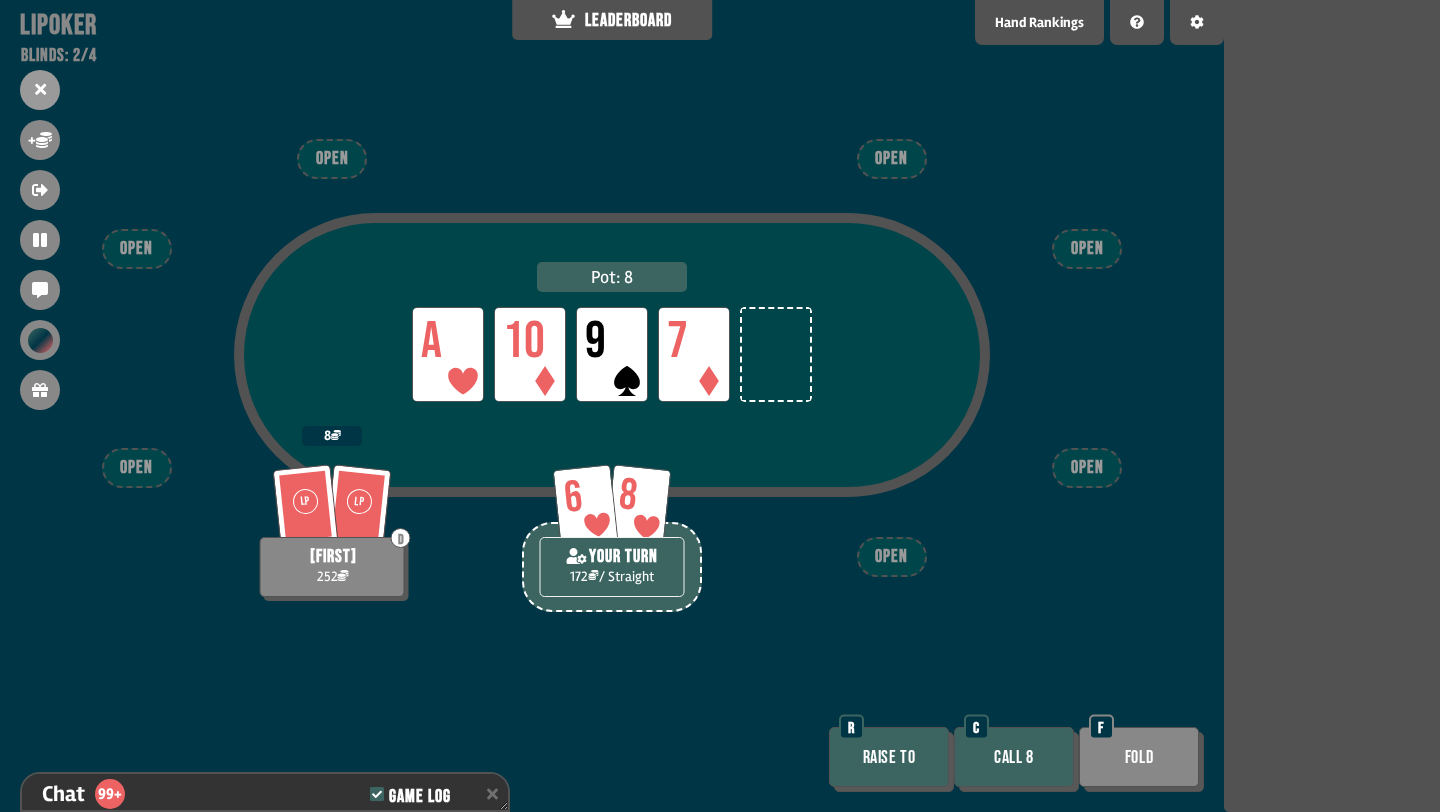 scroll, scrollTop: 9264, scrollLeft: 0, axis: vertical 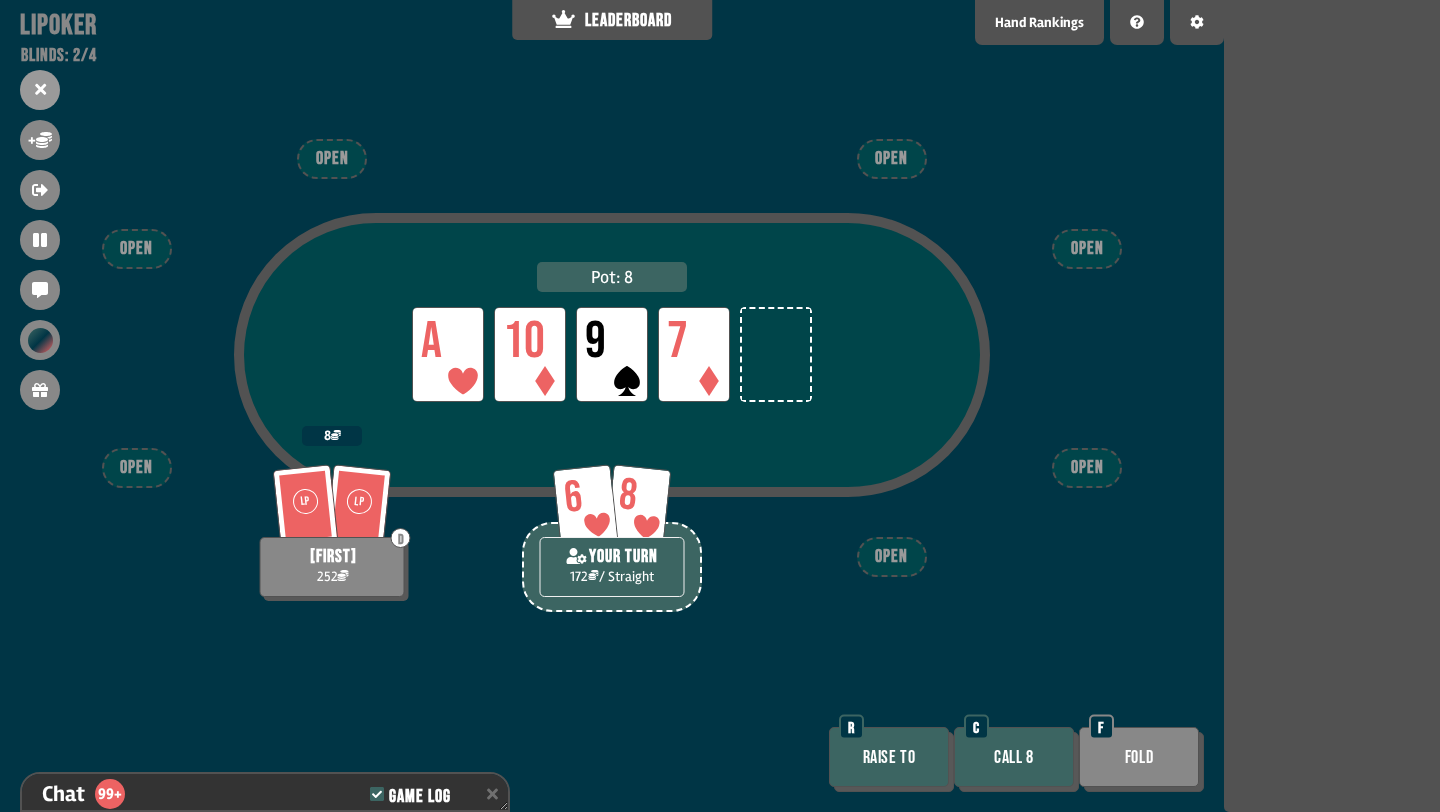 click on "Raise to" at bounding box center [889, 757] 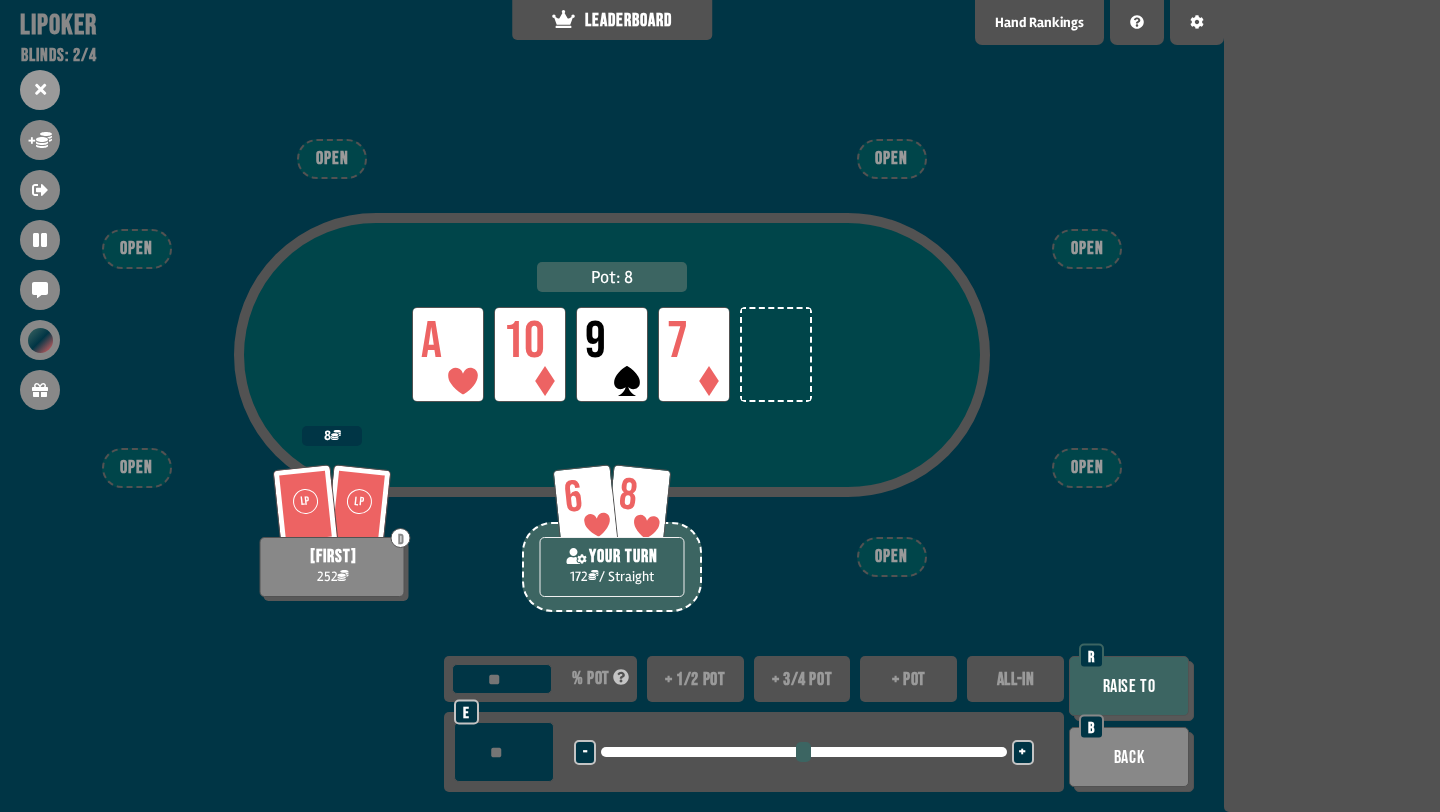 click on "+ 1/2 pot" at bounding box center [695, 679] 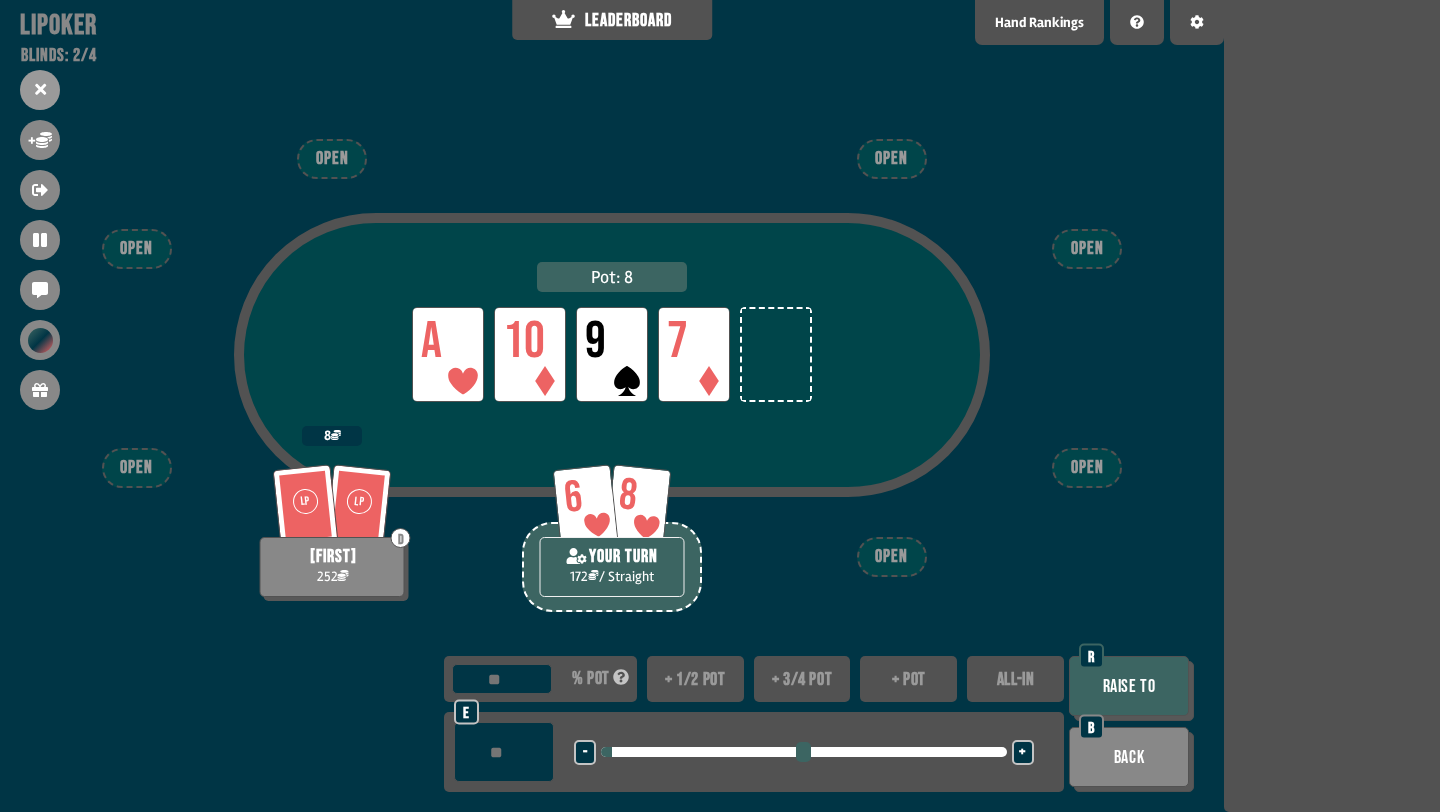 click on "-" at bounding box center (585, 752) 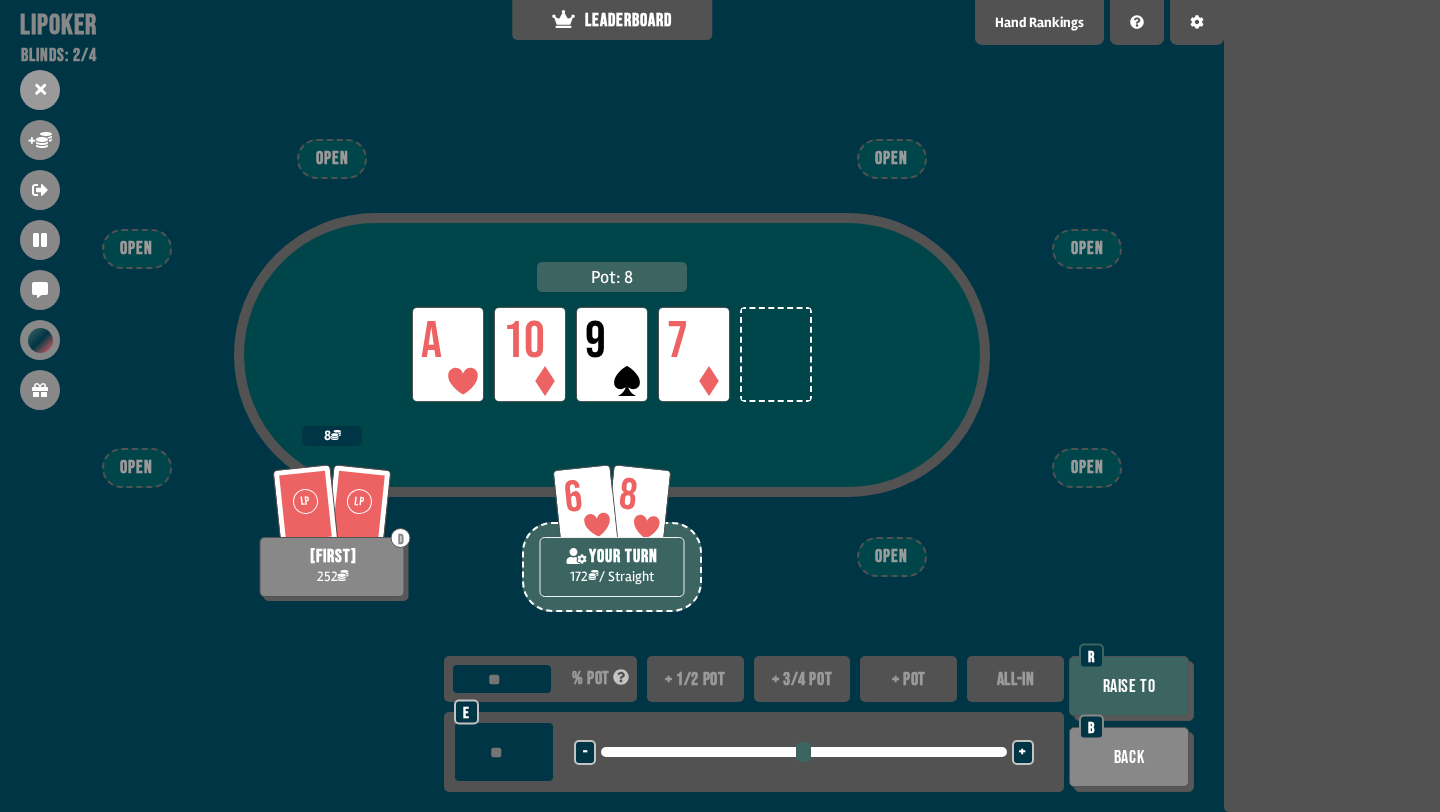 click on "-" at bounding box center [585, 752] 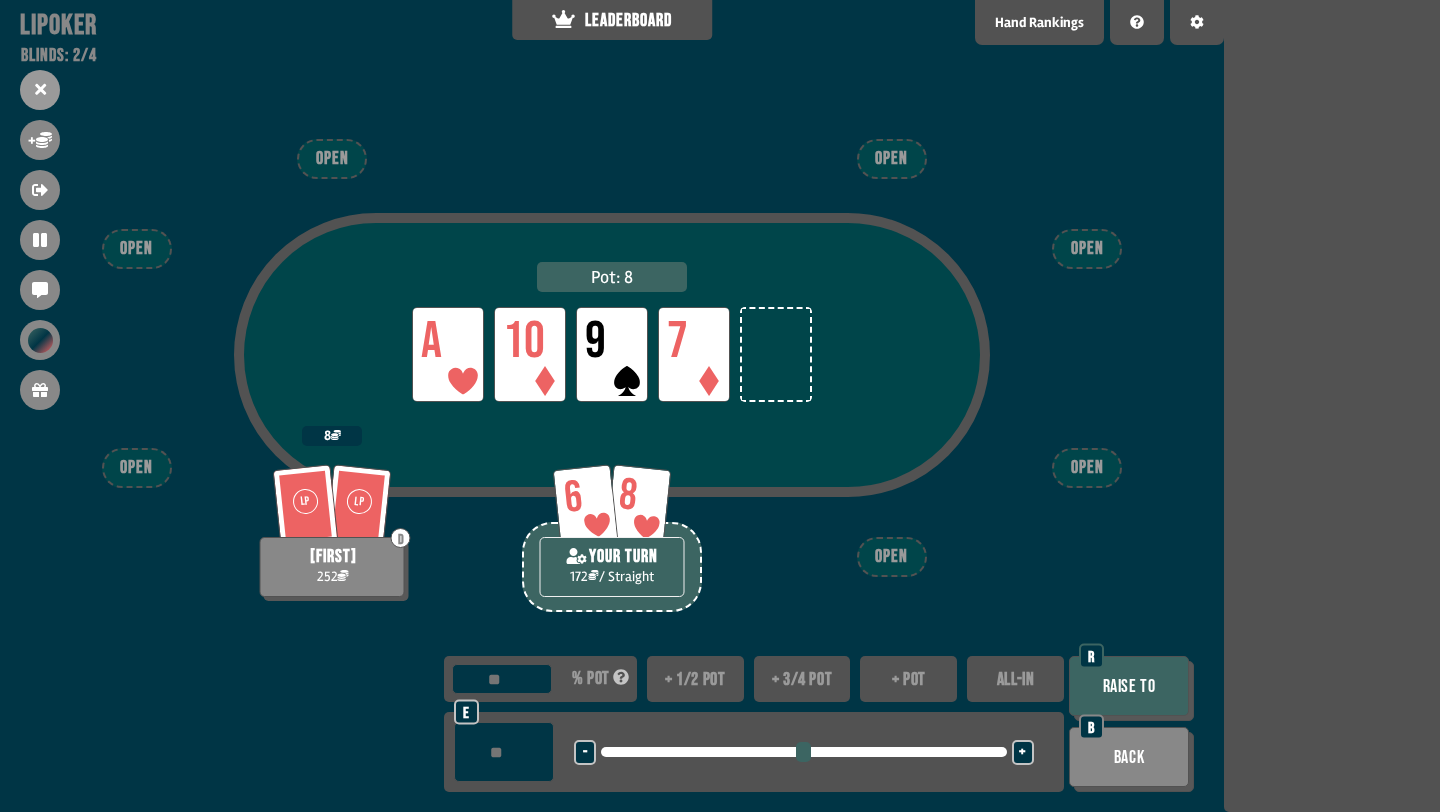 click on "Raise to" at bounding box center [1129, 686] 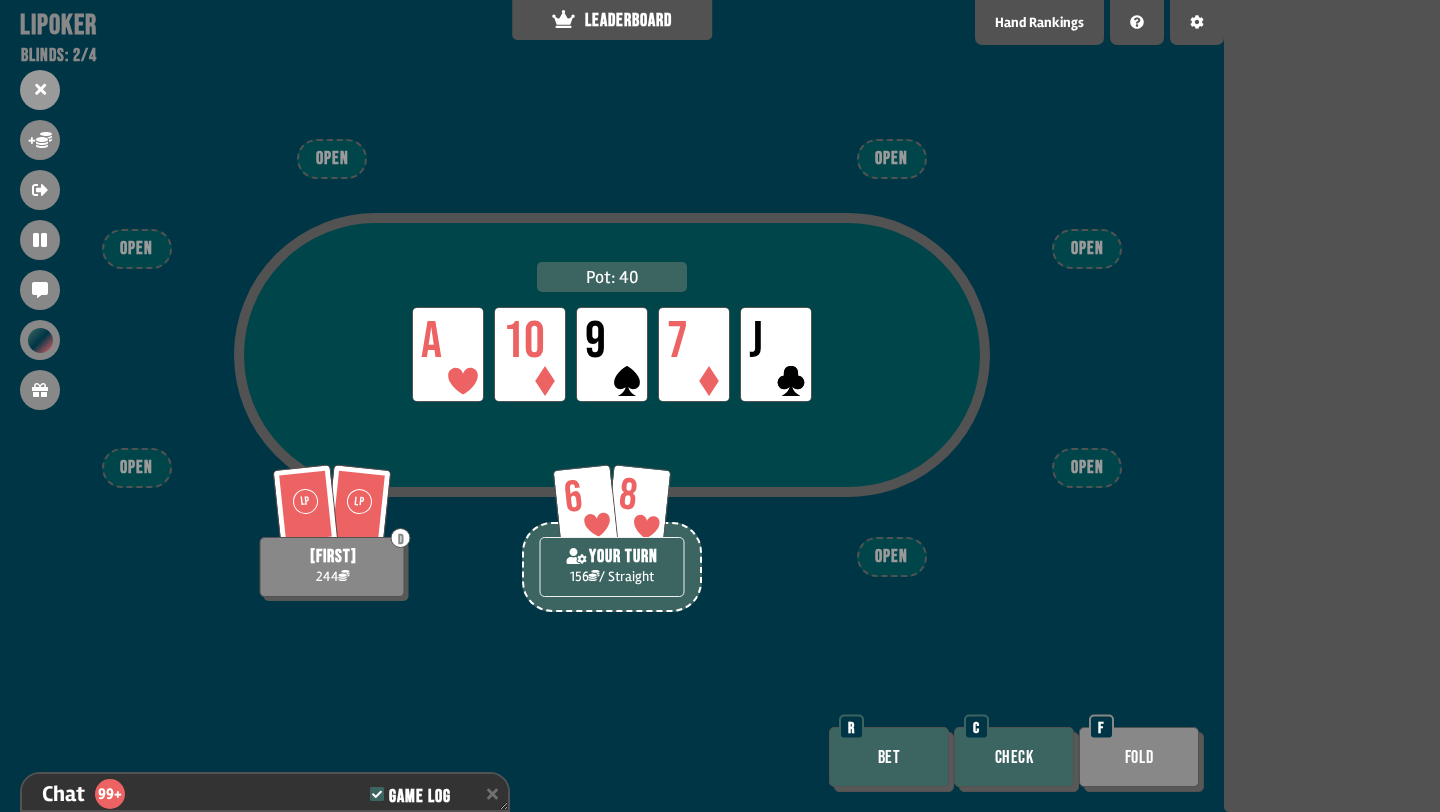 scroll, scrollTop: 9380, scrollLeft: 0, axis: vertical 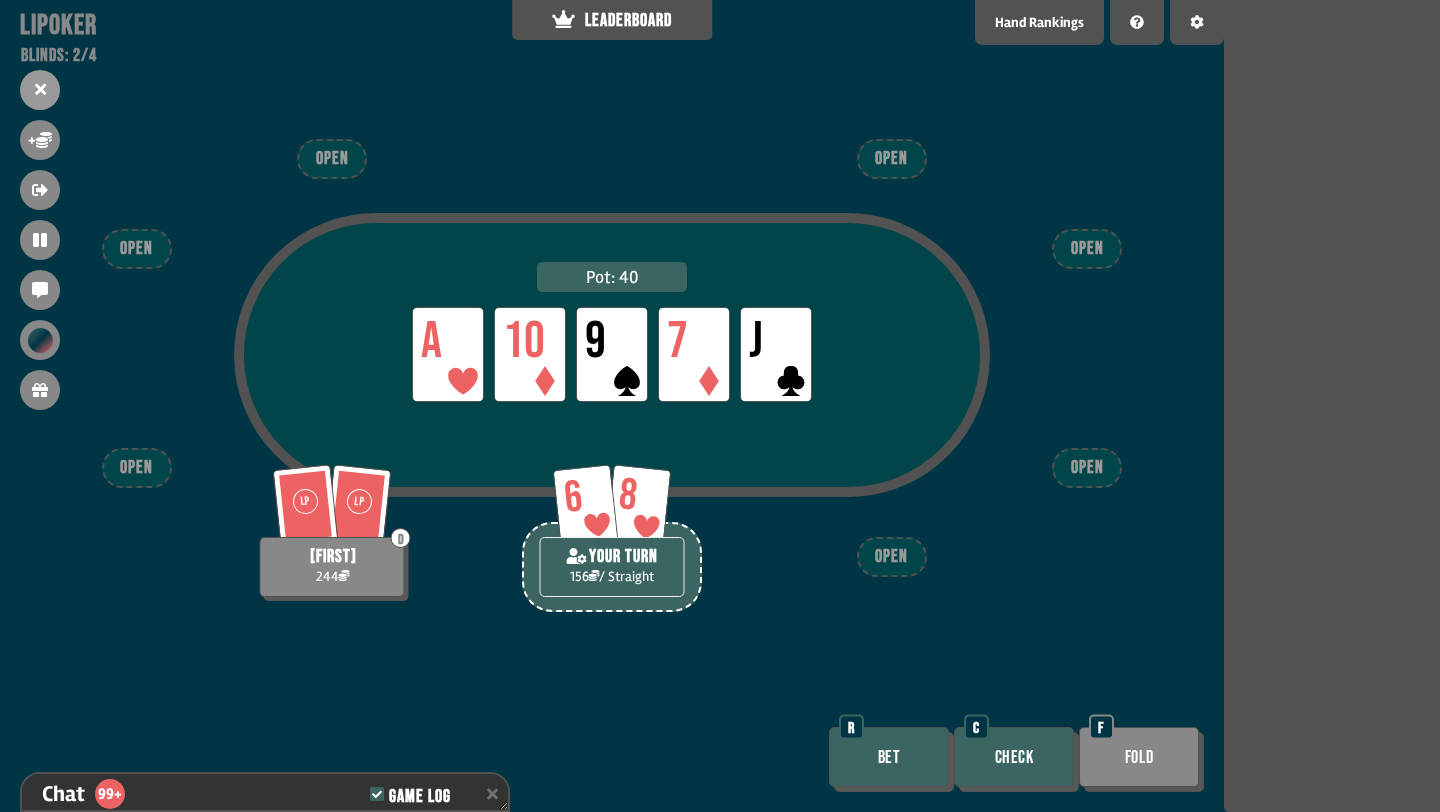 click on "Check" at bounding box center [1014, 757] 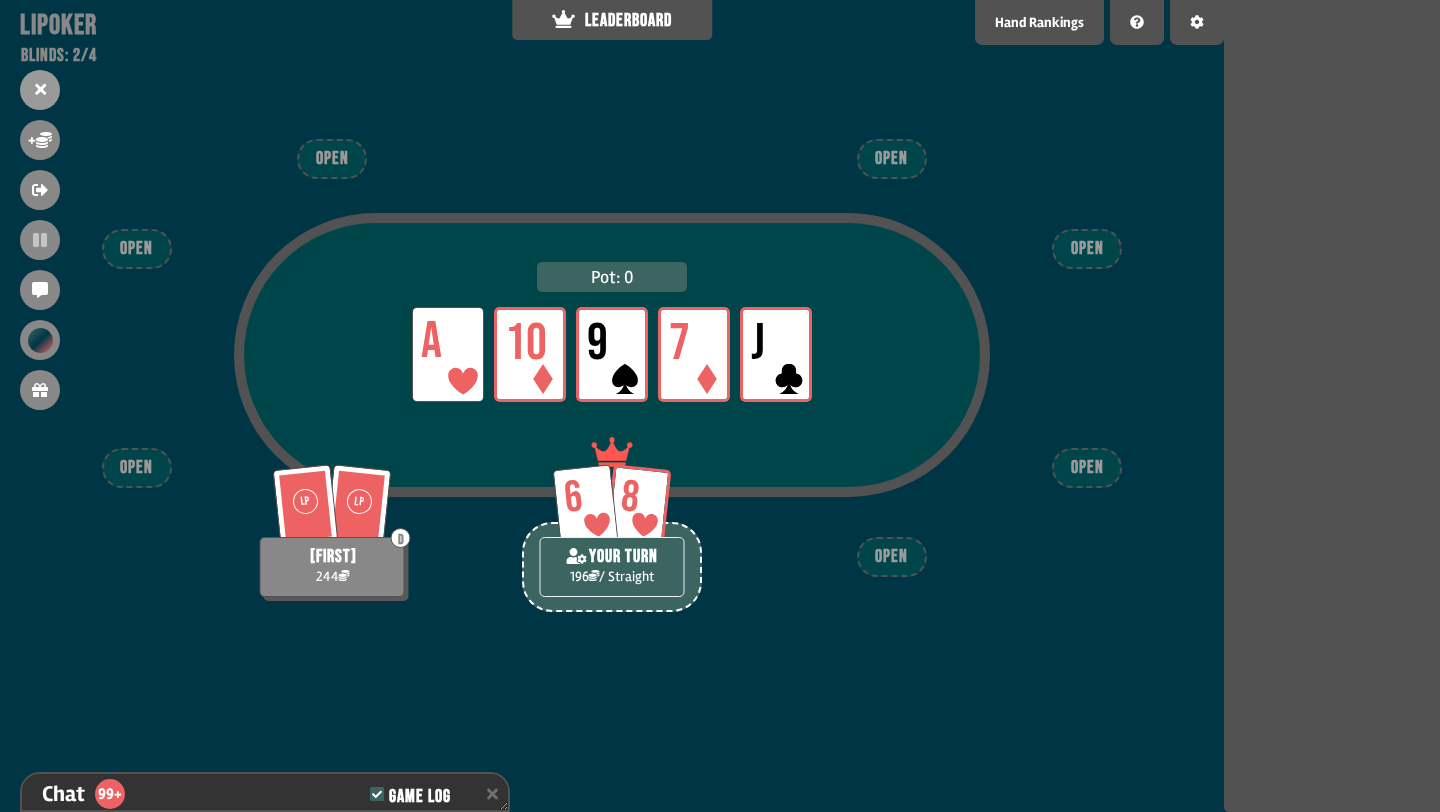 scroll, scrollTop: 9554, scrollLeft: 0, axis: vertical 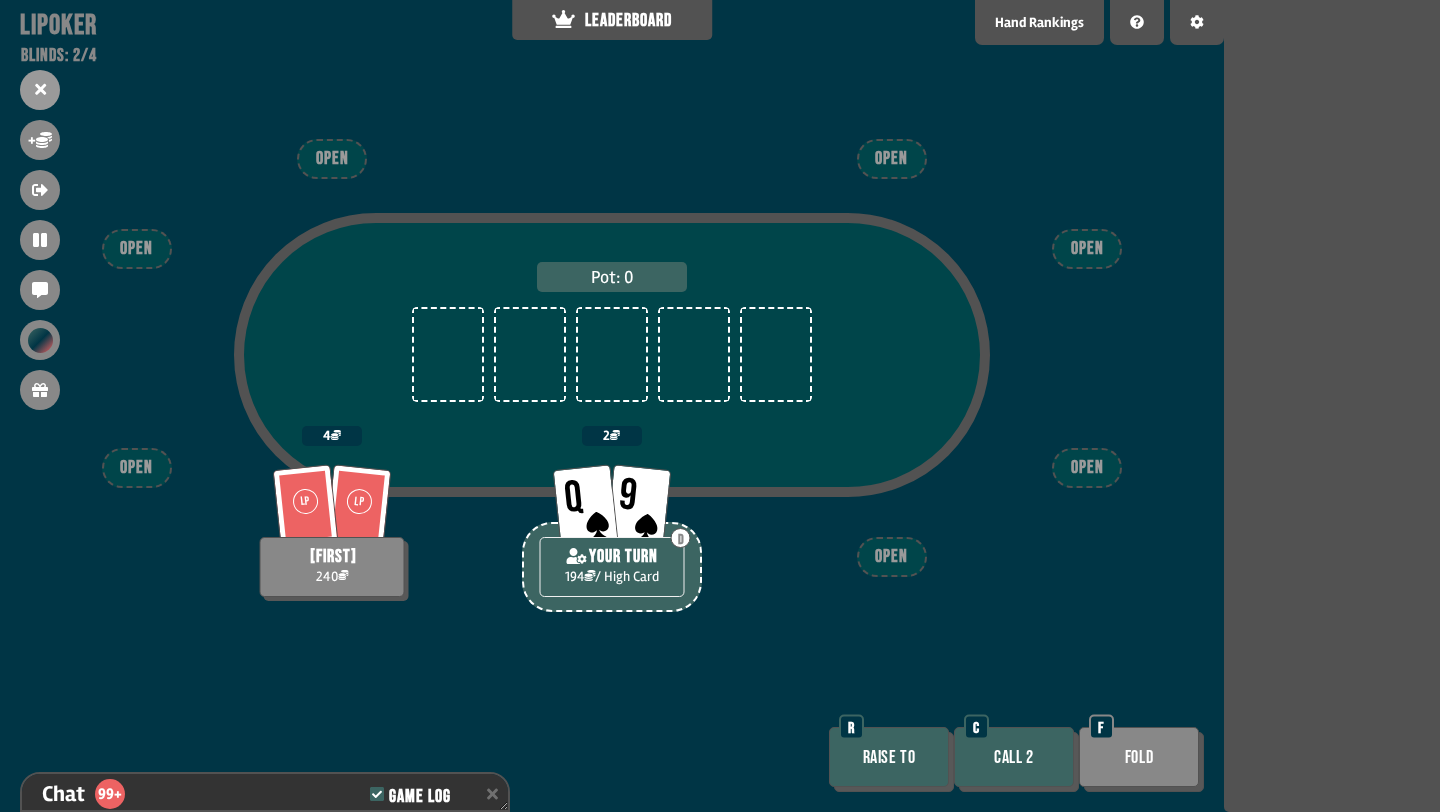 click on "Call 2" at bounding box center (1014, 757) 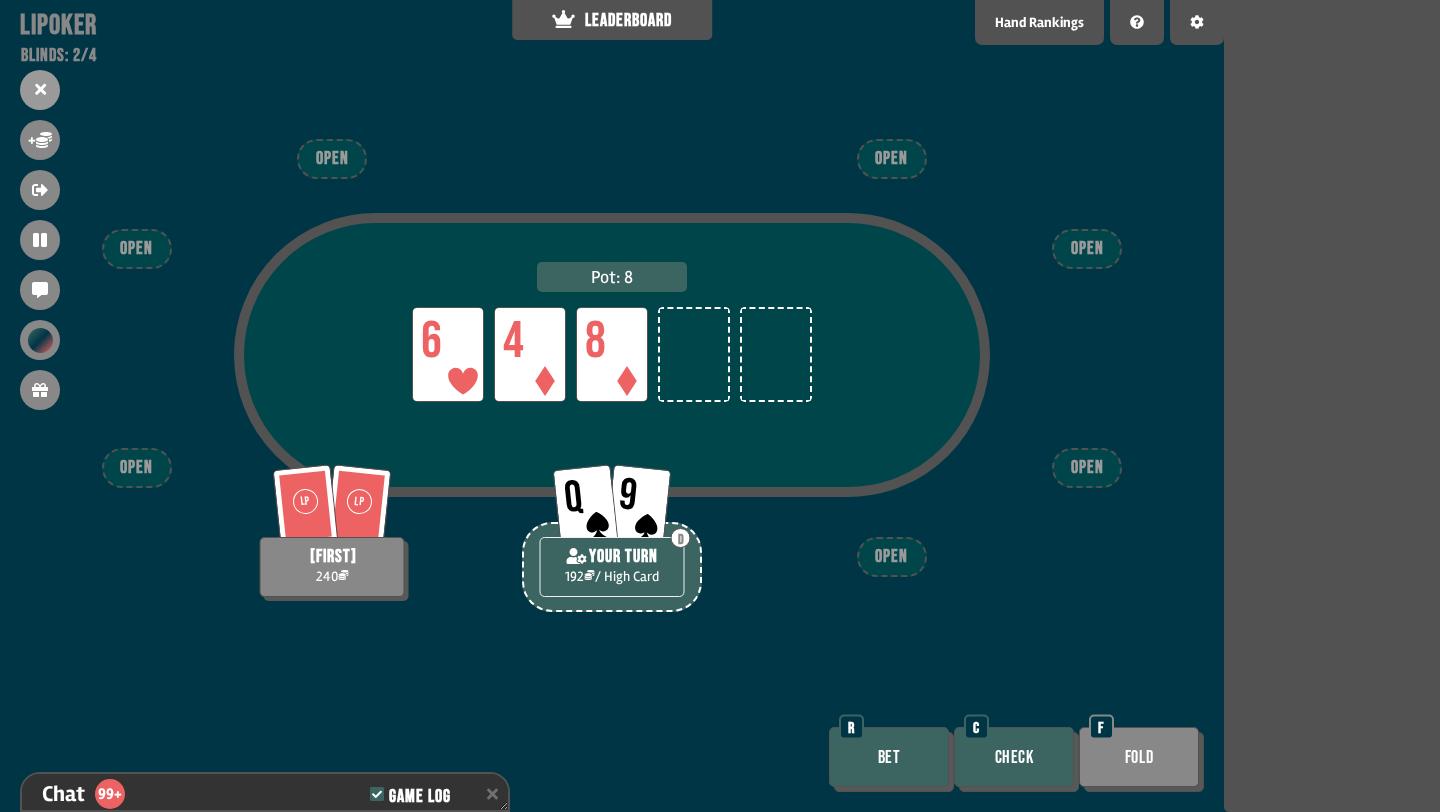scroll, scrollTop: 9699, scrollLeft: 0, axis: vertical 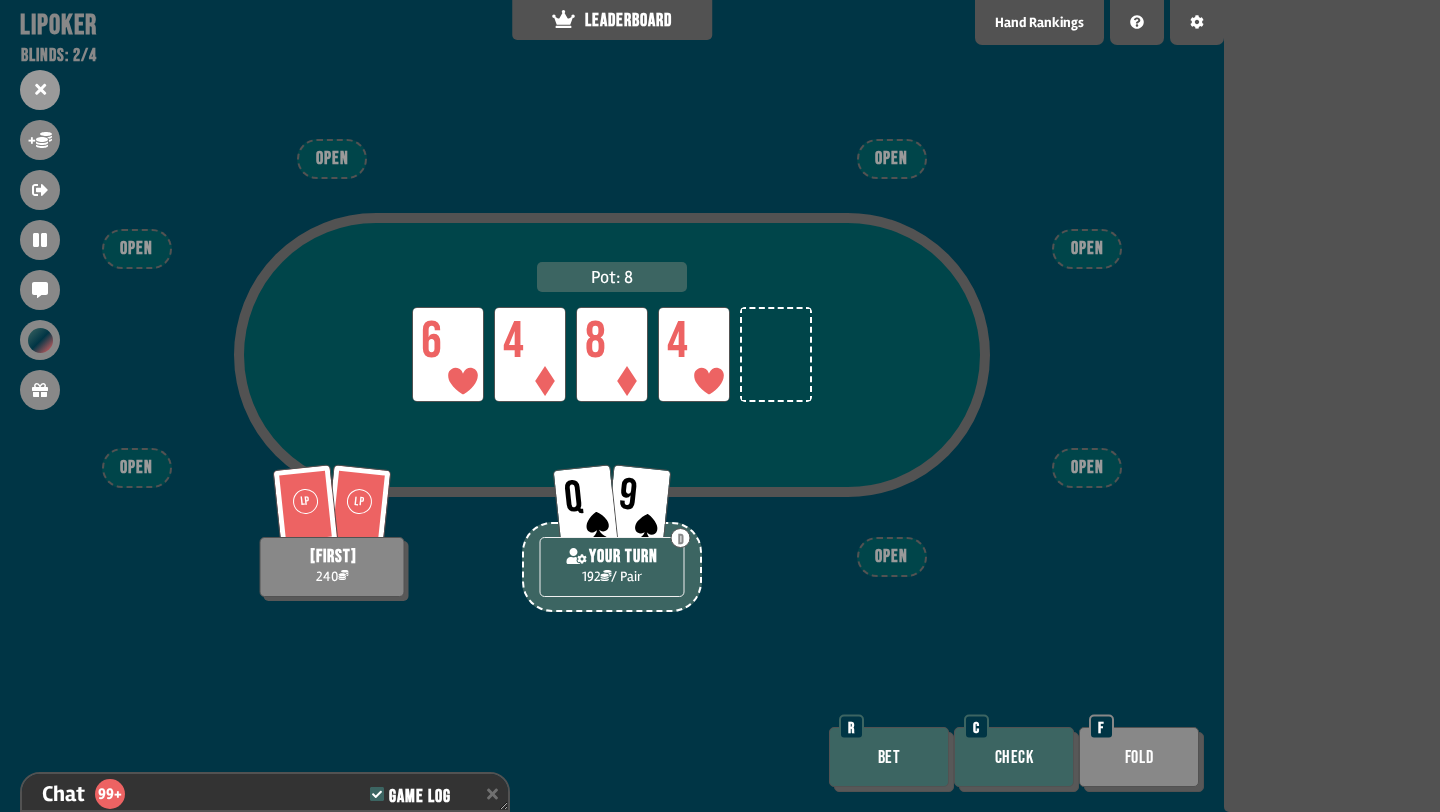 click on "Check" at bounding box center [1014, 757] 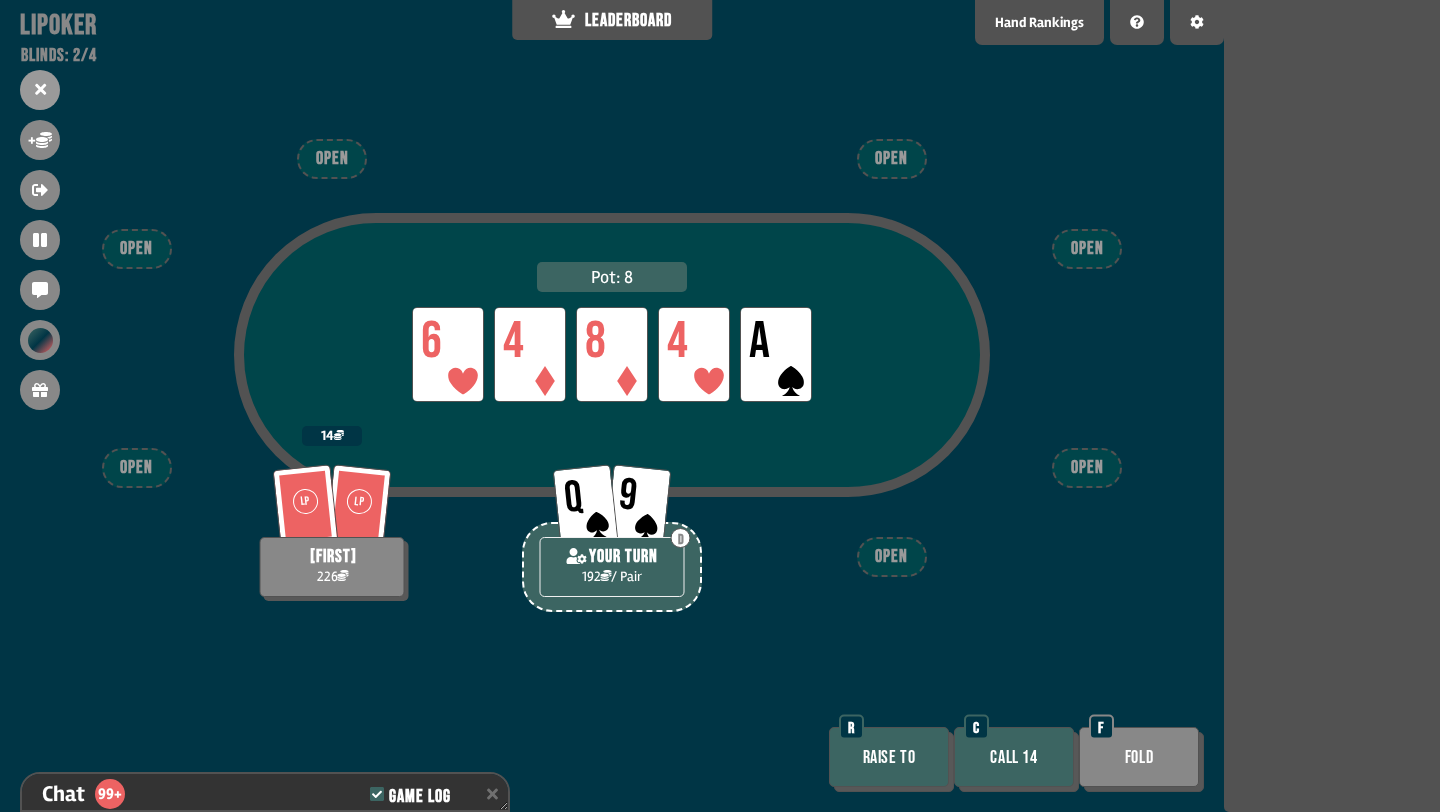 scroll, scrollTop: 9931, scrollLeft: 0, axis: vertical 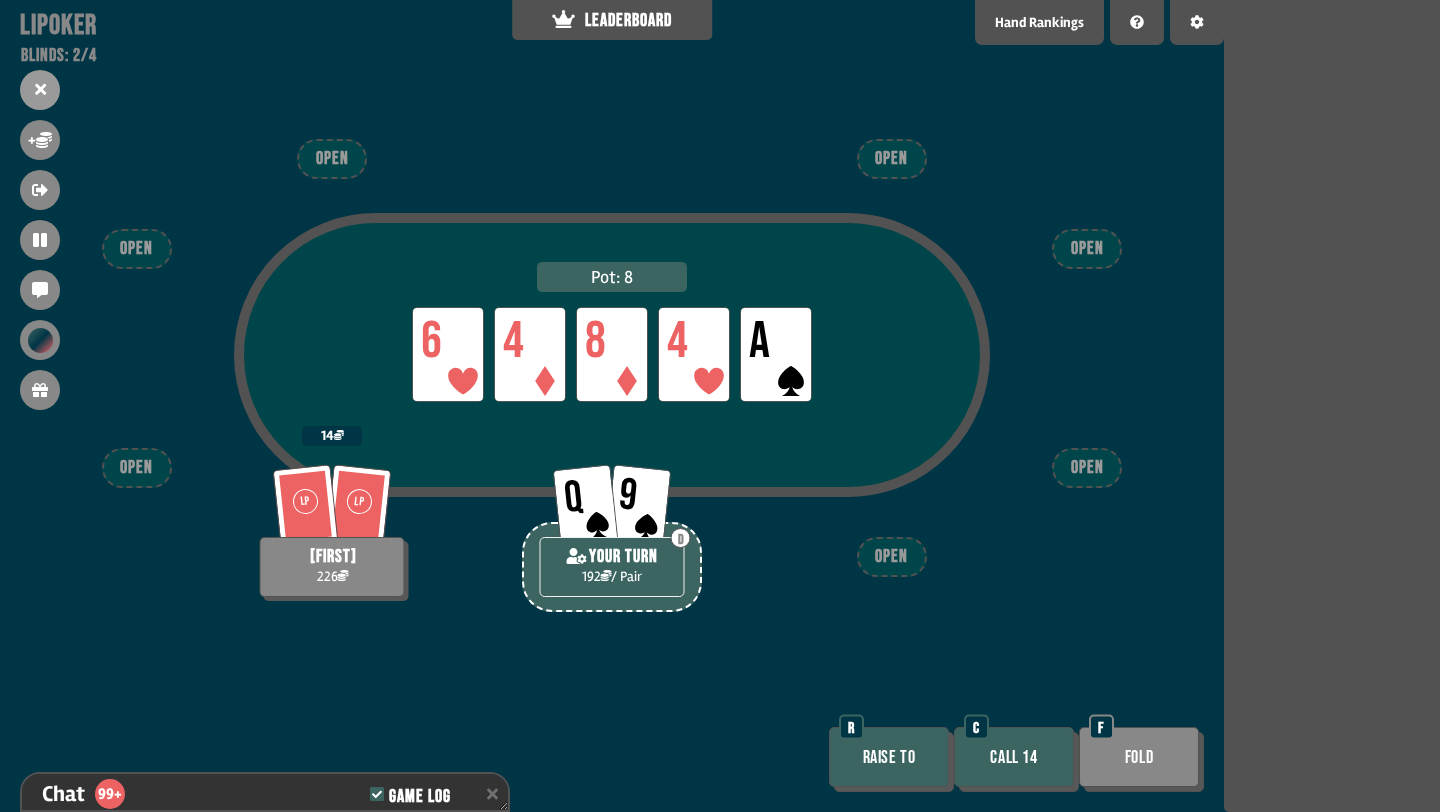 click on "Fold" at bounding box center (1139, 757) 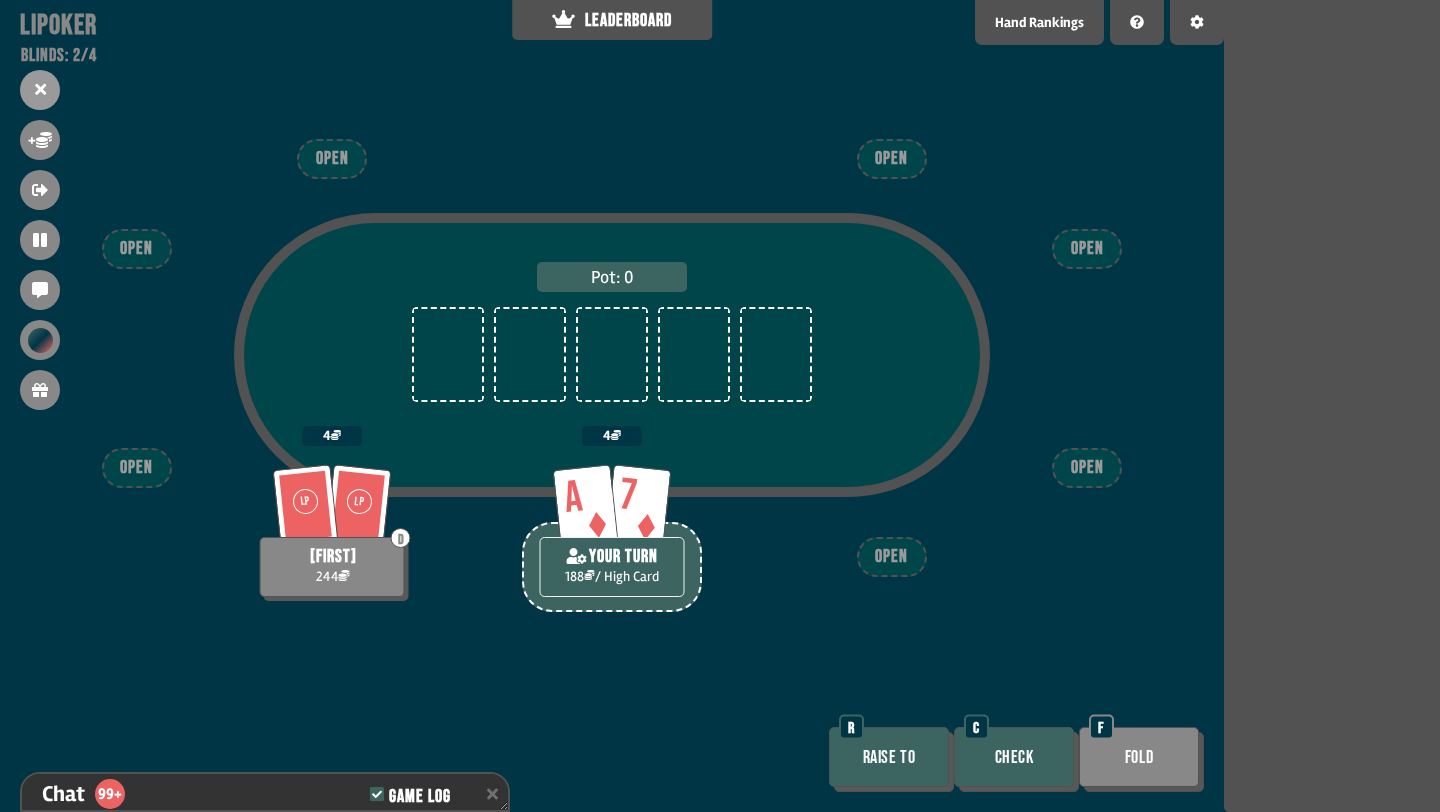 scroll, scrollTop: 10105, scrollLeft: 0, axis: vertical 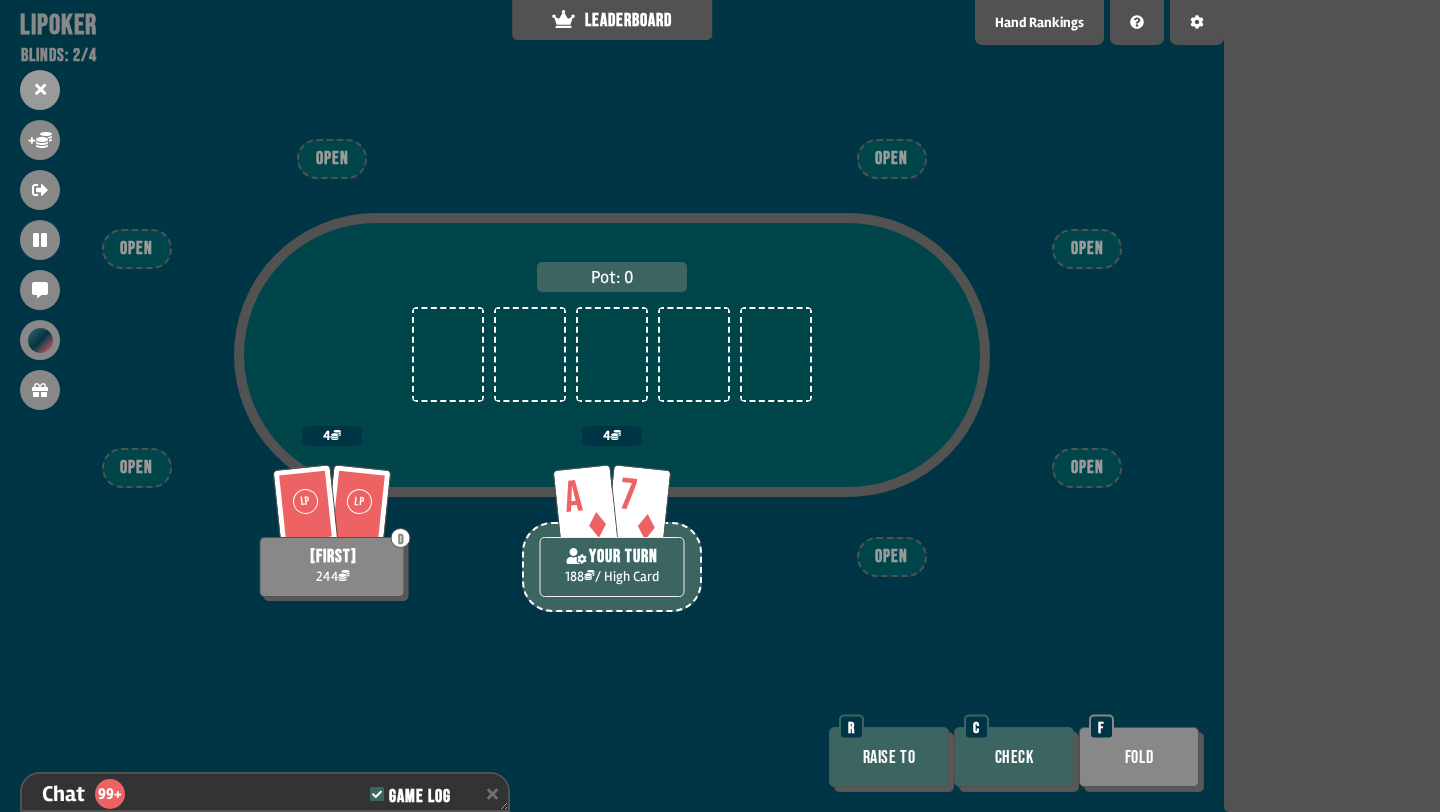 click on "Raise to" at bounding box center [889, 757] 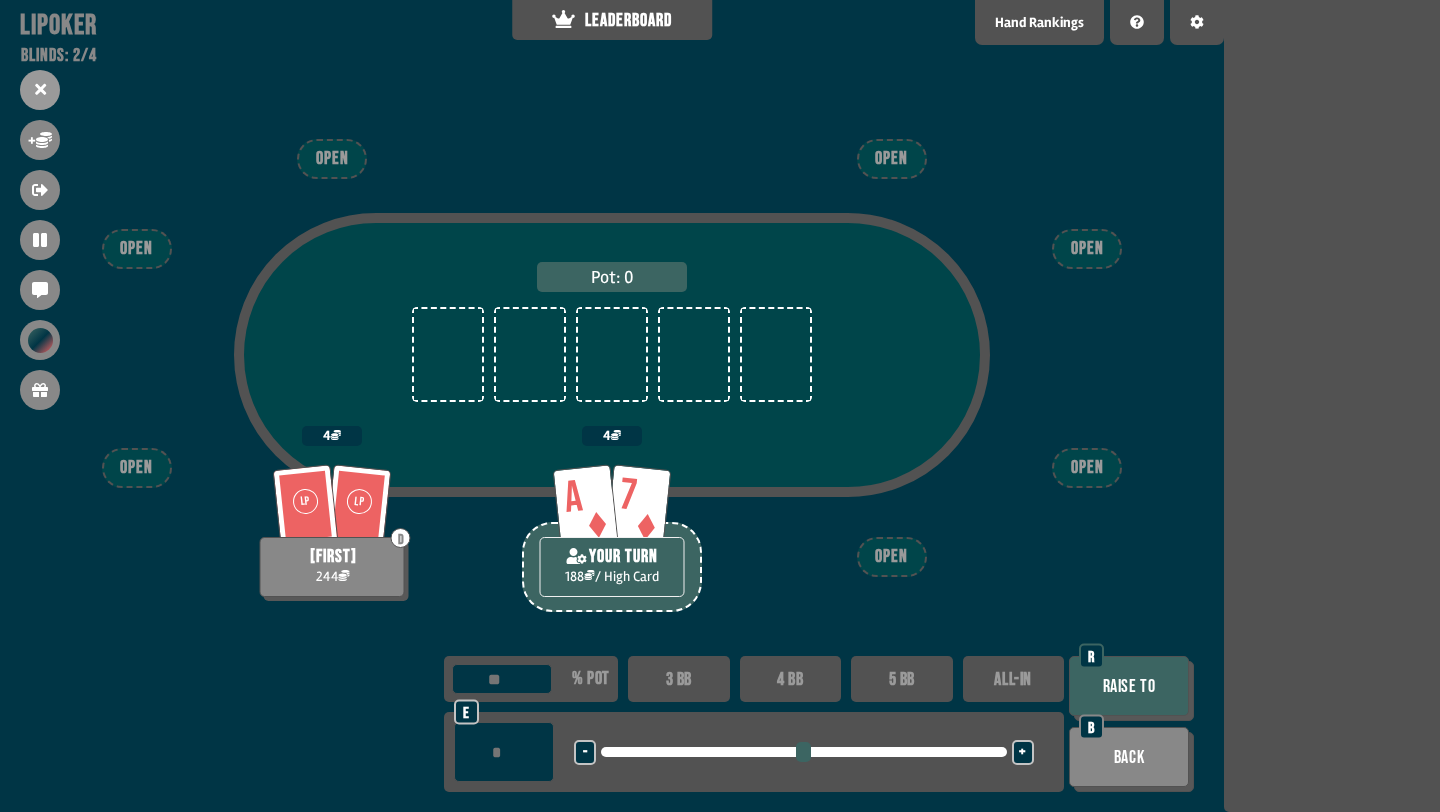 click on "Raise to" at bounding box center [1129, 686] 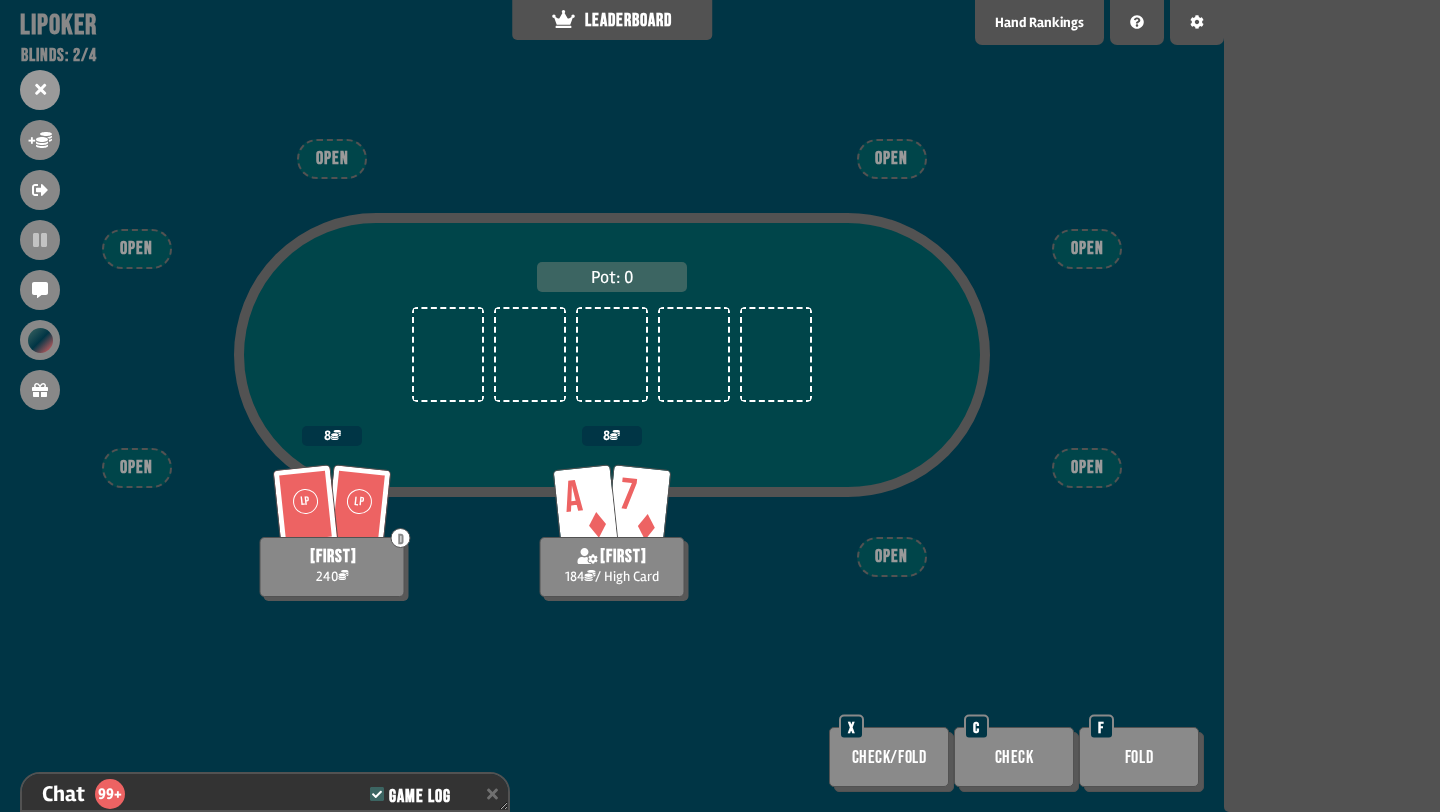 scroll, scrollTop: 10192, scrollLeft: 0, axis: vertical 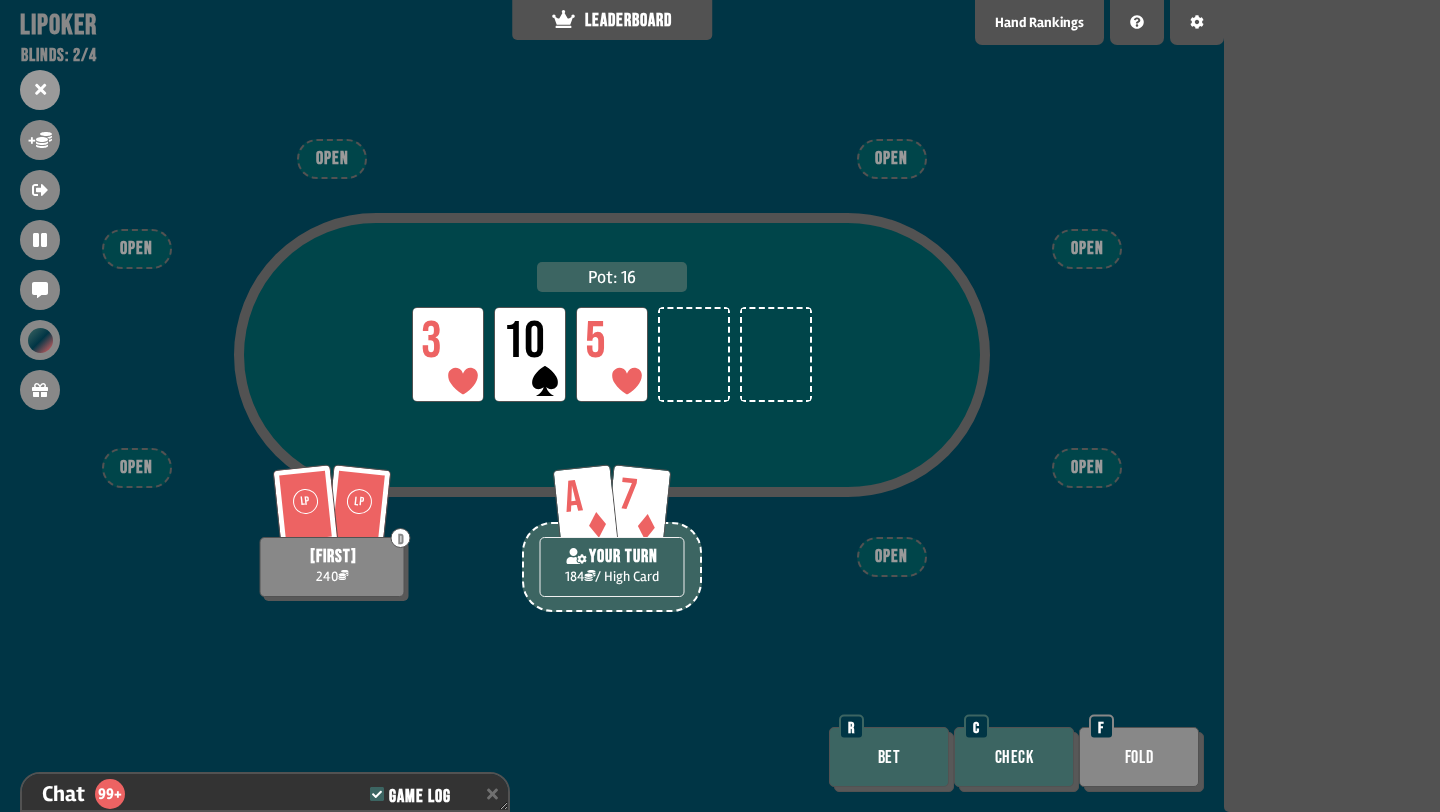 click on "Check" at bounding box center (1014, 757) 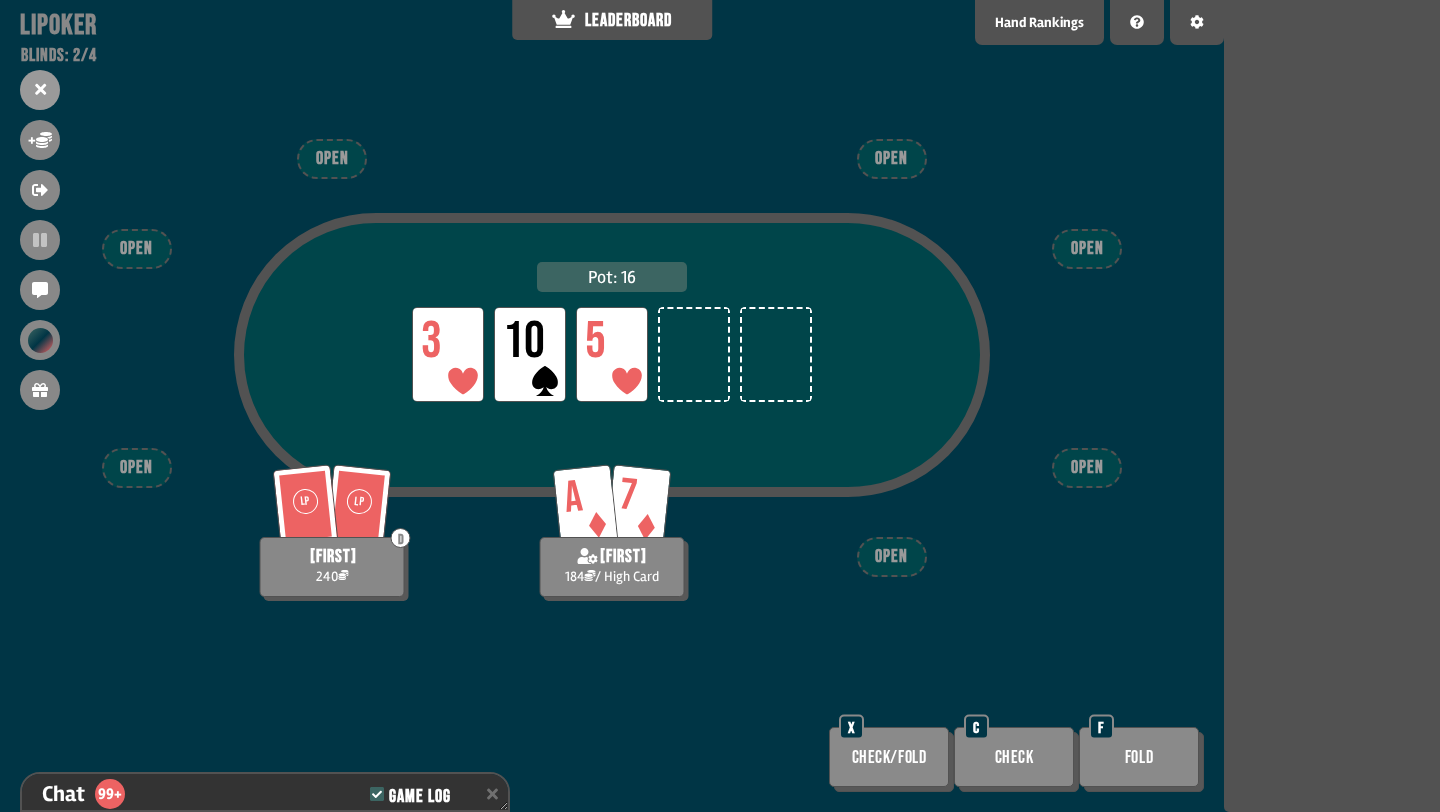 scroll, scrollTop: 10308, scrollLeft: 0, axis: vertical 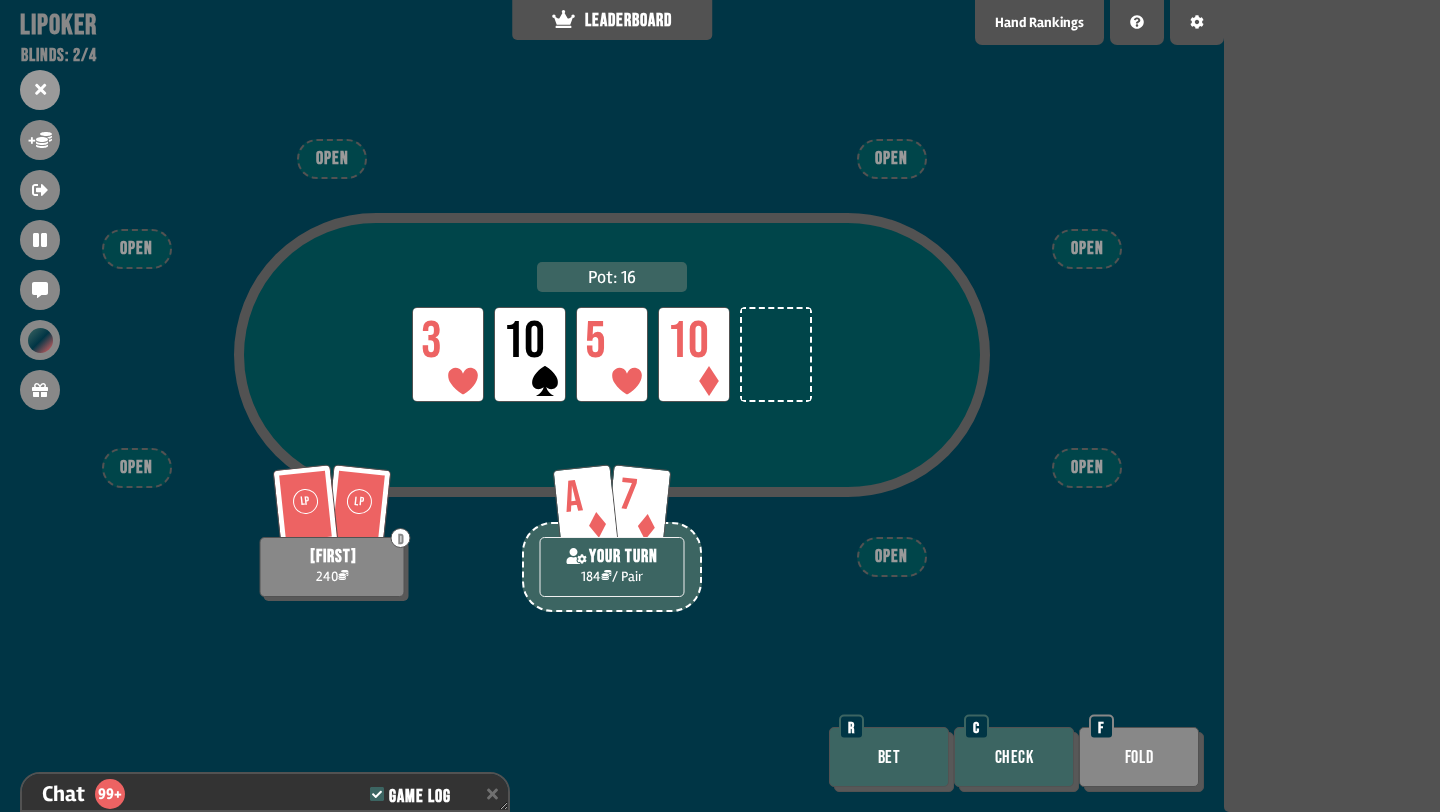 click on "Check" at bounding box center (1014, 757) 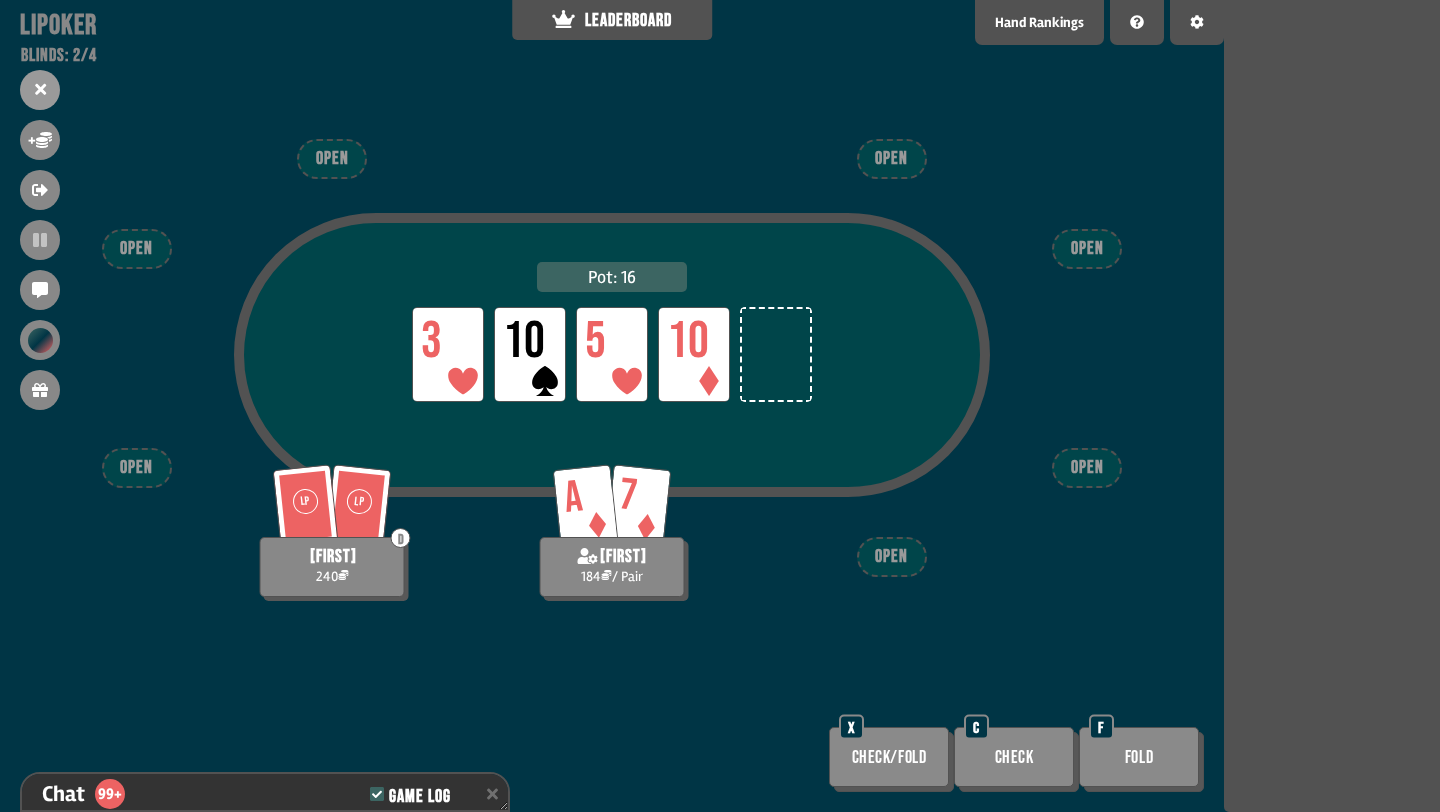 scroll, scrollTop: 10424, scrollLeft: 0, axis: vertical 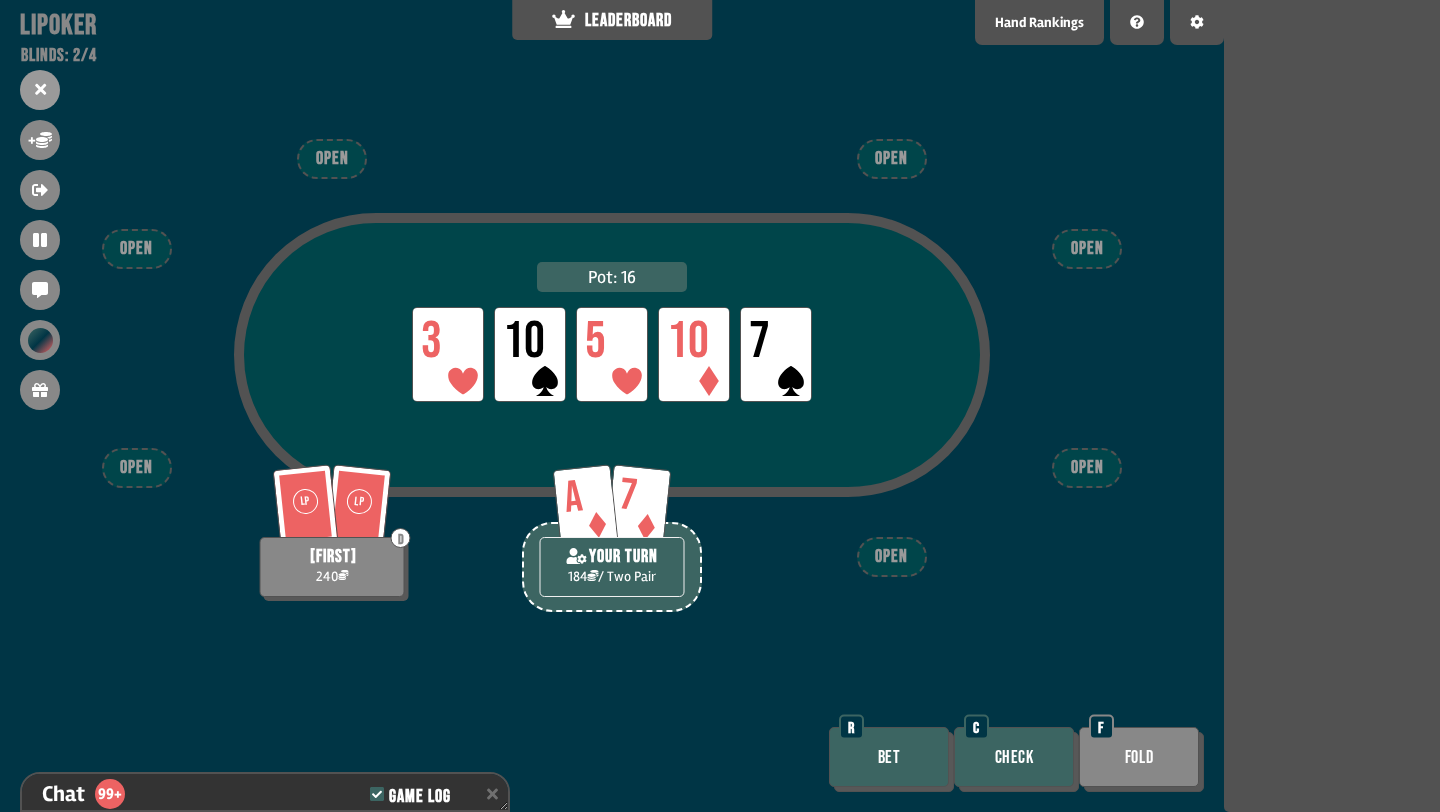 click on "Bet" at bounding box center (889, 757) 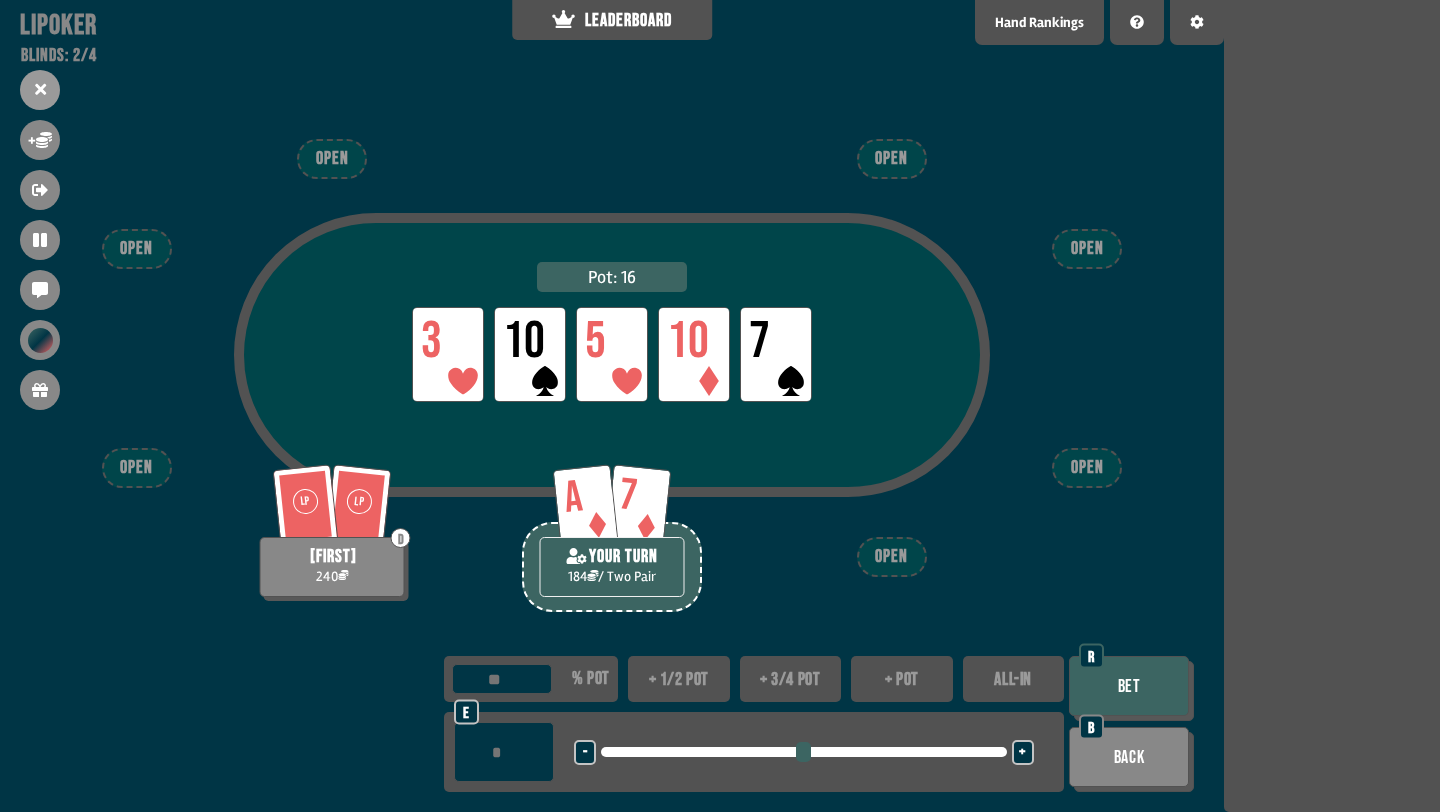 click on "+ 1/2 pot" at bounding box center (679, 679) 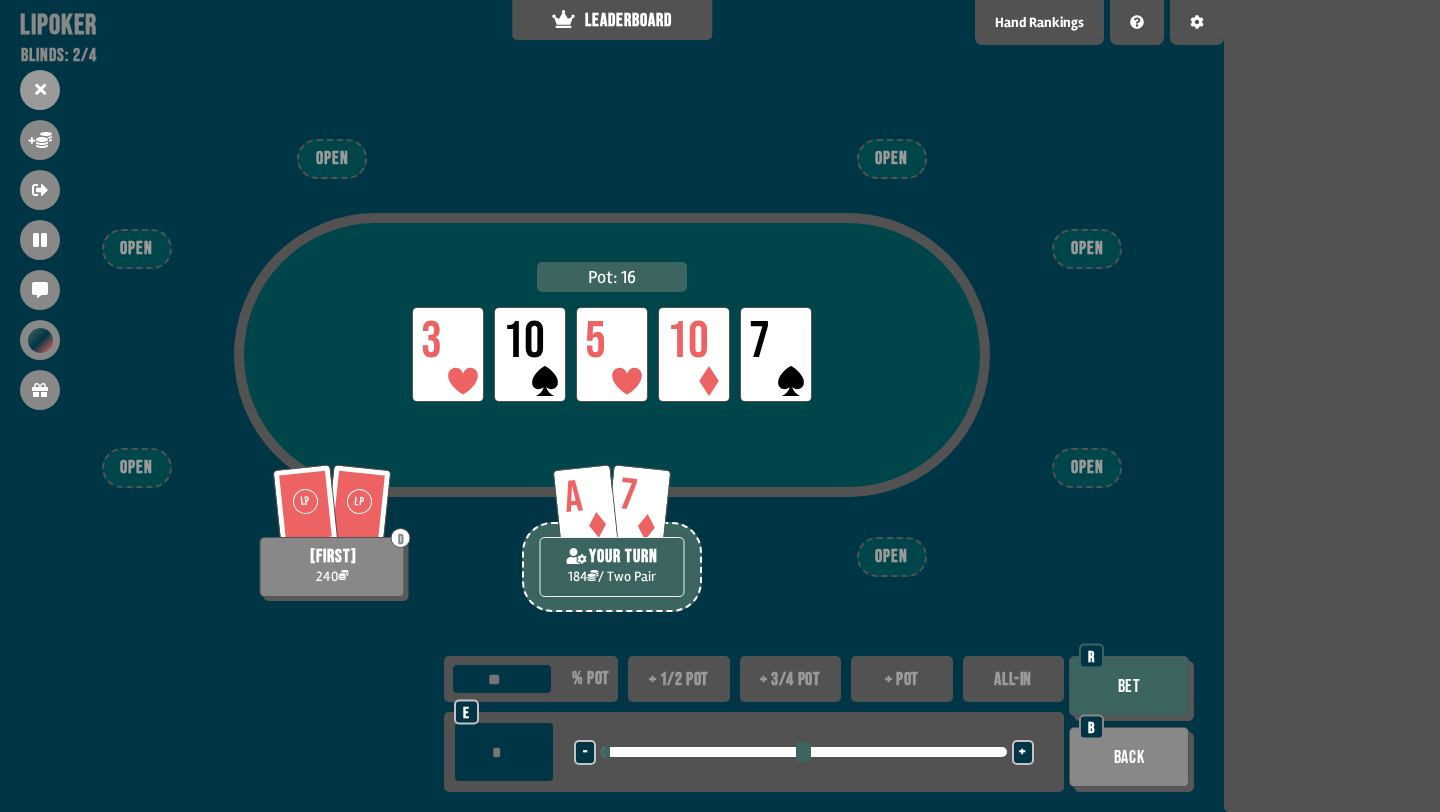 click on "Bet" at bounding box center (1129, 686) 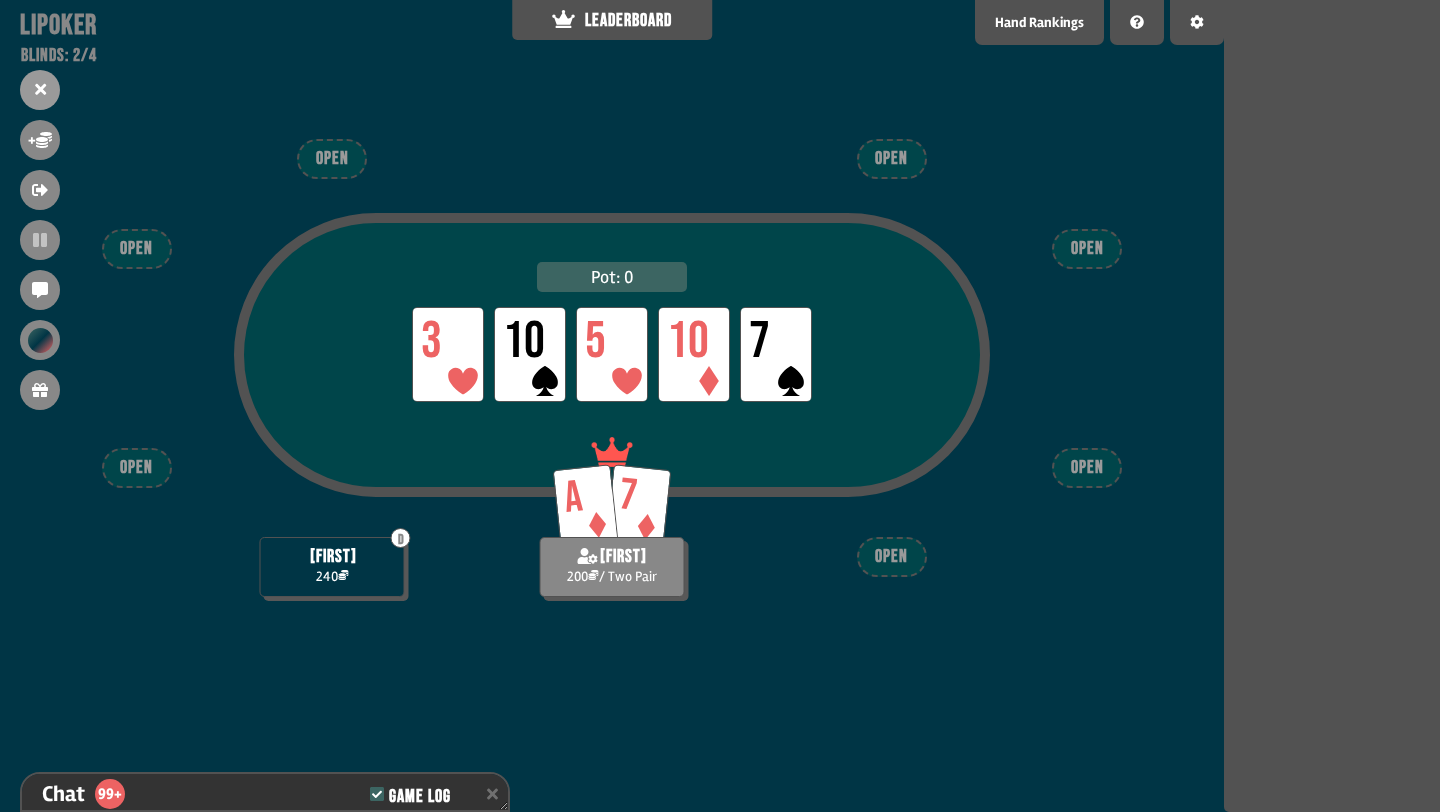 scroll, scrollTop: 10627, scrollLeft: 0, axis: vertical 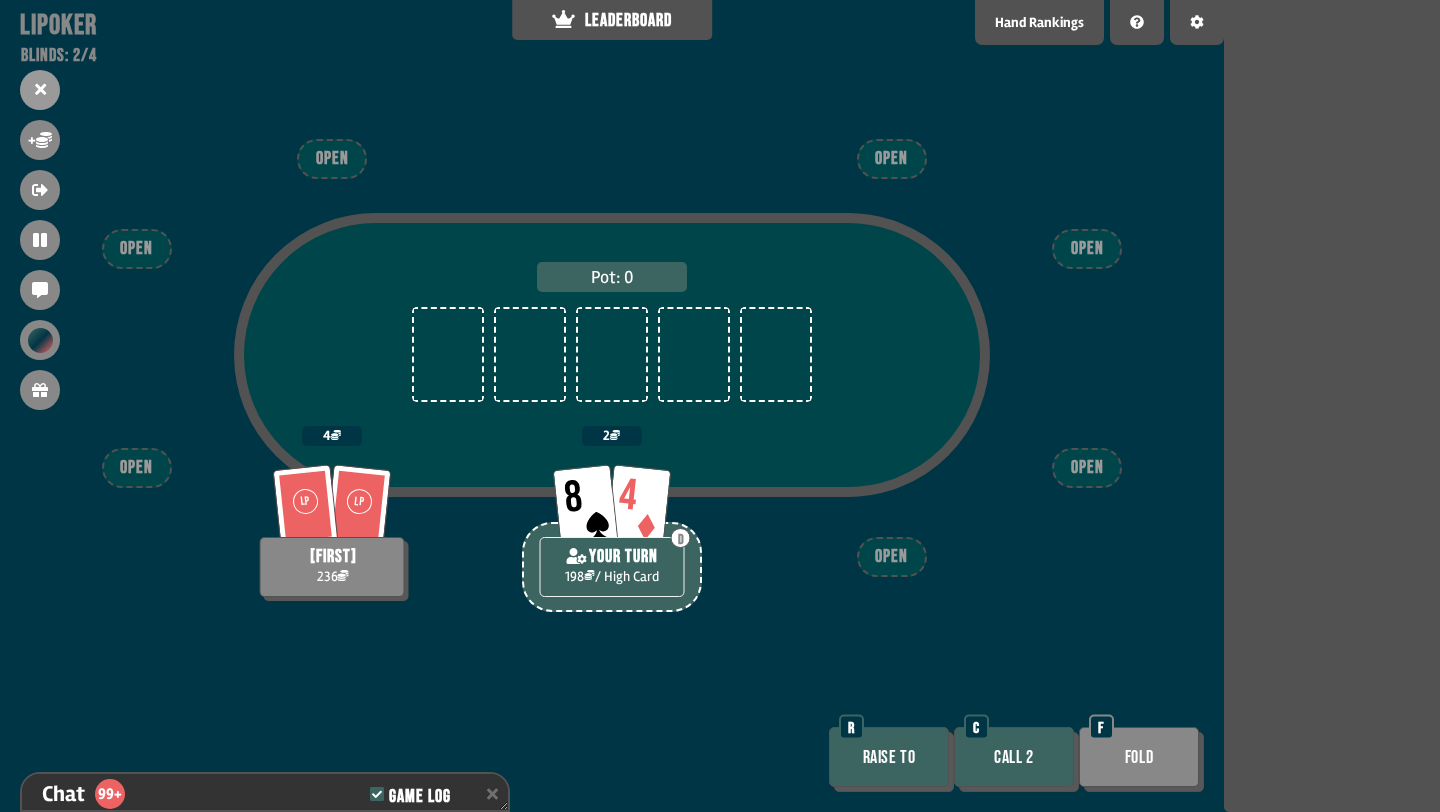 click on "Call 2" at bounding box center (1014, 757) 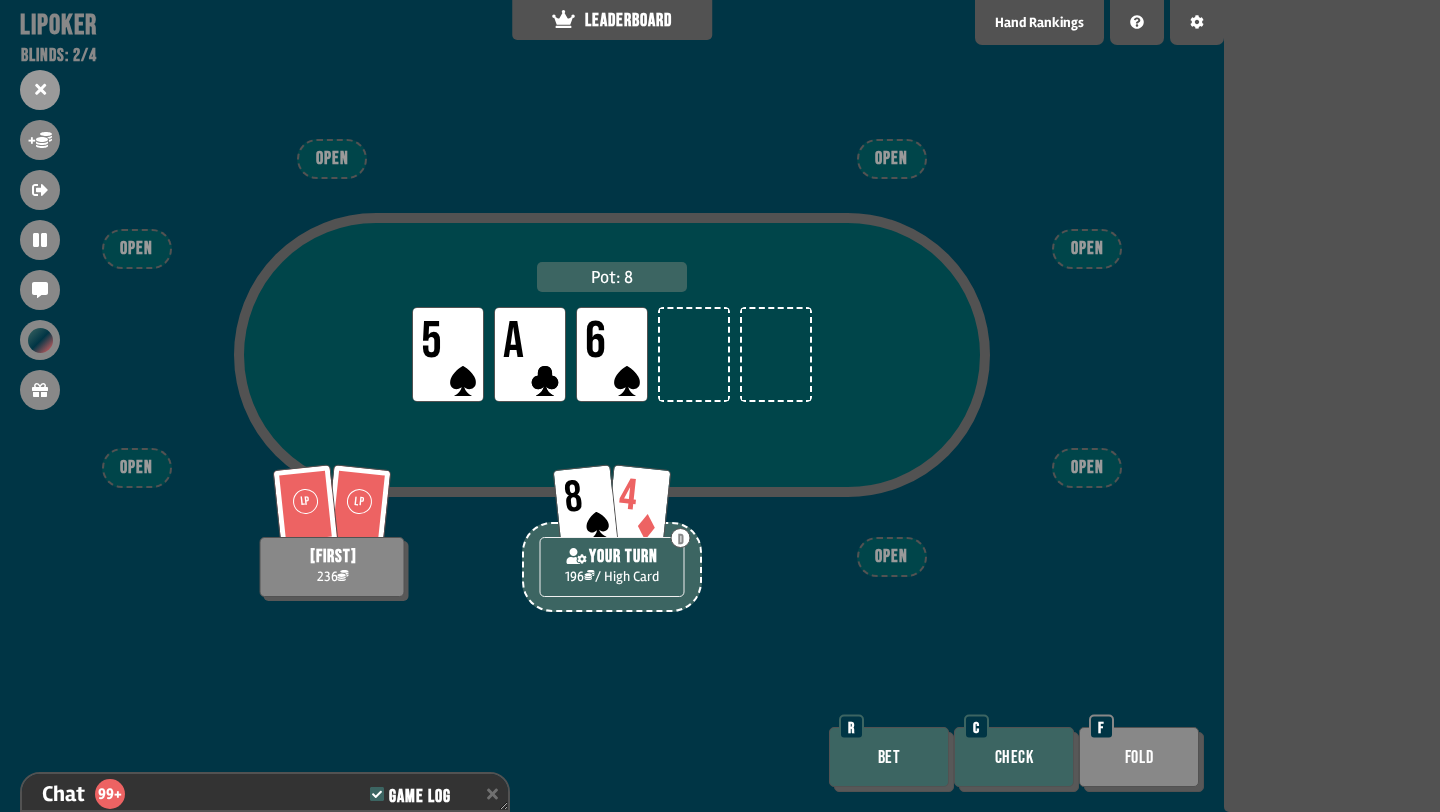 scroll, scrollTop: 10772, scrollLeft: 0, axis: vertical 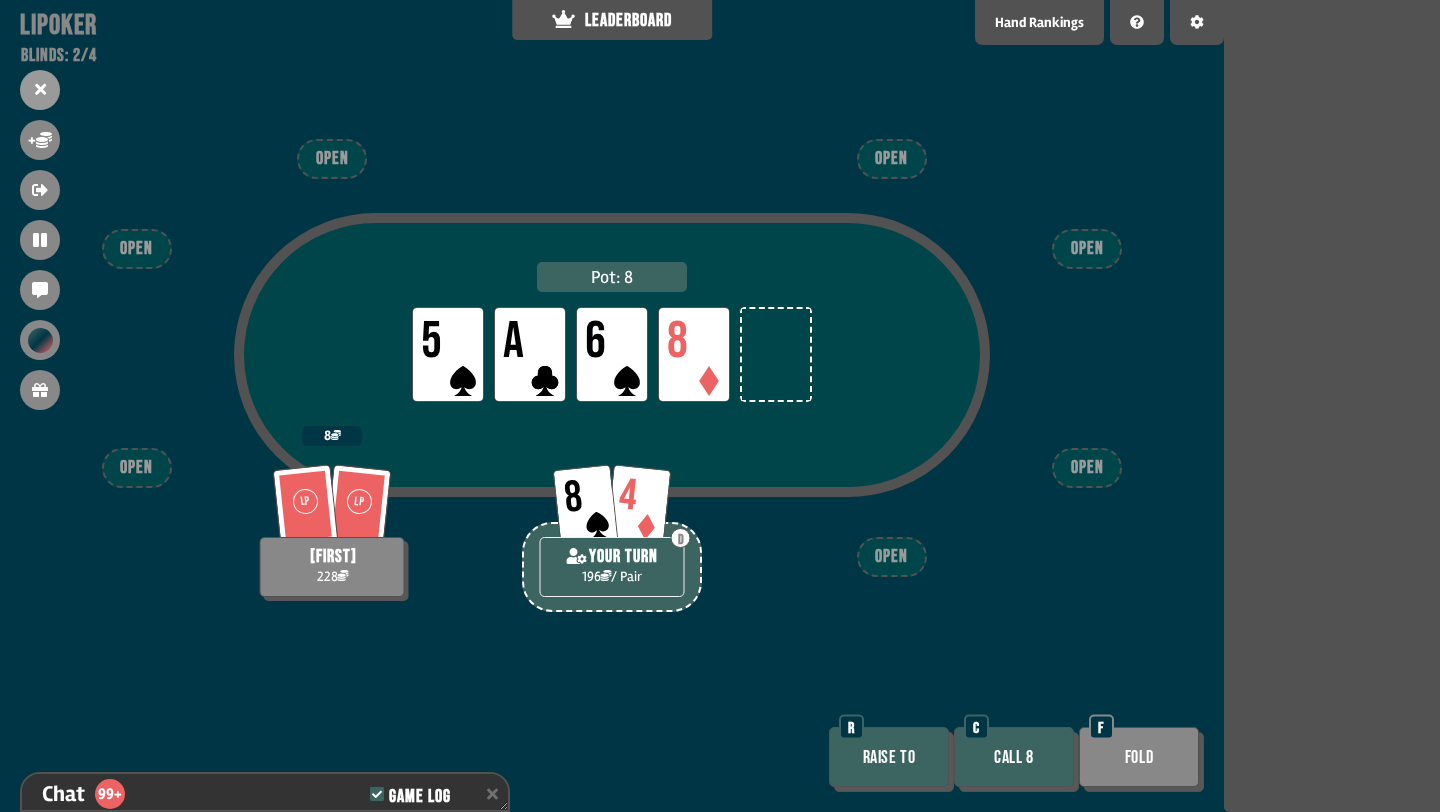click on "Call 8" at bounding box center (1014, 757) 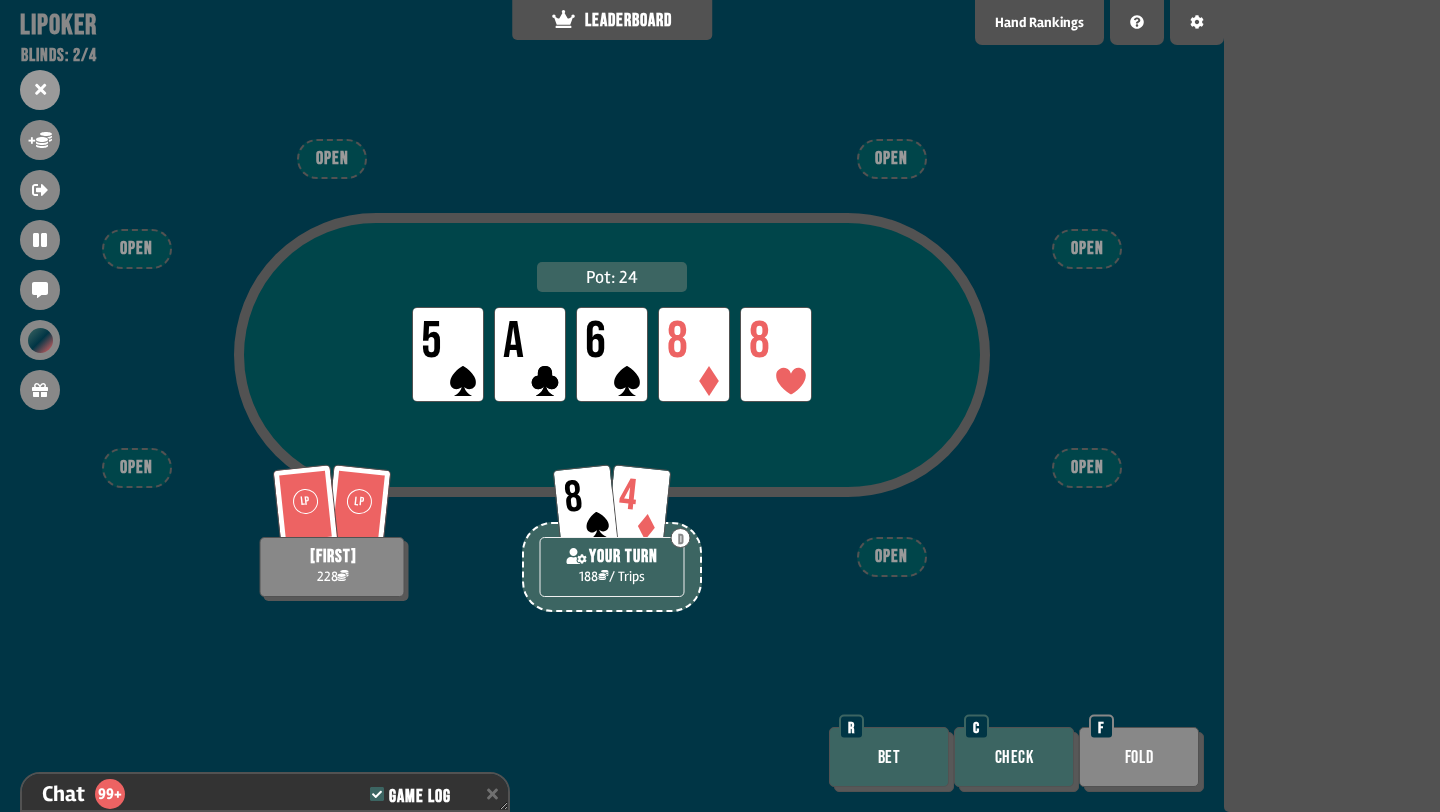 scroll, scrollTop: 11004, scrollLeft: 0, axis: vertical 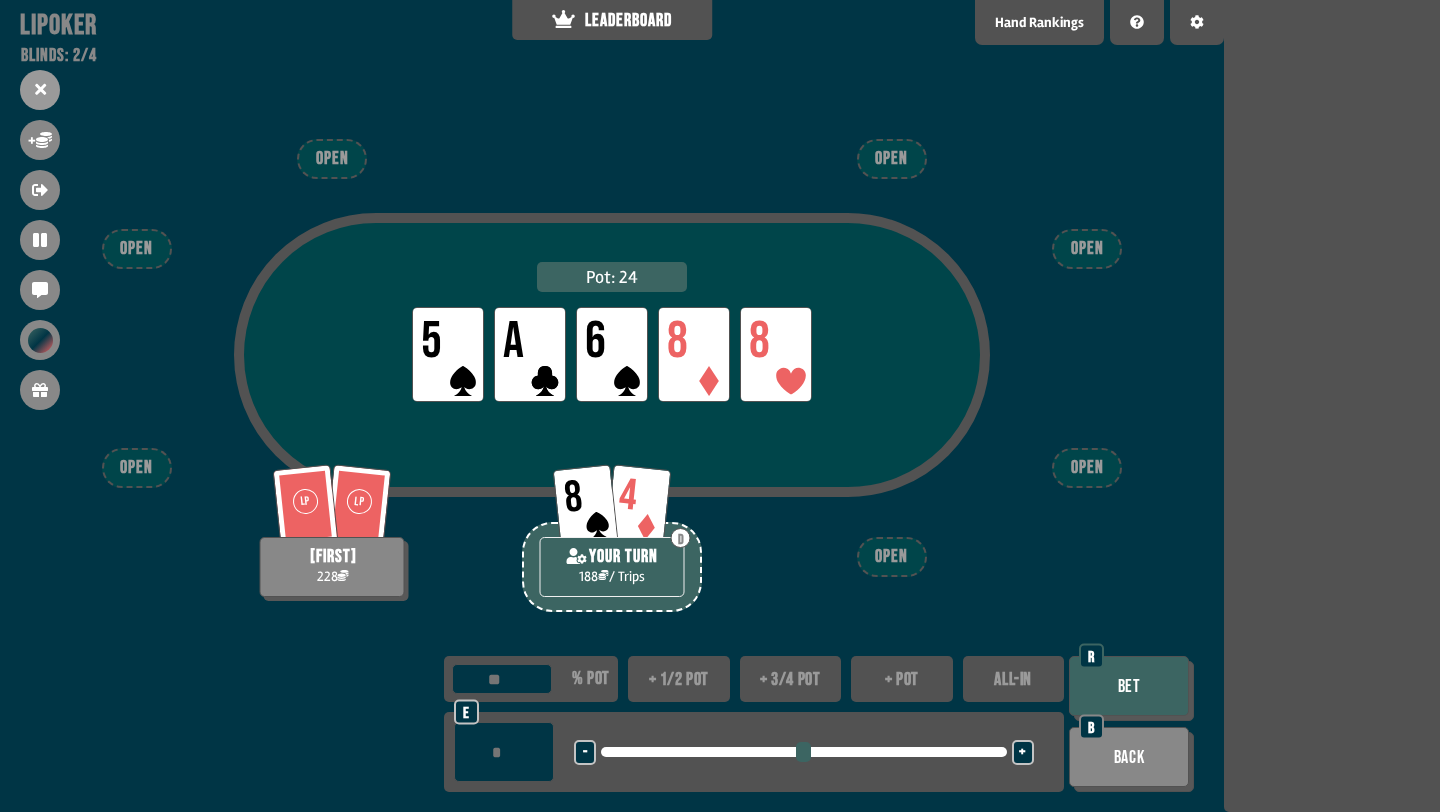 click on "+ 1/2 pot" at bounding box center (679, 679) 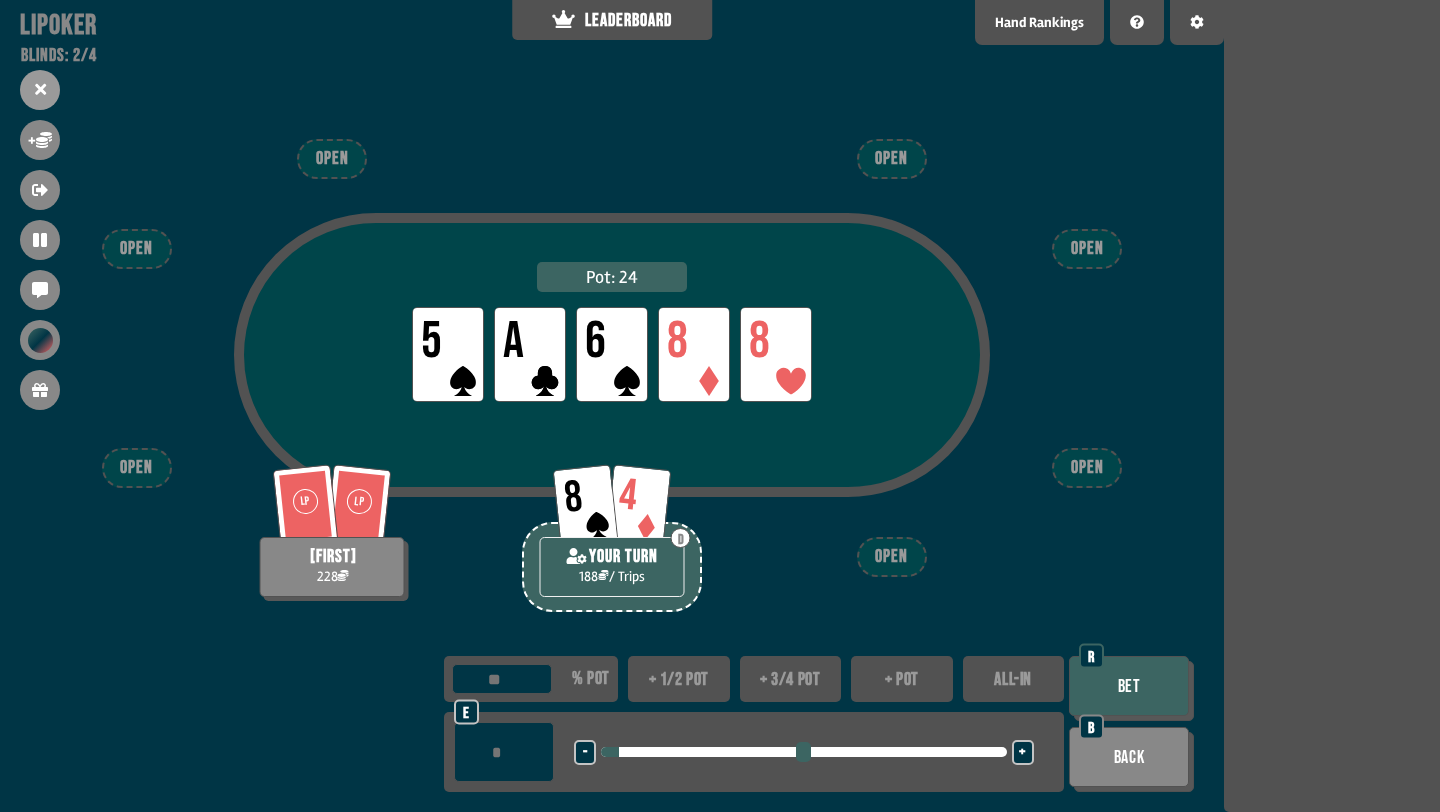 click on "Bet" at bounding box center [1129, 686] 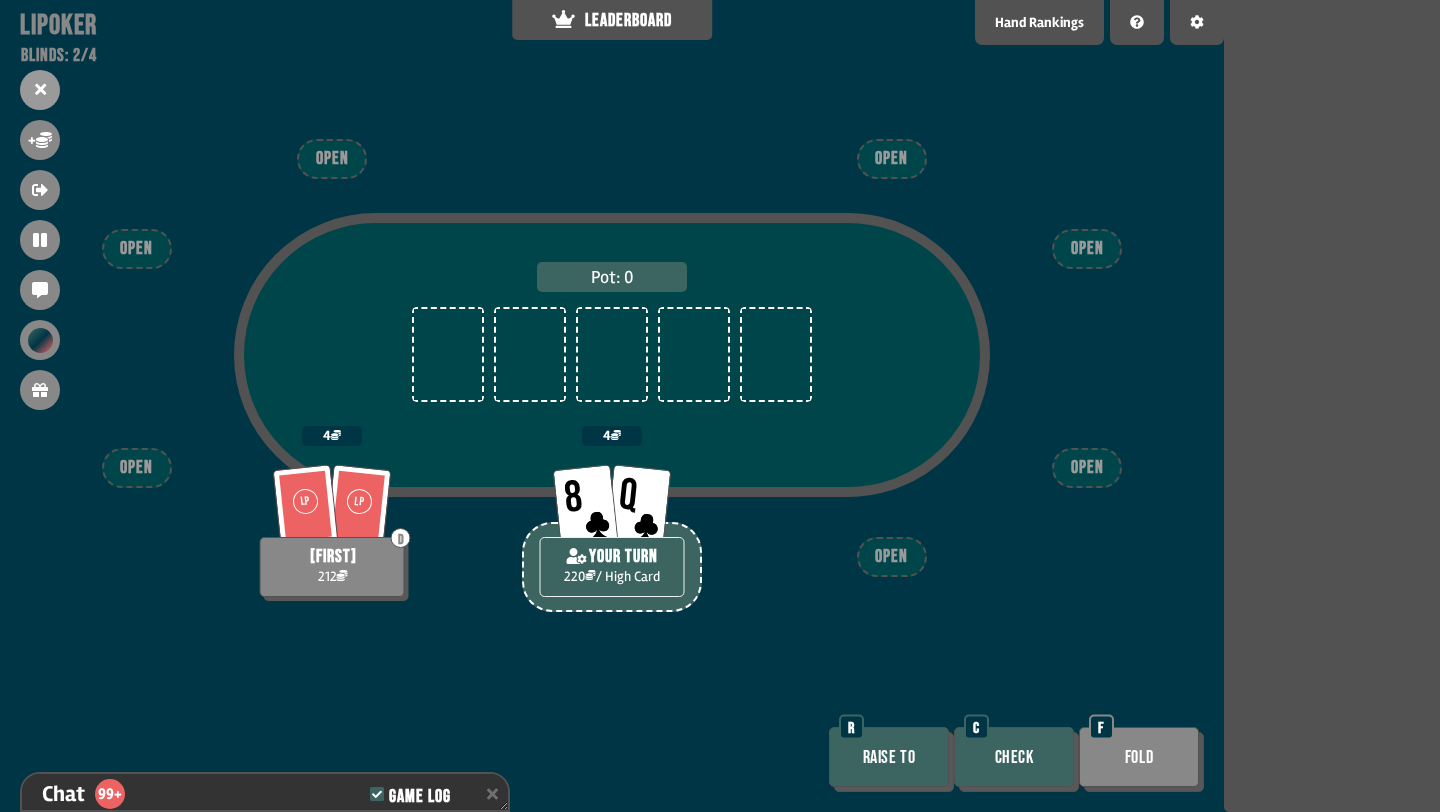 scroll, scrollTop: 11207, scrollLeft: 0, axis: vertical 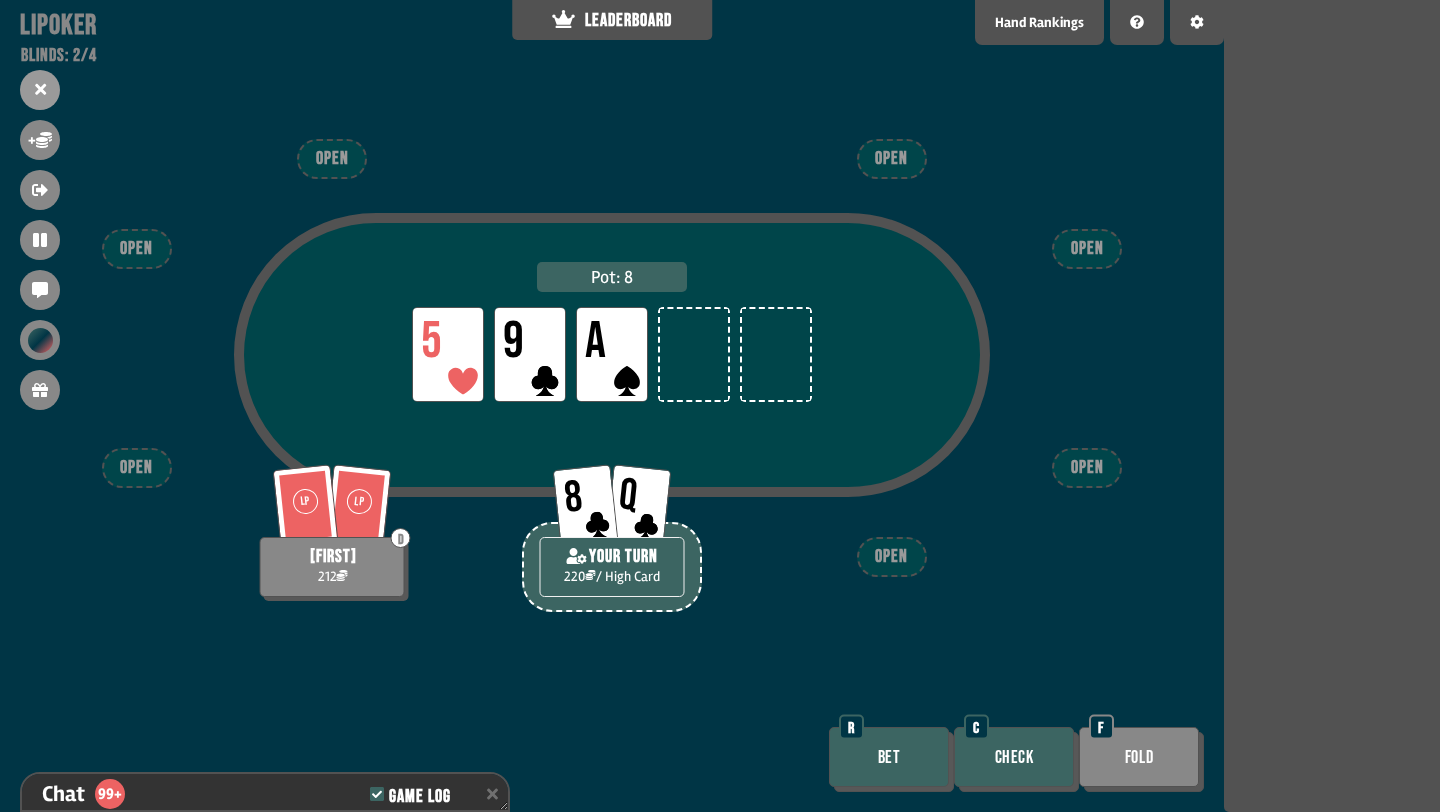 click on "Check" at bounding box center [1014, 757] 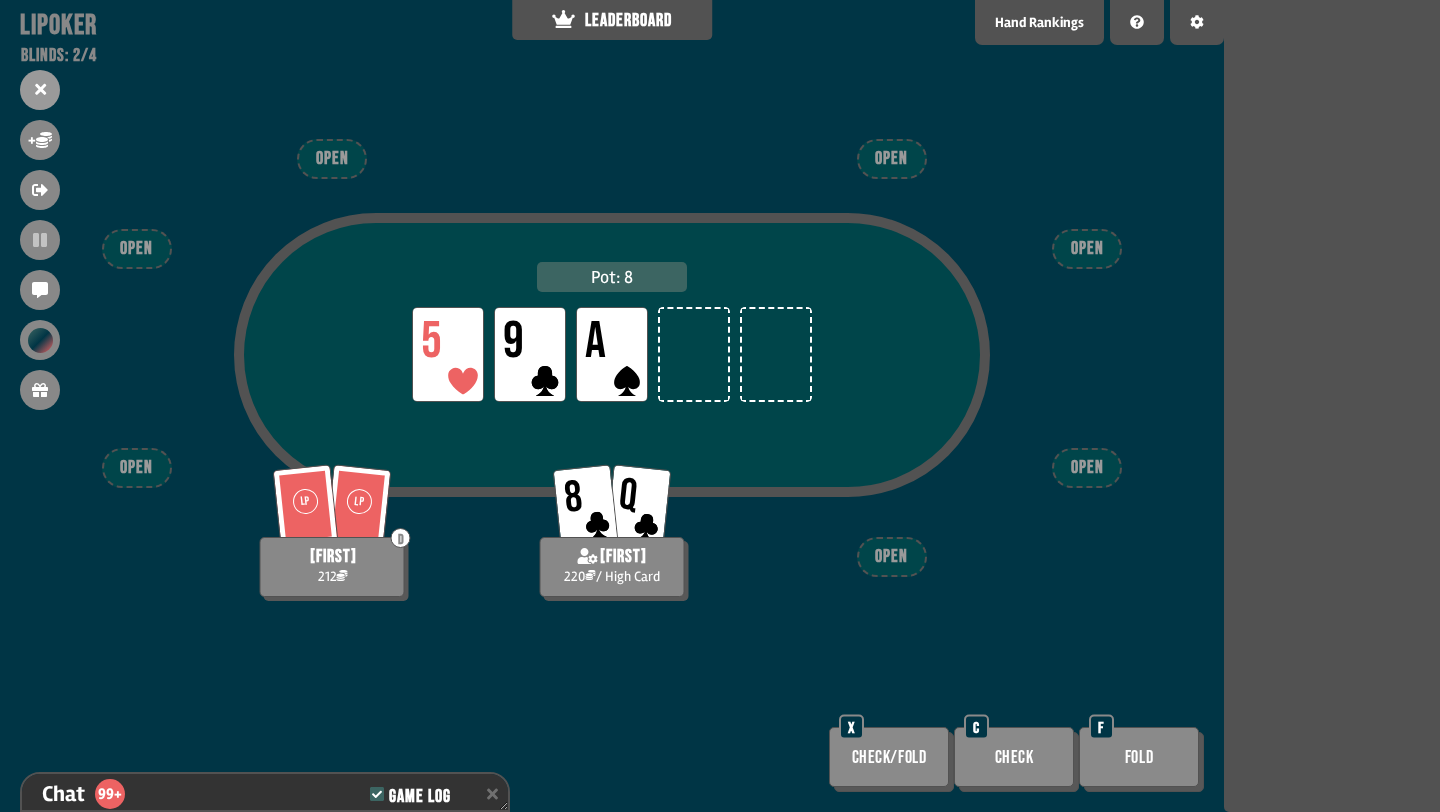 scroll, scrollTop: 11381, scrollLeft: 0, axis: vertical 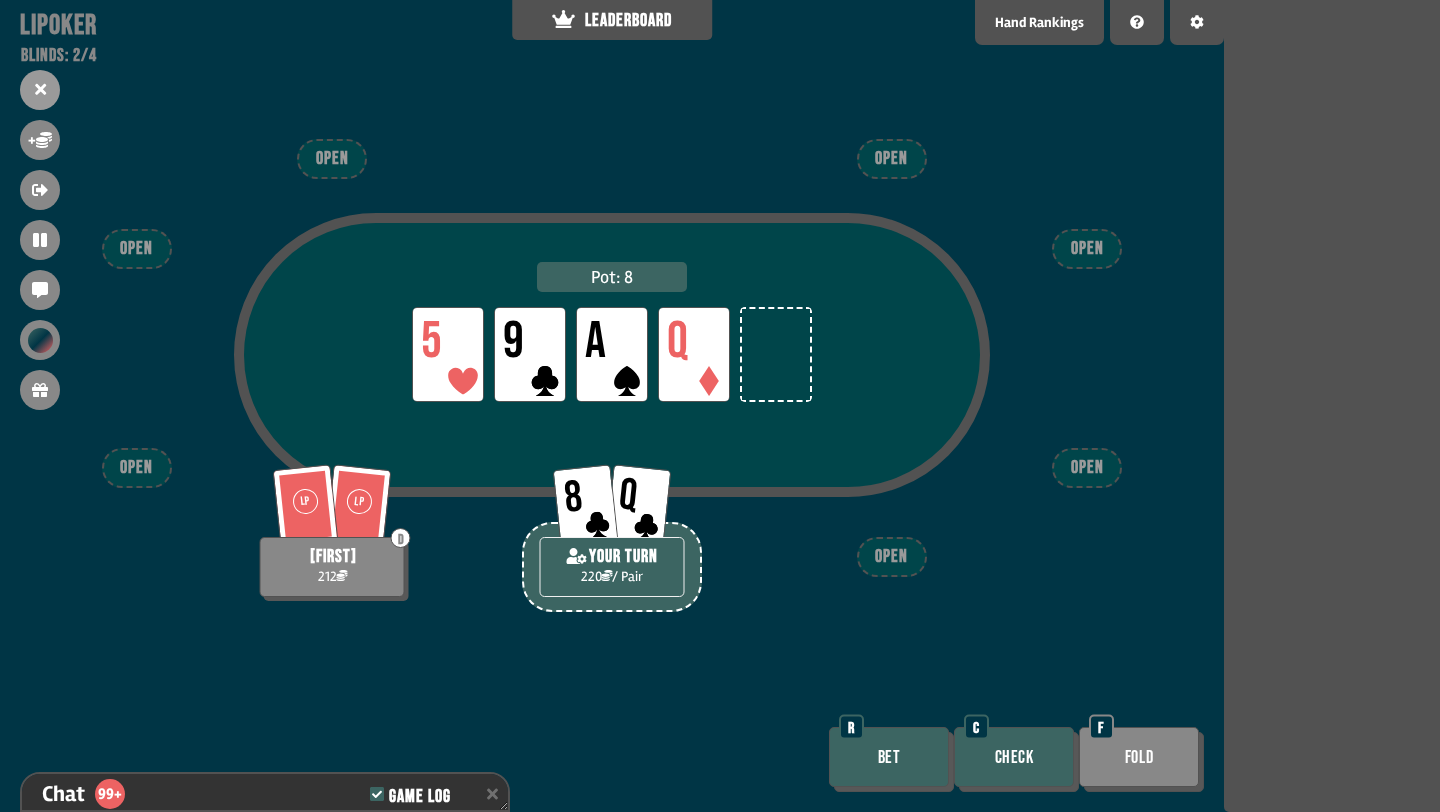 click on "Check" at bounding box center [1014, 757] 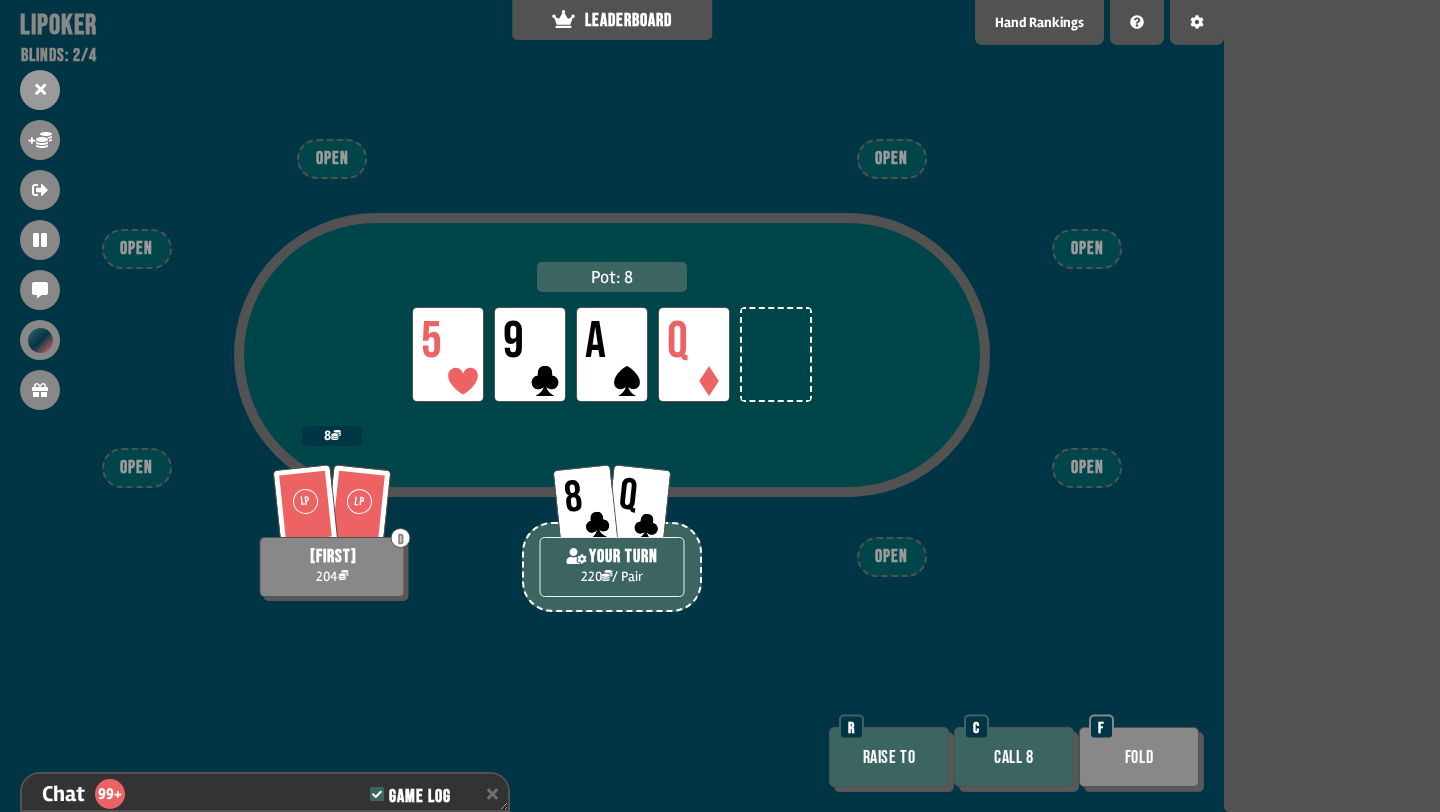 scroll, scrollTop: 11497, scrollLeft: 0, axis: vertical 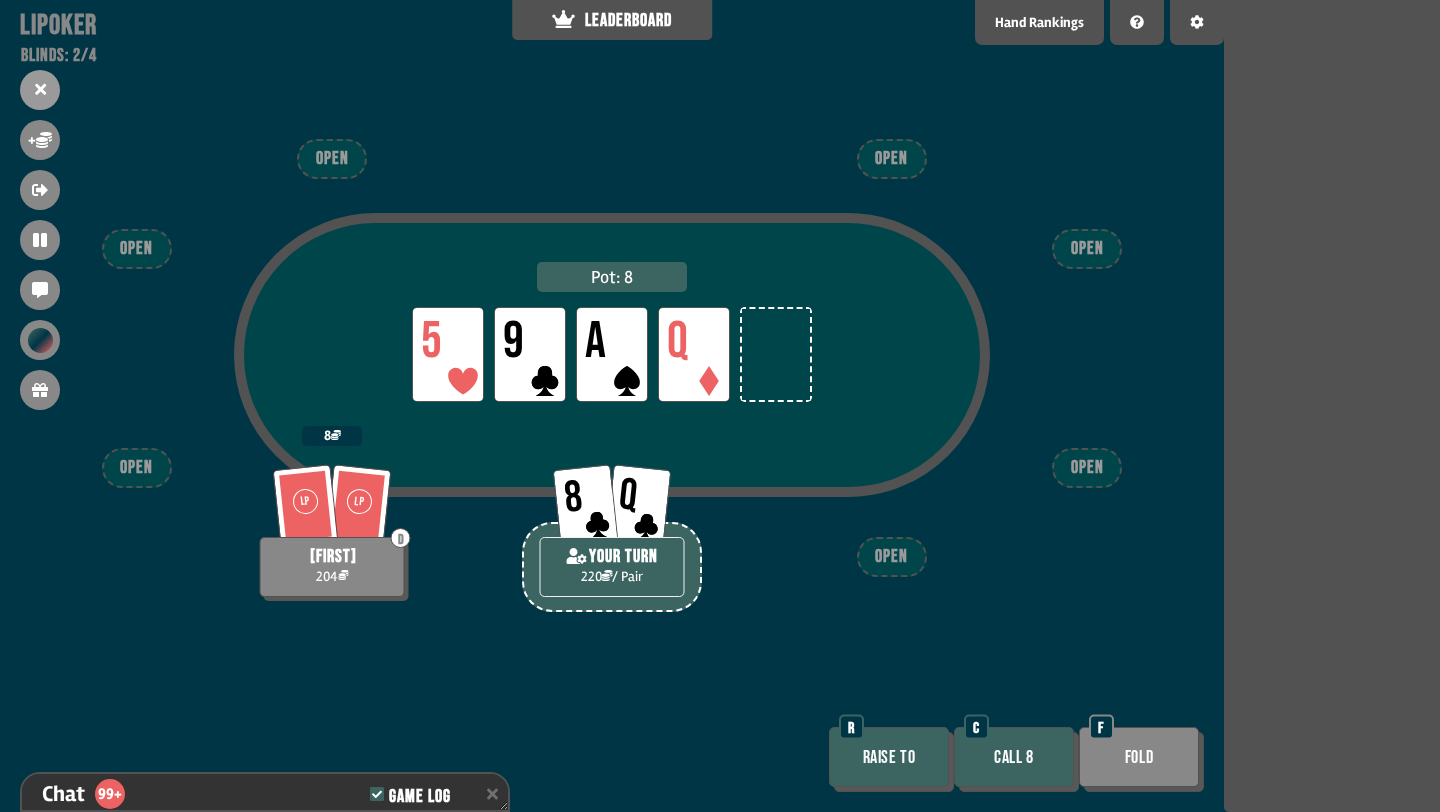 click on "Call 8" at bounding box center [1014, 757] 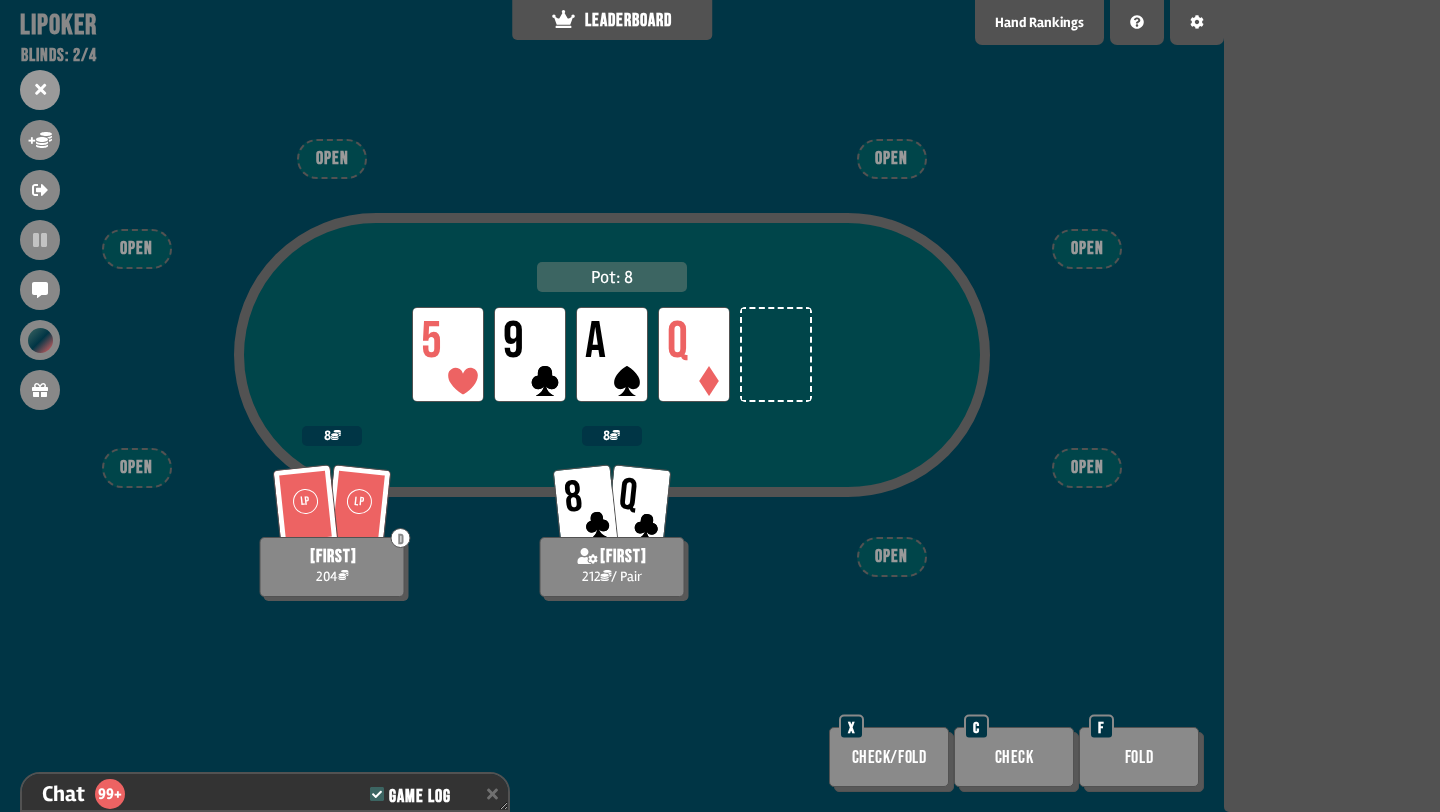 scroll, scrollTop: 11555, scrollLeft: 0, axis: vertical 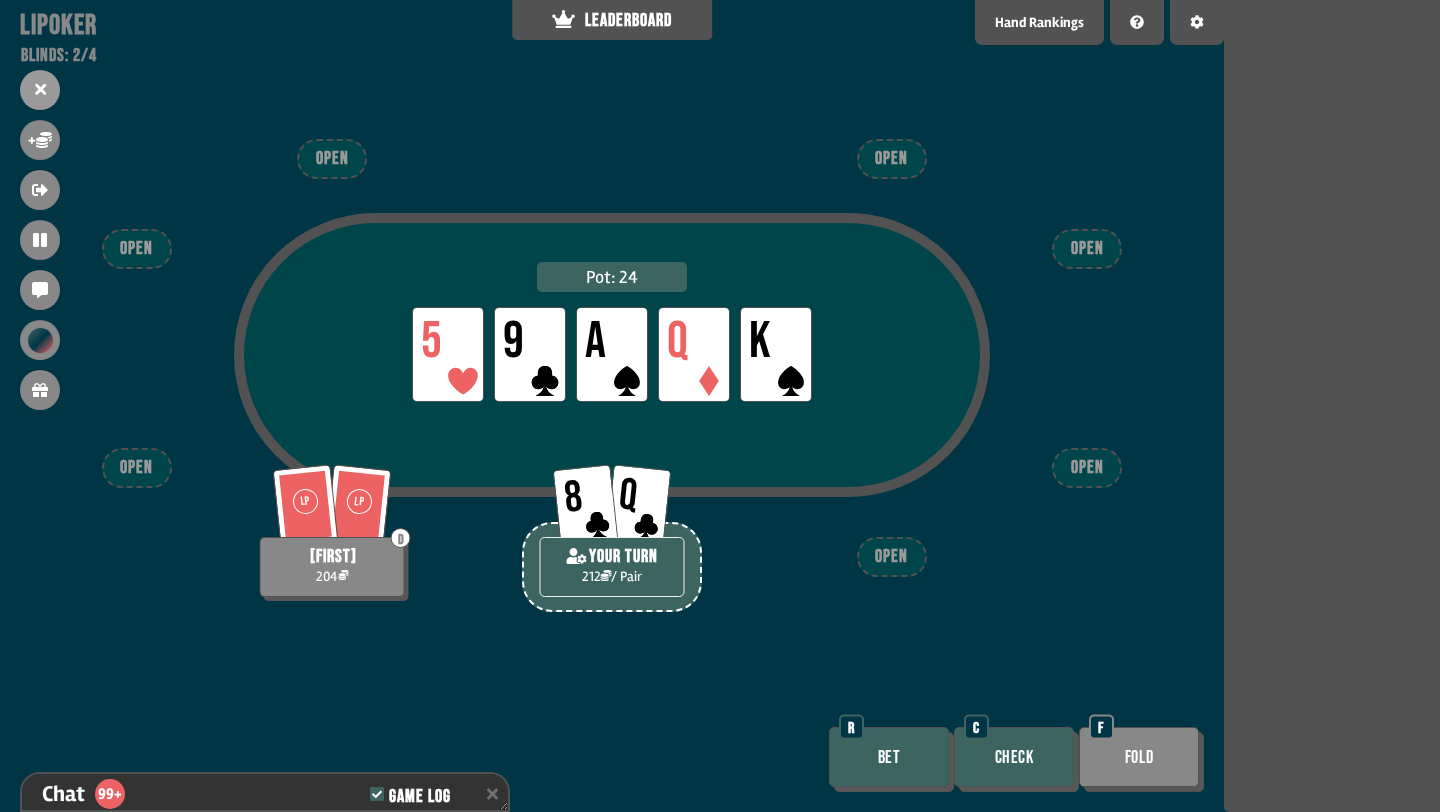 click on "Check" at bounding box center (1014, 757) 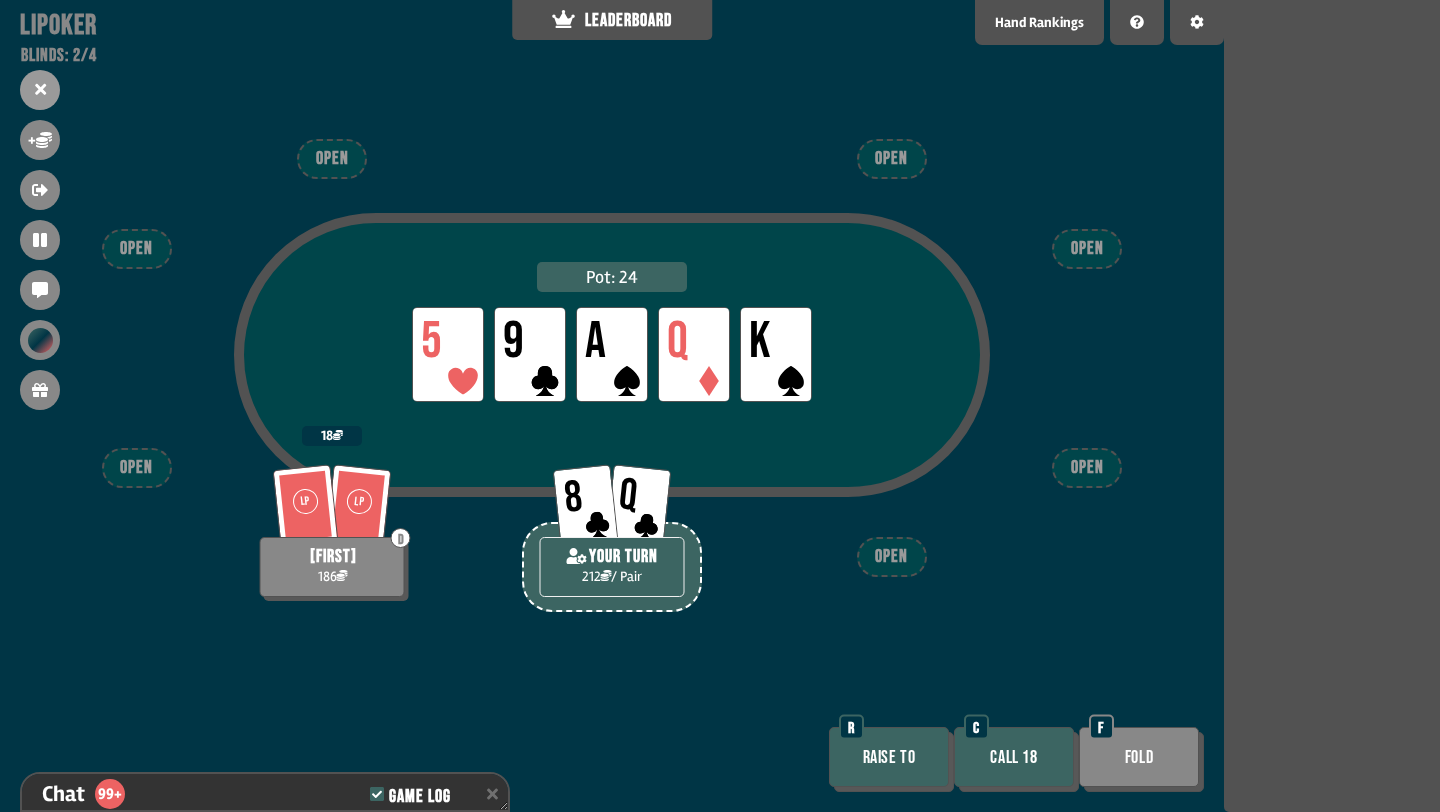 scroll, scrollTop: 11671, scrollLeft: 0, axis: vertical 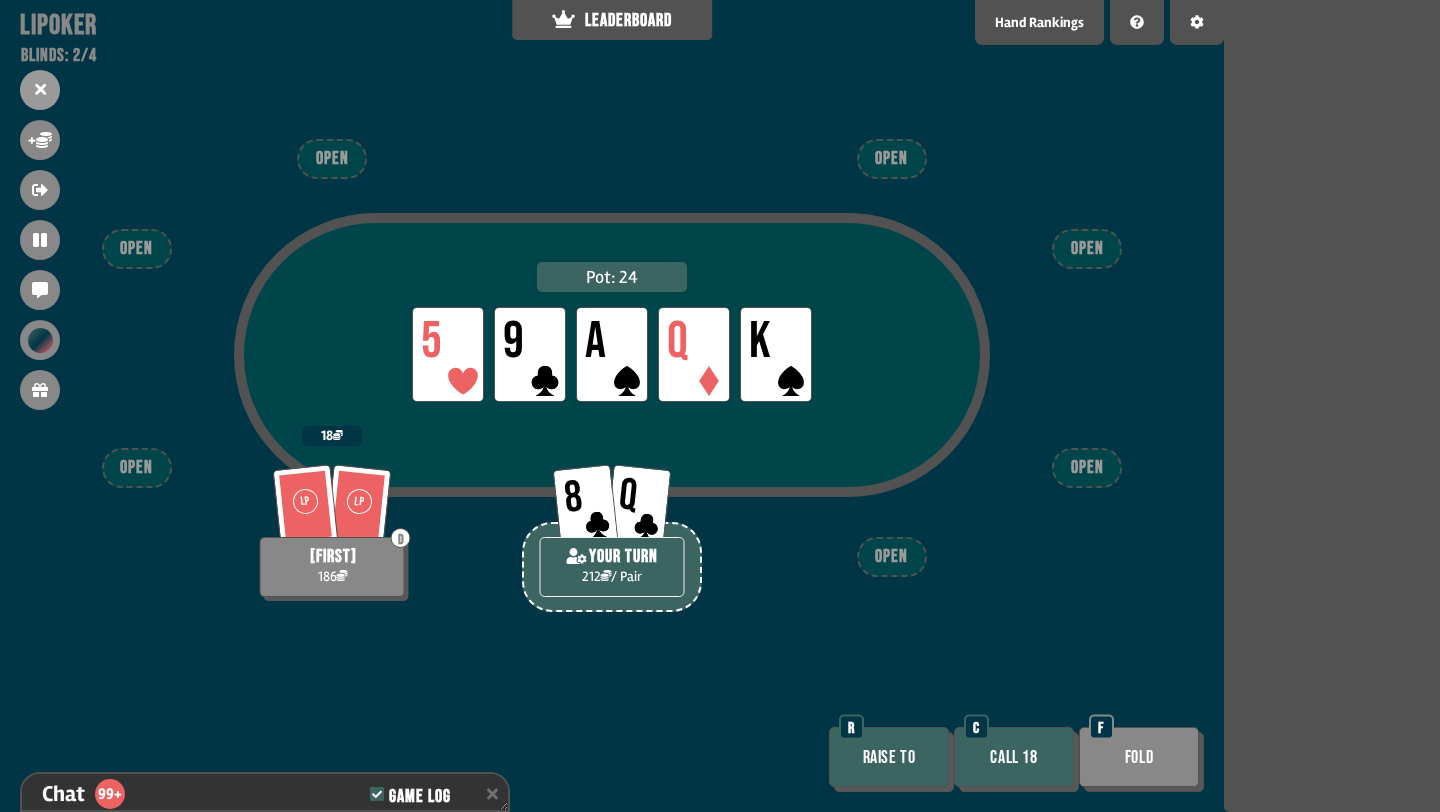 click on "Call 18" at bounding box center (1014, 757) 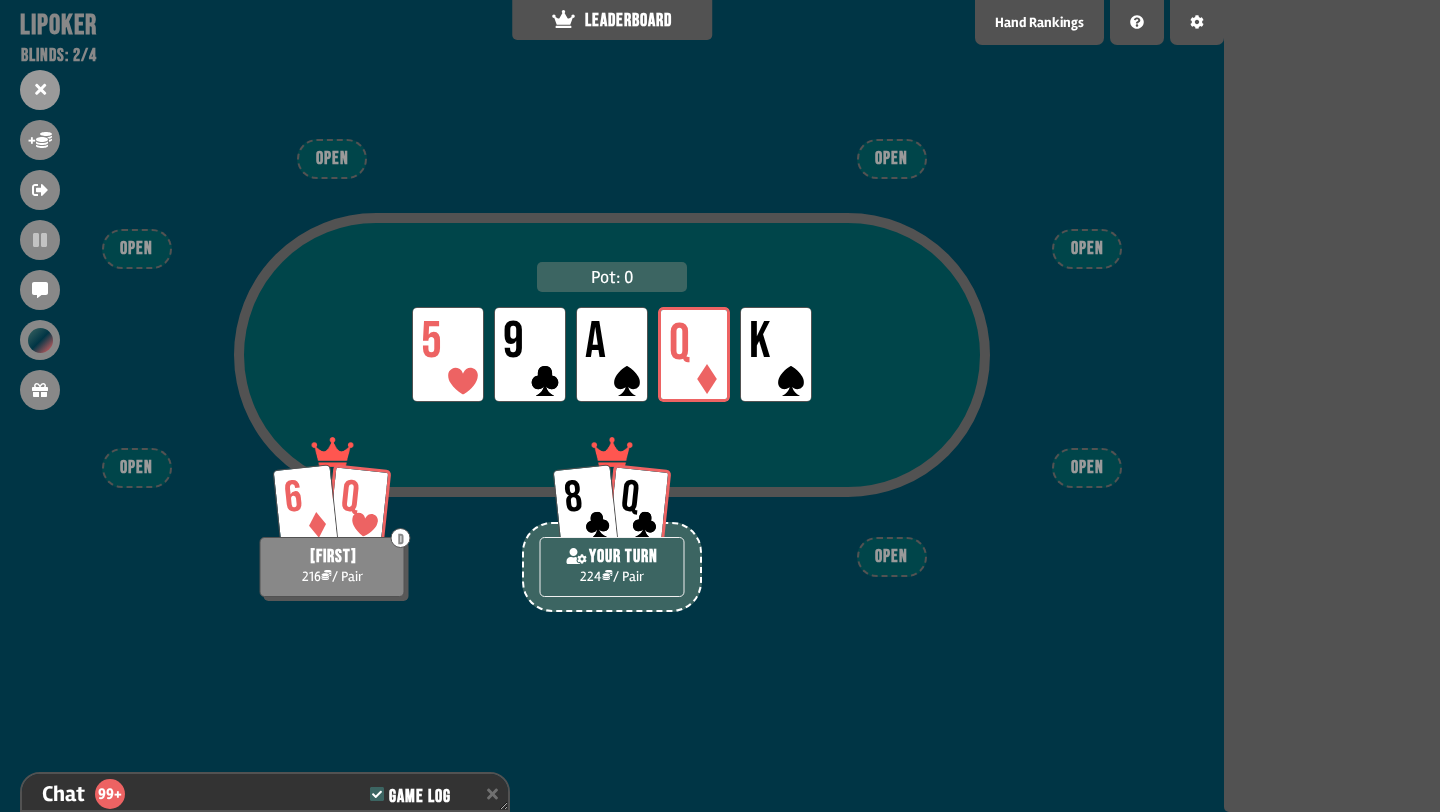 scroll, scrollTop: 11816, scrollLeft: 0, axis: vertical 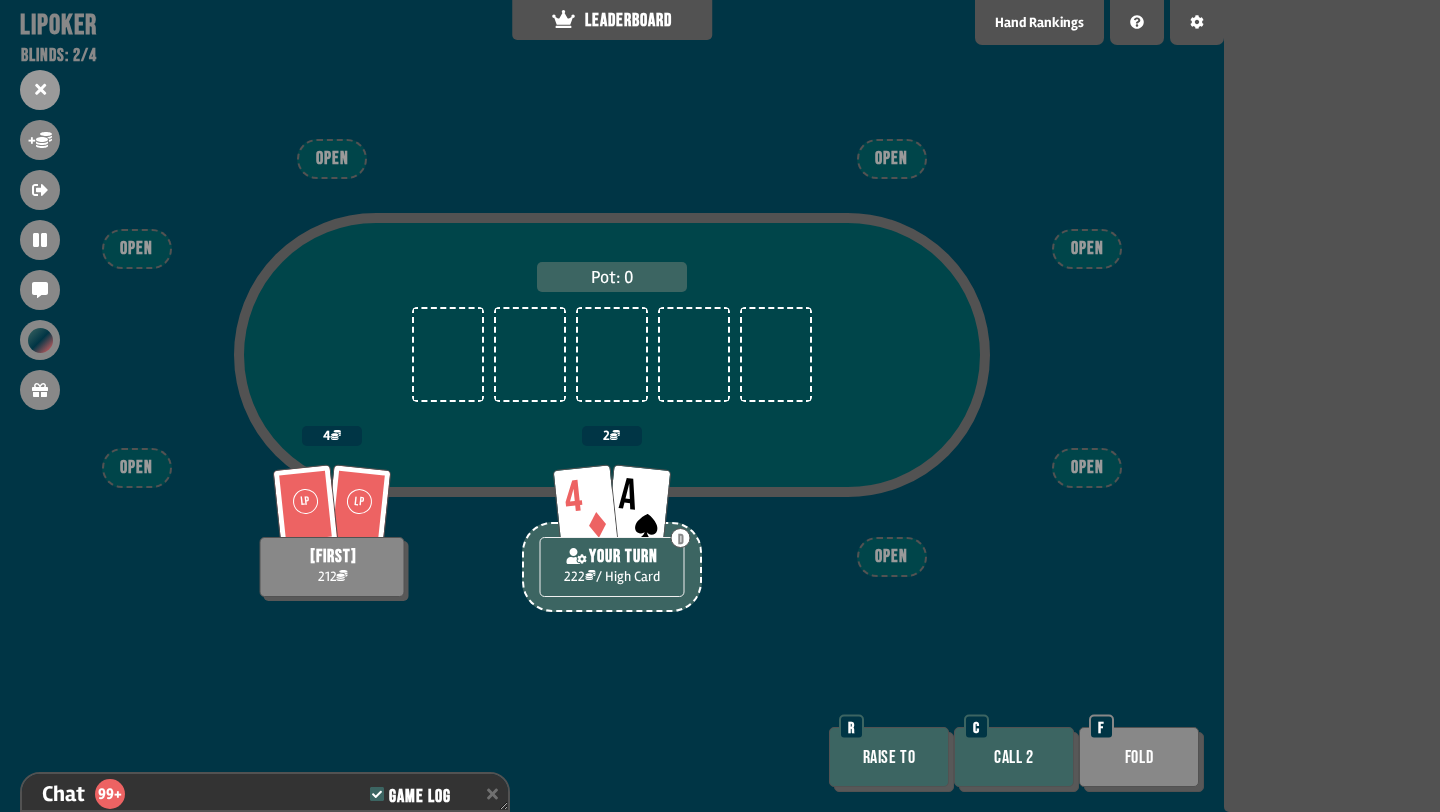 click on "Call 2" at bounding box center [1014, 757] 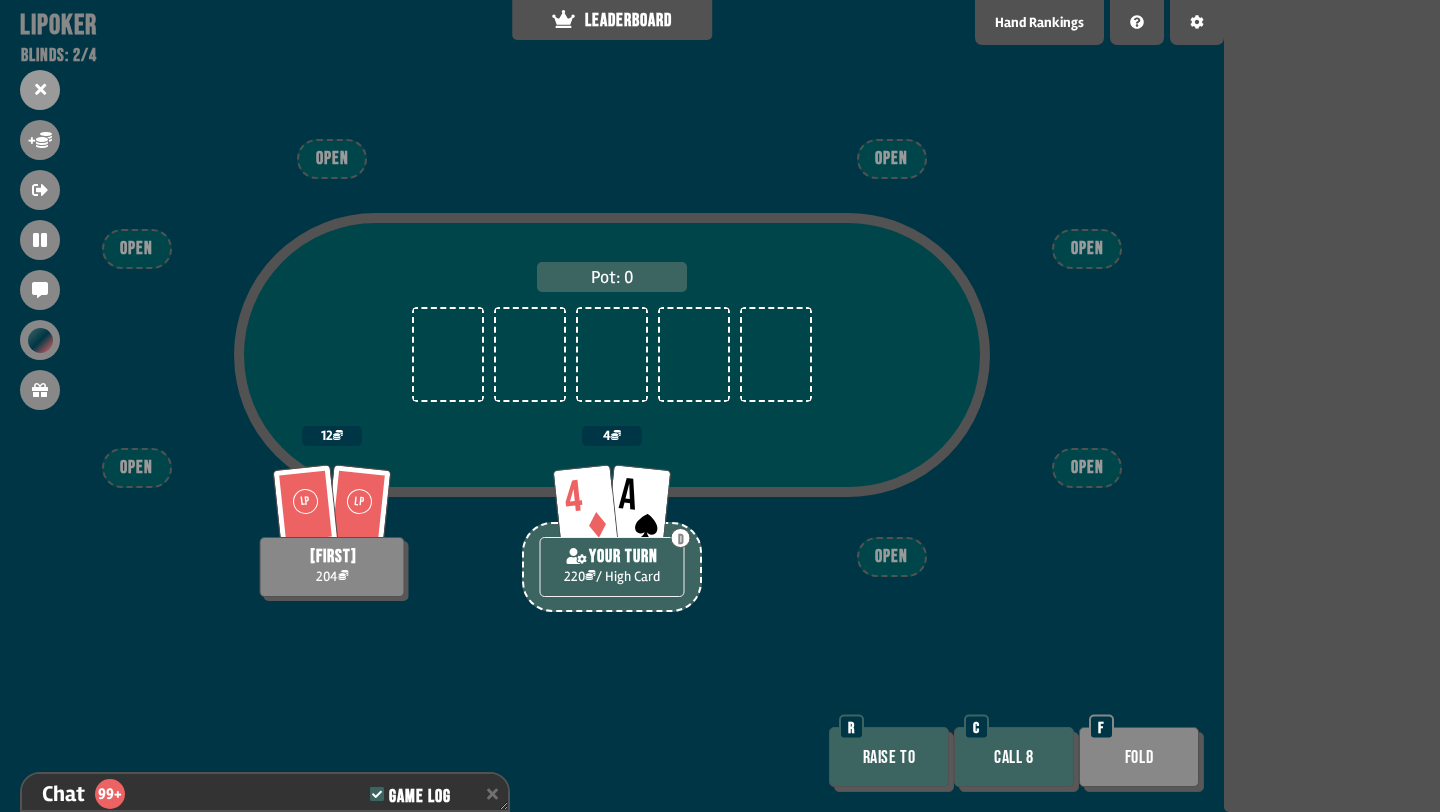 scroll, scrollTop: 11903, scrollLeft: 0, axis: vertical 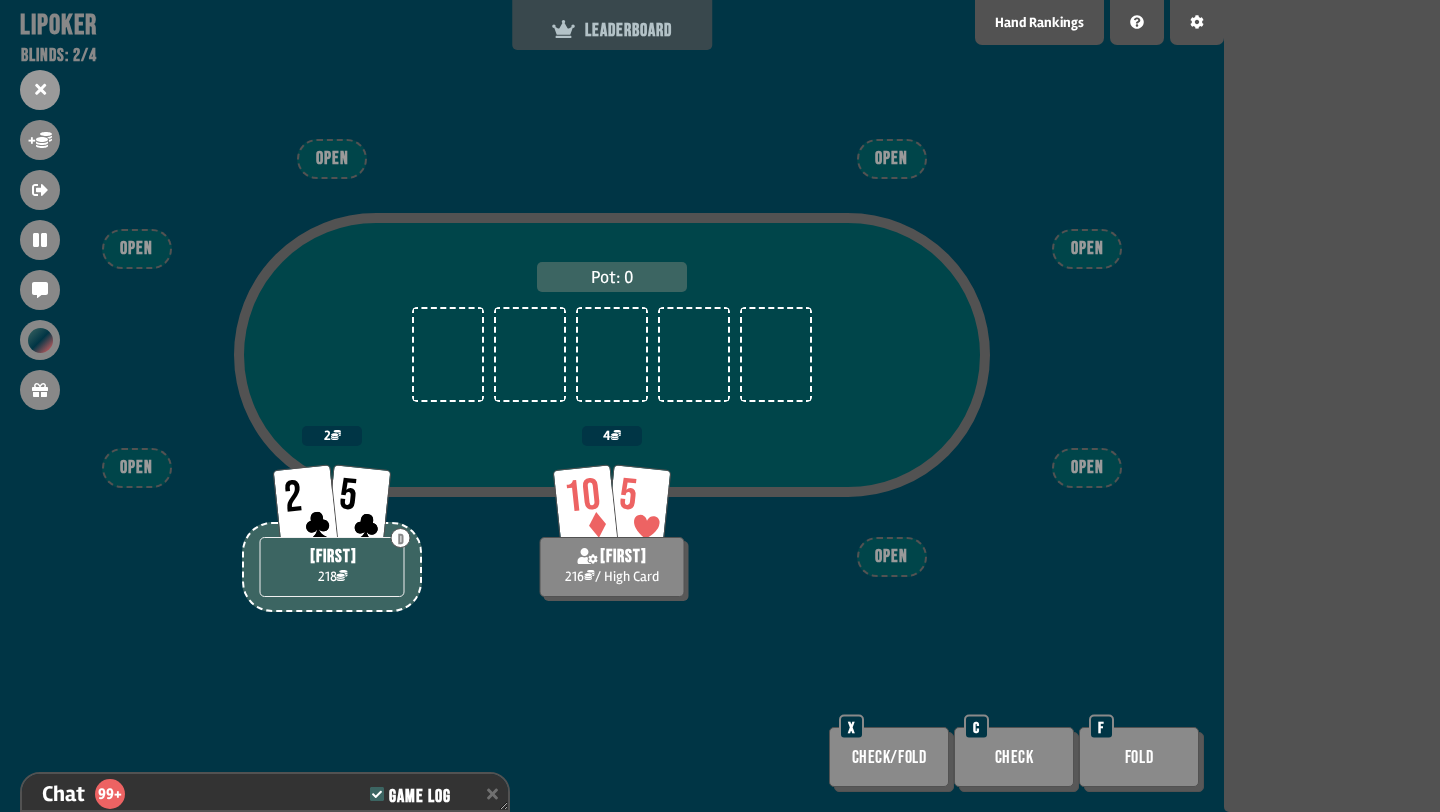 click on "LEADERBOARD" at bounding box center [612, 25] 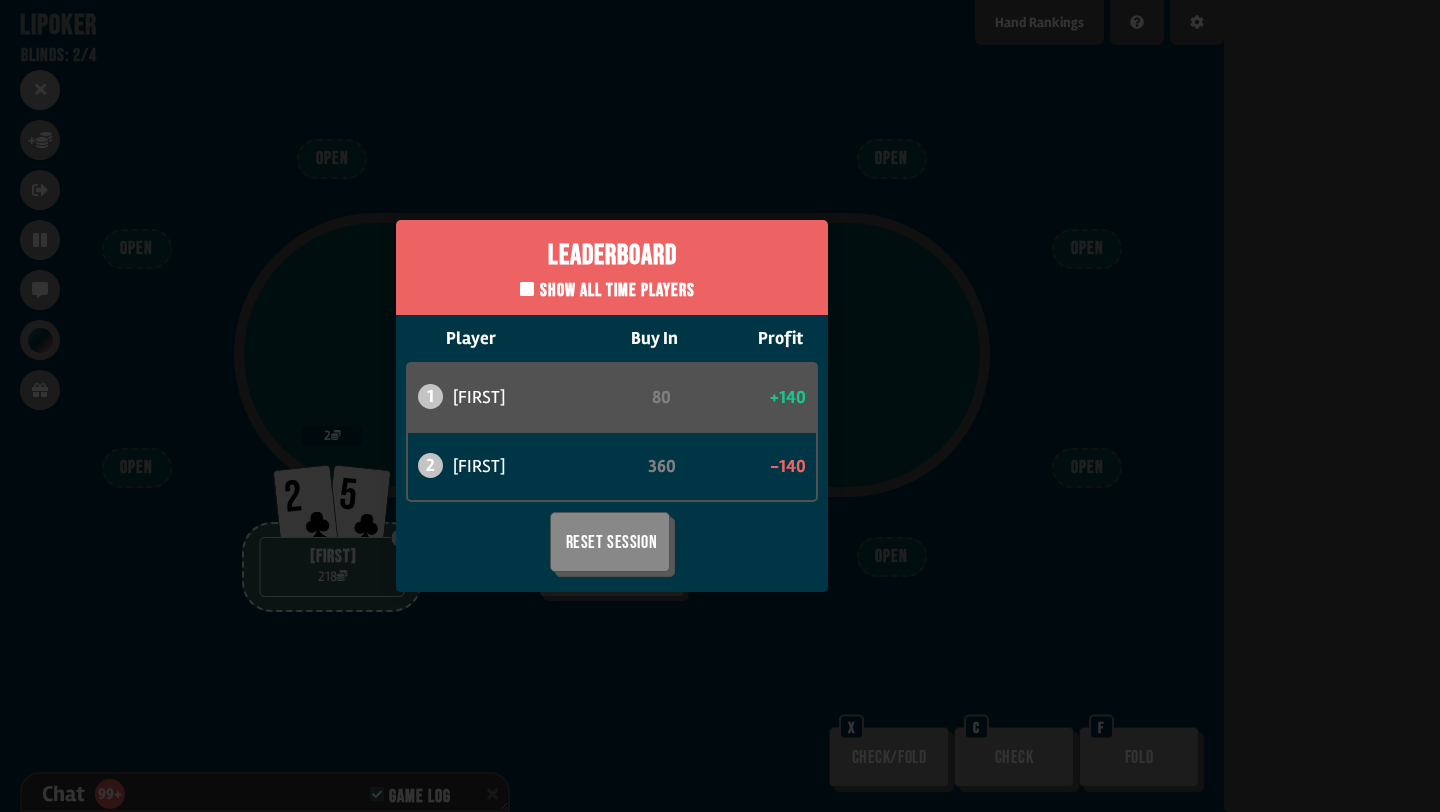 click on "Leaderboard   Show all time players Player Buy In Profit 1 [FIRST] [LAST] 80 +140 2 [FIRST] 360 -140 Reset Session" at bounding box center [612, 406] 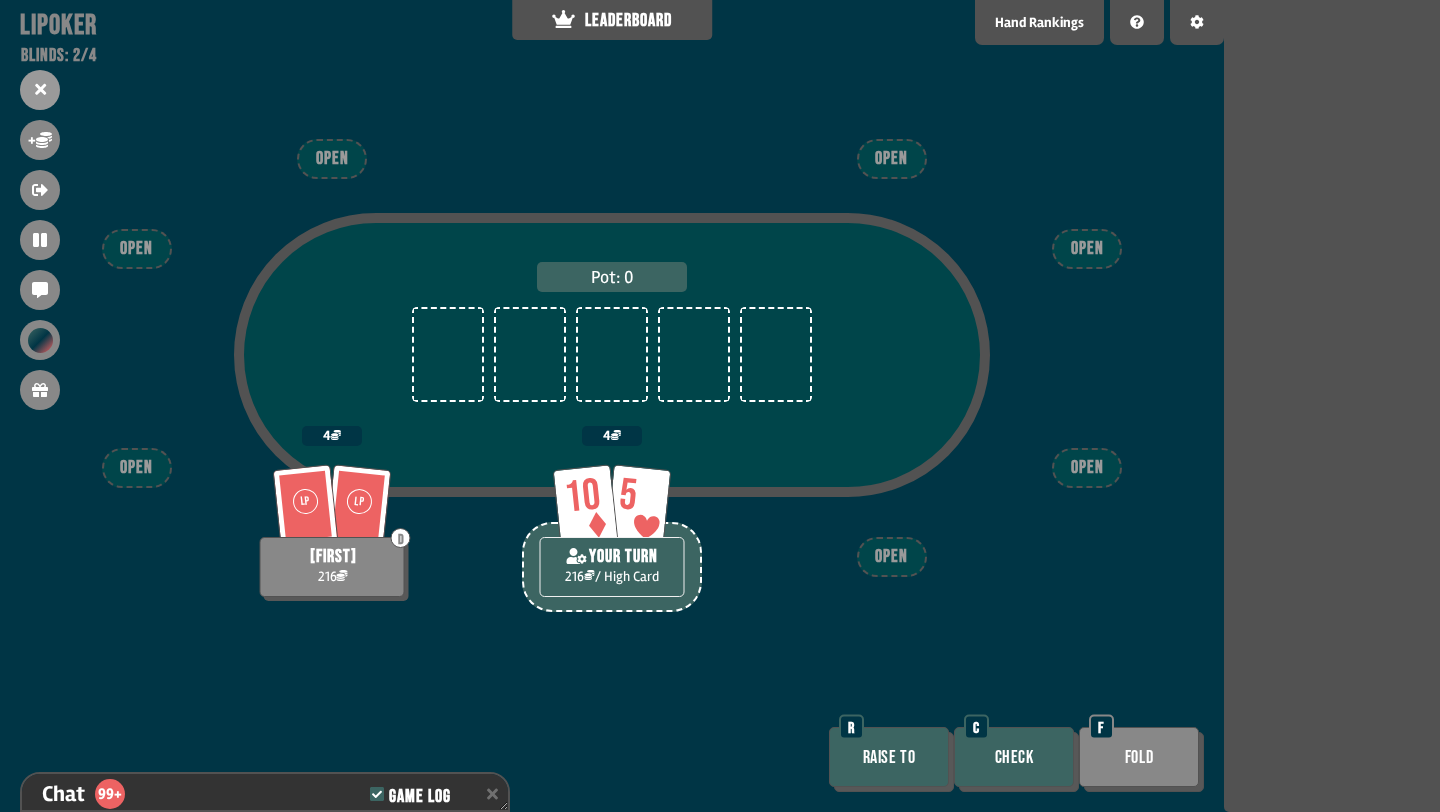 scroll, scrollTop: 12077, scrollLeft: 0, axis: vertical 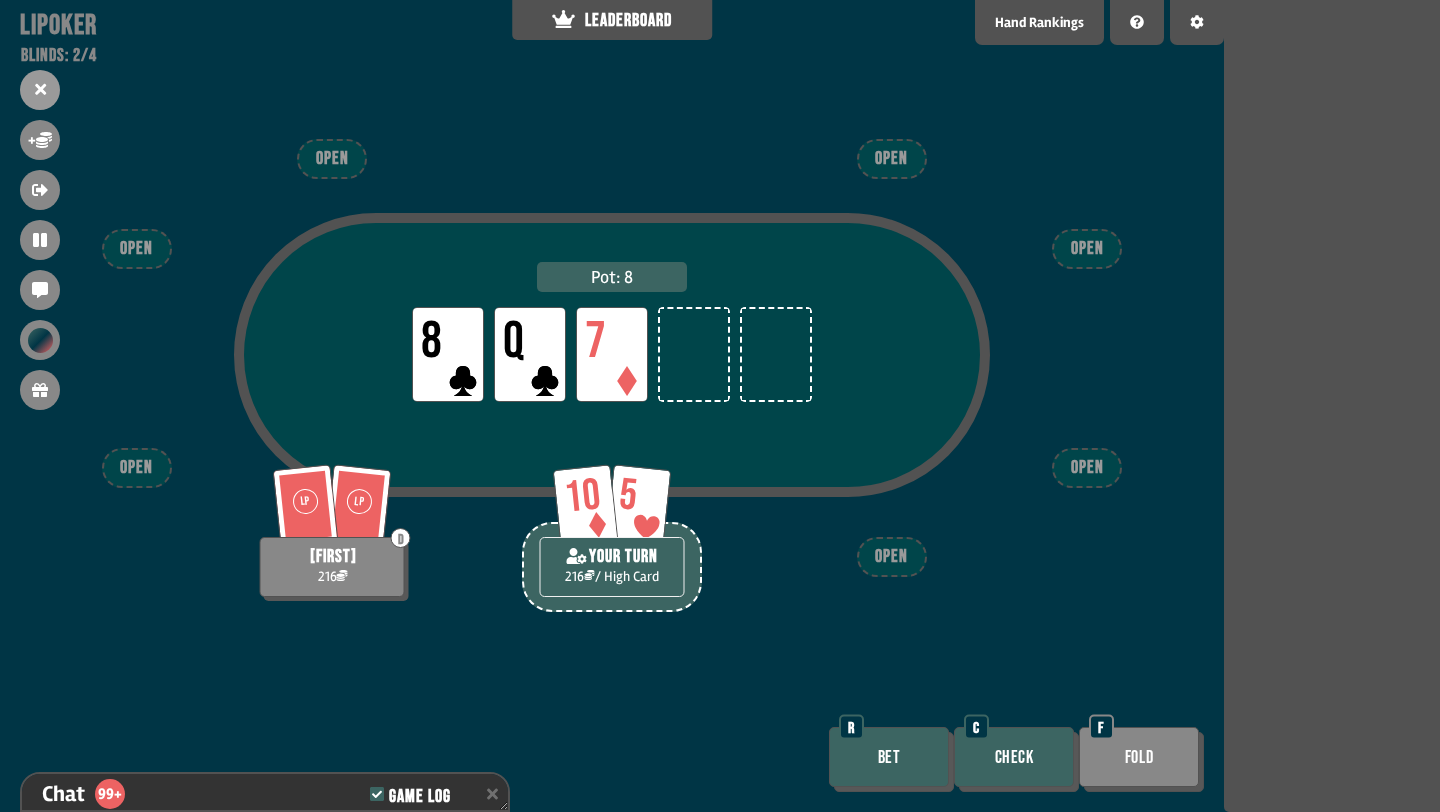 click on "Check" at bounding box center (1014, 757) 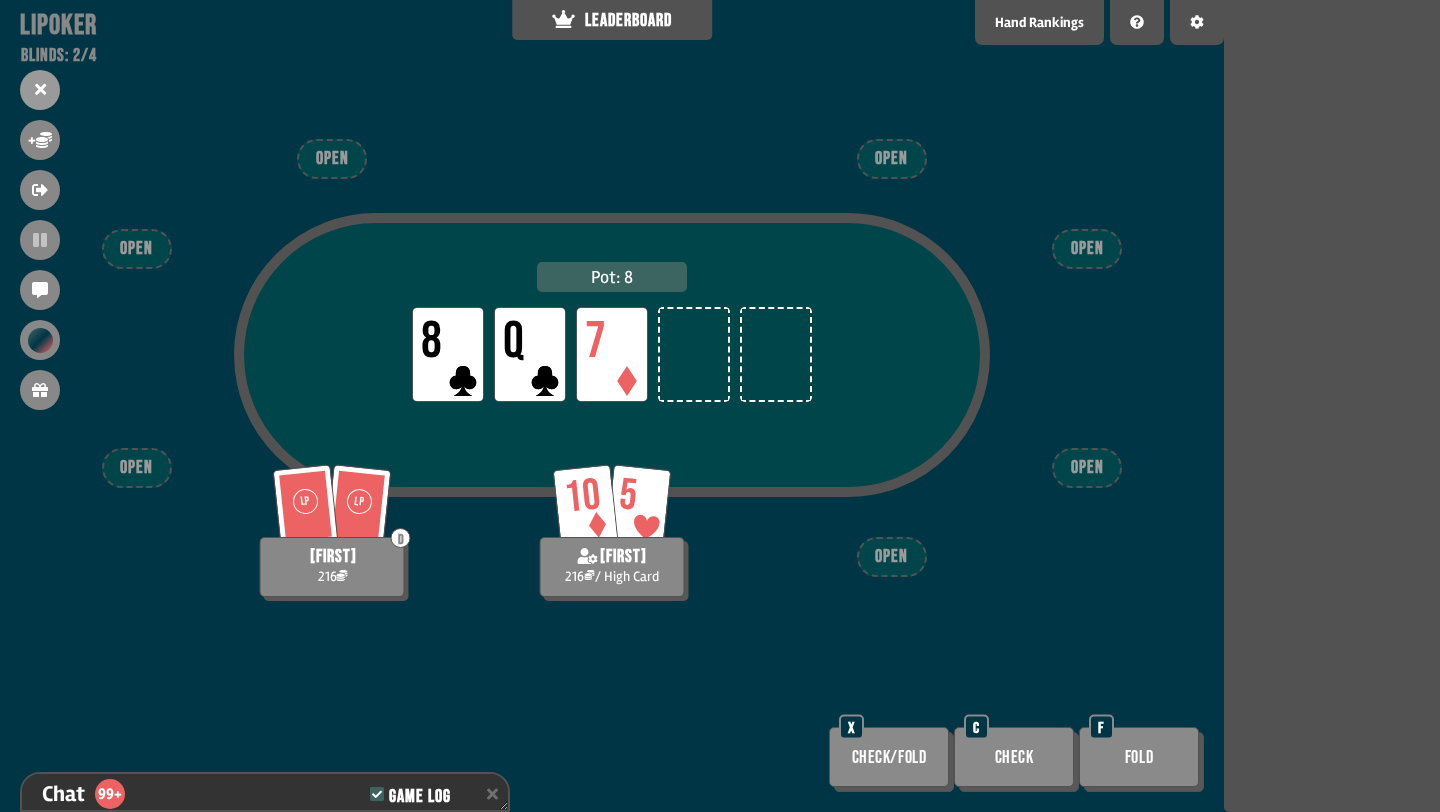 scroll, scrollTop: 12251, scrollLeft: 0, axis: vertical 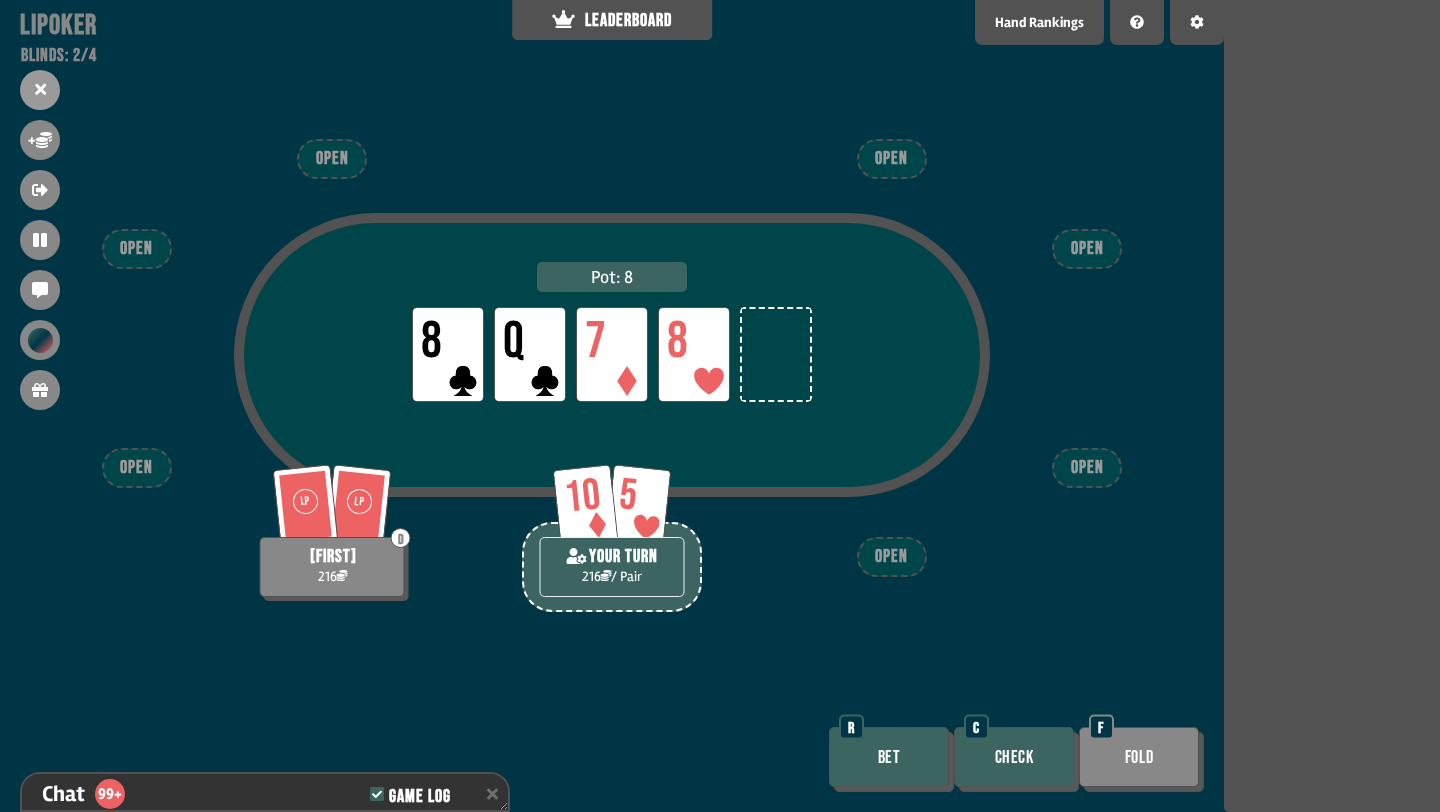 click on "Check" at bounding box center [1014, 757] 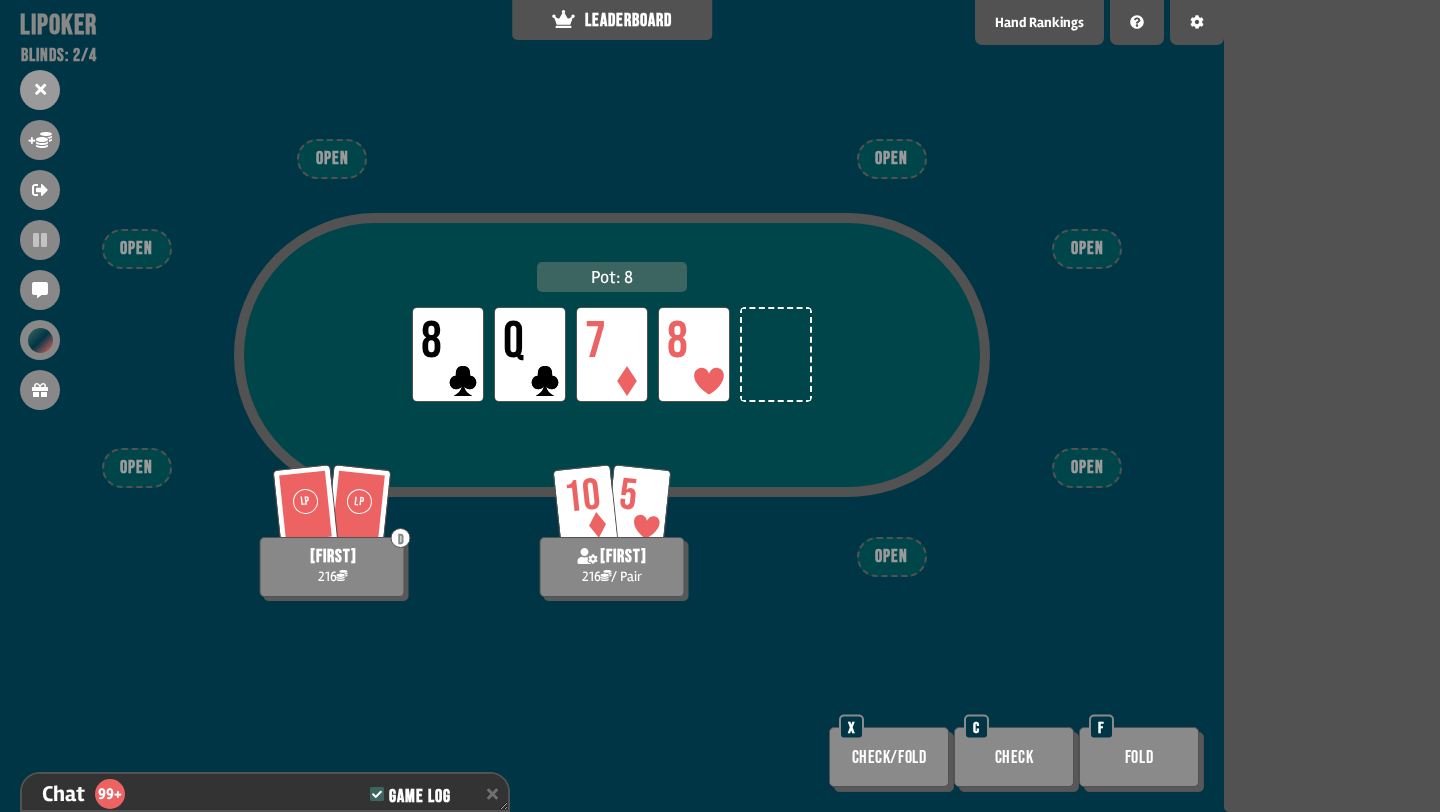 scroll, scrollTop: 12367, scrollLeft: 0, axis: vertical 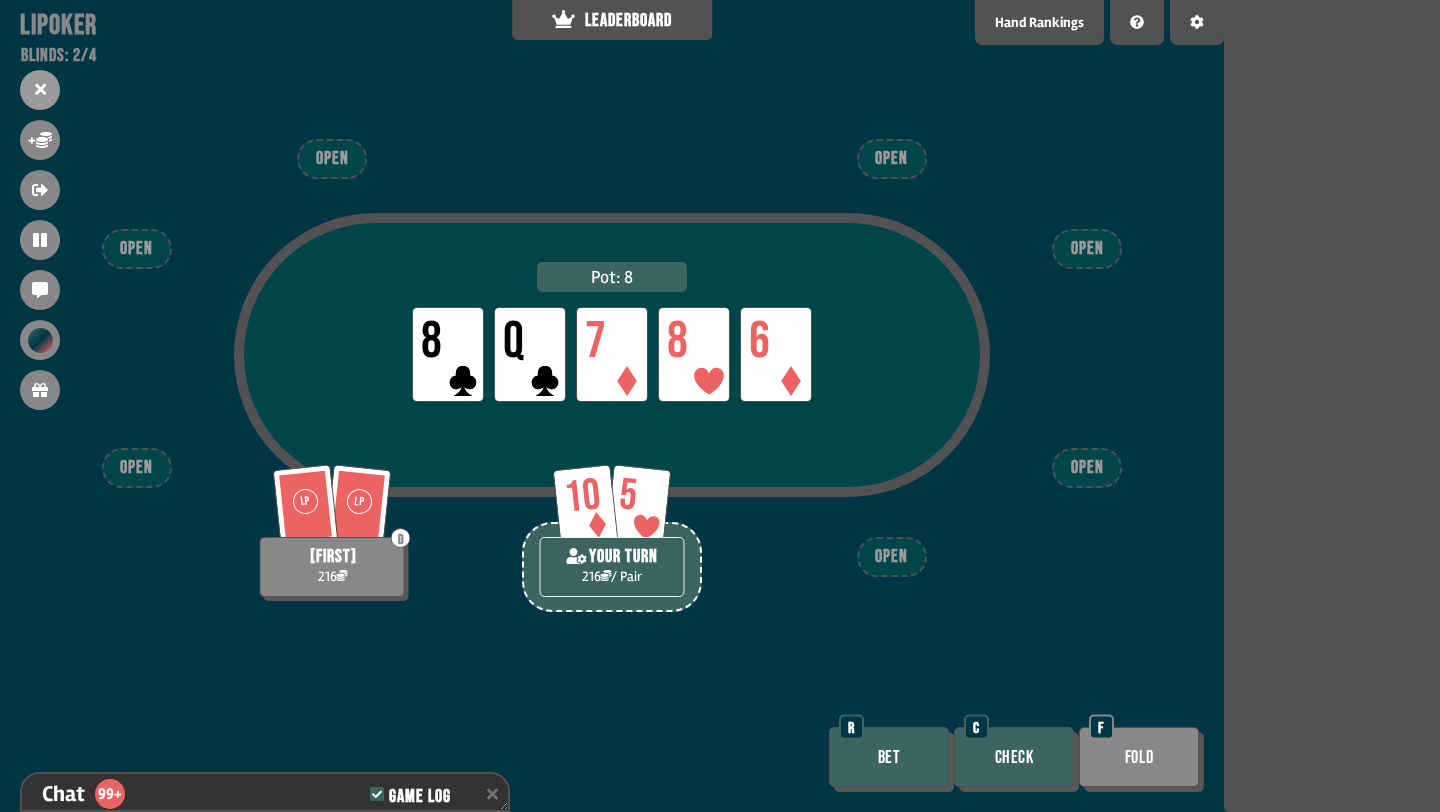 click on "Check" at bounding box center [1014, 757] 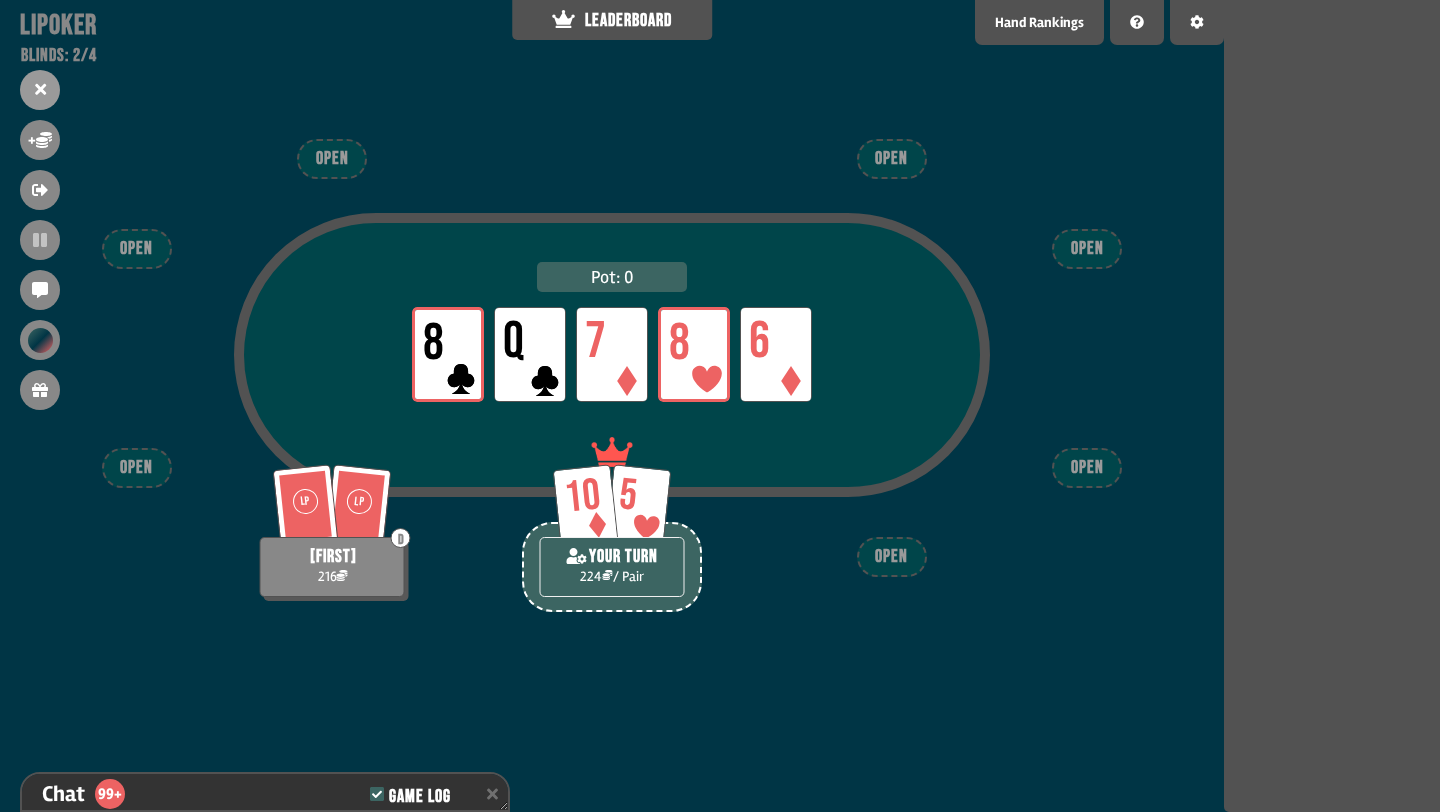 scroll, scrollTop: 12570, scrollLeft: 0, axis: vertical 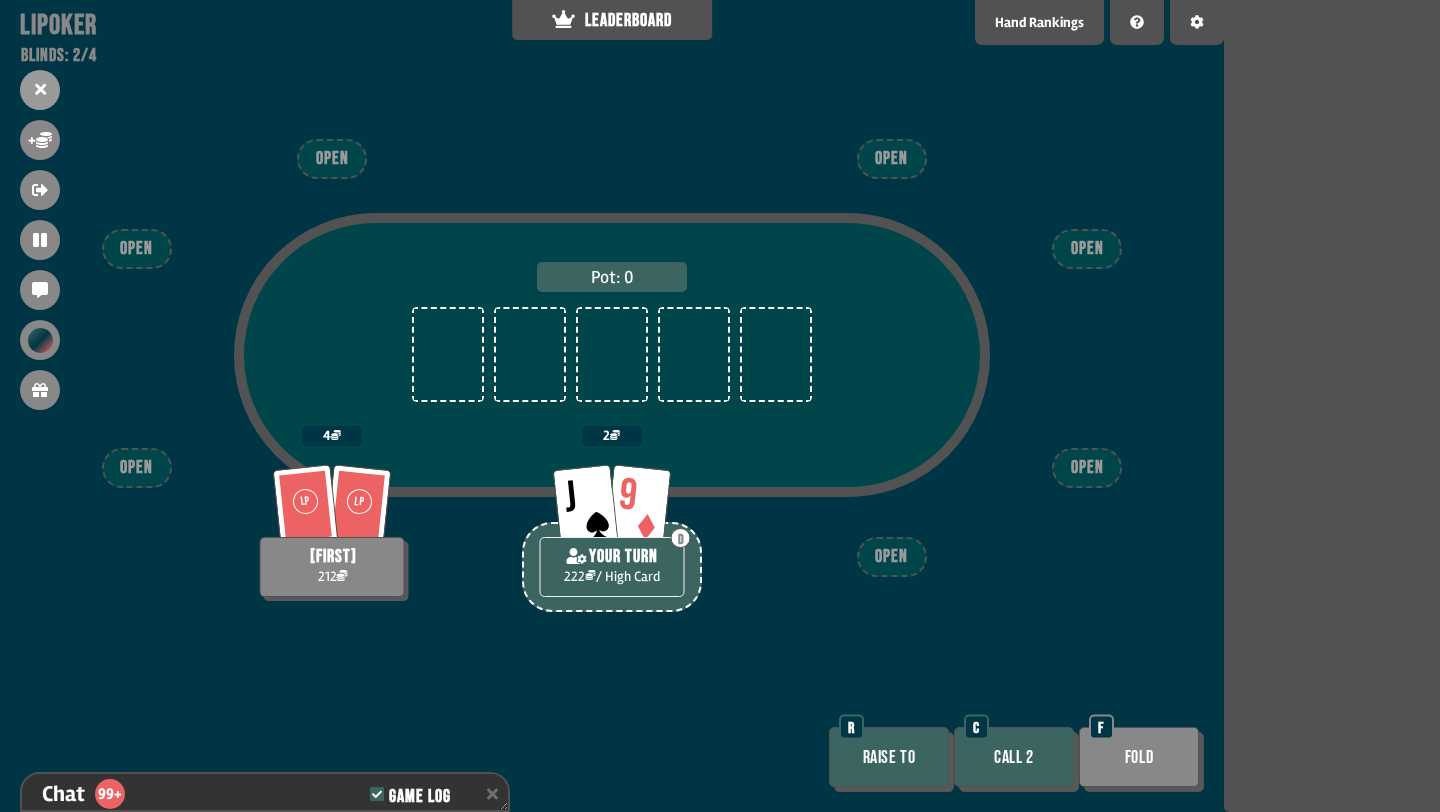 click on "Call 2" at bounding box center [1014, 757] 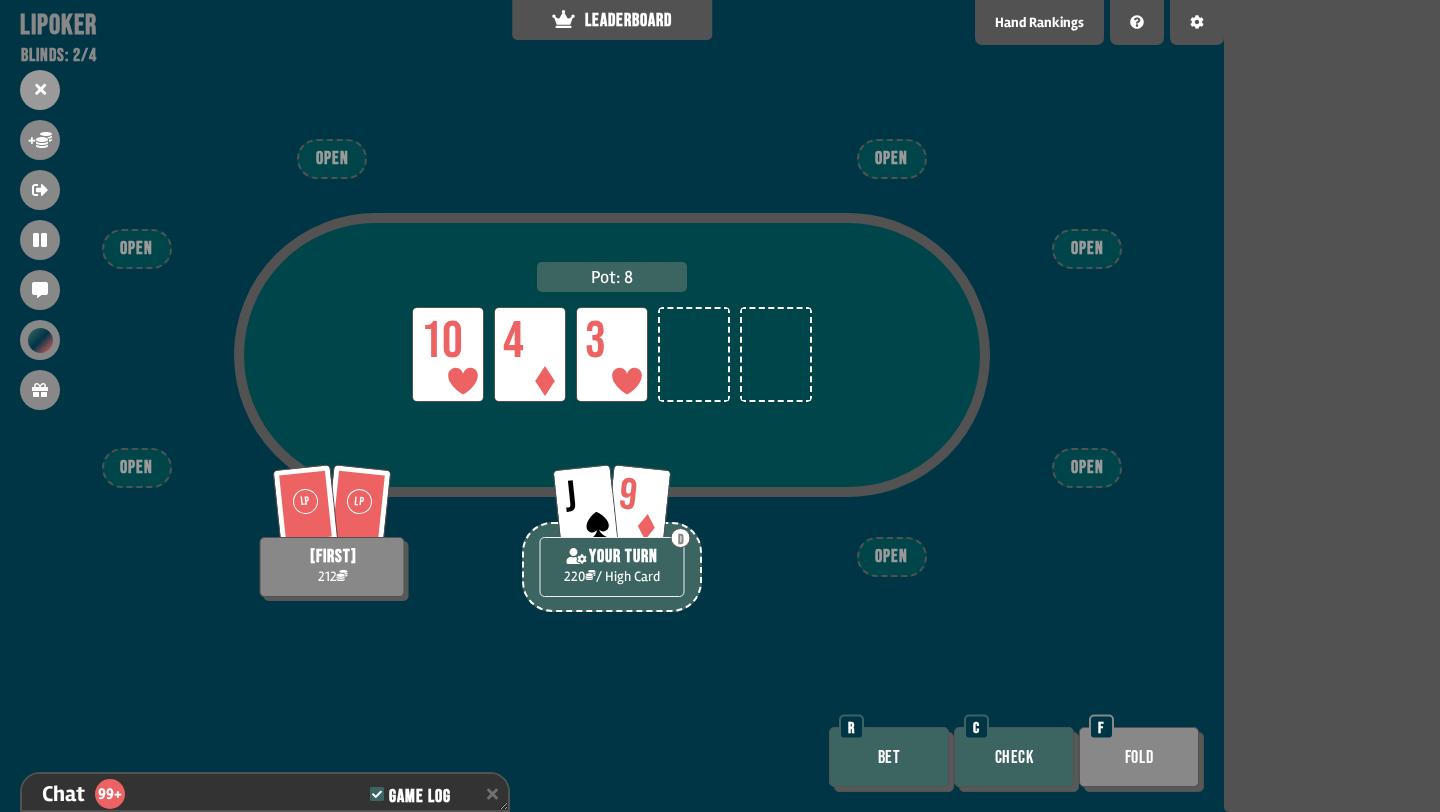 scroll, scrollTop: 12715, scrollLeft: 0, axis: vertical 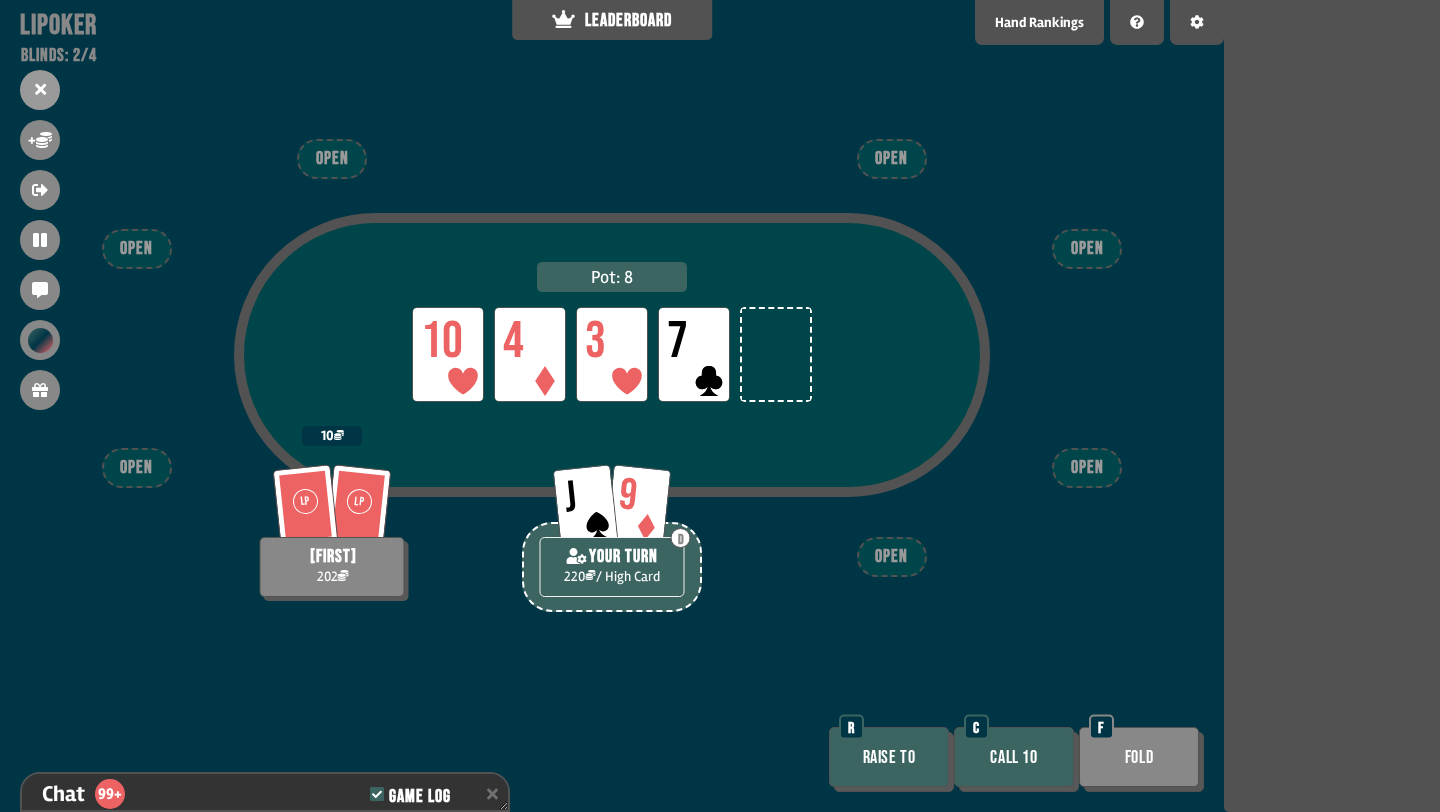 click on "Fold" at bounding box center (1139, 757) 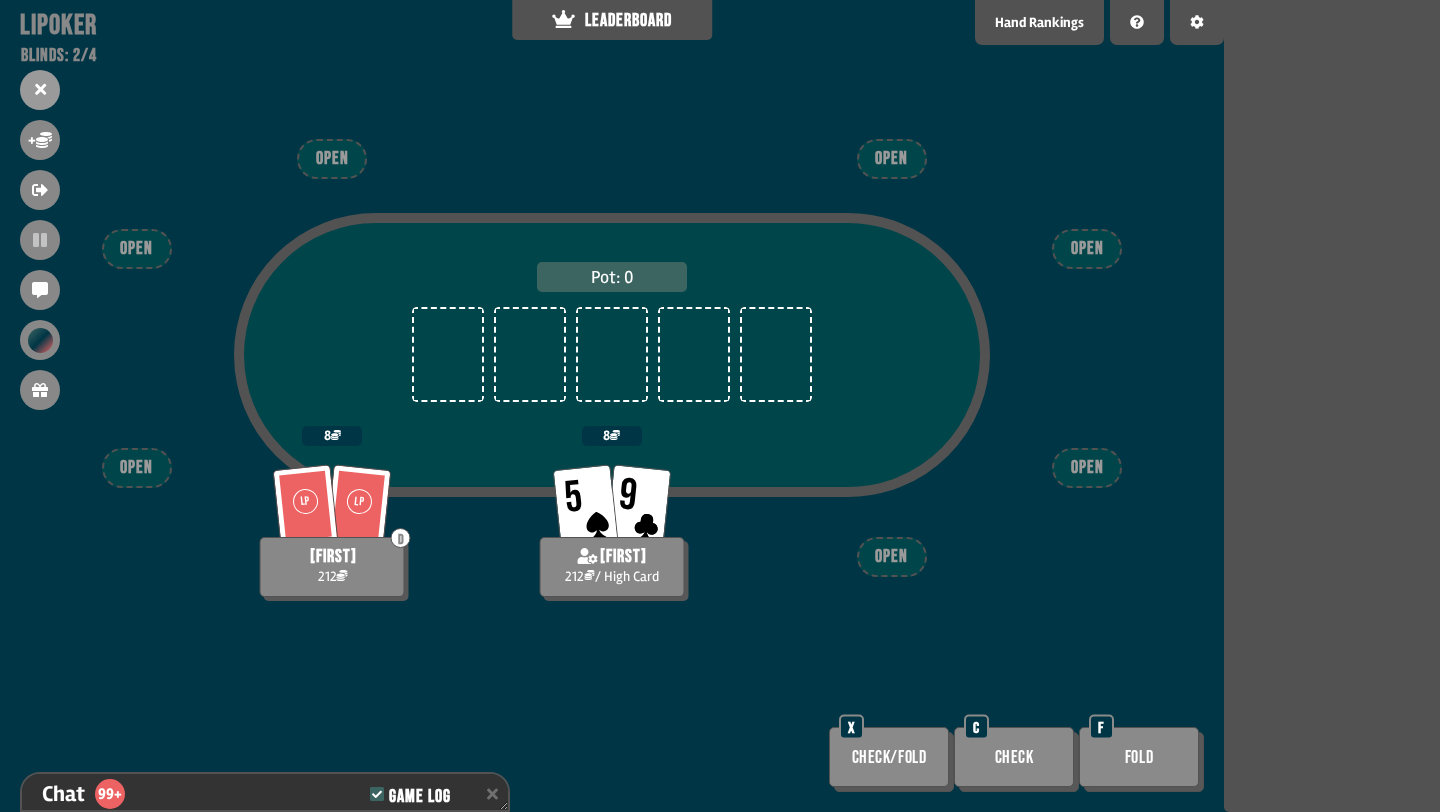 scroll, scrollTop: 13063, scrollLeft: 0, axis: vertical 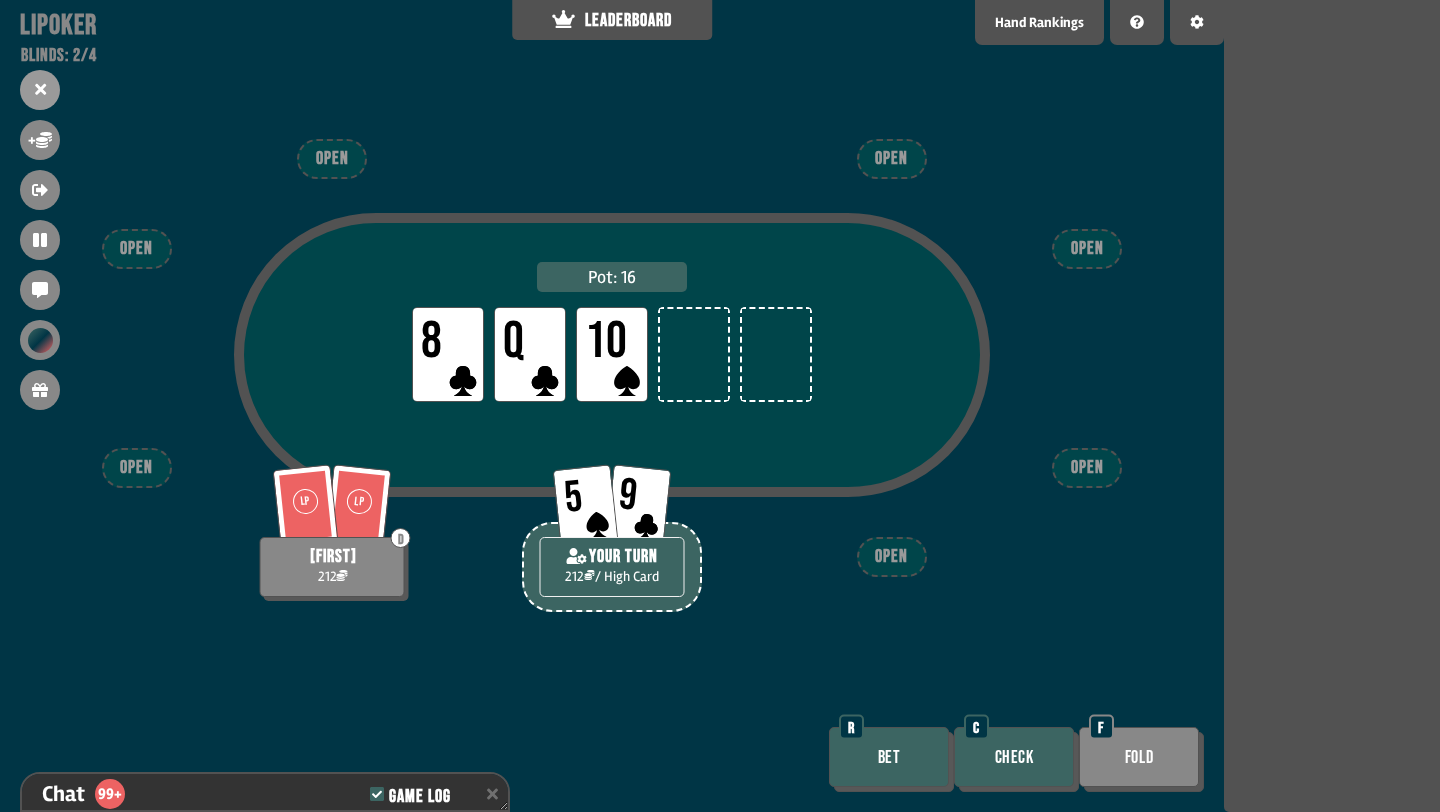 click on "Check" at bounding box center [1014, 757] 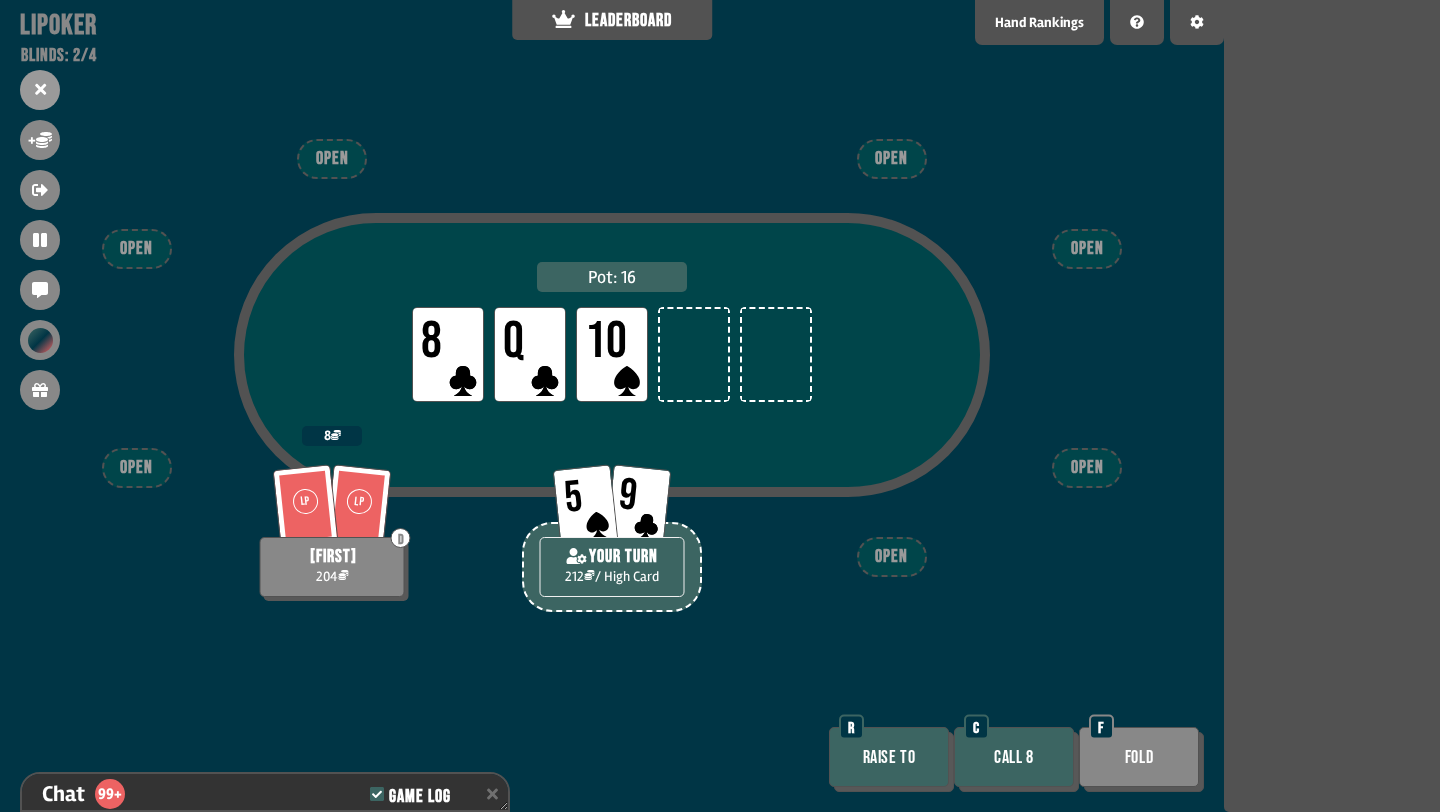 scroll, scrollTop: 13179, scrollLeft: 0, axis: vertical 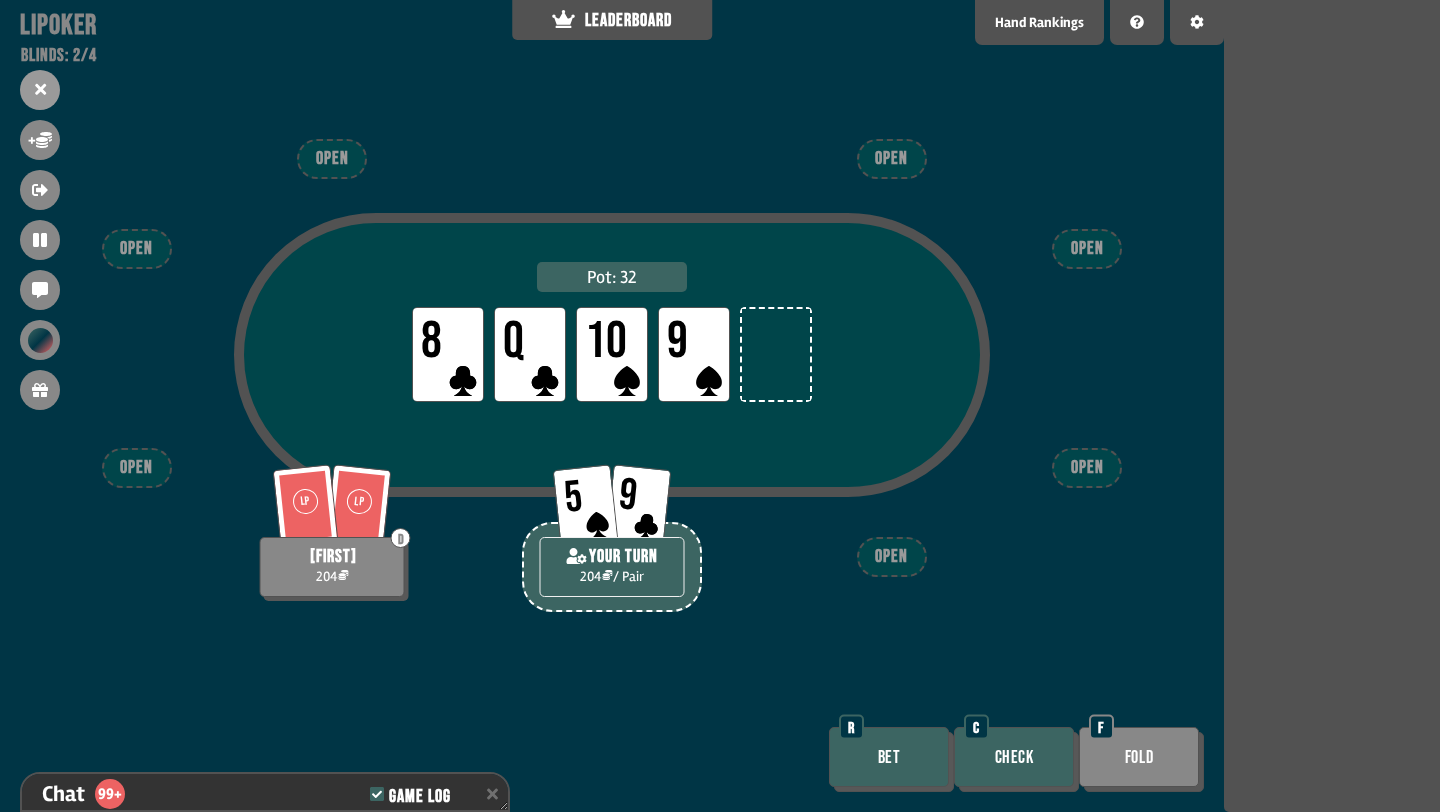 click on "Check" at bounding box center (1014, 757) 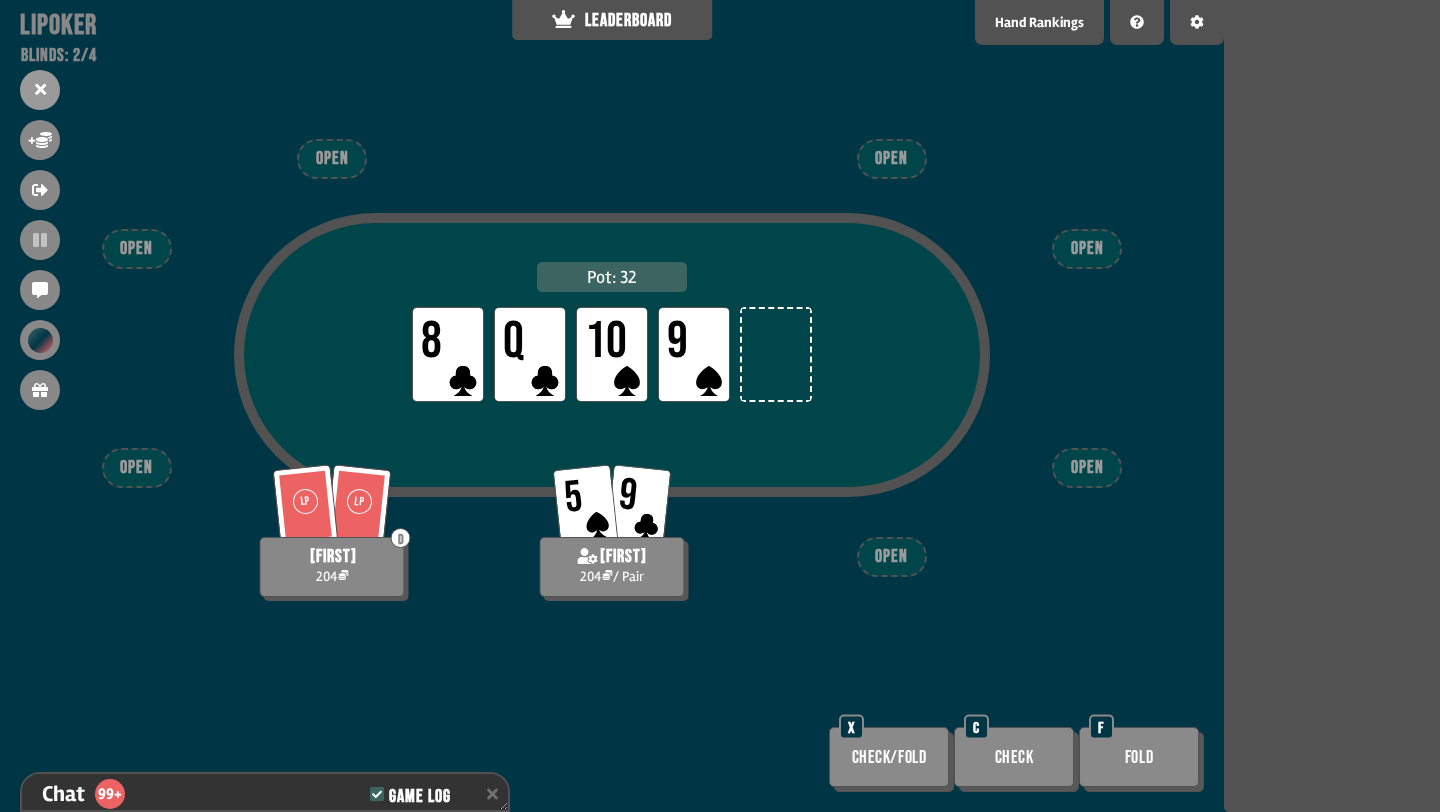 scroll, scrollTop: 13353, scrollLeft: 0, axis: vertical 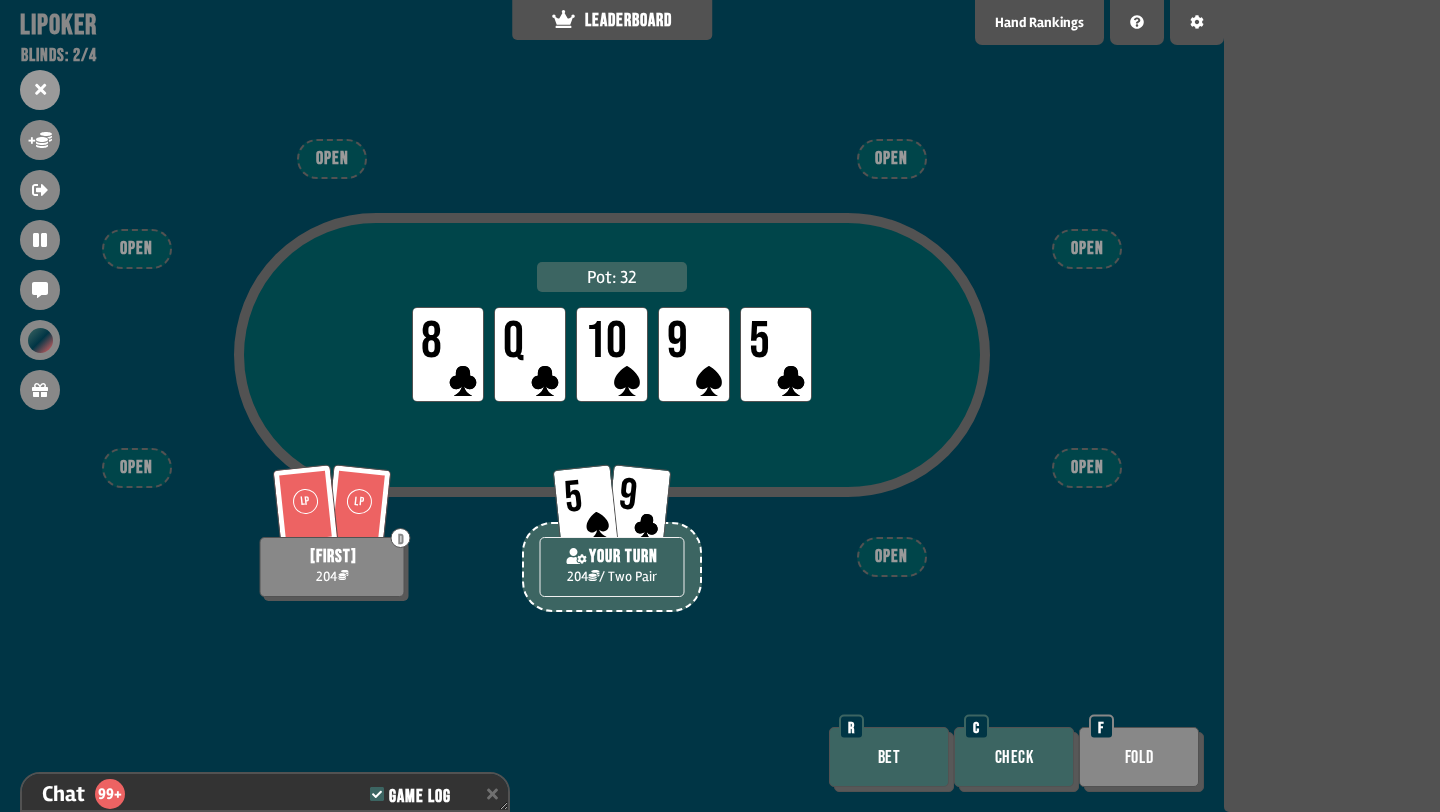 click on "Bet" at bounding box center [889, 757] 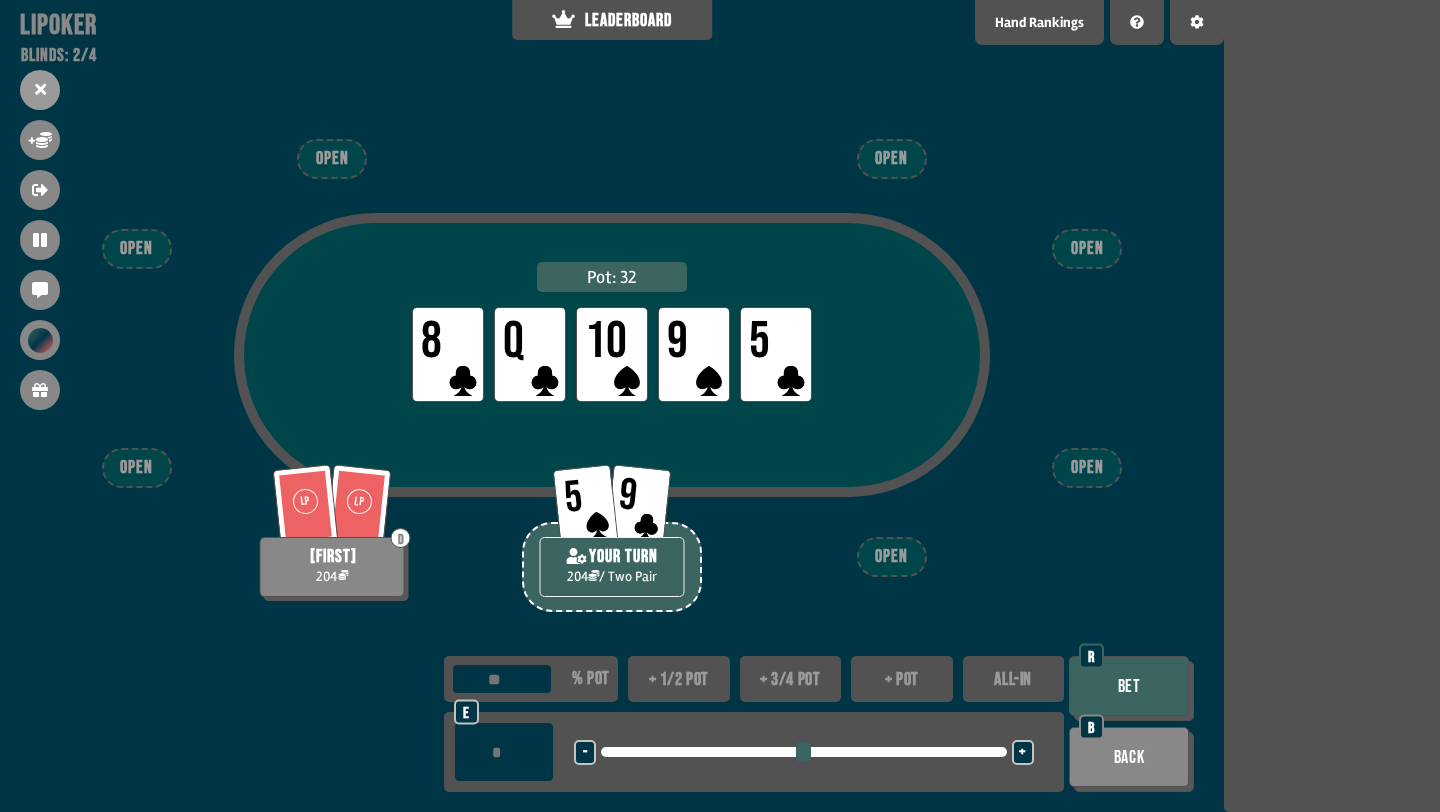 click on "+ 1/2 pot" at bounding box center [679, 679] 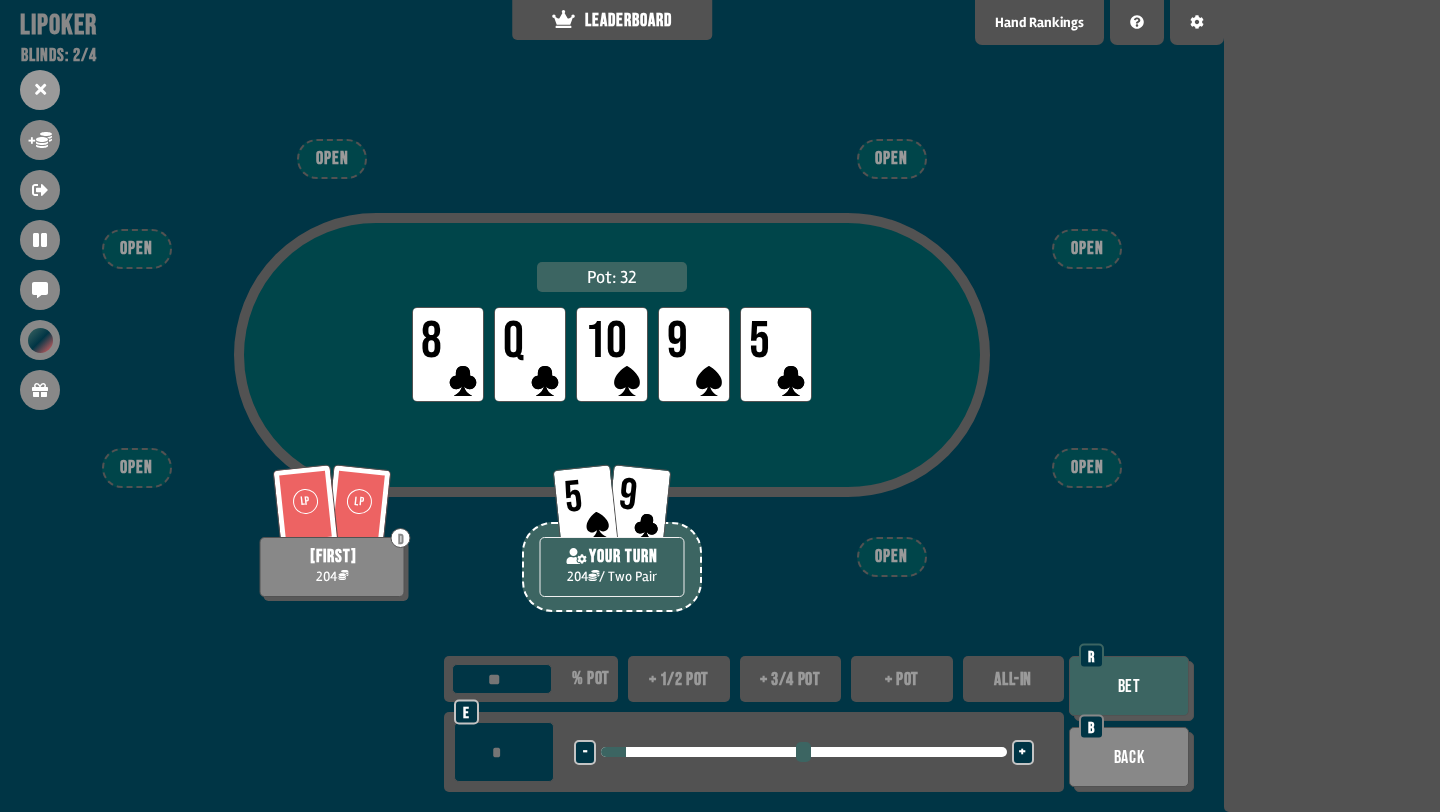 click on "Bet" at bounding box center [1129, 686] 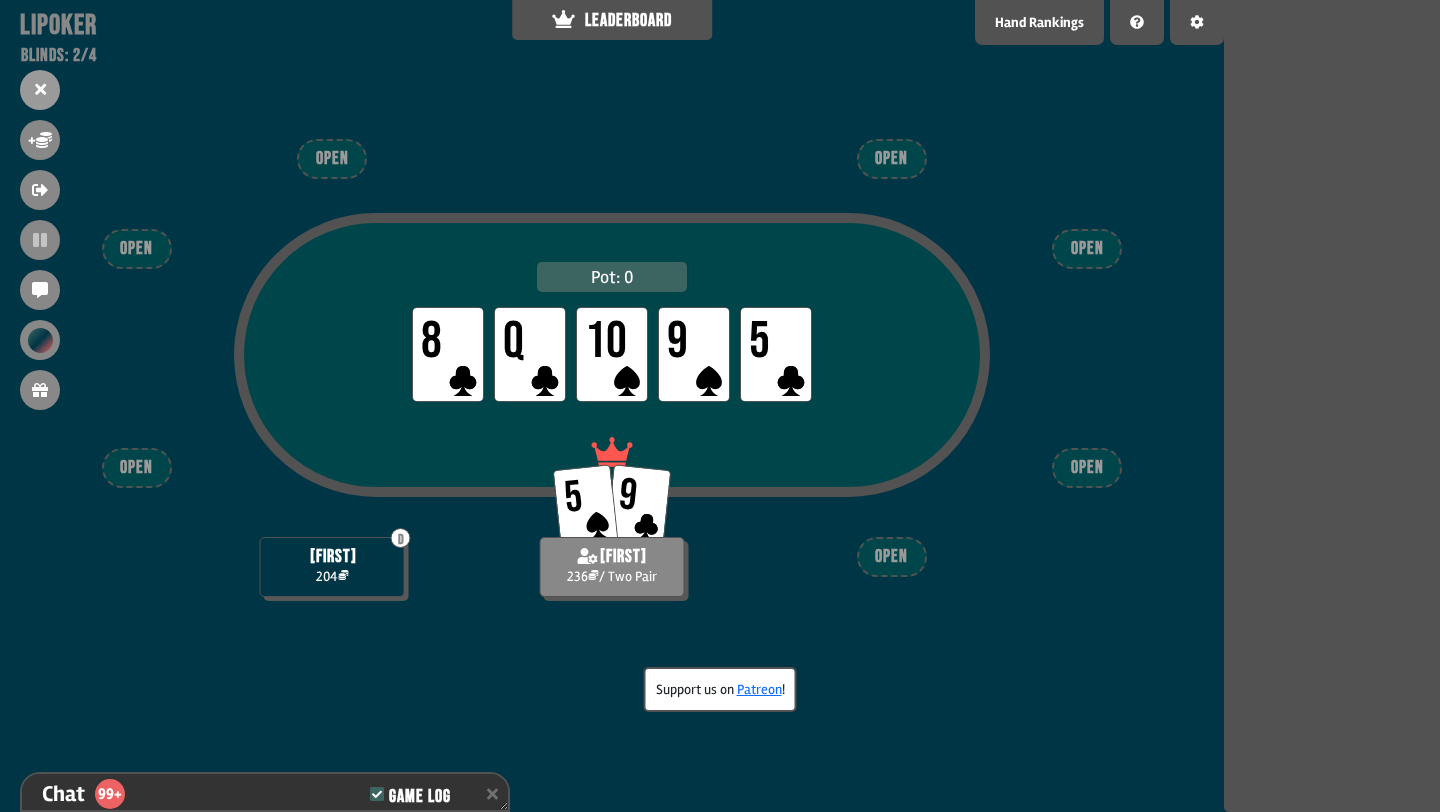 scroll, scrollTop: 13556, scrollLeft: 0, axis: vertical 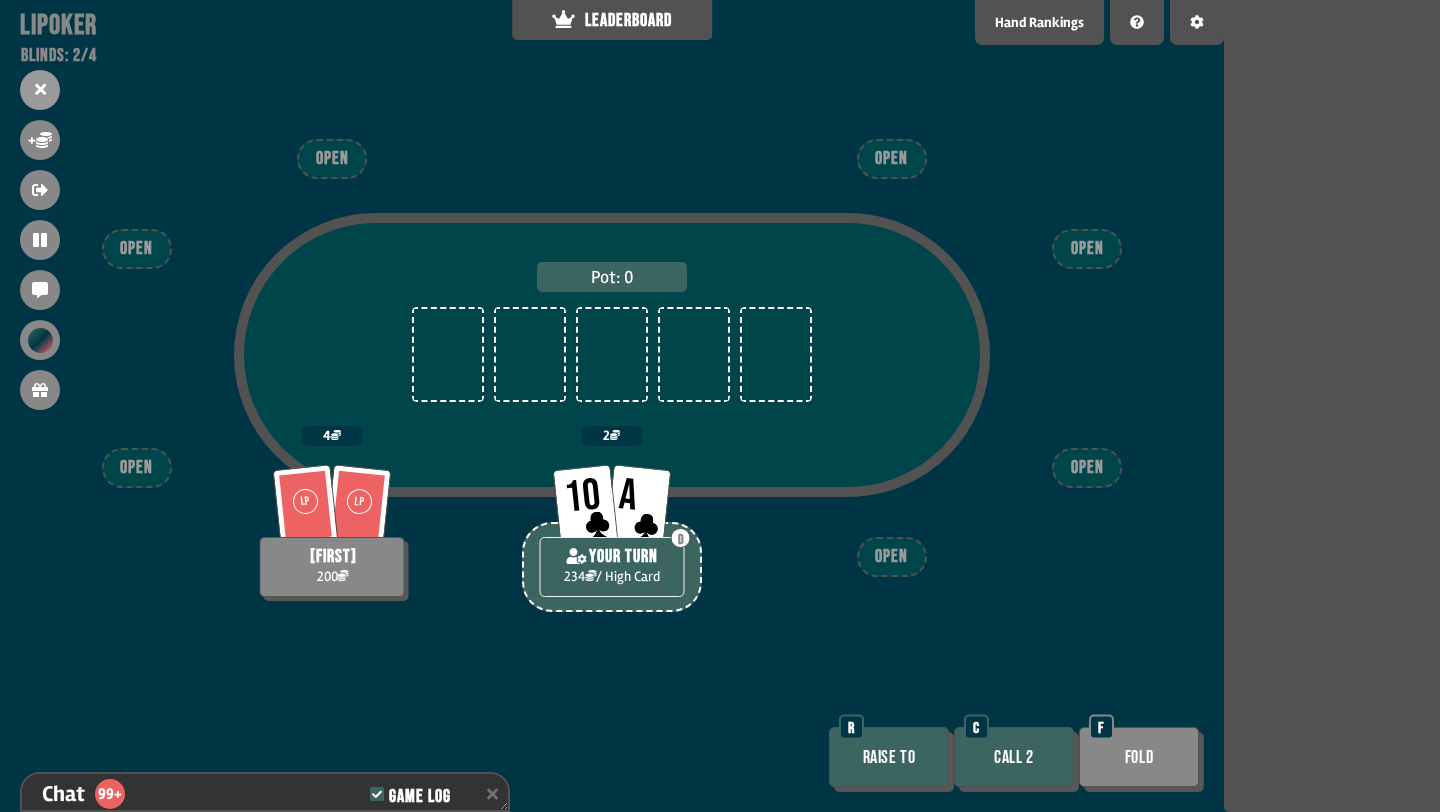 click on "Raise to" at bounding box center [889, 757] 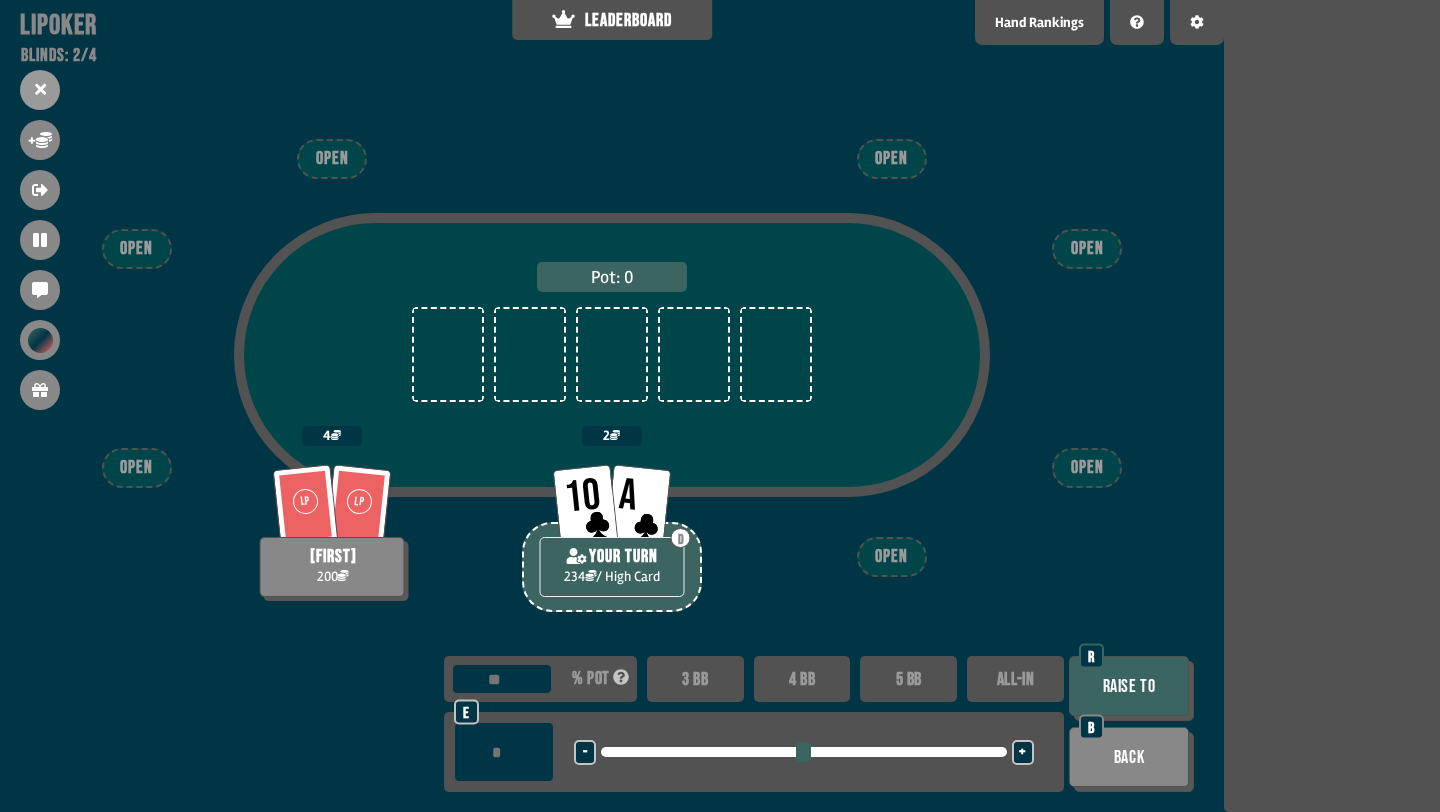 click on "3 BB" at bounding box center (695, 679) 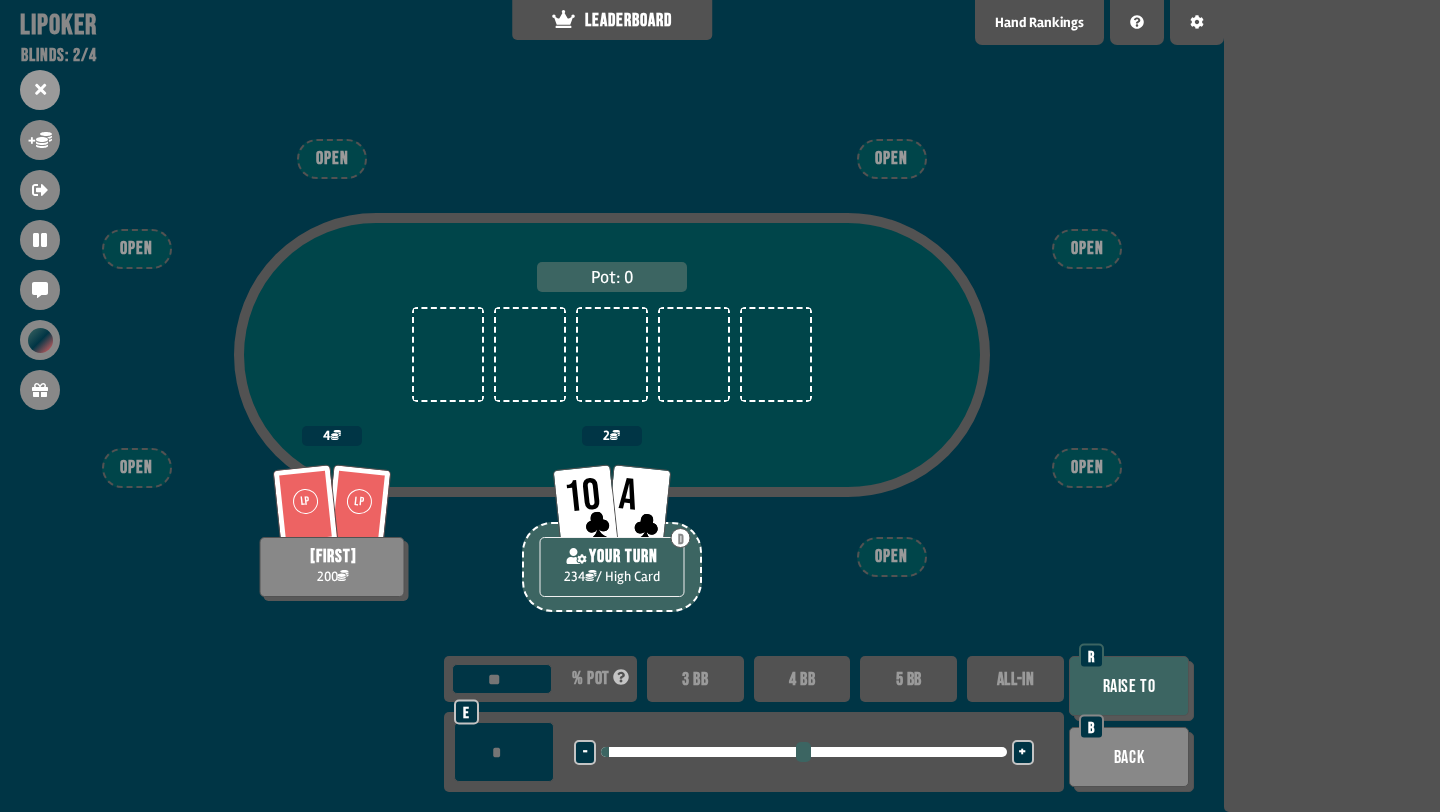 click on "Raise to" at bounding box center [1129, 686] 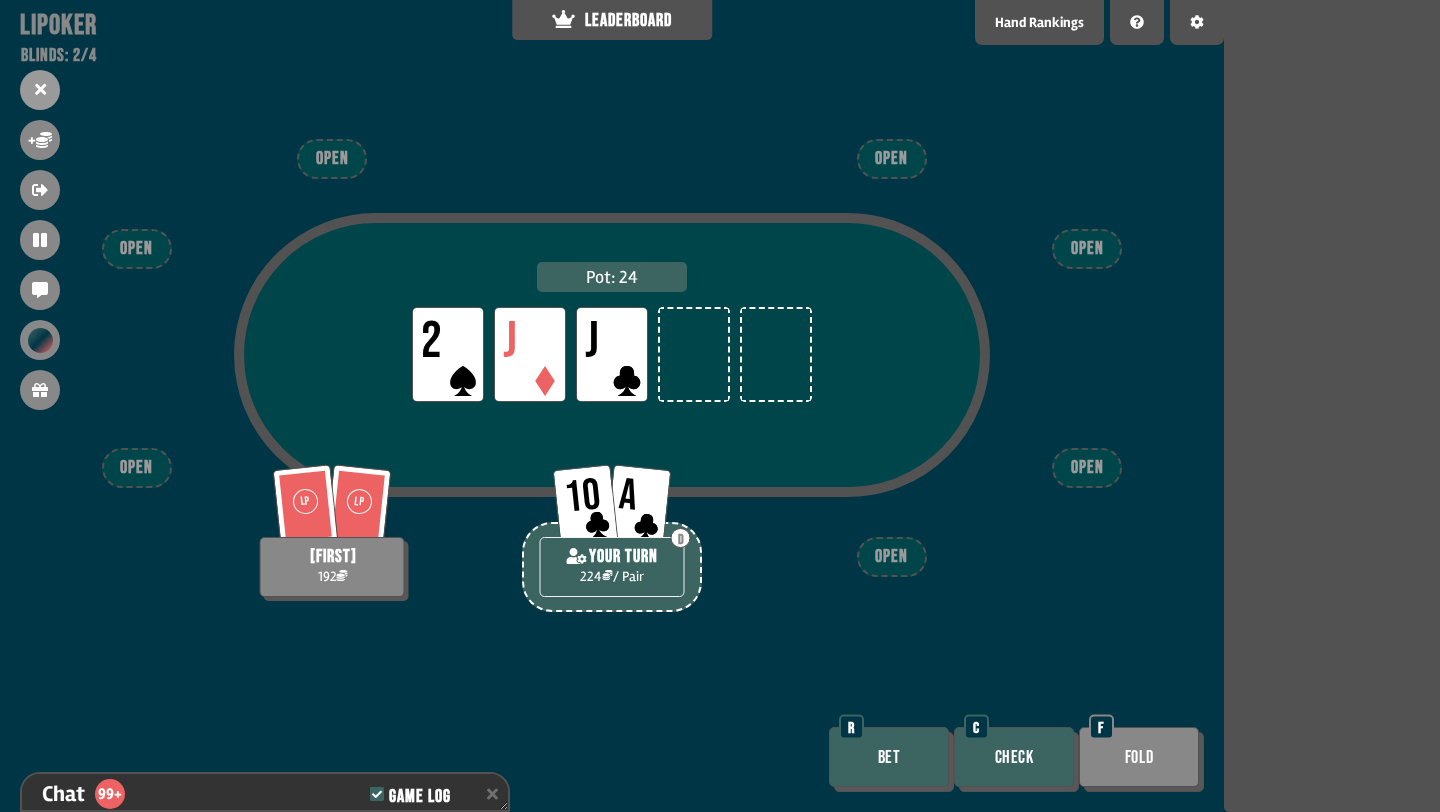 scroll, scrollTop: 13701, scrollLeft: 0, axis: vertical 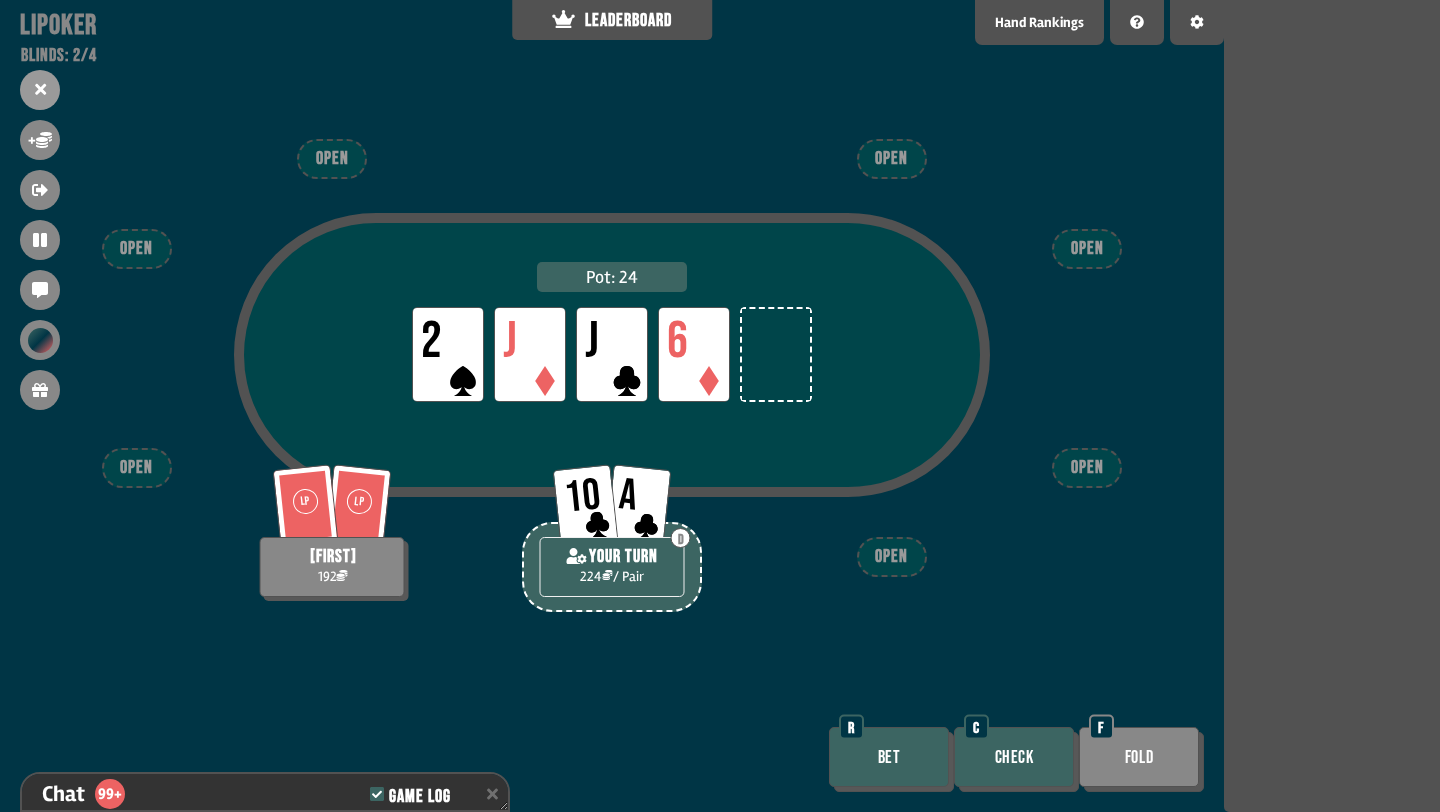 click on "Check" at bounding box center (1014, 757) 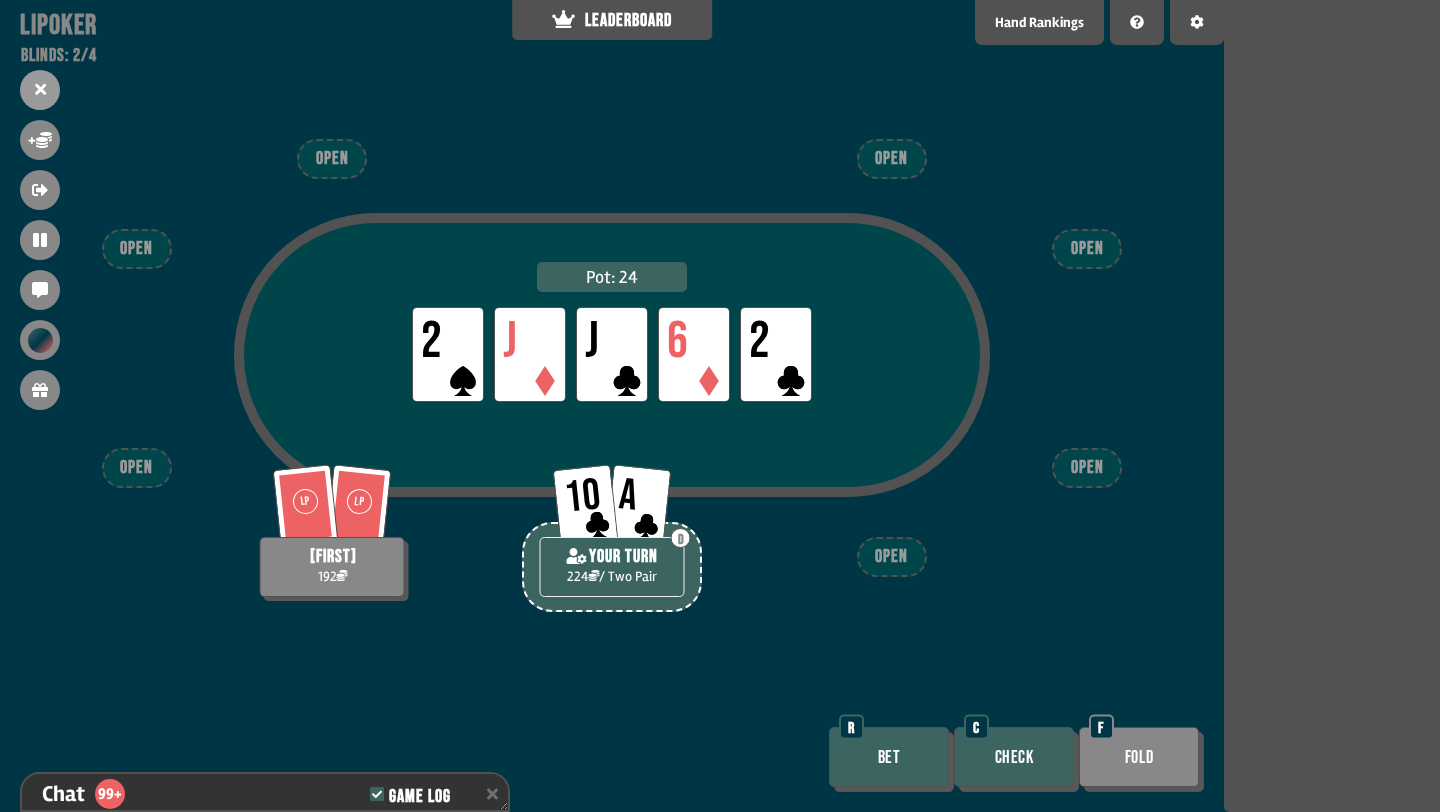 scroll, scrollTop: 13933, scrollLeft: 0, axis: vertical 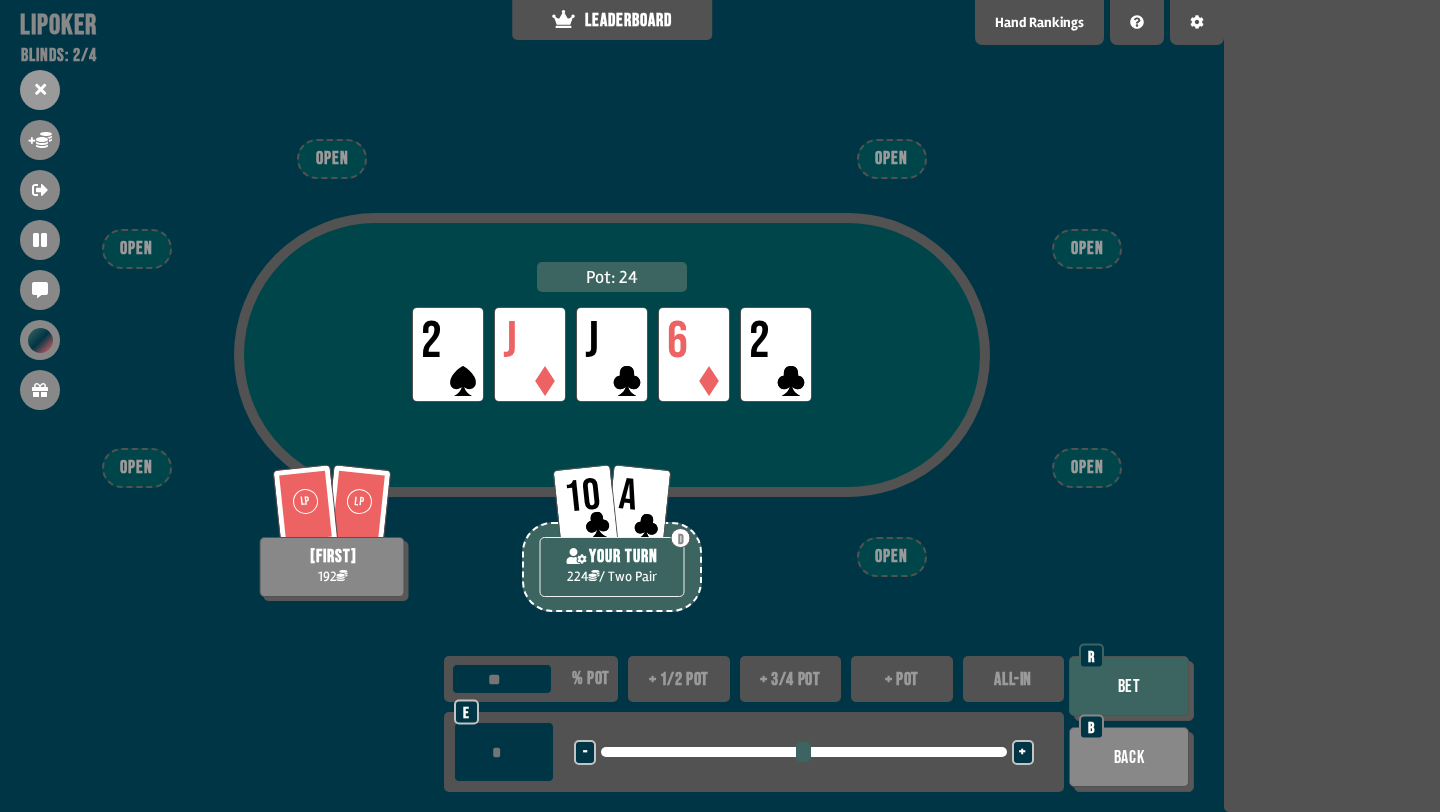 click on "+ 1/2 pot" at bounding box center (679, 679) 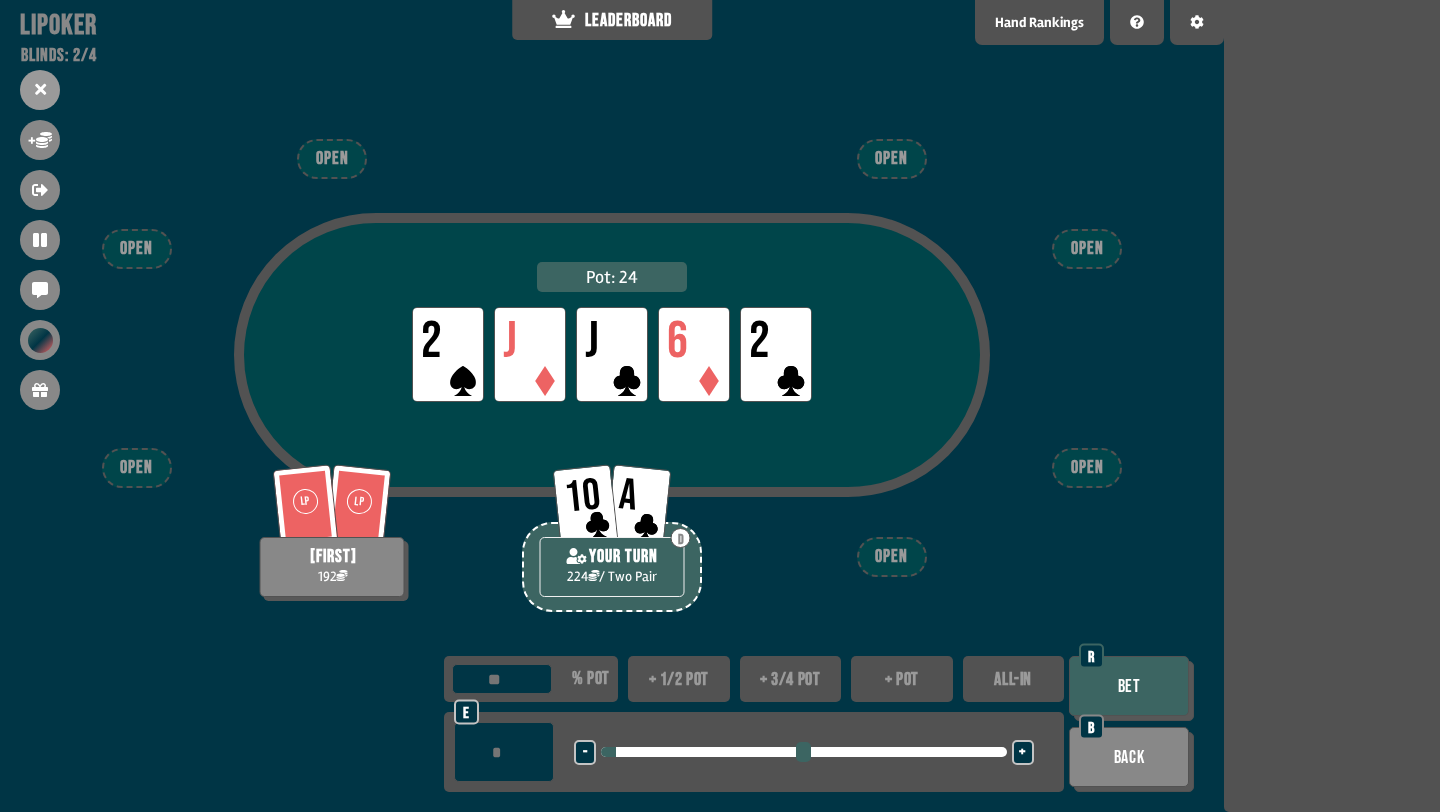 click on "Bet" at bounding box center (1129, 686) 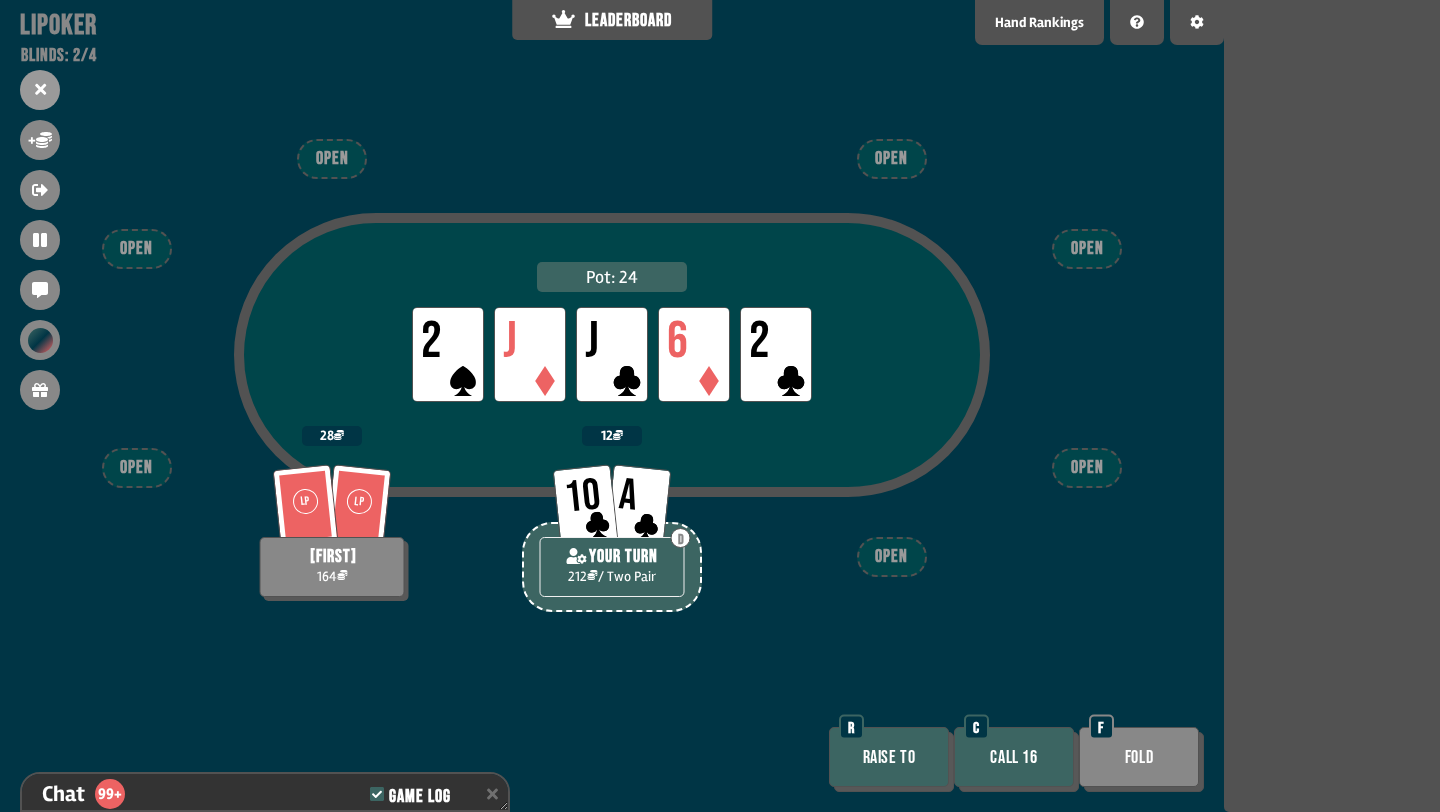 scroll, scrollTop: 14020, scrollLeft: 0, axis: vertical 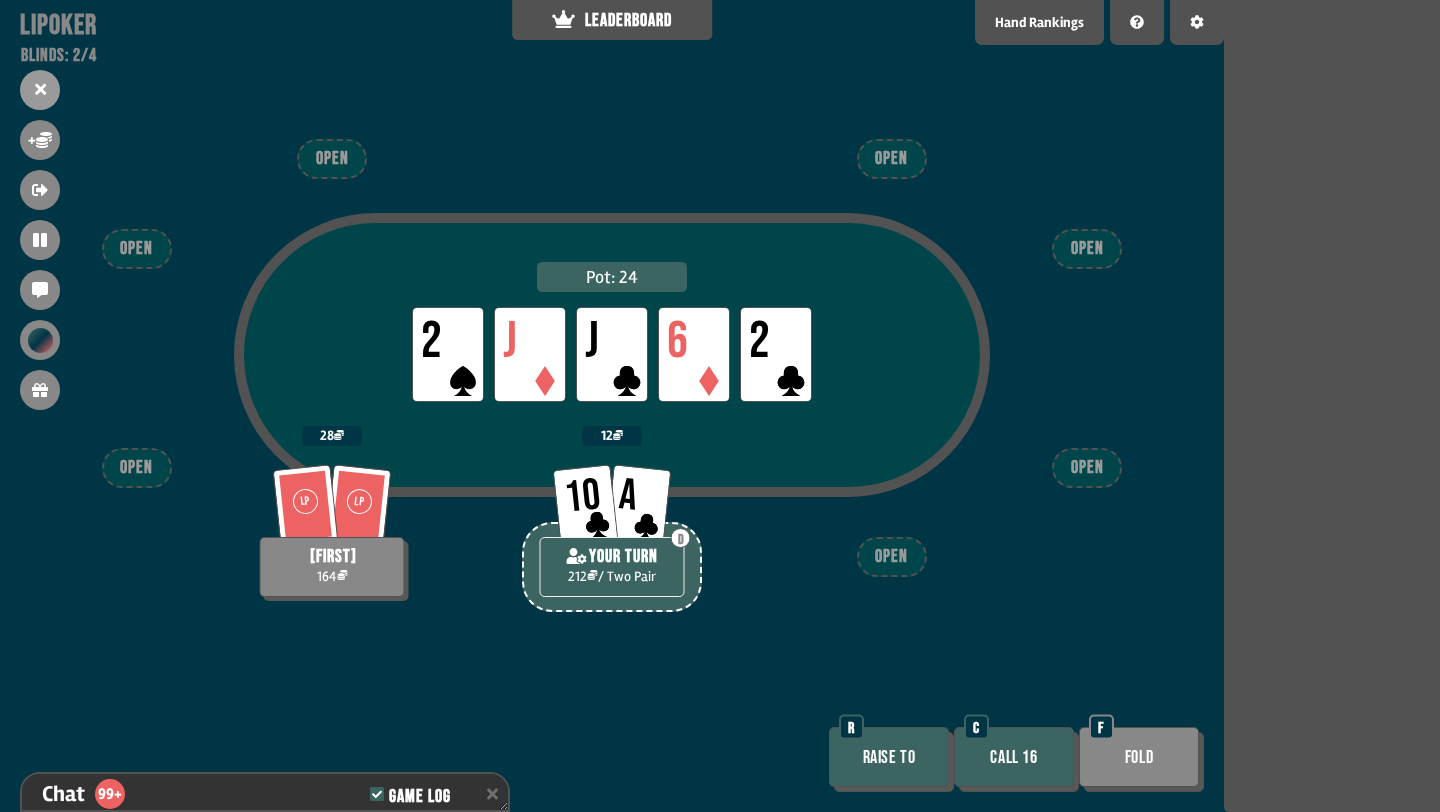 click on "Call 16" at bounding box center [1014, 757] 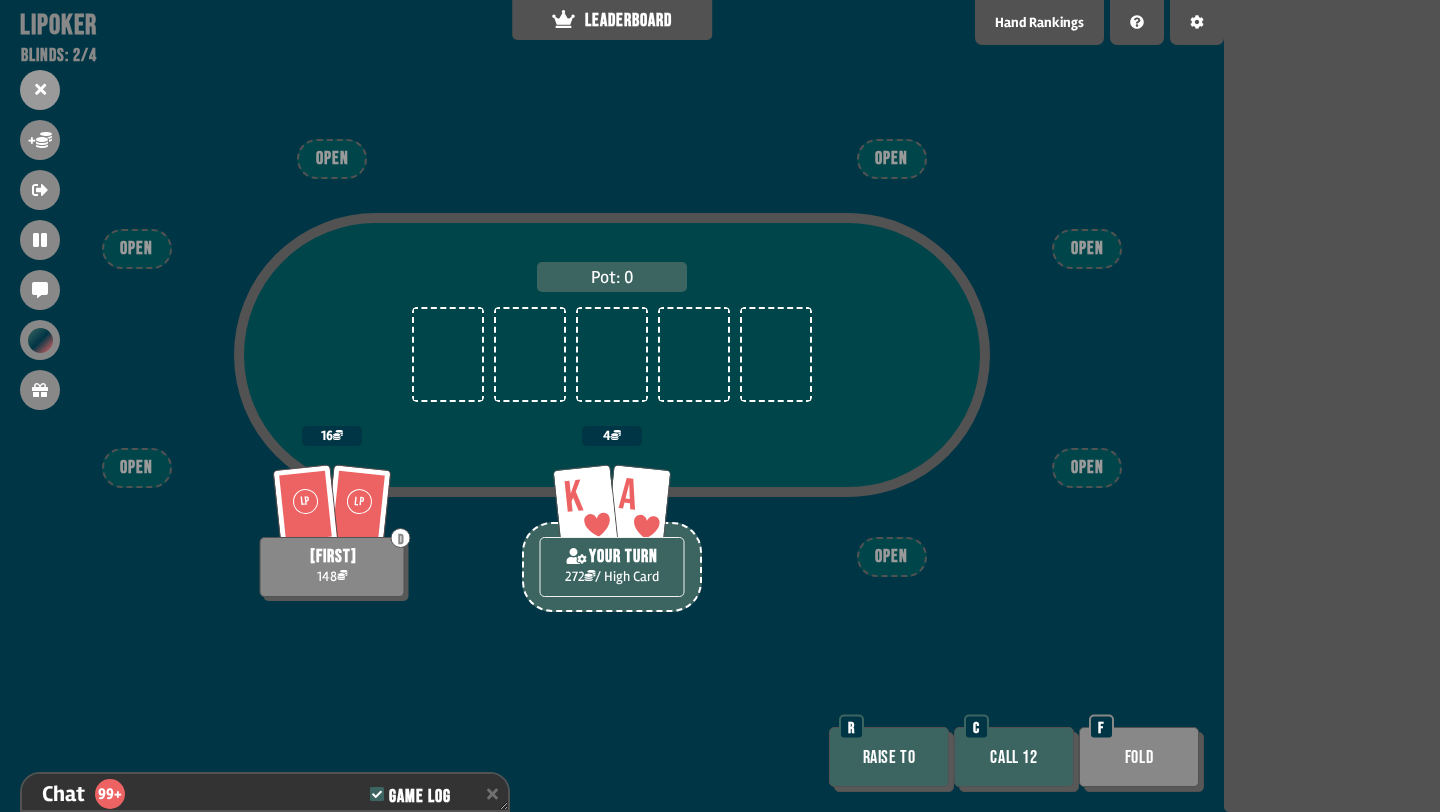 scroll, scrollTop: 14194, scrollLeft: 0, axis: vertical 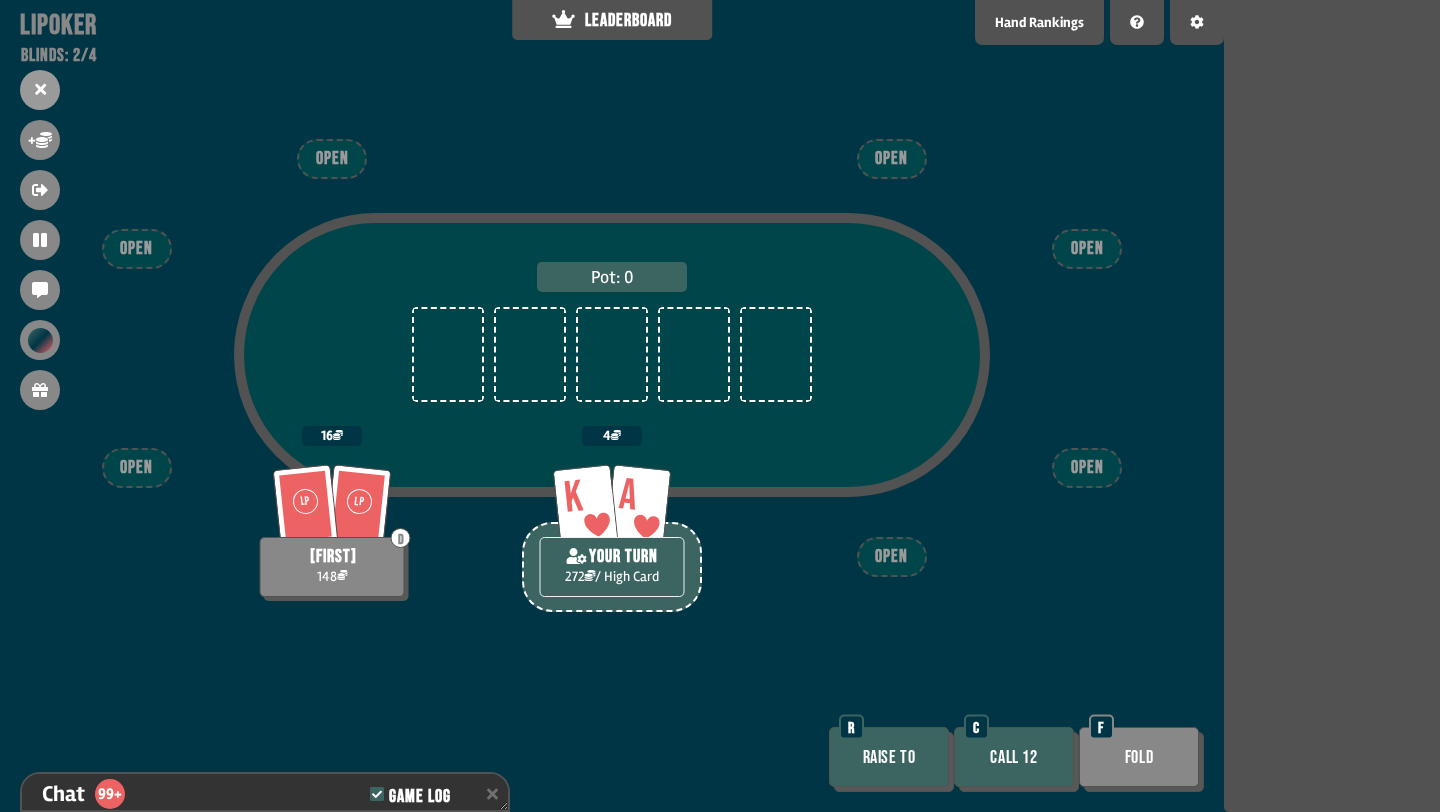 click on "Call 12" at bounding box center (1014, 757) 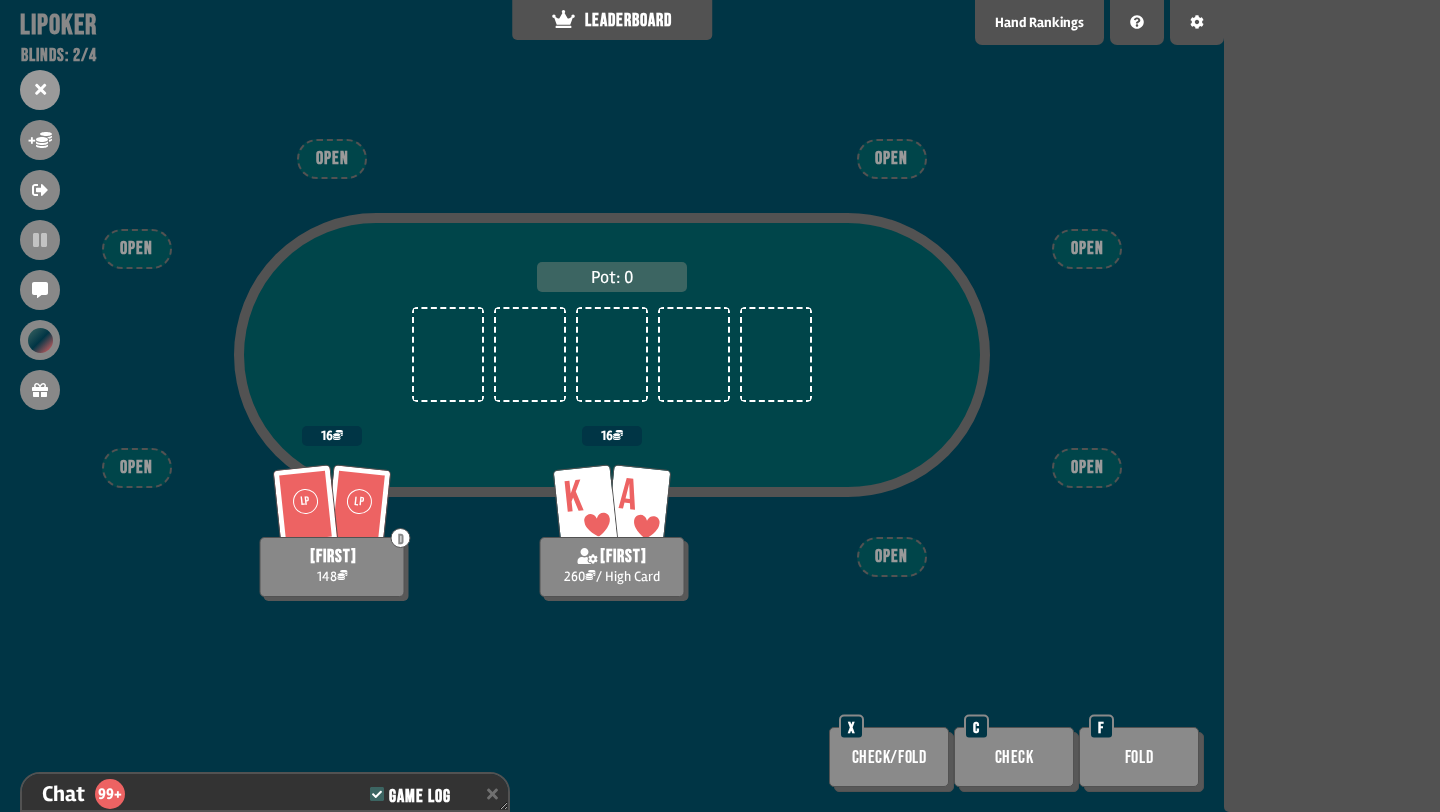 scroll, scrollTop: 14252, scrollLeft: 0, axis: vertical 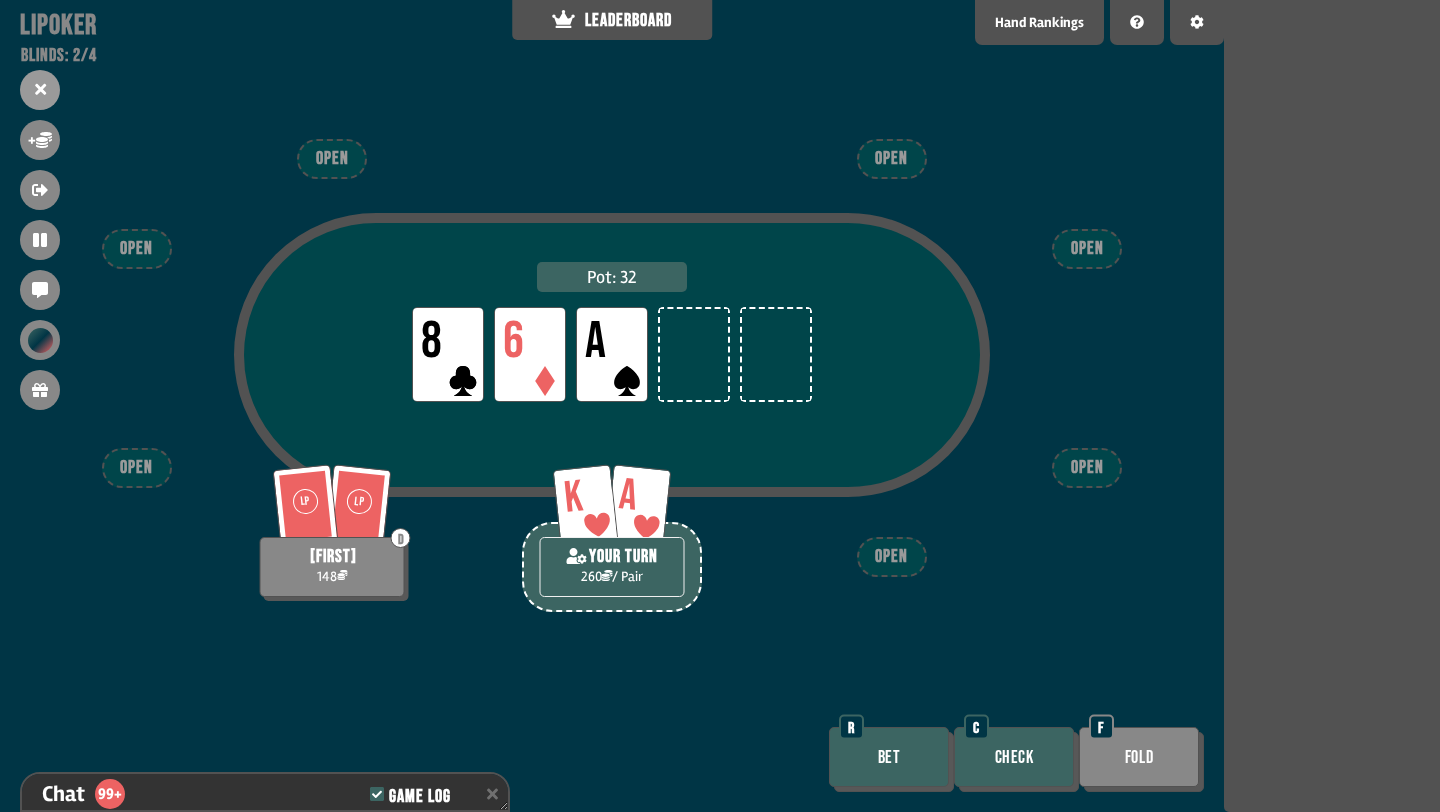 click on "Bet" at bounding box center (889, 757) 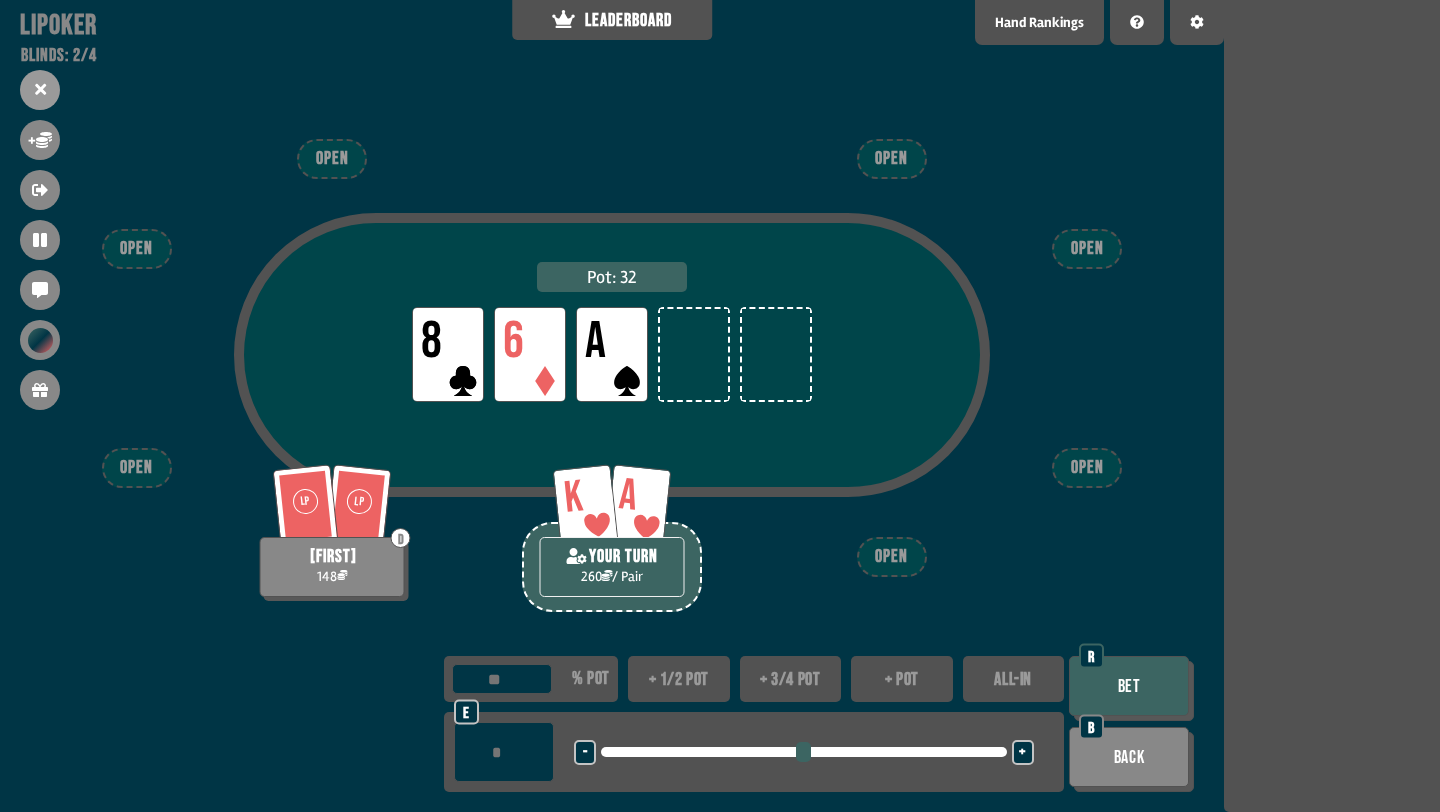 click on "+ 1/2 pot" at bounding box center (679, 679) 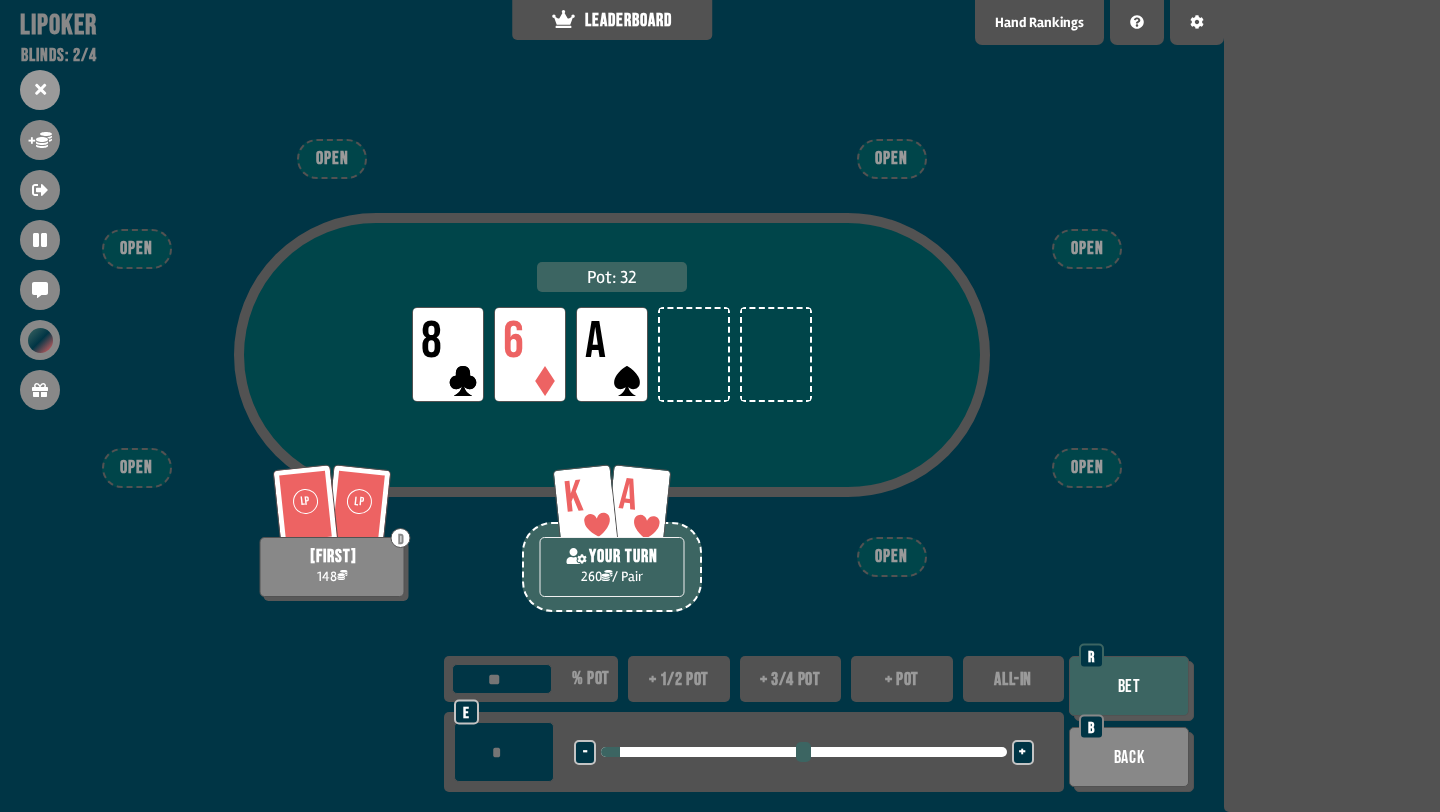 click on "Bet" at bounding box center (1129, 686) 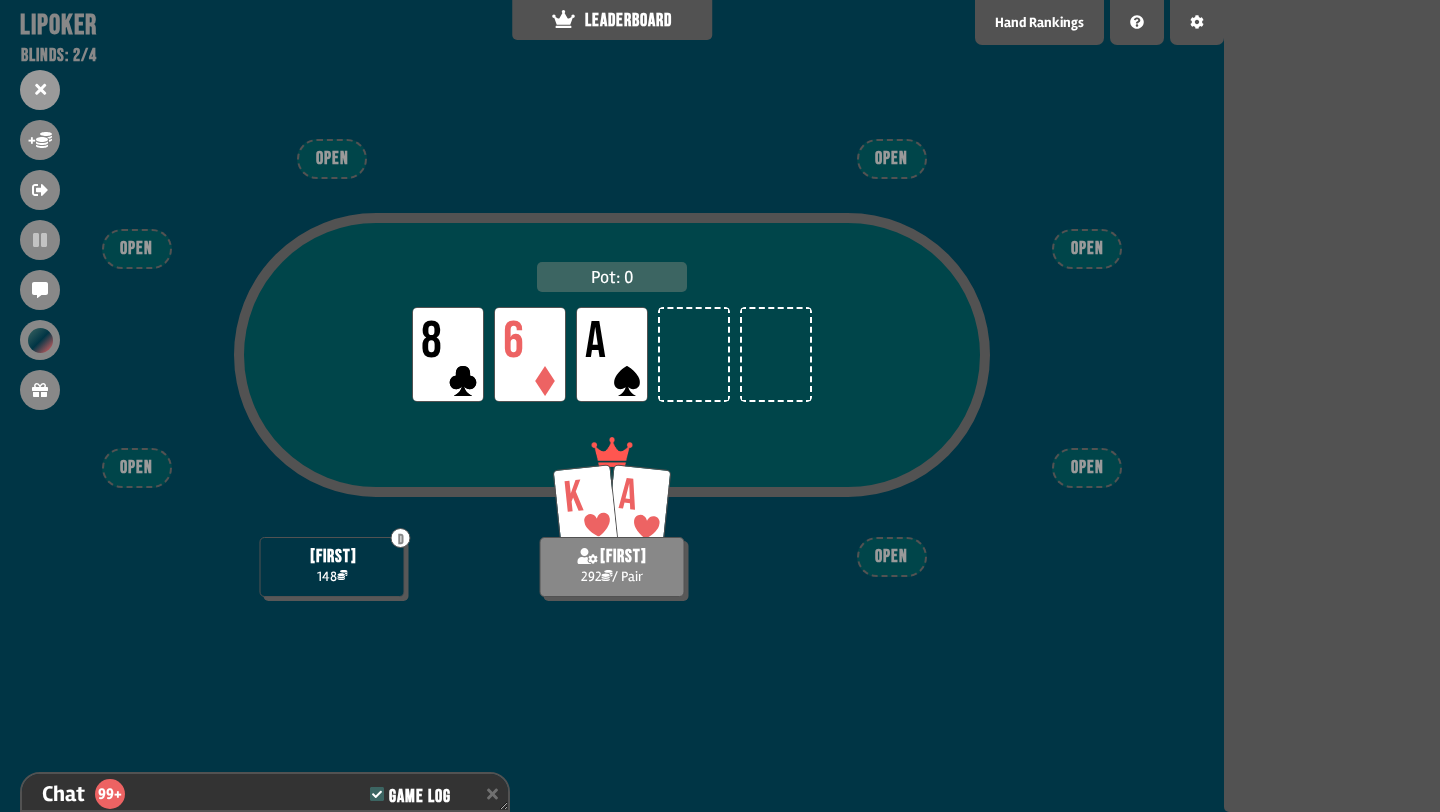scroll, scrollTop: 14455, scrollLeft: 0, axis: vertical 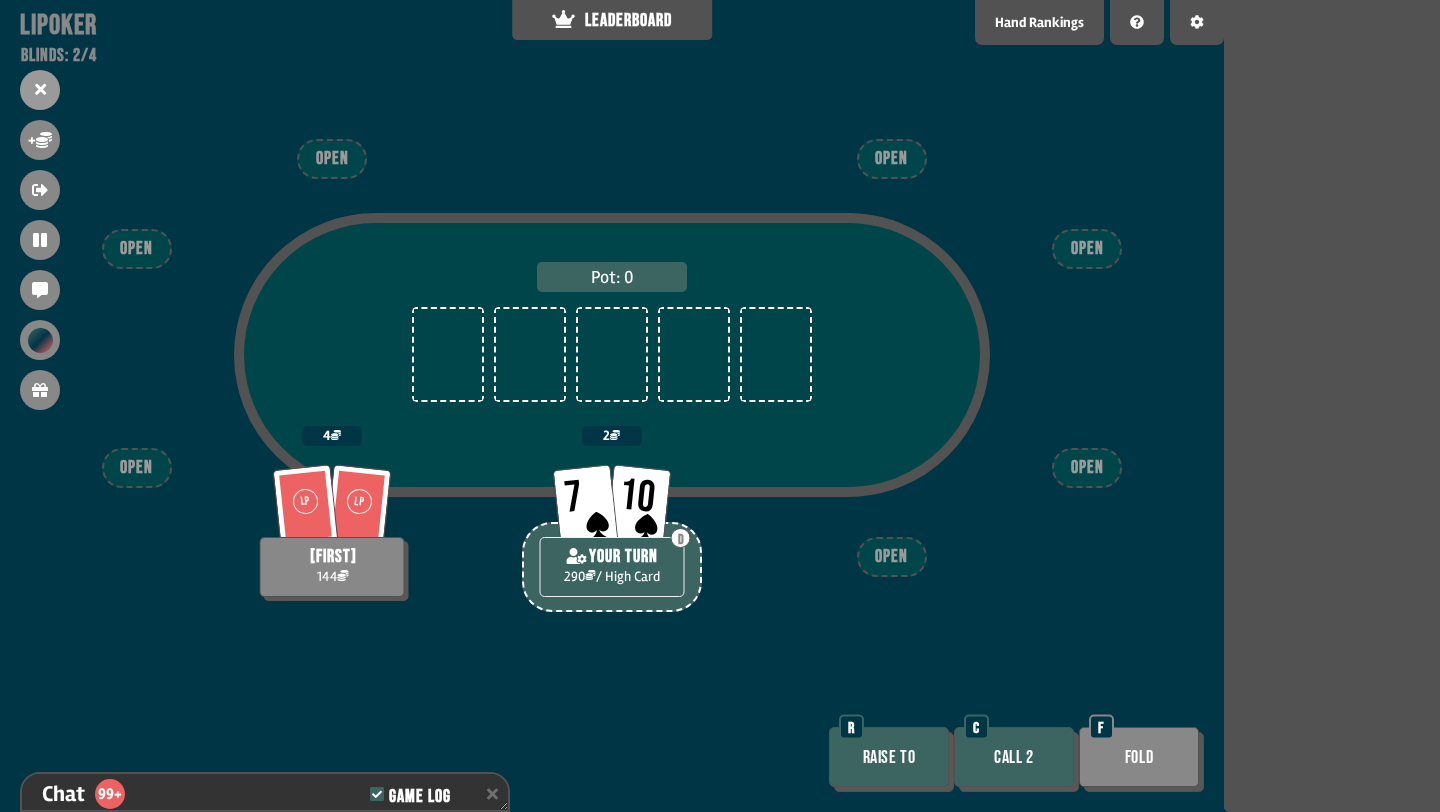 click on "Call 2" at bounding box center (1014, 757) 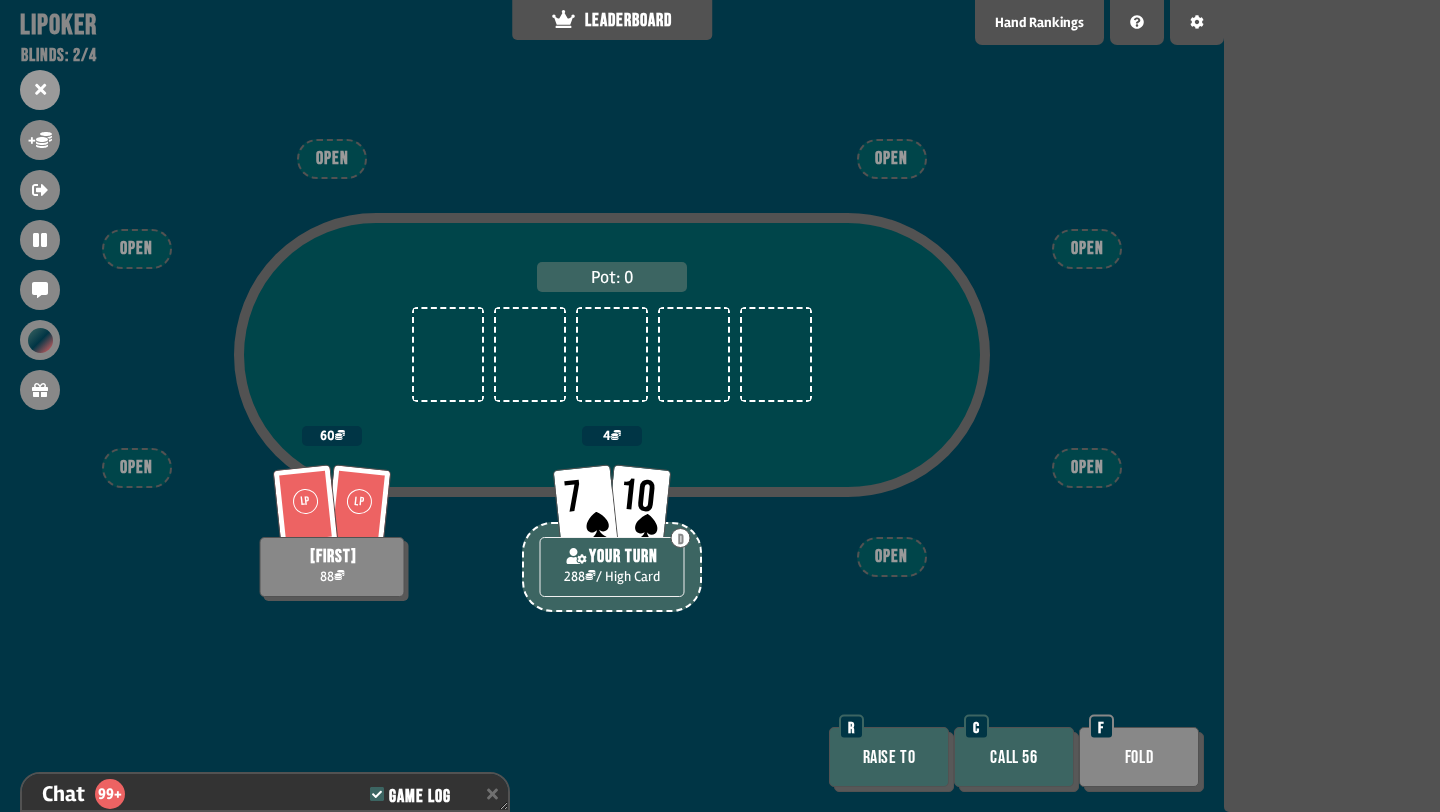 scroll, scrollTop: 14542, scrollLeft: 0, axis: vertical 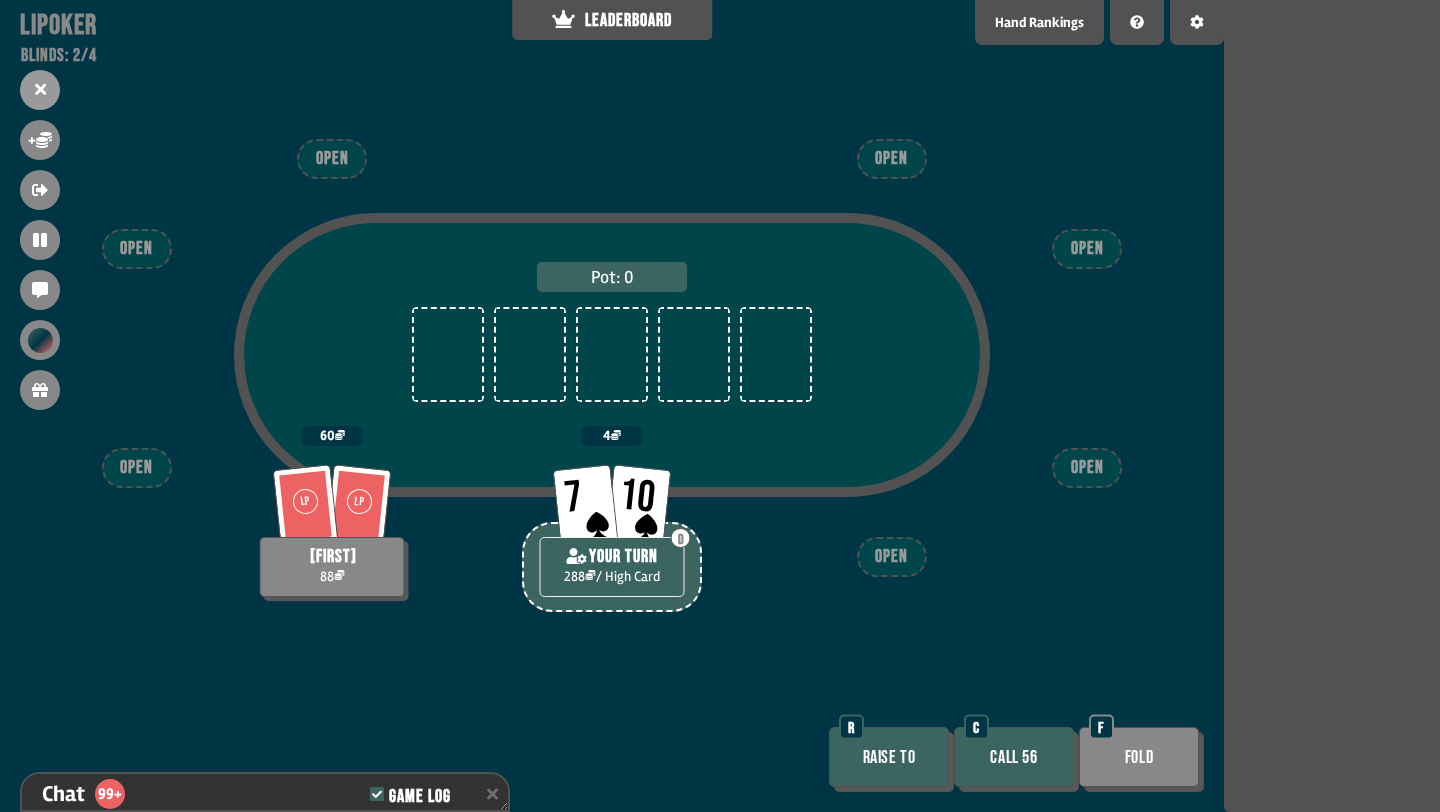 click on "Fold" at bounding box center [1139, 757] 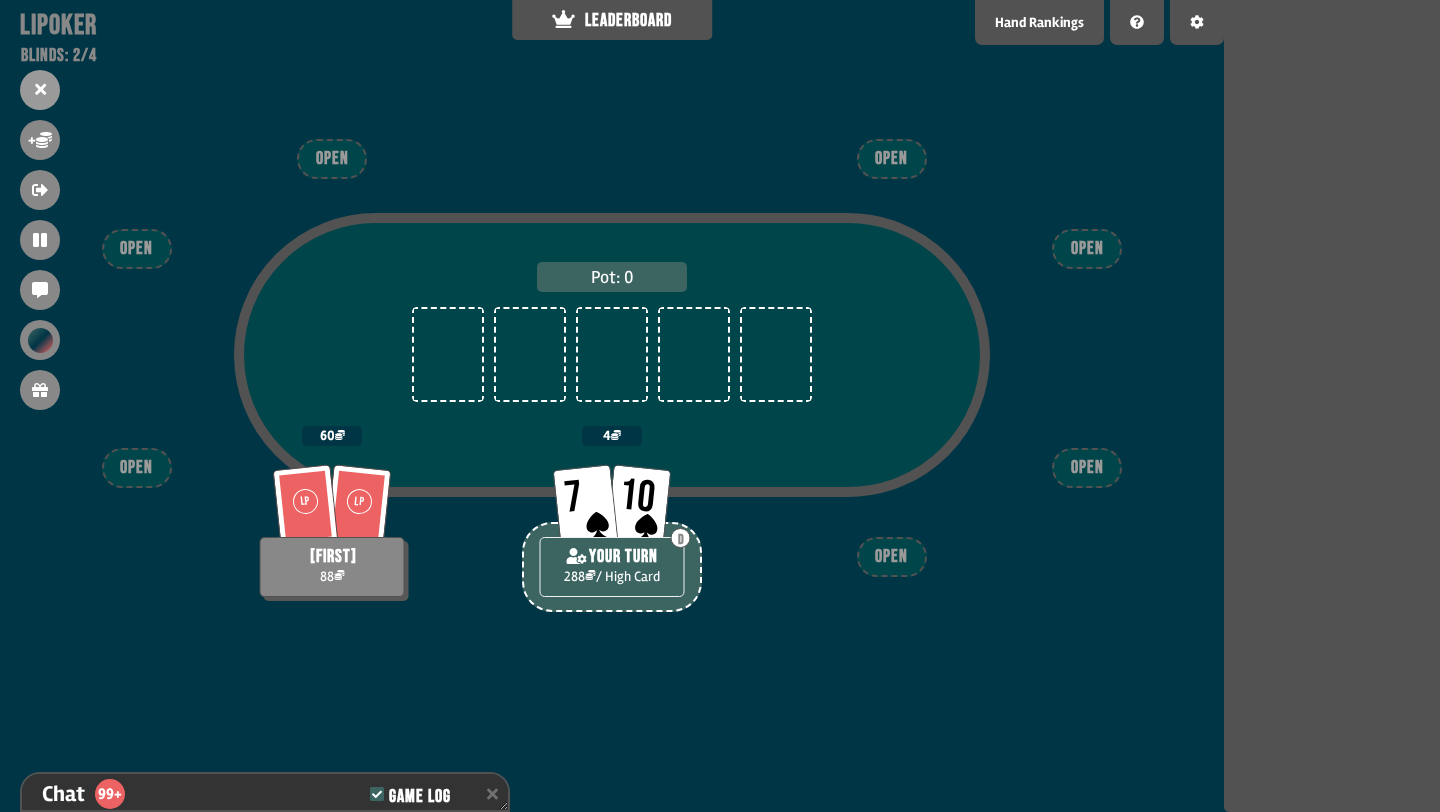 scroll, scrollTop: 14600, scrollLeft: 0, axis: vertical 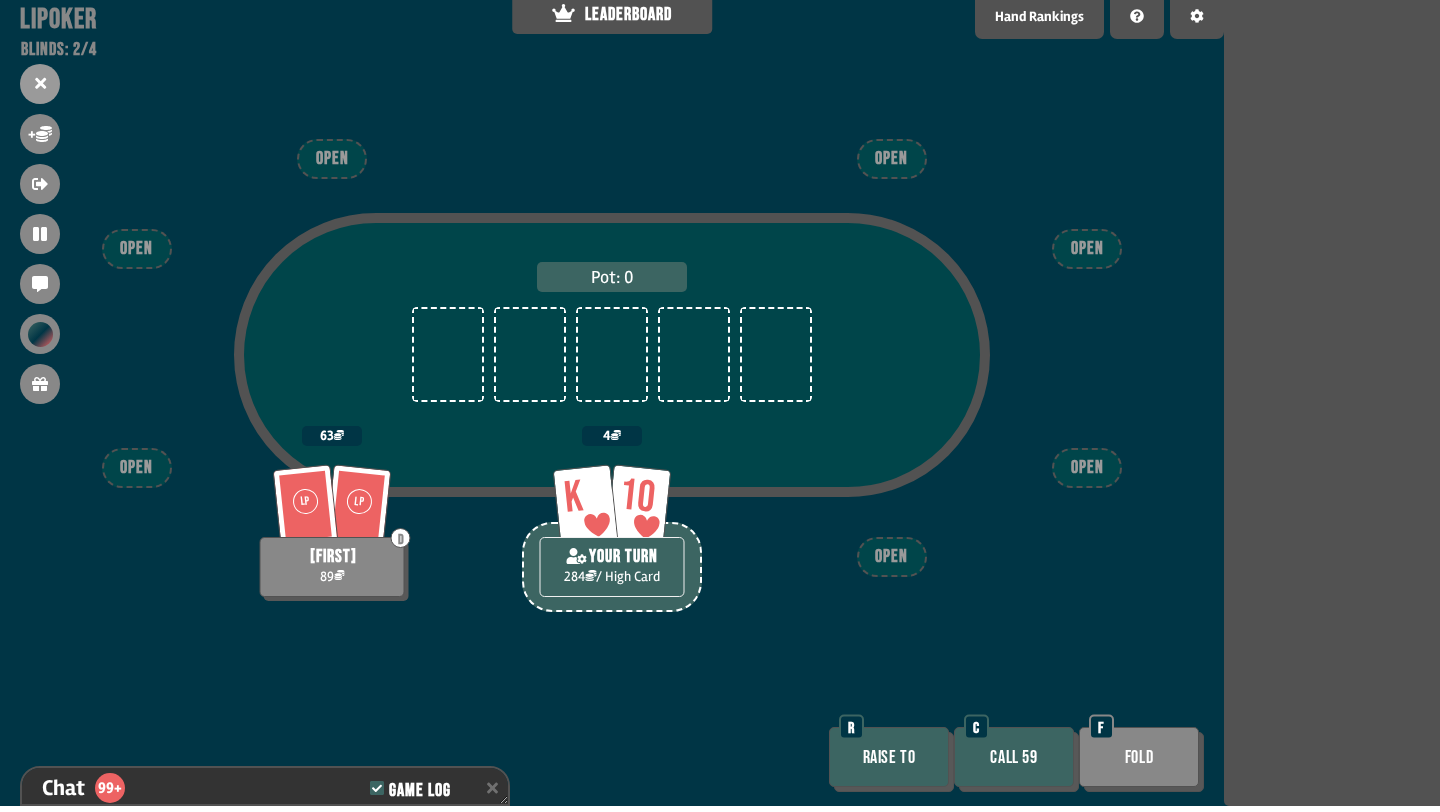 click on "Call 59 C" at bounding box center [1016, 759] 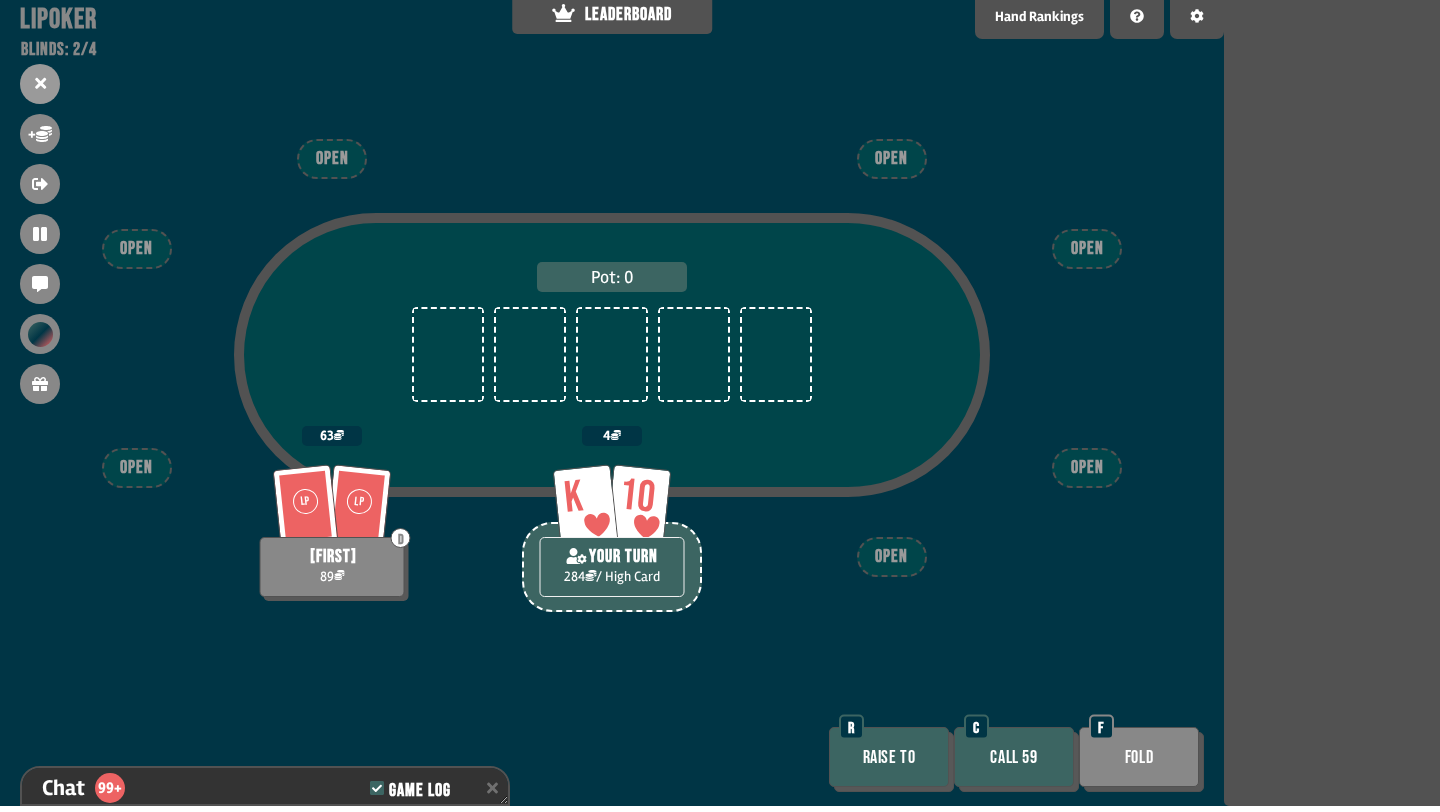 click on "Call 59" at bounding box center (1014, 757) 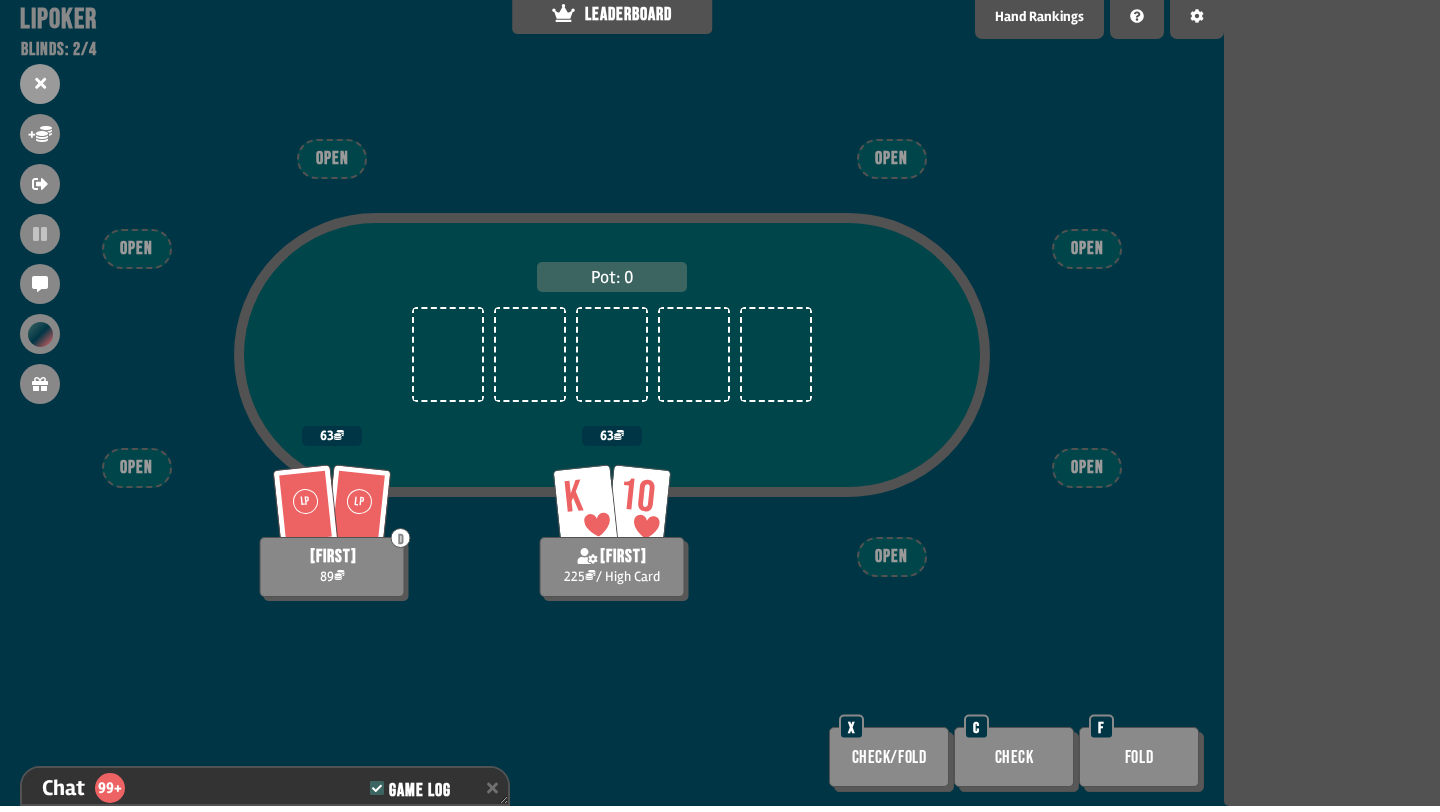 scroll, scrollTop: 14774, scrollLeft: 0, axis: vertical 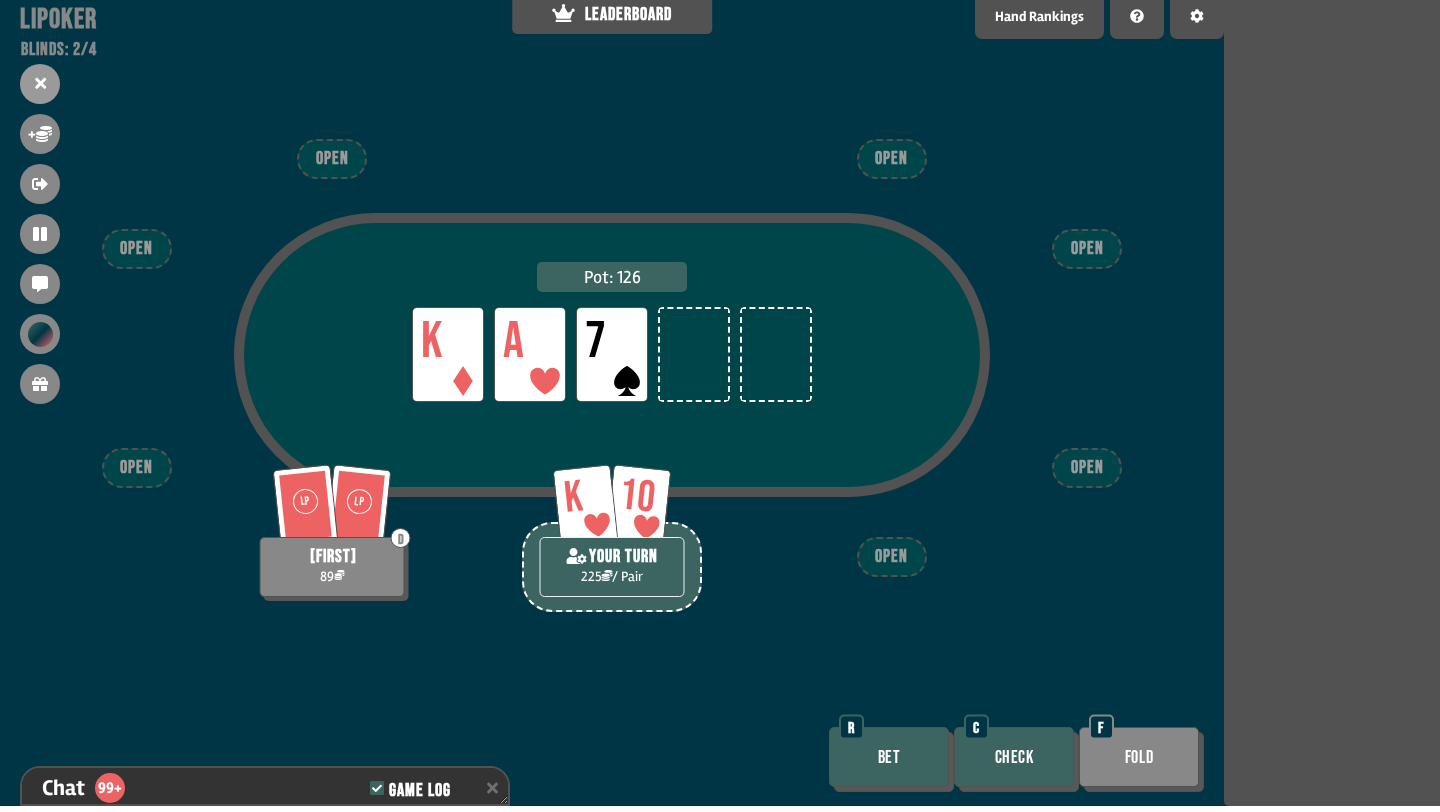 click on "Check" at bounding box center [1014, 757] 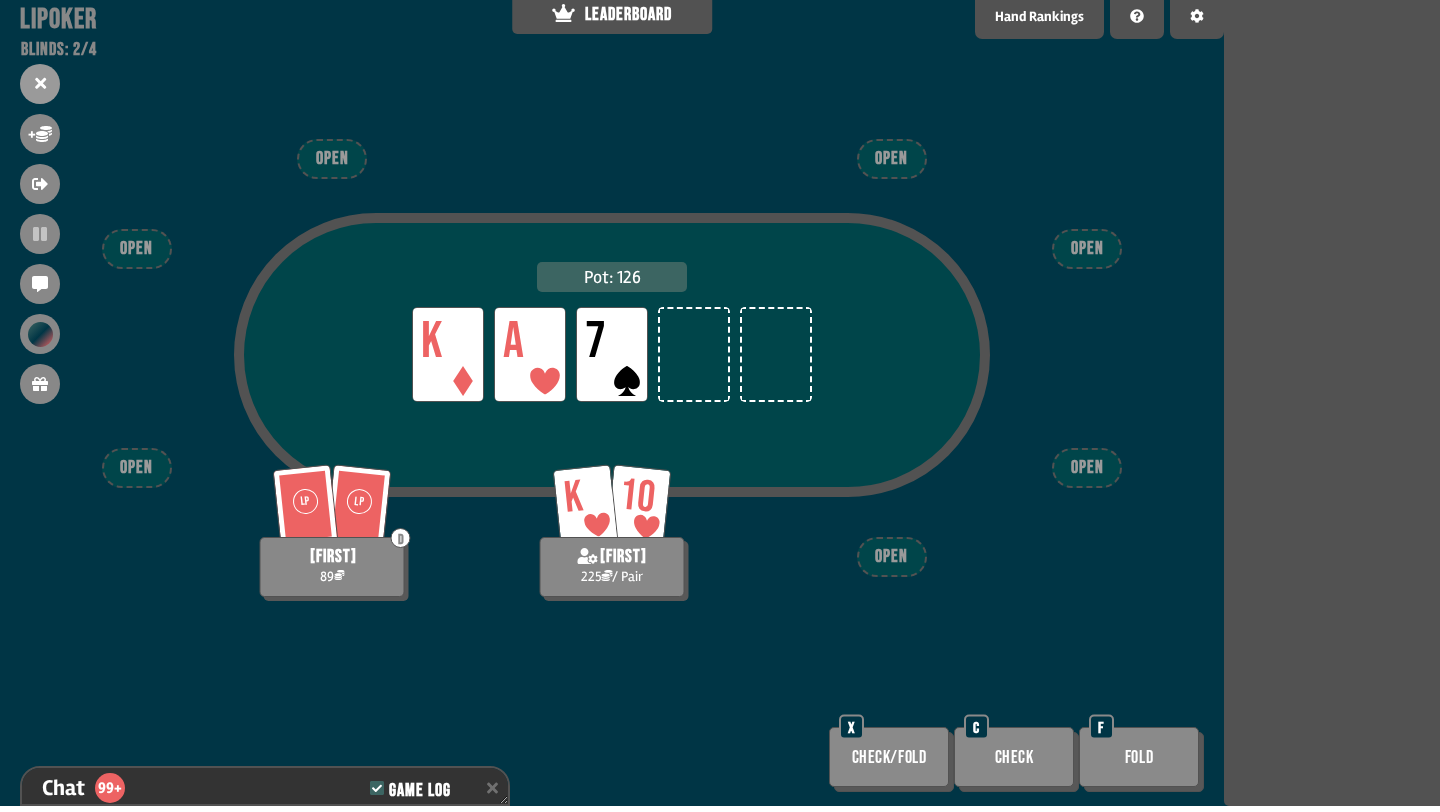 scroll, scrollTop: 14890, scrollLeft: 0, axis: vertical 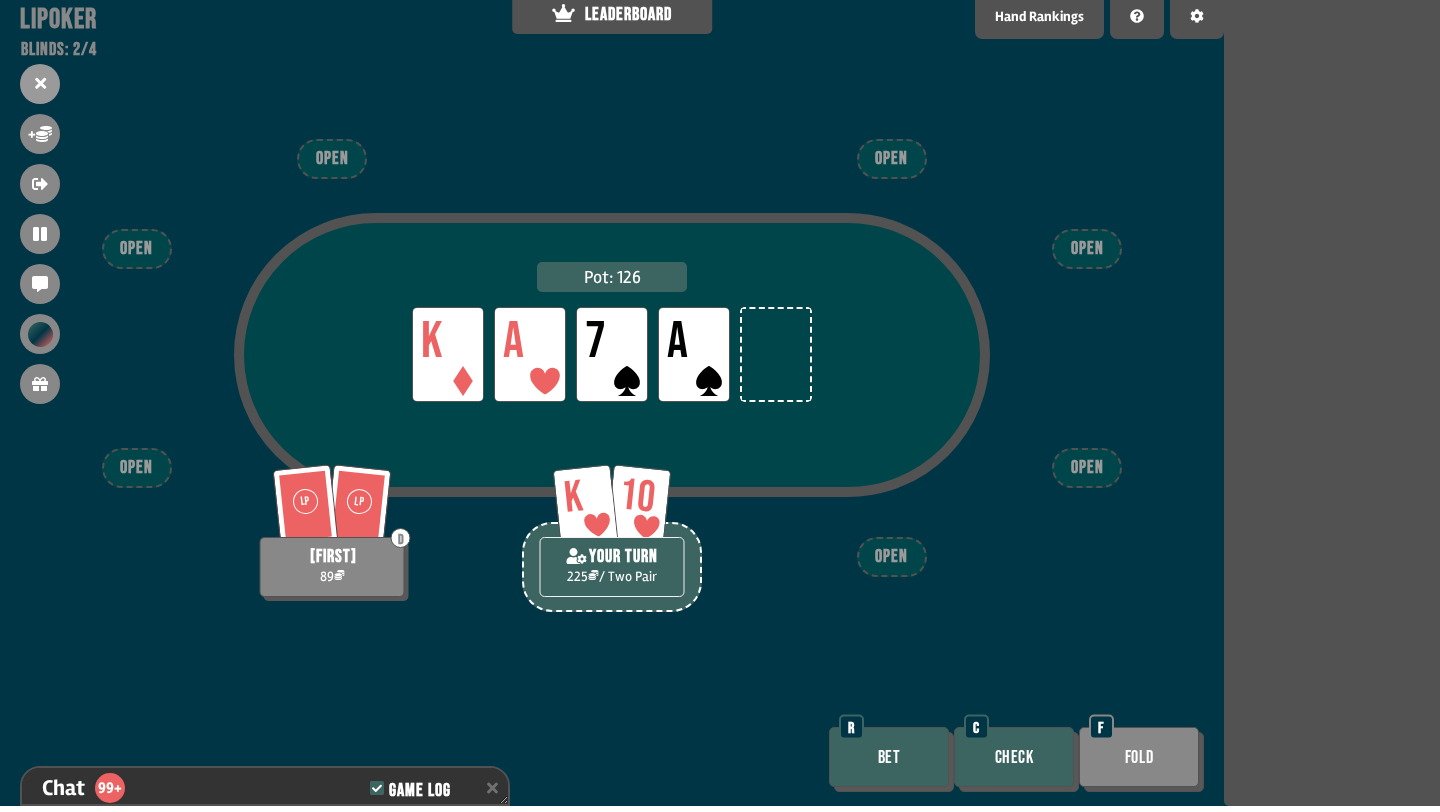 click on "Check" at bounding box center [1014, 757] 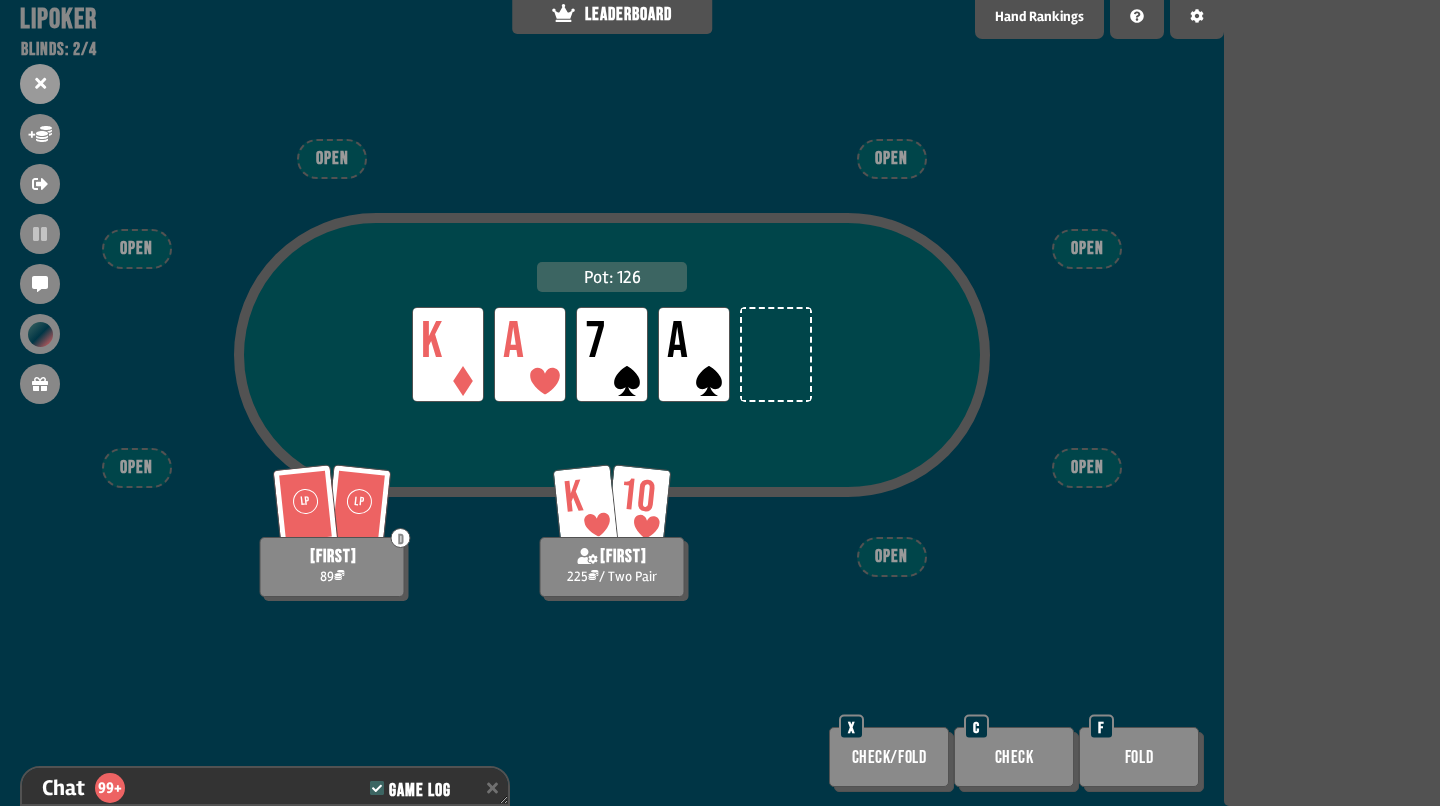 scroll, scrollTop: 15006, scrollLeft: 0, axis: vertical 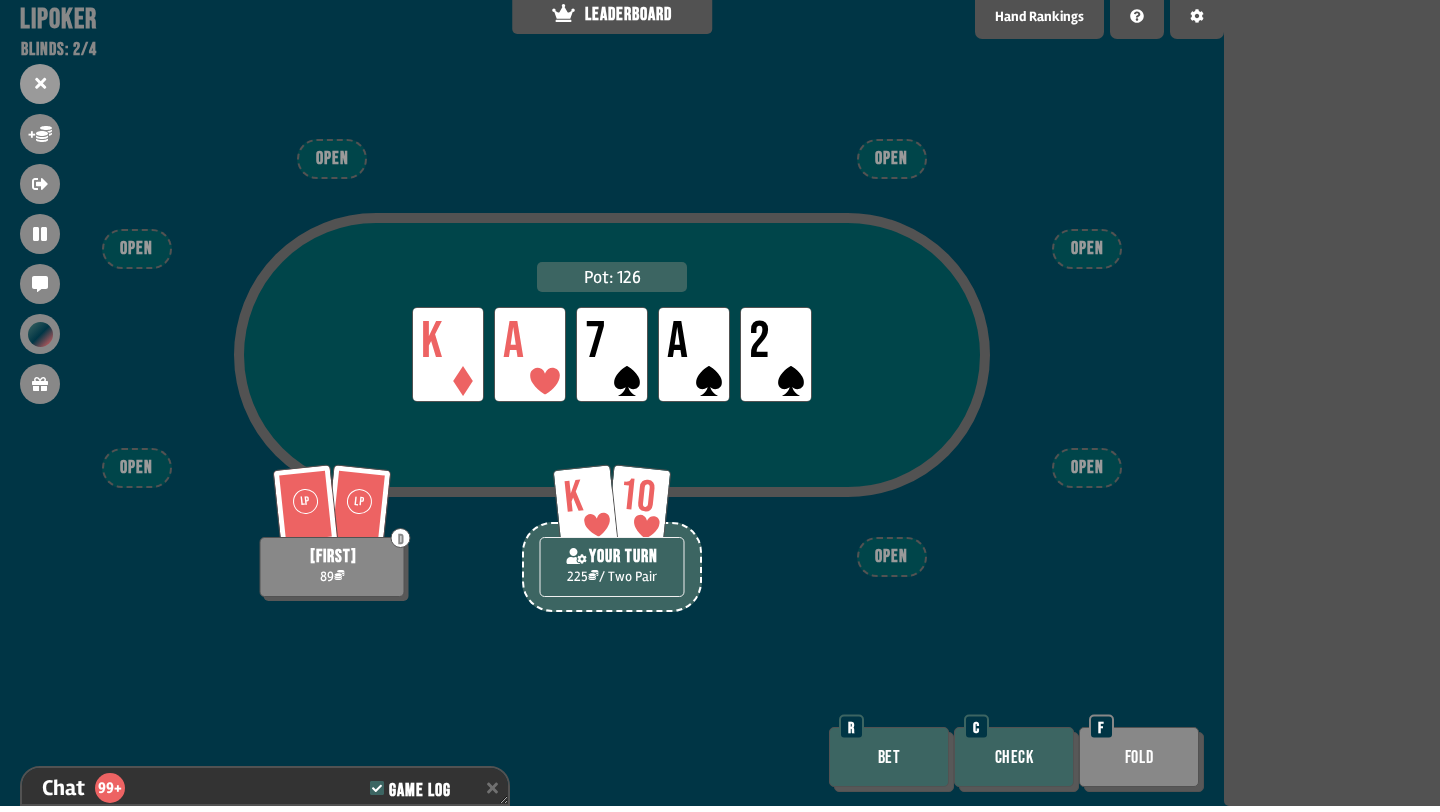 click on "Check" at bounding box center [1014, 757] 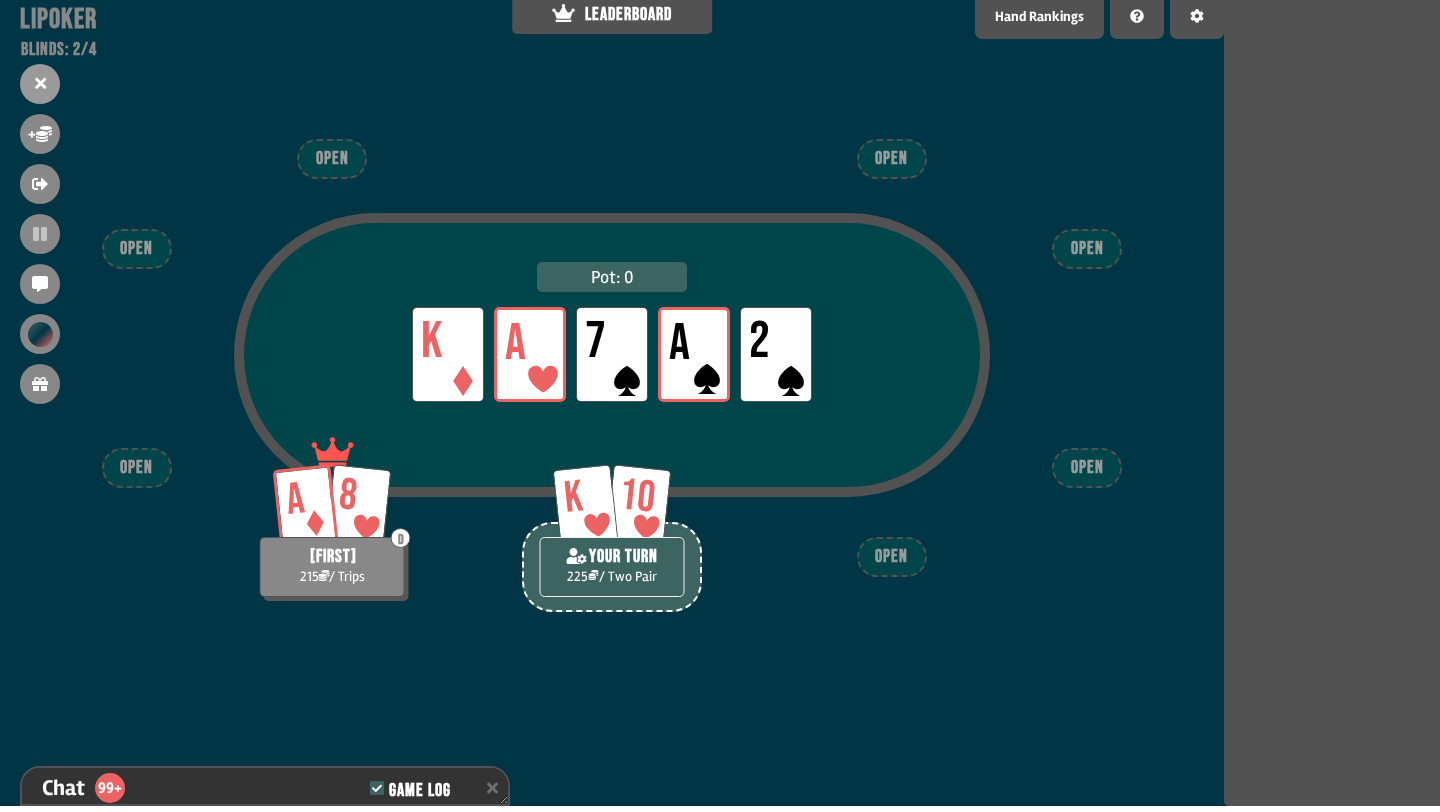 scroll, scrollTop: 15209, scrollLeft: 0, axis: vertical 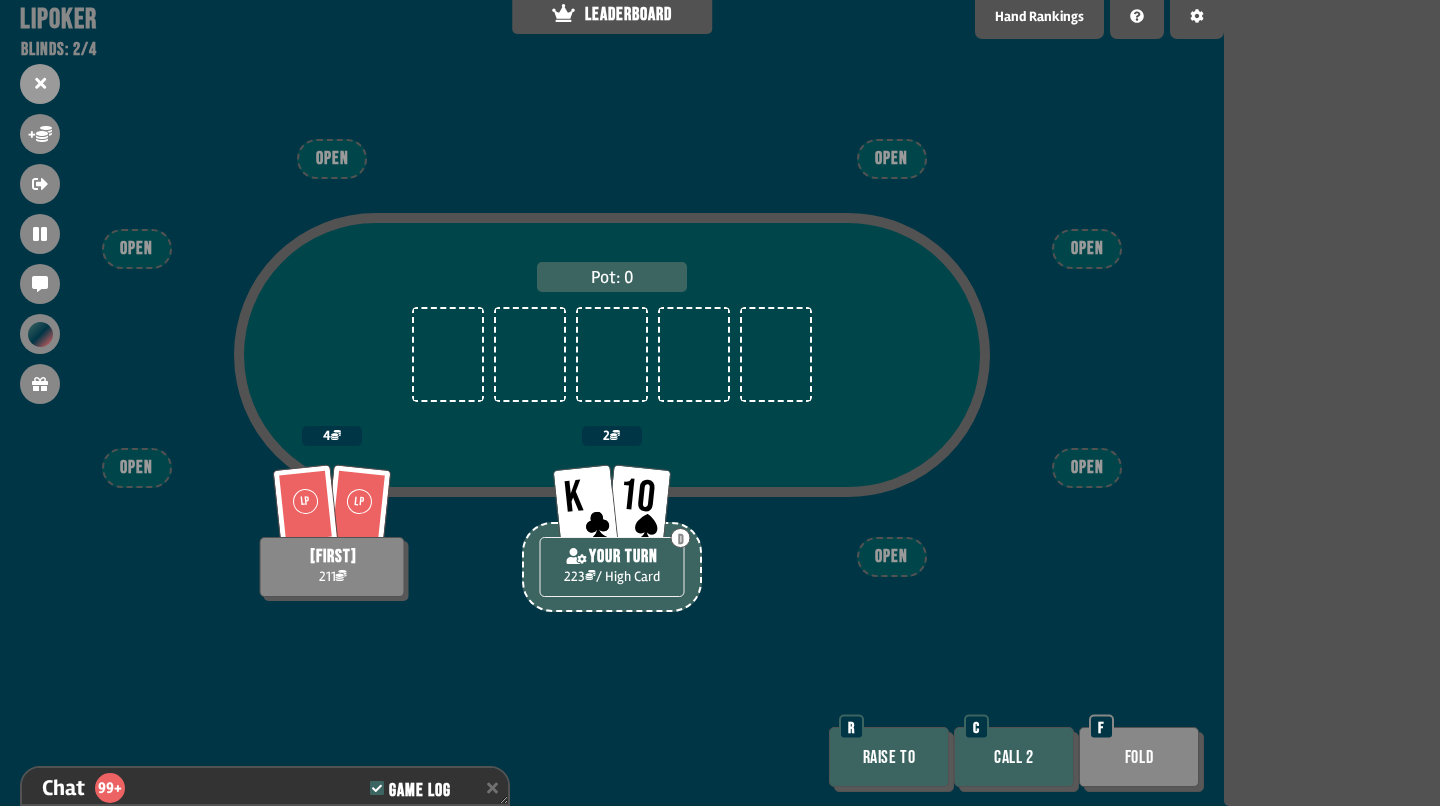 click on "Call 2" at bounding box center [1014, 757] 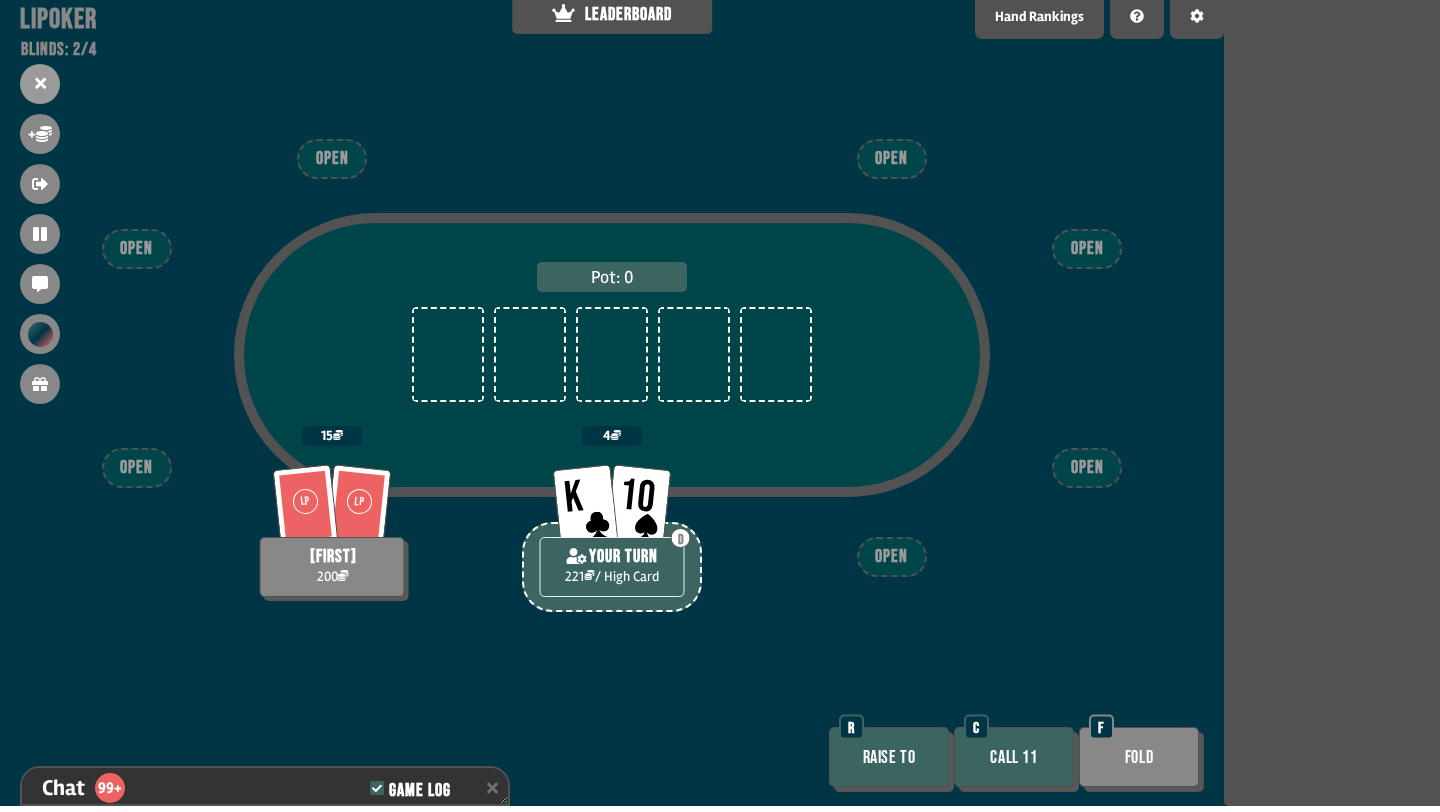 scroll, scrollTop: 15296, scrollLeft: 0, axis: vertical 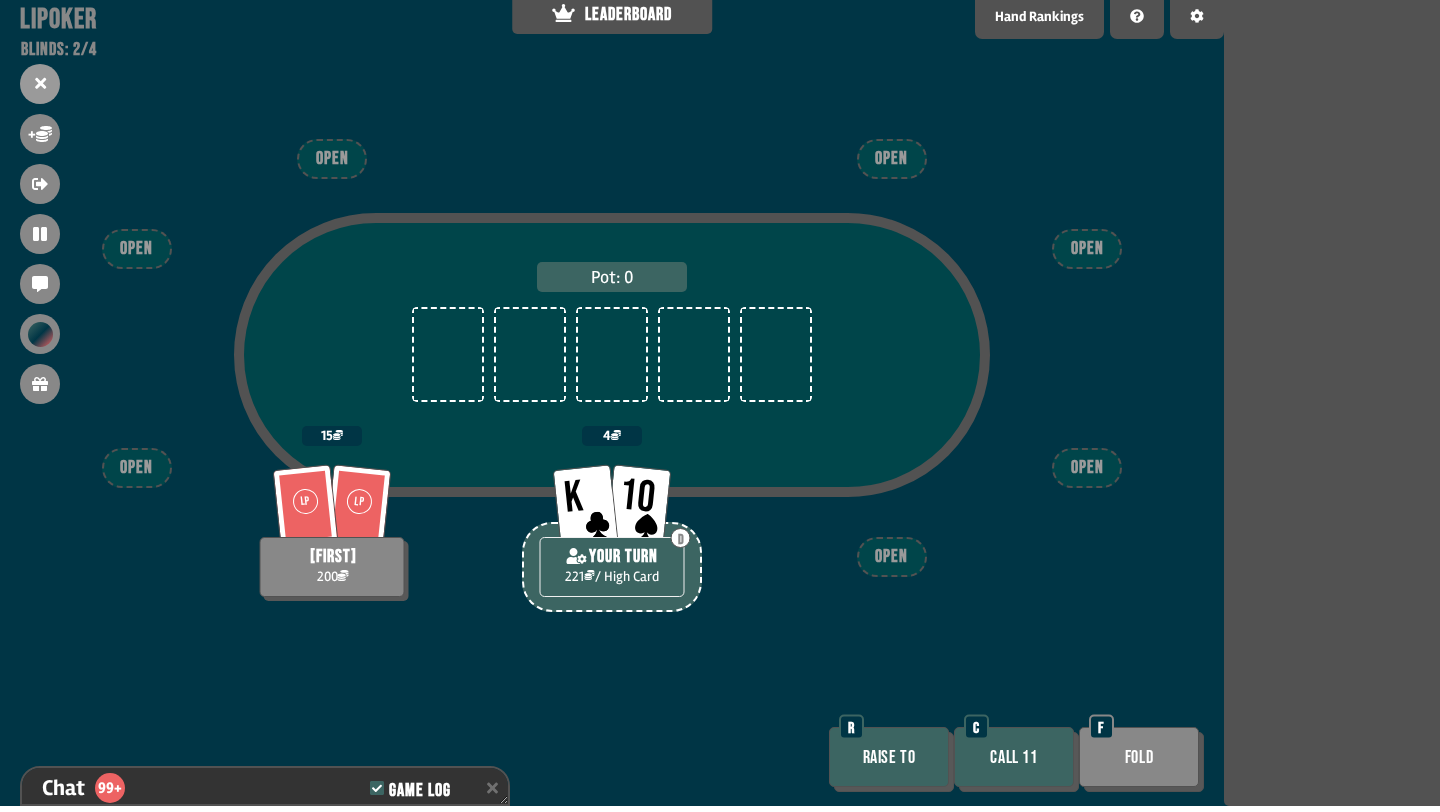 click on "Call 11" at bounding box center (1014, 757) 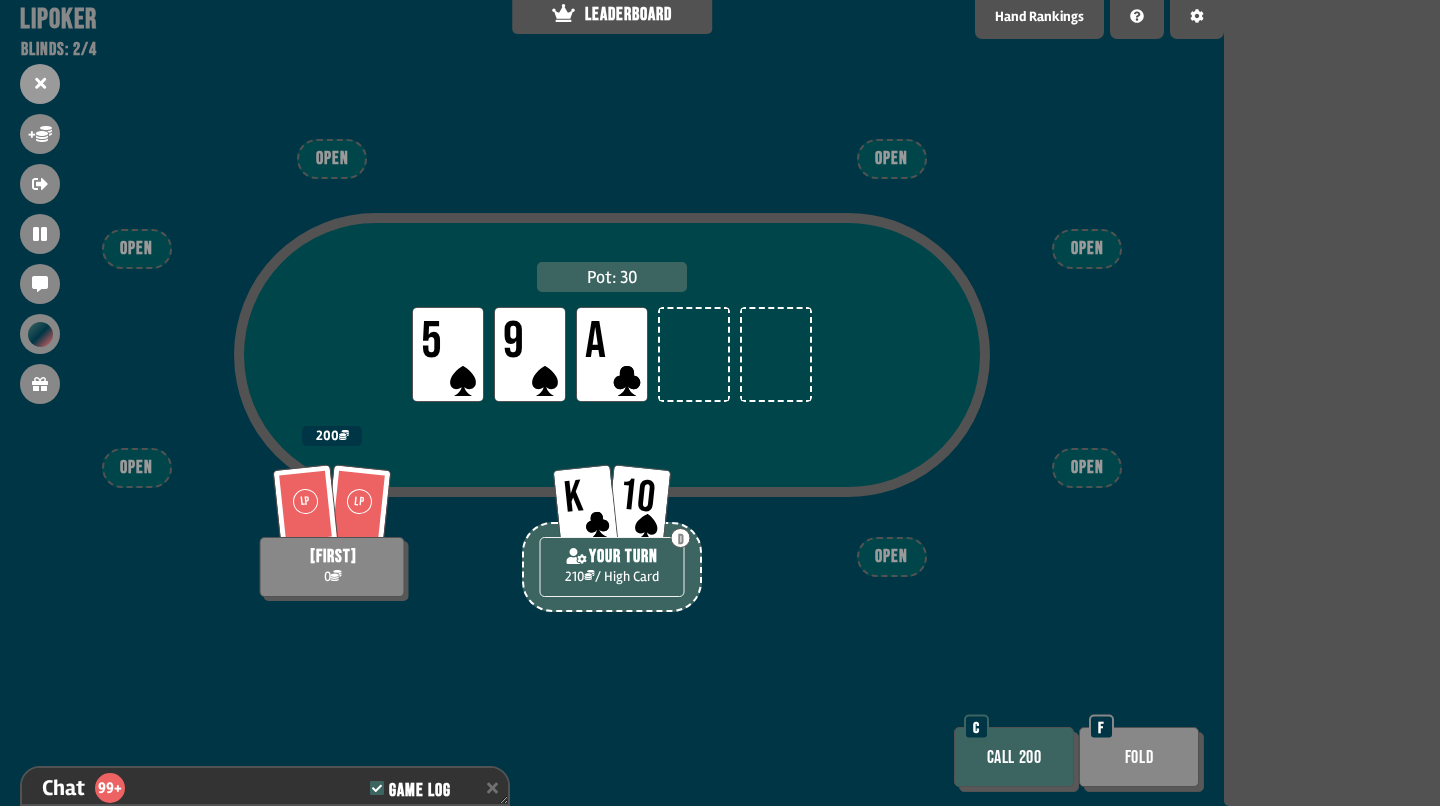scroll, scrollTop: 15412, scrollLeft: 0, axis: vertical 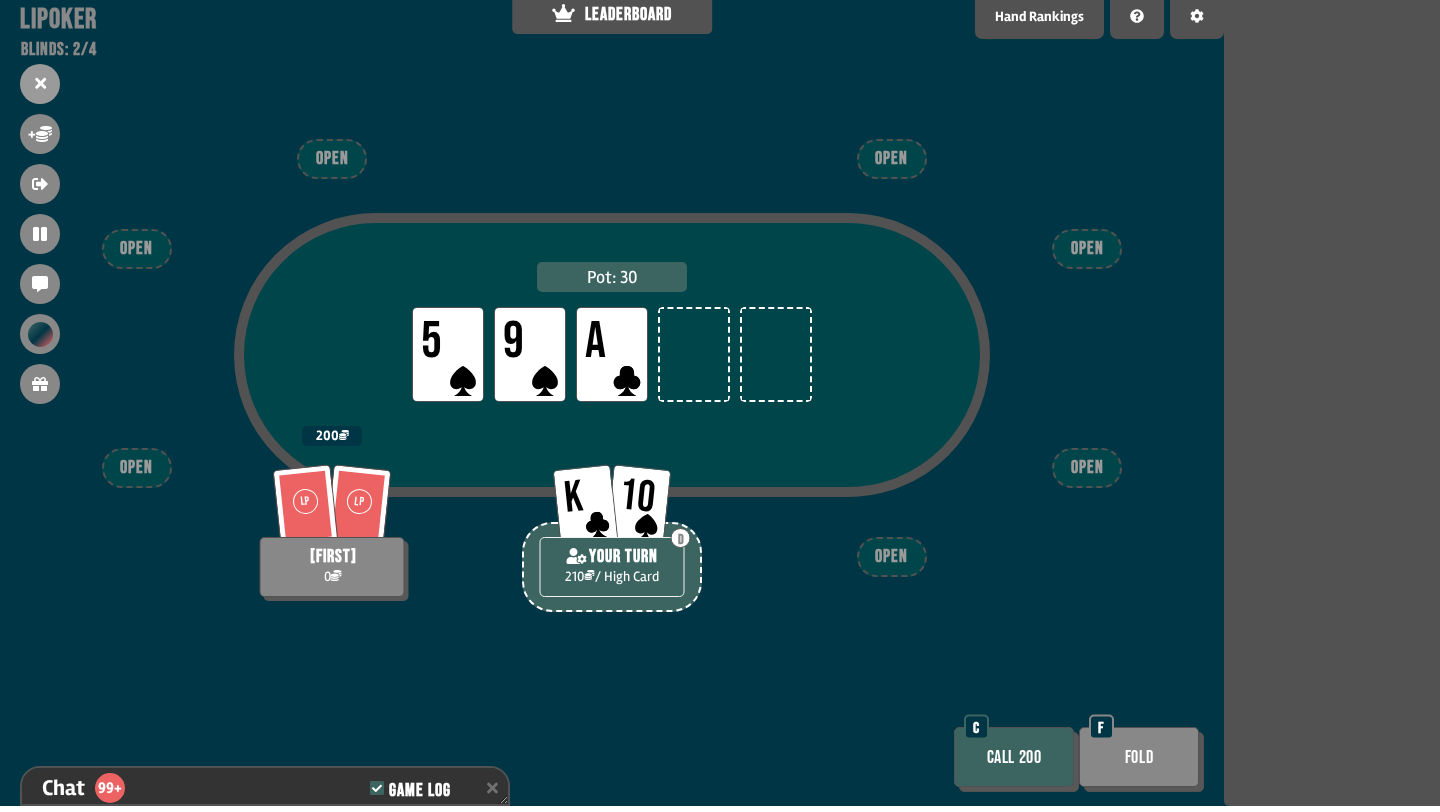 click on "Fold" at bounding box center [1139, 757] 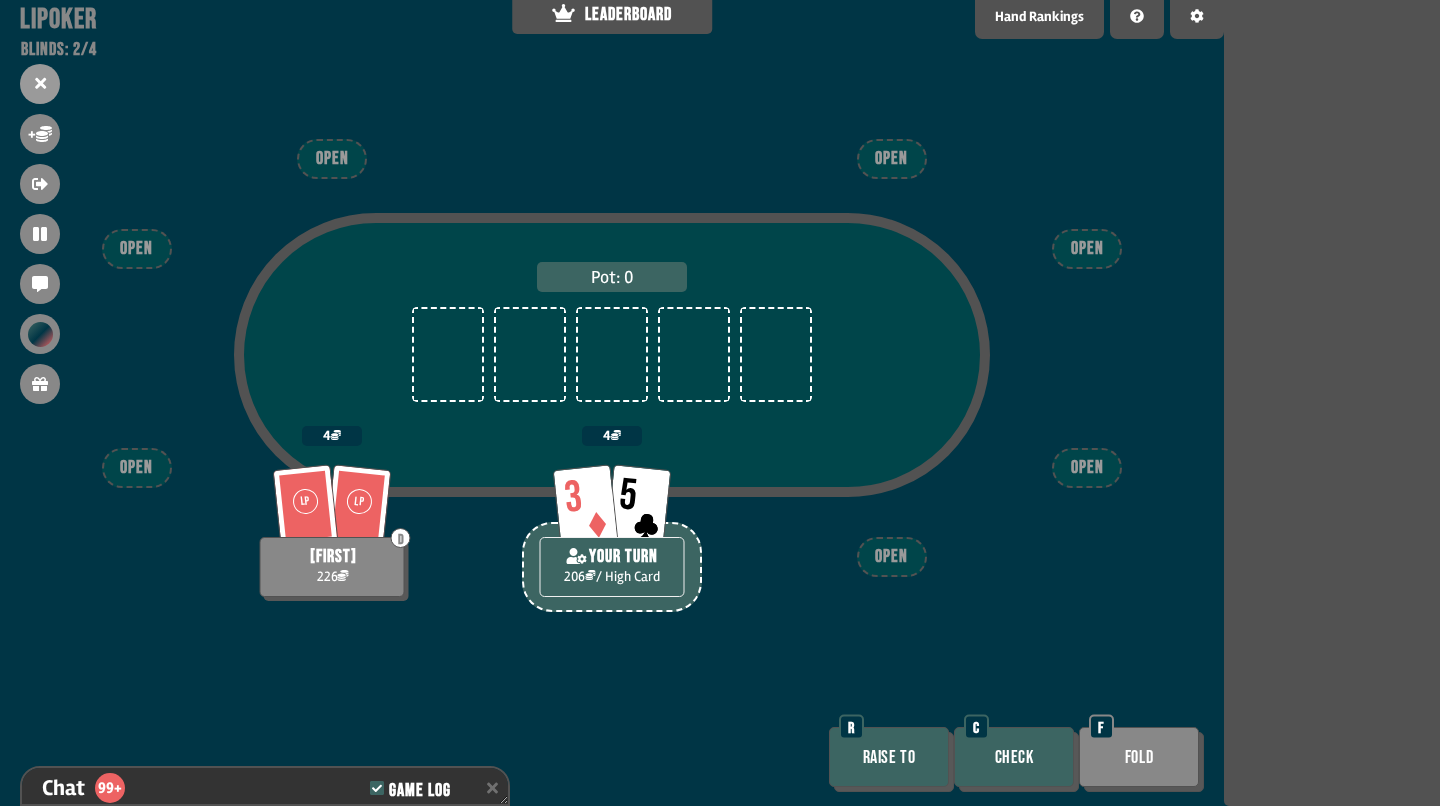 scroll, scrollTop: 15586, scrollLeft: 0, axis: vertical 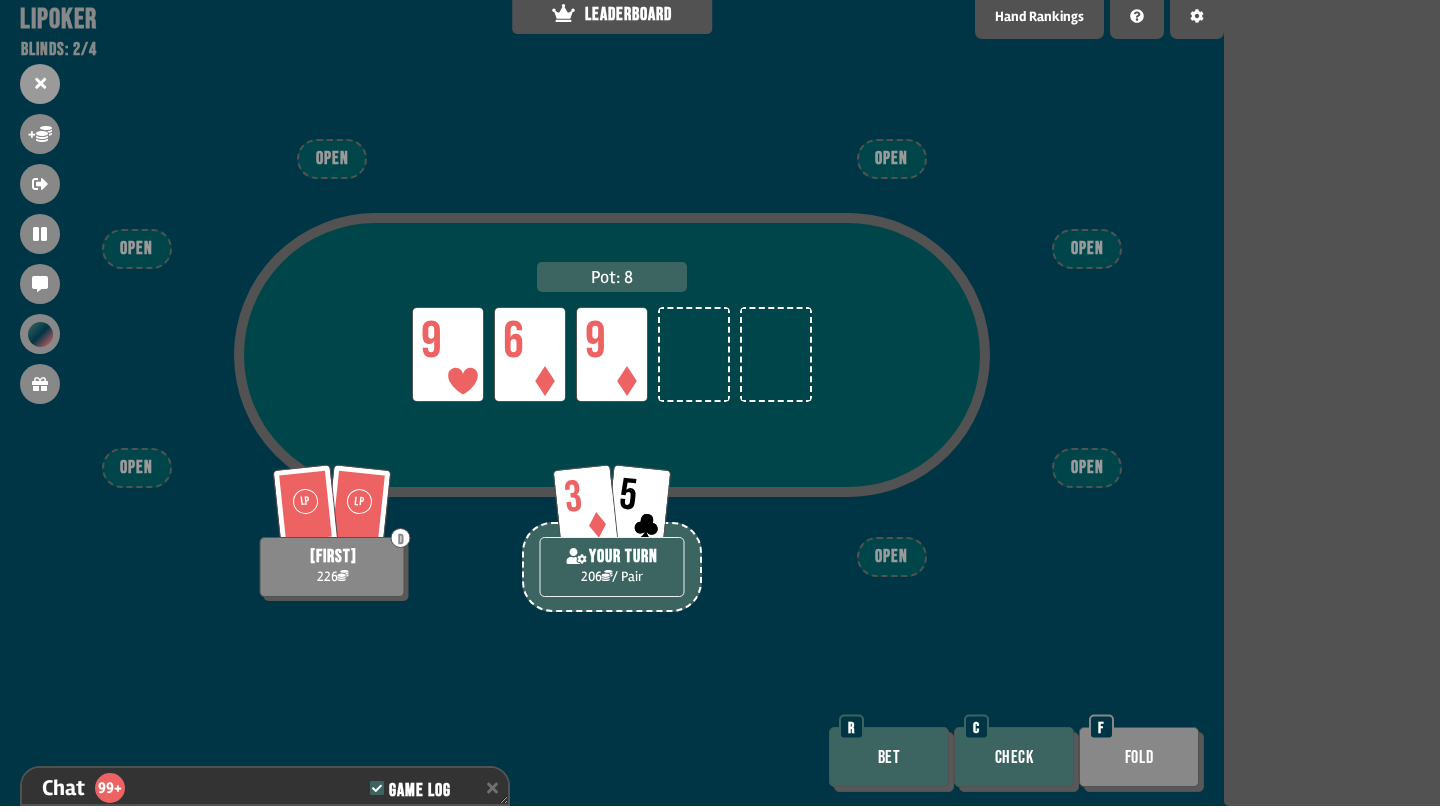 click on "Check" at bounding box center (1014, 757) 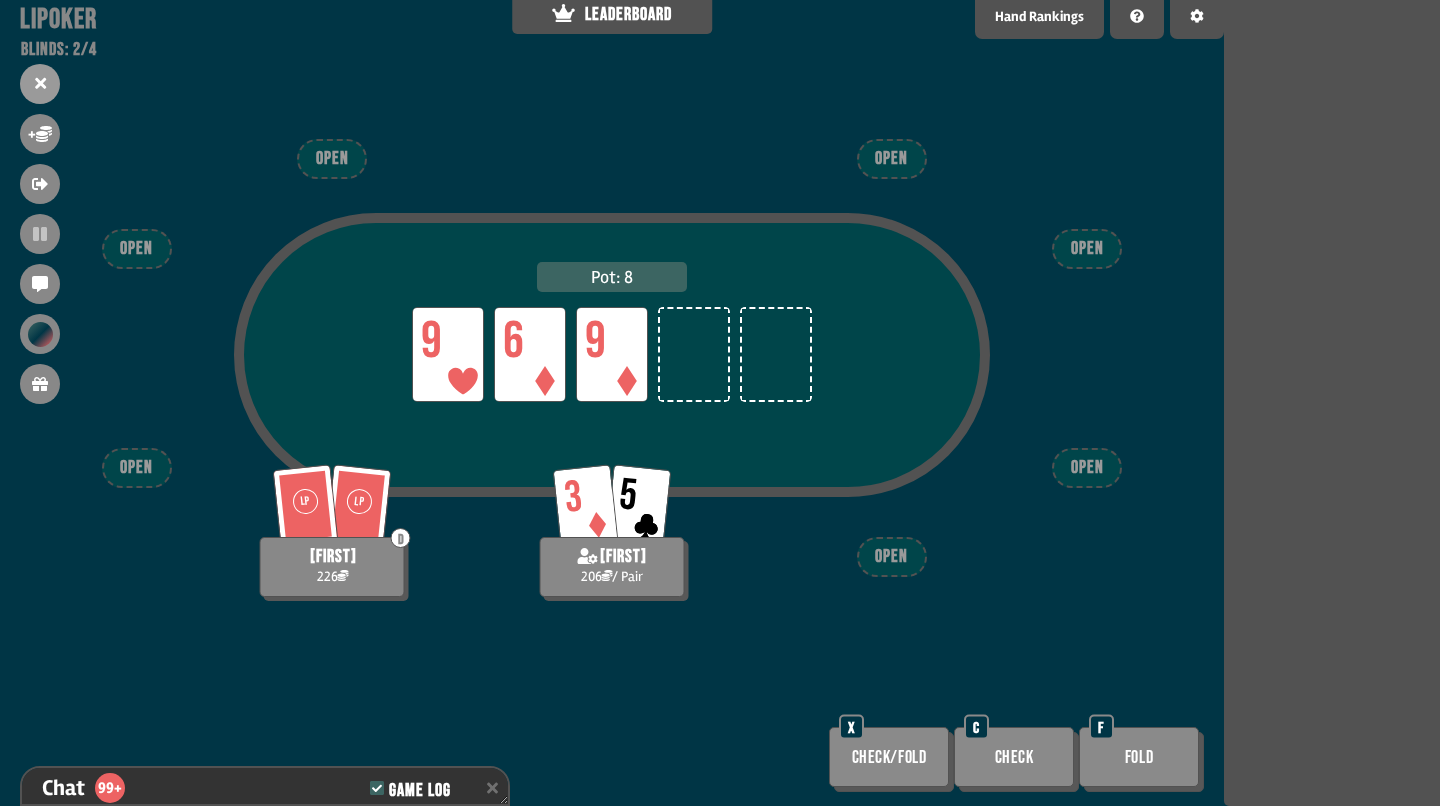 scroll, scrollTop: 15760, scrollLeft: 0, axis: vertical 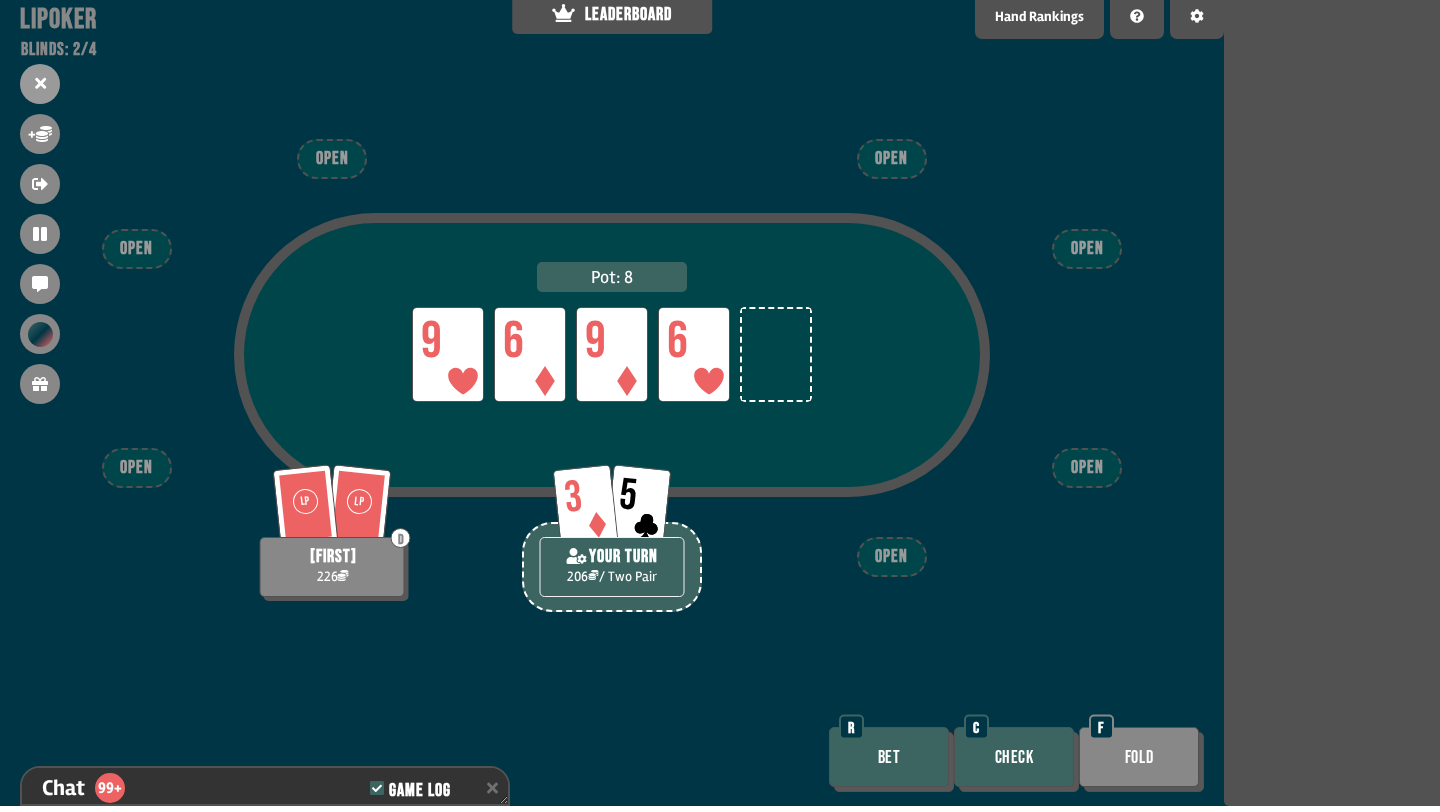 click on "Check C" at bounding box center (1016, 759) 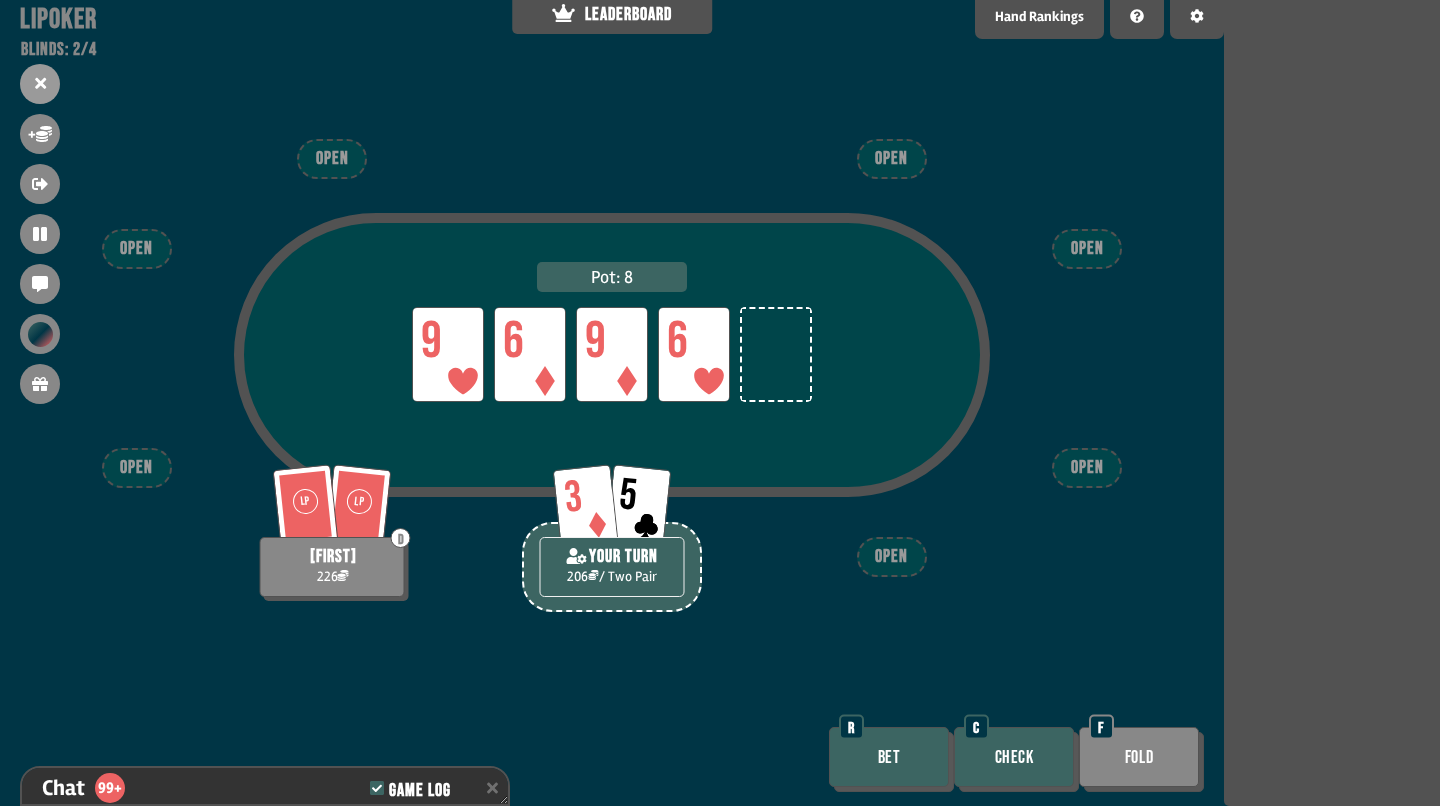 click on "Check" at bounding box center (1014, 757) 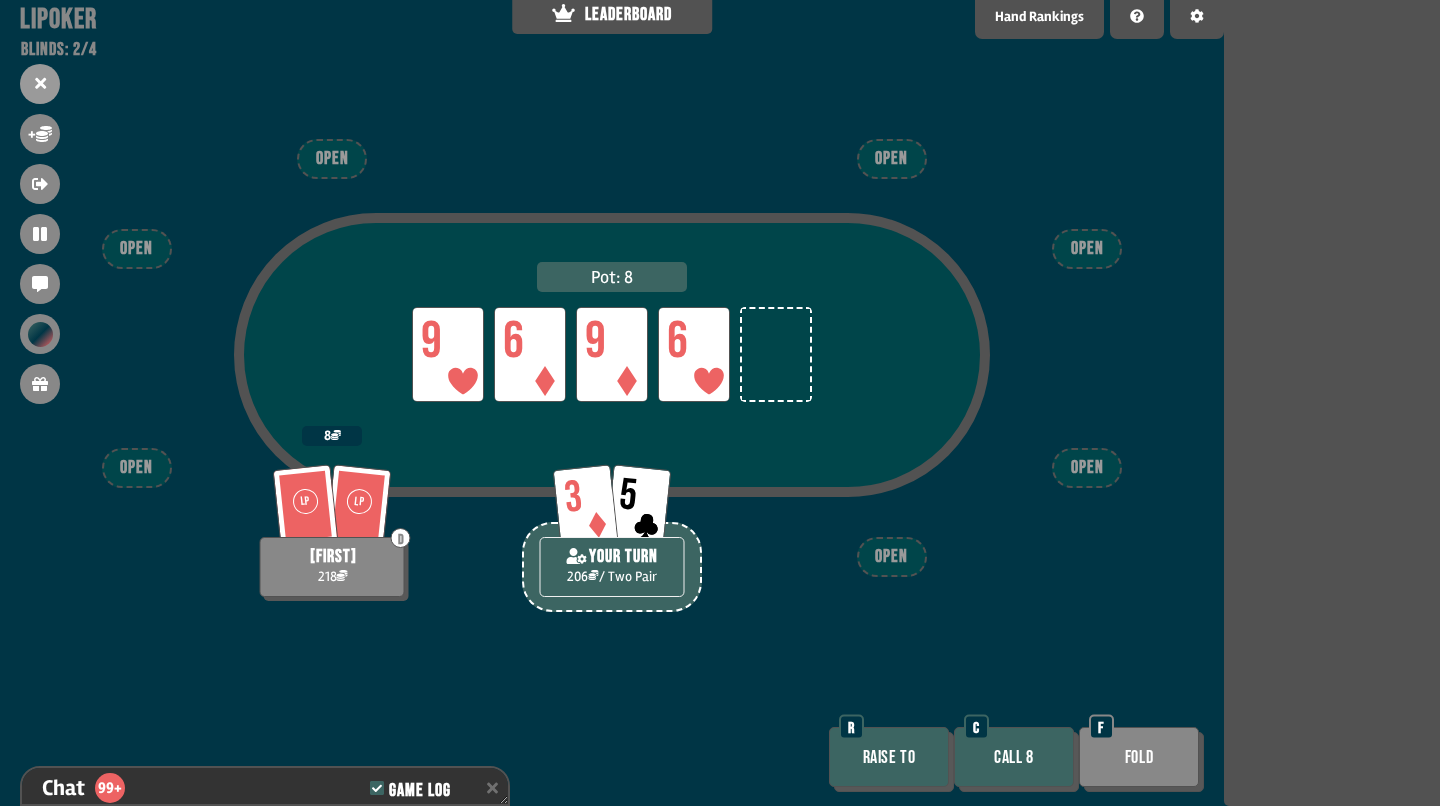 scroll, scrollTop: 15876, scrollLeft: 0, axis: vertical 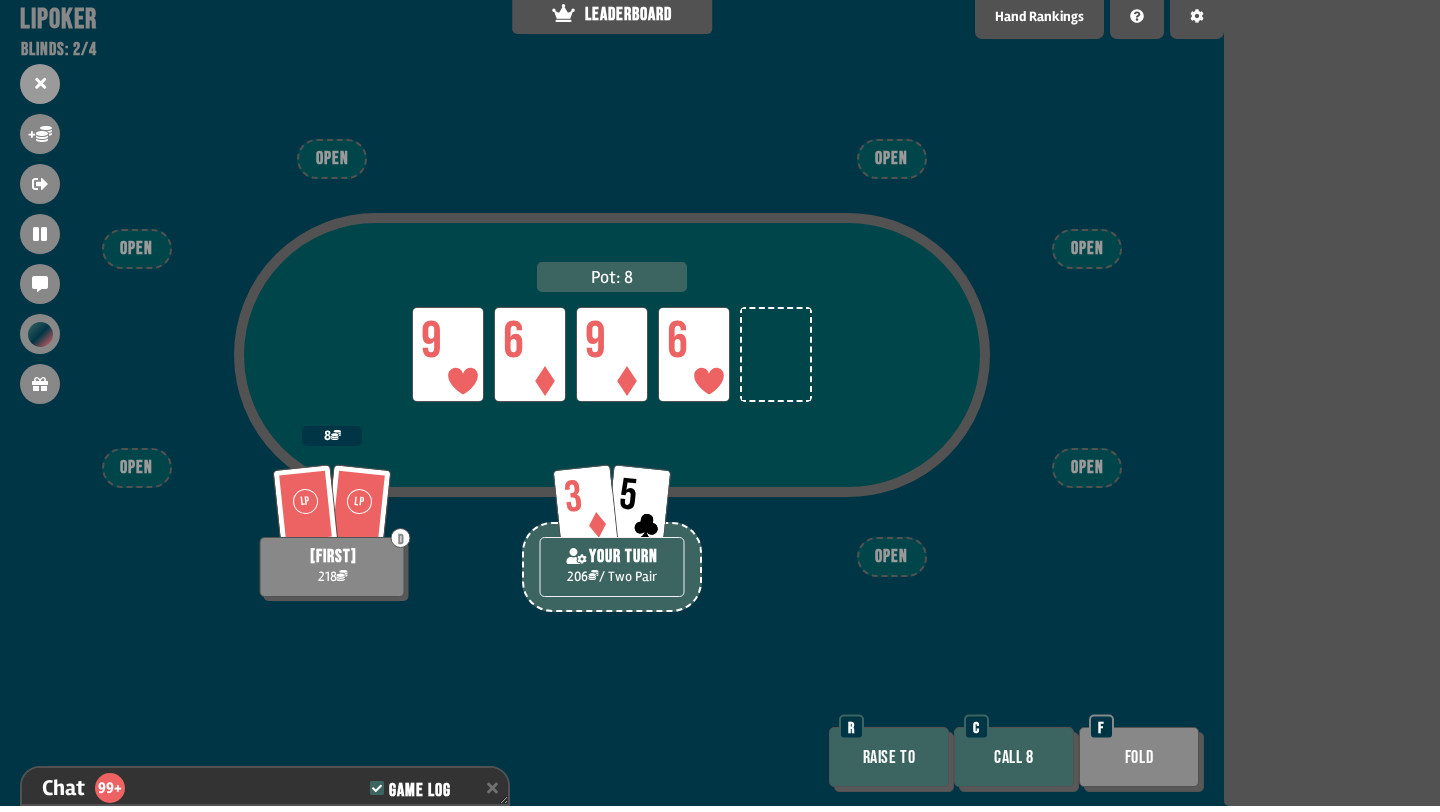 click on "Fold" at bounding box center [1139, 757] 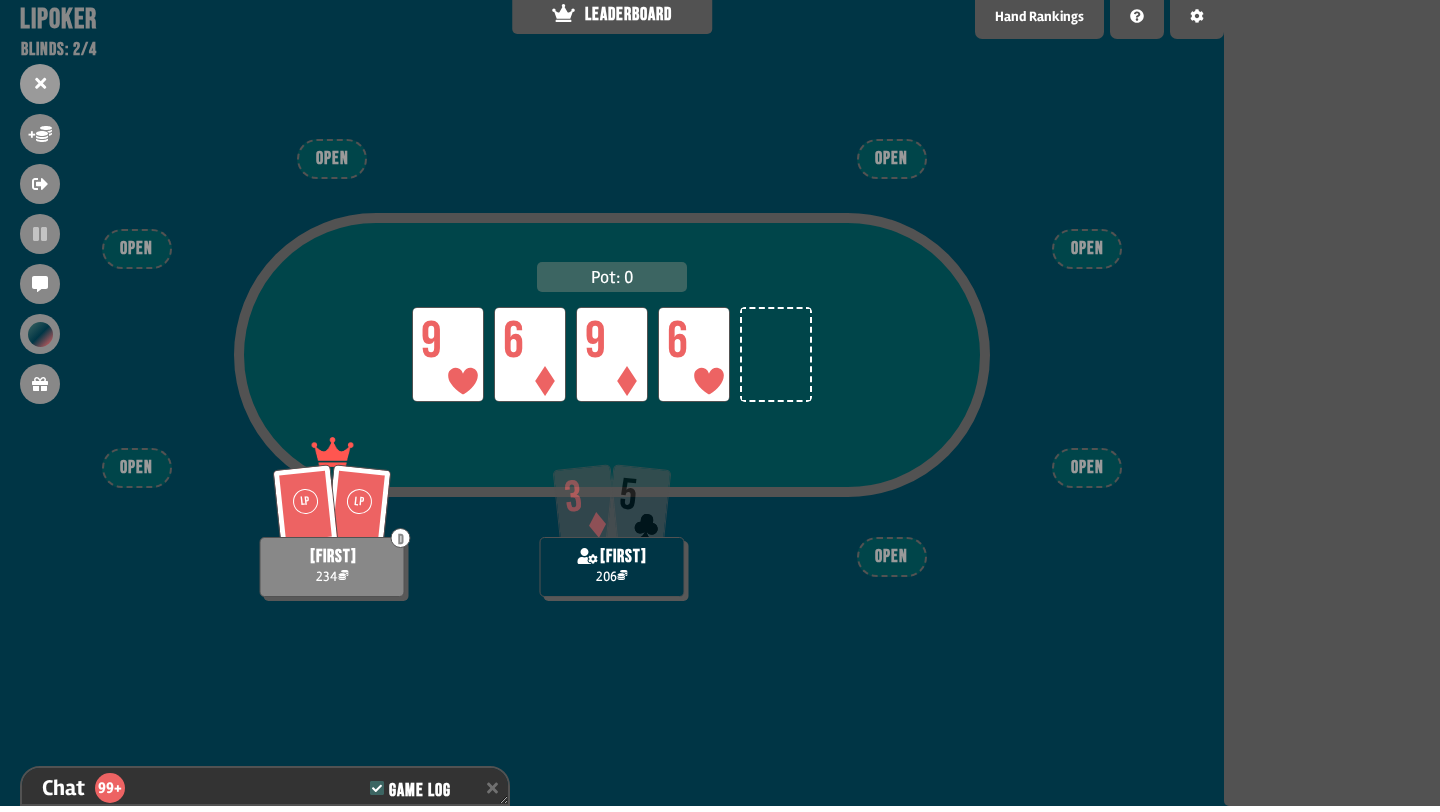 scroll, scrollTop: 16021, scrollLeft: 0, axis: vertical 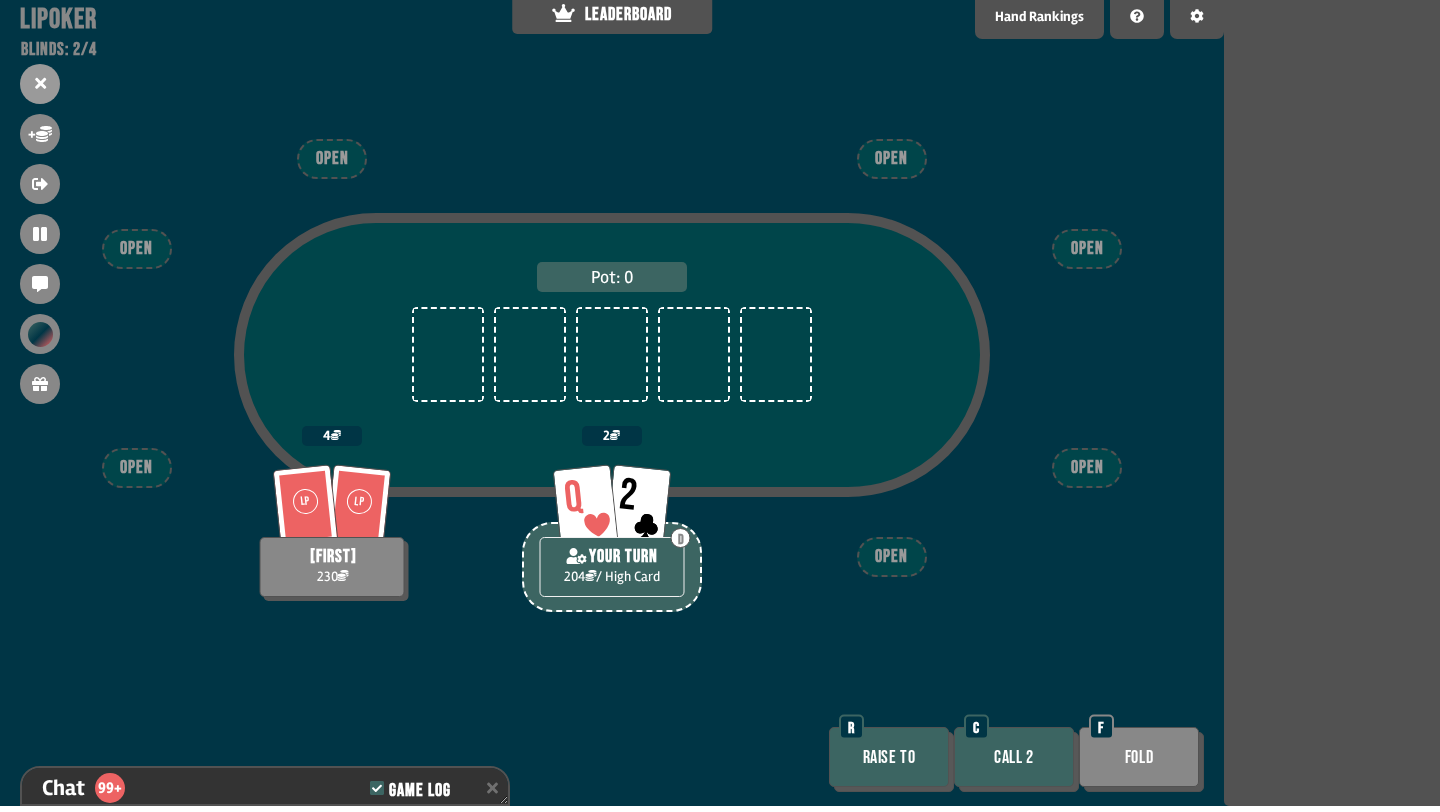 click on "Call 2" at bounding box center (1014, 757) 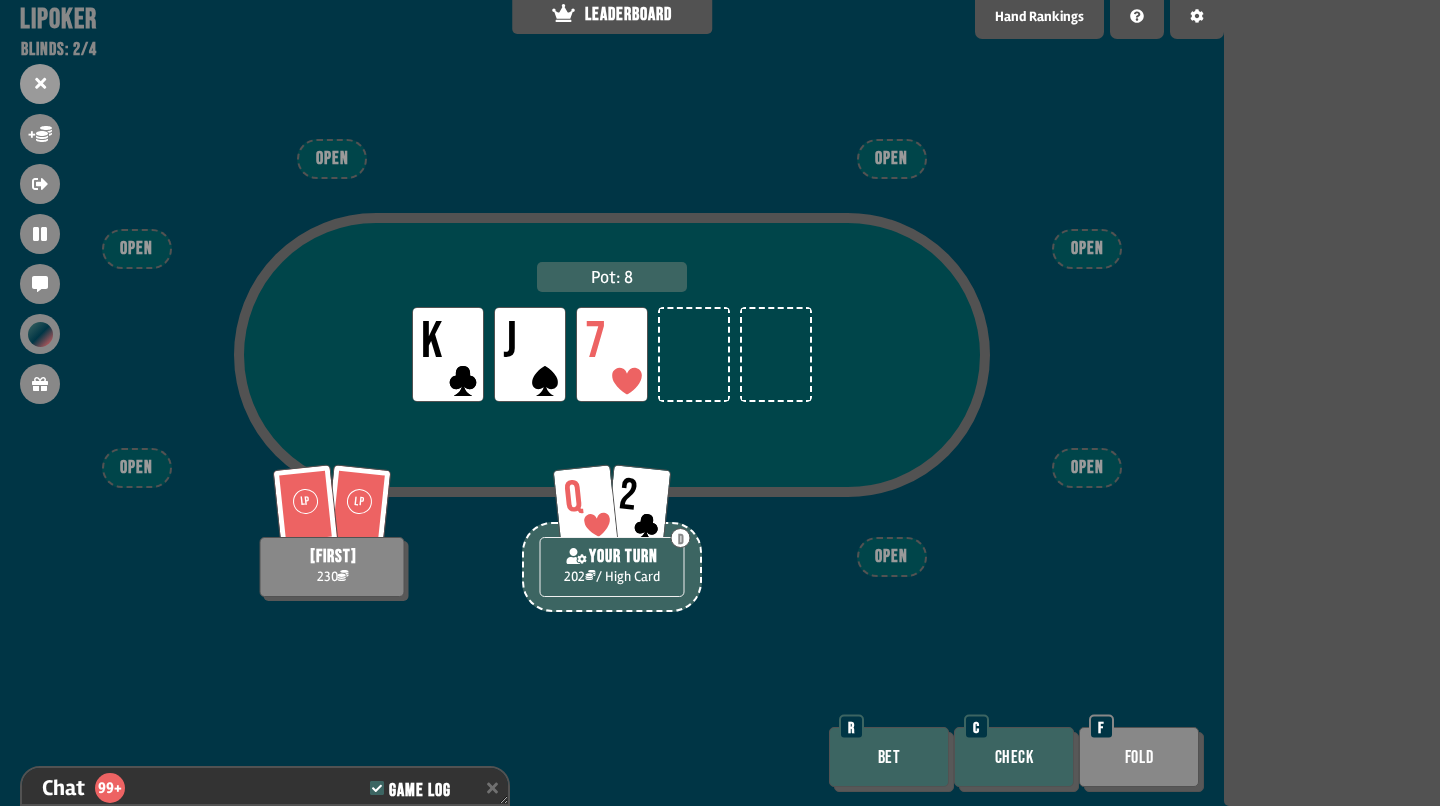 scroll, scrollTop: 16166, scrollLeft: 0, axis: vertical 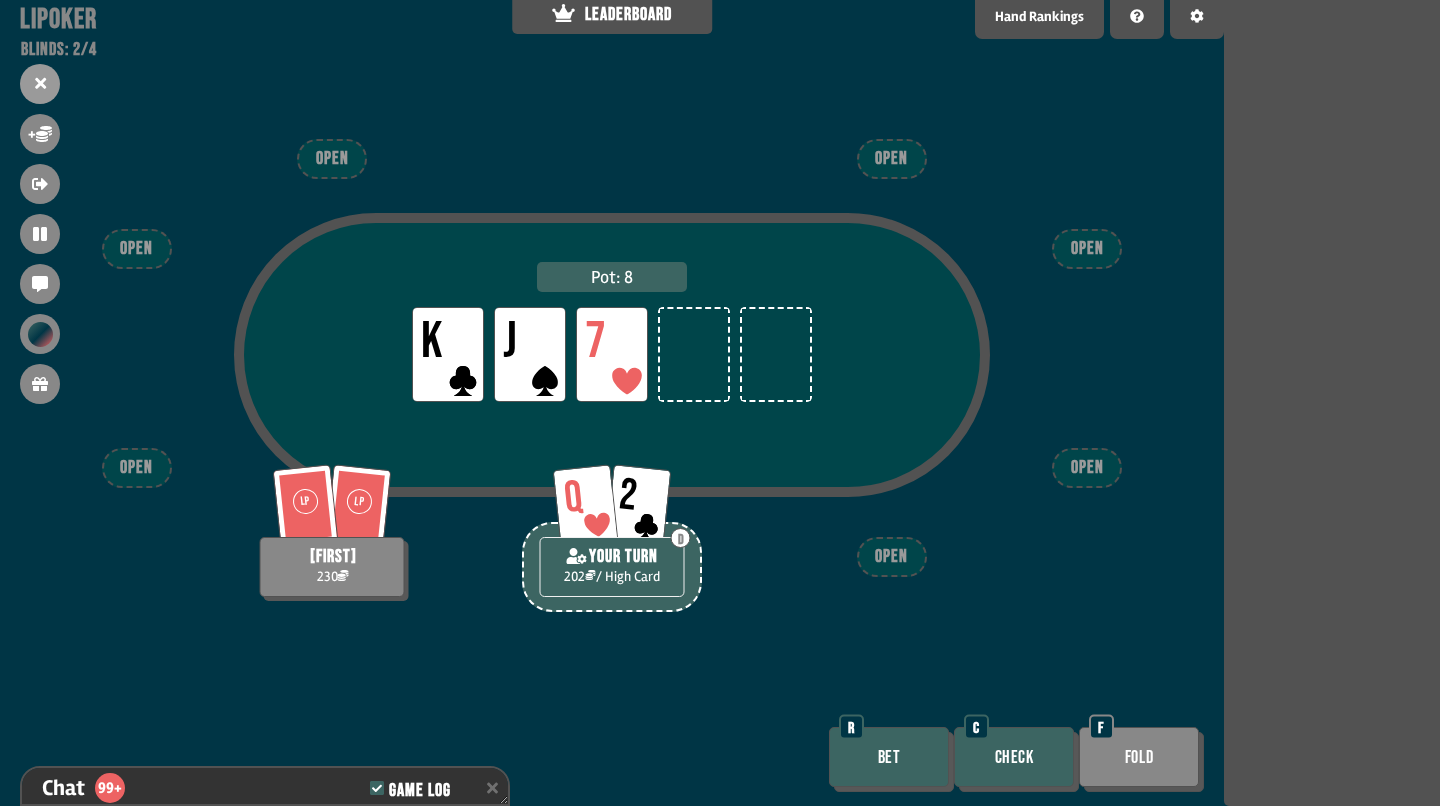click on "Check" at bounding box center (1014, 757) 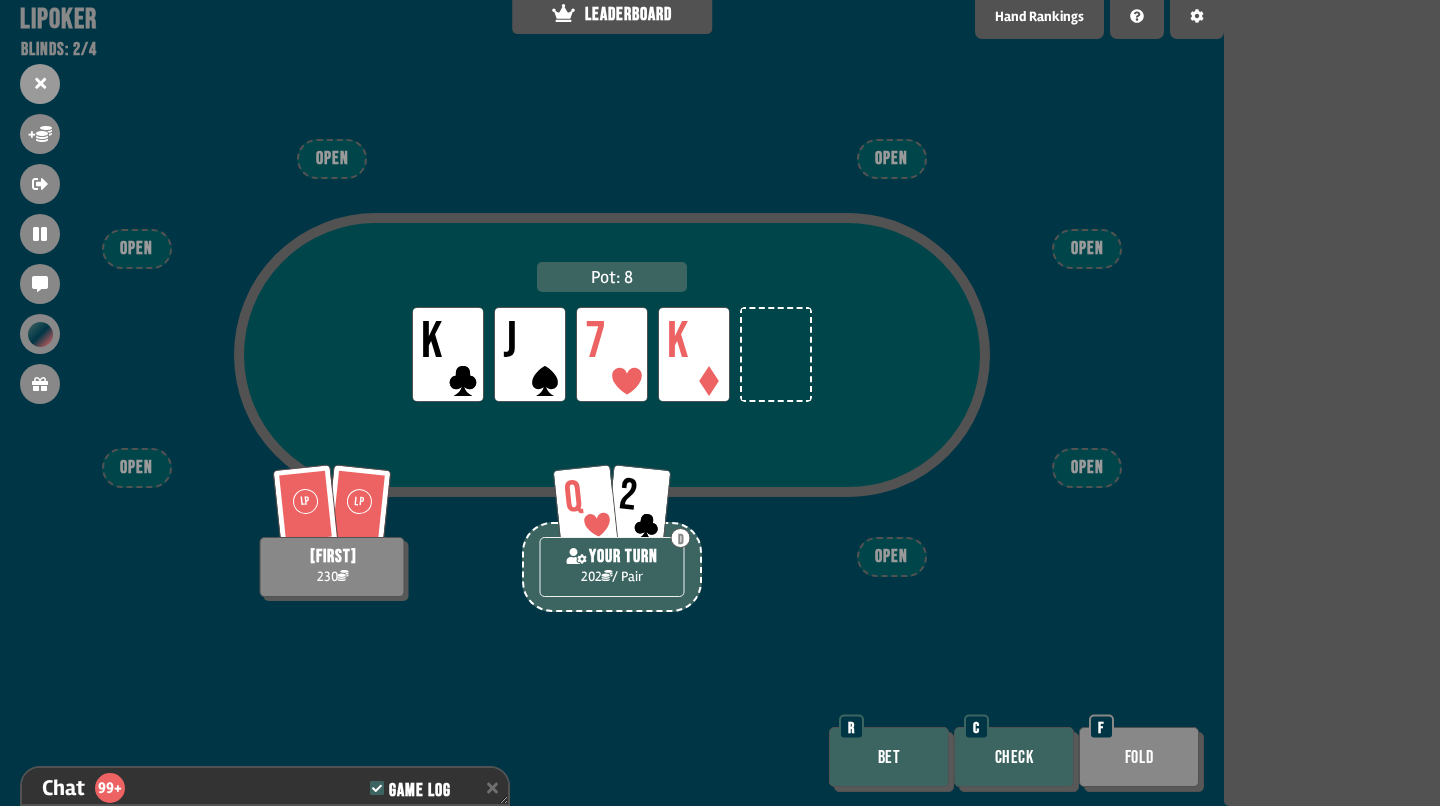 scroll, scrollTop: 16282, scrollLeft: 0, axis: vertical 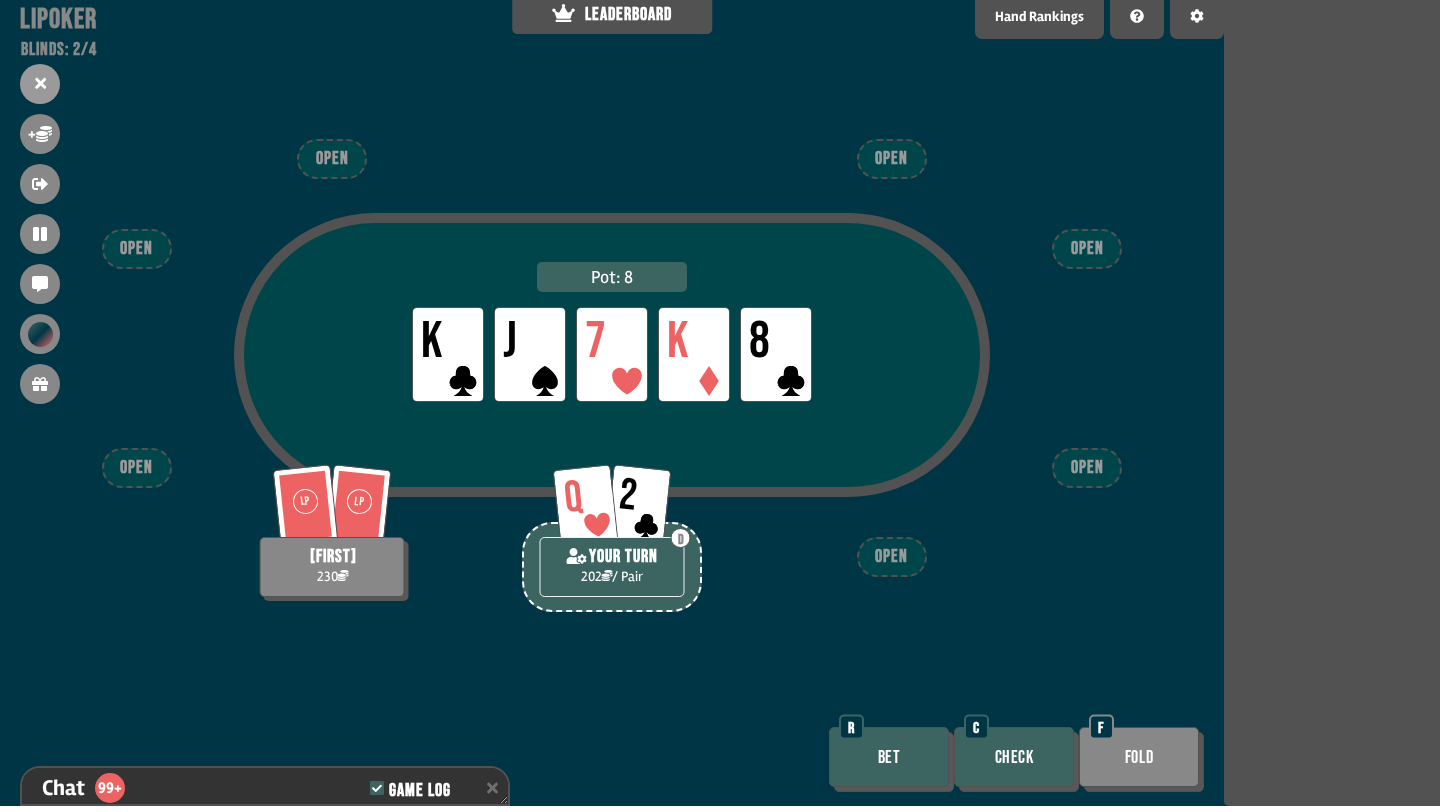 click on "Check" at bounding box center [1014, 757] 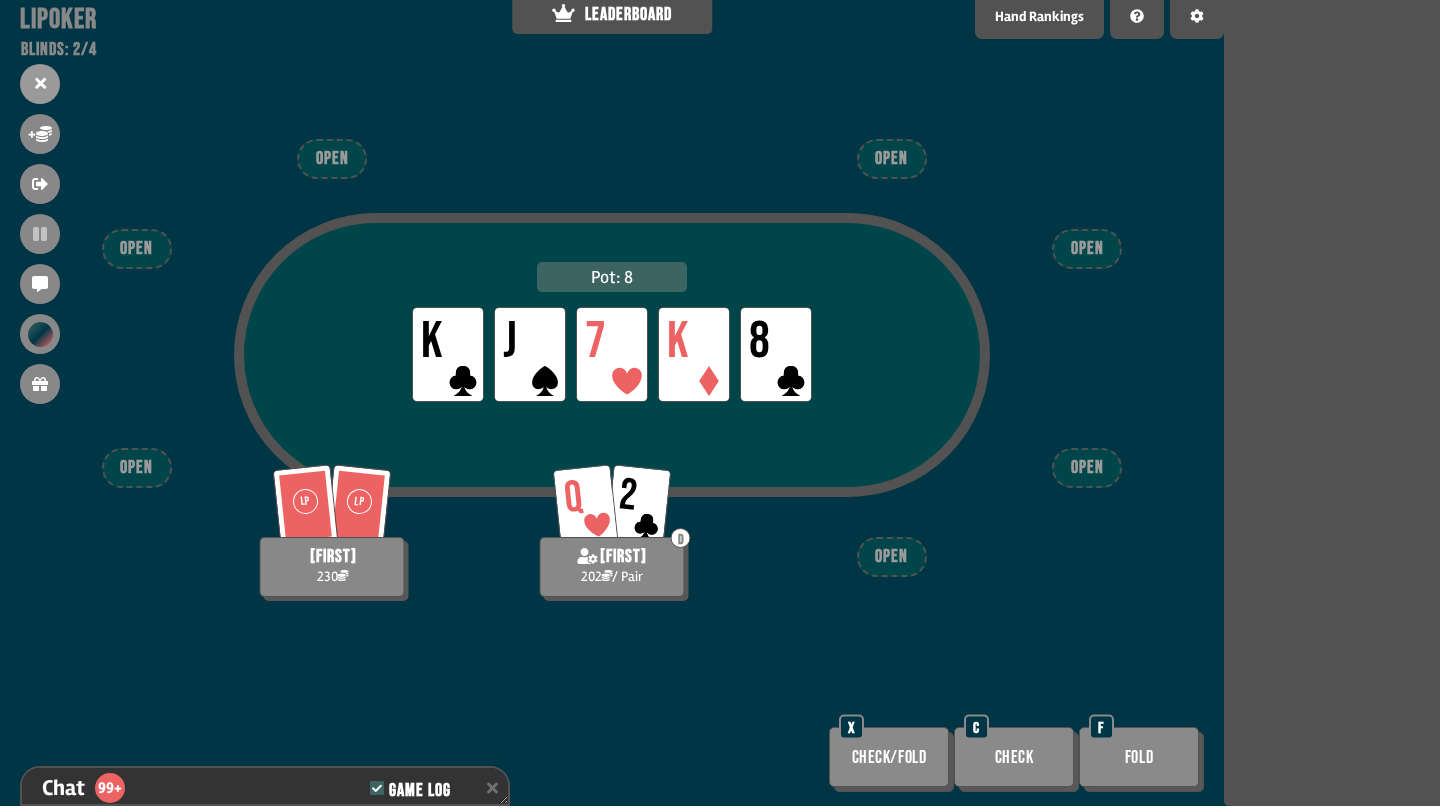 scroll, scrollTop: 16456, scrollLeft: 0, axis: vertical 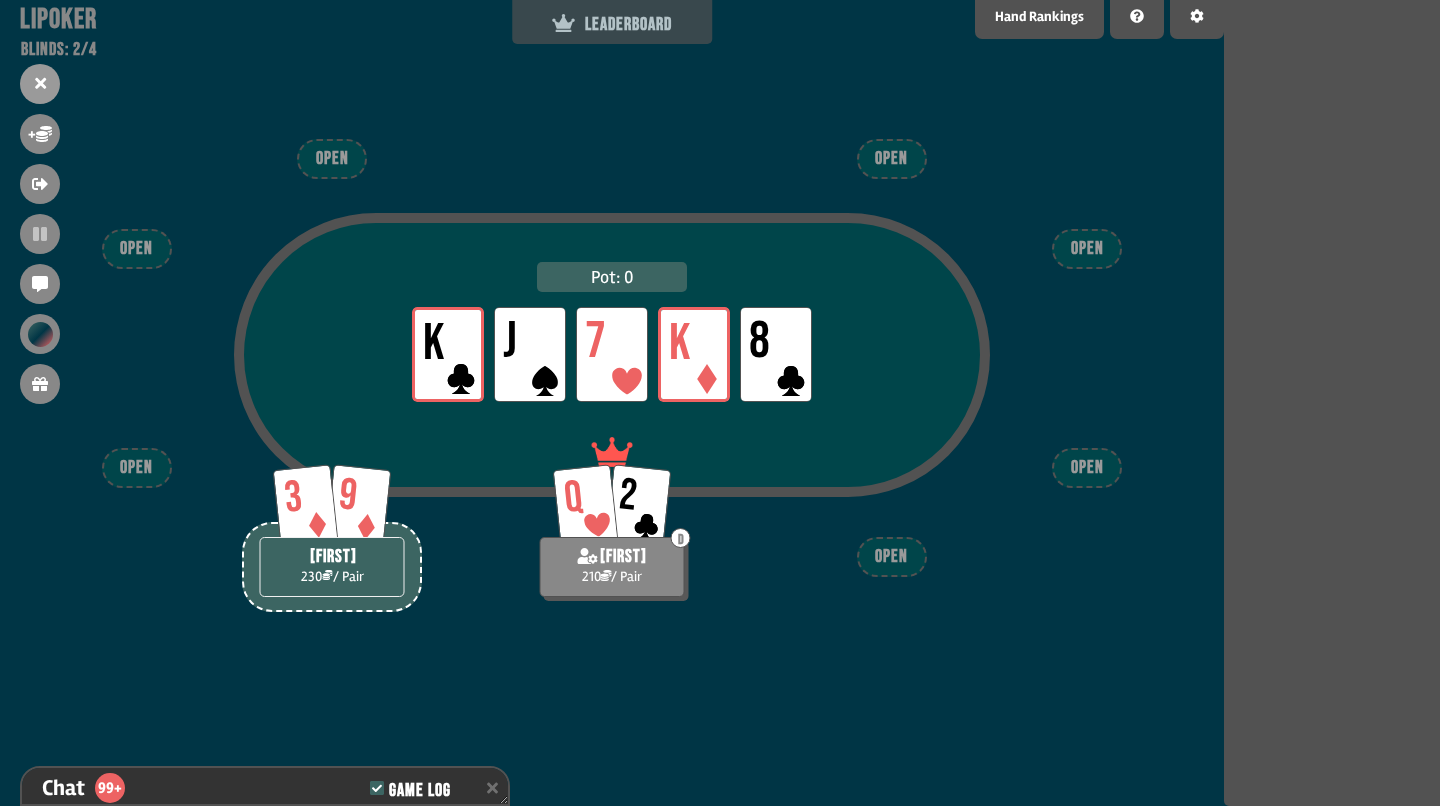 click on "LEADERBOARD" at bounding box center [612, 19] 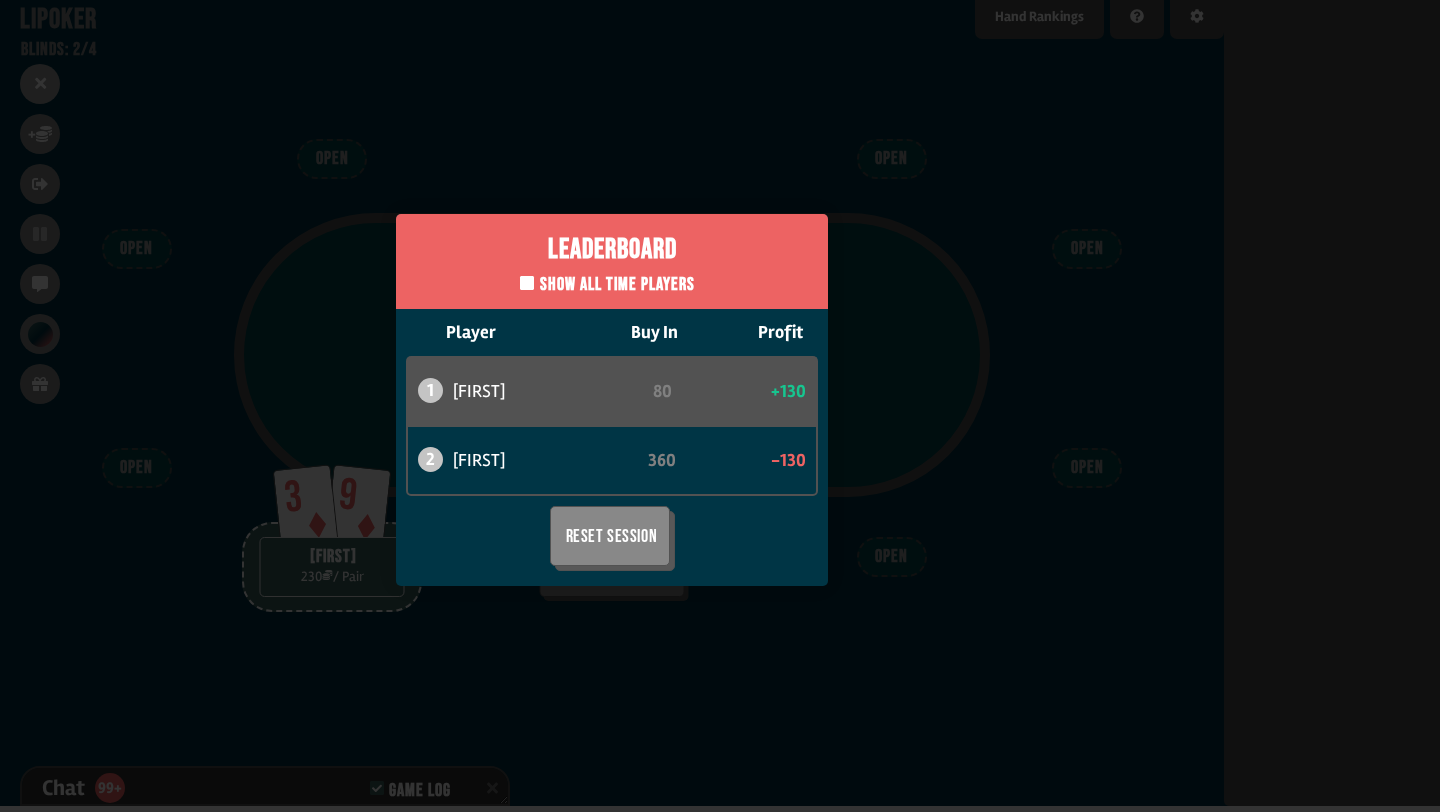 click on "Leaderboard   Show all time players Player Buy In Profit 1 [FIRST] [LAST] 80 +130 2 [FIRST] 360 -130 Reset Session" at bounding box center [612, 400] 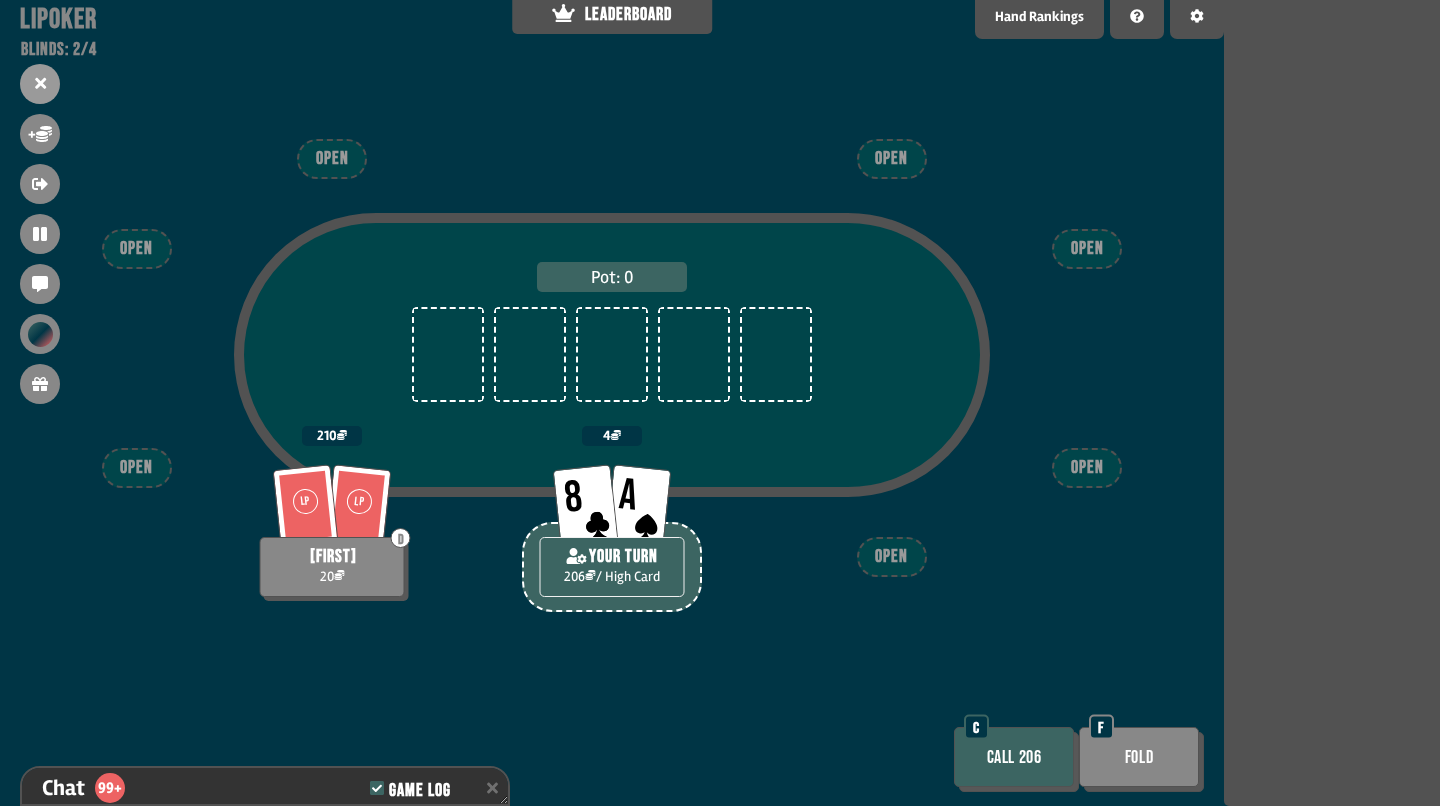 scroll, scrollTop: 16572, scrollLeft: 0, axis: vertical 